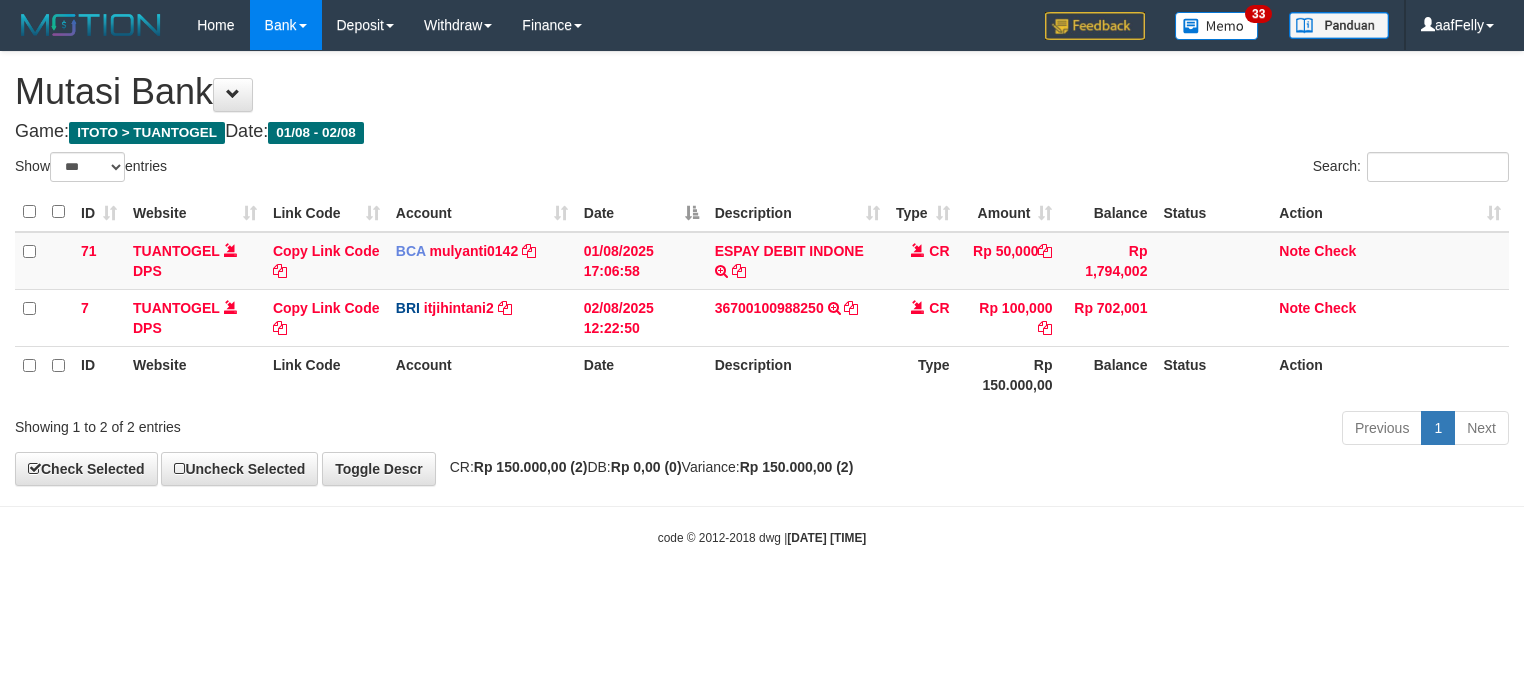 select on "***" 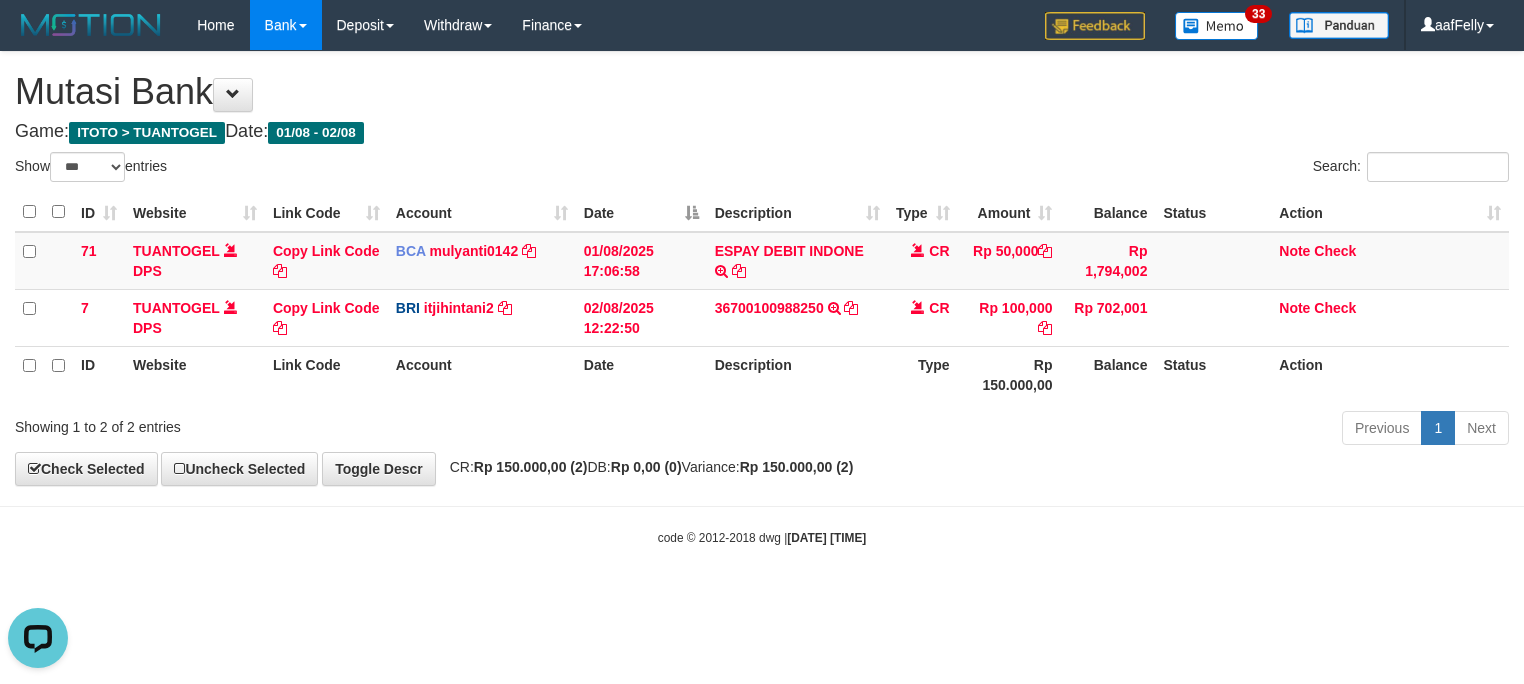 scroll, scrollTop: 0, scrollLeft: 0, axis: both 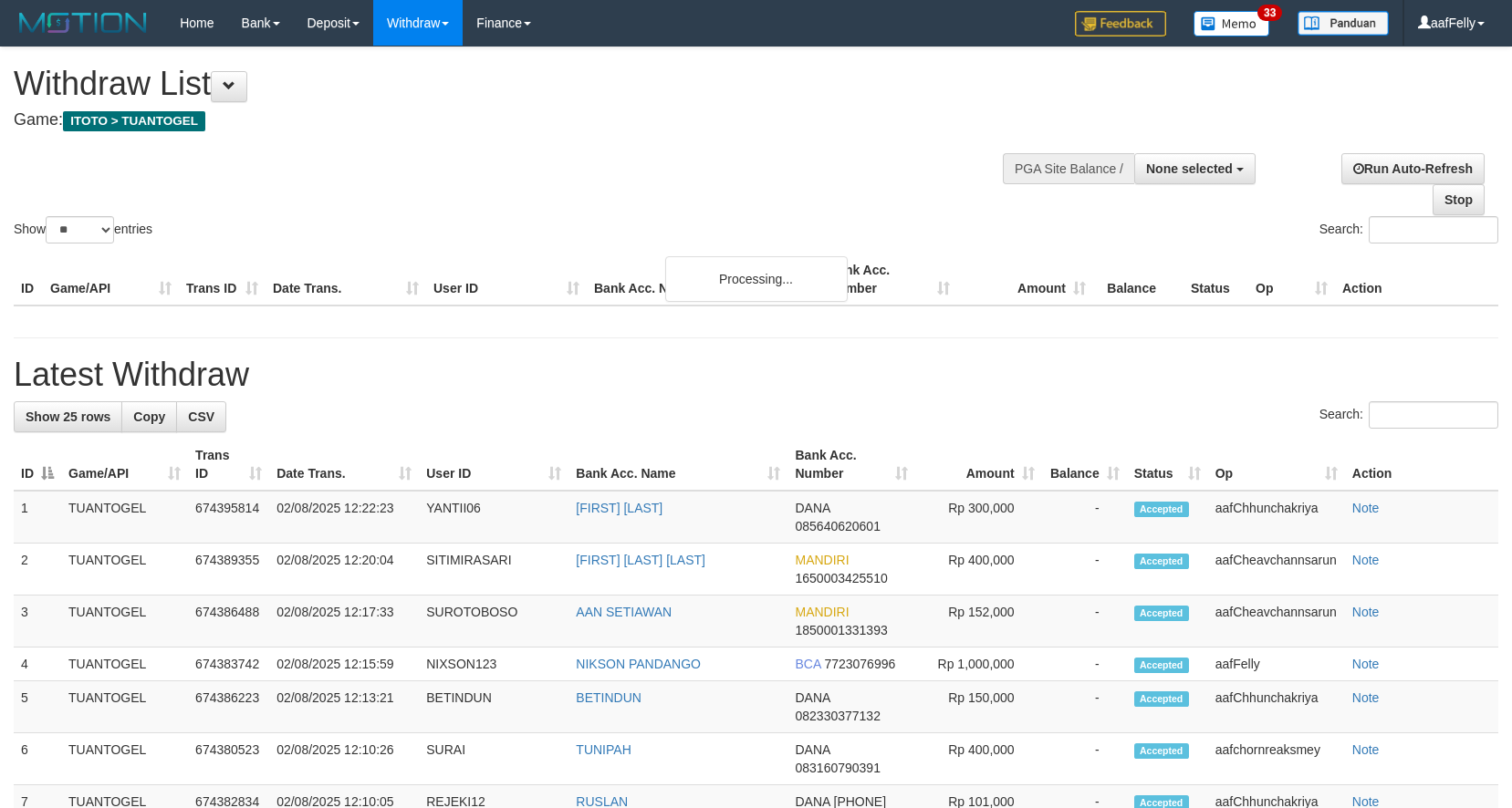 select 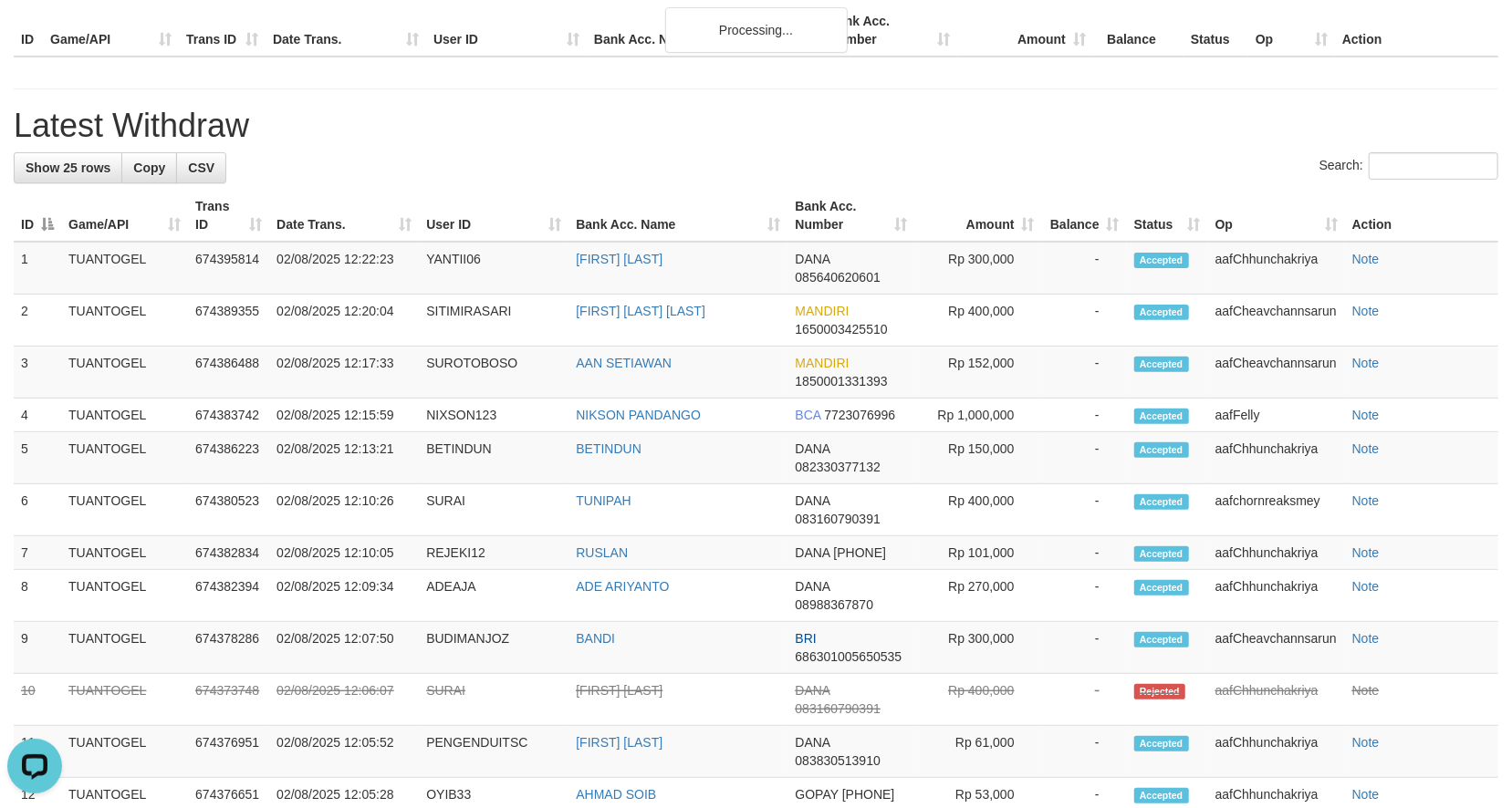 scroll, scrollTop: 0, scrollLeft: 0, axis: both 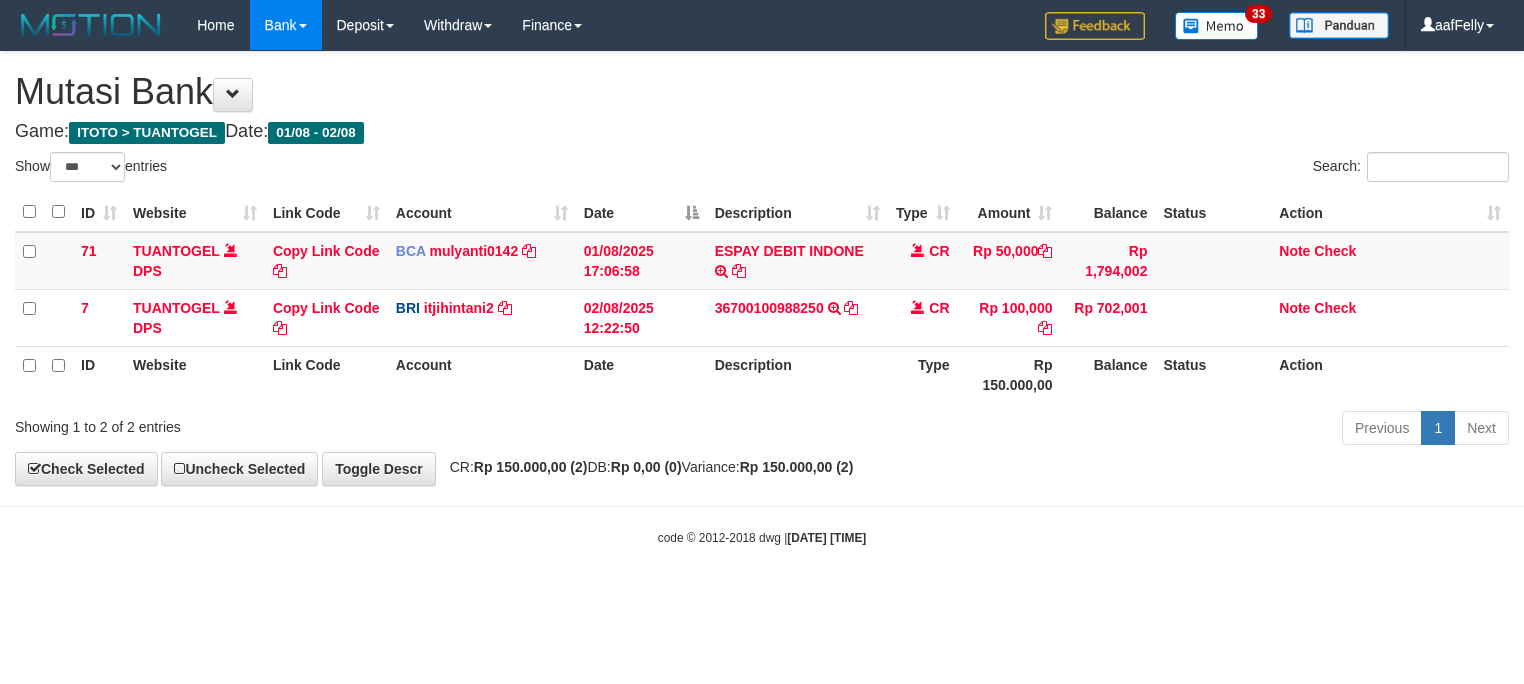 select on "***" 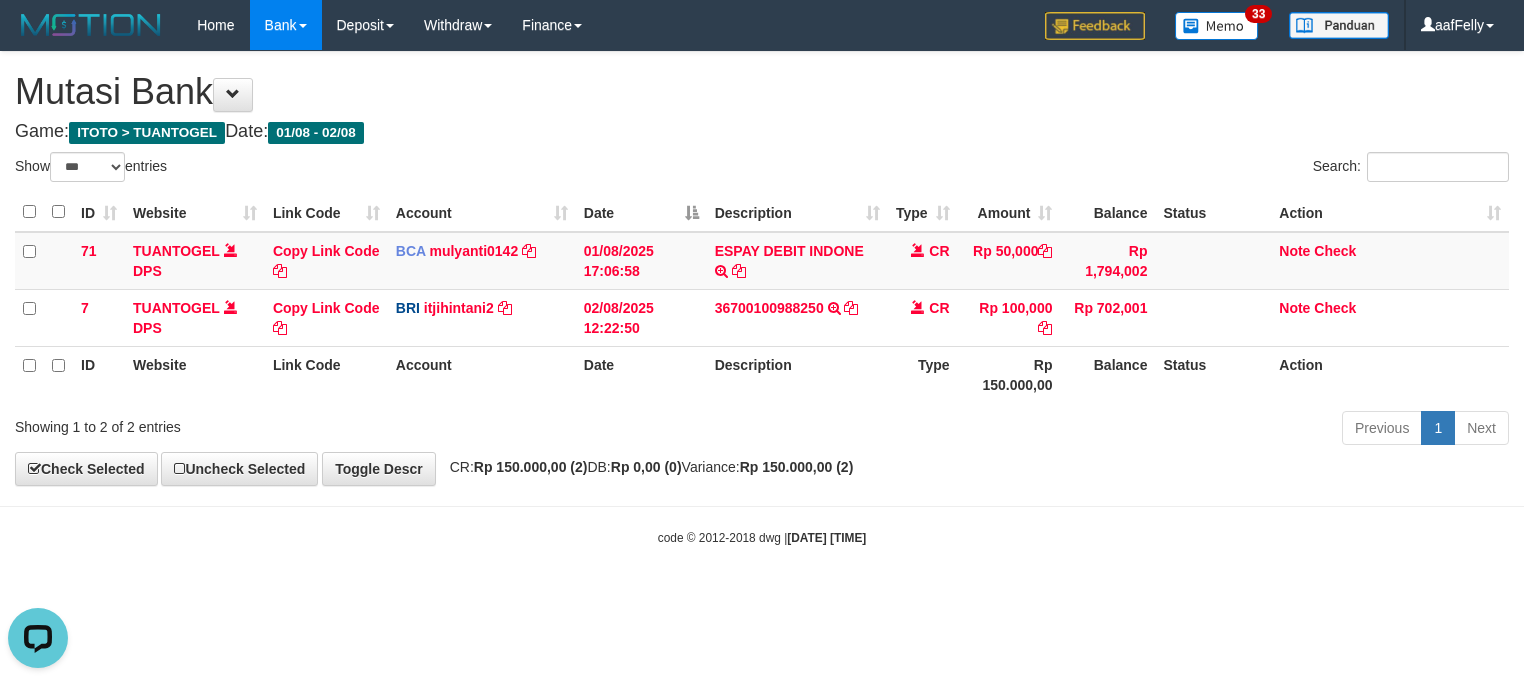 scroll, scrollTop: 0, scrollLeft: 0, axis: both 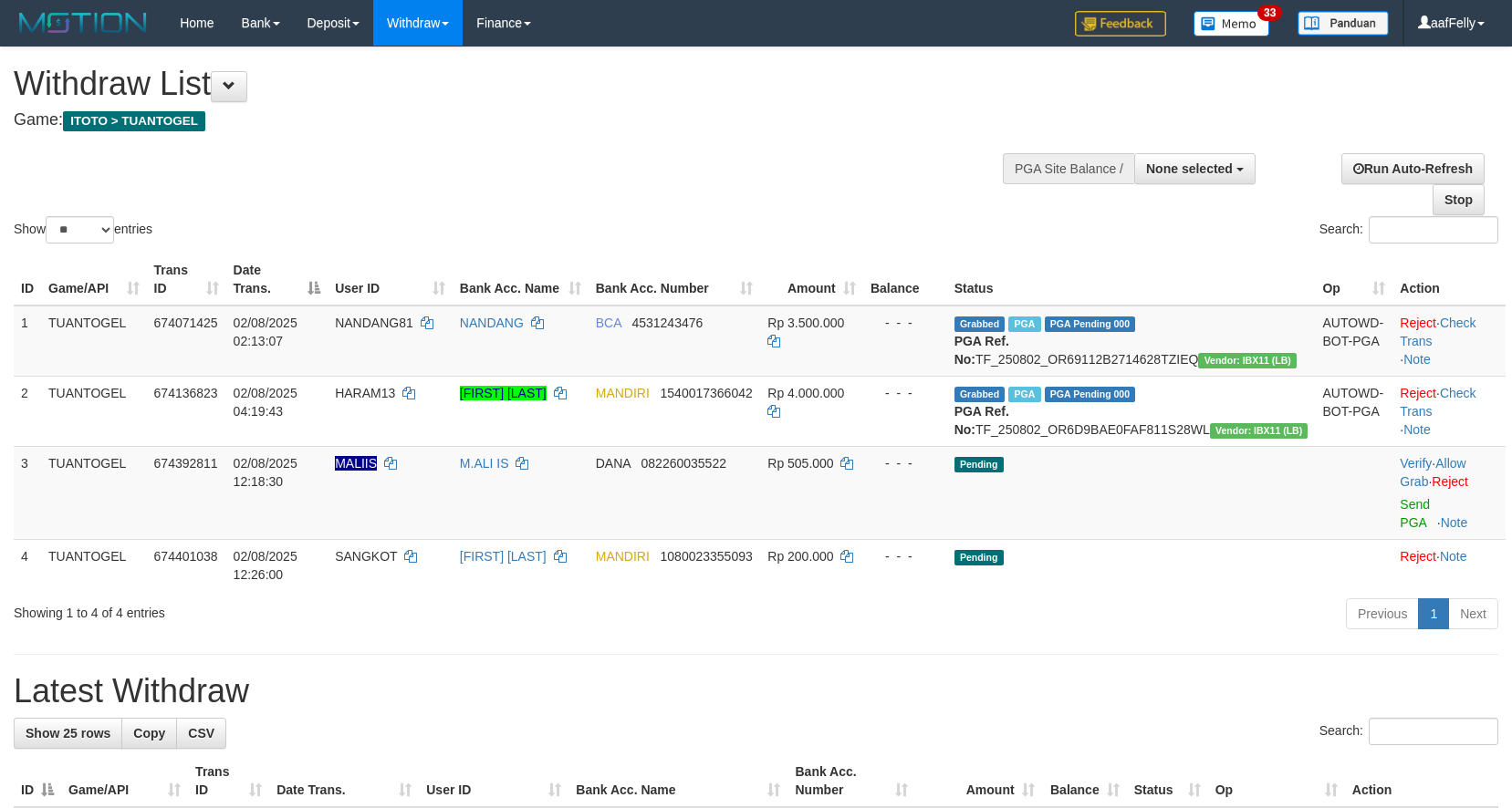 select 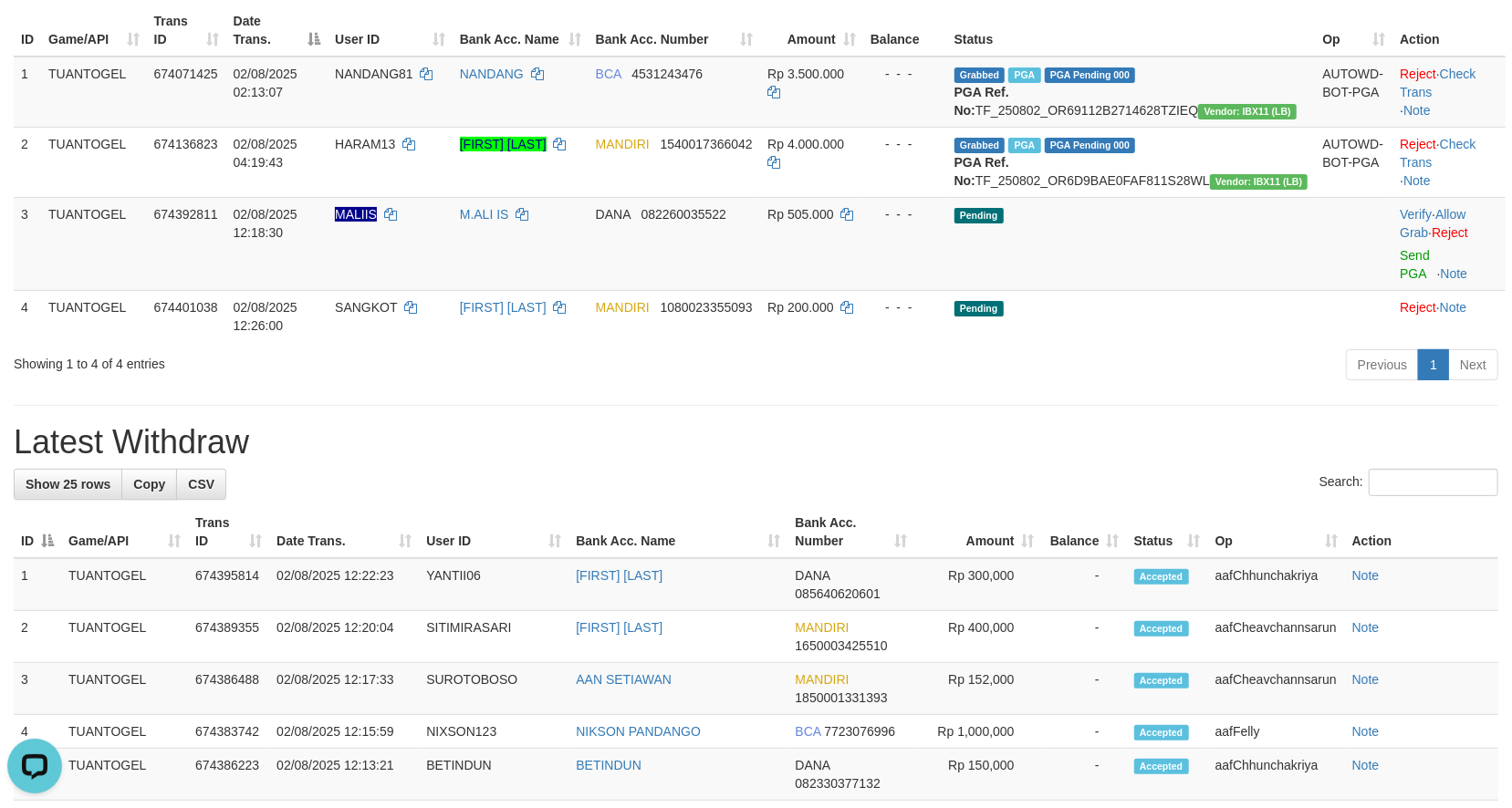 scroll, scrollTop: 0, scrollLeft: 0, axis: both 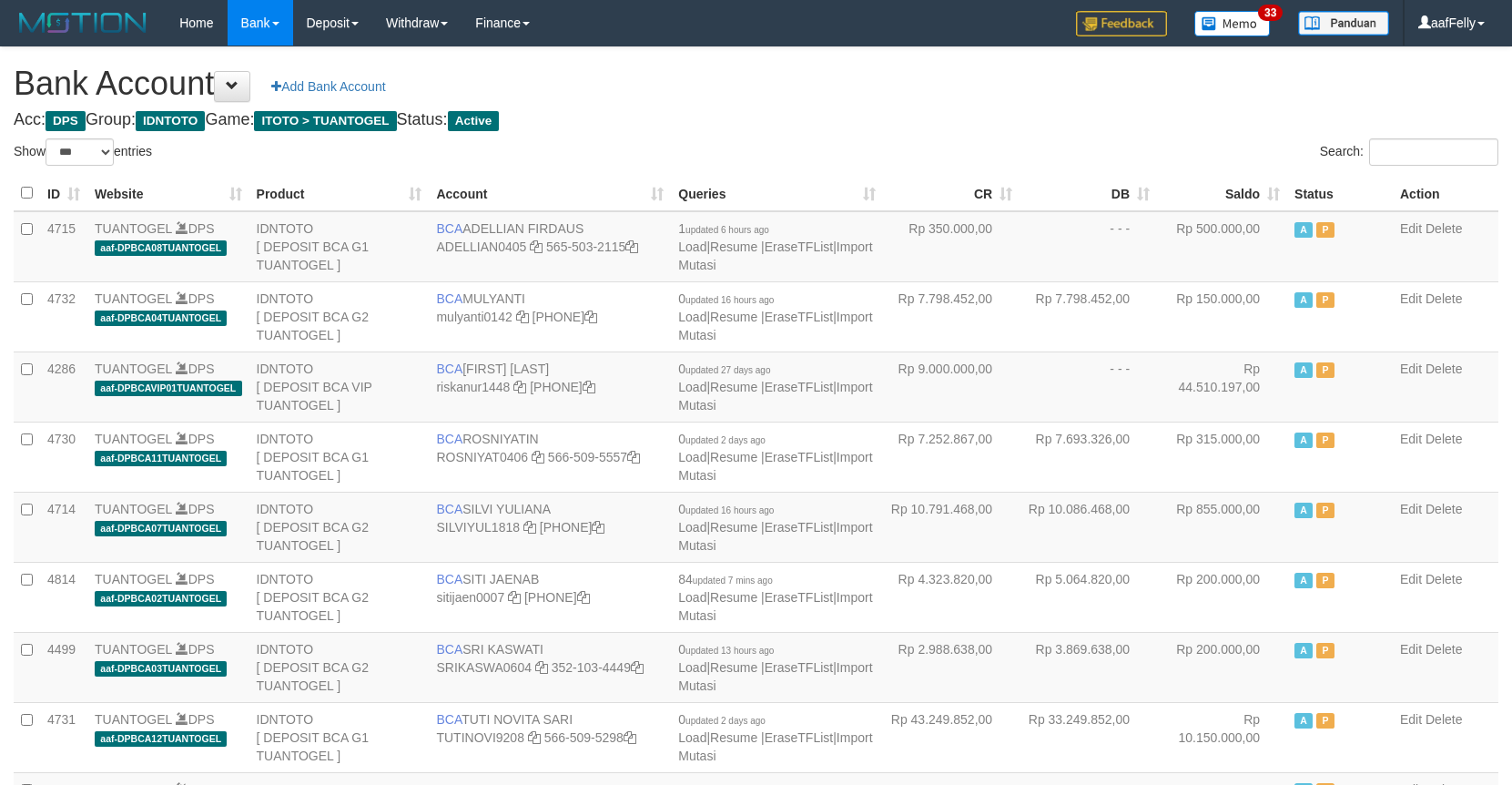 select on "***" 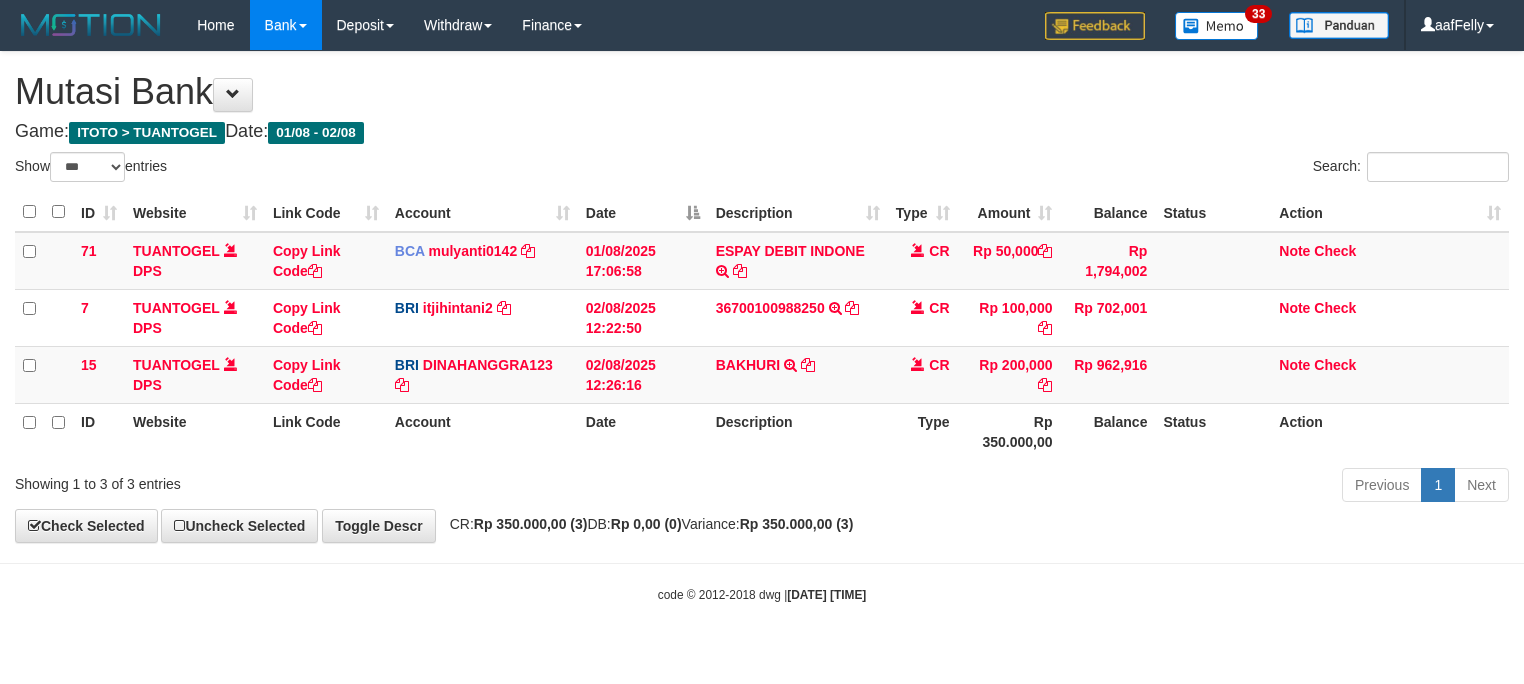 select on "***" 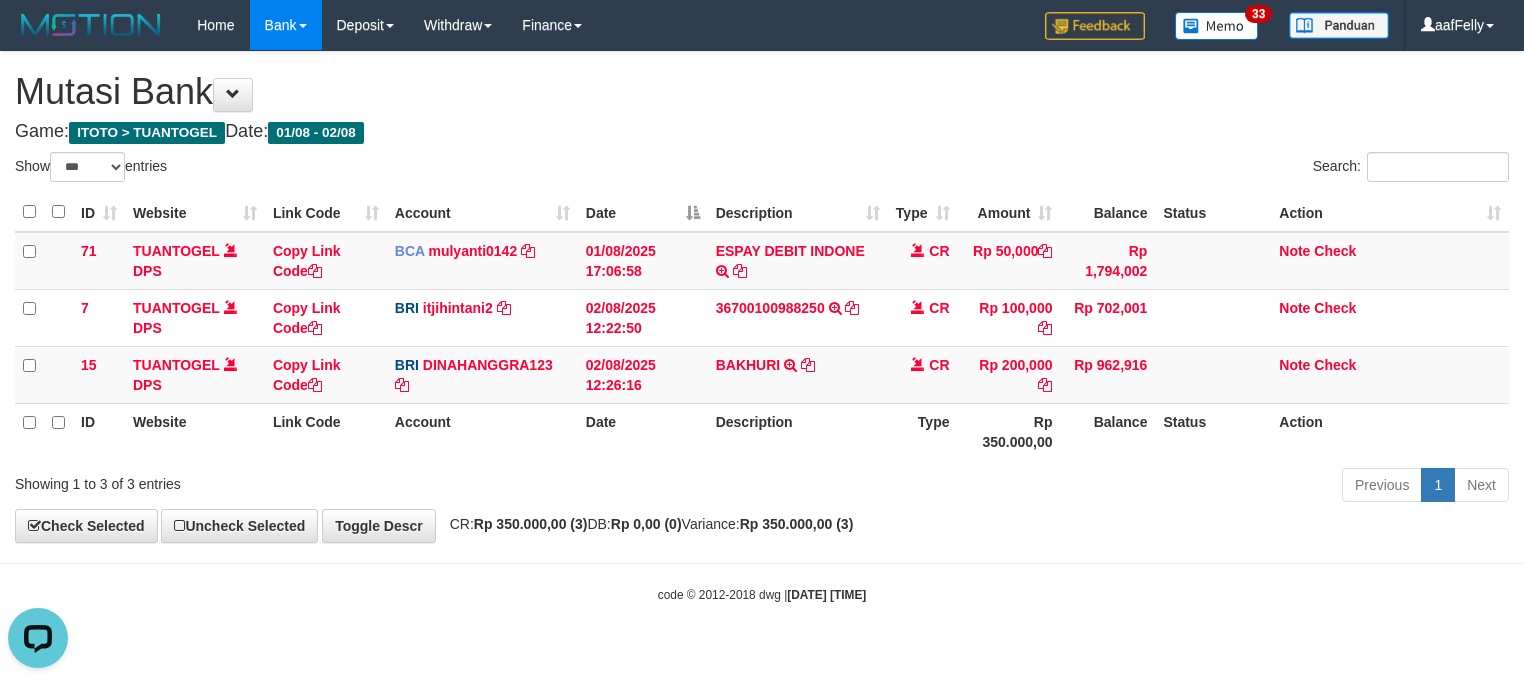 scroll, scrollTop: 0, scrollLeft: 0, axis: both 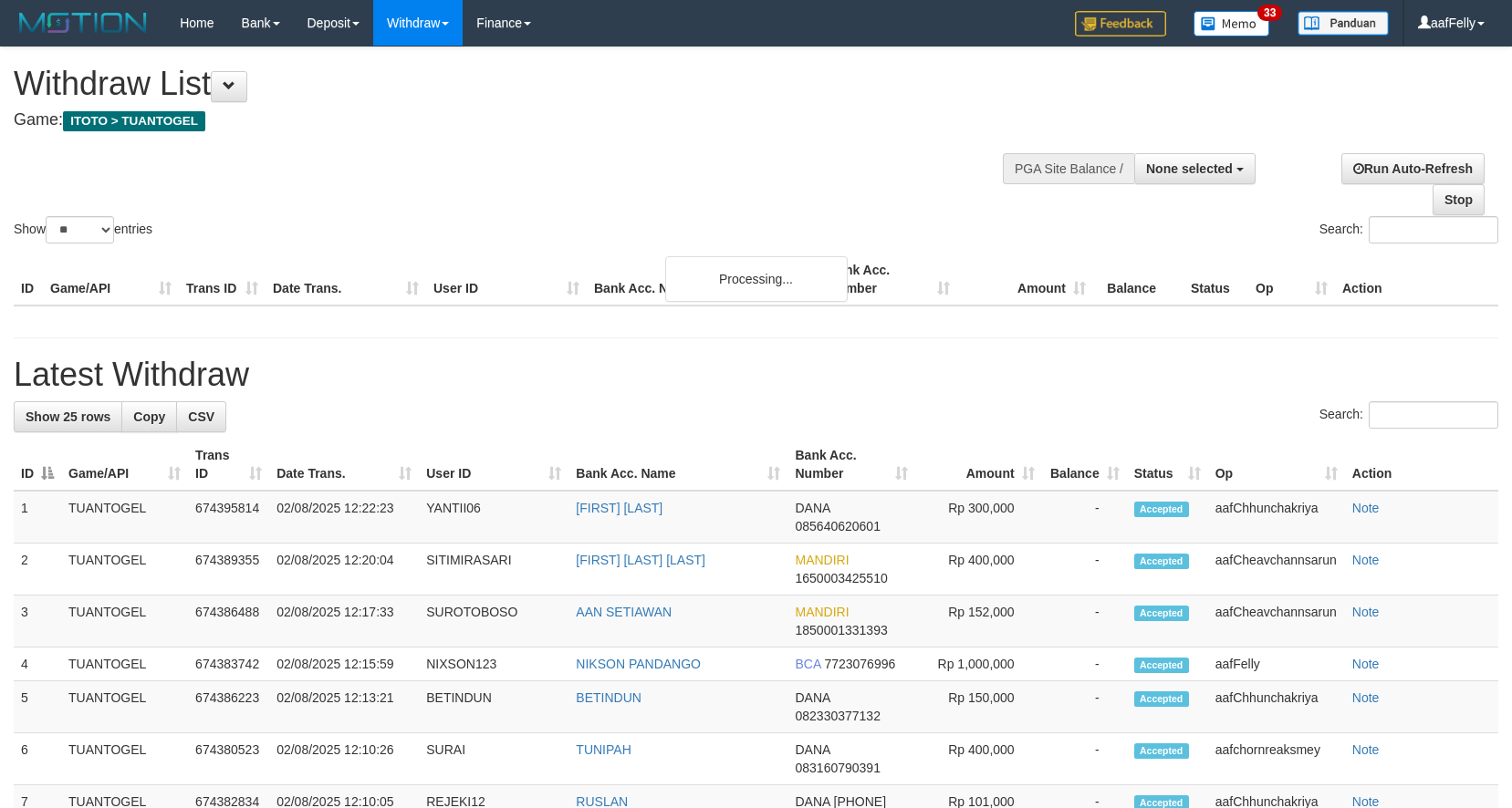 select 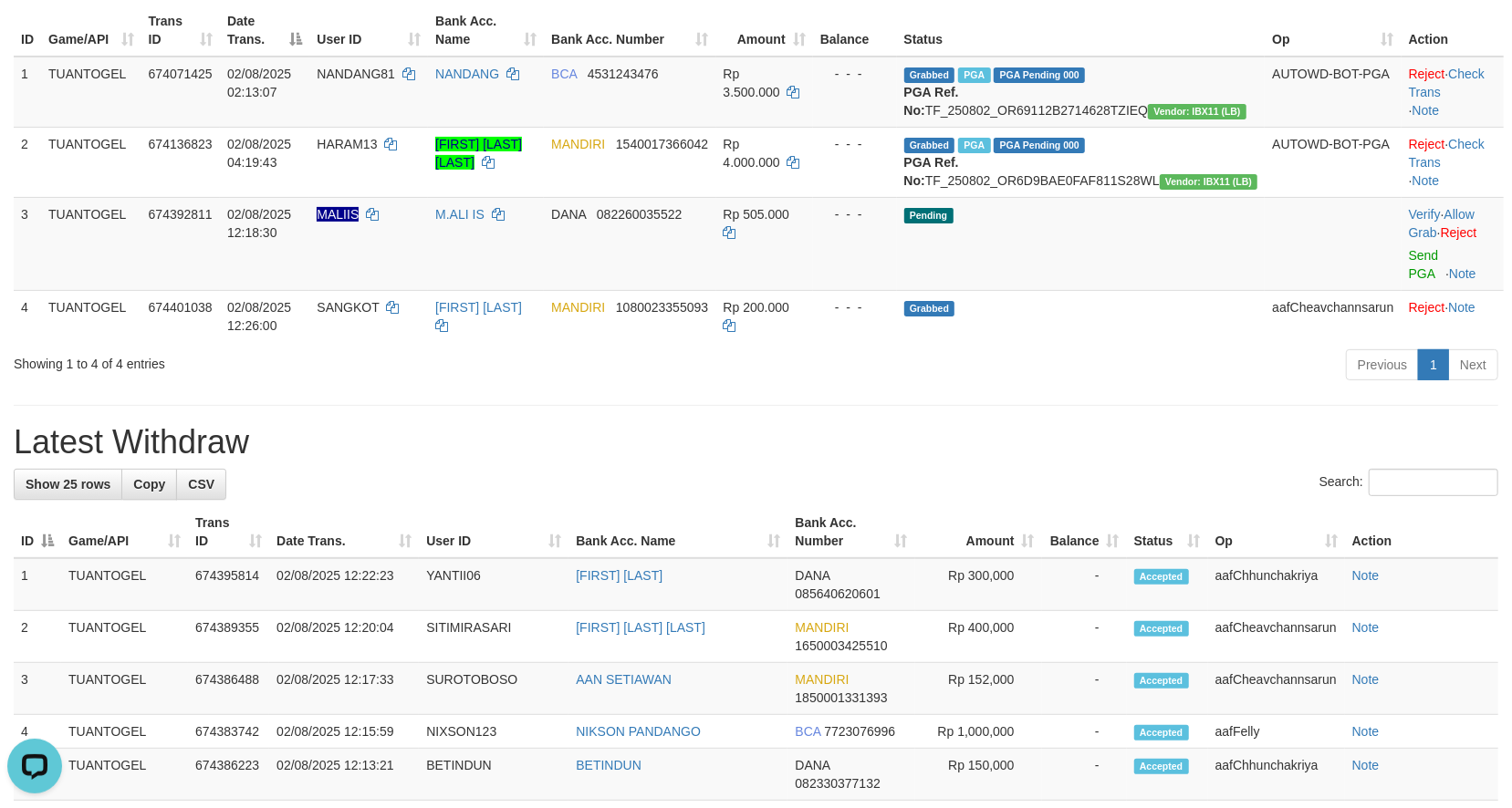 scroll, scrollTop: 0, scrollLeft: 0, axis: both 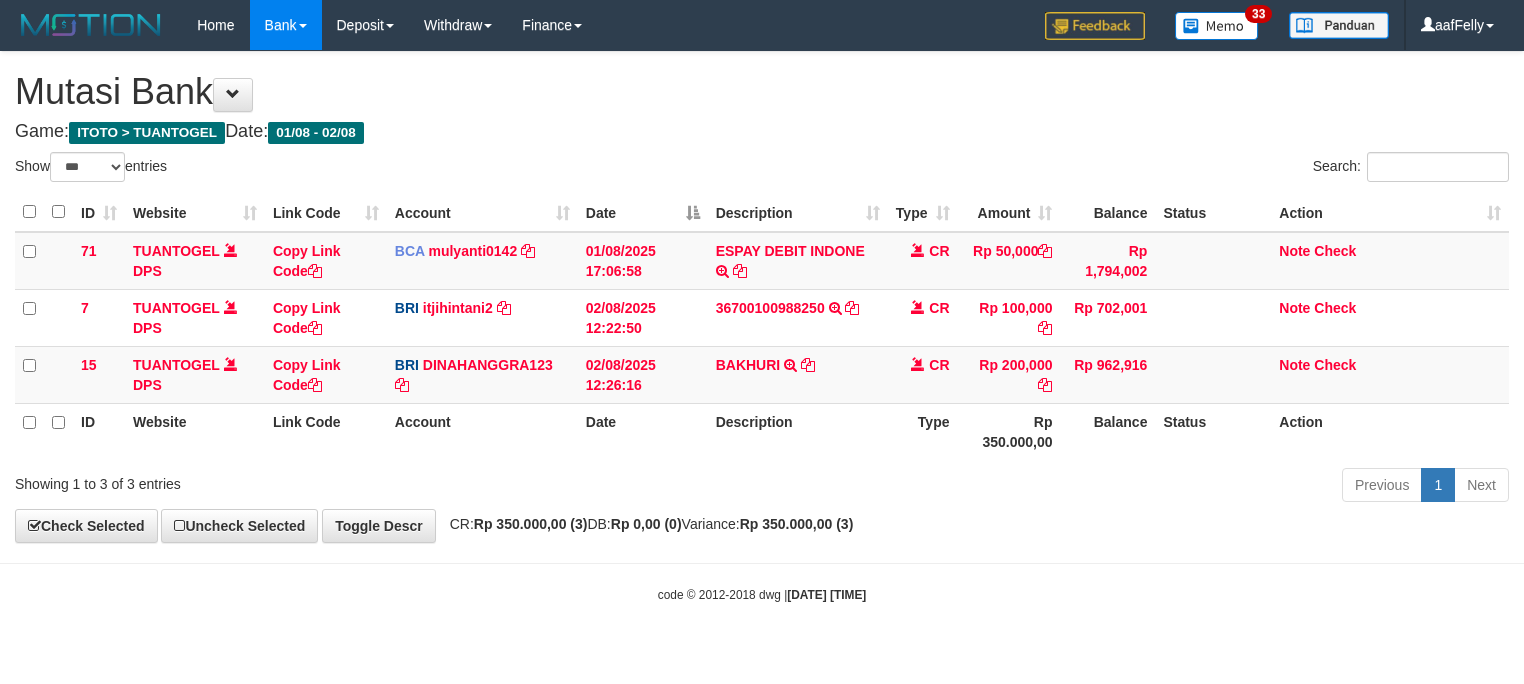 select on "***" 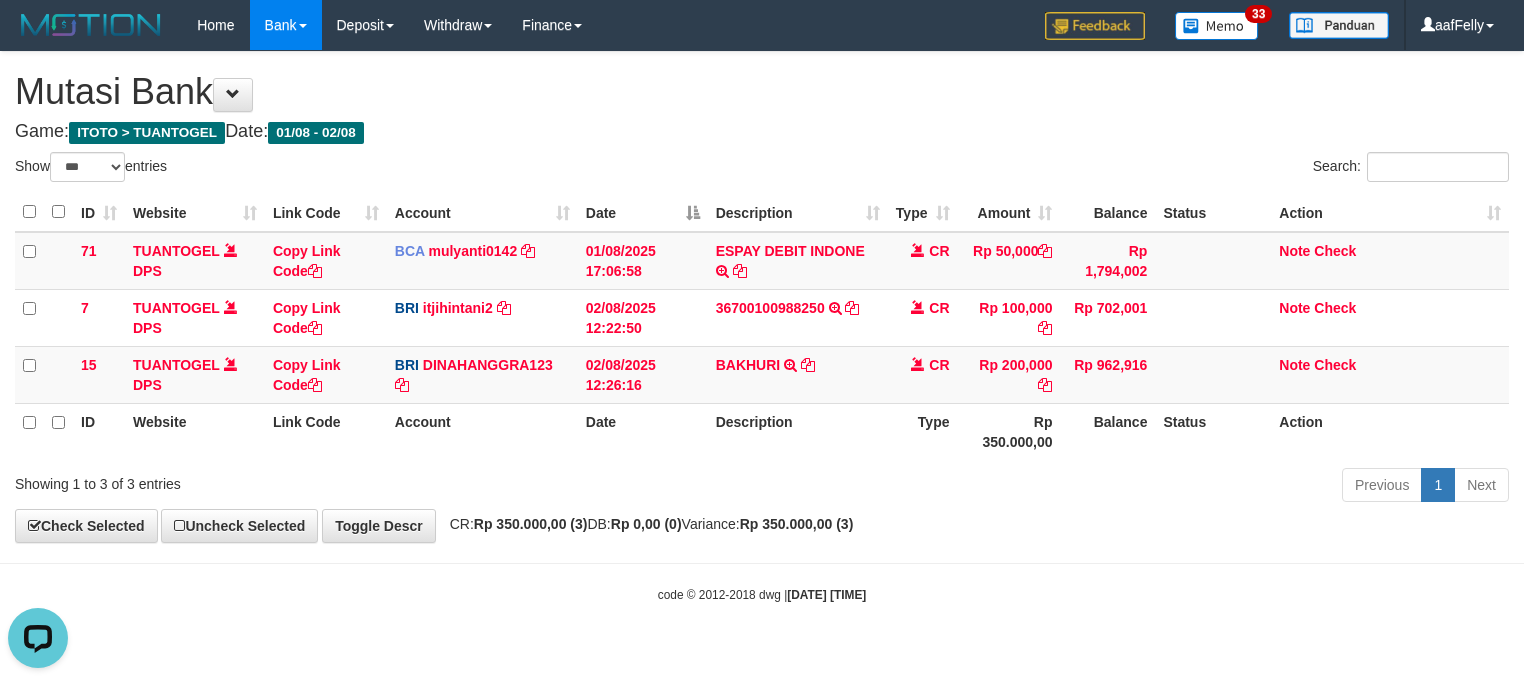 scroll, scrollTop: 0, scrollLeft: 0, axis: both 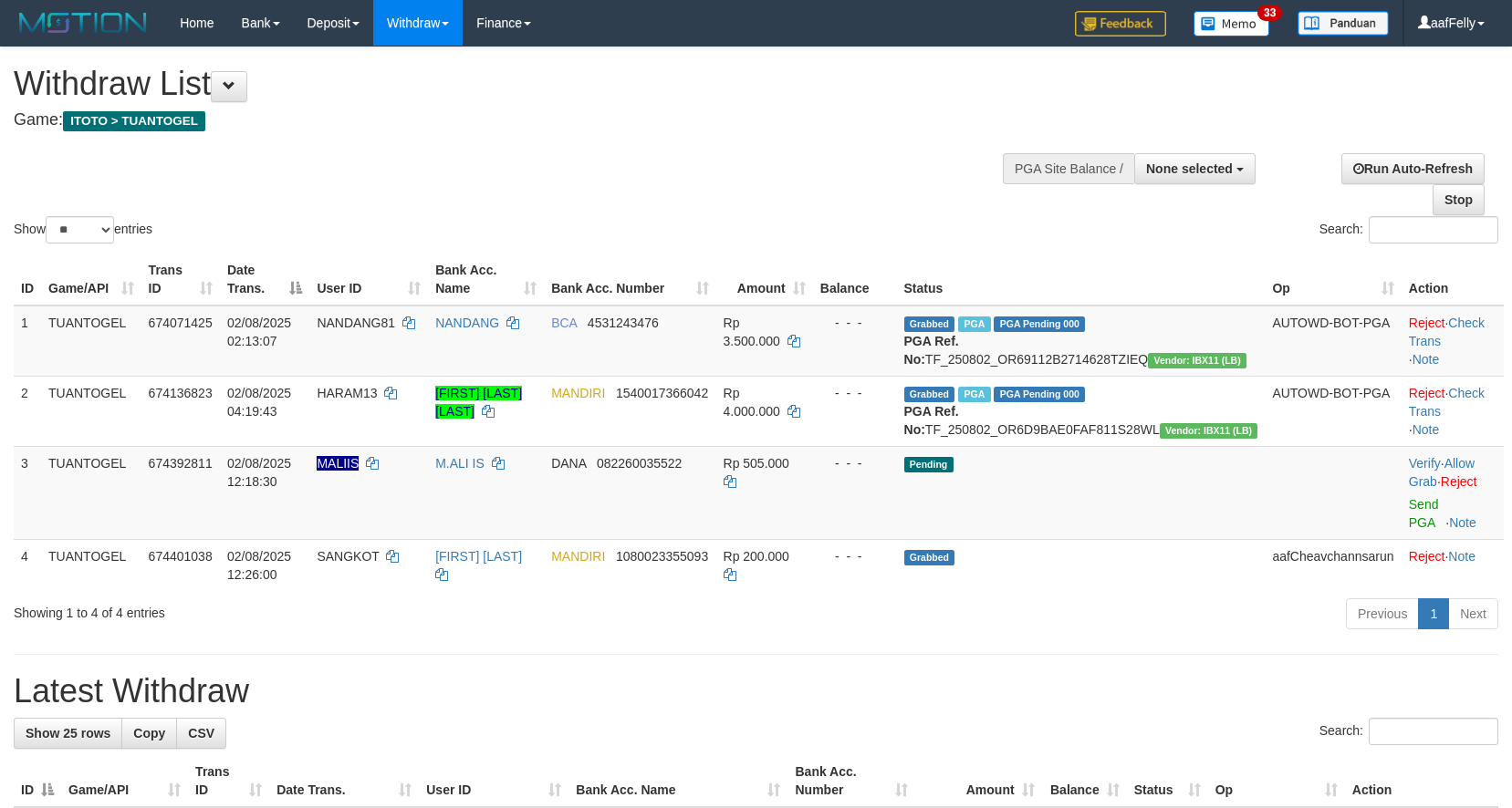 select 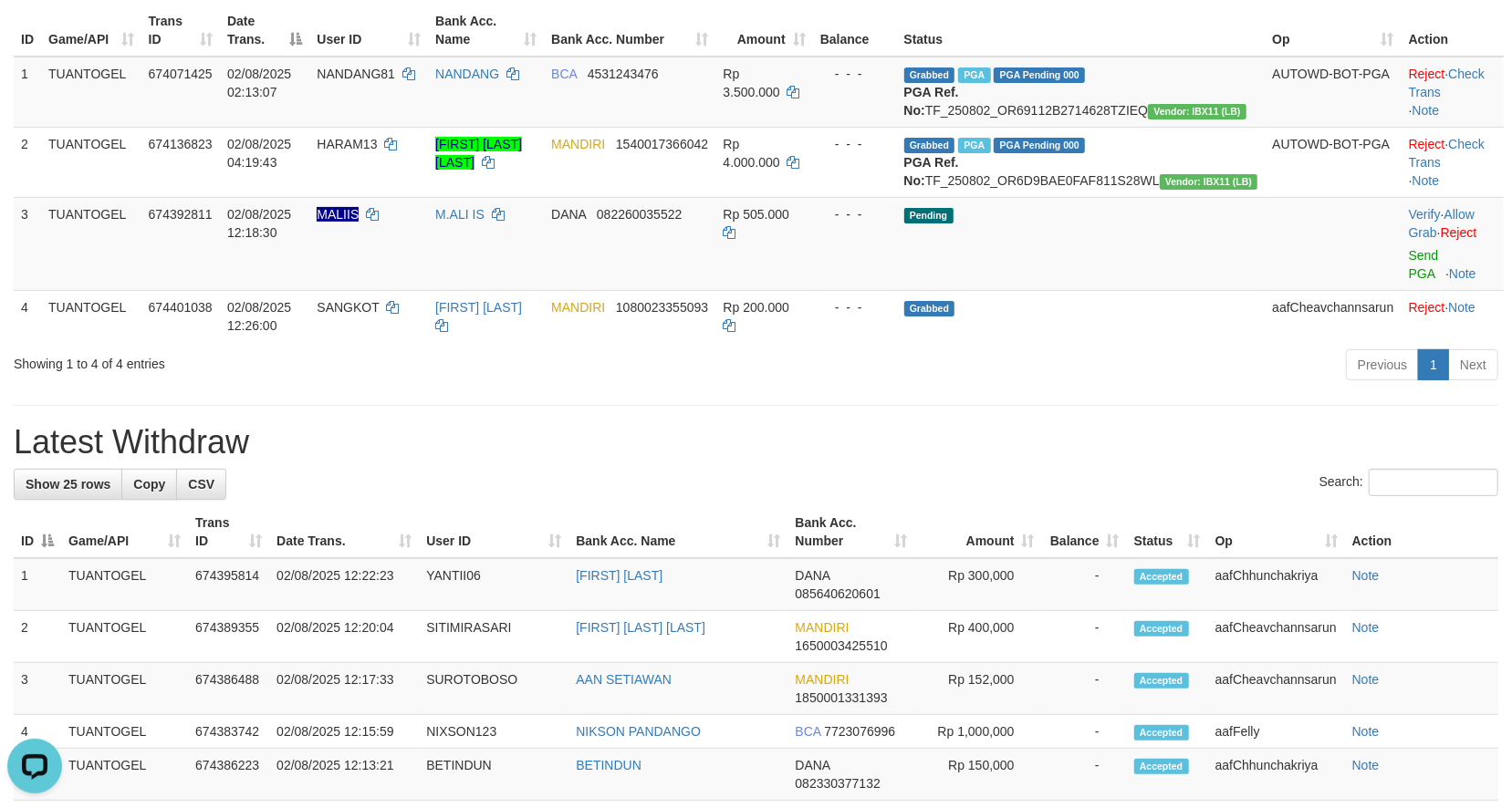 scroll, scrollTop: 0, scrollLeft: 0, axis: both 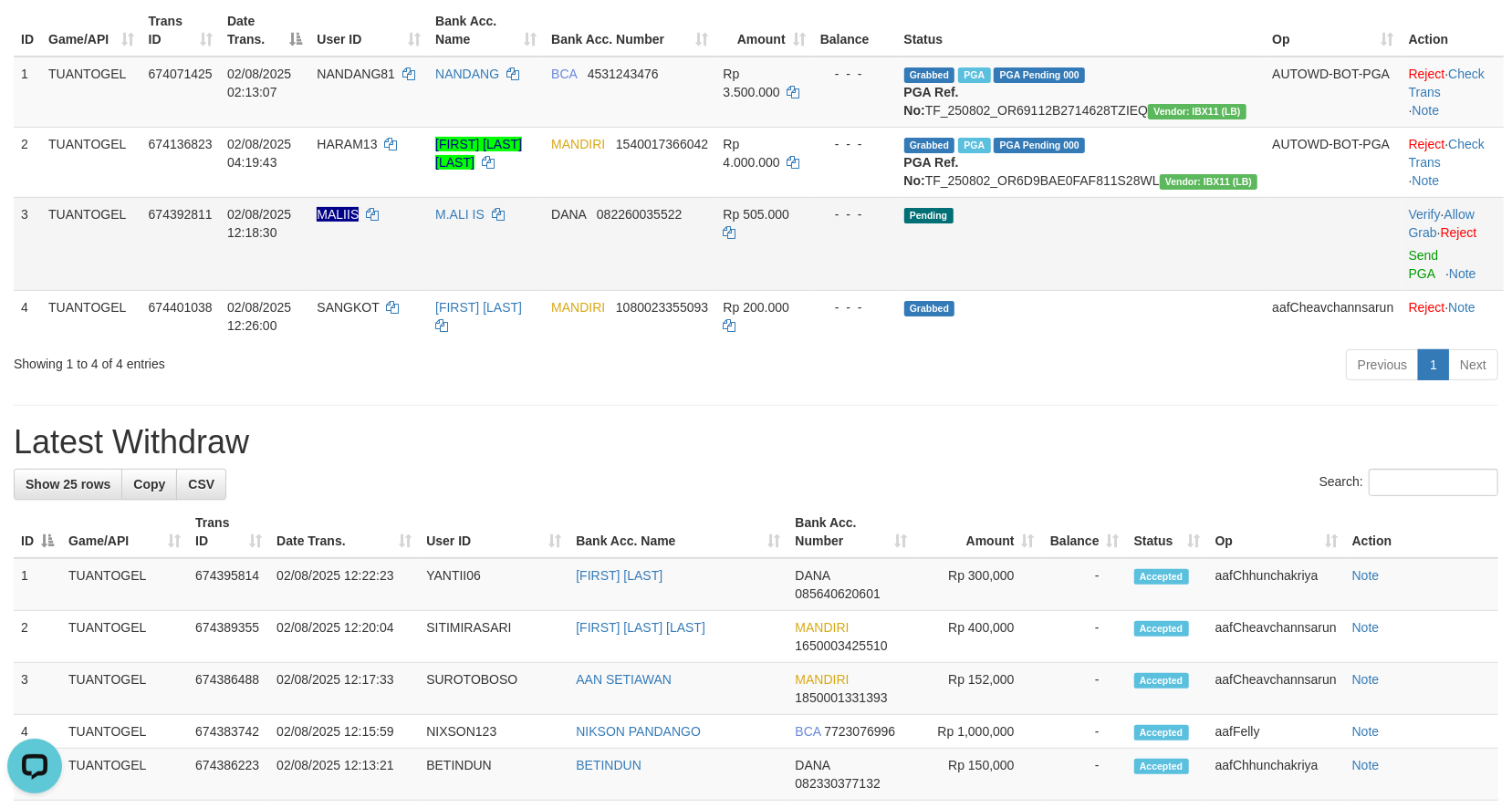 click on "MALIIS" at bounding box center [338, 214] 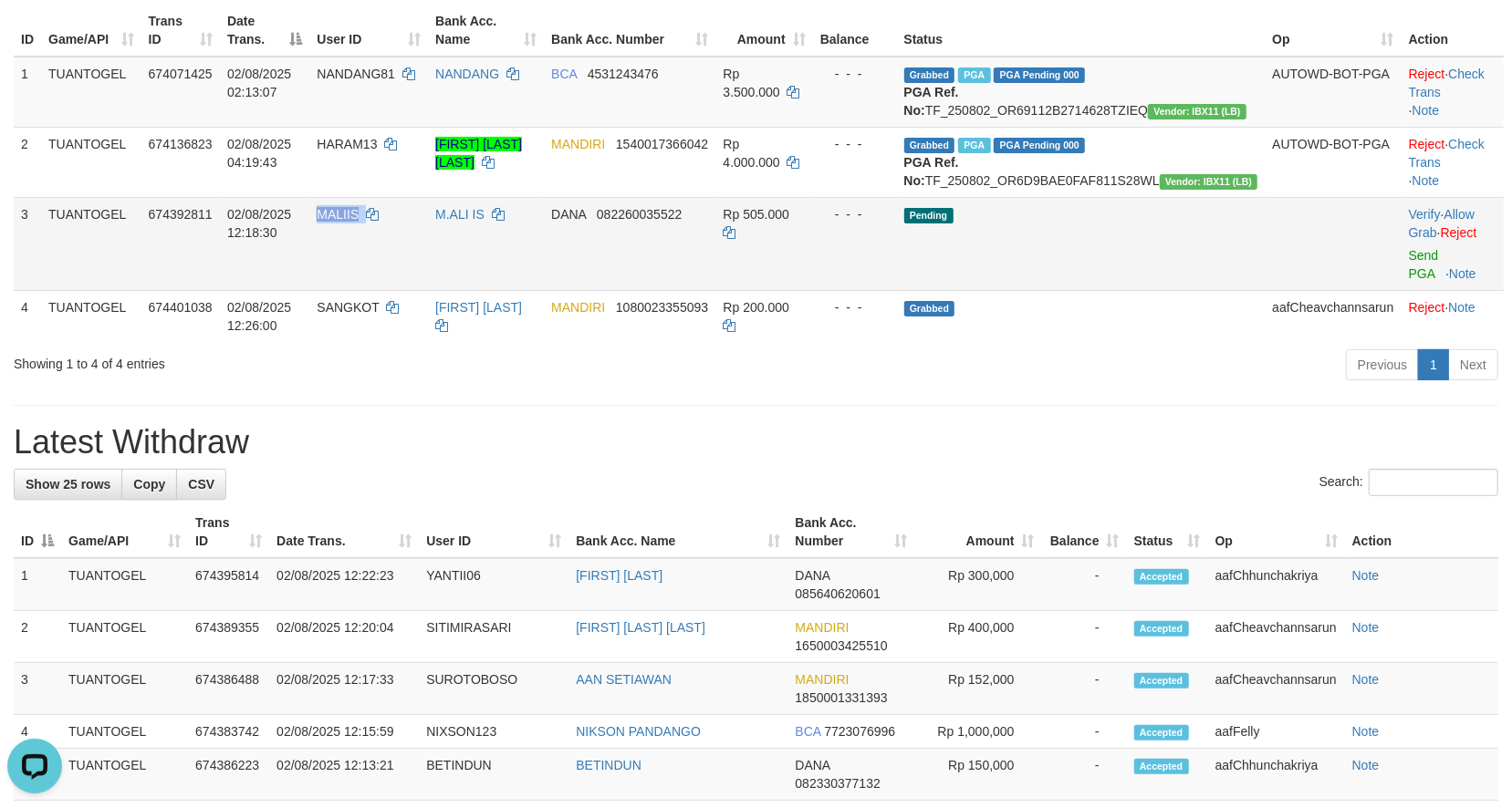 click on "MALIIS" at bounding box center (338, 214) 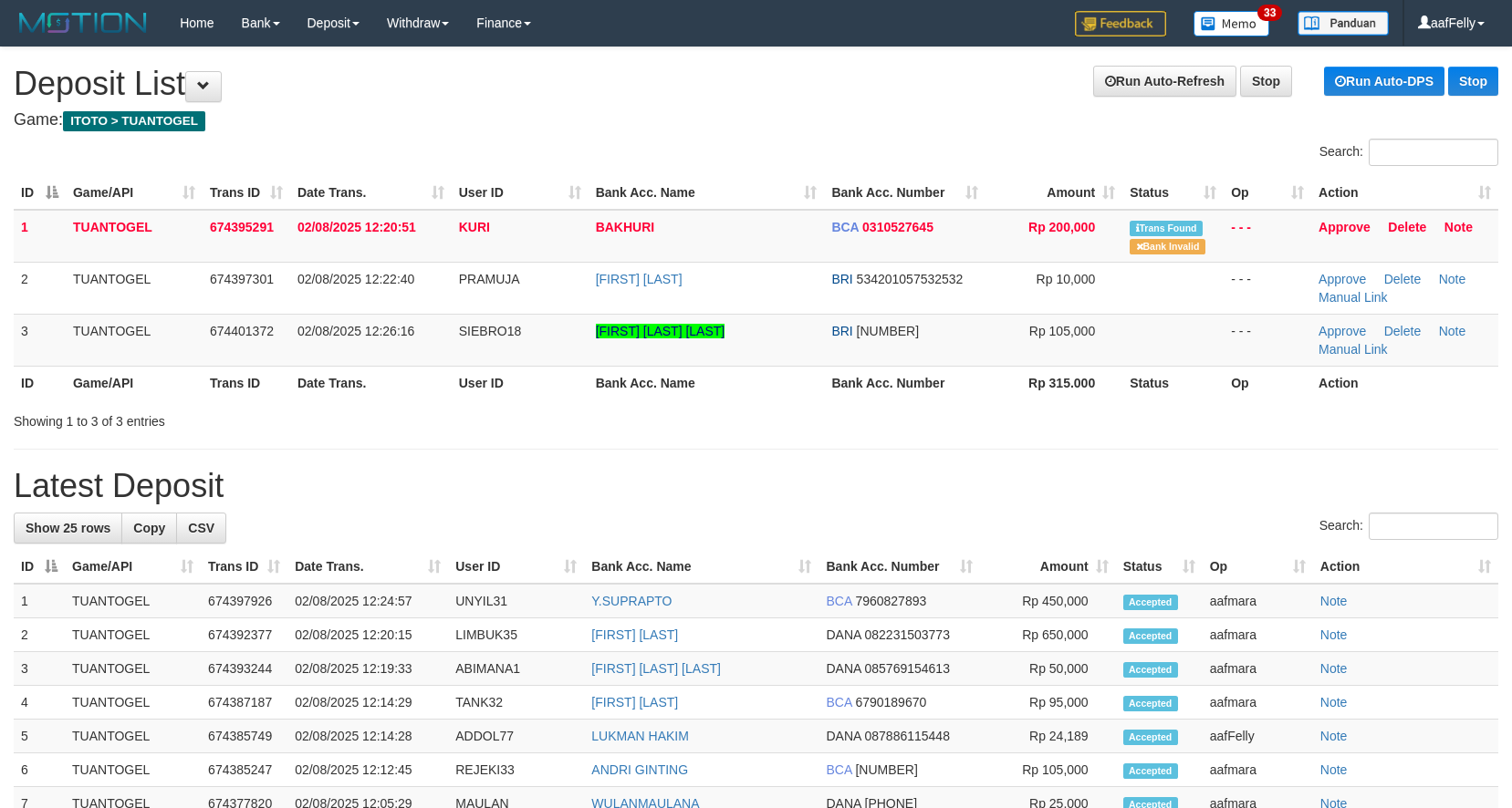 scroll, scrollTop: 0, scrollLeft: 0, axis: both 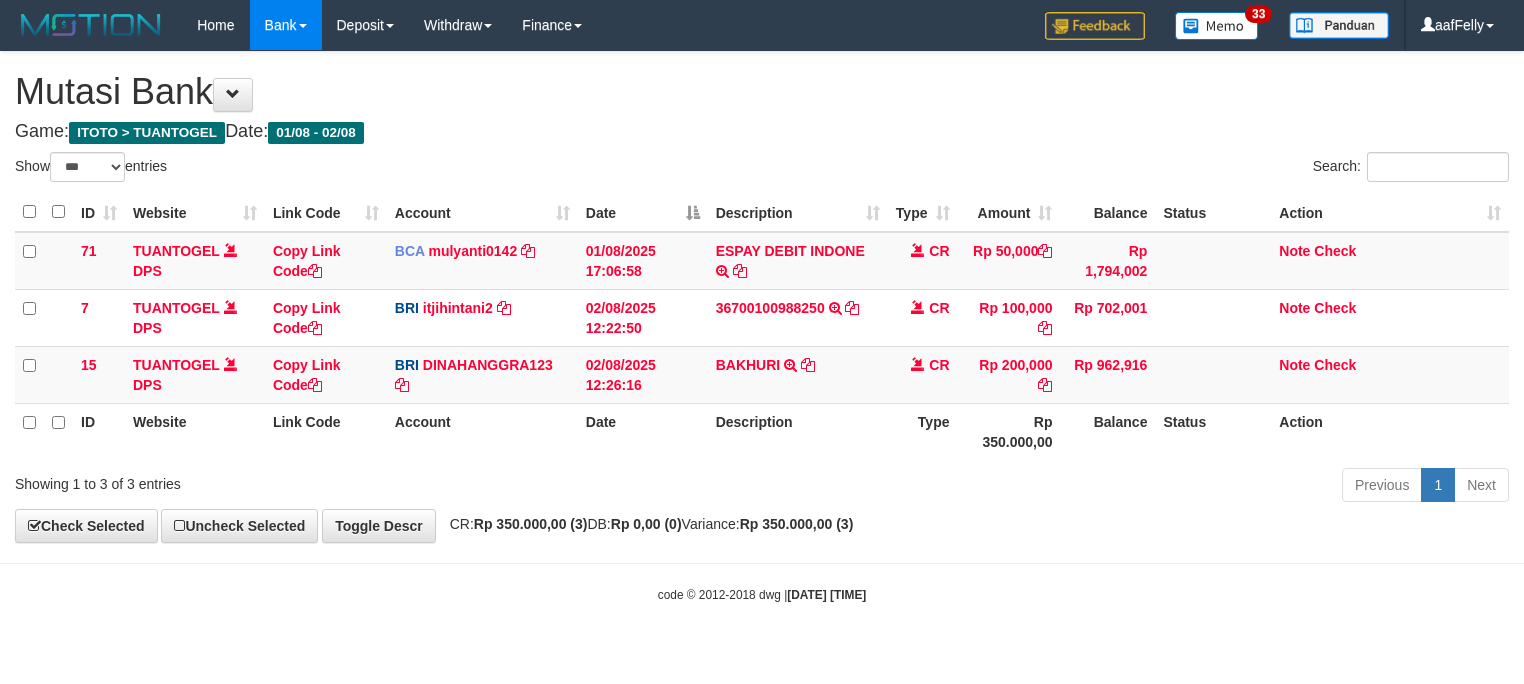 select on "***" 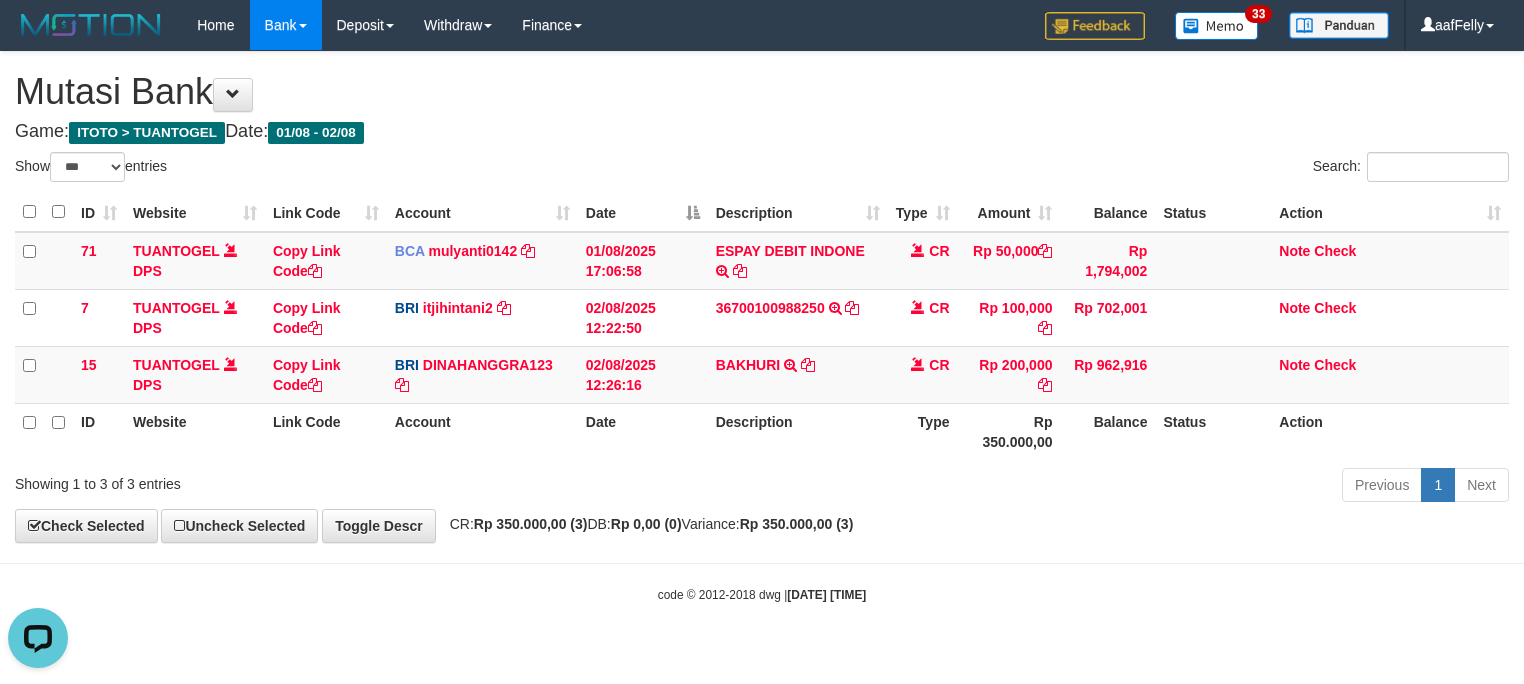 scroll, scrollTop: 0, scrollLeft: 0, axis: both 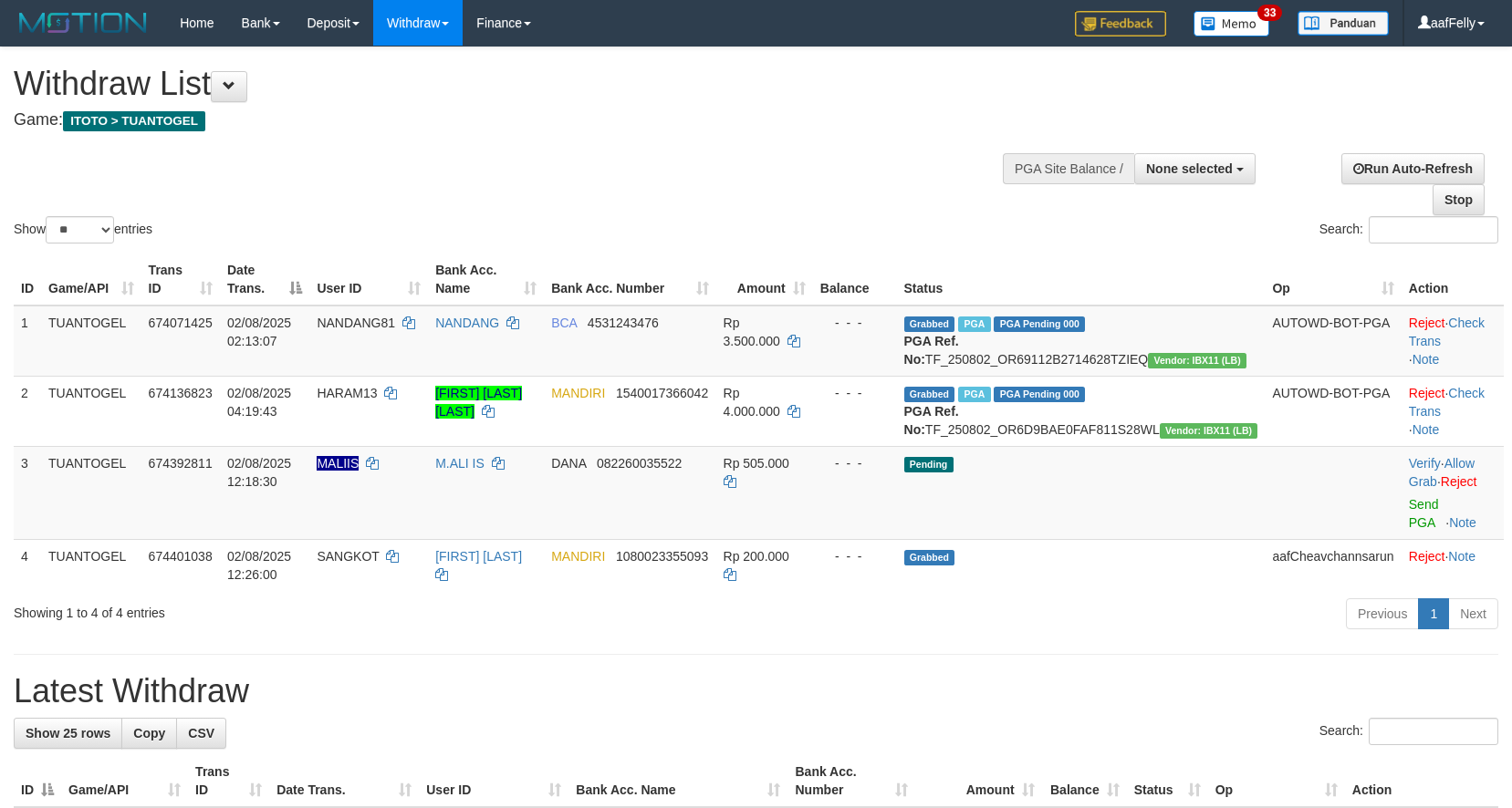 select 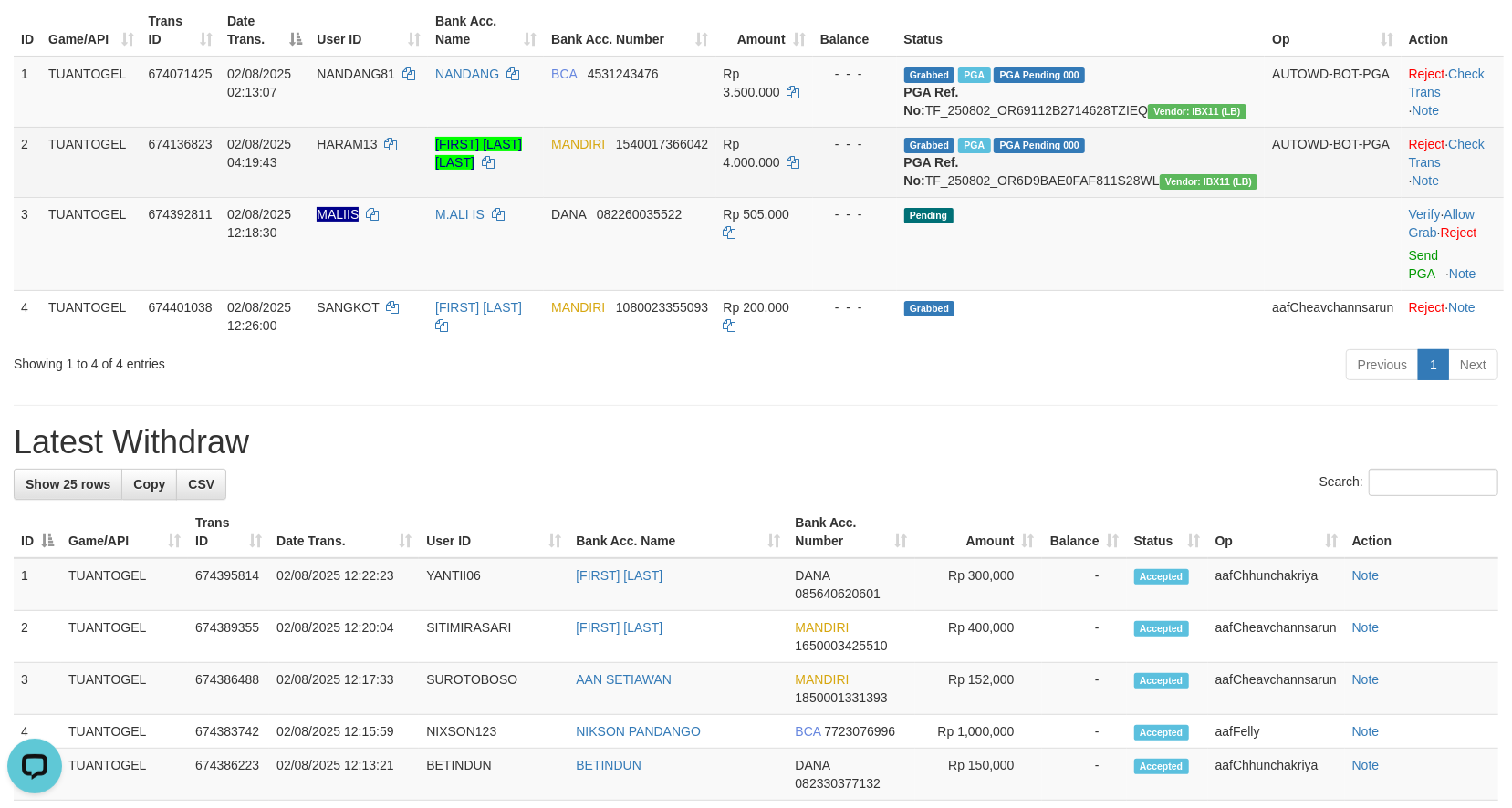 scroll, scrollTop: 0, scrollLeft: 0, axis: both 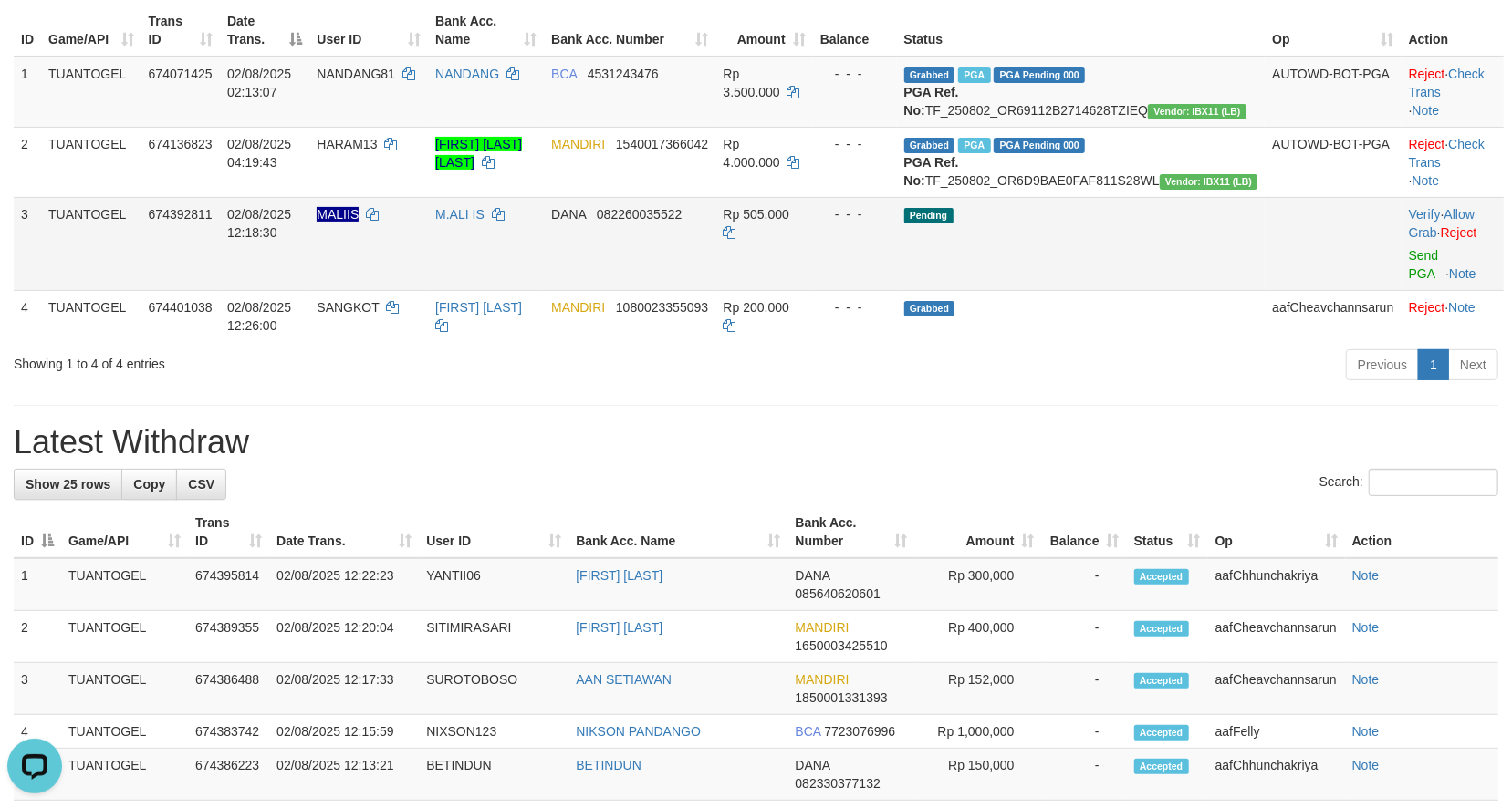 click on "MALIIS" at bounding box center [338, 214] 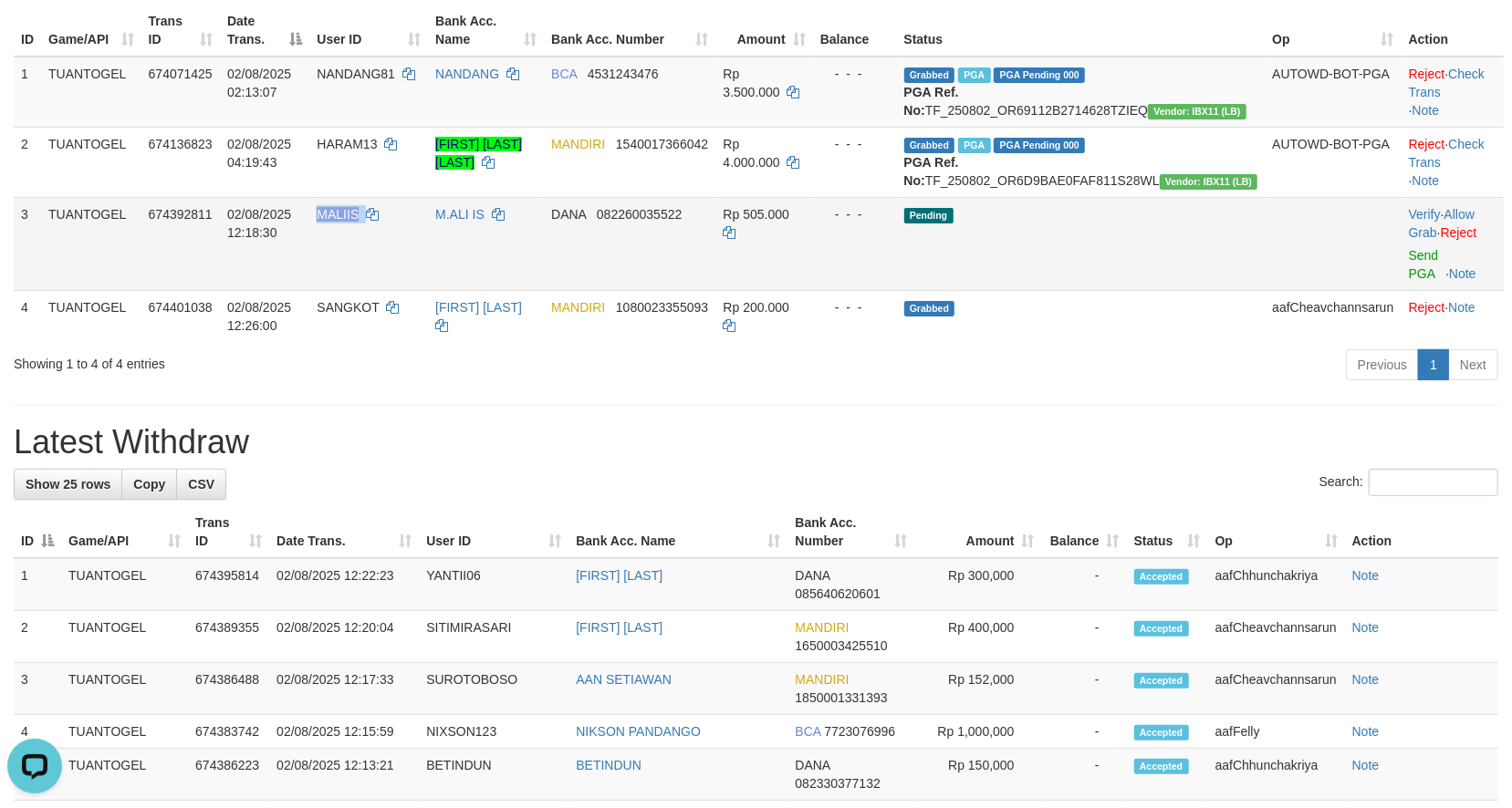 click on "MALIIS" at bounding box center (338, 214) 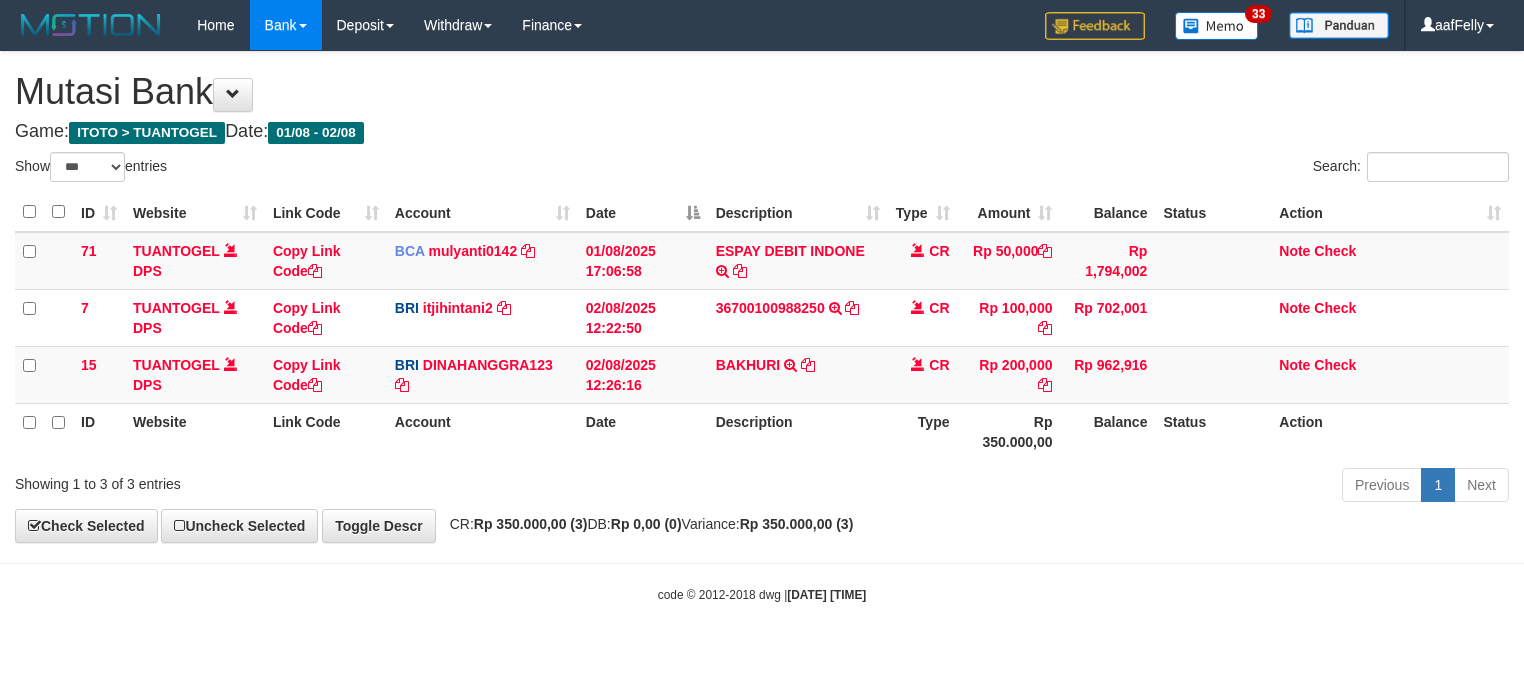 select on "***" 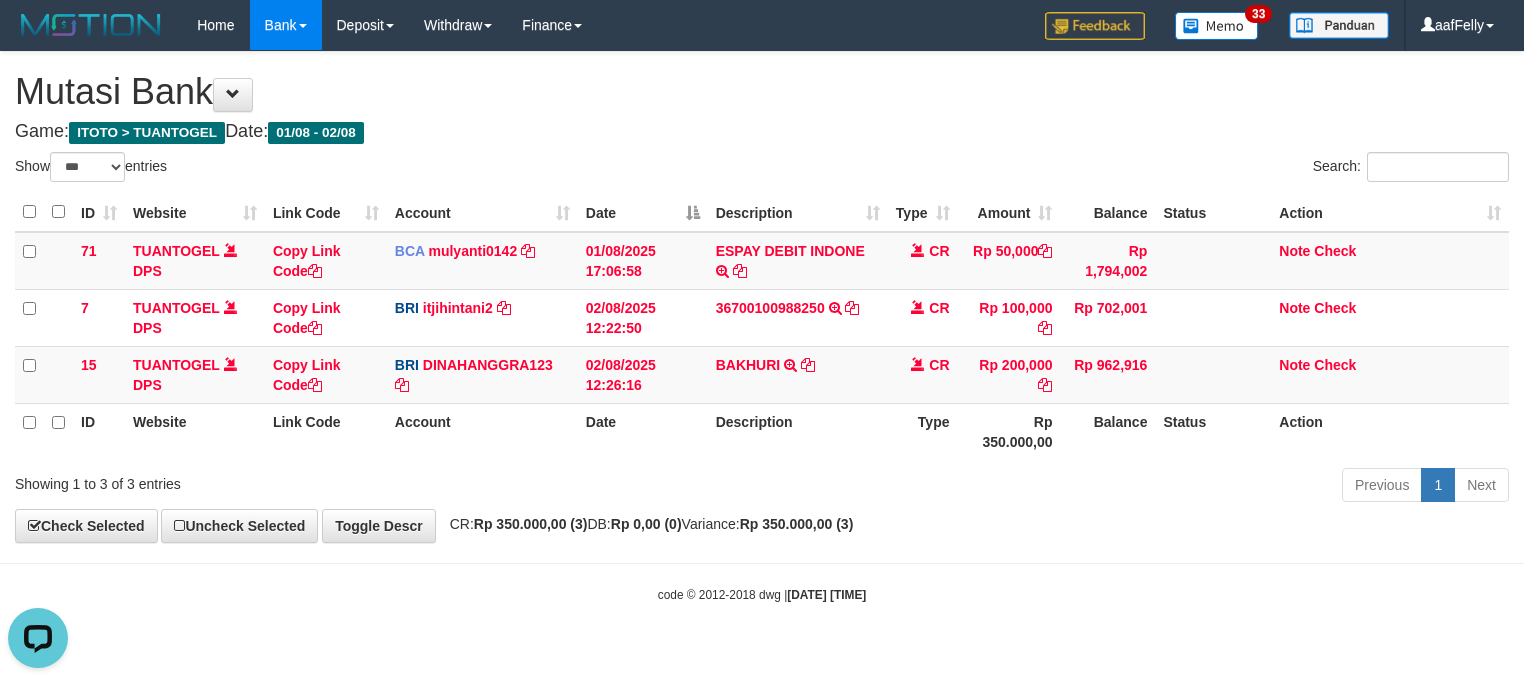 scroll, scrollTop: 0, scrollLeft: 0, axis: both 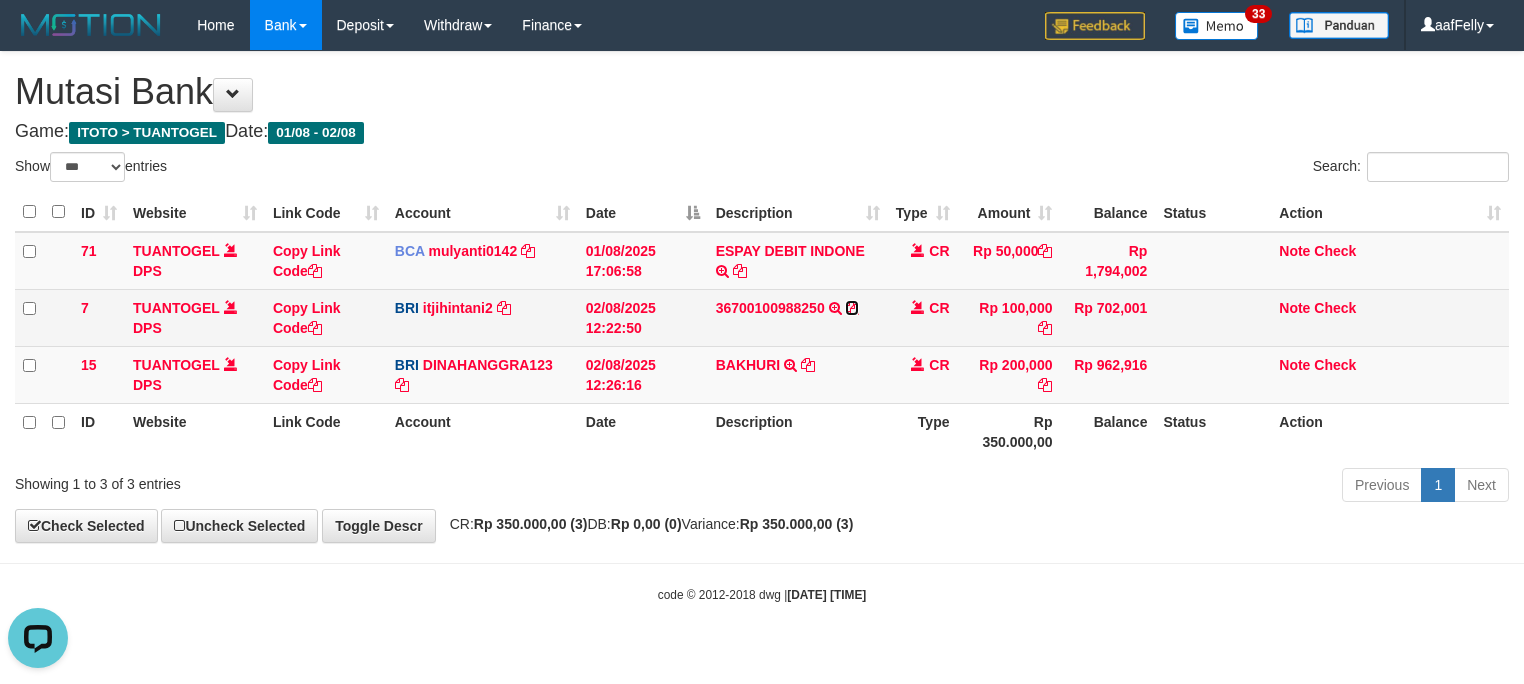 click at bounding box center (852, 308) 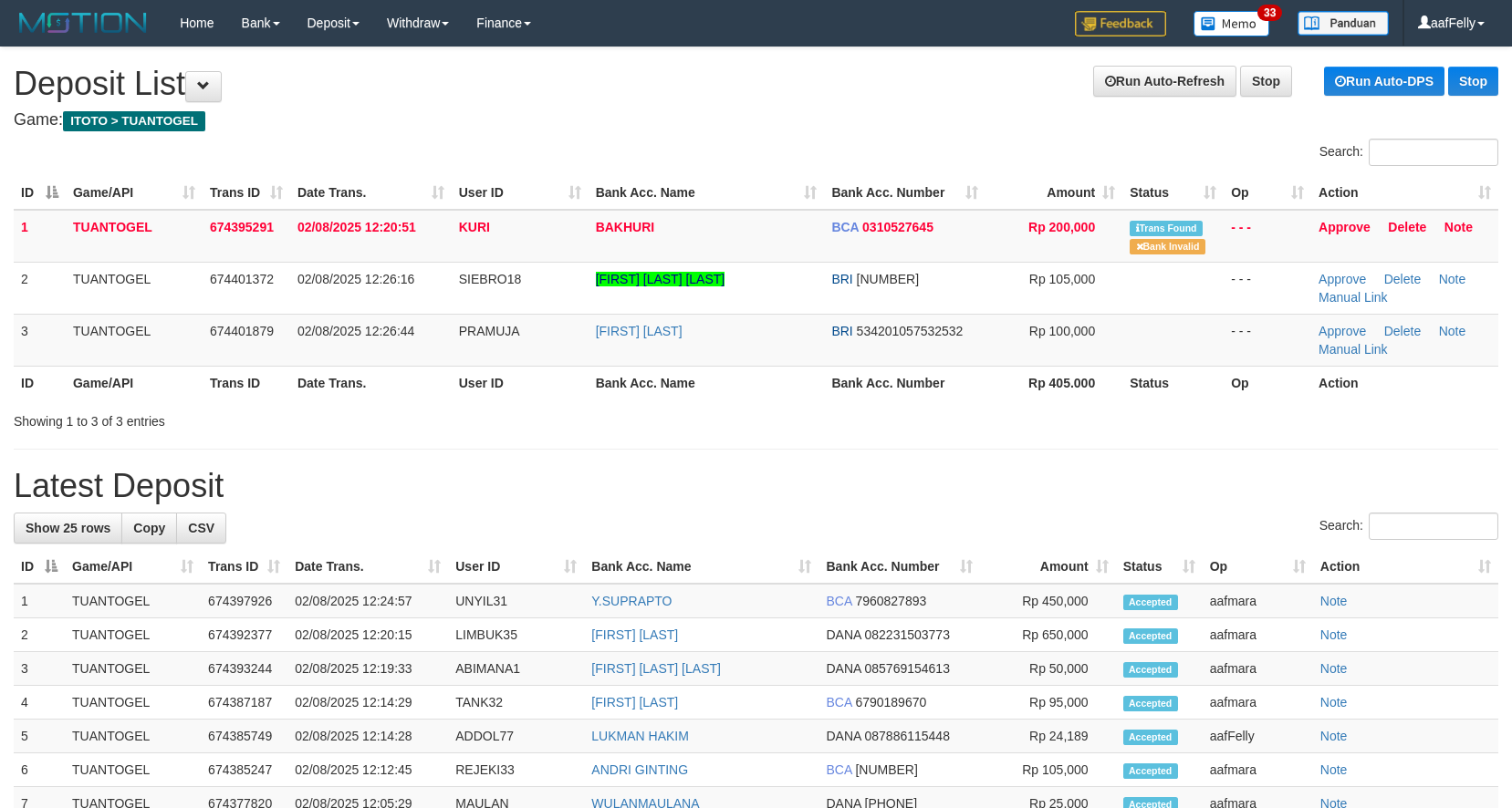 scroll, scrollTop: 0, scrollLeft: 0, axis: both 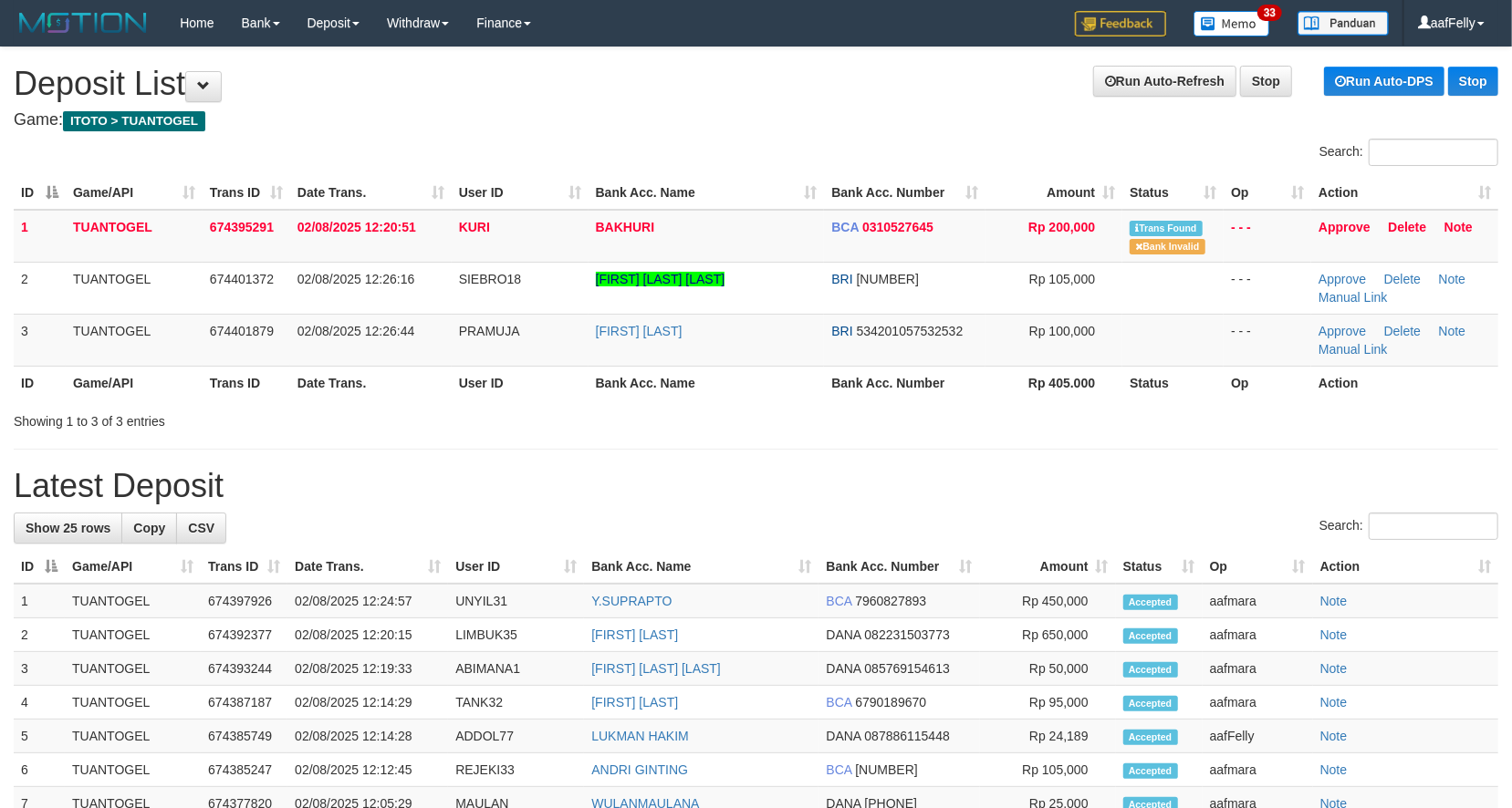 click on "Approve
Delete
Note" at bounding box center (1404, 236) 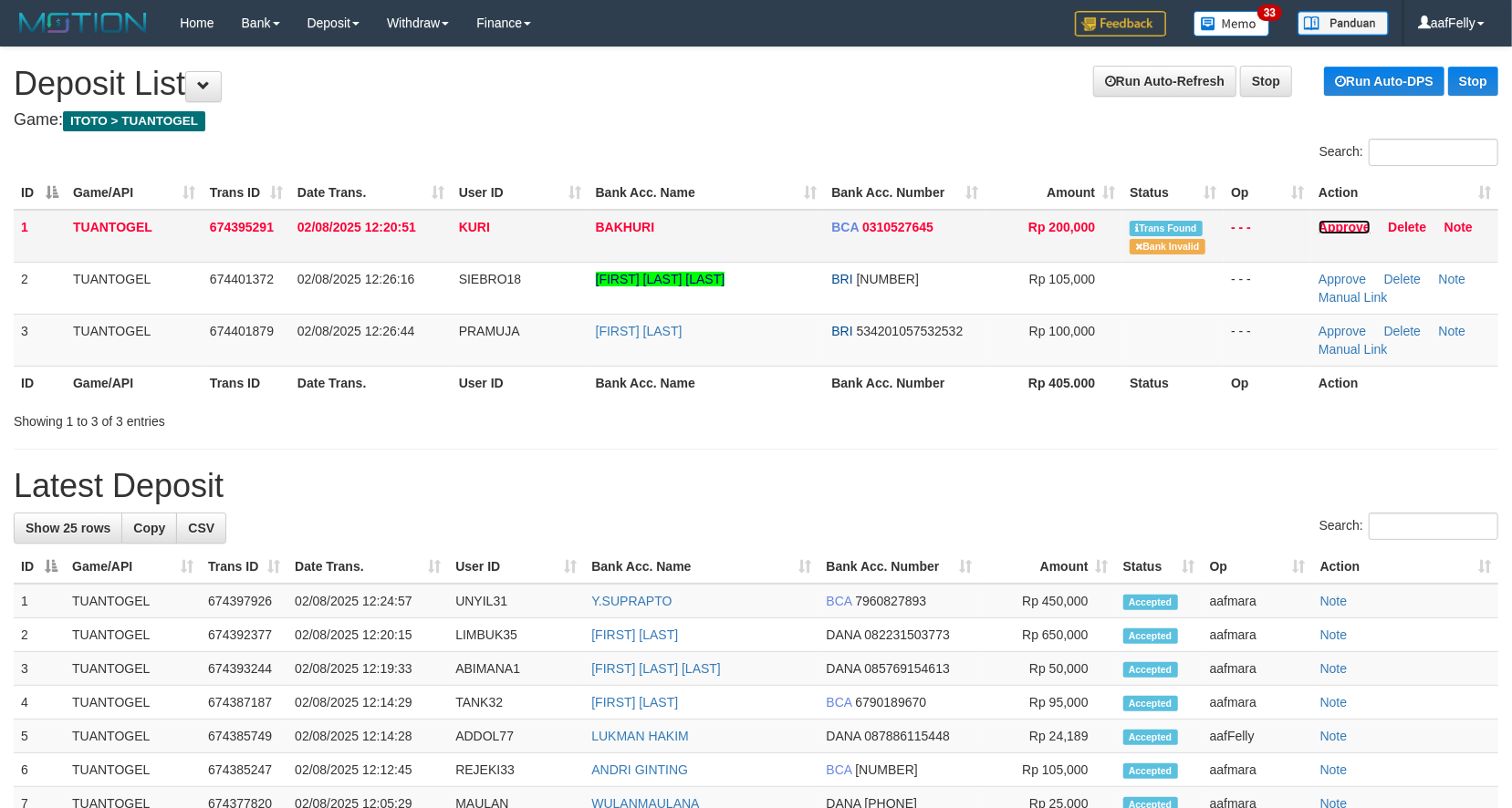 click on "Approve" at bounding box center [1344, 227] 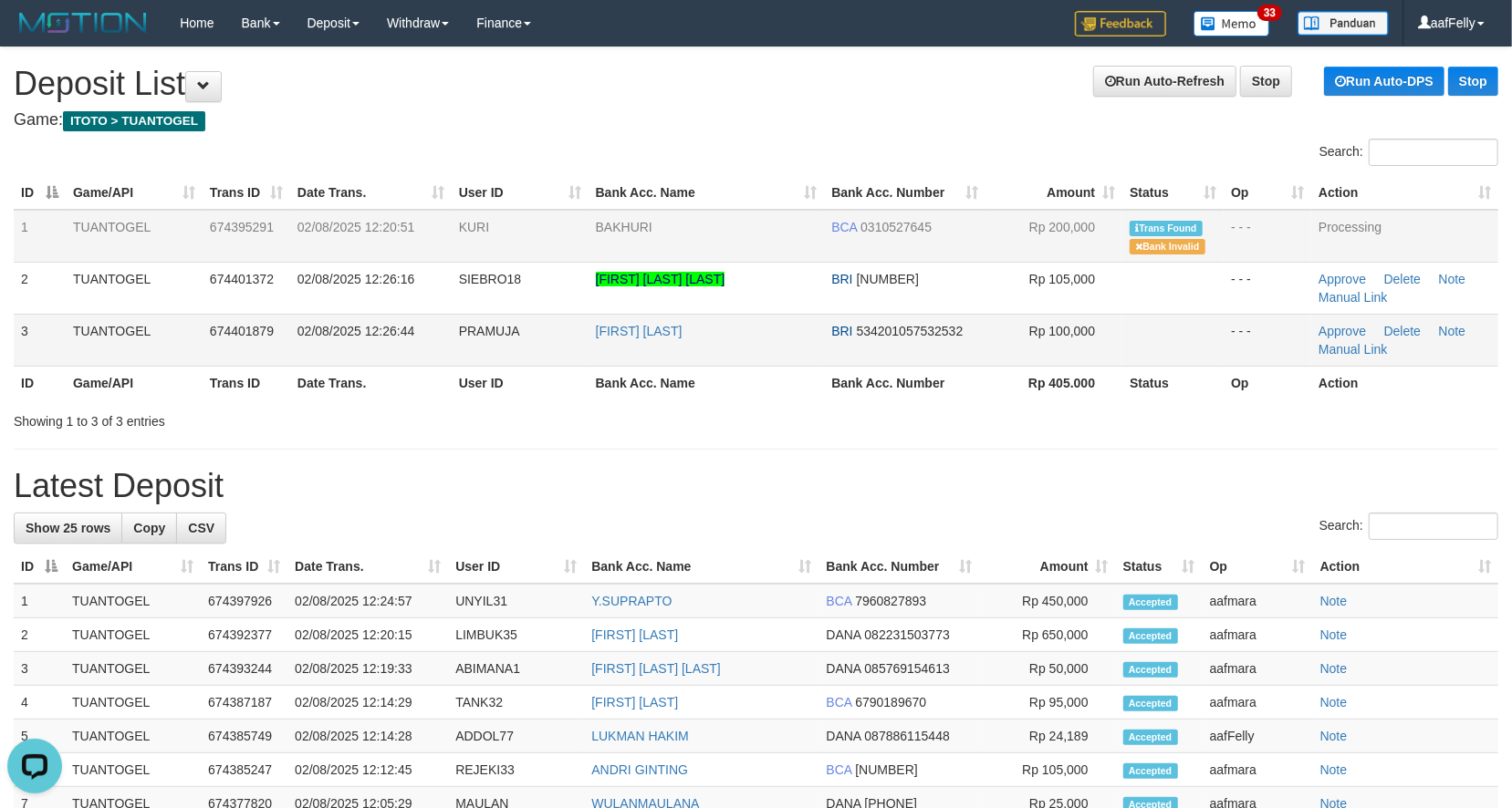scroll, scrollTop: 0, scrollLeft: 0, axis: both 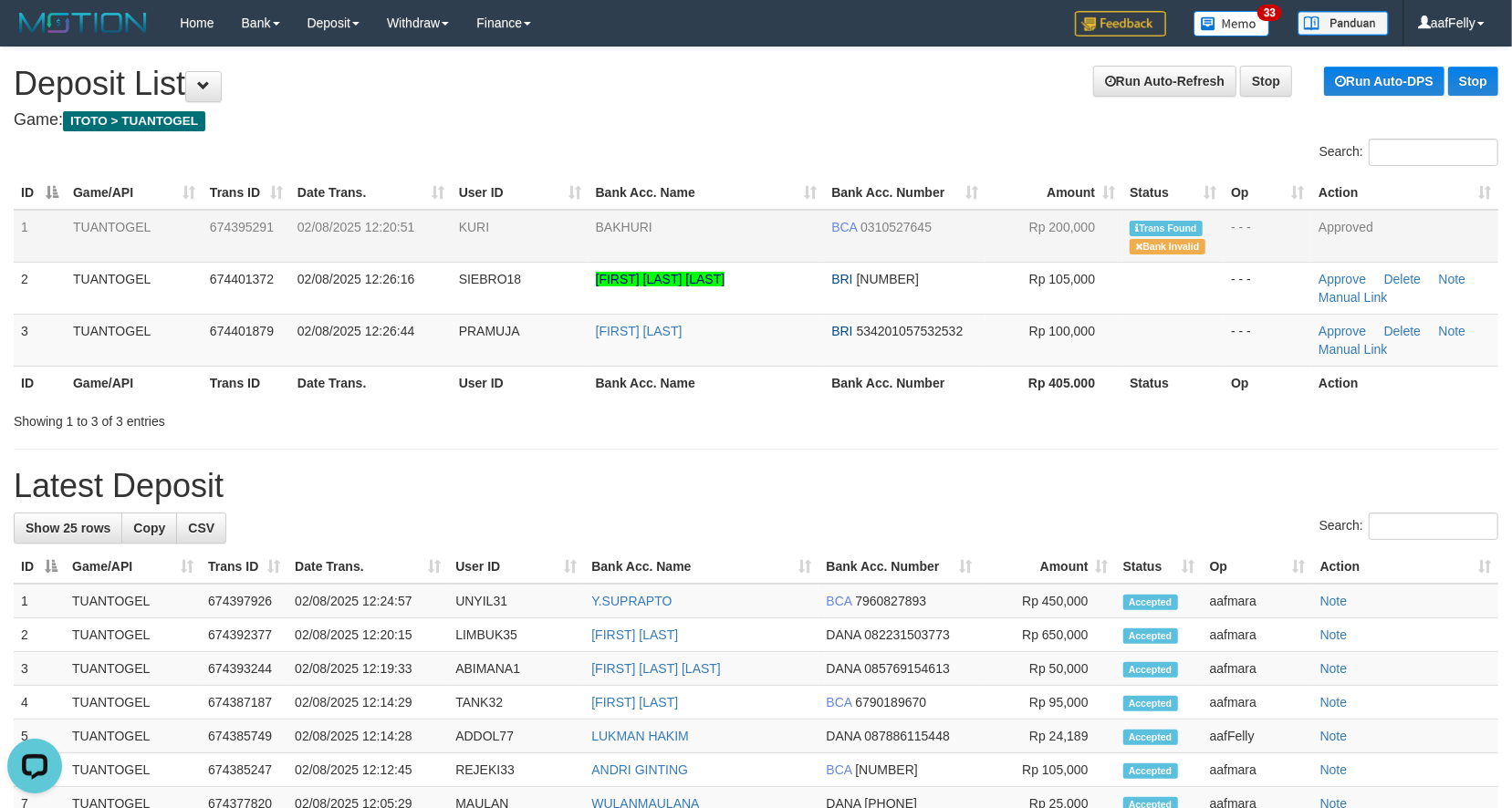 click on "**********" at bounding box center (756, 798) 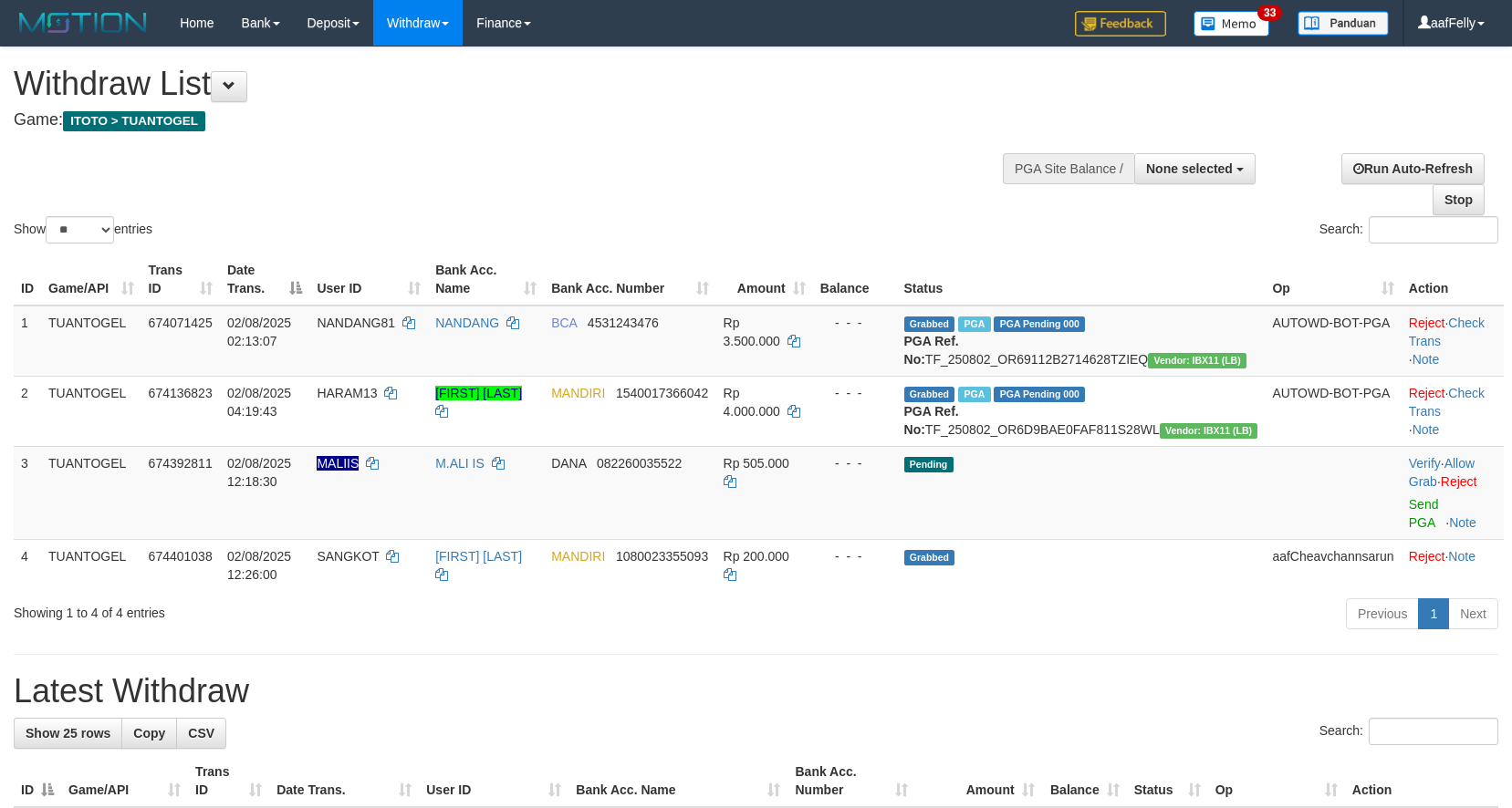 select 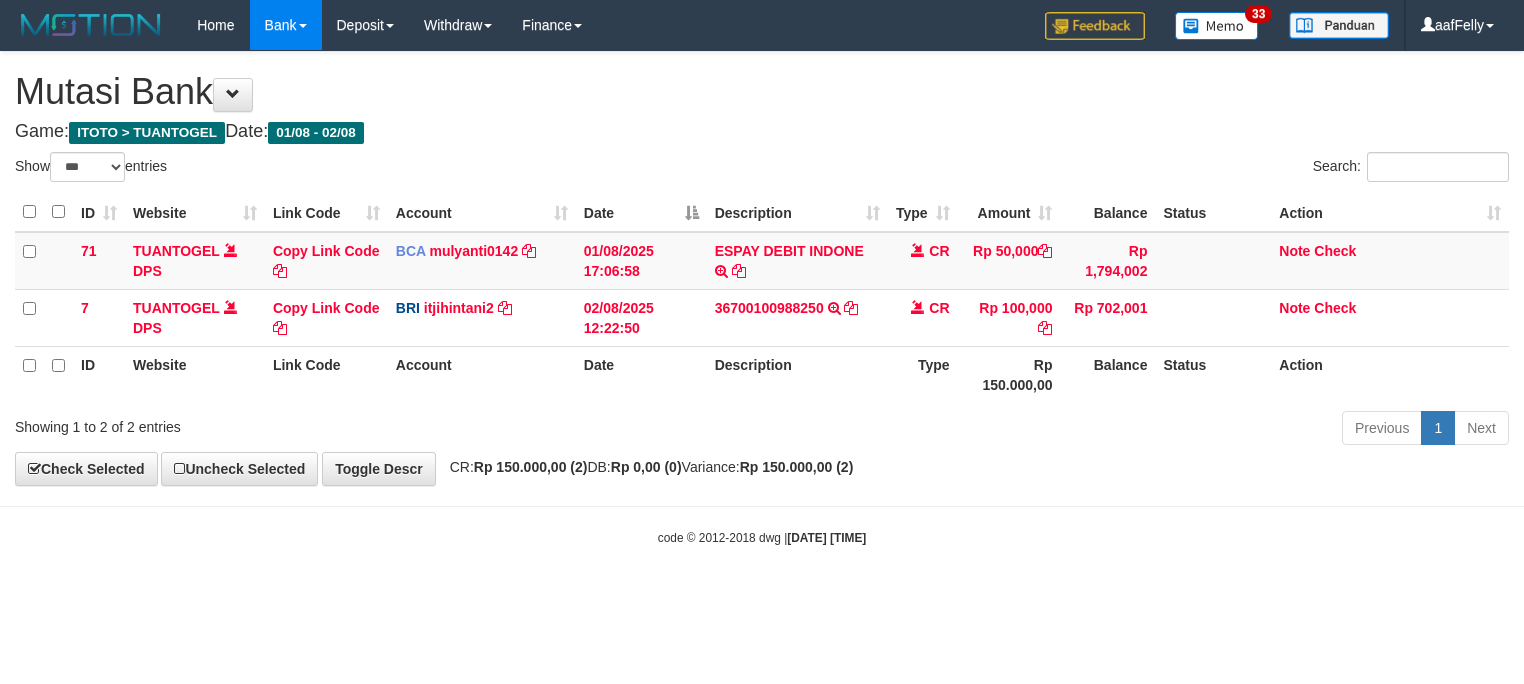 select on "***" 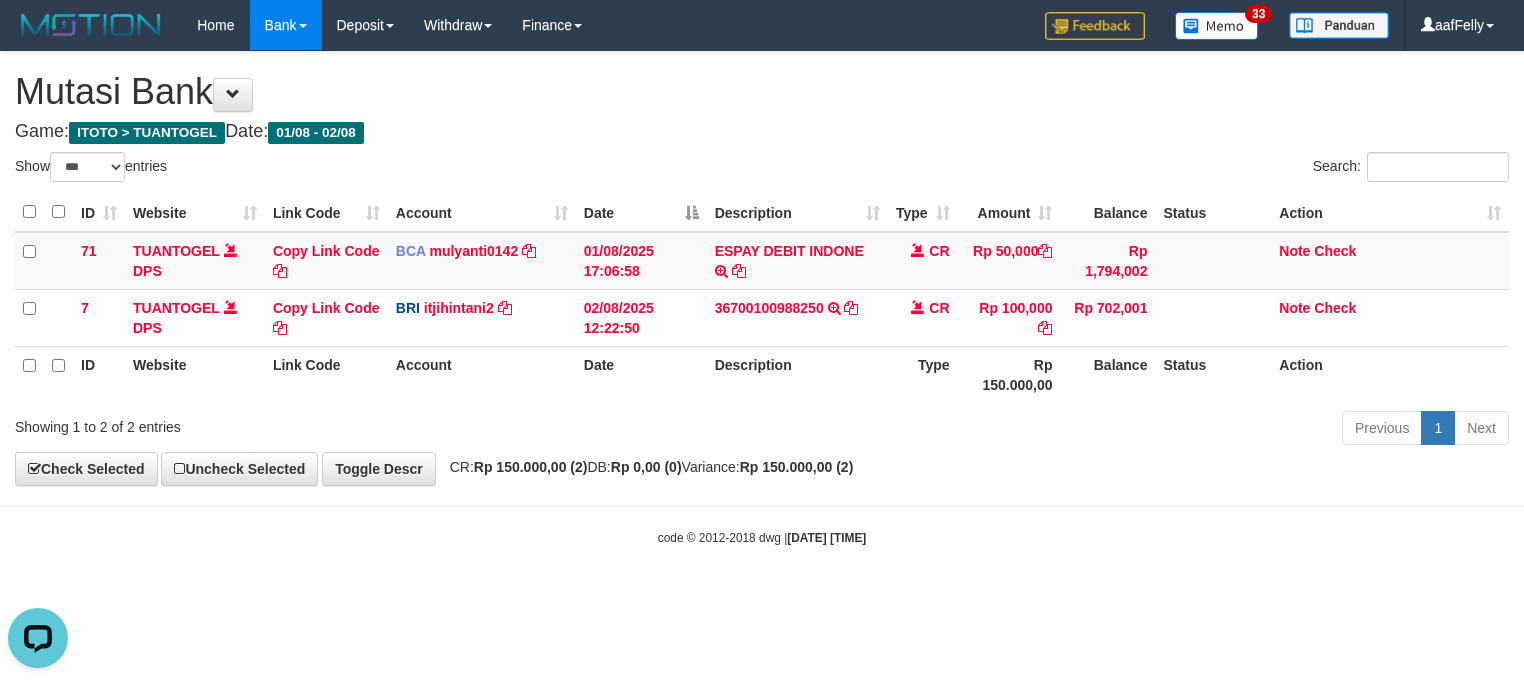 scroll, scrollTop: 0, scrollLeft: 0, axis: both 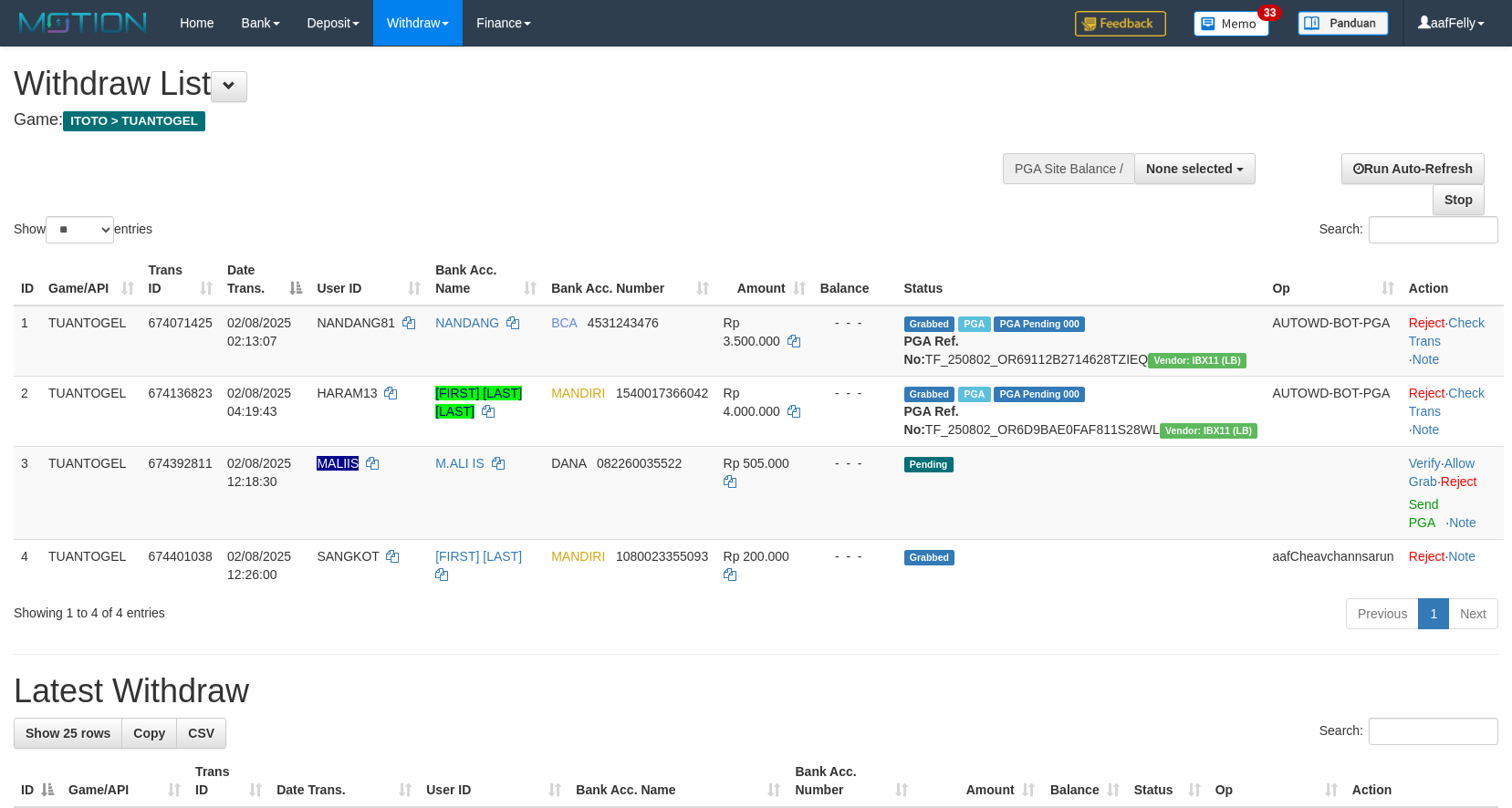 select 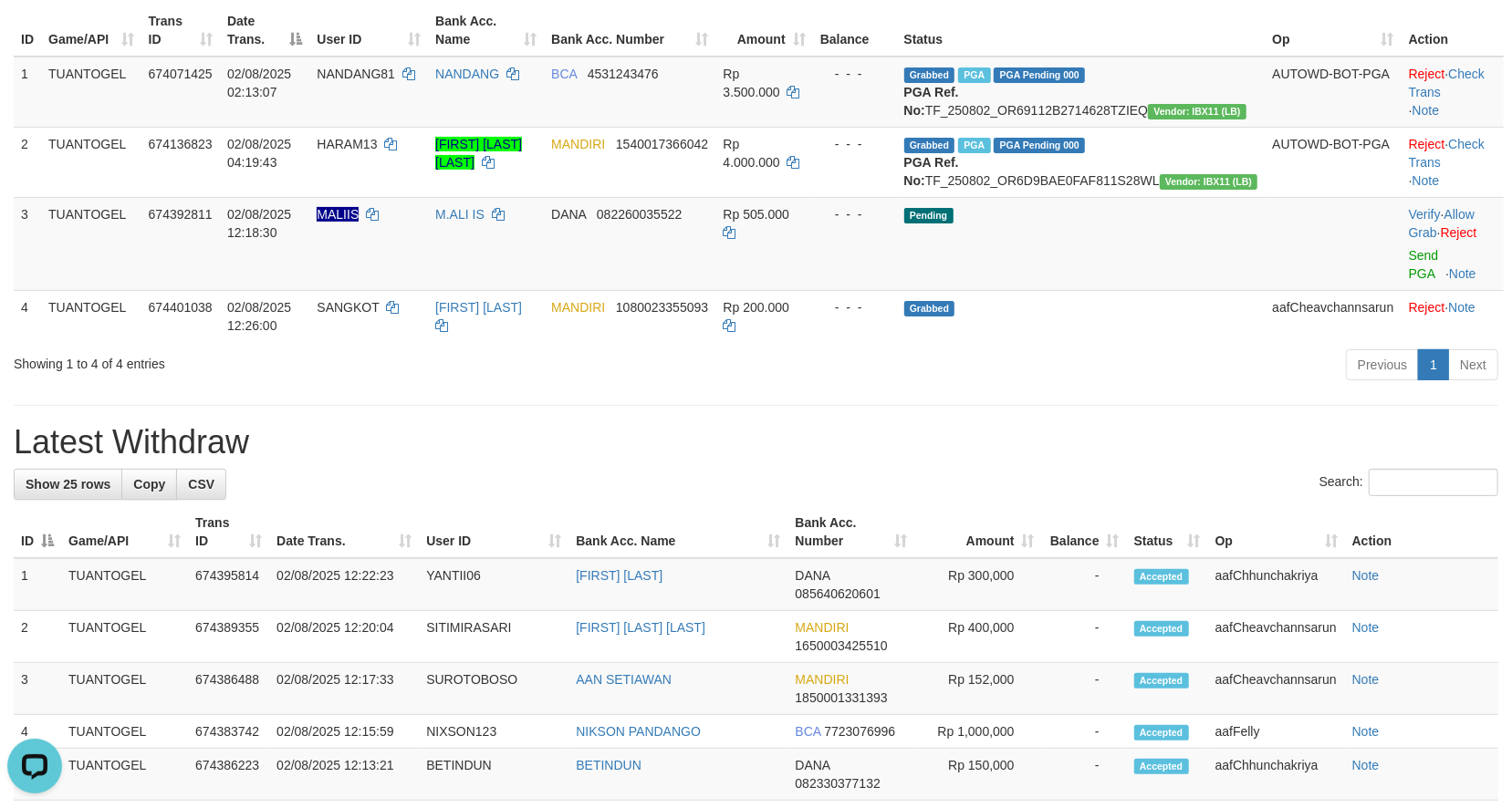 scroll, scrollTop: 0, scrollLeft: 0, axis: both 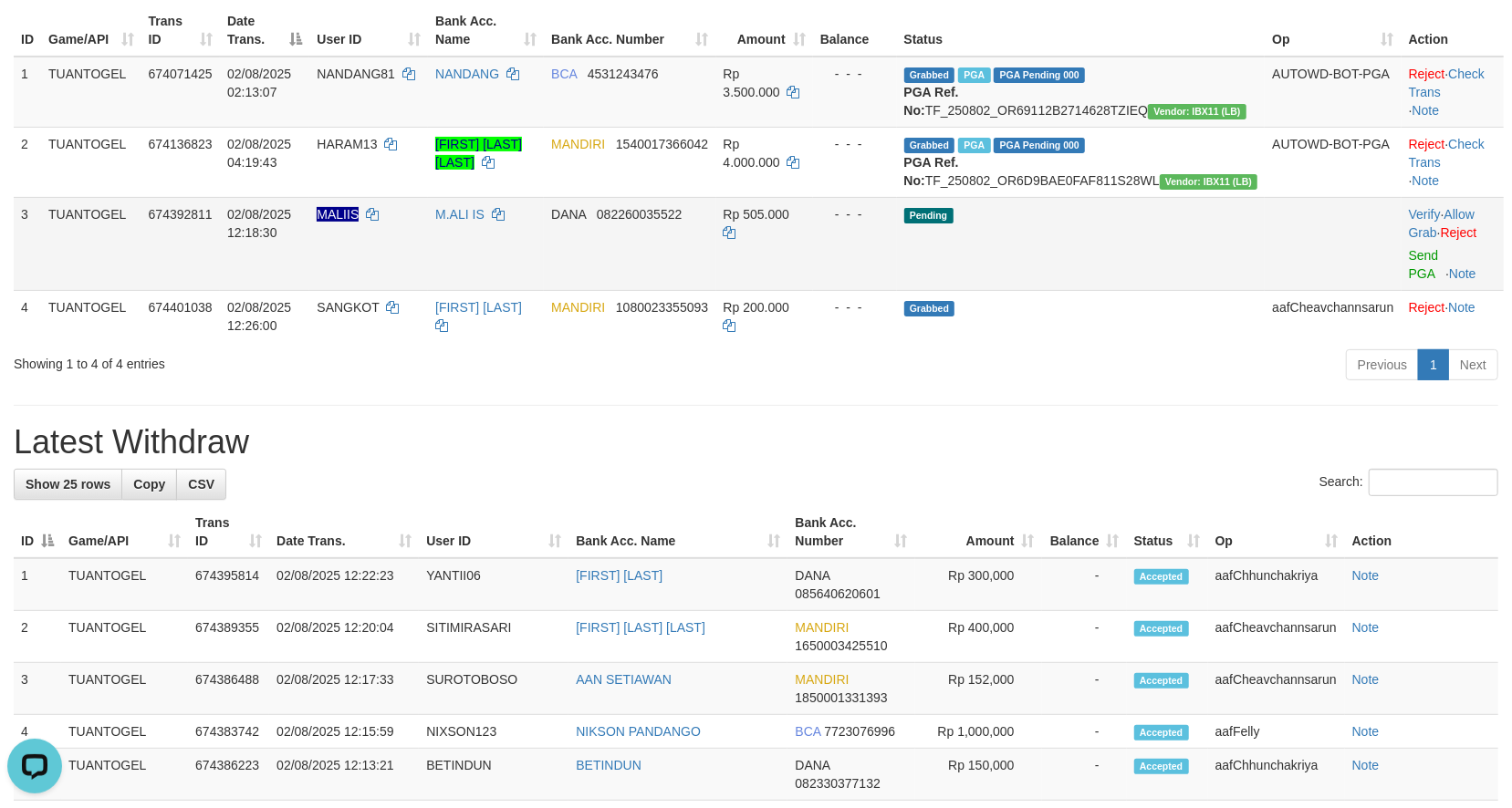 click on "MALIIS" at bounding box center [369, 243] 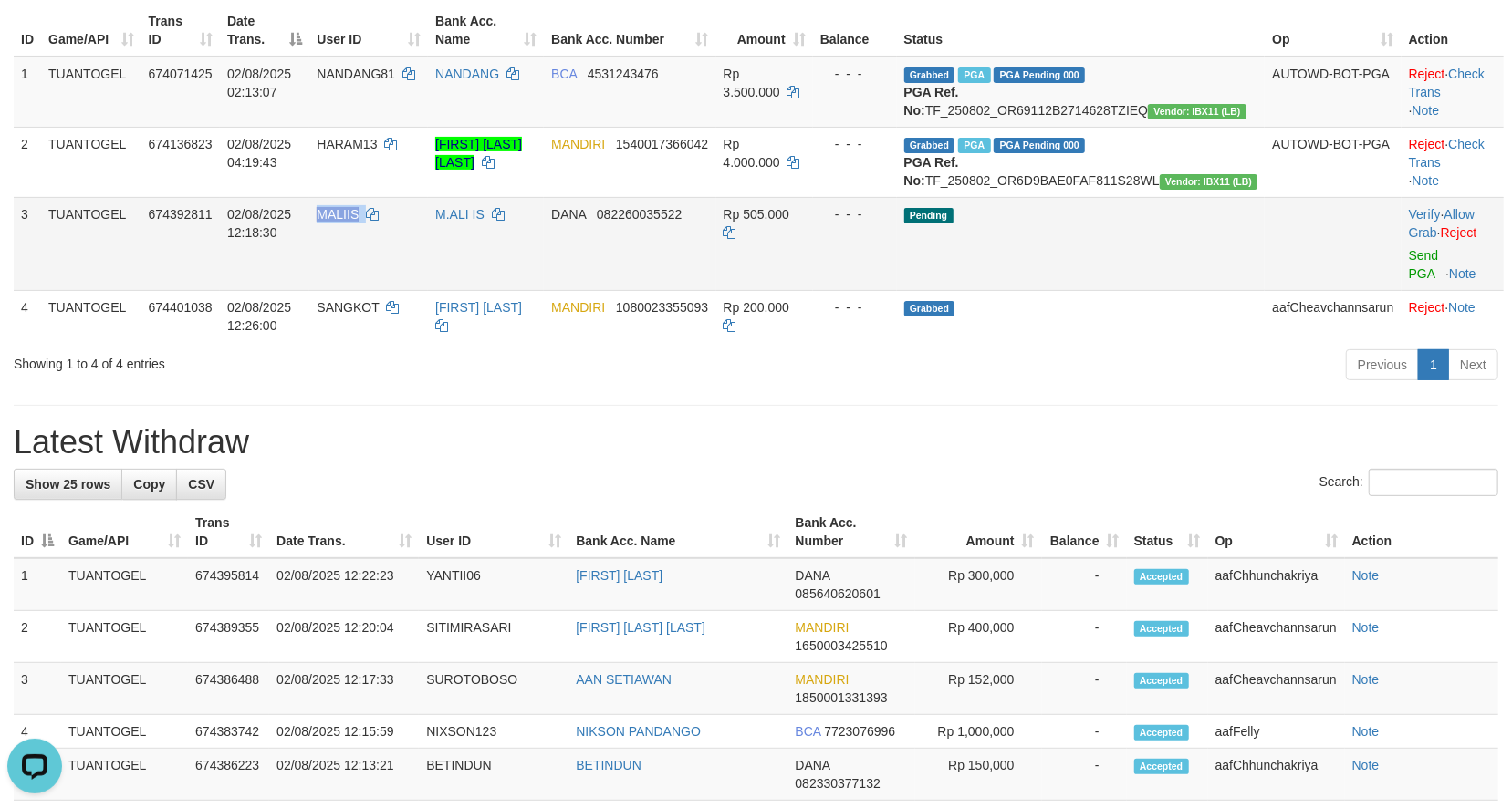 click on "MALIIS" at bounding box center (369, 243) 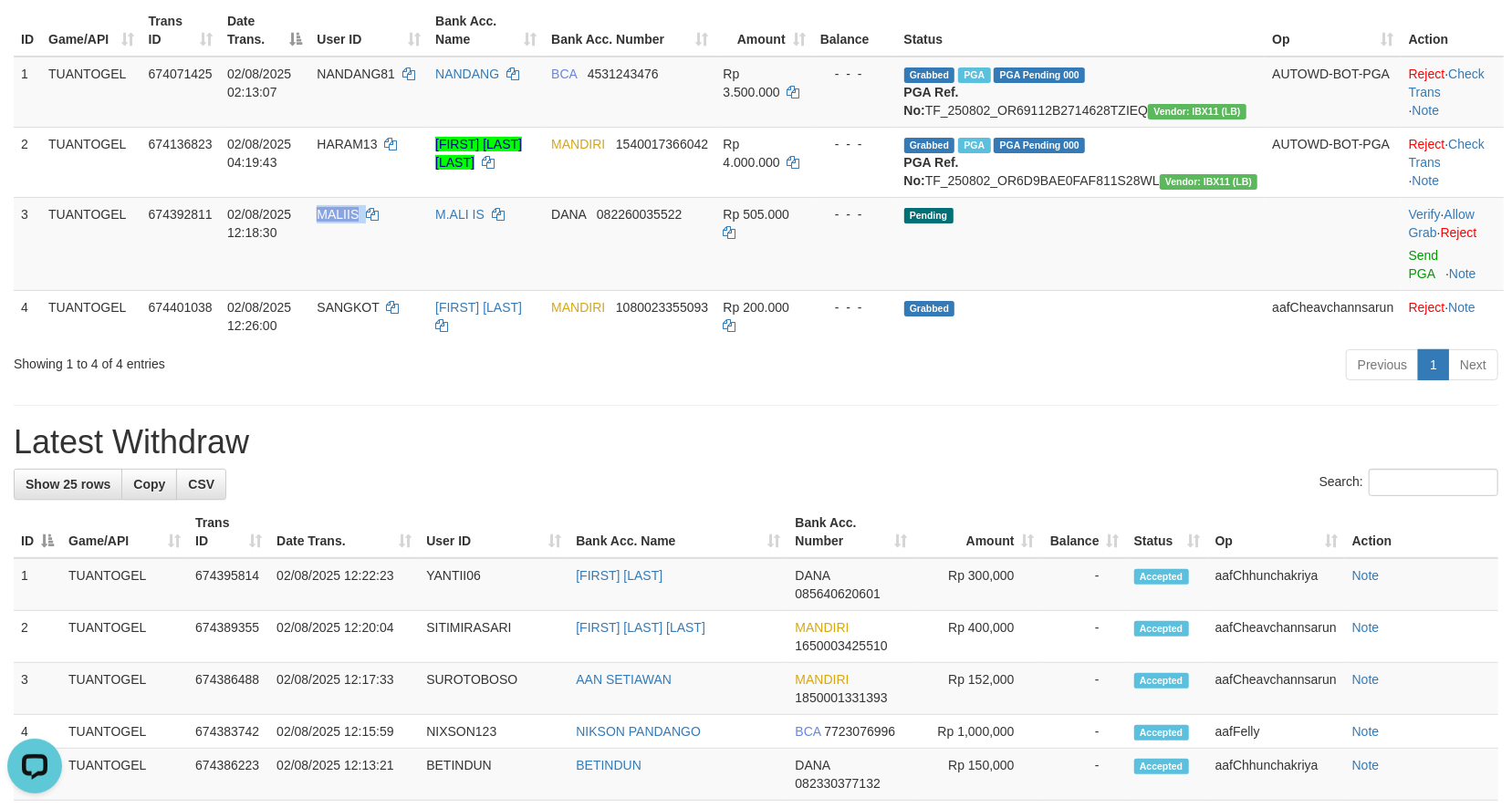 copy on "MALIIS" 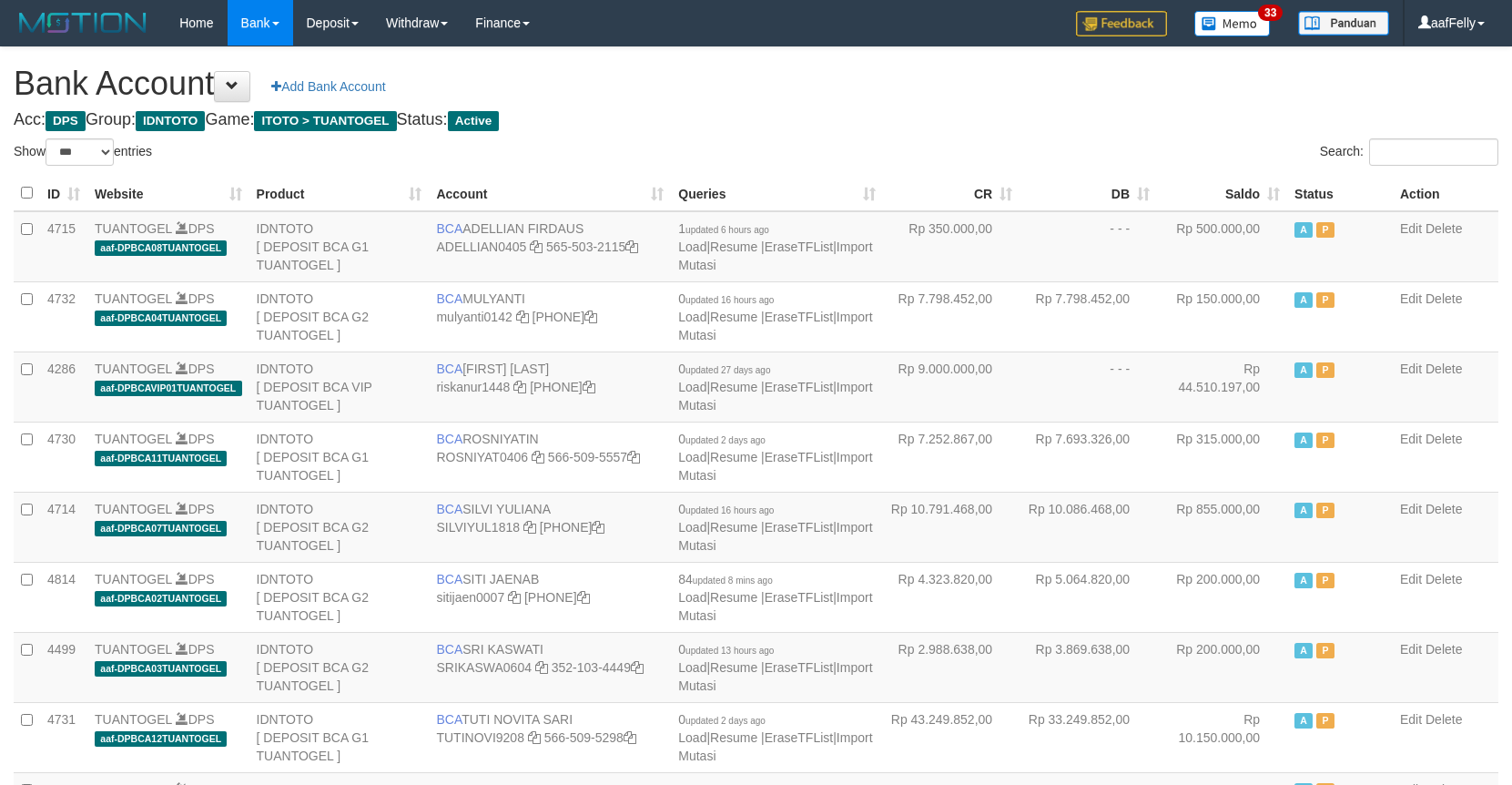 select on "***" 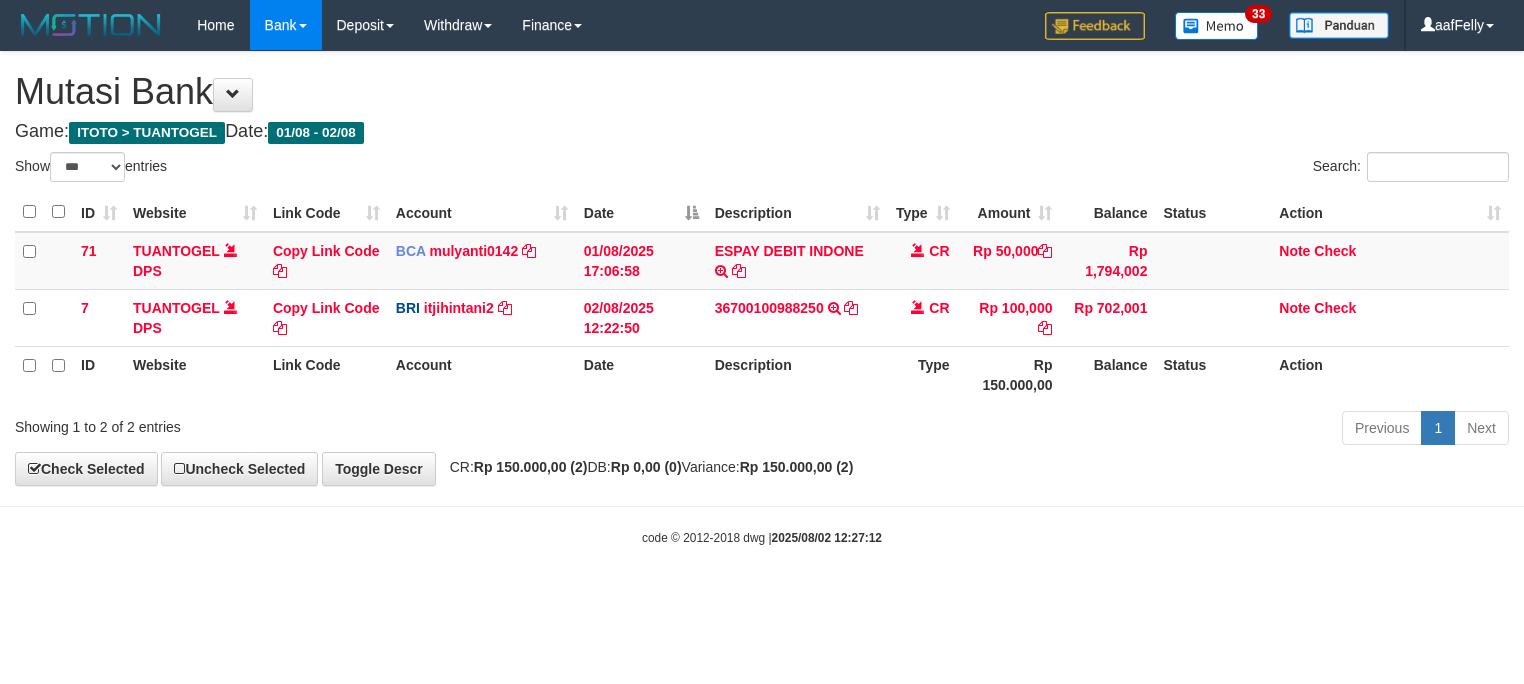 select on "***" 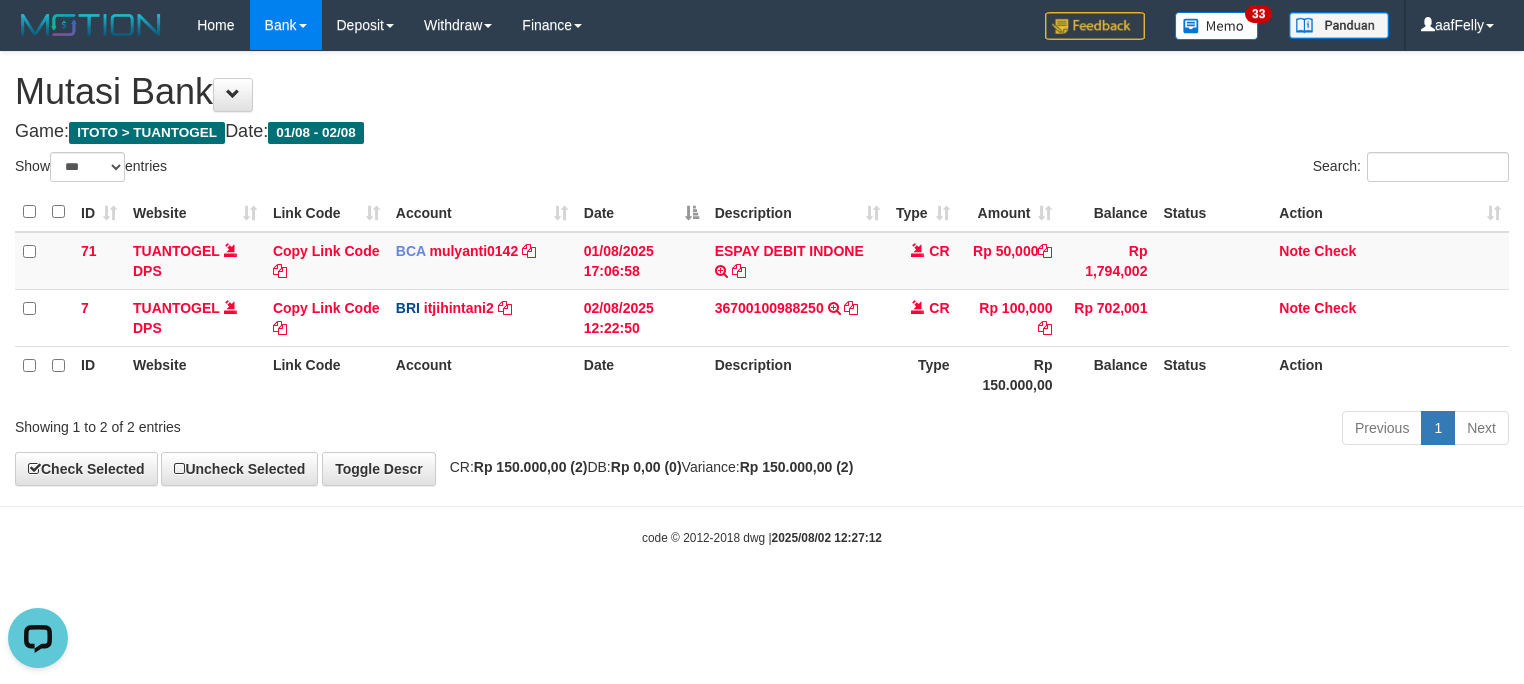scroll, scrollTop: 0, scrollLeft: 0, axis: both 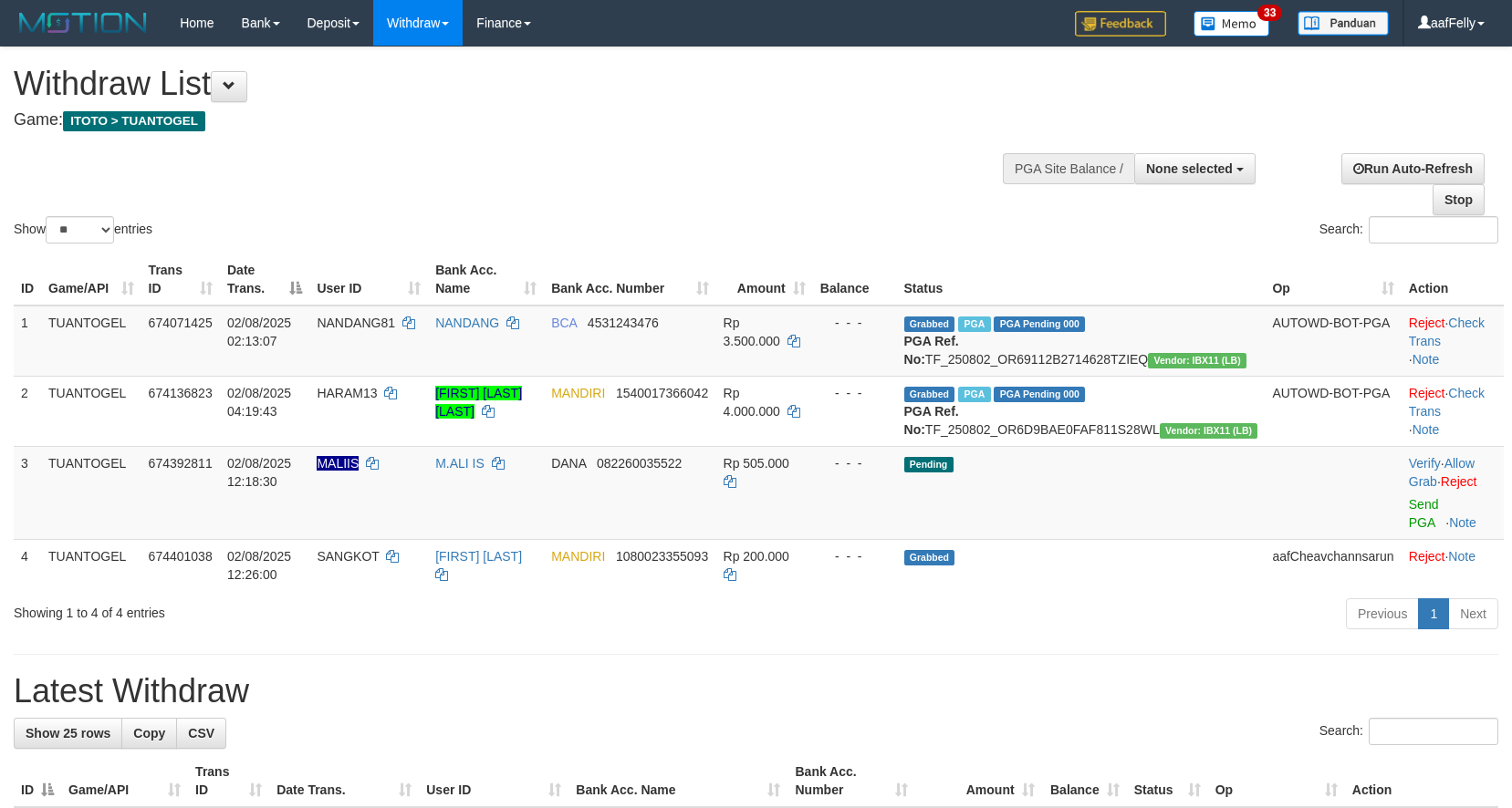 select 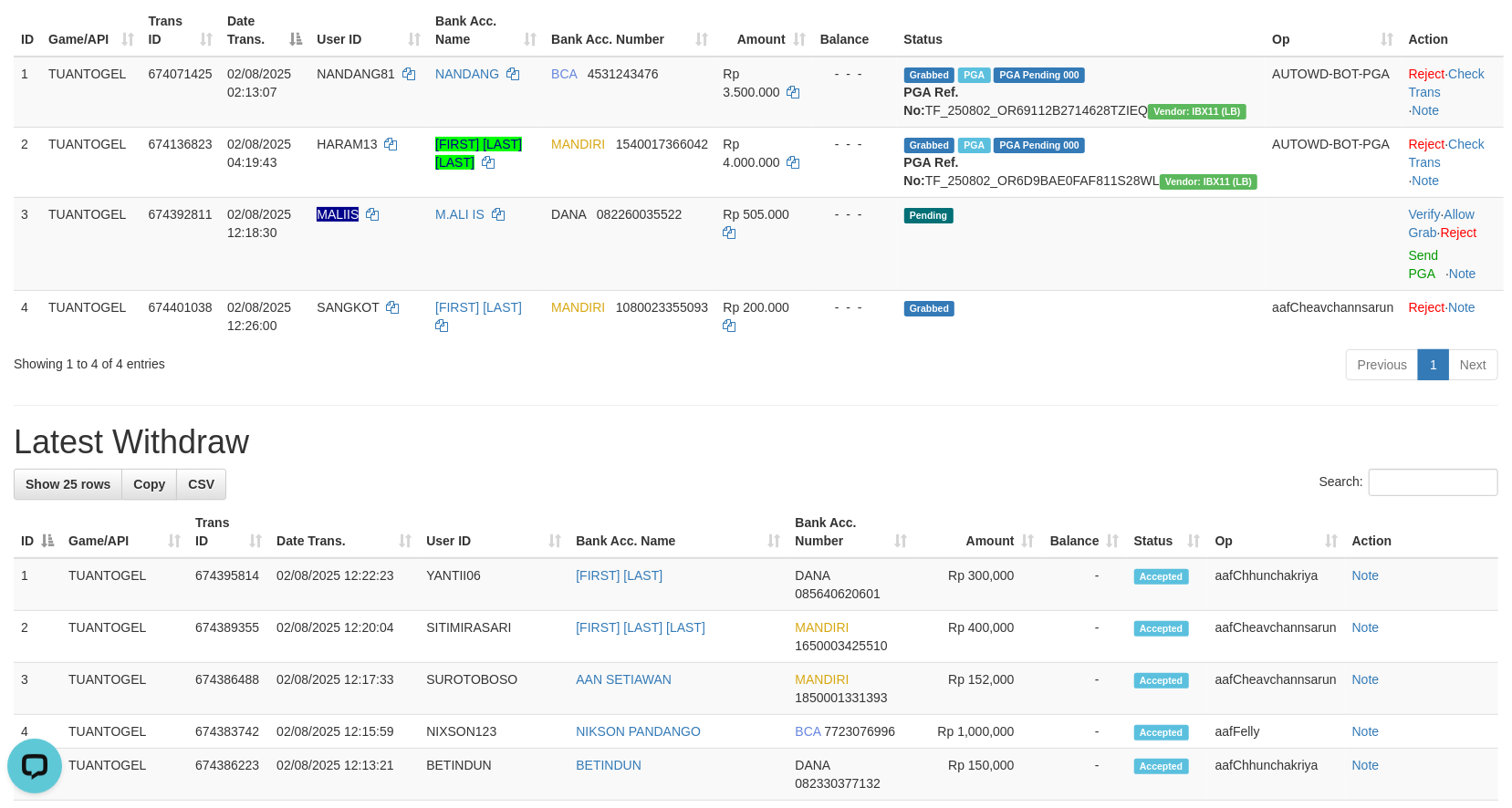 scroll, scrollTop: 0, scrollLeft: 0, axis: both 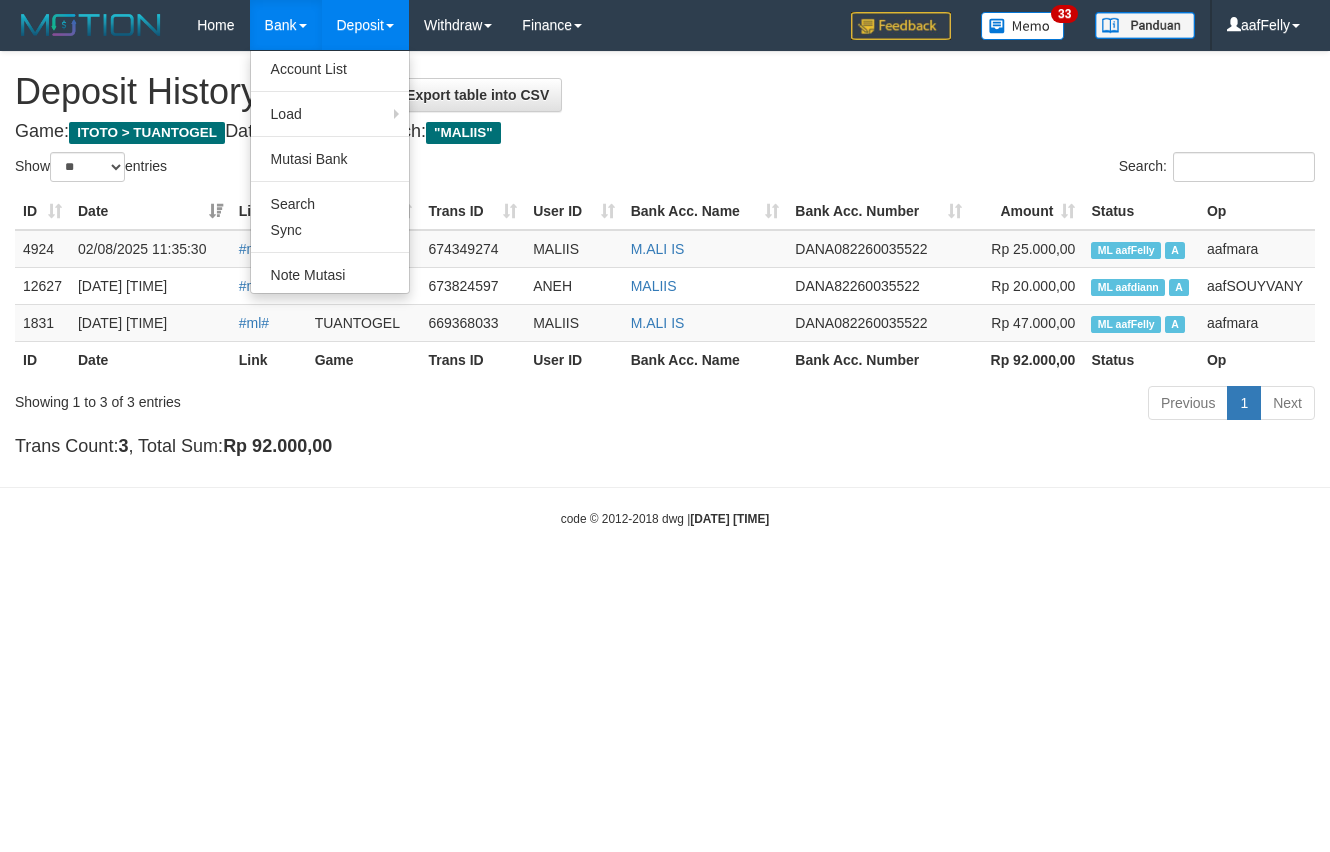select on "**" 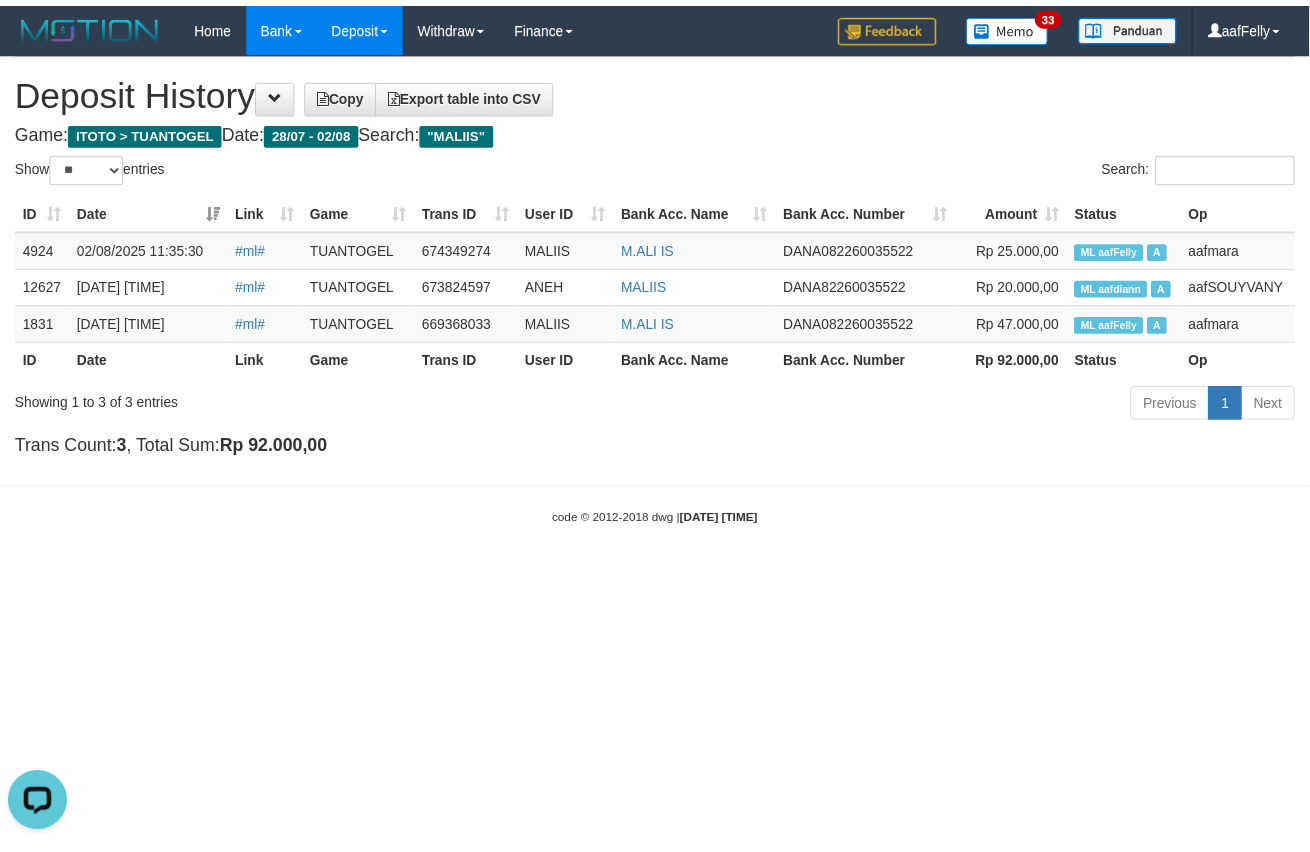 scroll, scrollTop: 0, scrollLeft: 0, axis: both 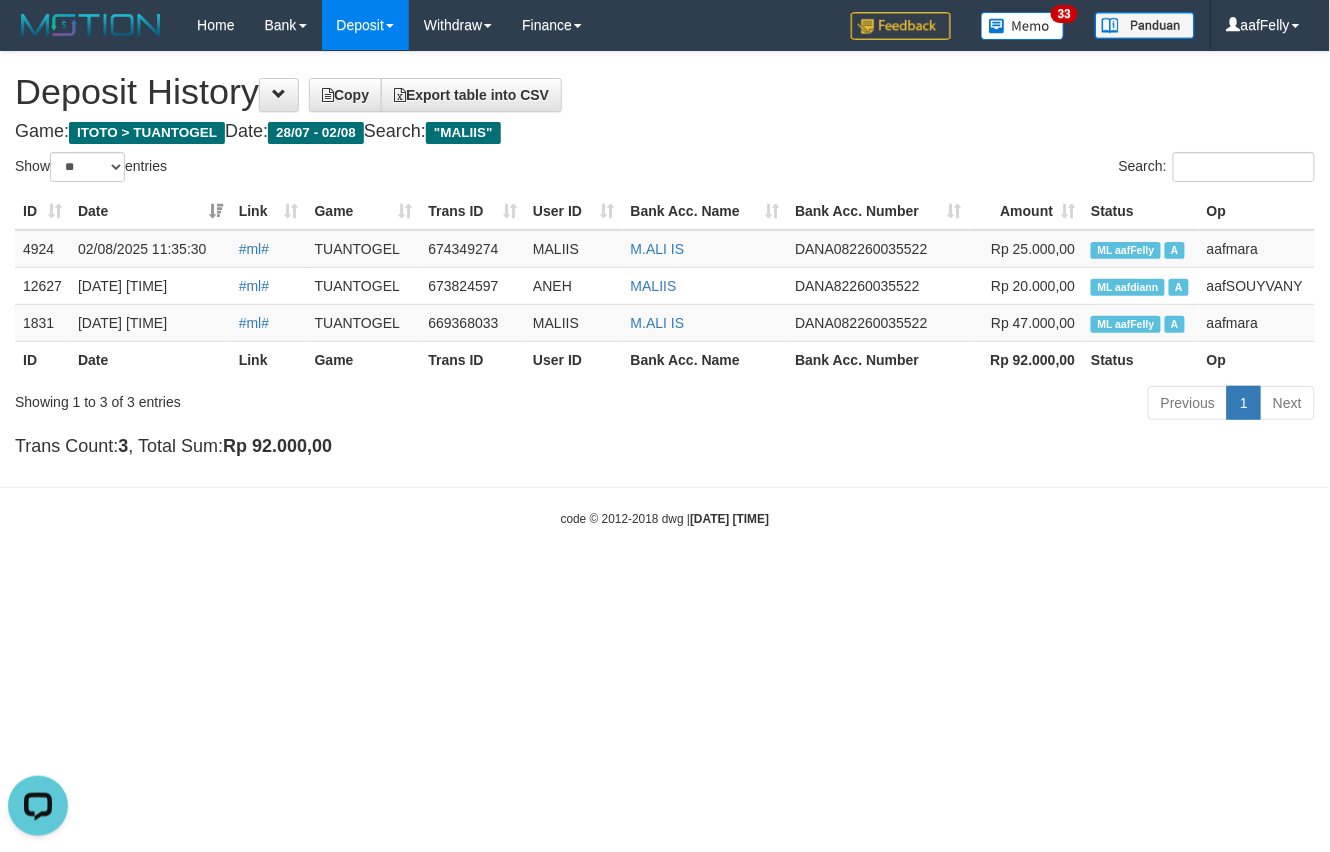 click on "Trans Count:  3 , Total Sum:  Rp 92.000,00" at bounding box center (665, 447) 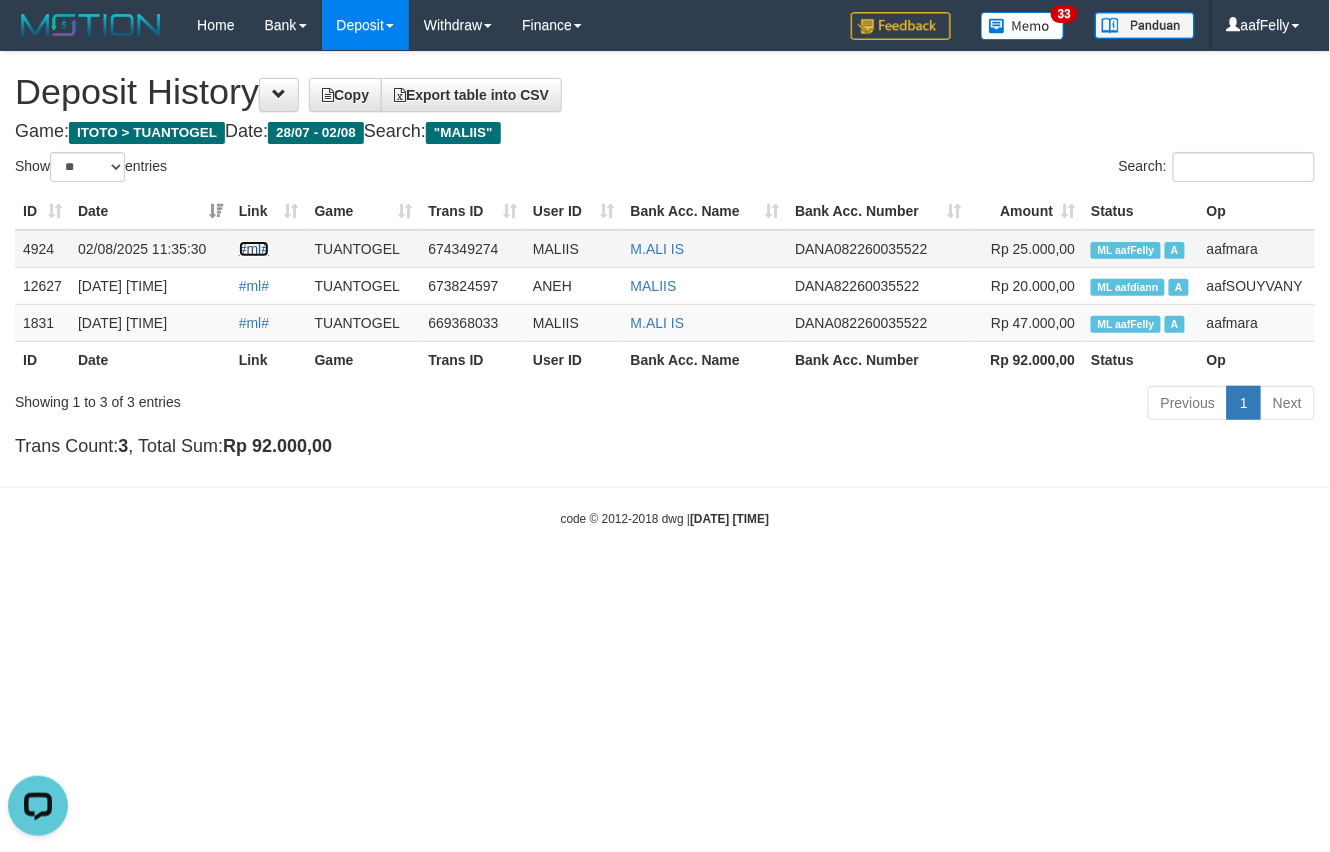 click on "#ml#" at bounding box center [254, 249] 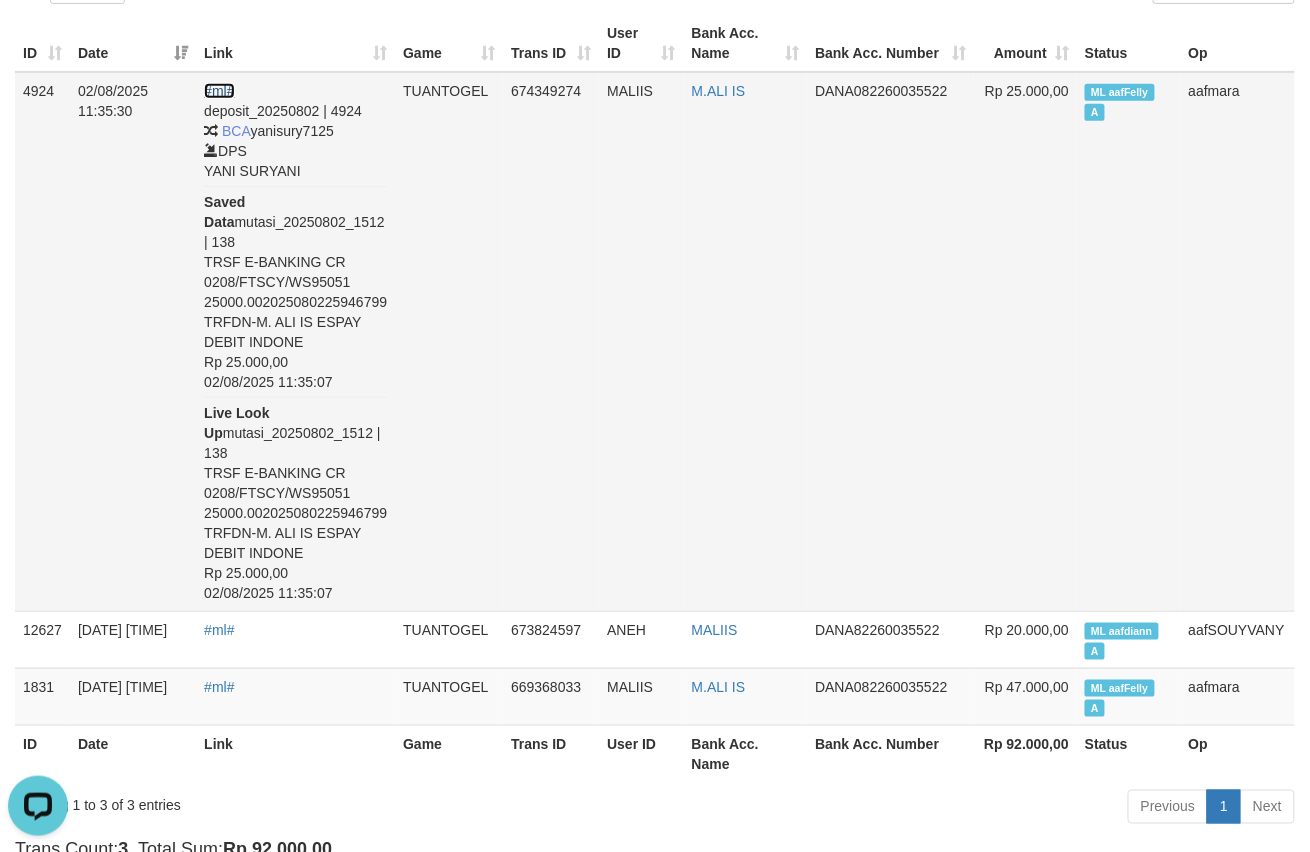 scroll, scrollTop: 133, scrollLeft: 0, axis: vertical 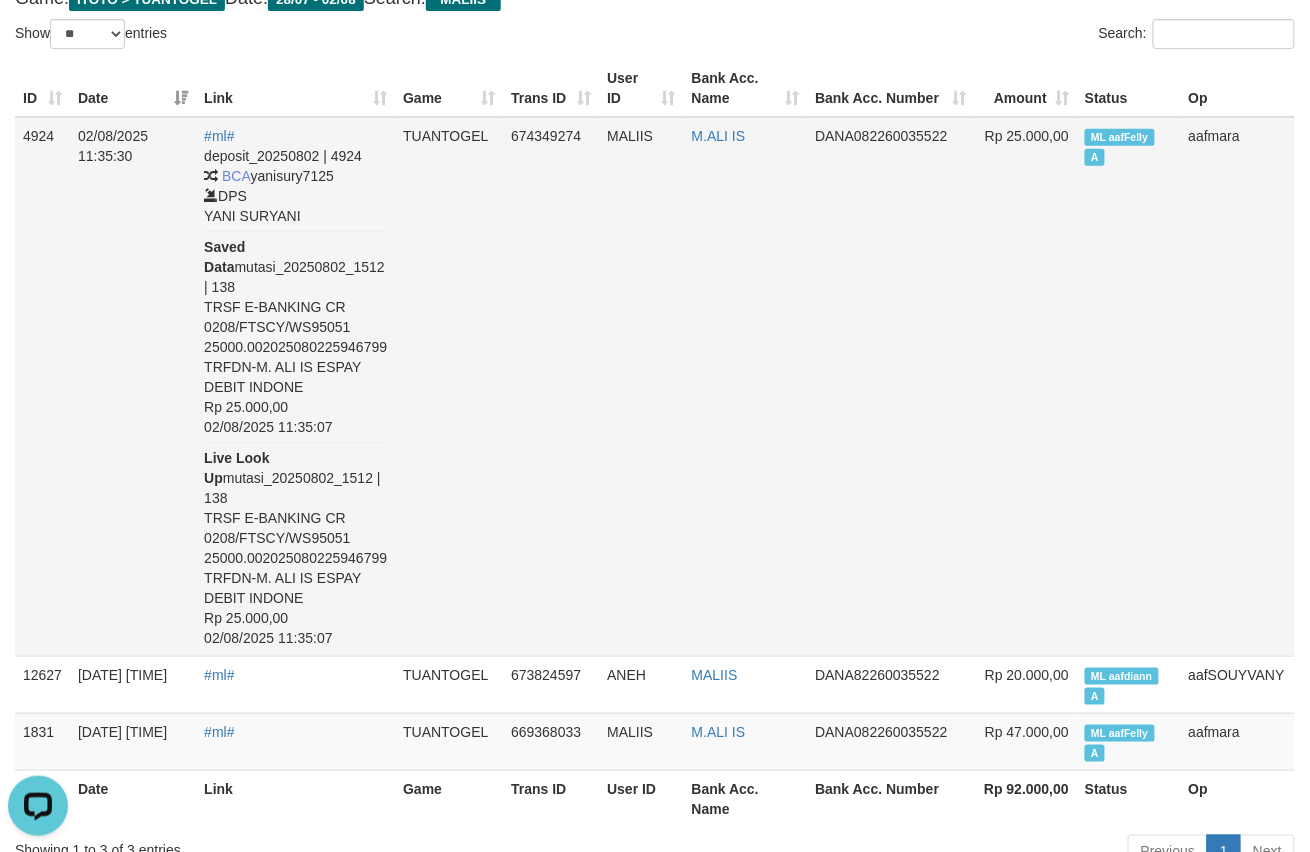 click on "MALIIS" at bounding box center (641, 387) 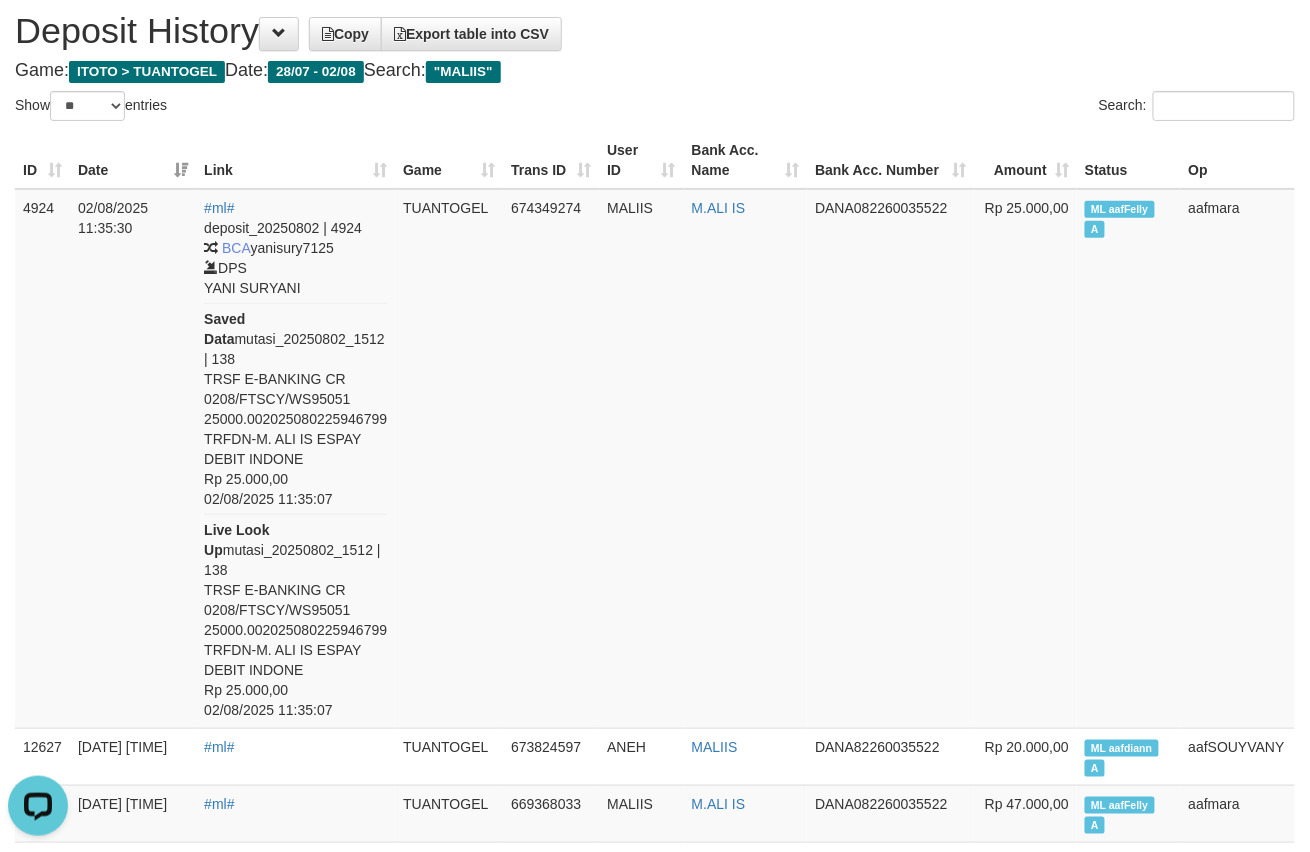 scroll, scrollTop: 0, scrollLeft: 0, axis: both 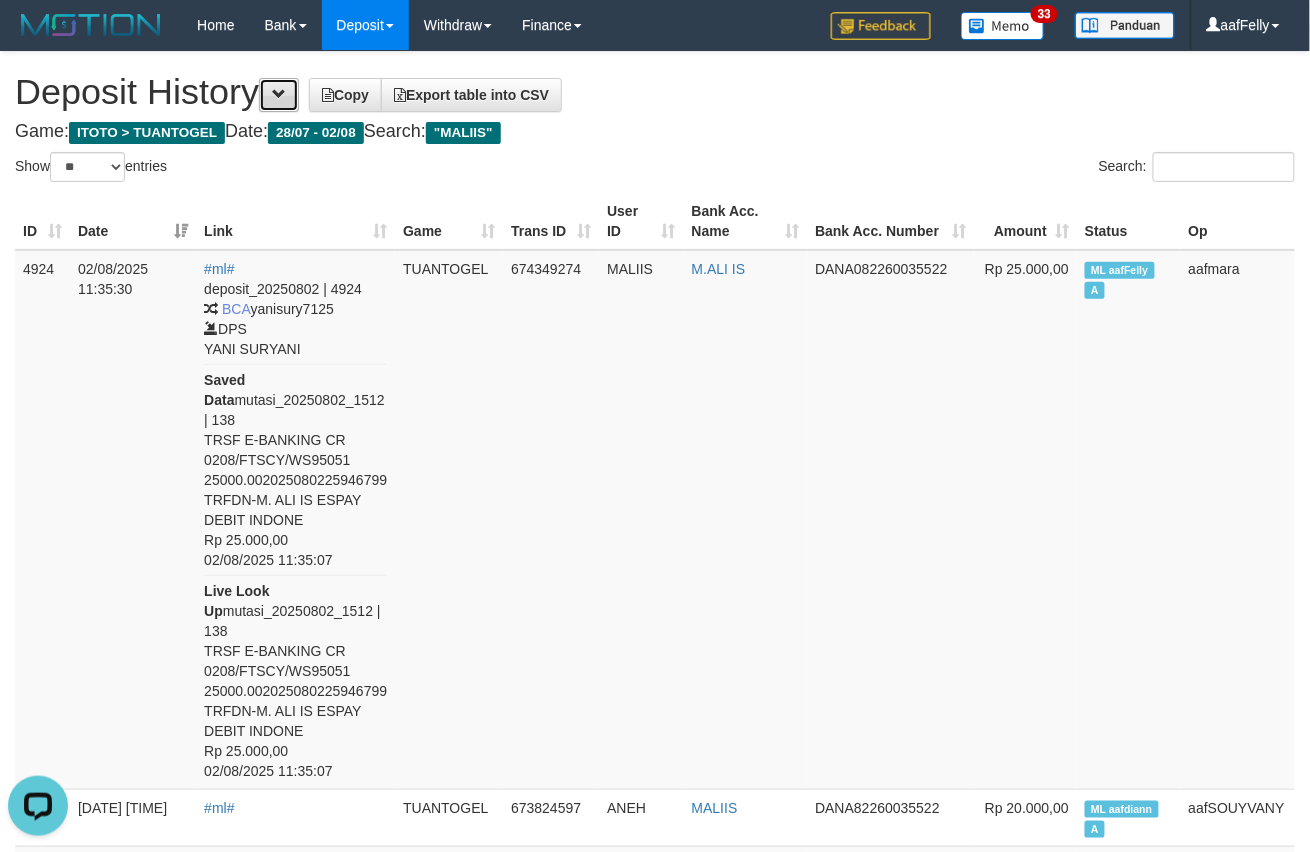 click at bounding box center (279, 95) 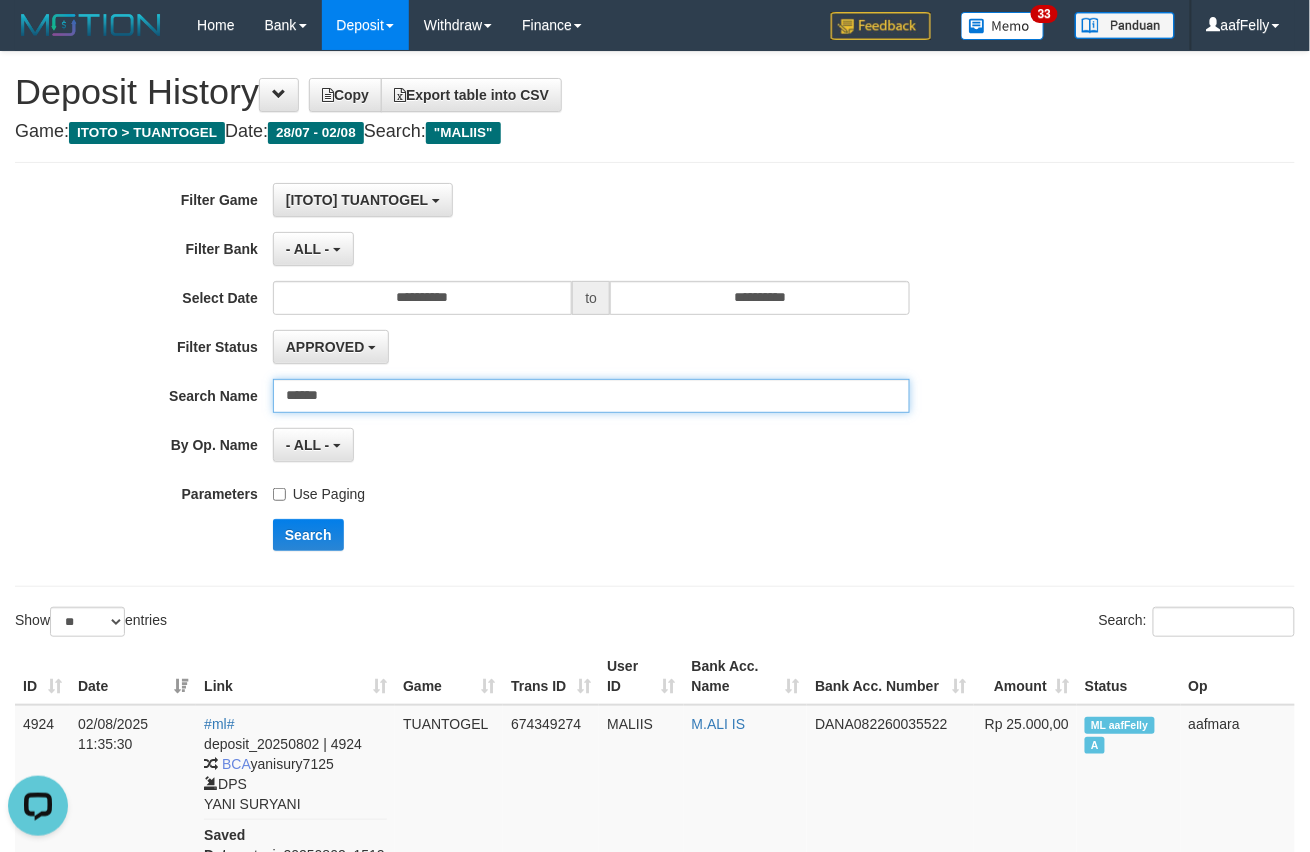 drag, startPoint x: 408, startPoint y: 410, endPoint x: -87, endPoint y: 461, distance: 497.62033 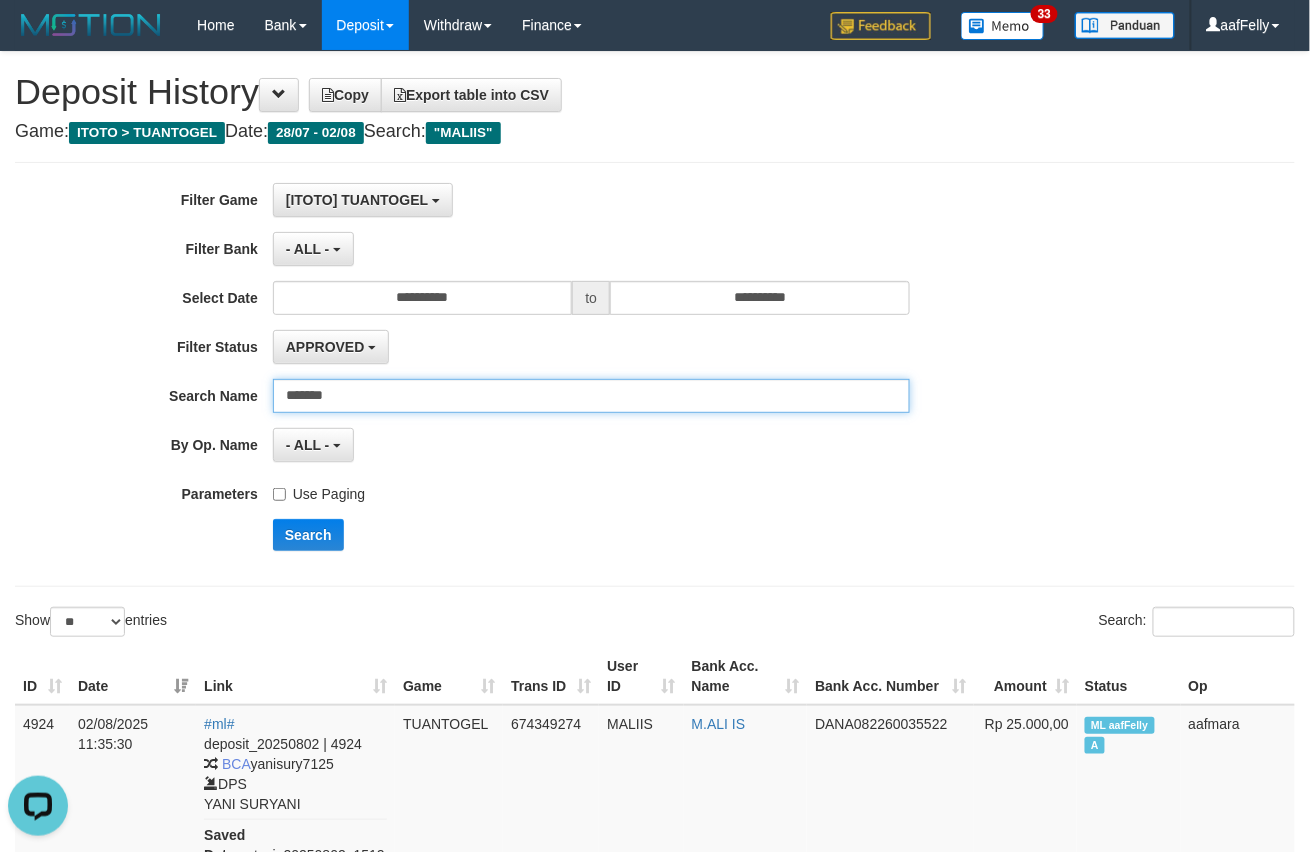 type on "*******" 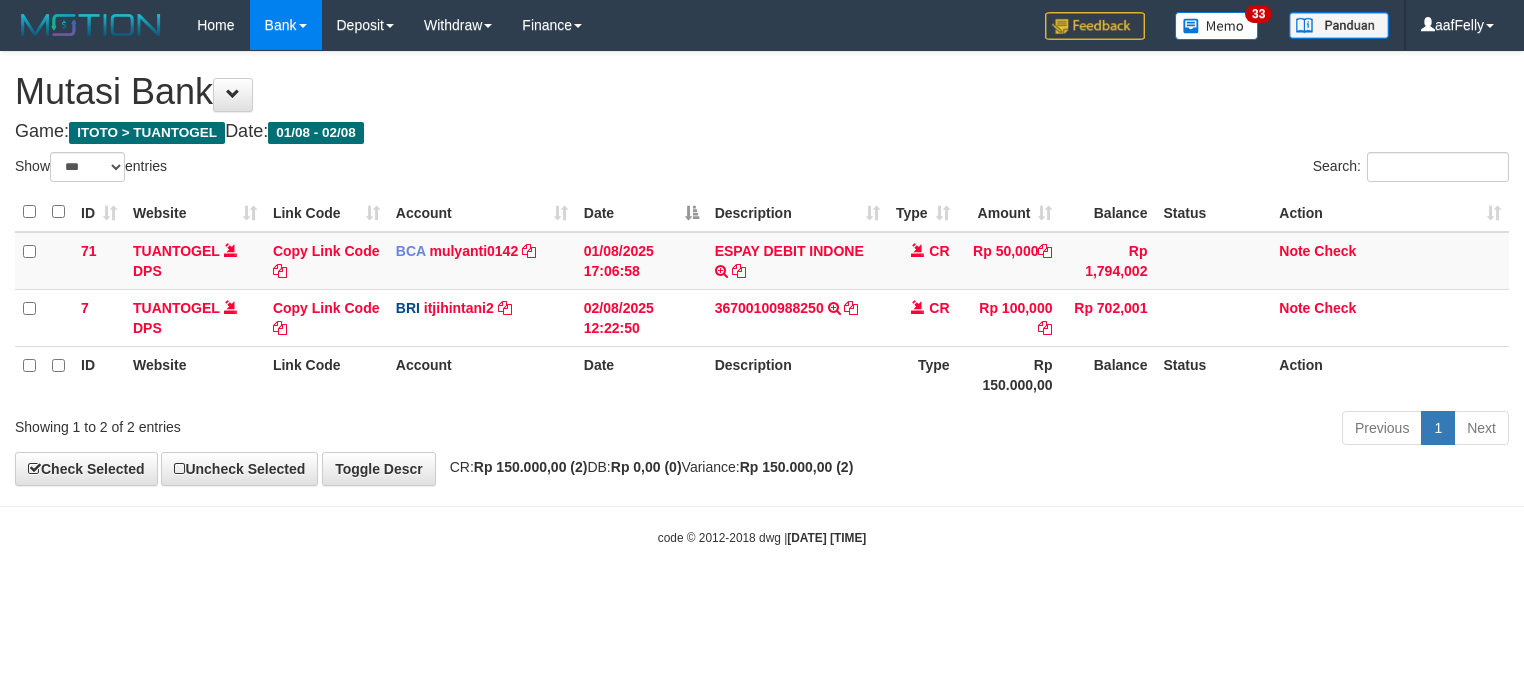 select on "***" 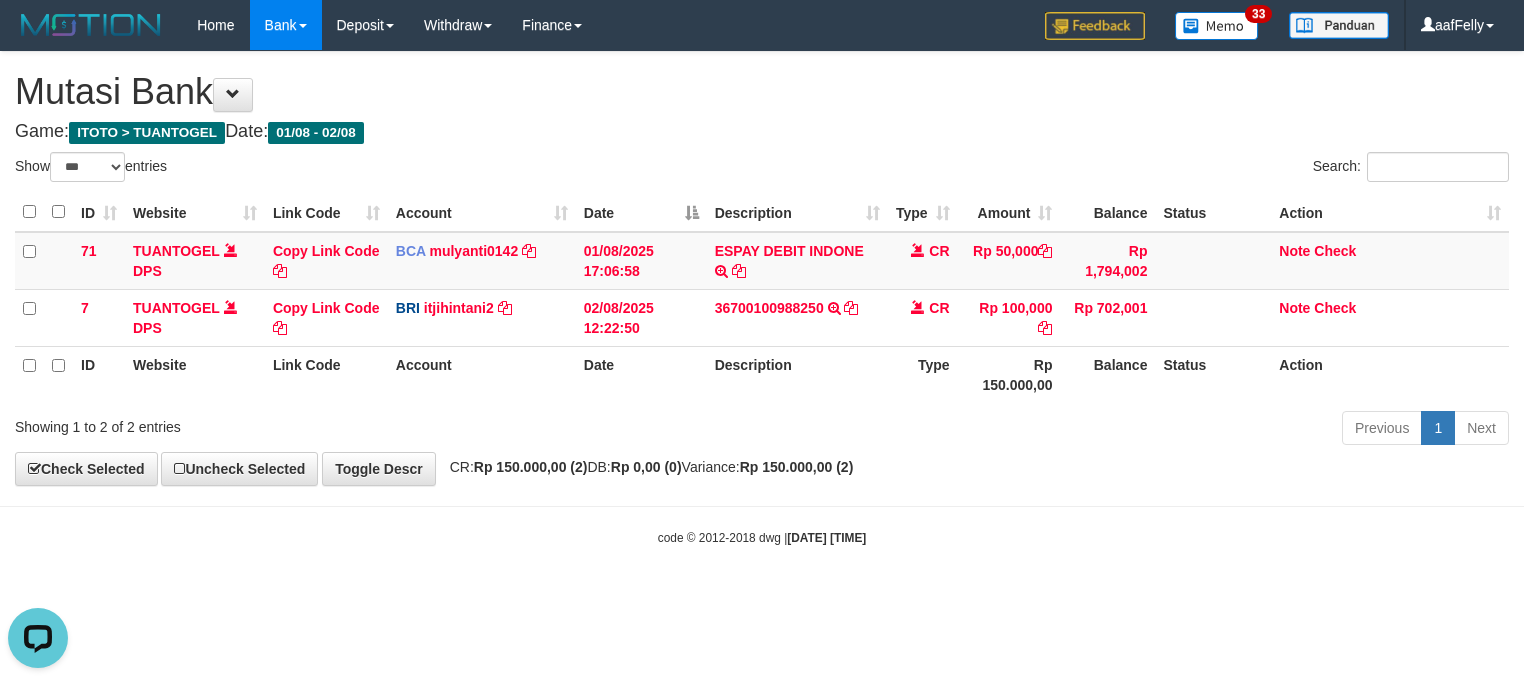 scroll, scrollTop: 0, scrollLeft: 0, axis: both 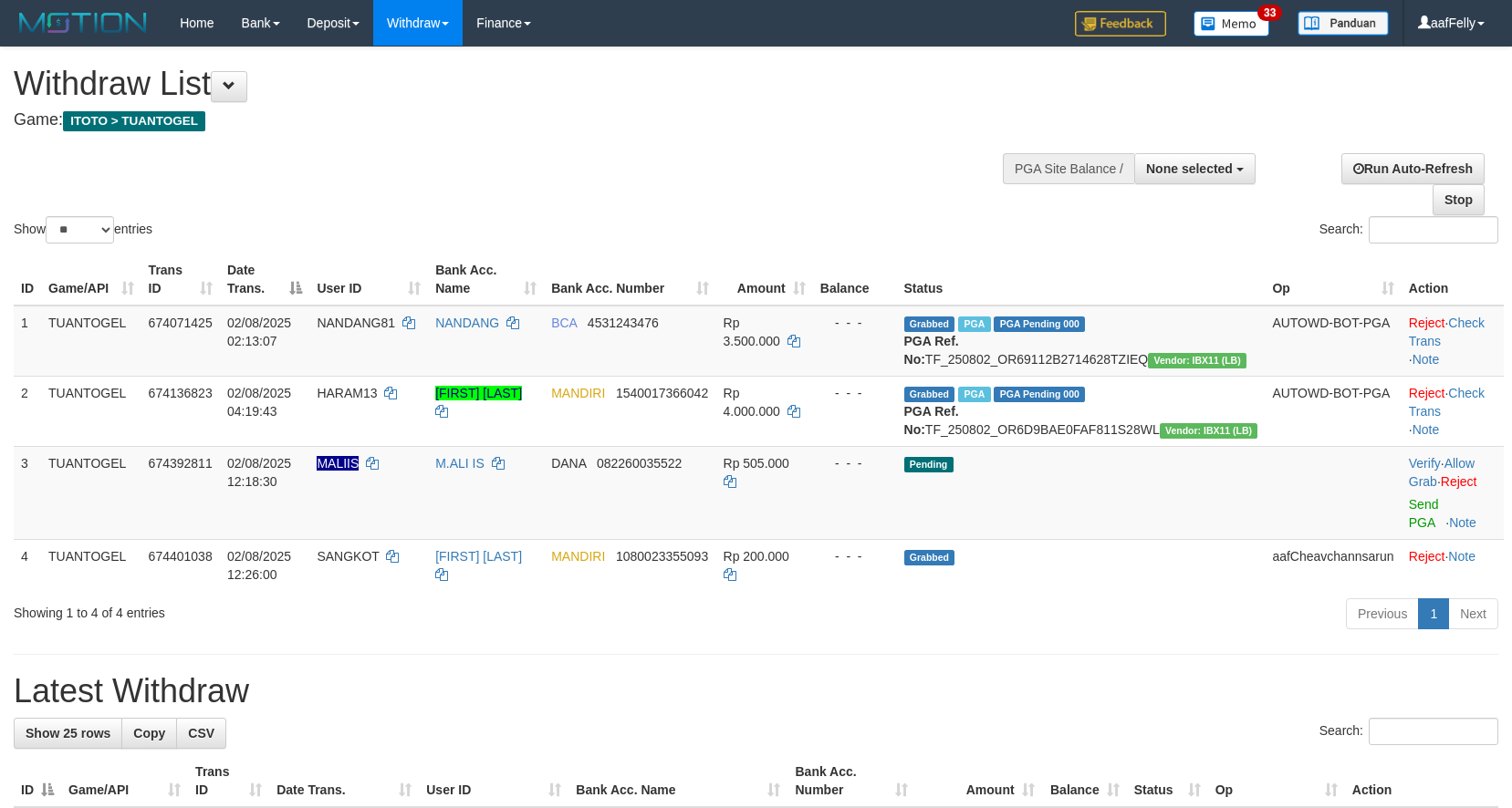 select 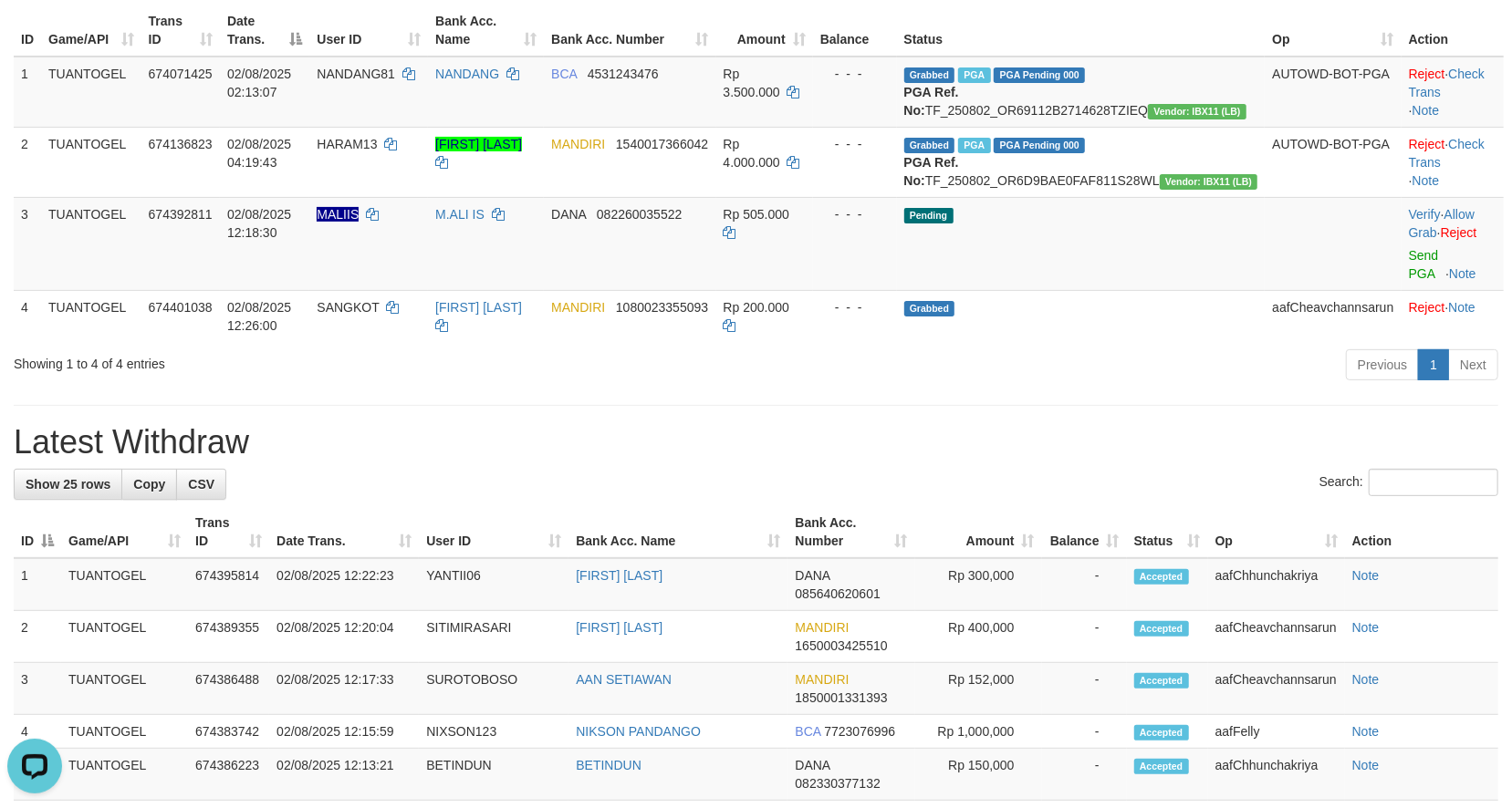 scroll, scrollTop: 0, scrollLeft: 0, axis: both 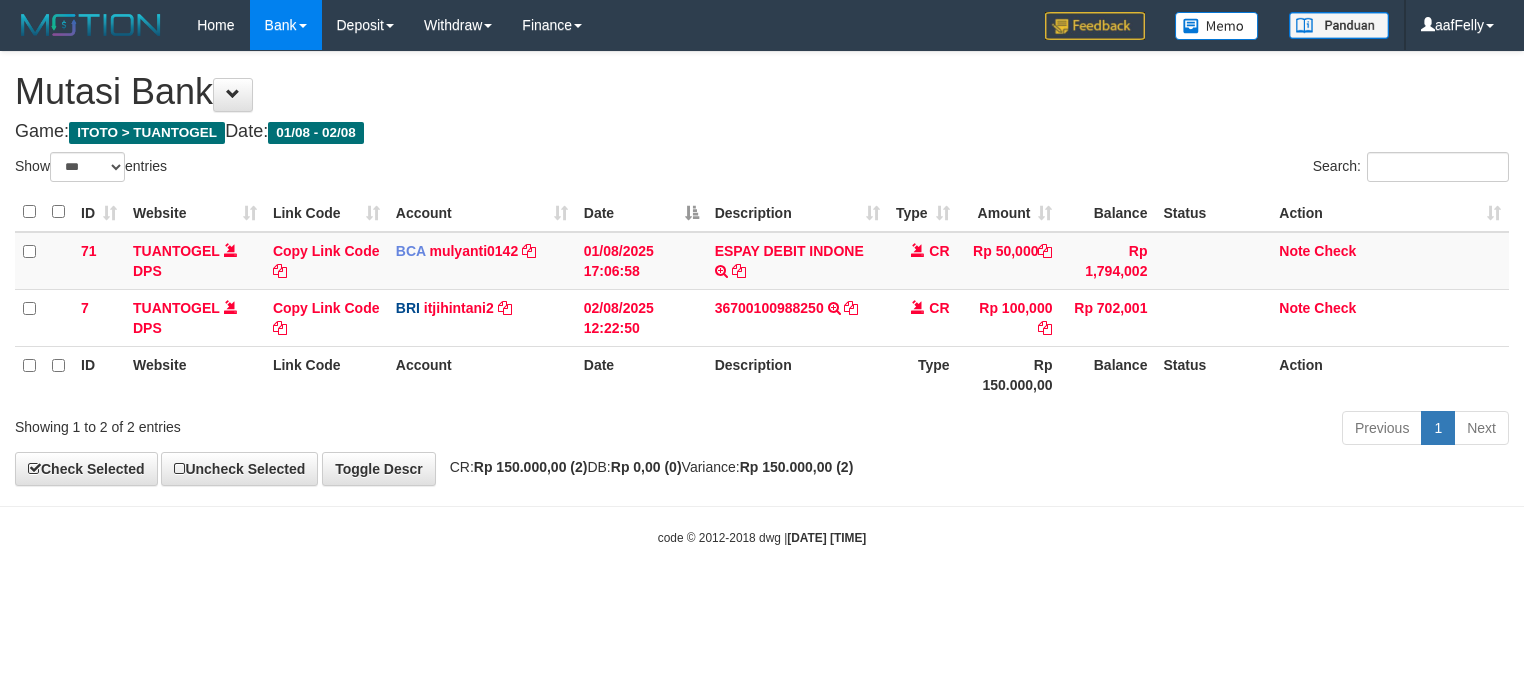 select on "***" 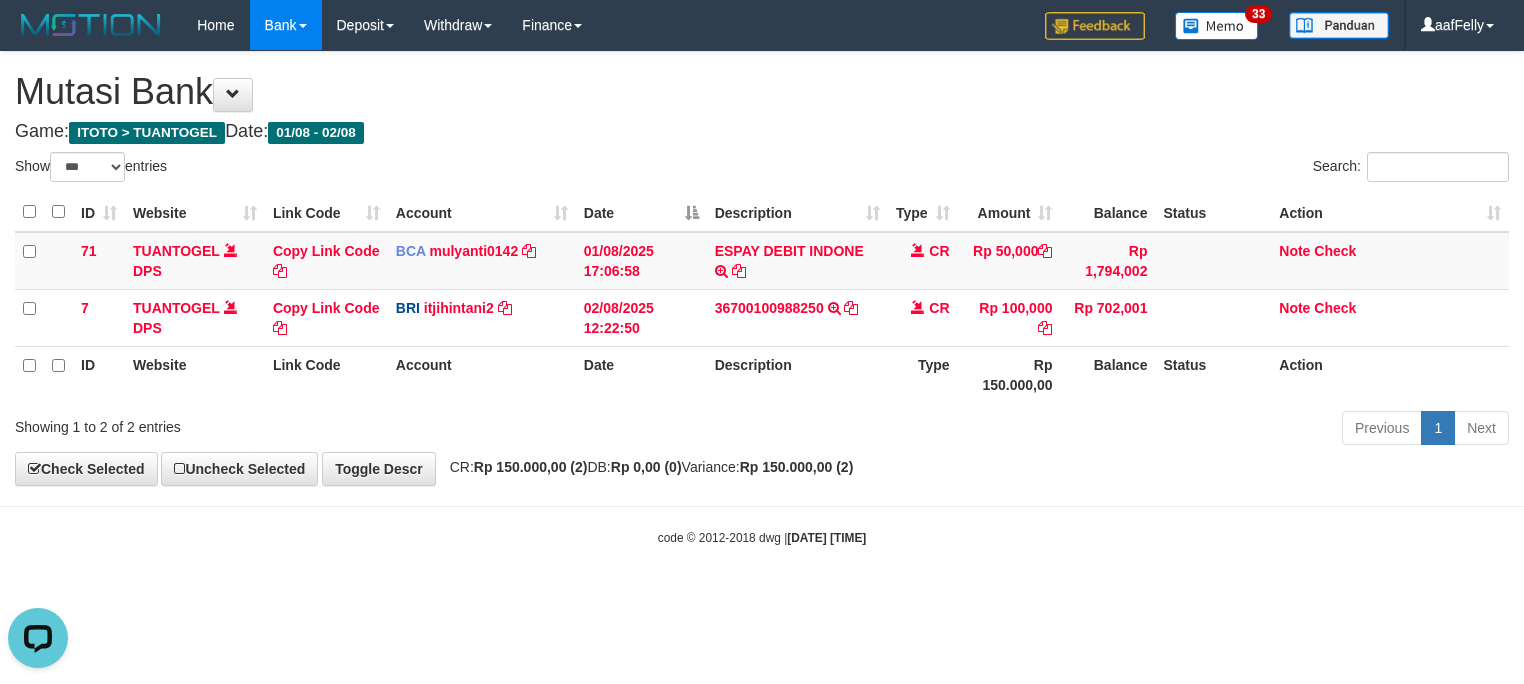 scroll, scrollTop: 0, scrollLeft: 0, axis: both 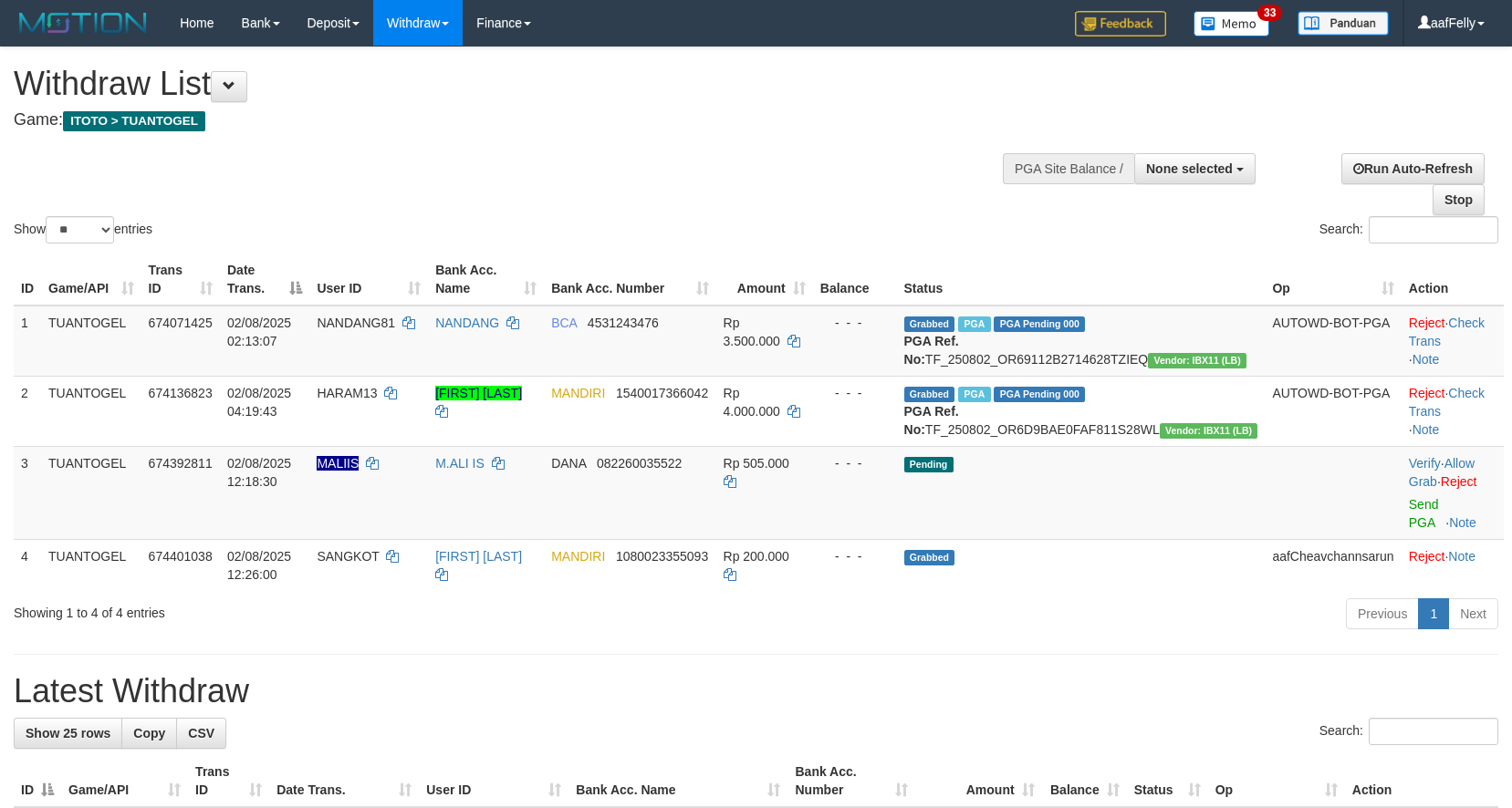 select 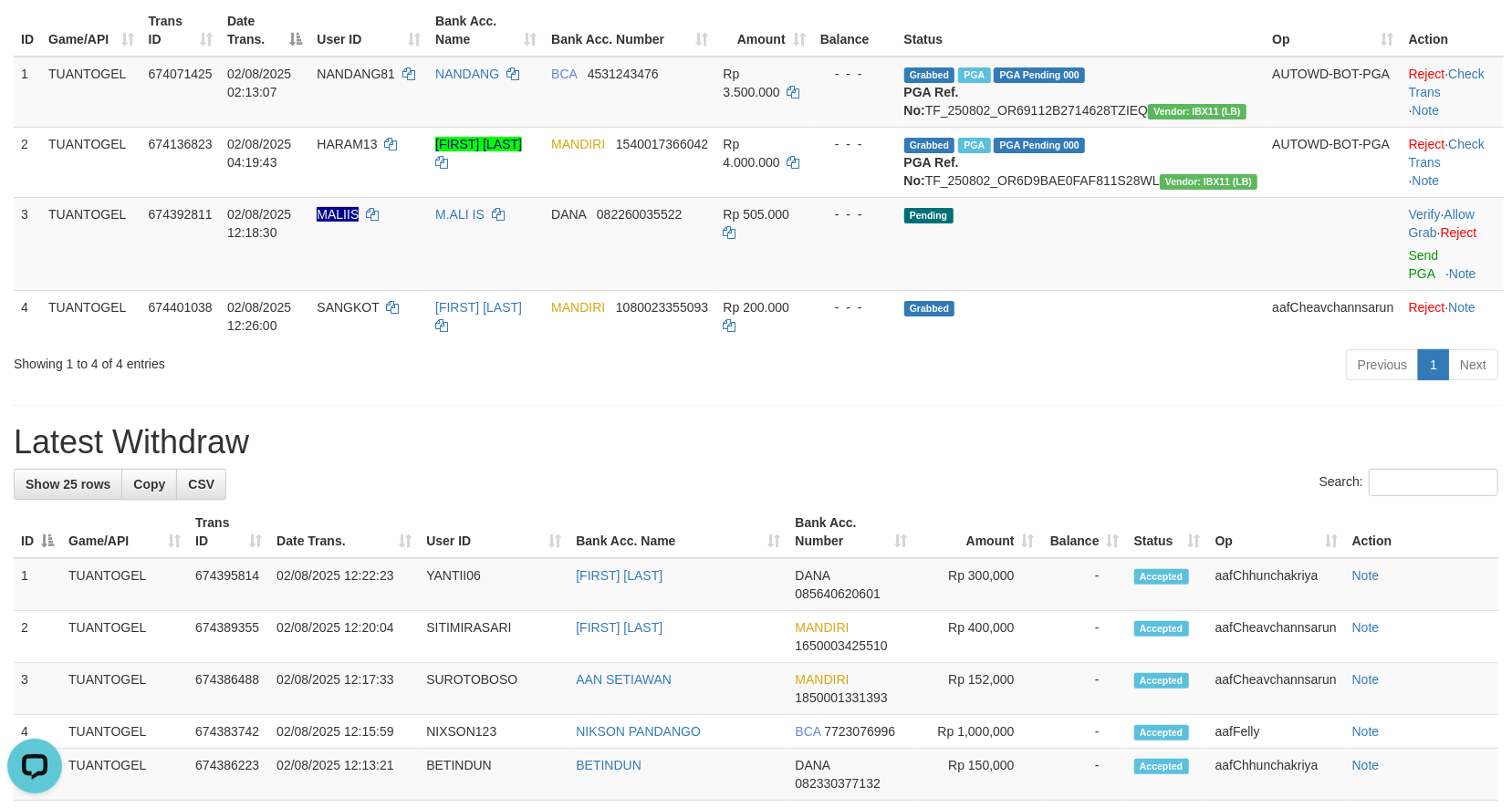 scroll, scrollTop: 0, scrollLeft: 0, axis: both 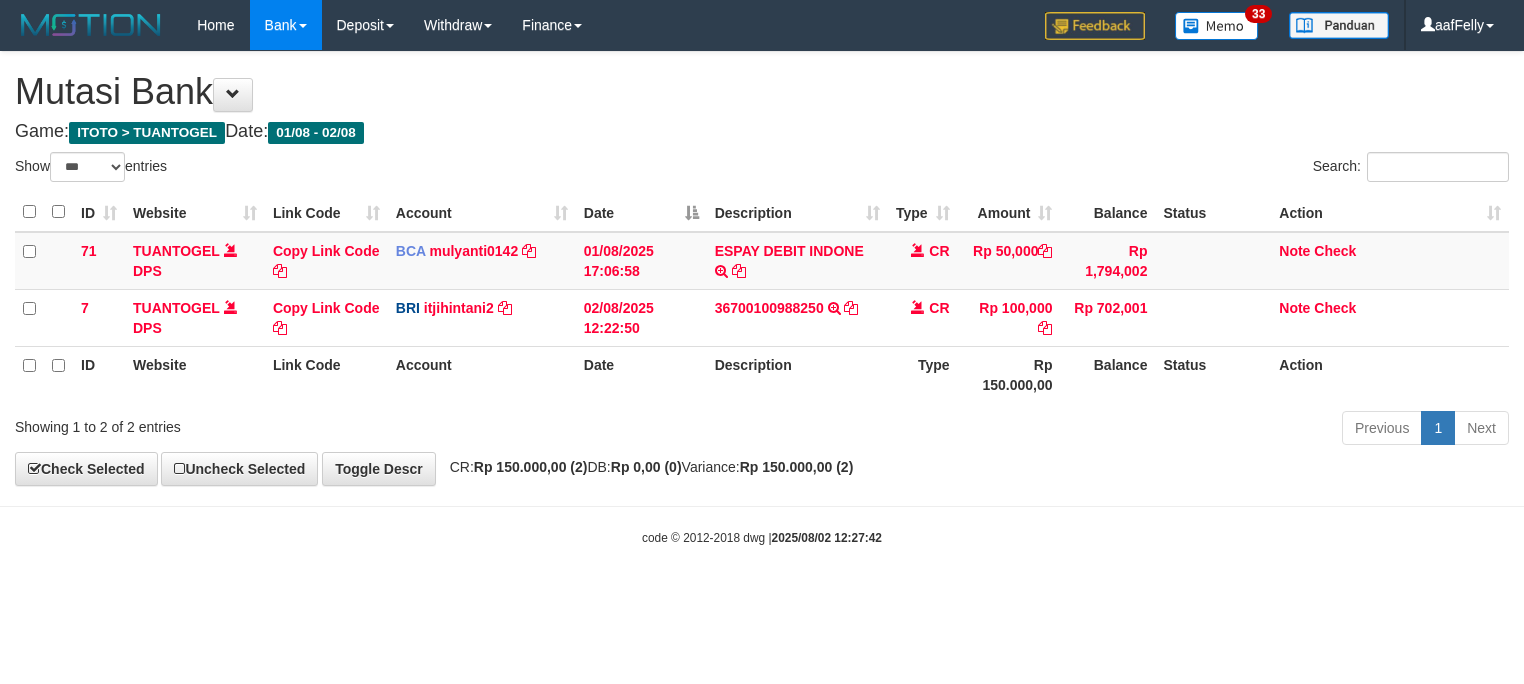 select on "***" 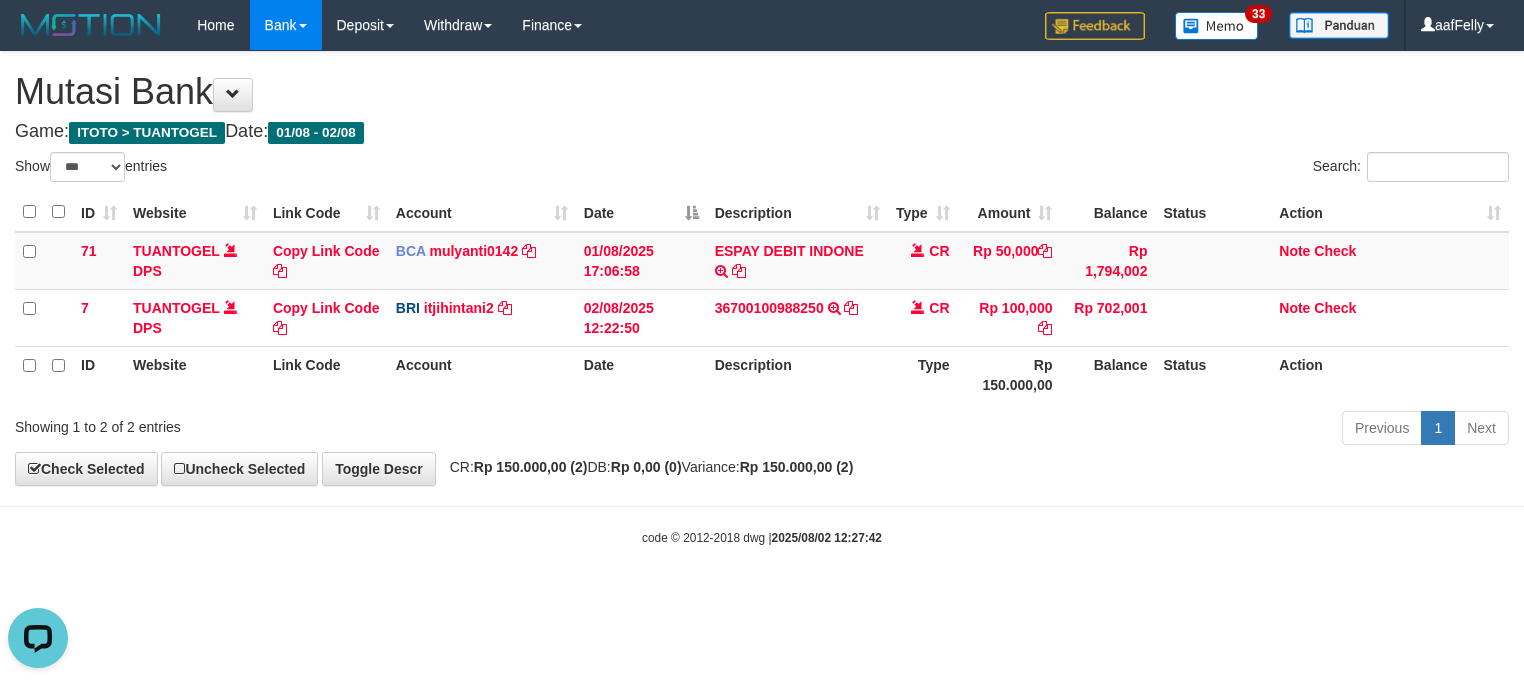 scroll, scrollTop: 0, scrollLeft: 0, axis: both 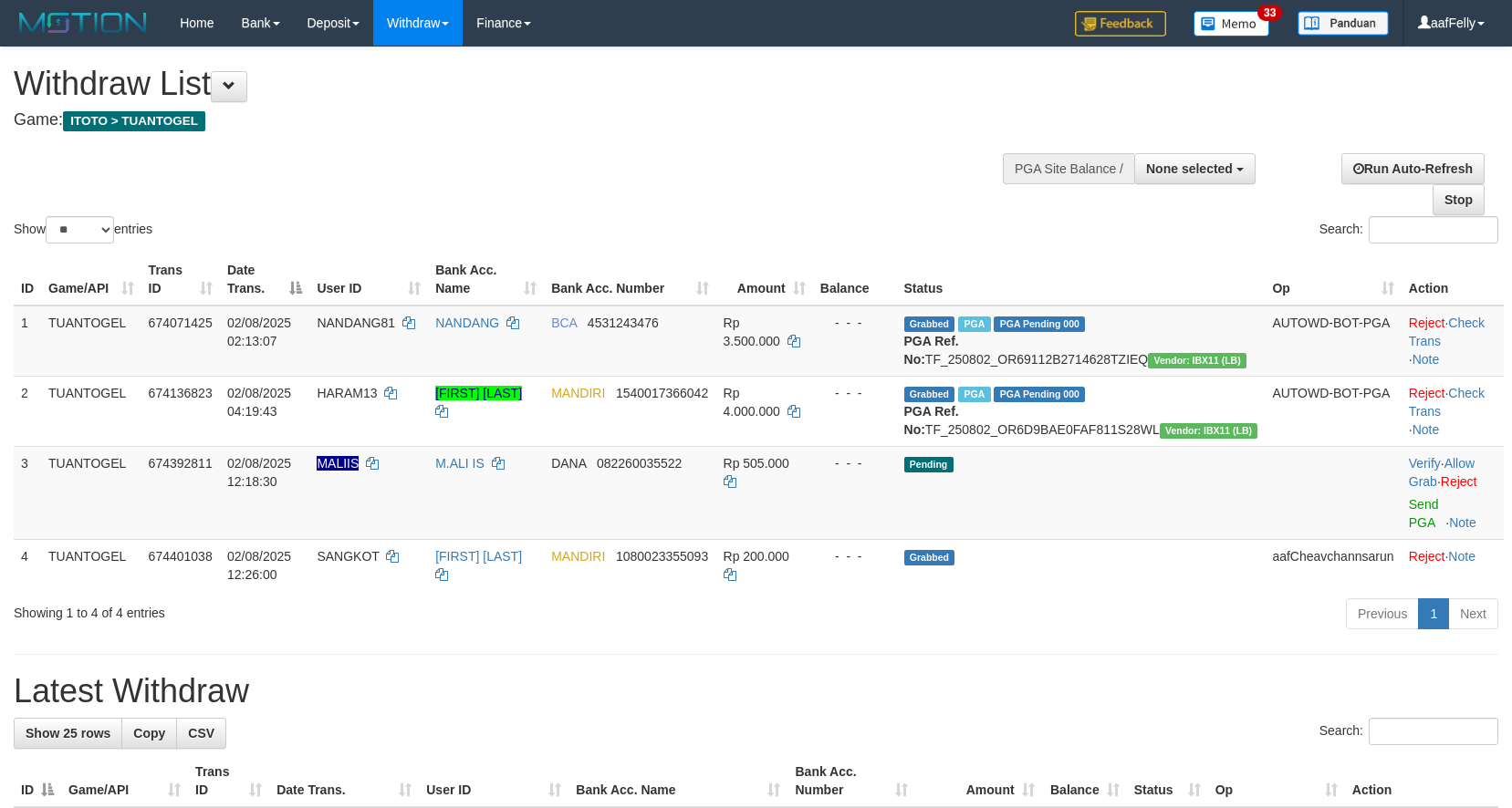 select 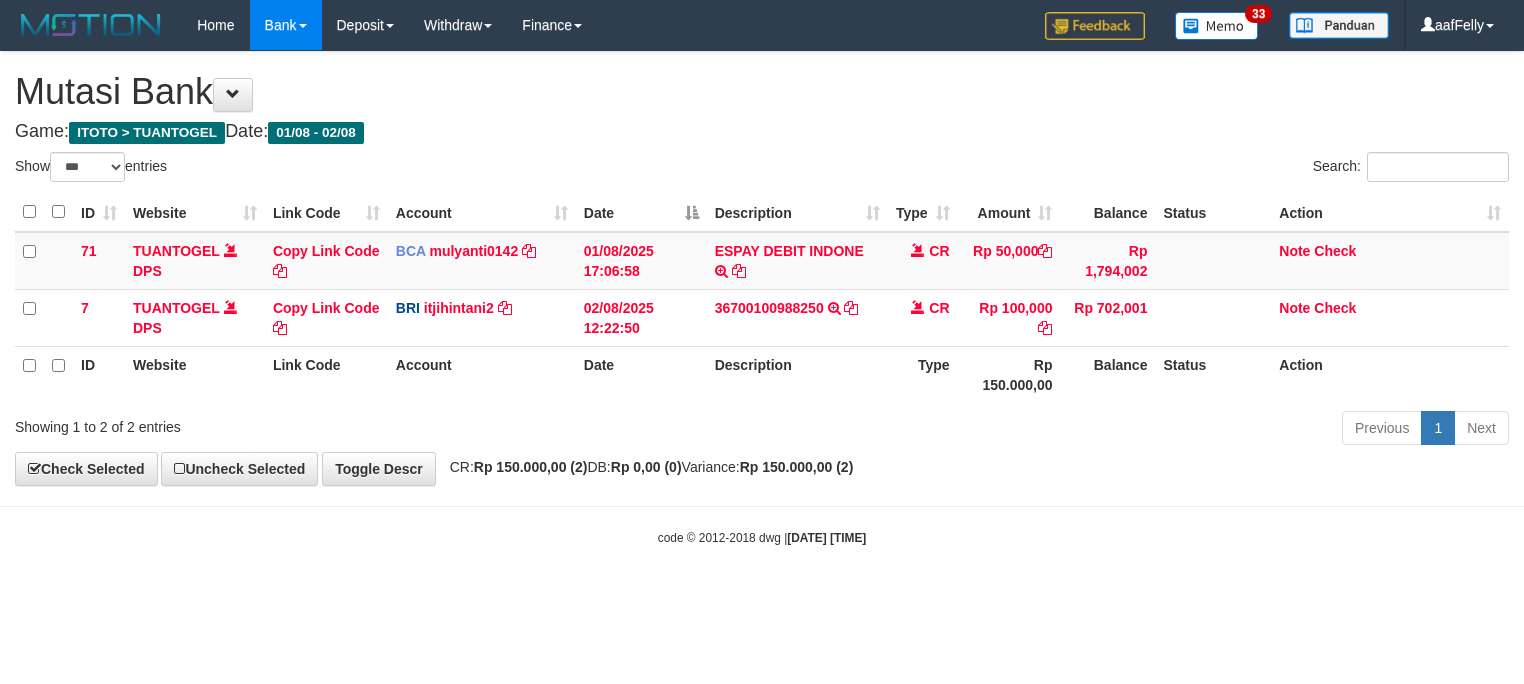 select on "***" 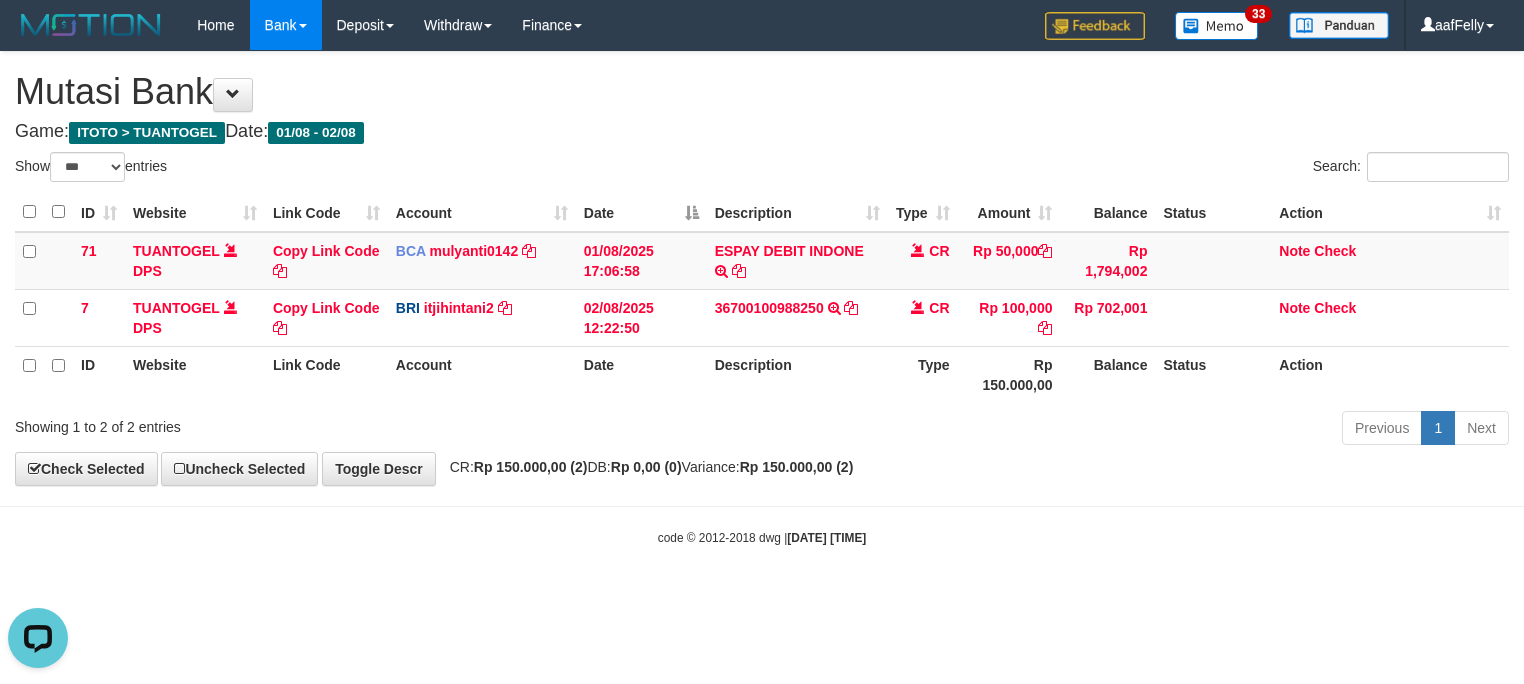 scroll, scrollTop: 0, scrollLeft: 0, axis: both 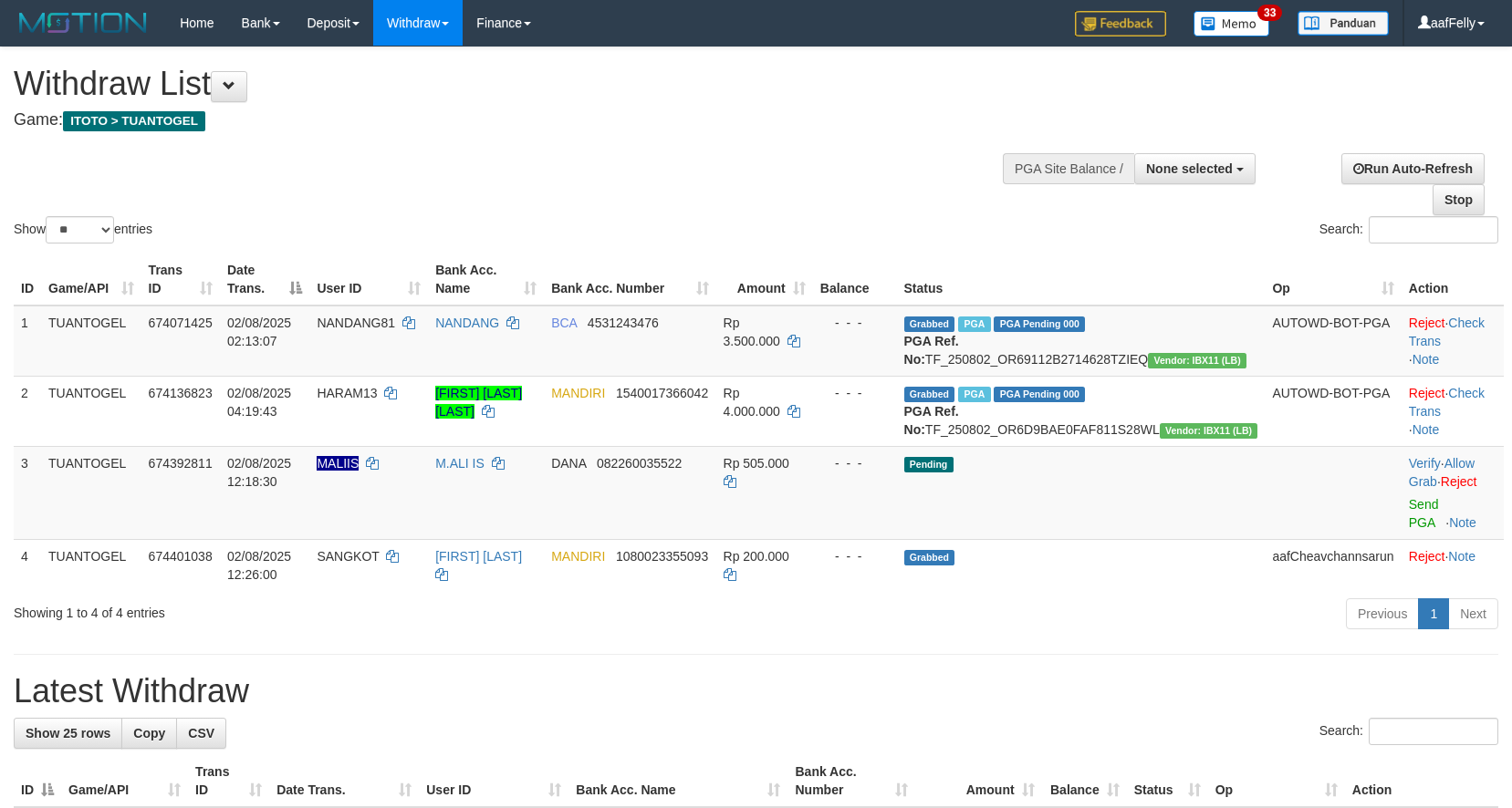 select 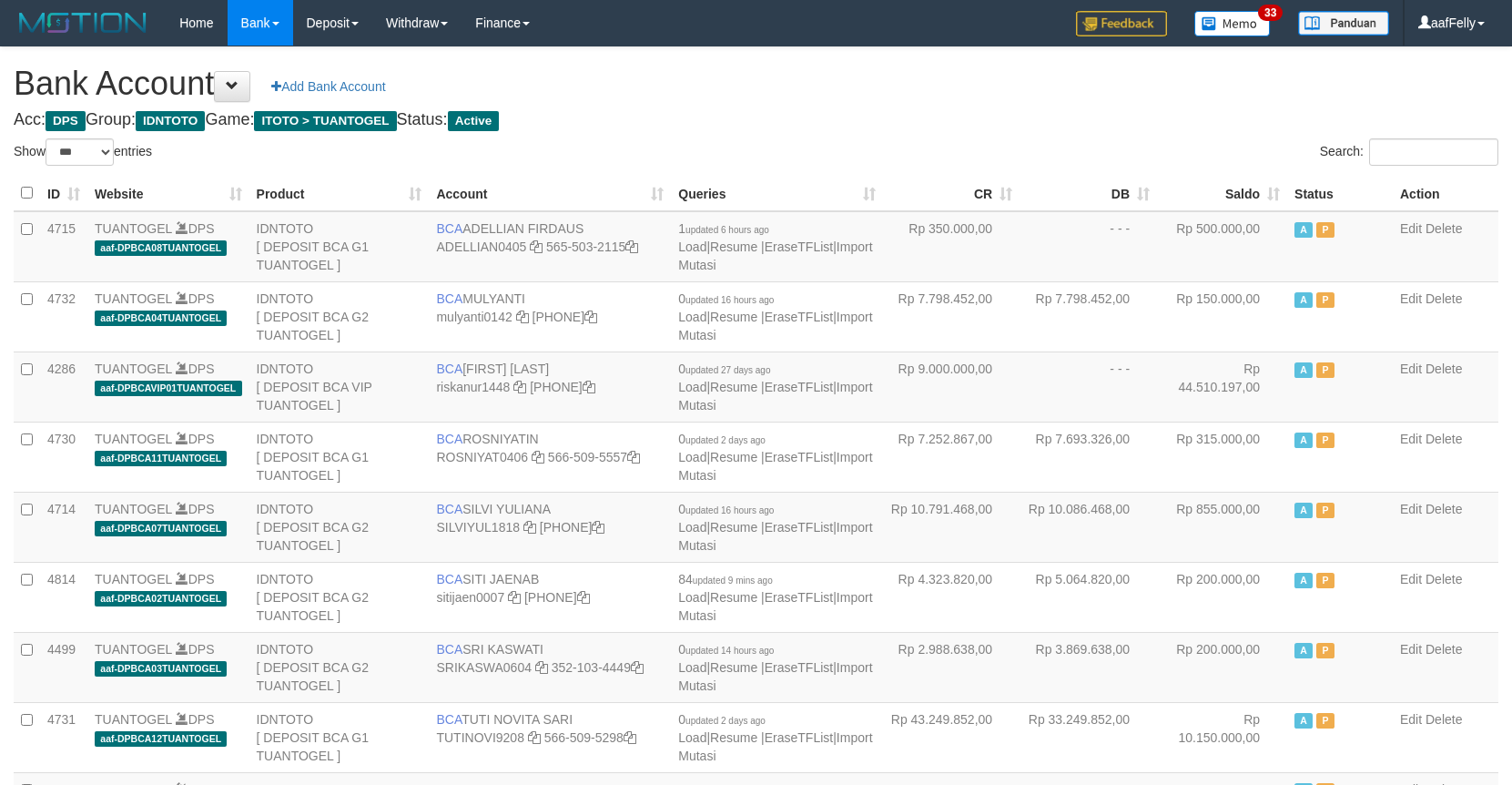 select on "***" 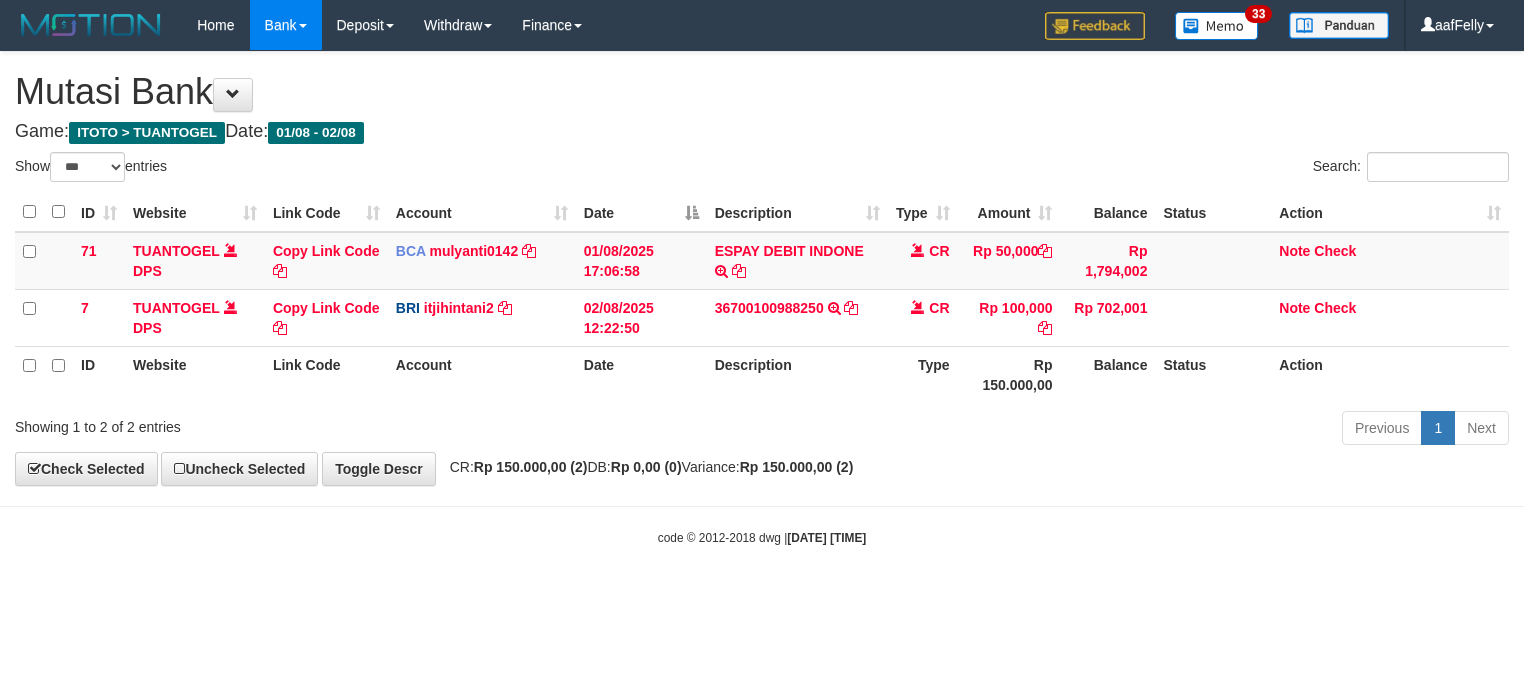 select on "***" 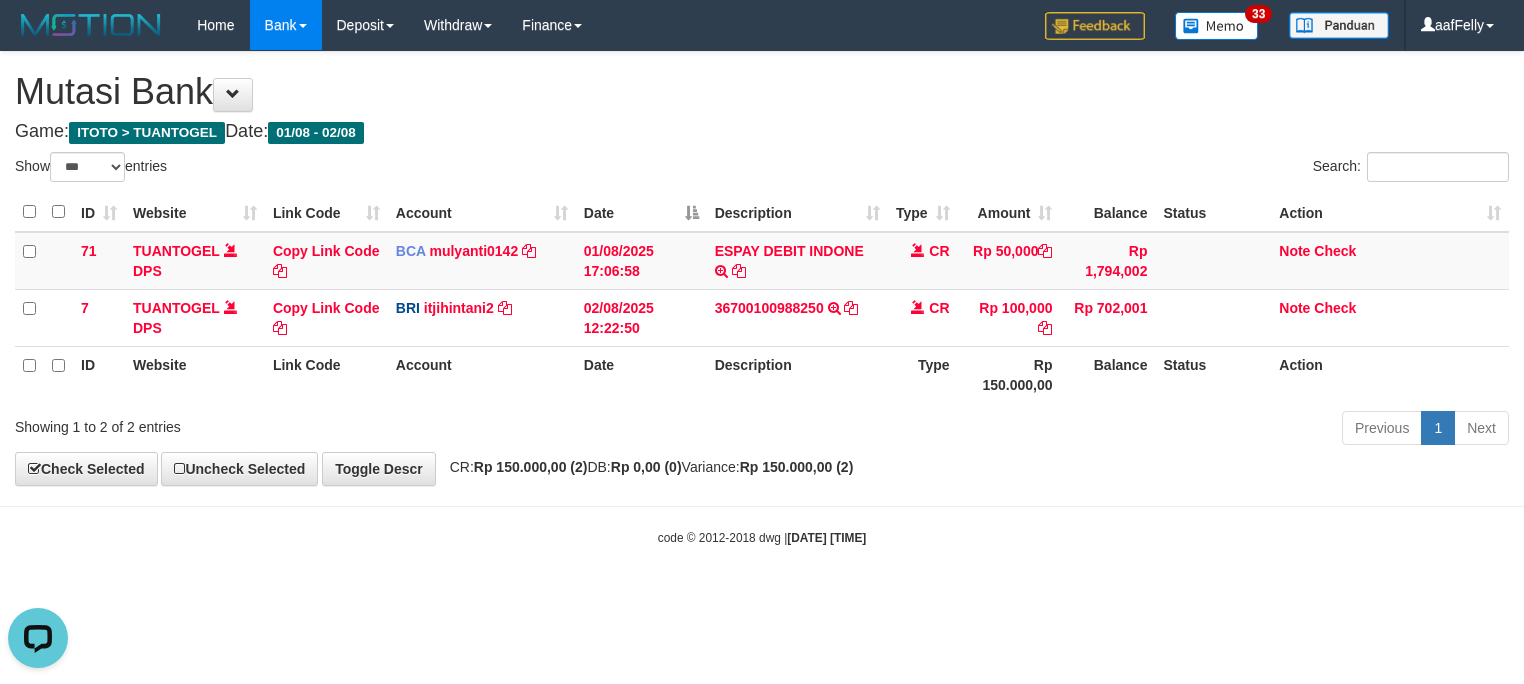 scroll, scrollTop: 0, scrollLeft: 0, axis: both 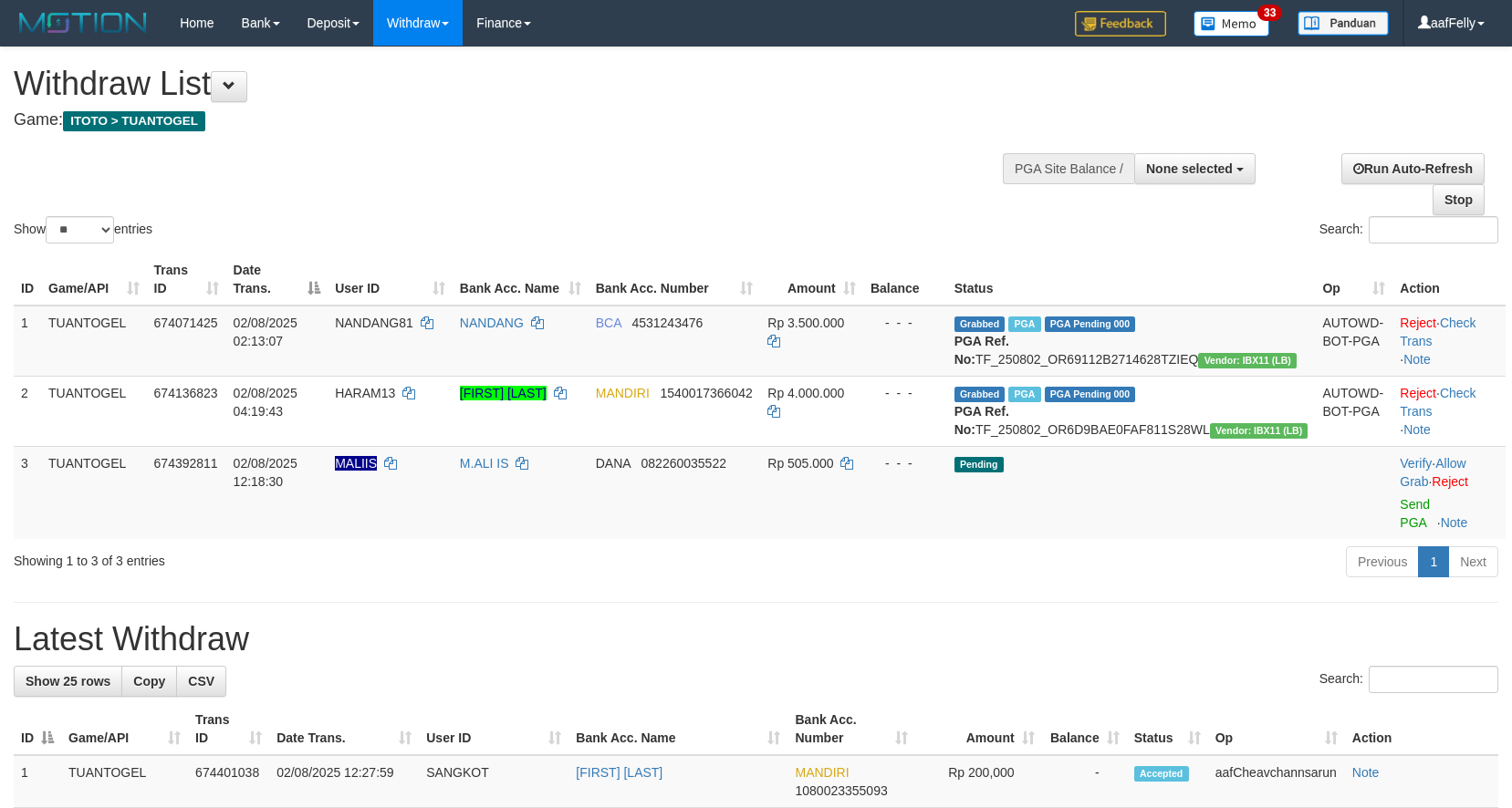select 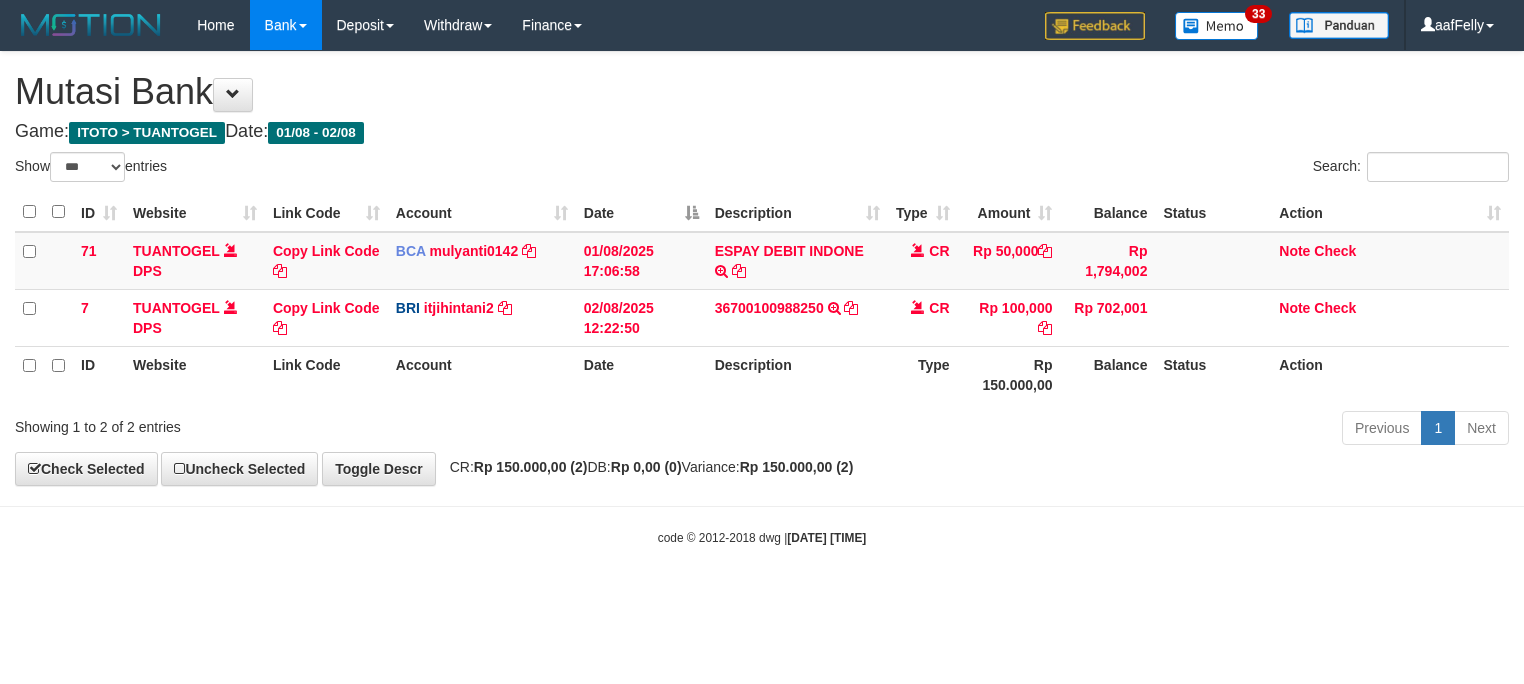 select on "***" 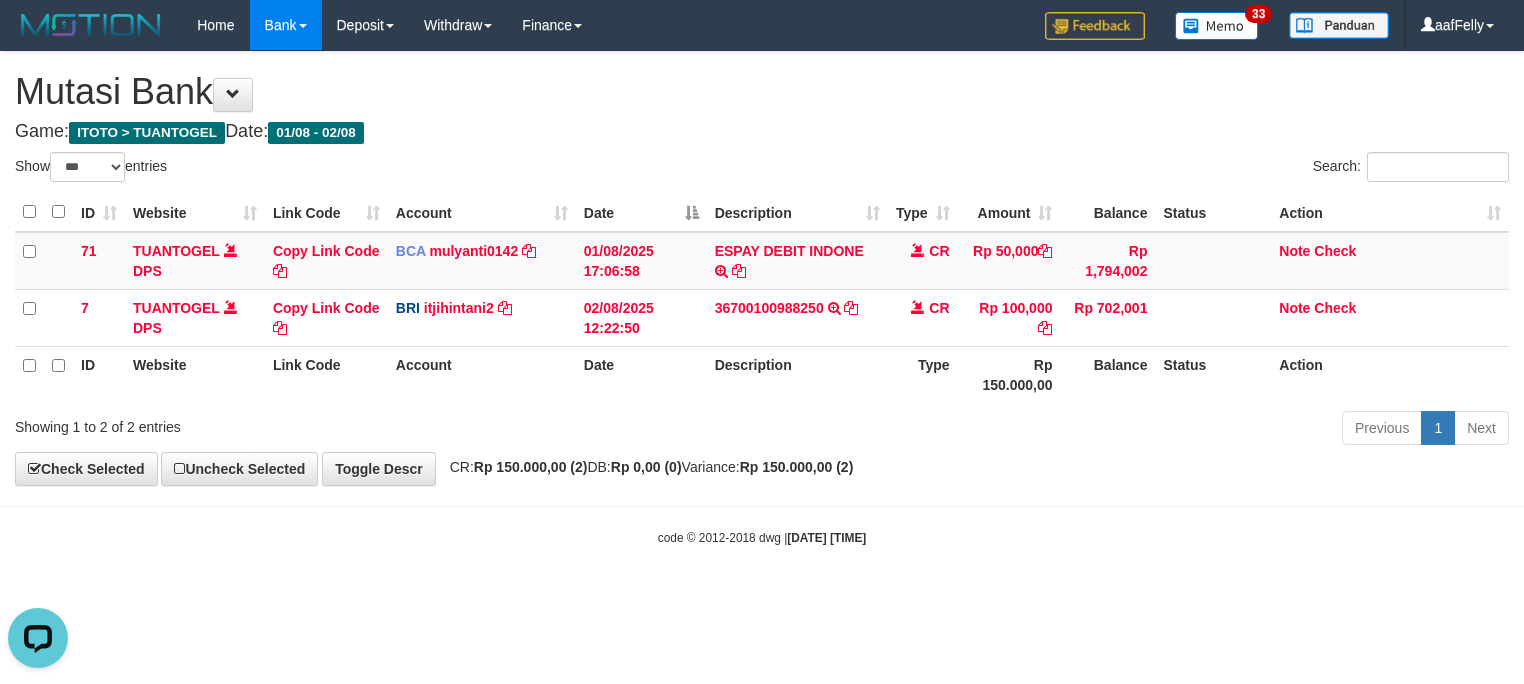 scroll, scrollTop: 0, scrollLeft: 0, axis: both 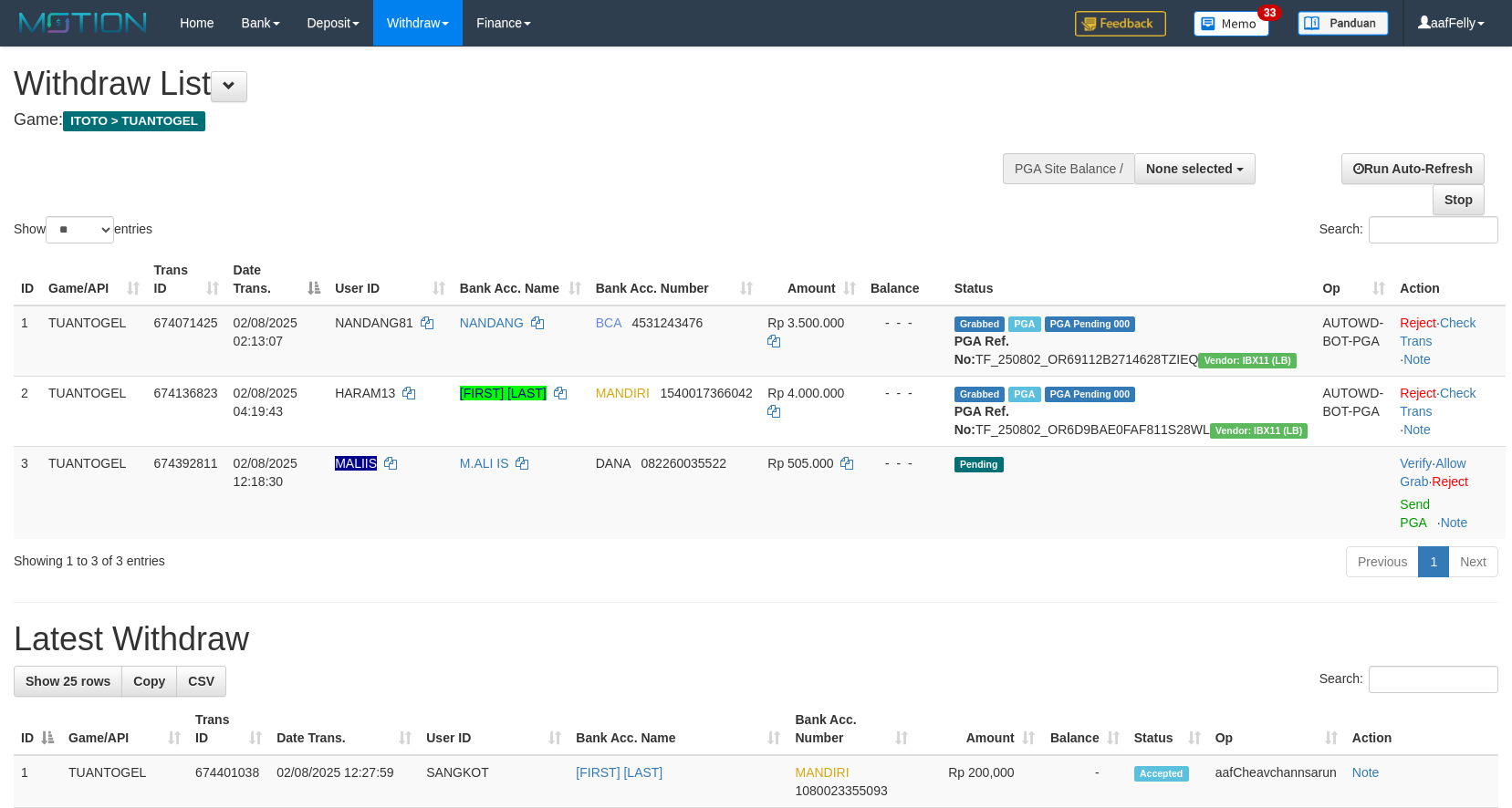 select 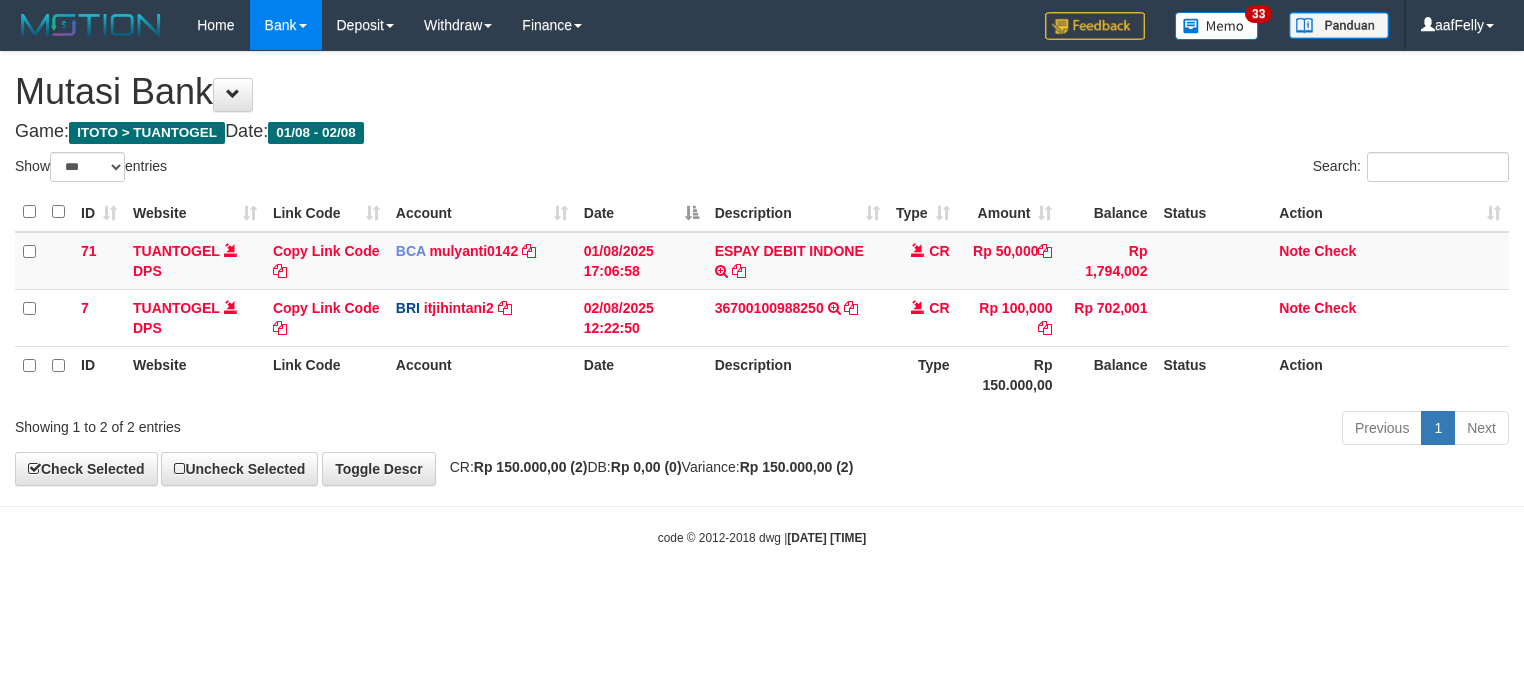 select on "***" 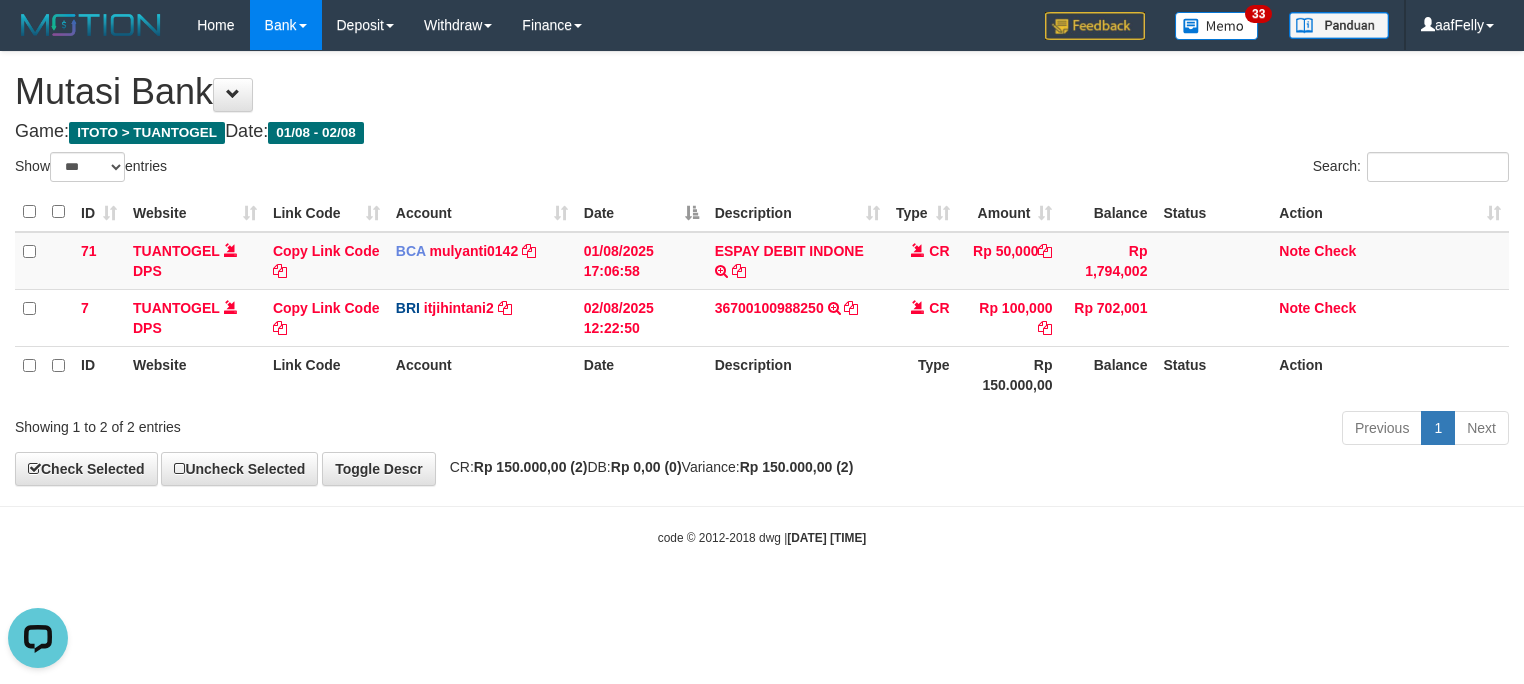 scroll, scrollTop: 0, scrollLeft: 0, axis: both 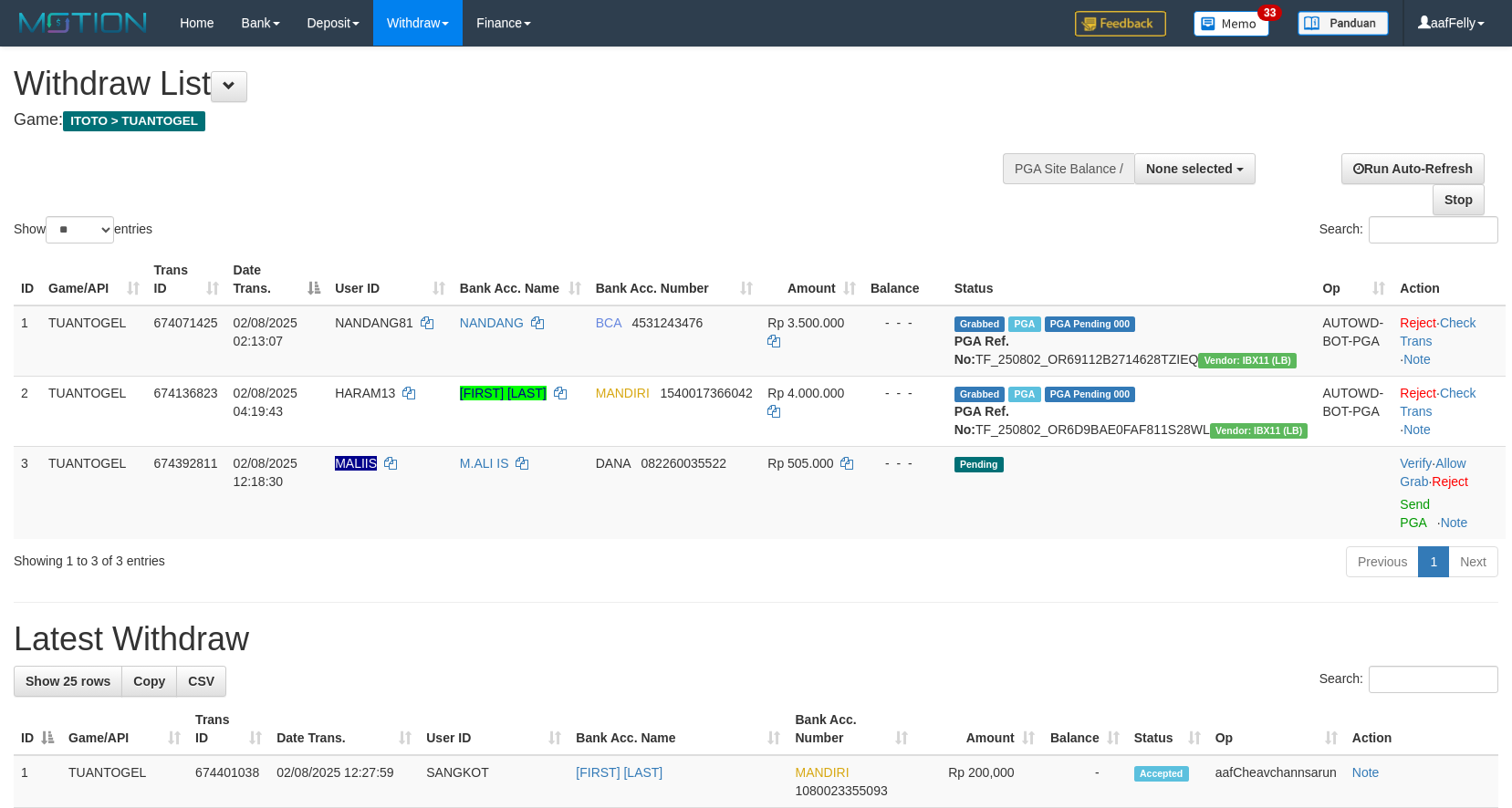 select 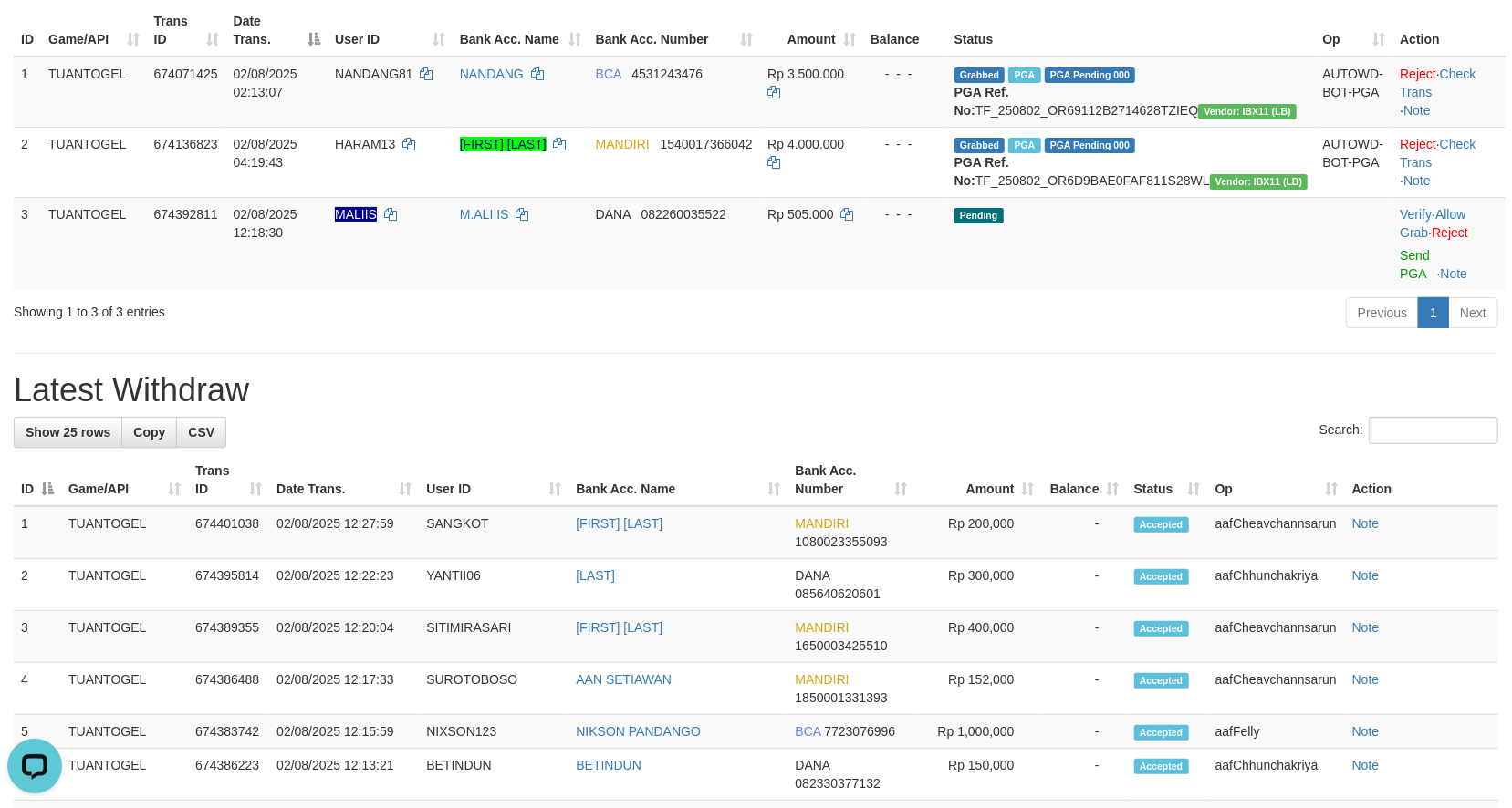 scroll, scrollTop: 249, scrollLeft: 0, axis: vertical 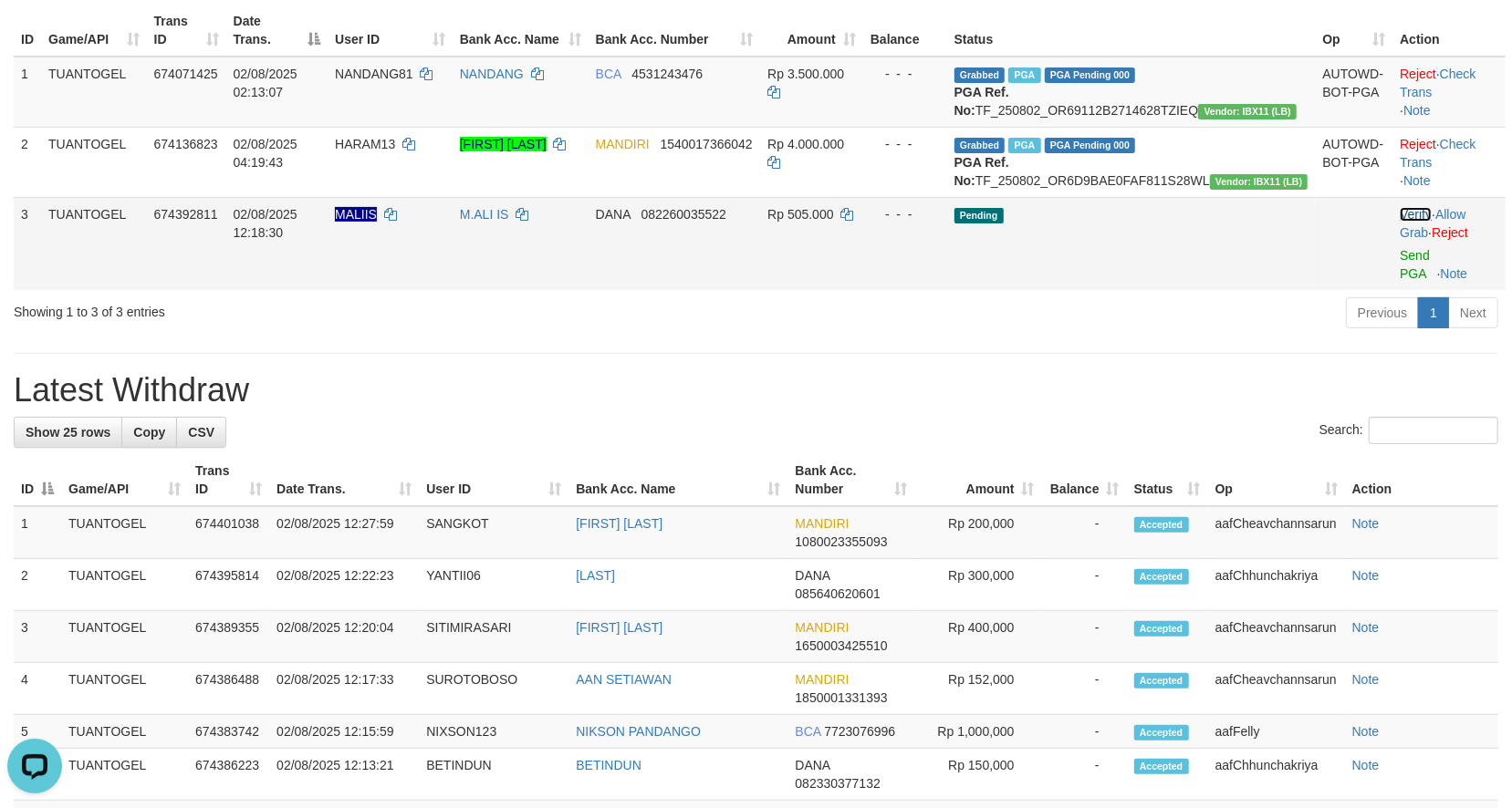 click on "Verify" at bounding box center (1415, 214) 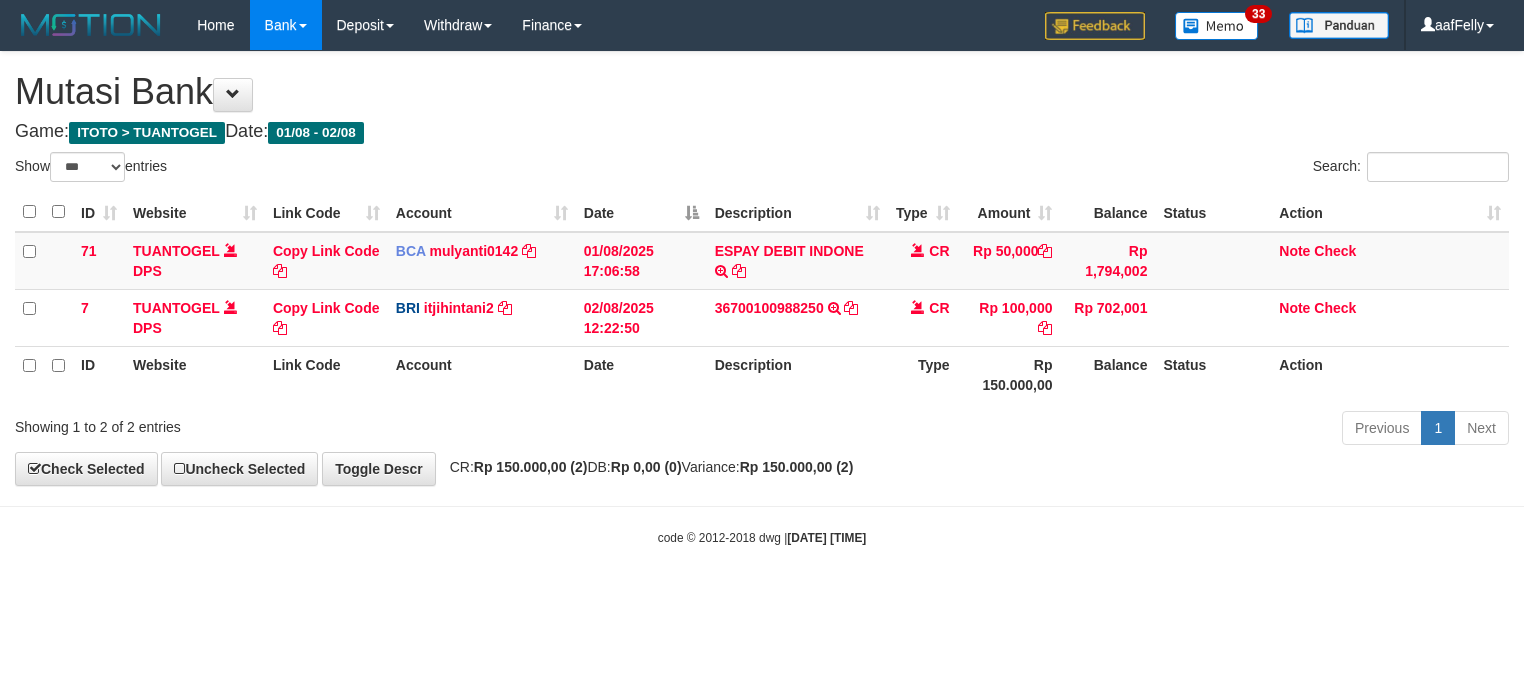 select on "***" 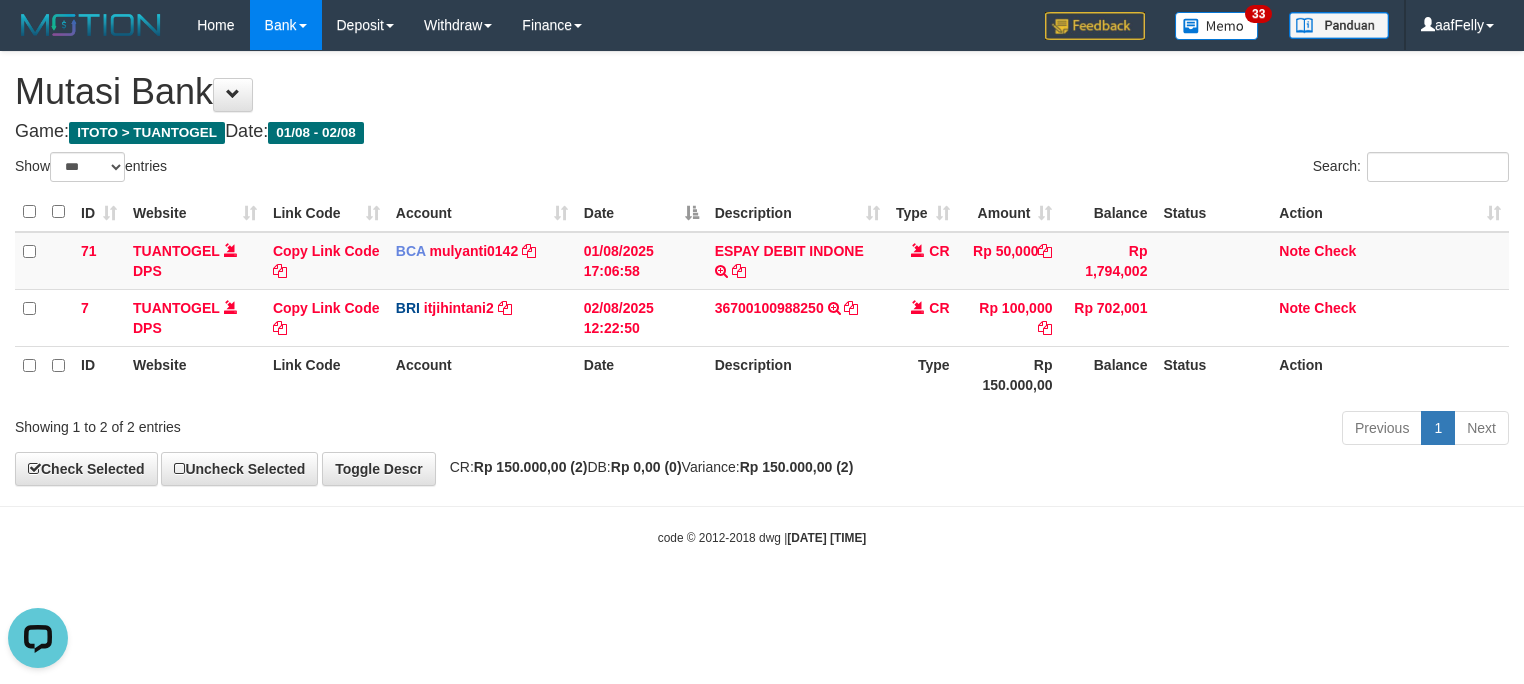 scroll, scrollTop: 0, scrollLeft: 0, axis: both 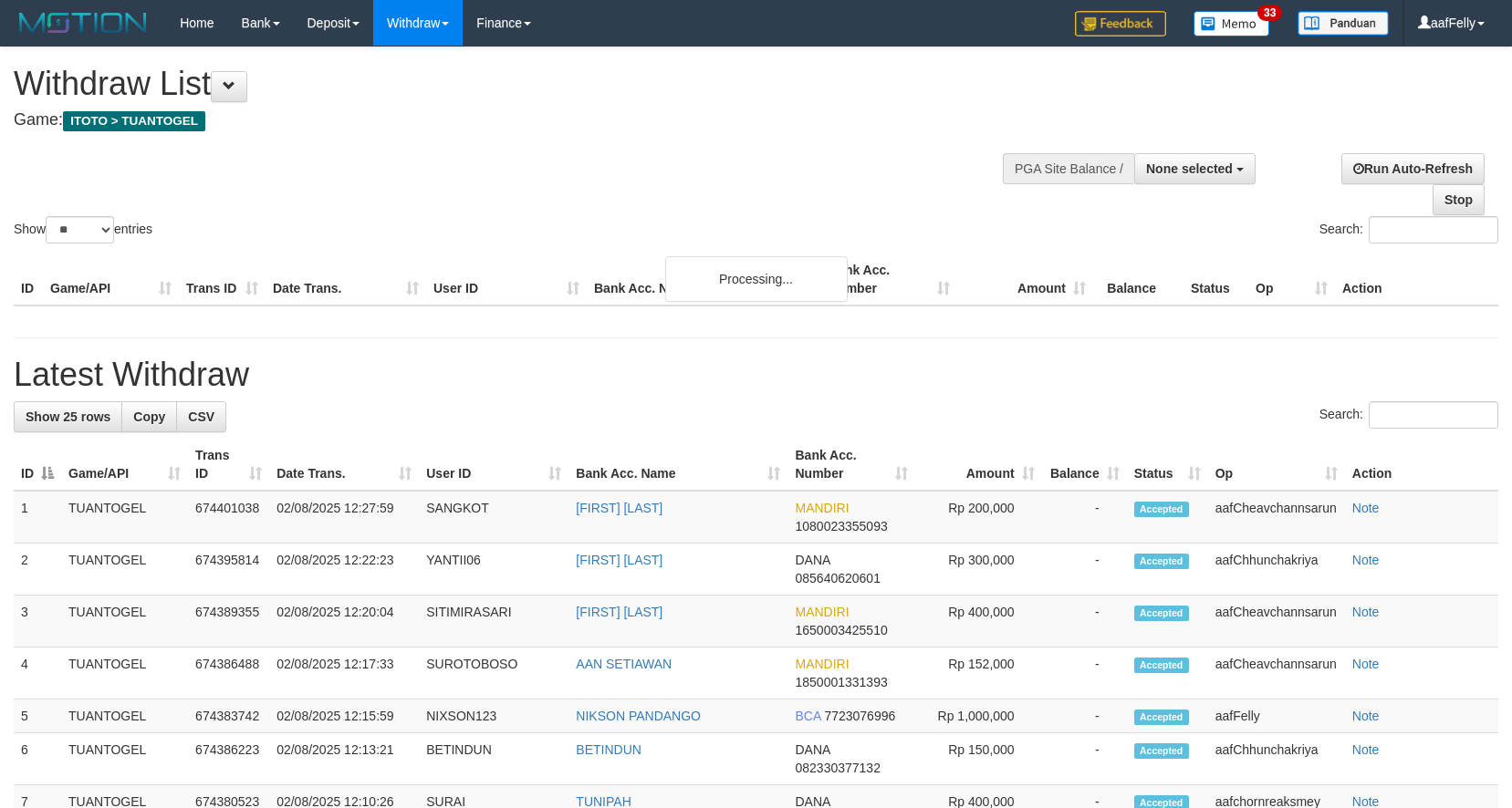 select 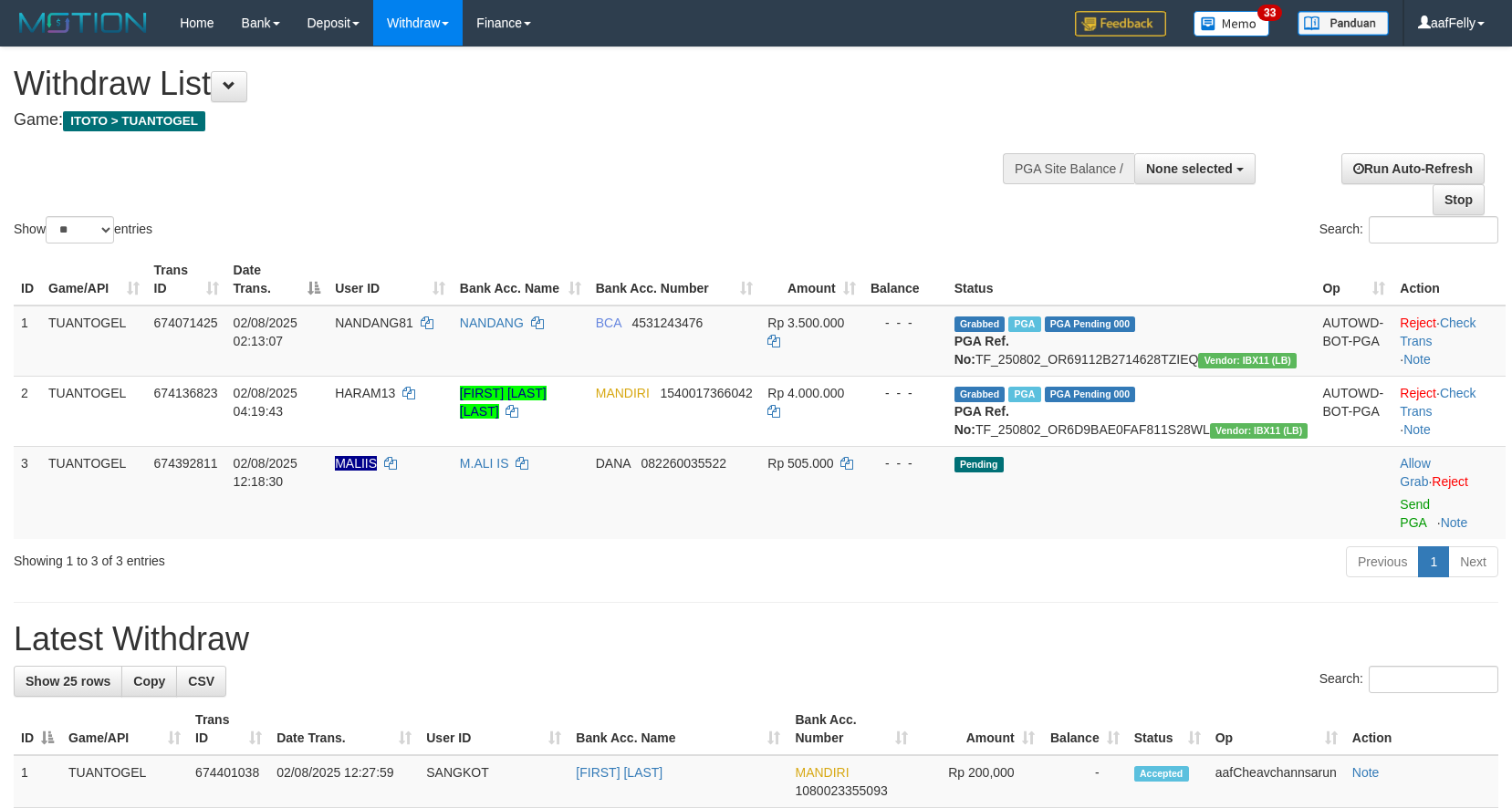 scroll, scrollTop: 249, scrollLeft: 0, axis: vertical 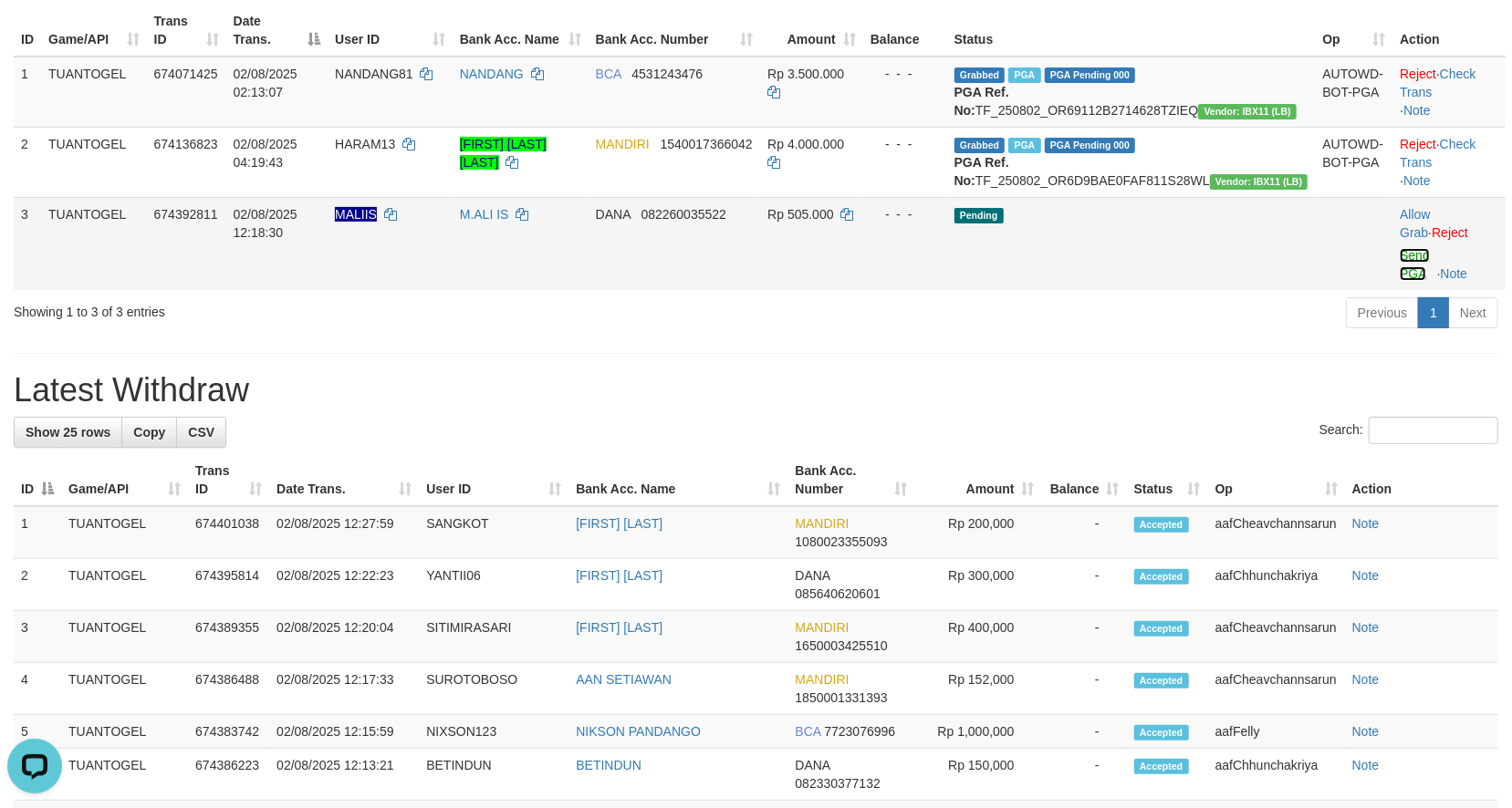 click on "Send PGA" at bounding box center [1414, 264] 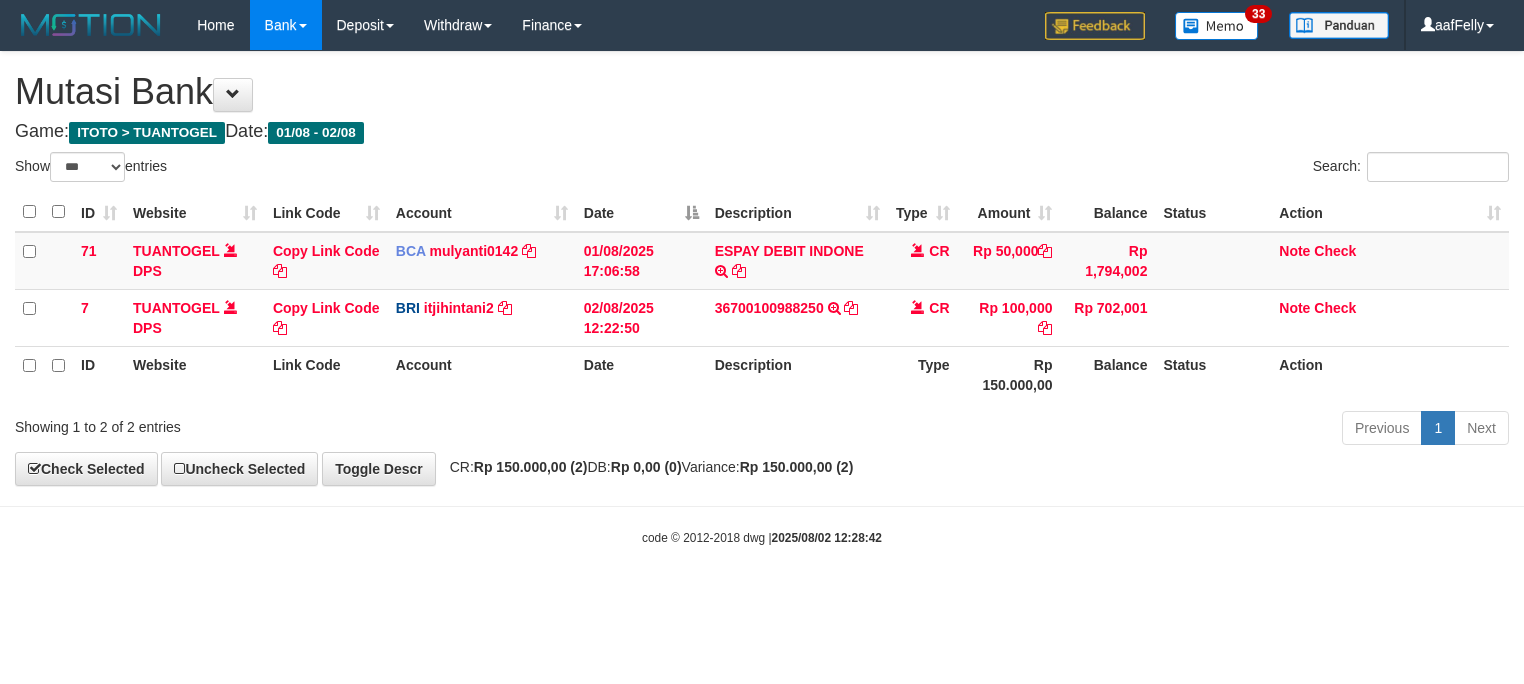 select on "***" 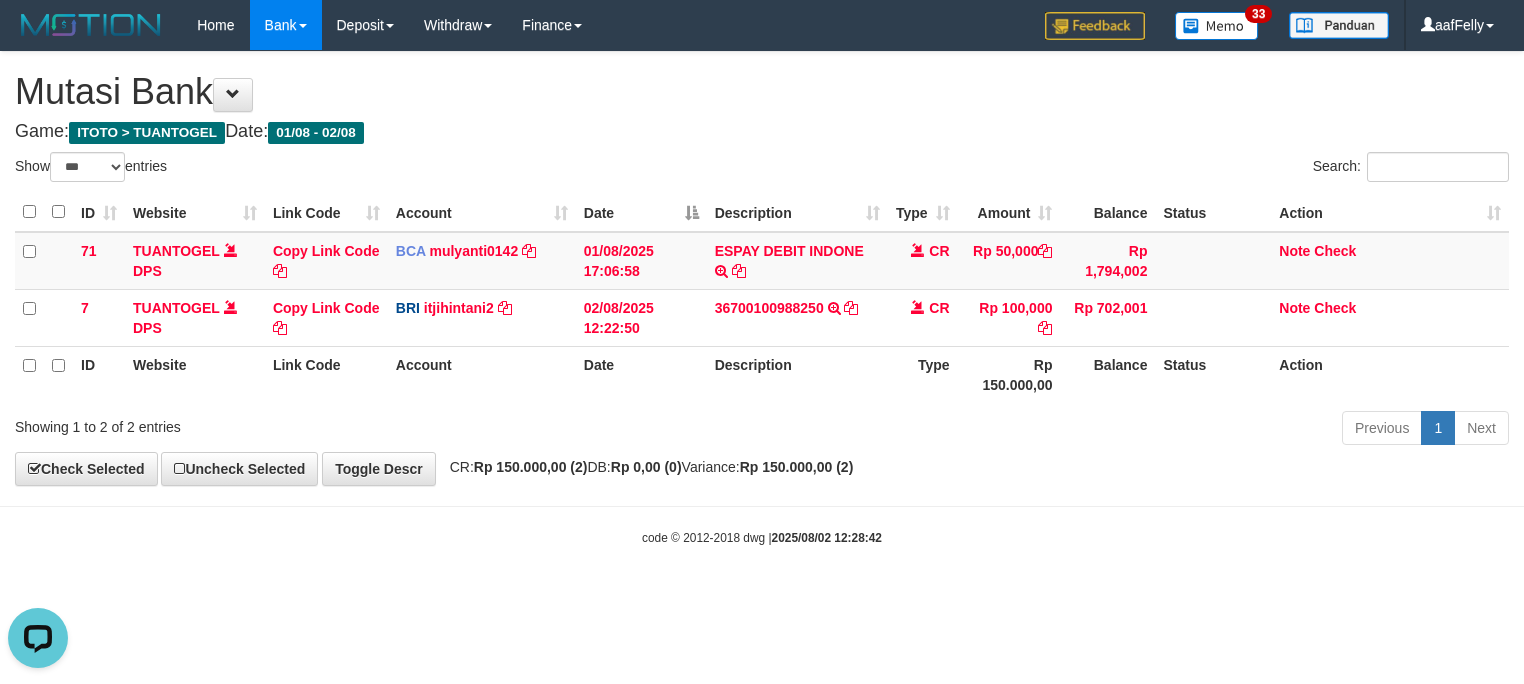 scroll, scrollTop: 0, scrollLeft: 0, axis: both 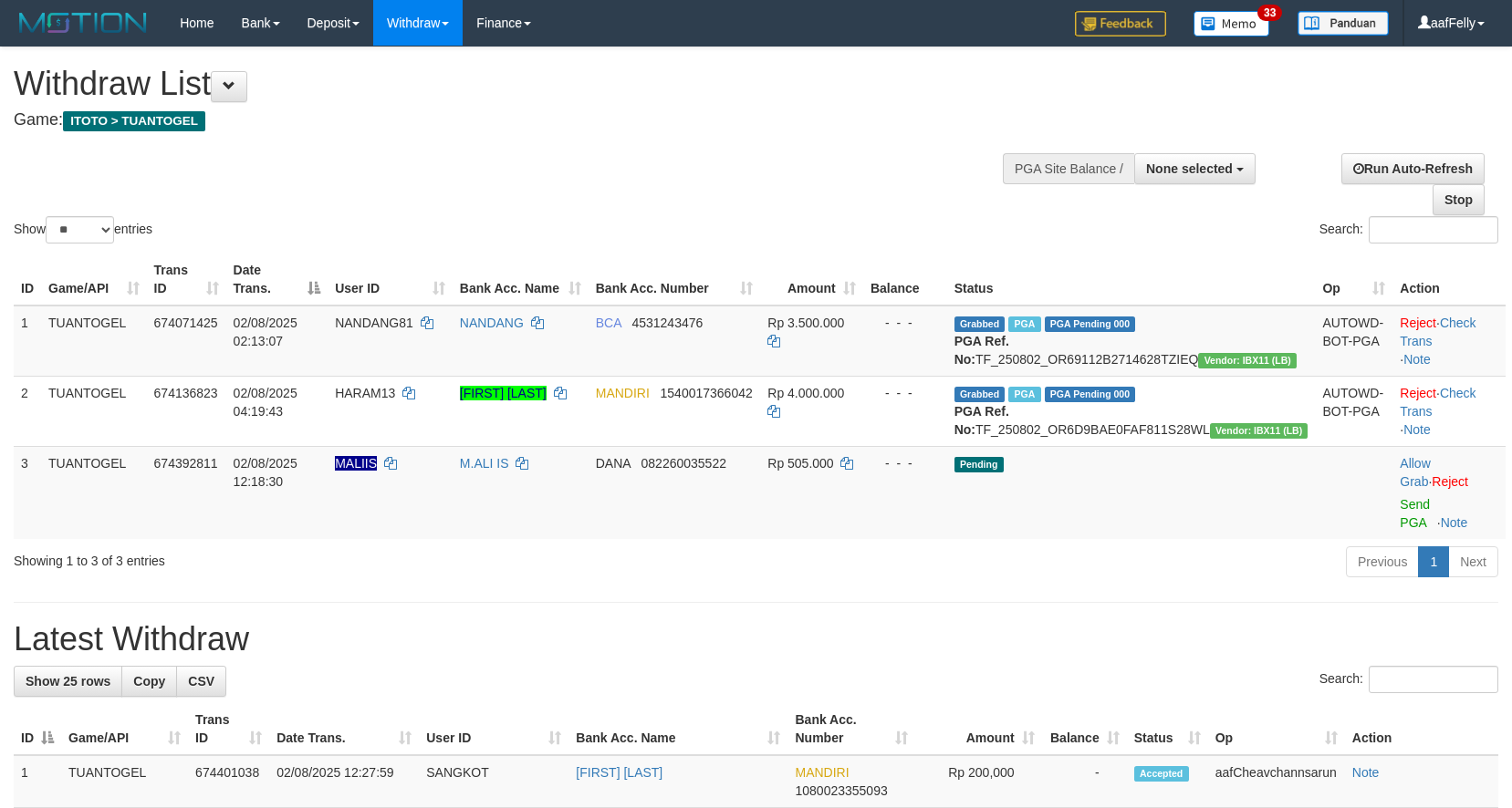 select 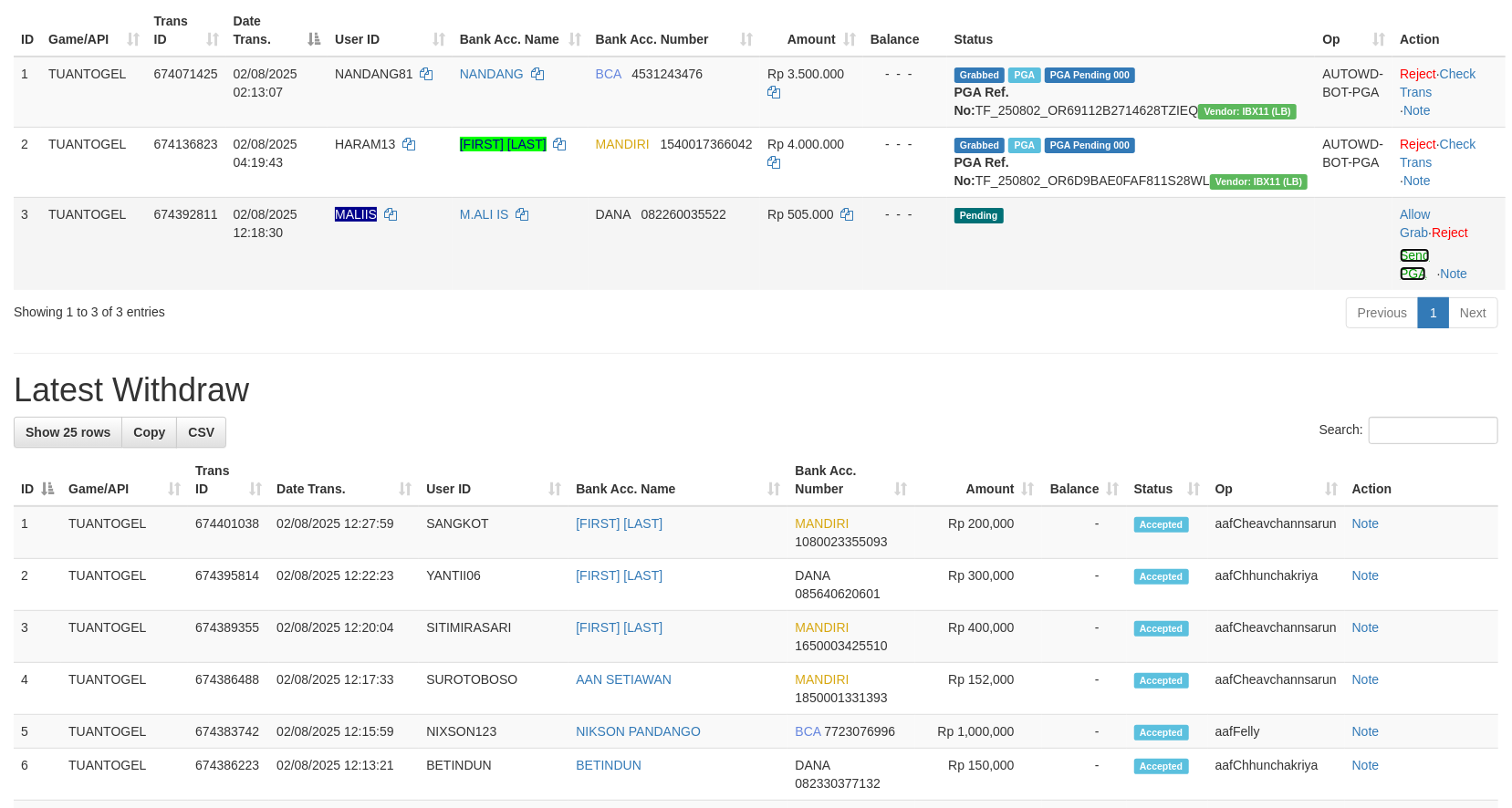 click on "Send PGA" at bounding box center (1414, 264) 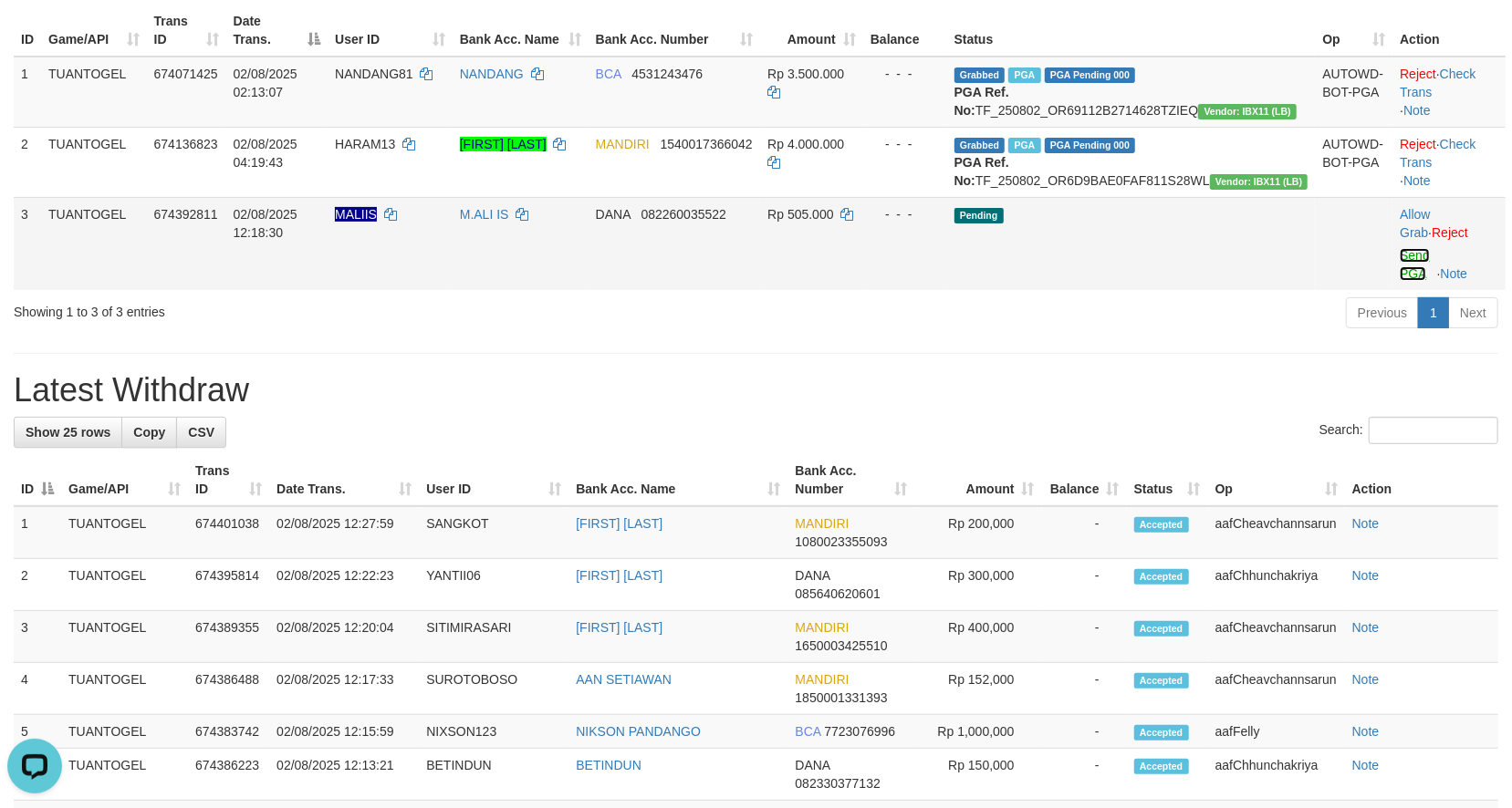 scroll, scrollTop: 0, scrollLeft: 0, axis: both 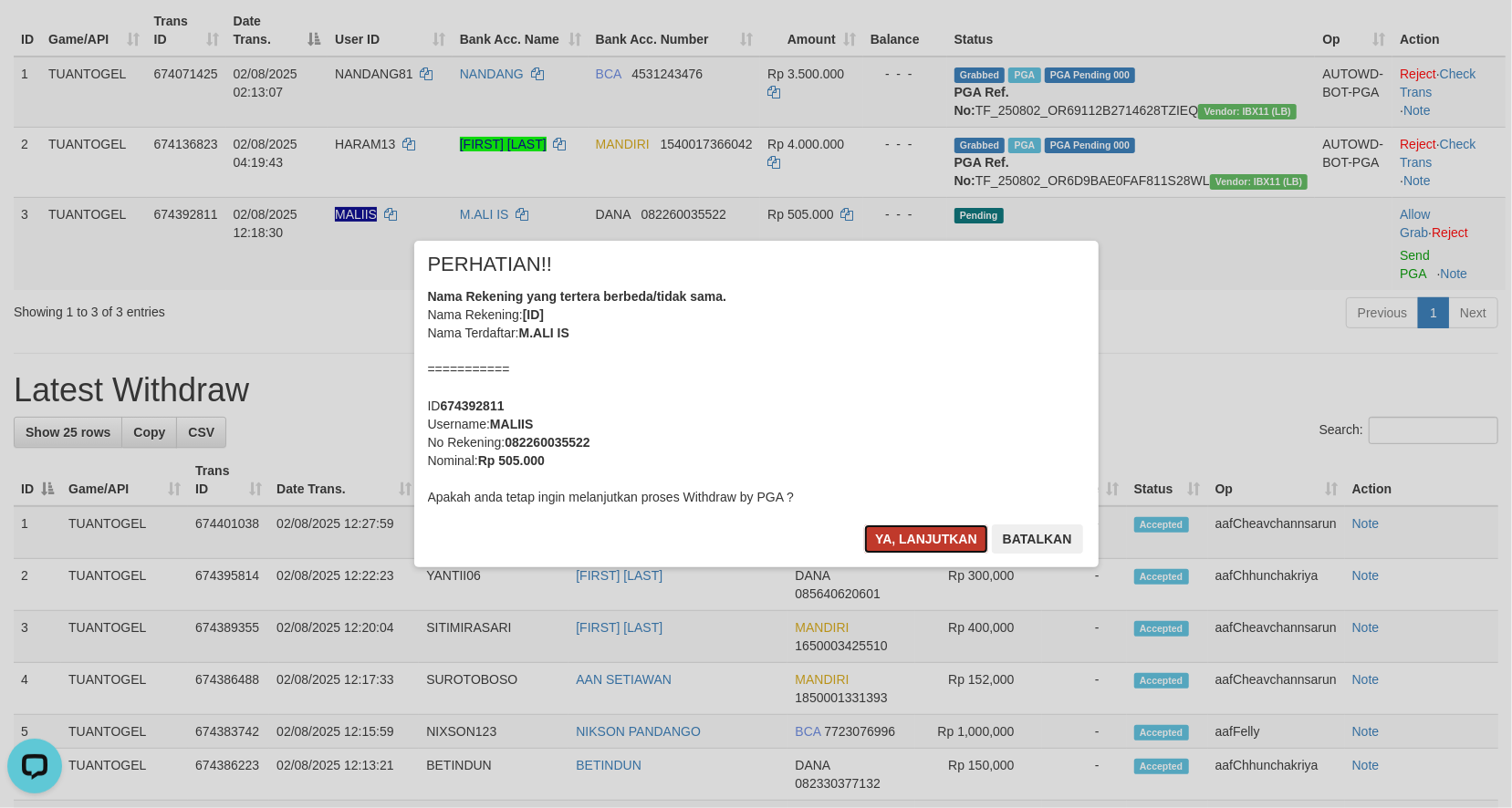 click on "Ya, lanjutkan" at bounding box center [926, 539] 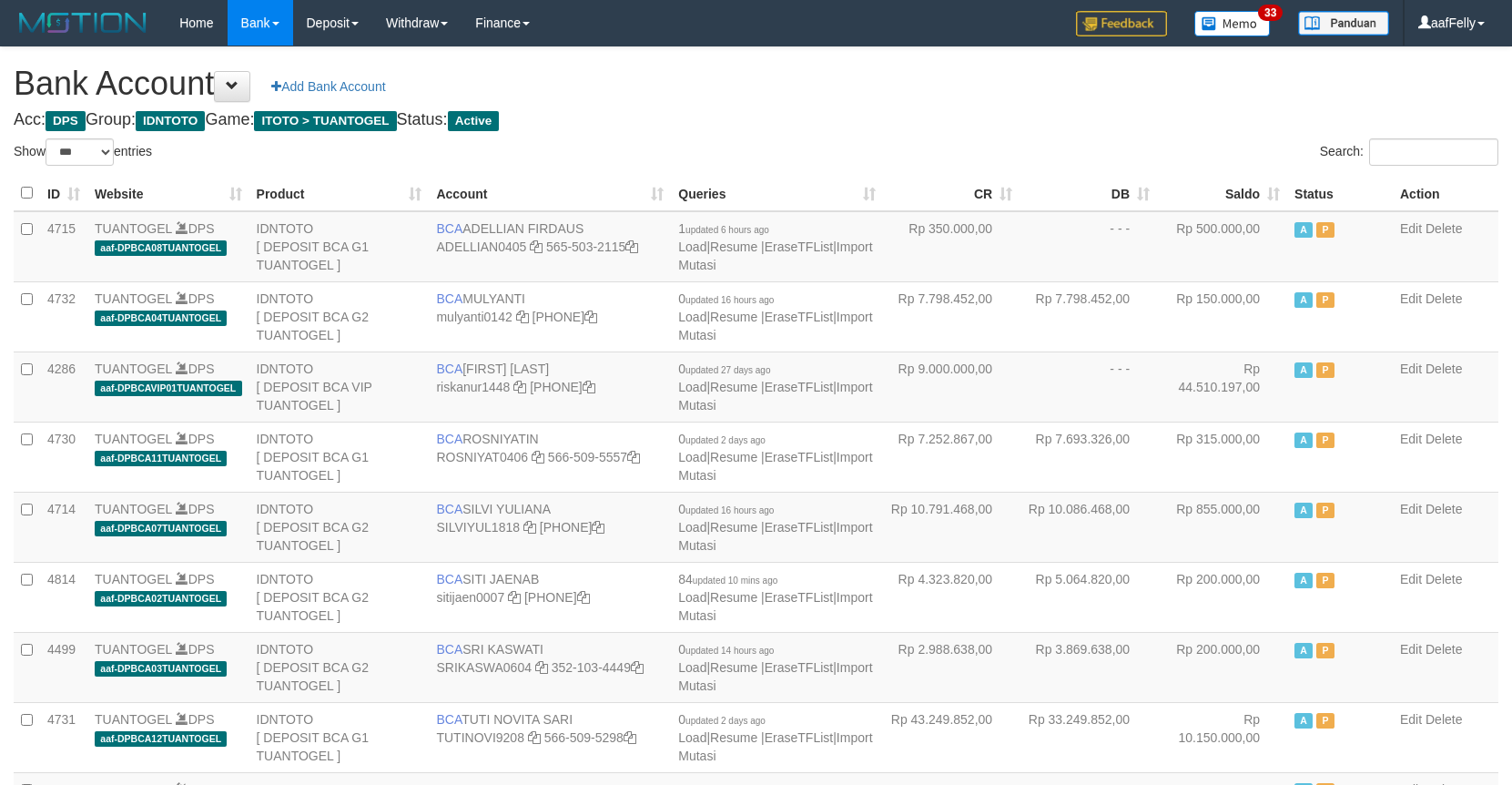select on "***" 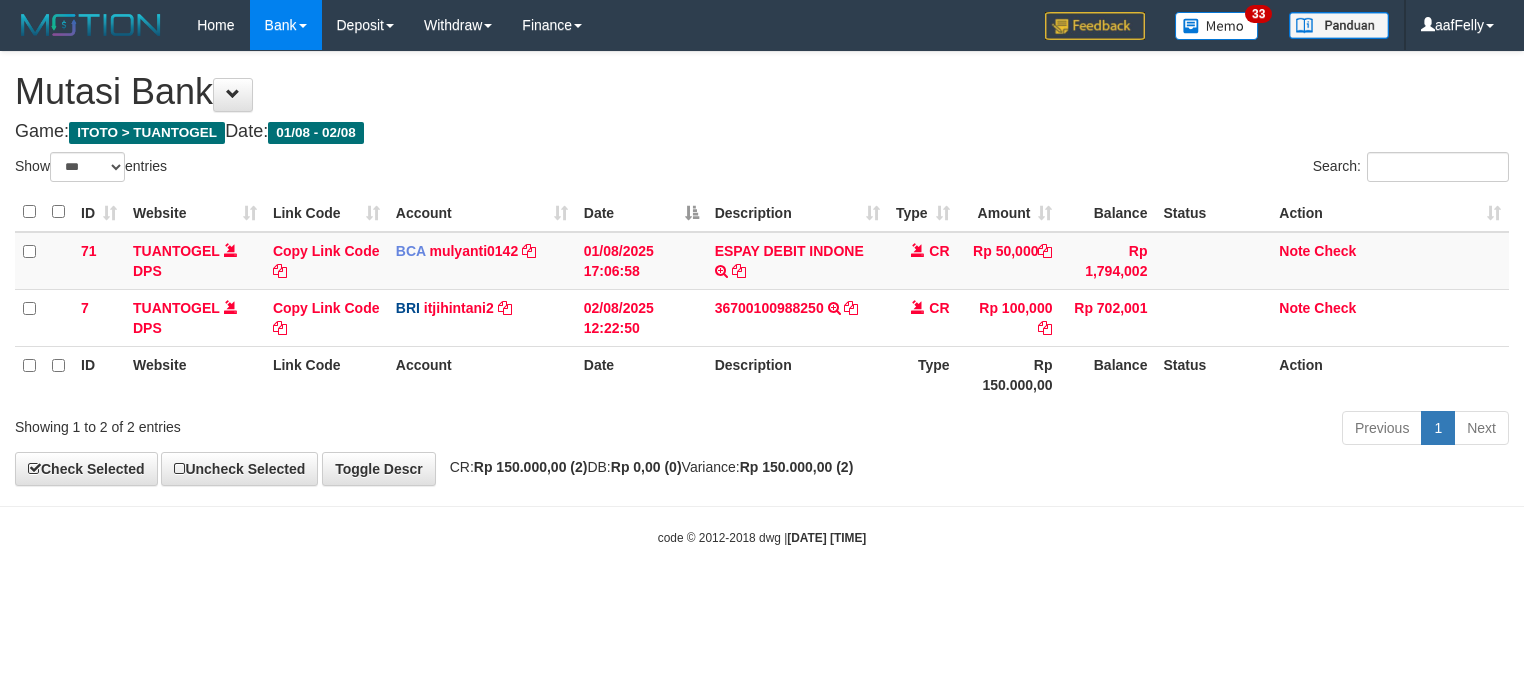 select on "***" 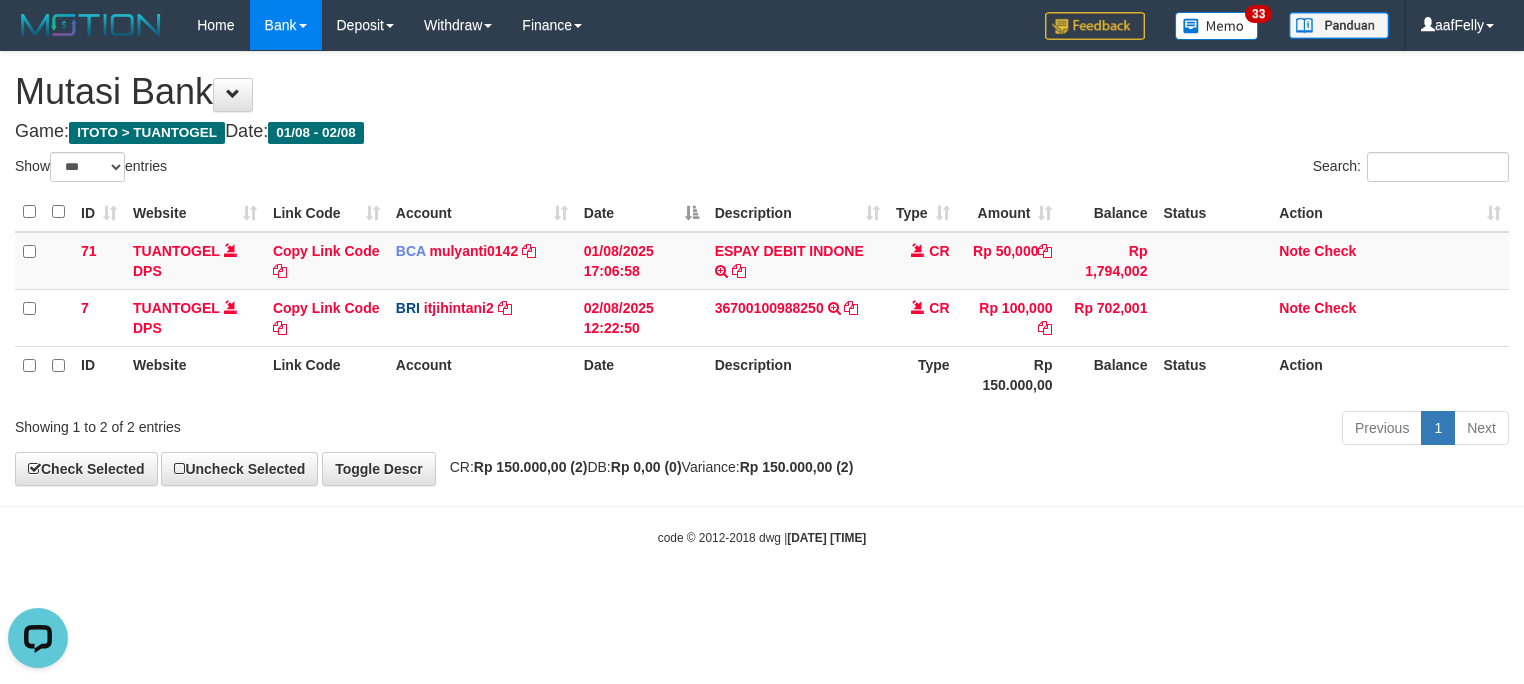 scroll, scrollTop: 0, scrollLeft: 0, axis: both 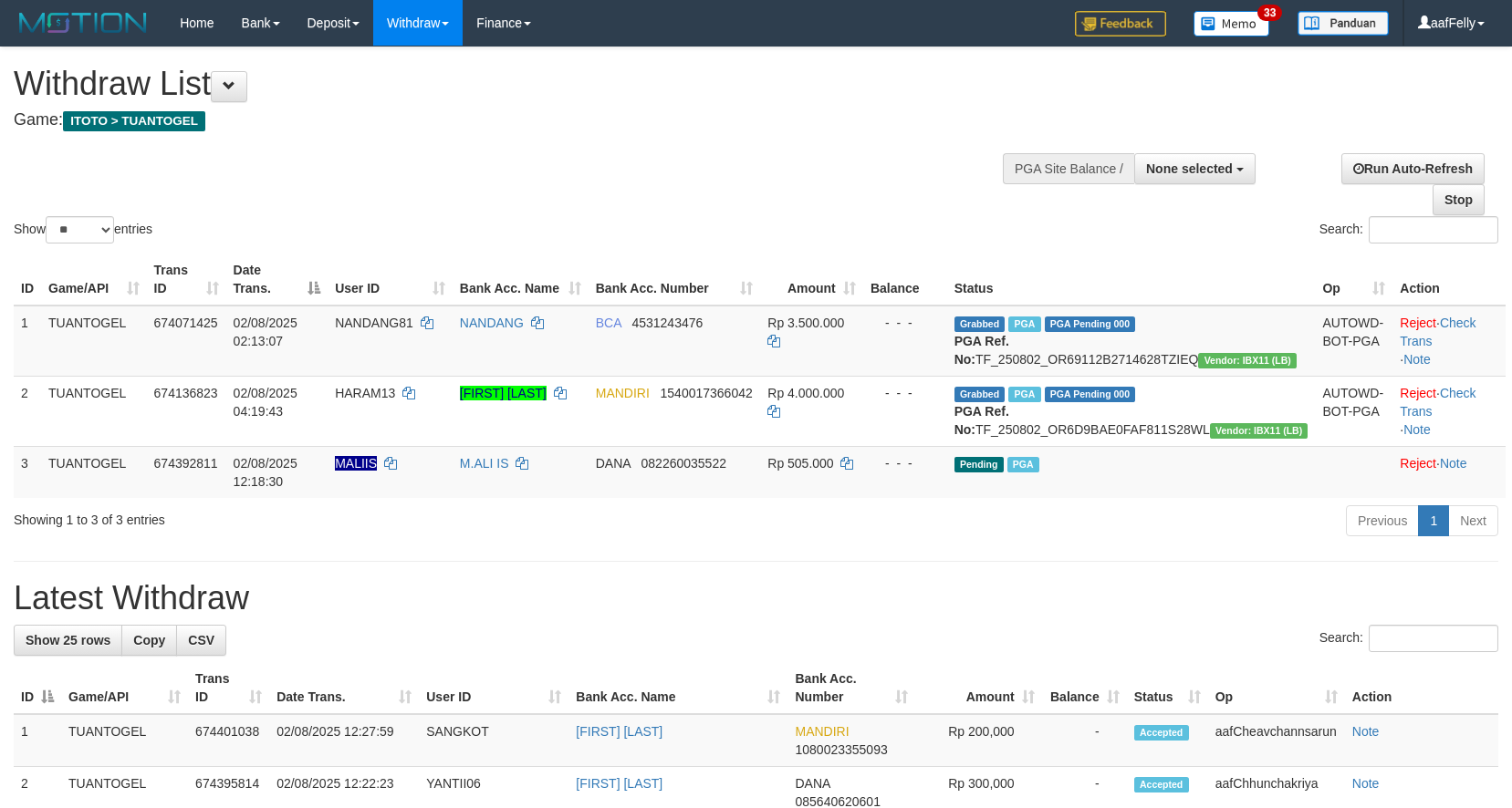 select 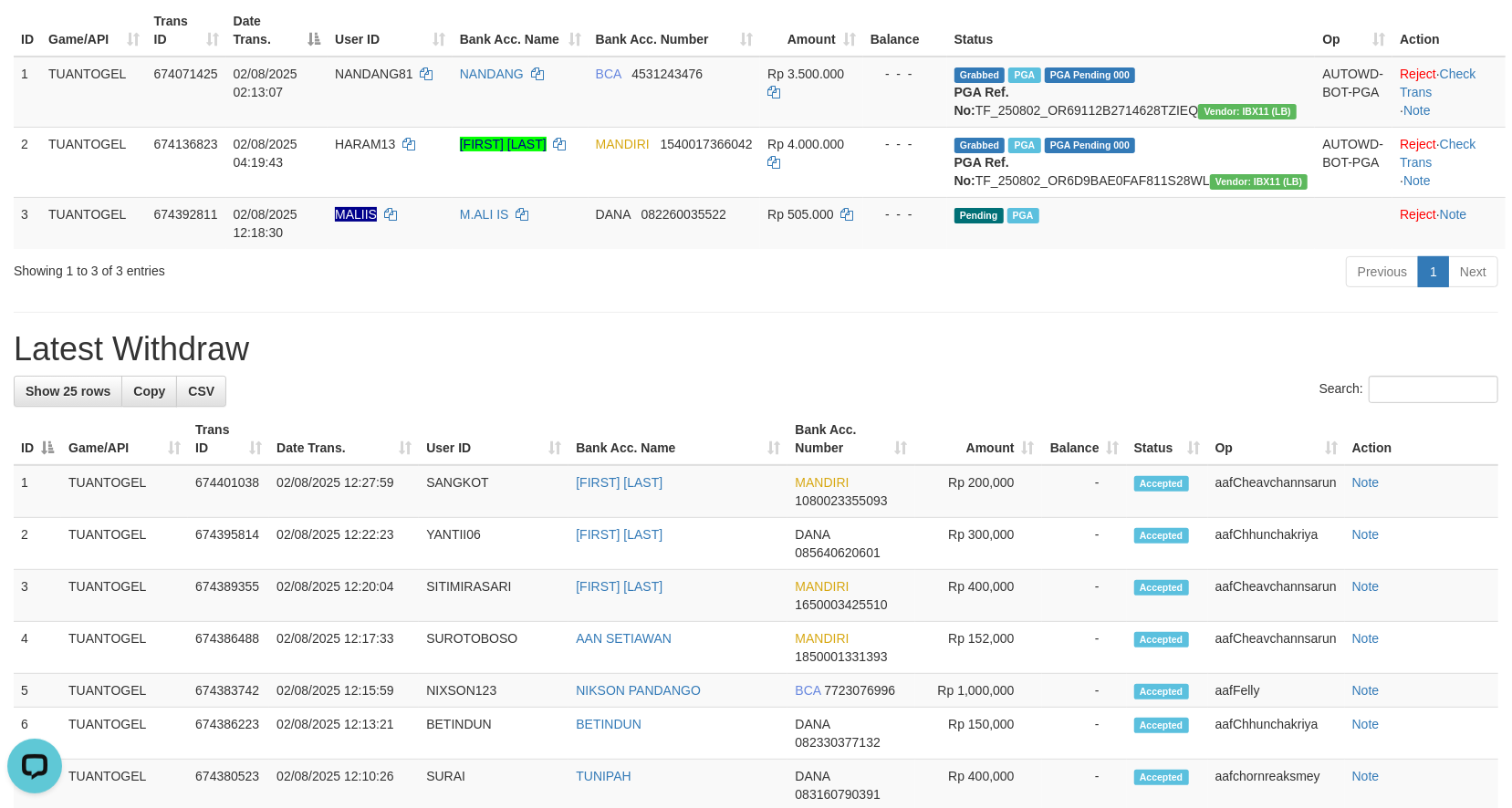 scroll, scrollTop: 0, scrollLeft: 0, axis: both 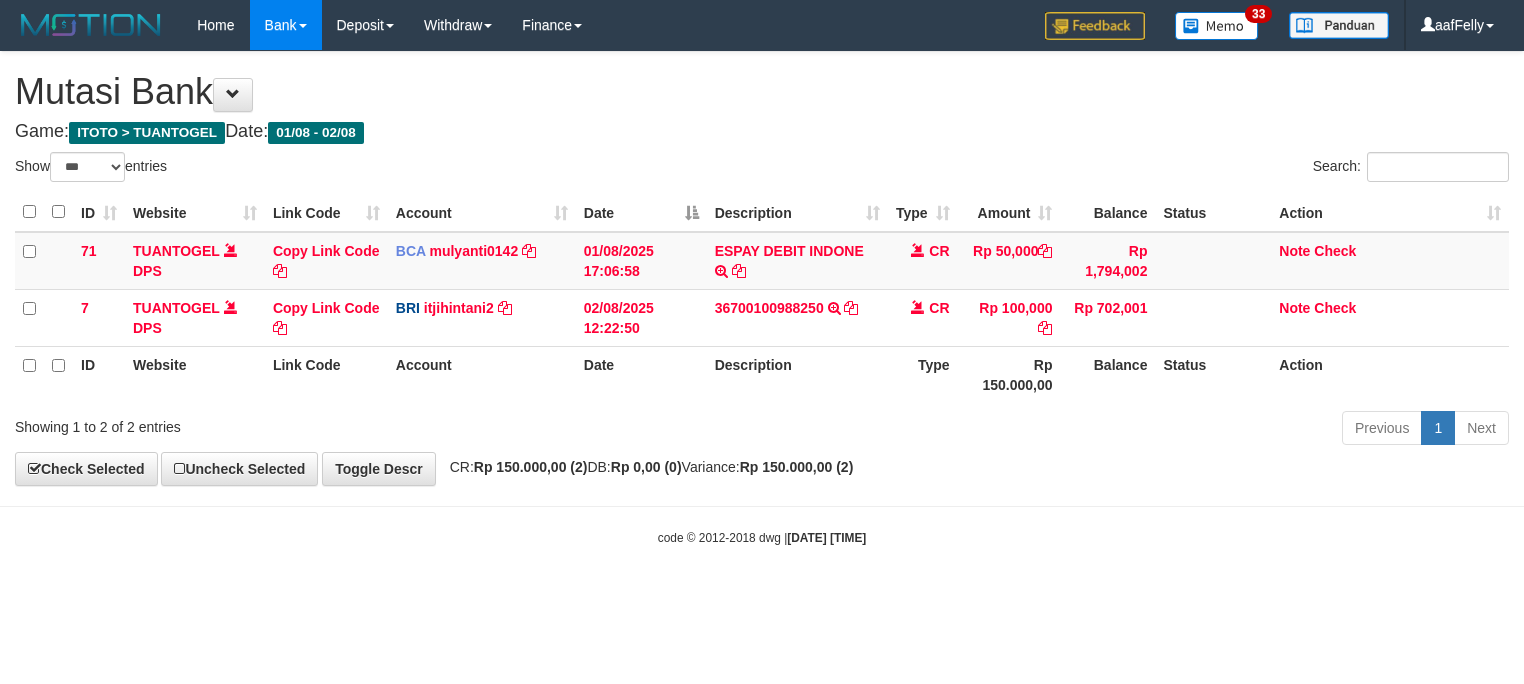select on "***" 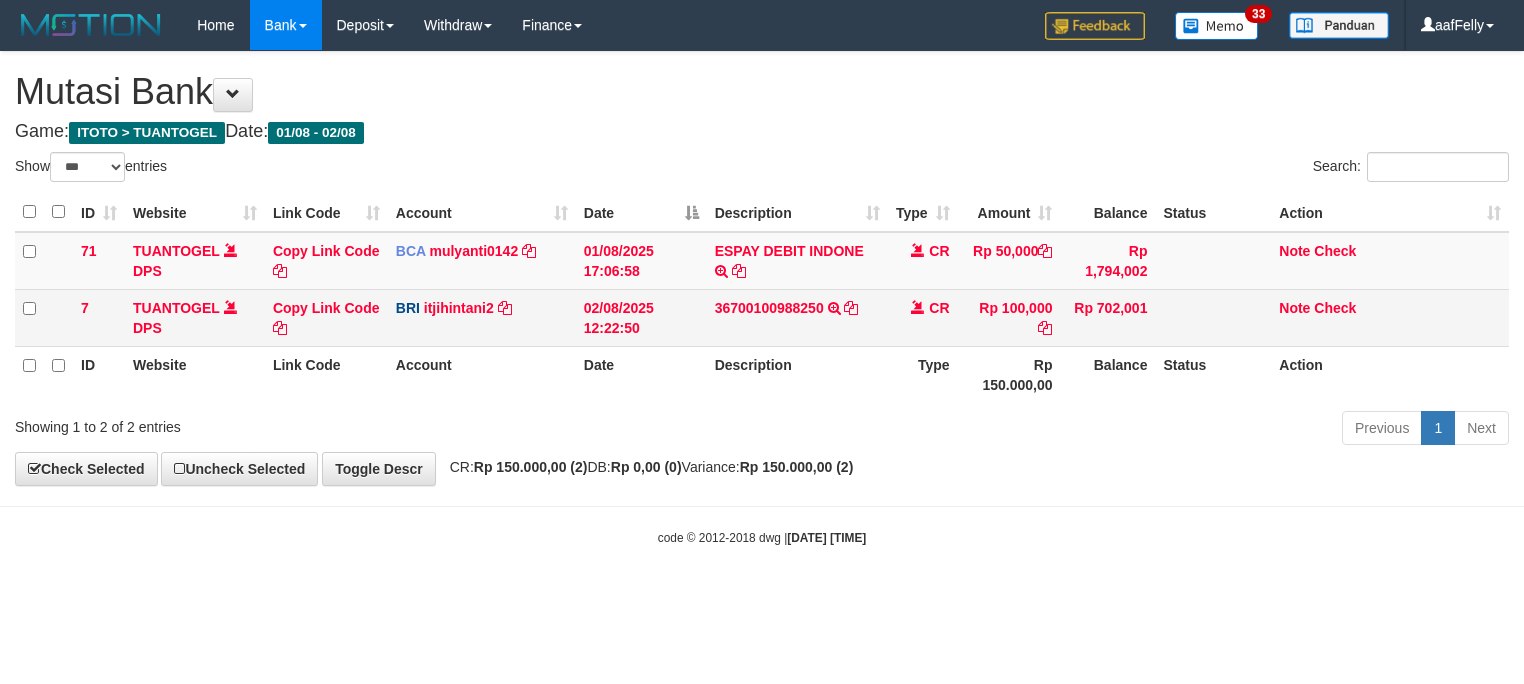 scroll, scrollTop: 0, scrollLeft: 0, axis: both 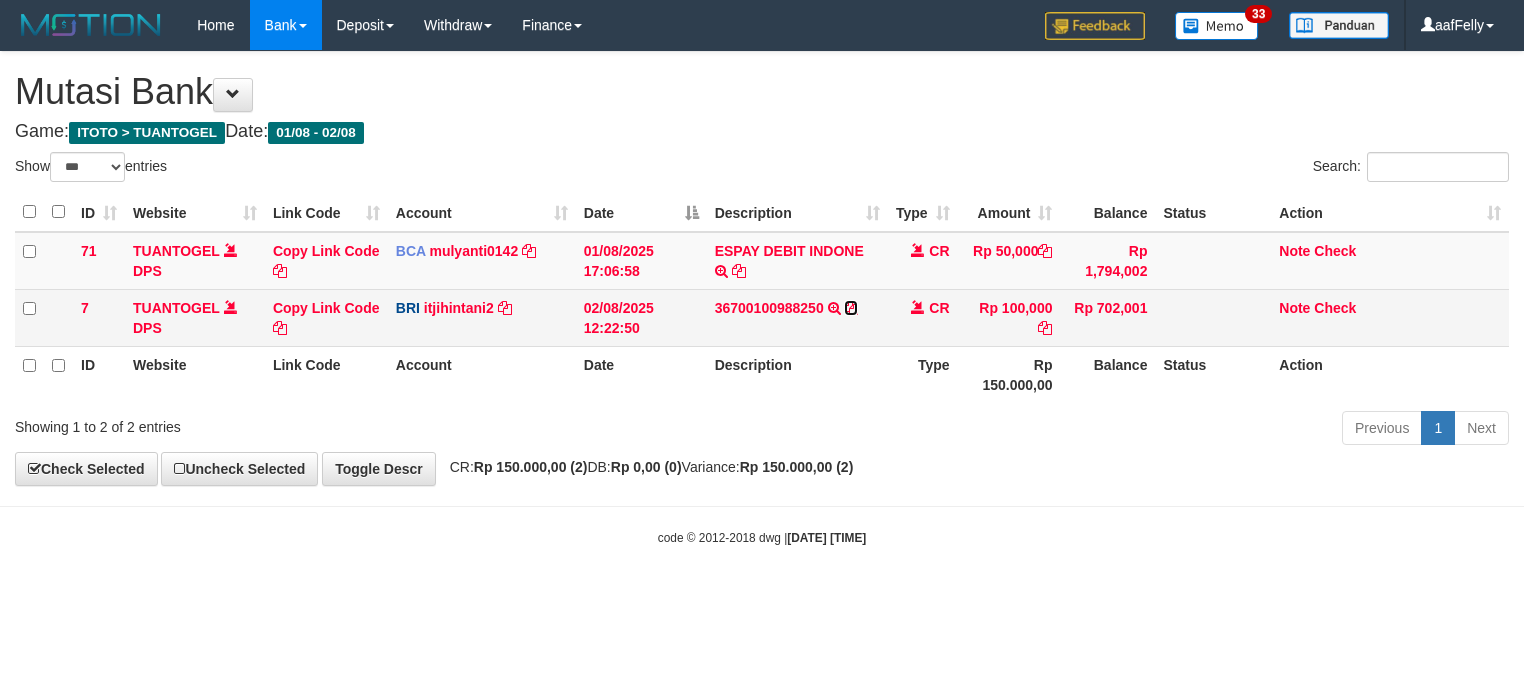 click at bounding box center [851, 308] 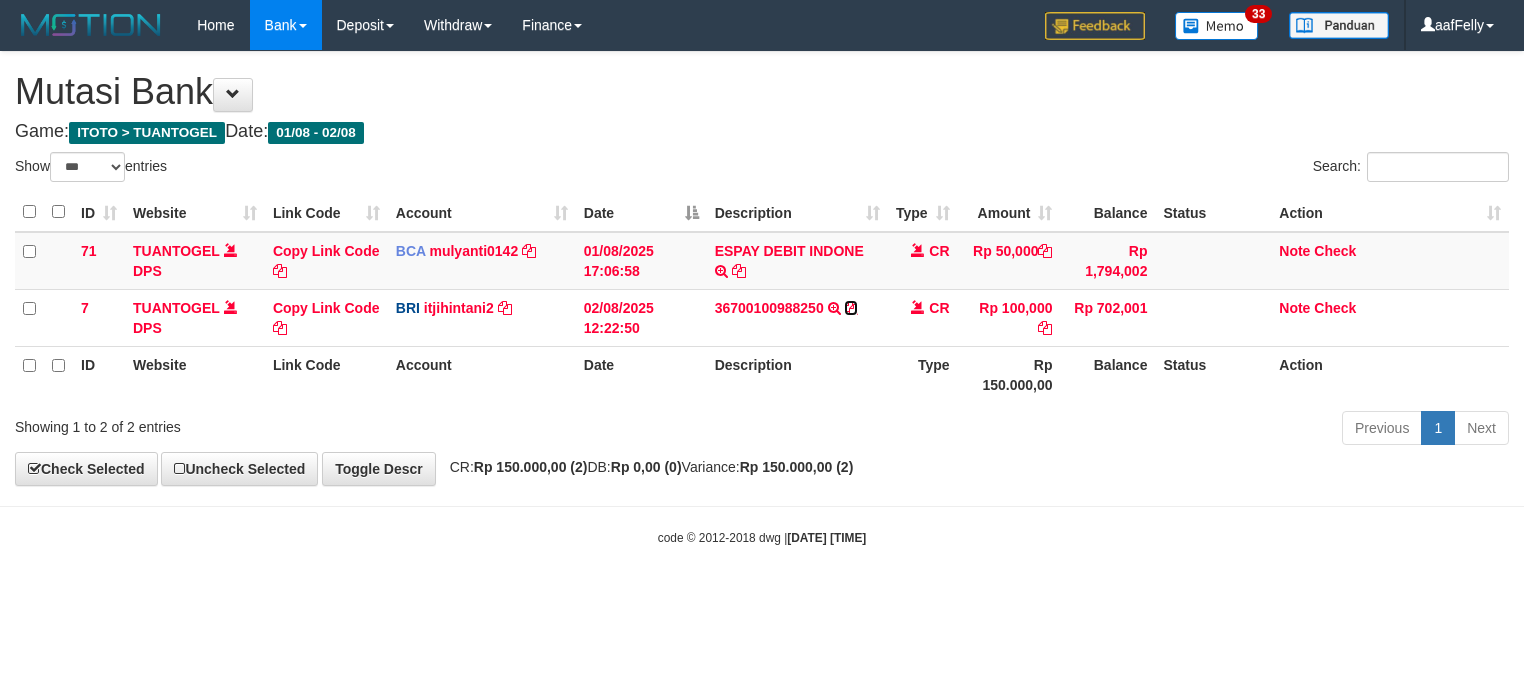 drag, startPoint x: 853, startPoint y: 314, endPoint x: 1521, endPoint y: 213, distance: 675.59235 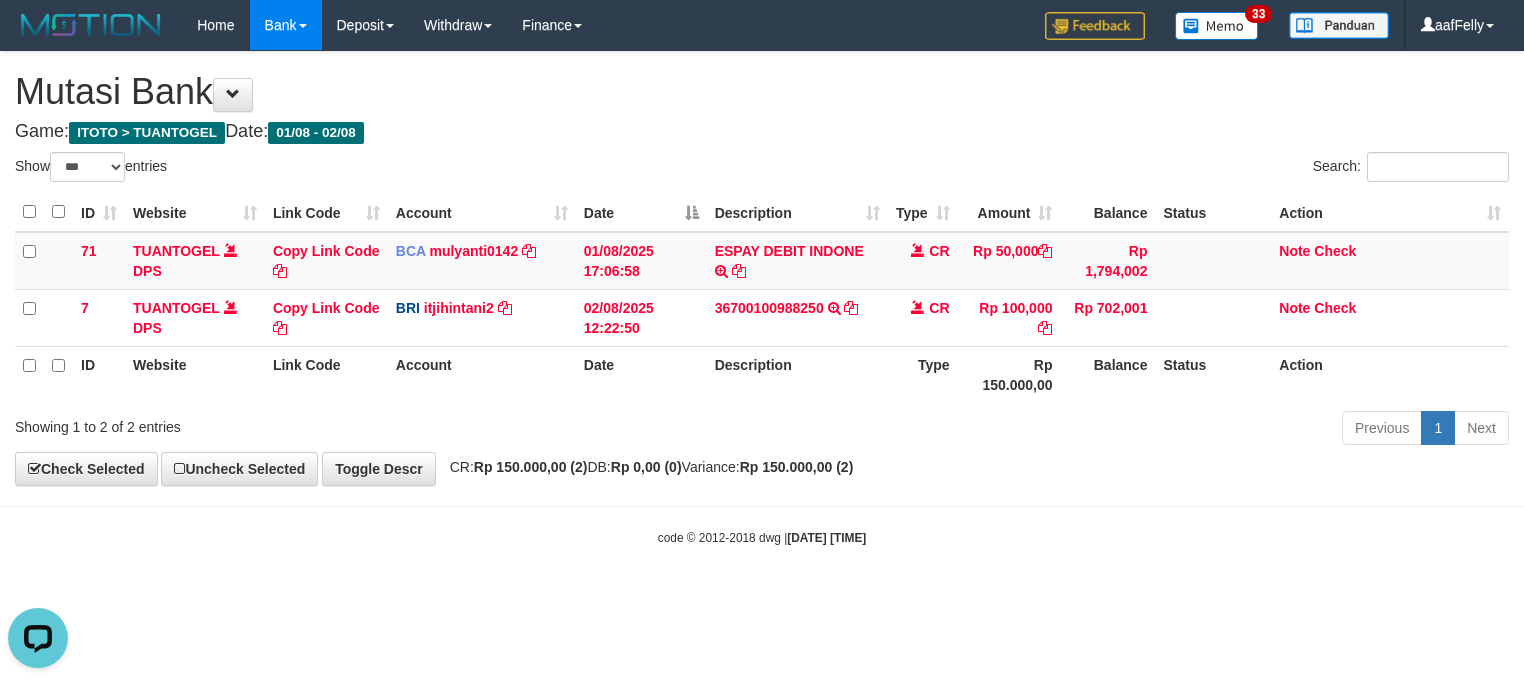 scroll, scrollTop: 0, scrollLeft: 0, axis: both 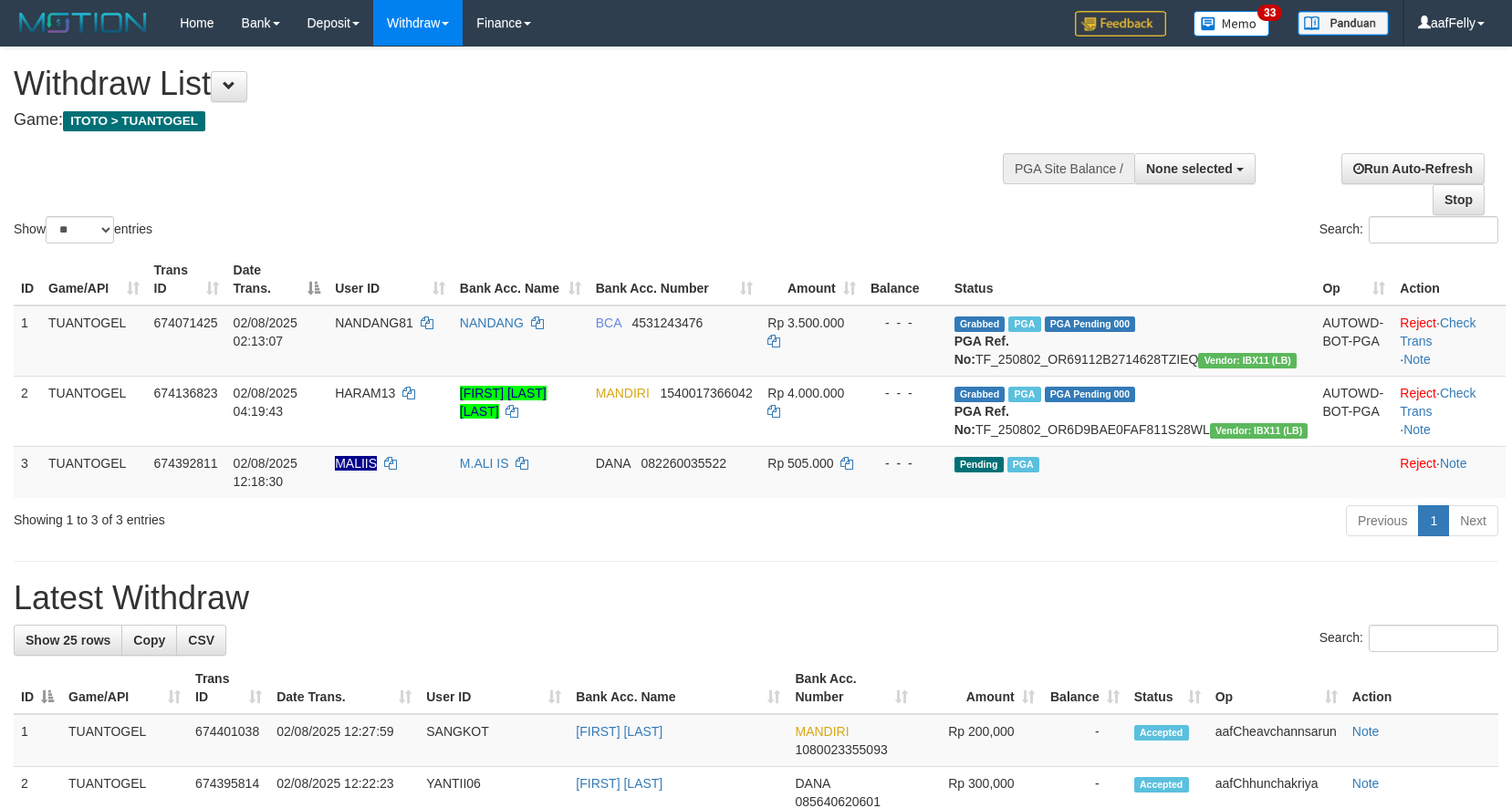 select 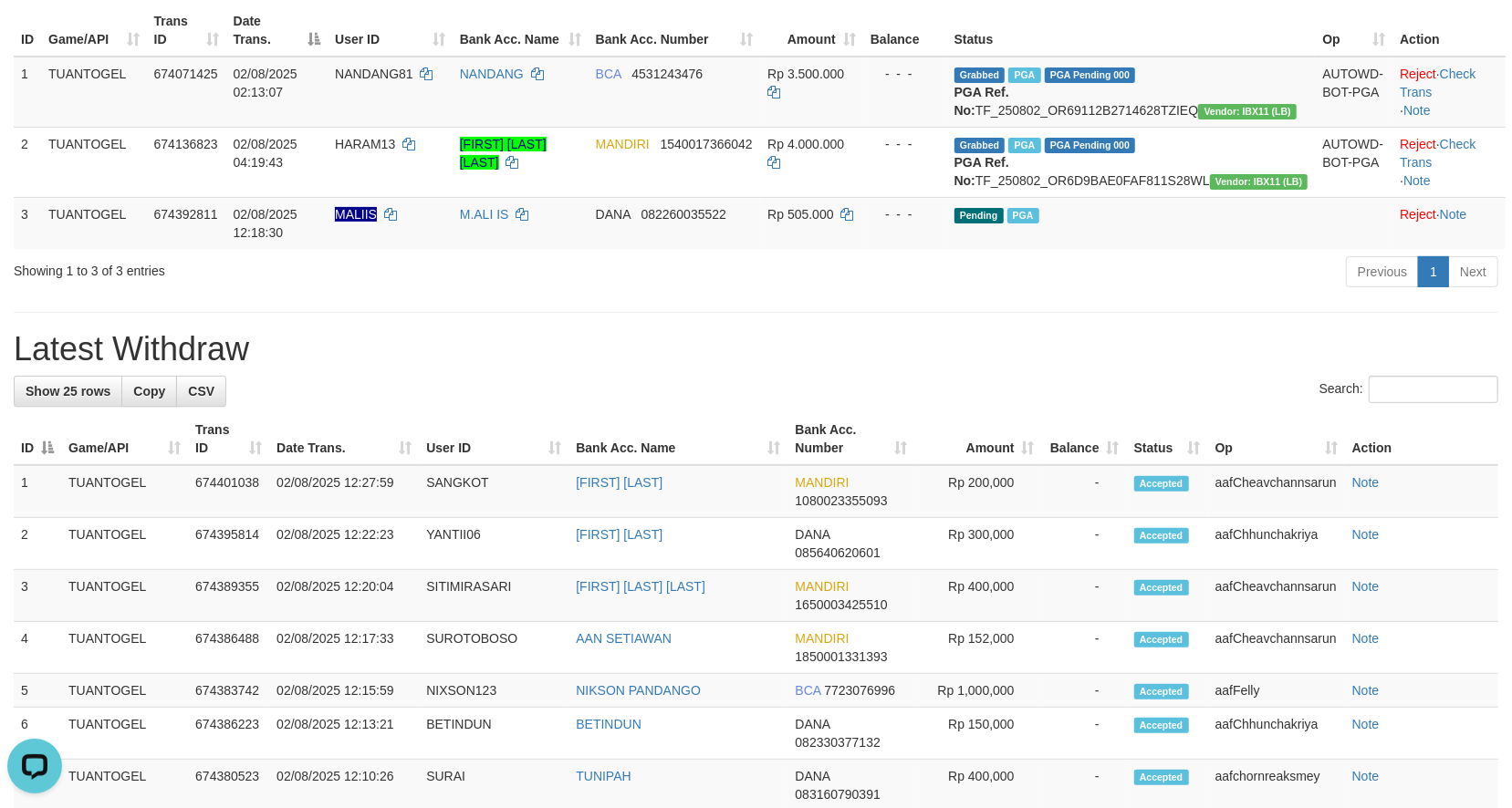 scroll, scrollTop: 0, scrollLeft: 0, axis: both 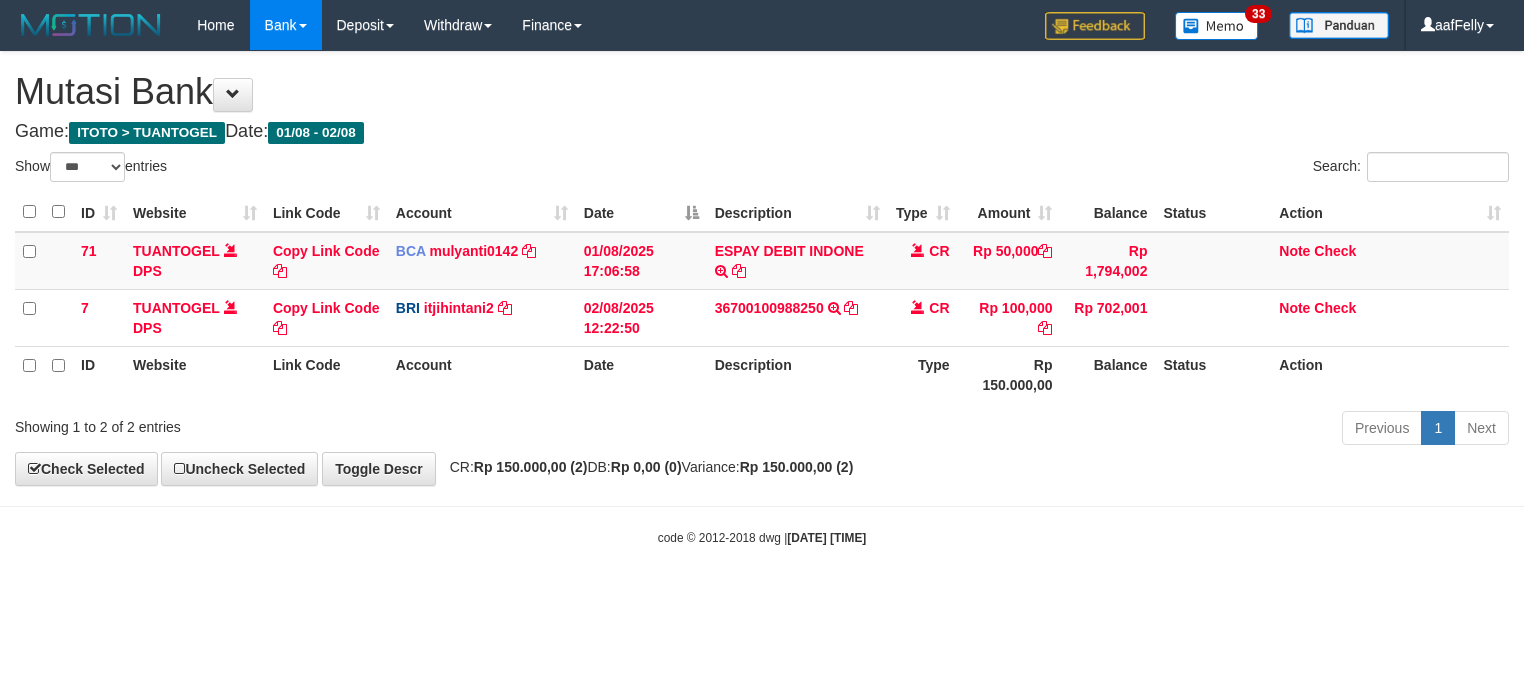 select on "***" 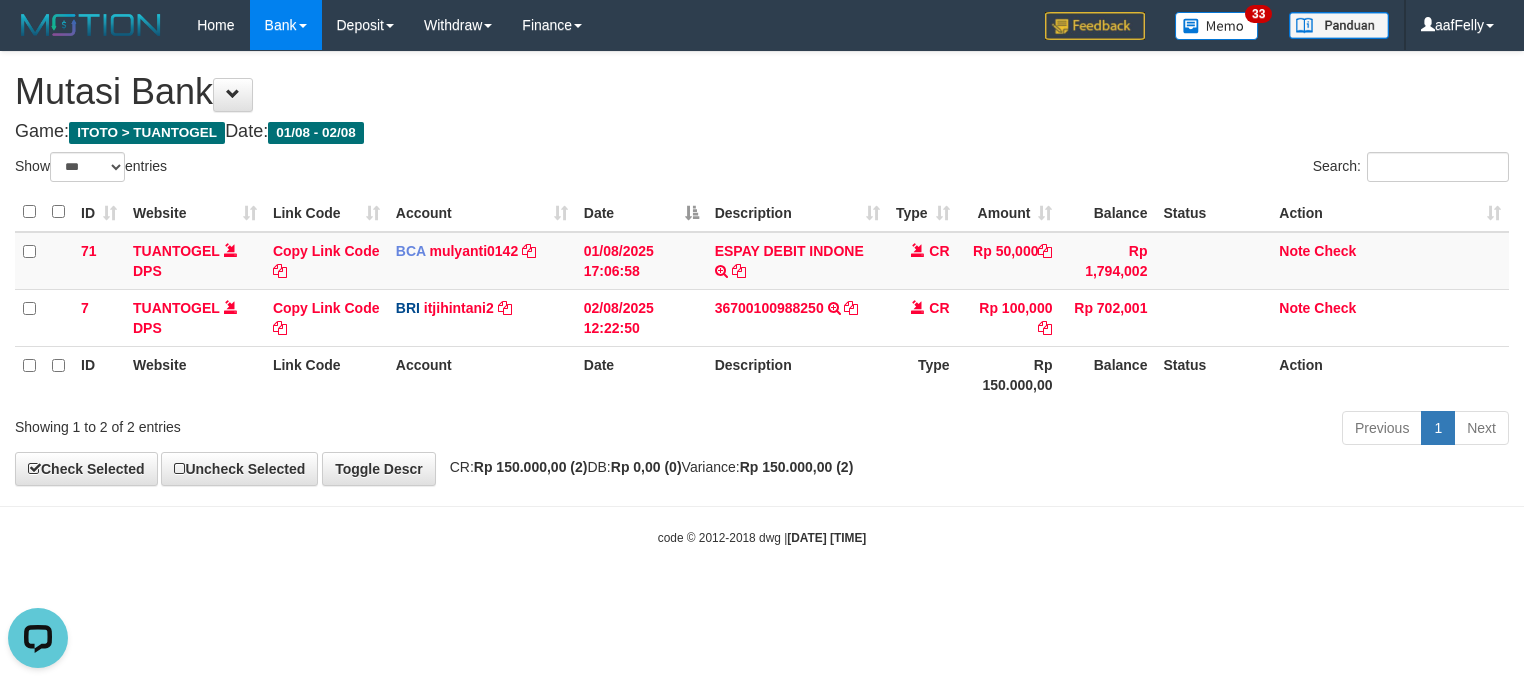 scroll, scrollTop: 0, scrollLeft: 0, axis: both 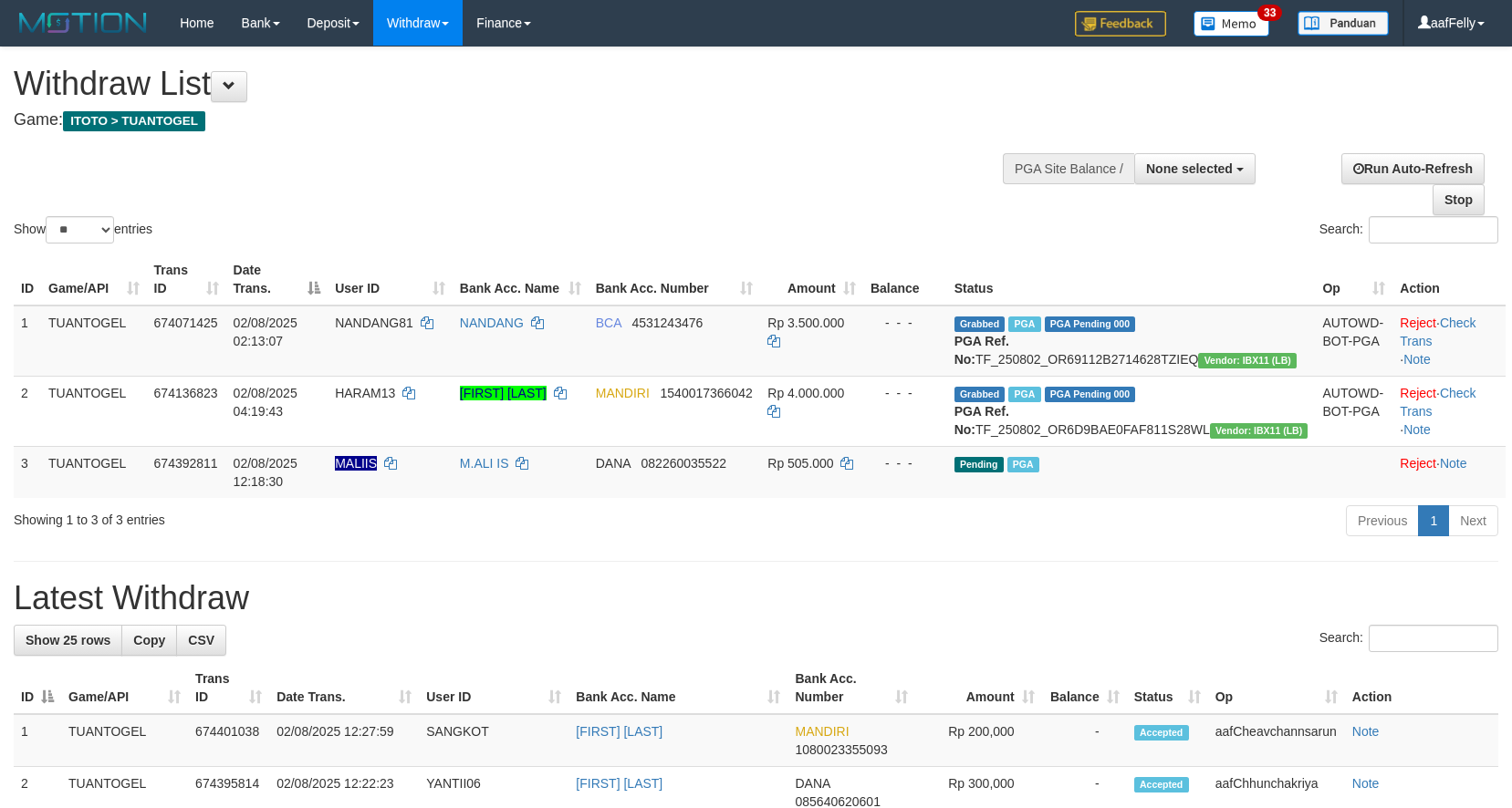 select 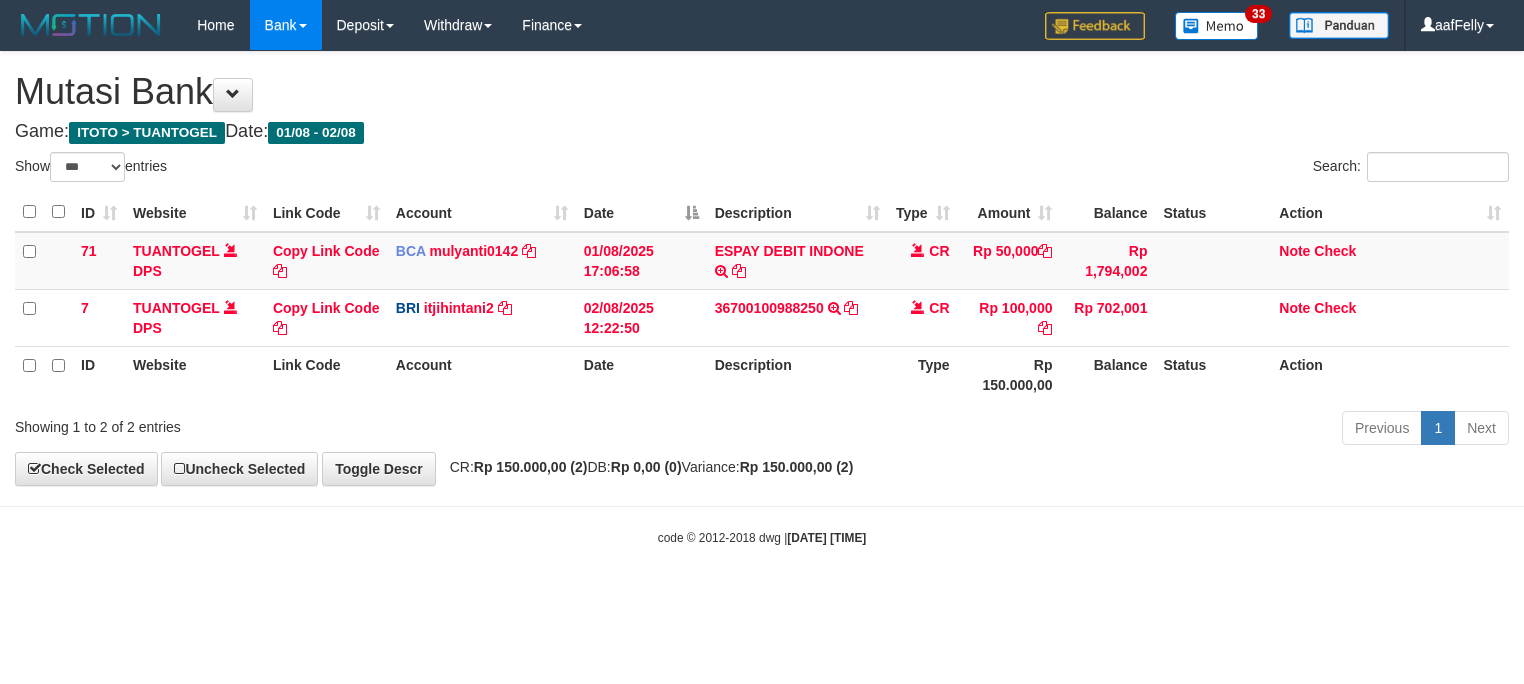 select on "***" 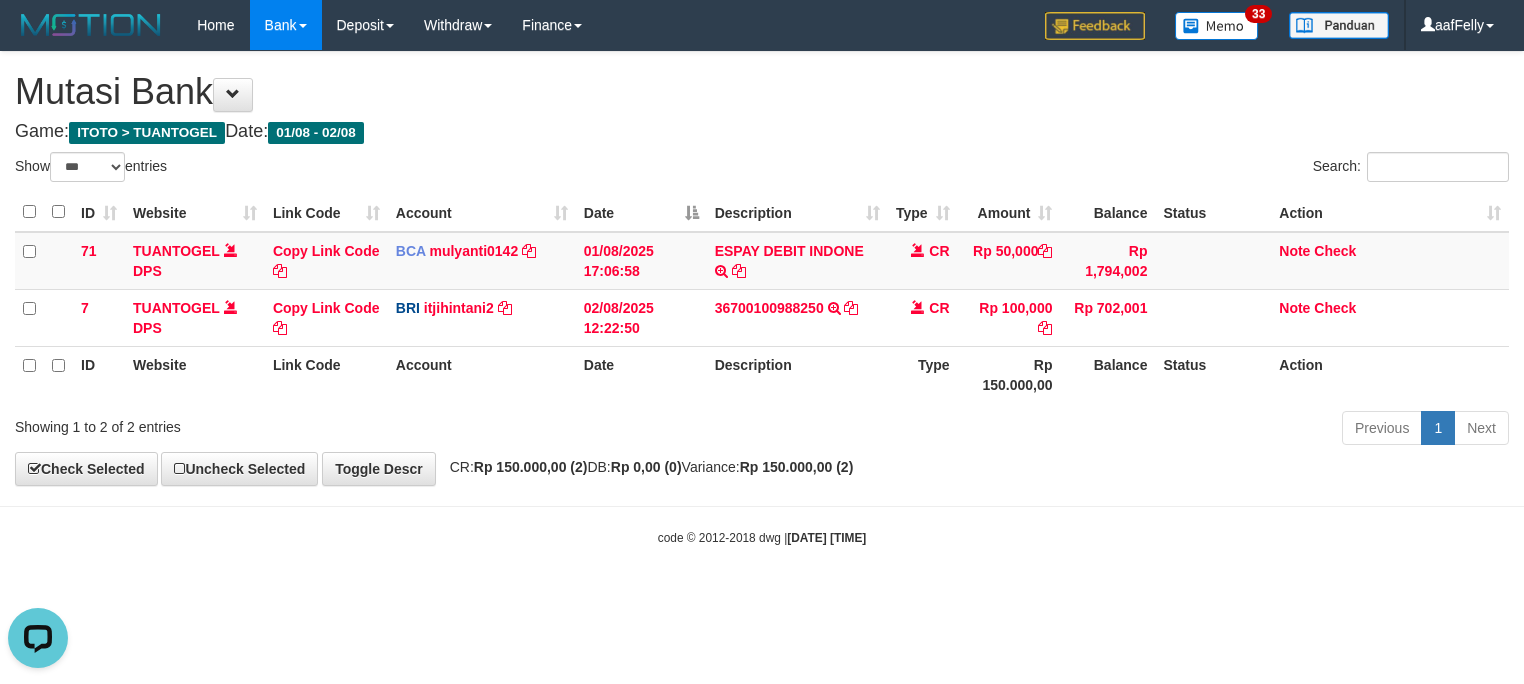 scroll, scrollTop: 0, scrollLeft: 0, axis: both 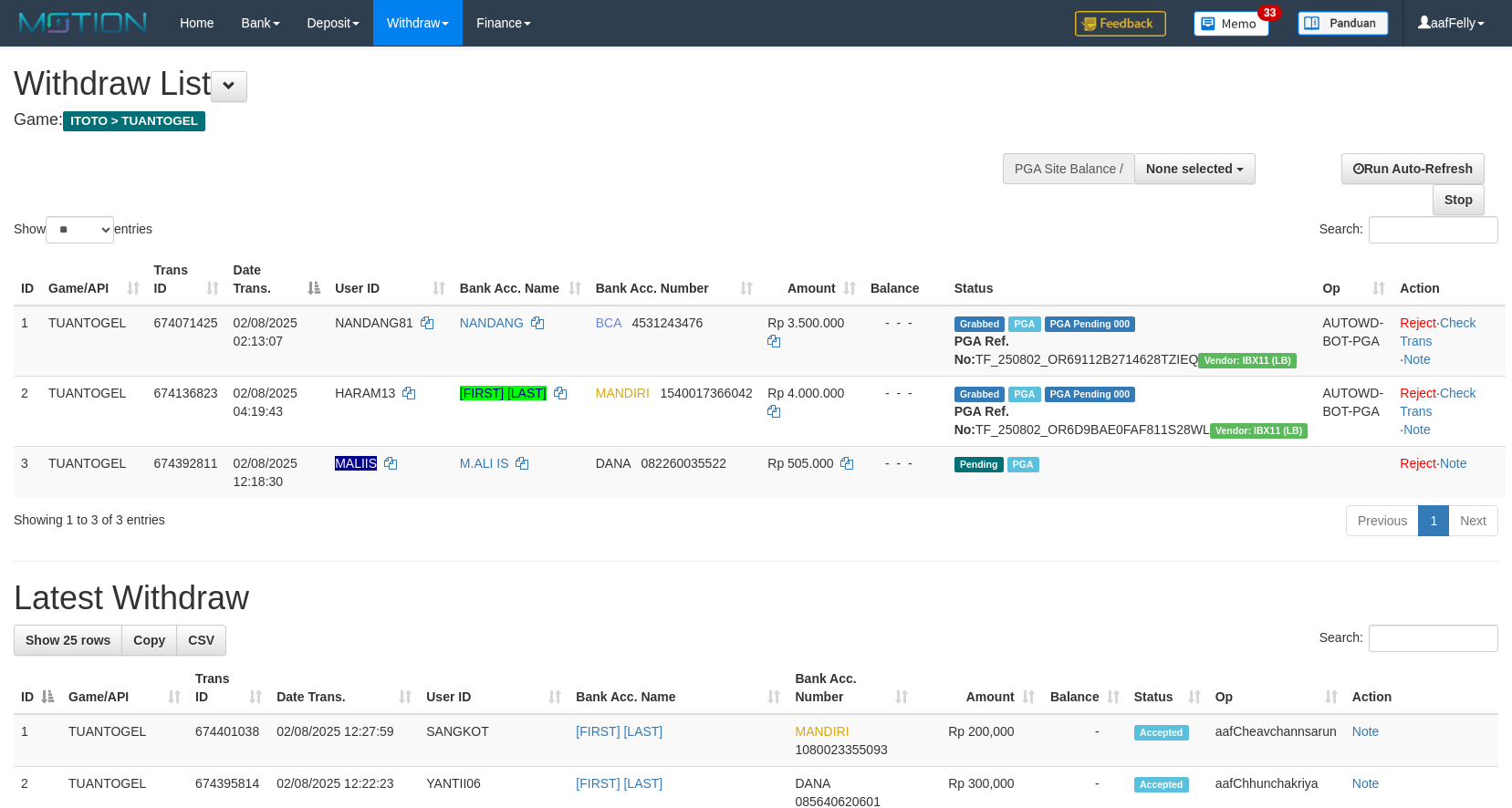 select 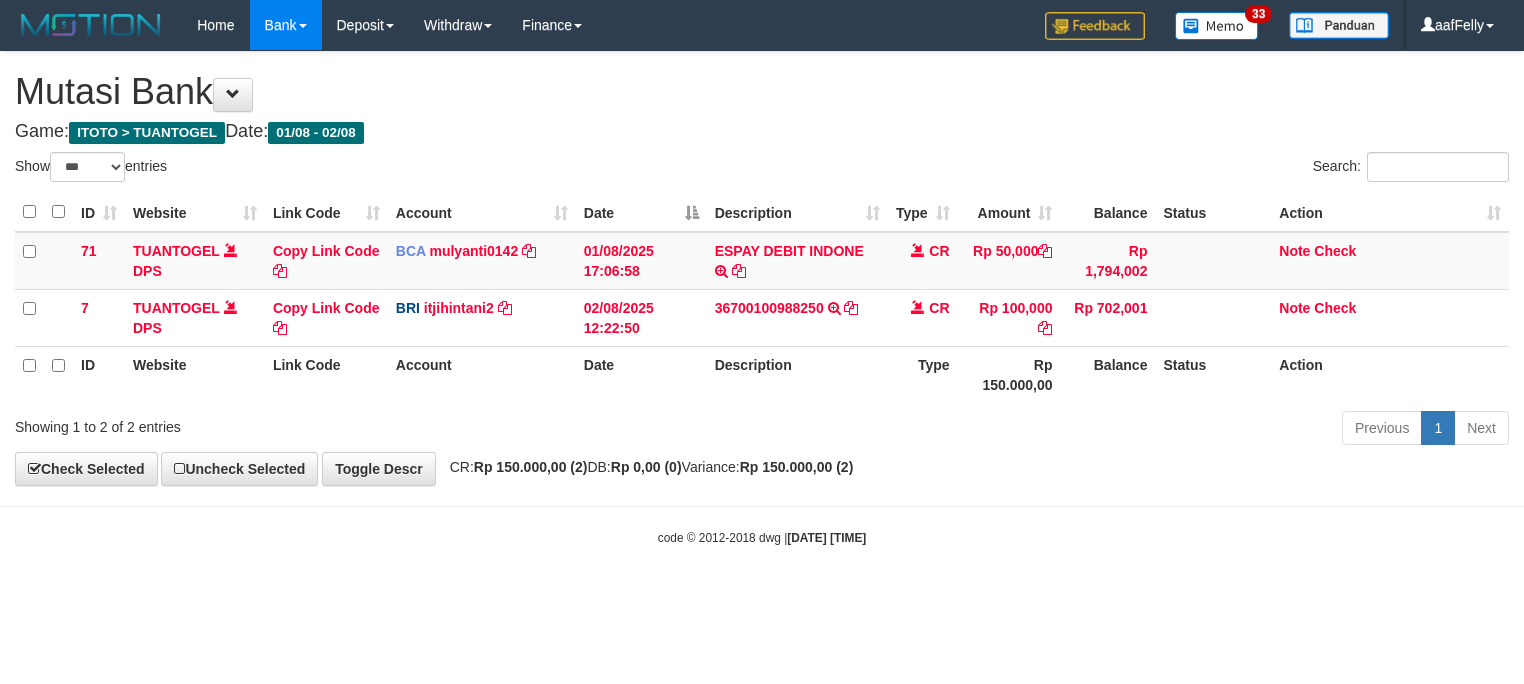 select on "***" 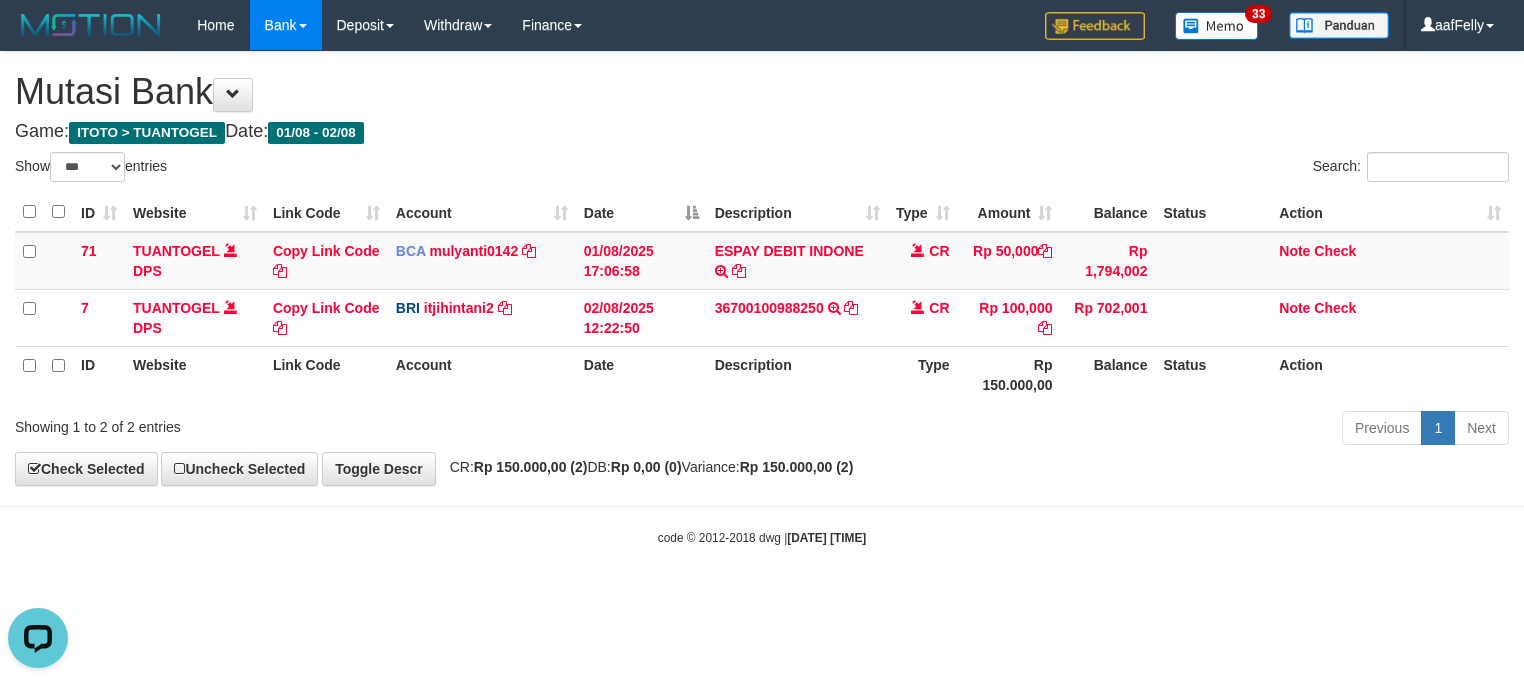 scroll, scrollTop: 0, scrollLeft: 0, axis: both 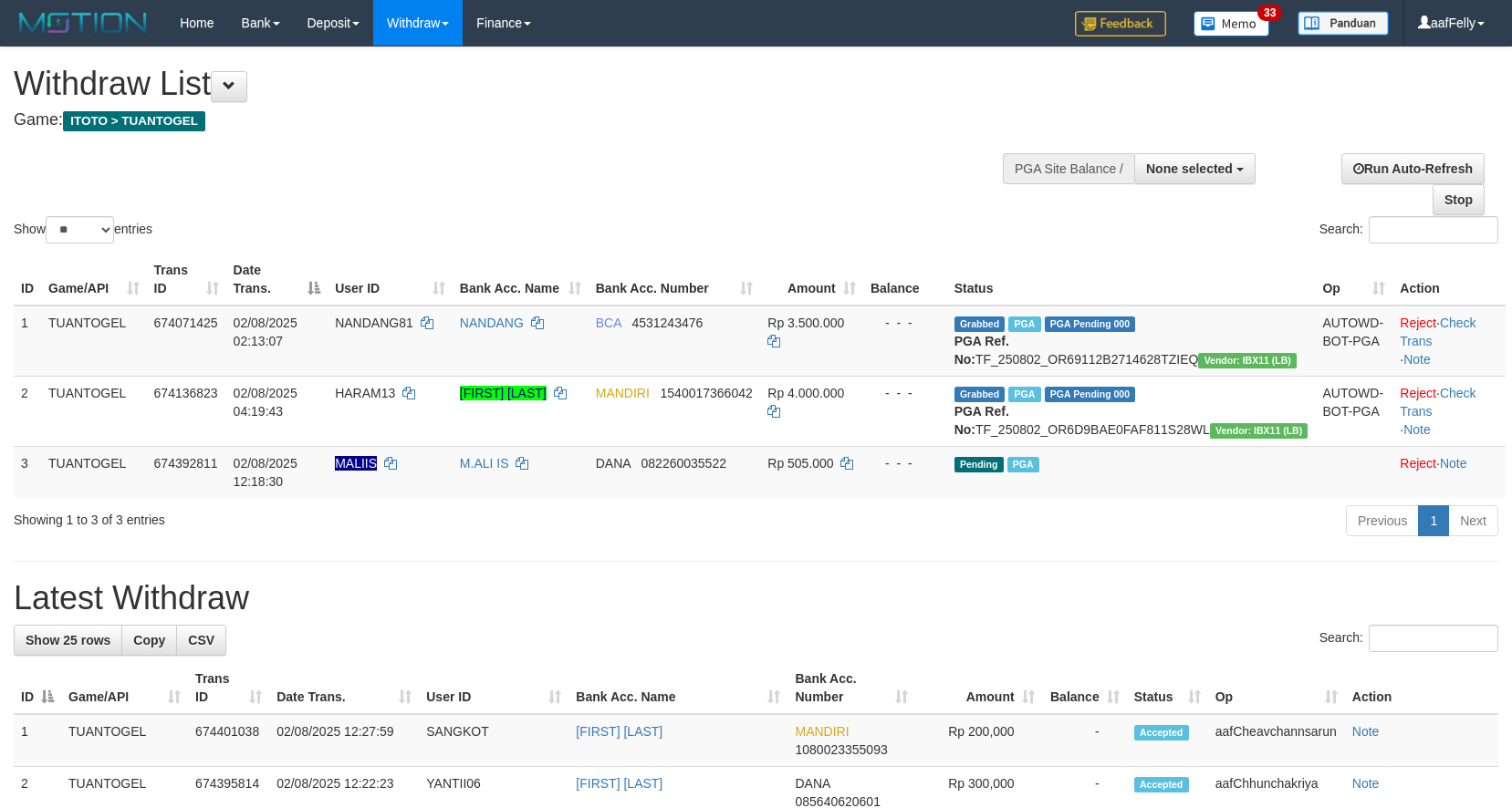 select 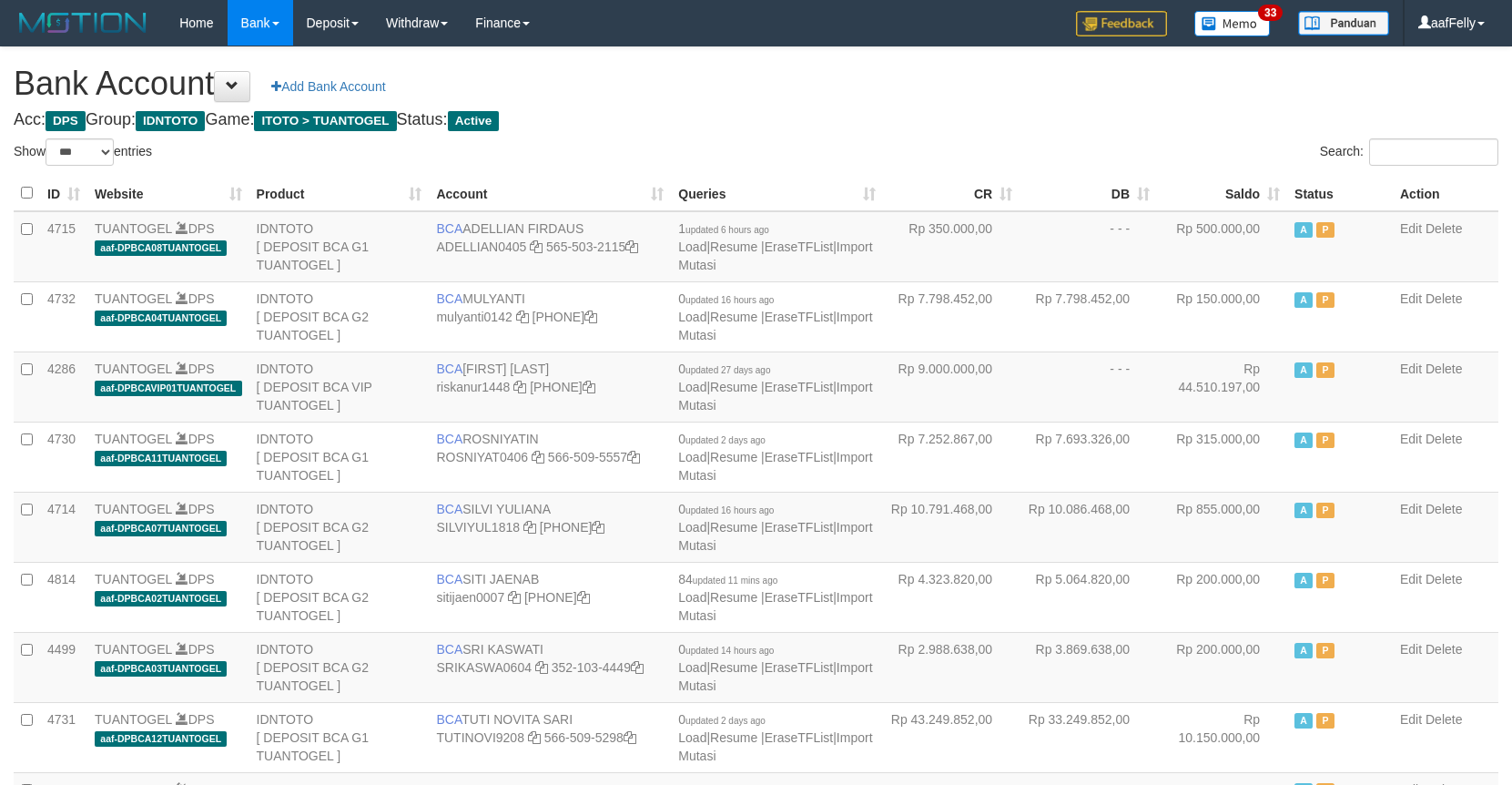 select on "***" 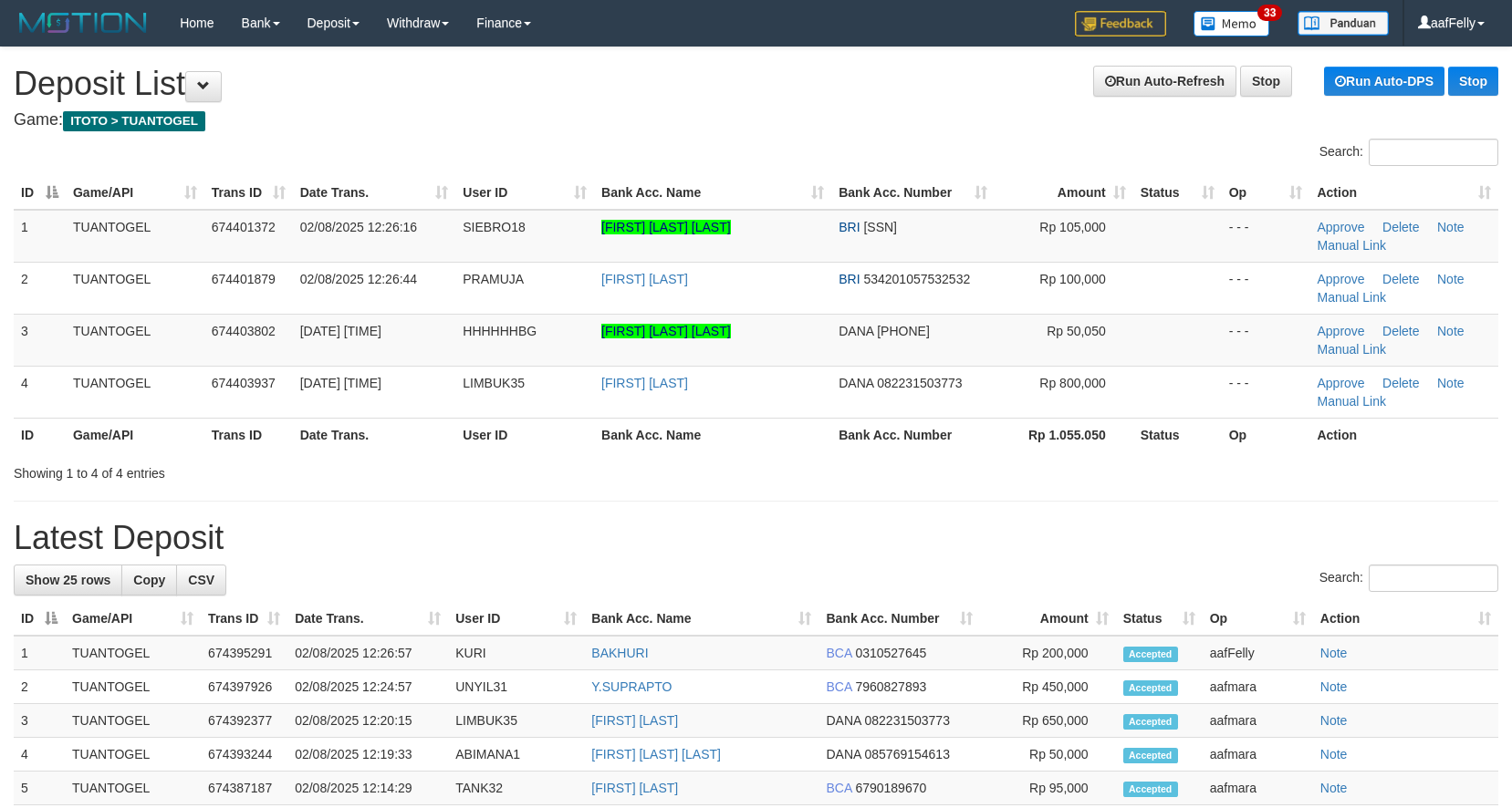 scroll, scrollTop: 0, scrollLeft: 0, axis: both 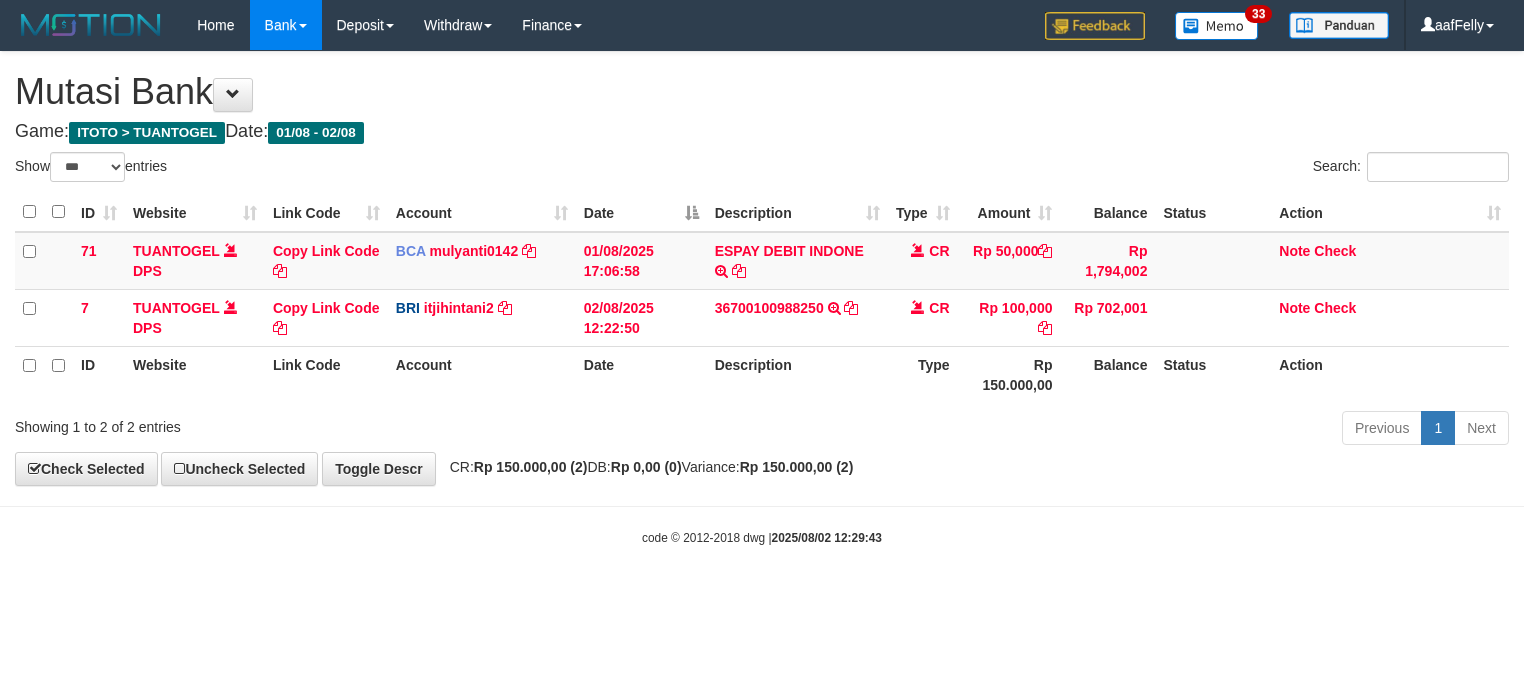 select on "***" 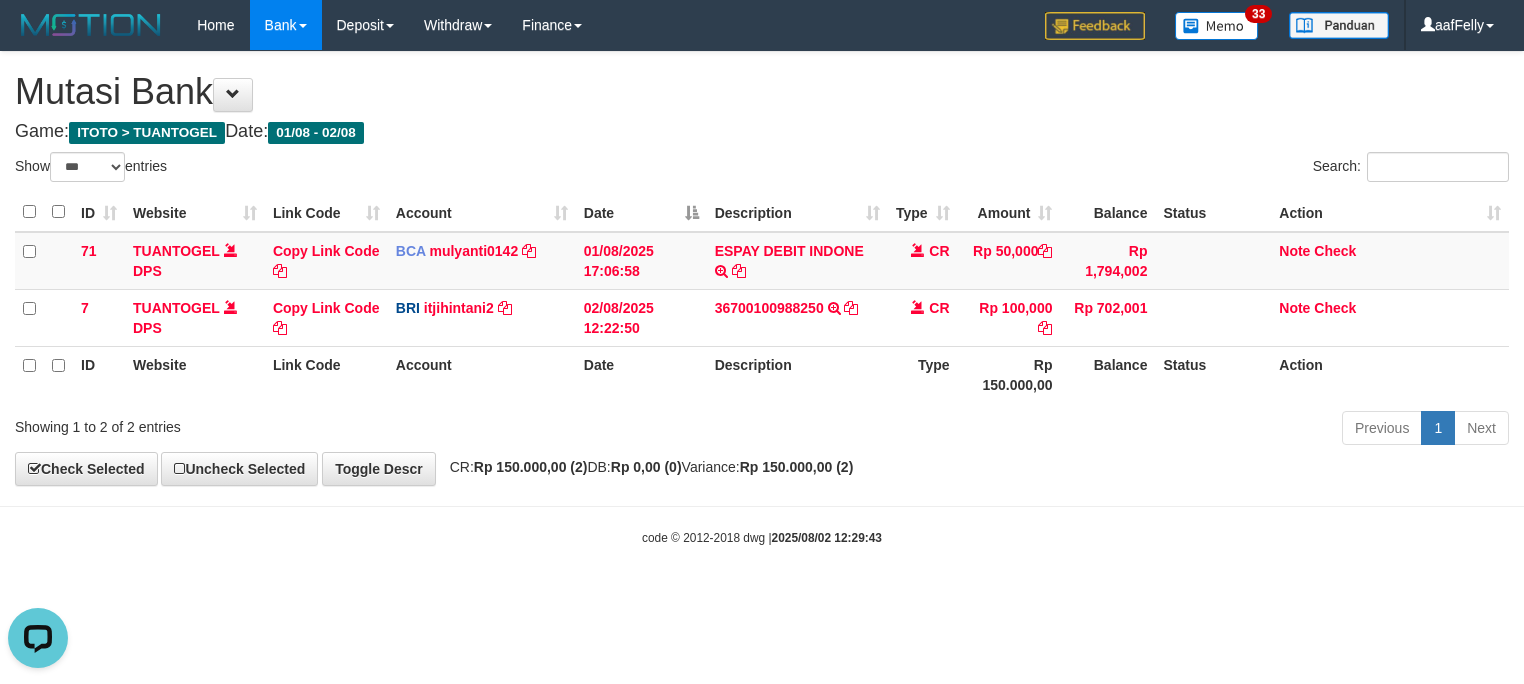 scroll, scrollTop: 0, scrollLeft: 0, axis: both 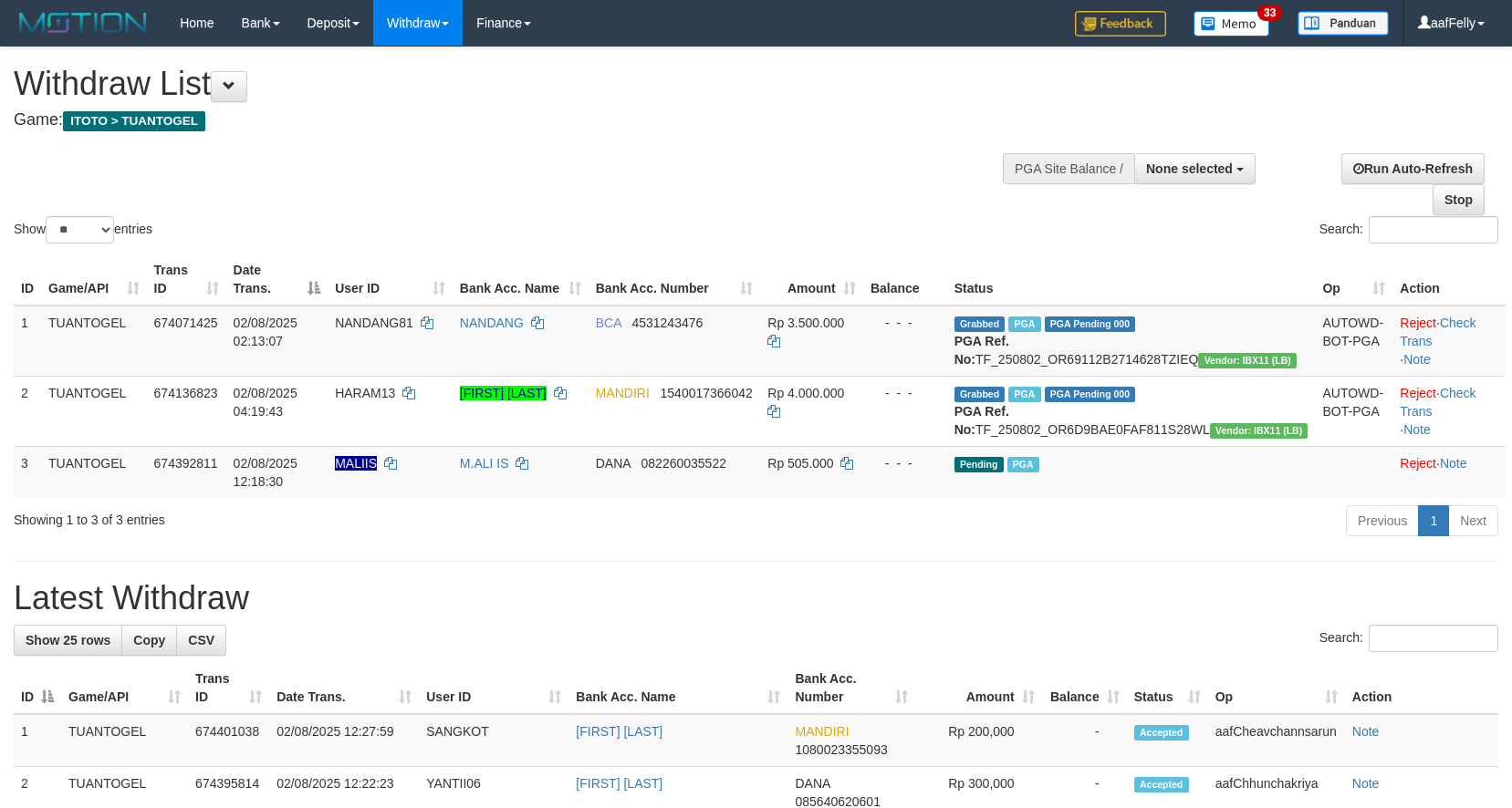 select 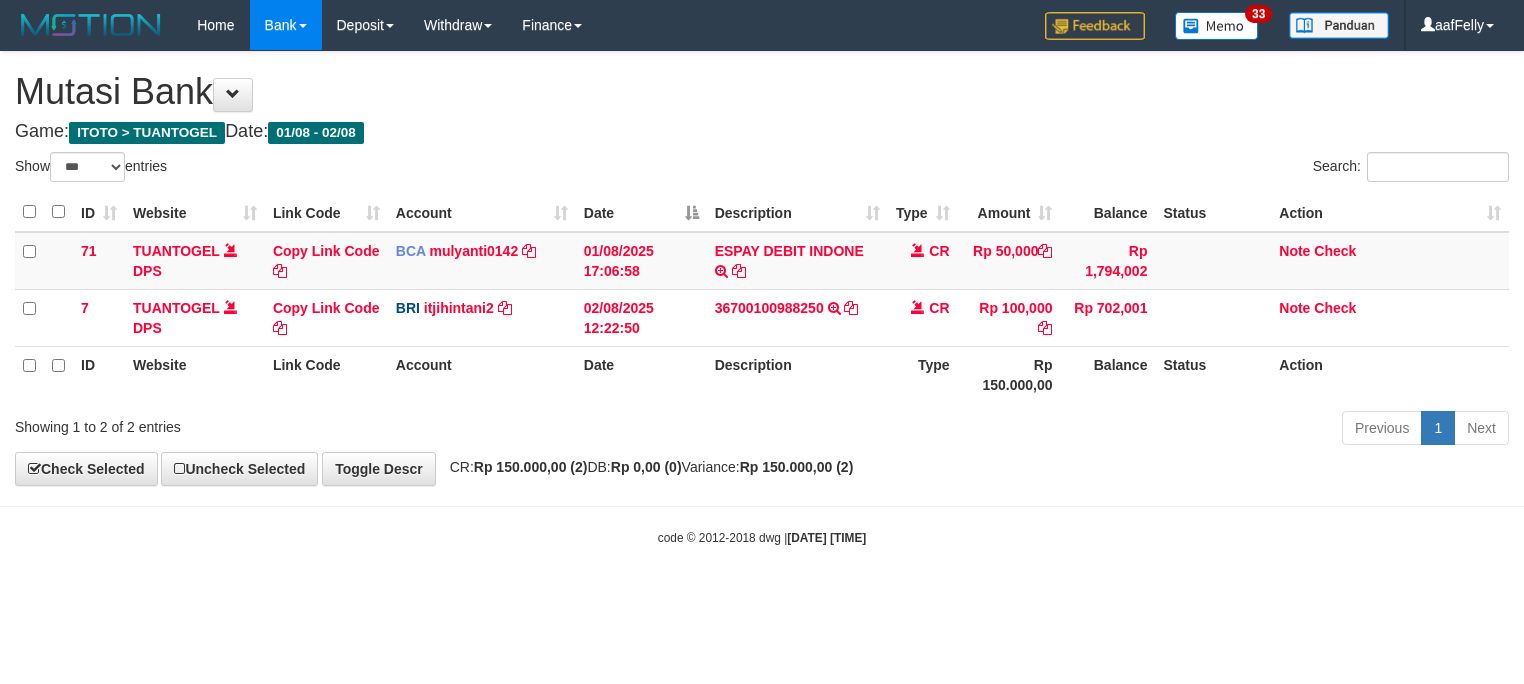 select on "***" 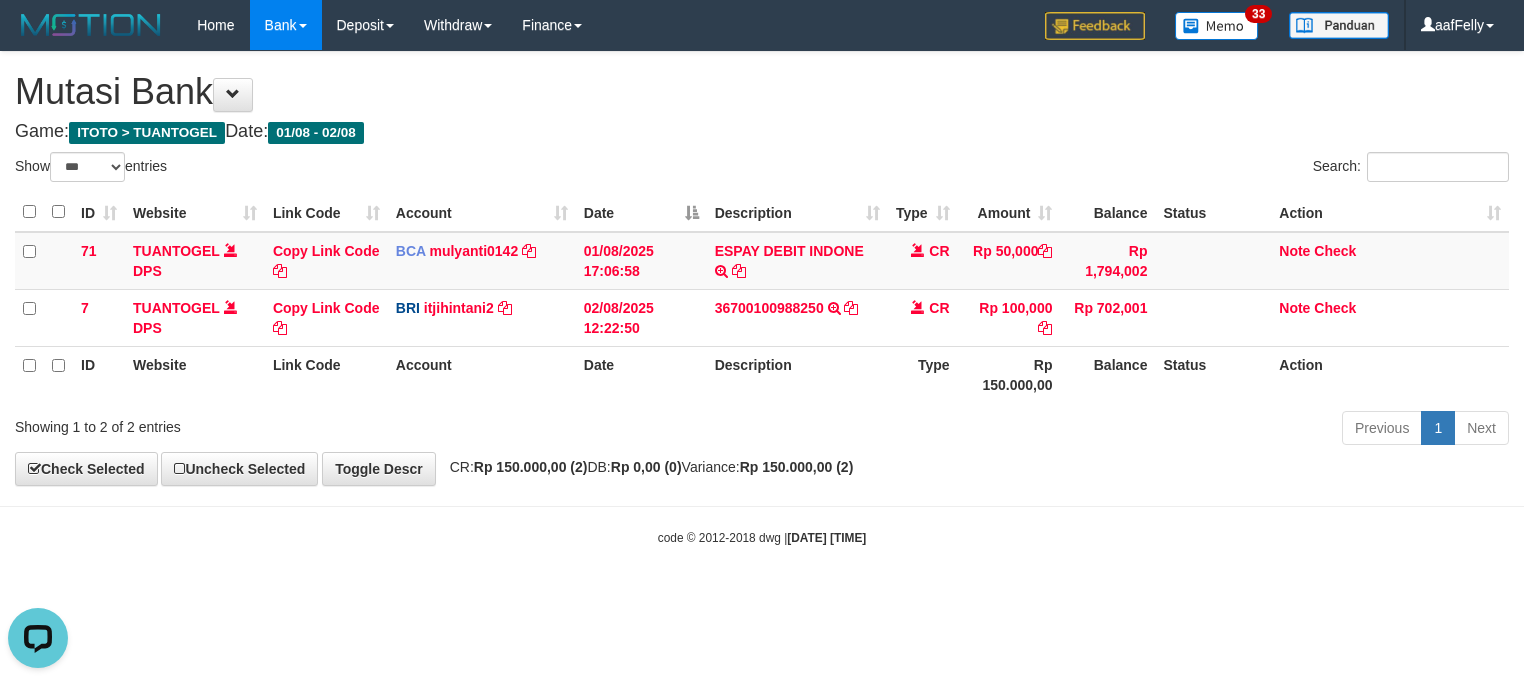 scroll, scrollTop: 0, scrollLeft: 0, axis: both 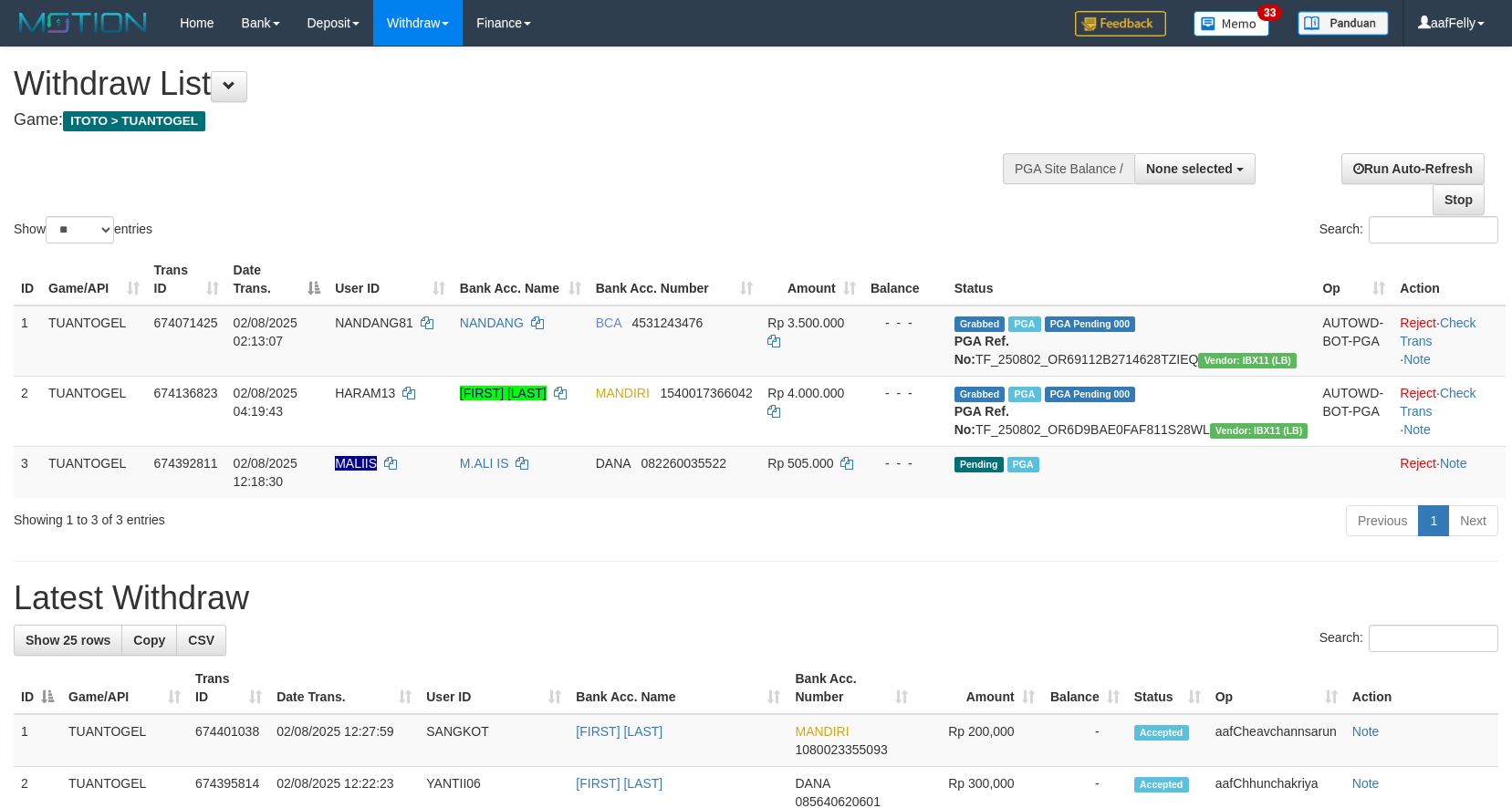 select 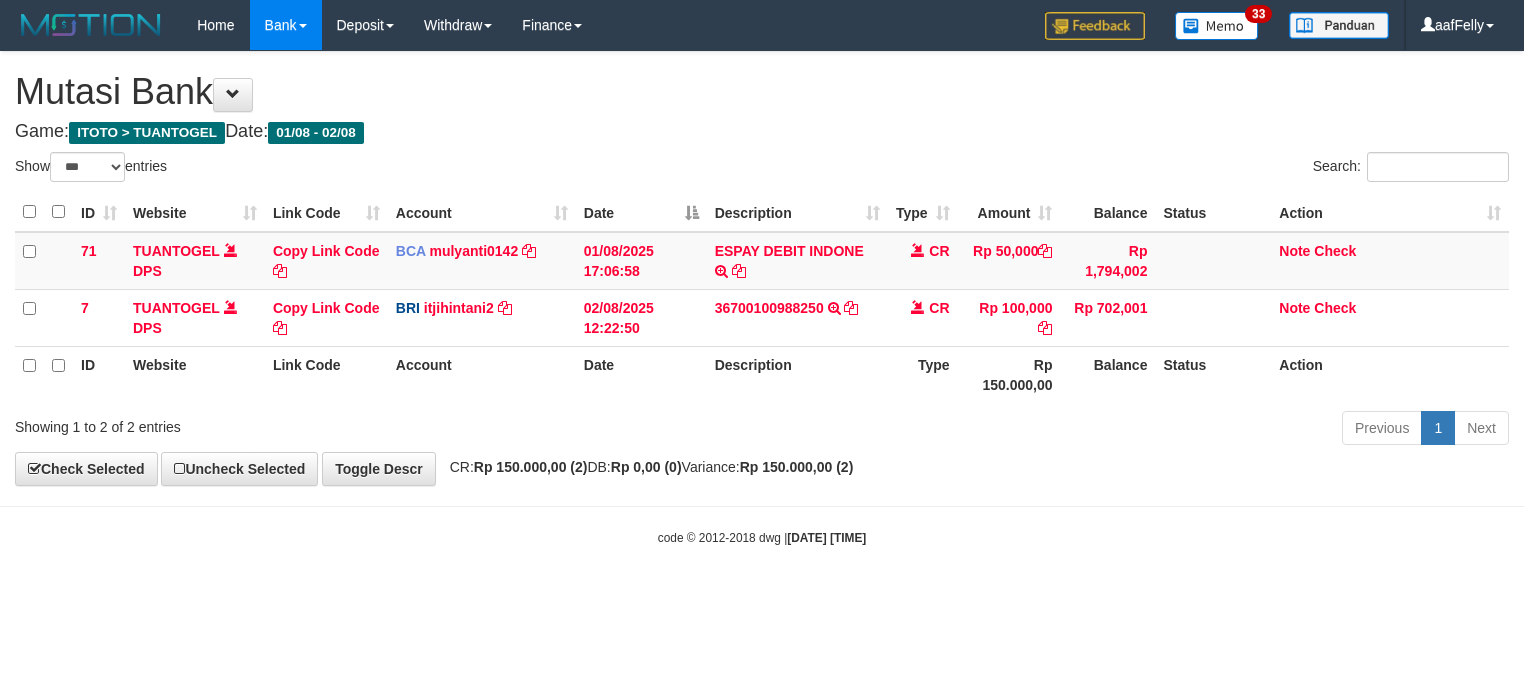 select on "***" 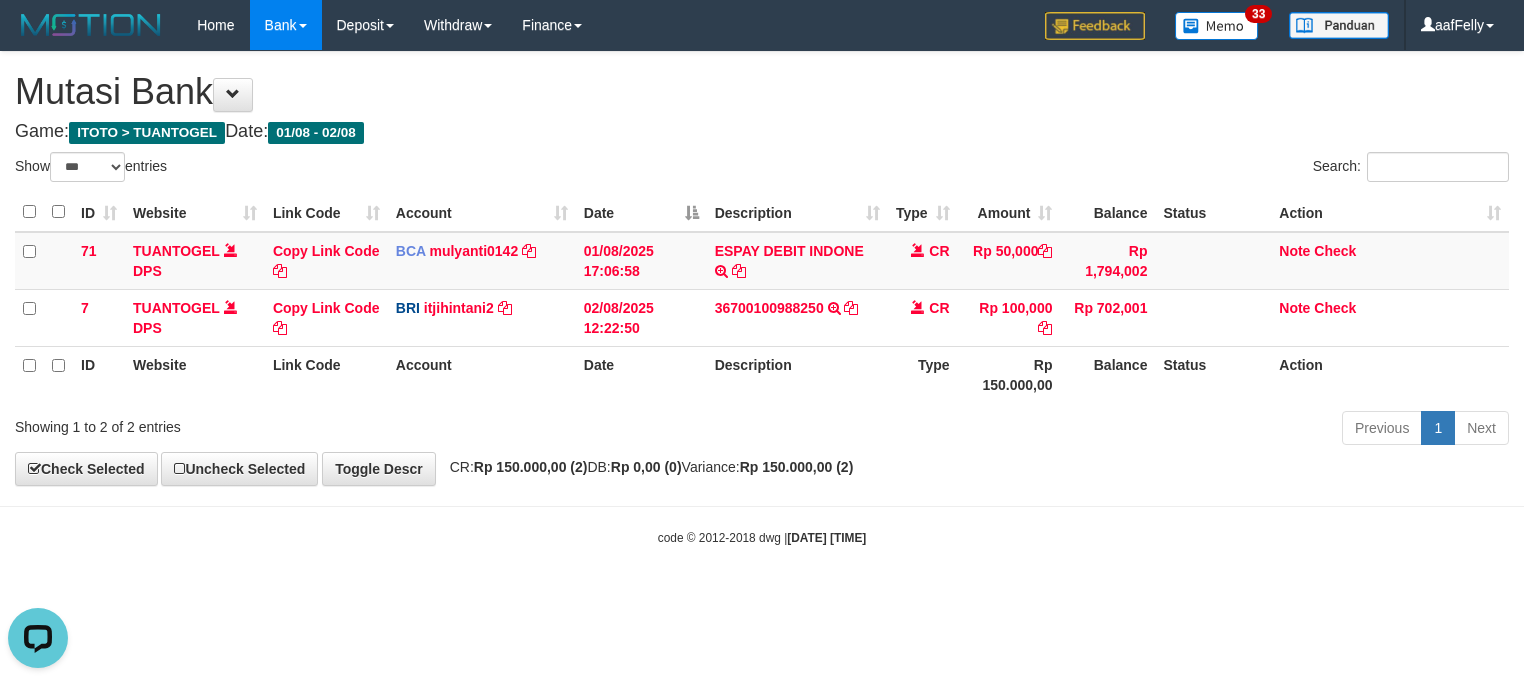 scroll, scrollTop: 0, scrollLeft: 0, axis: both 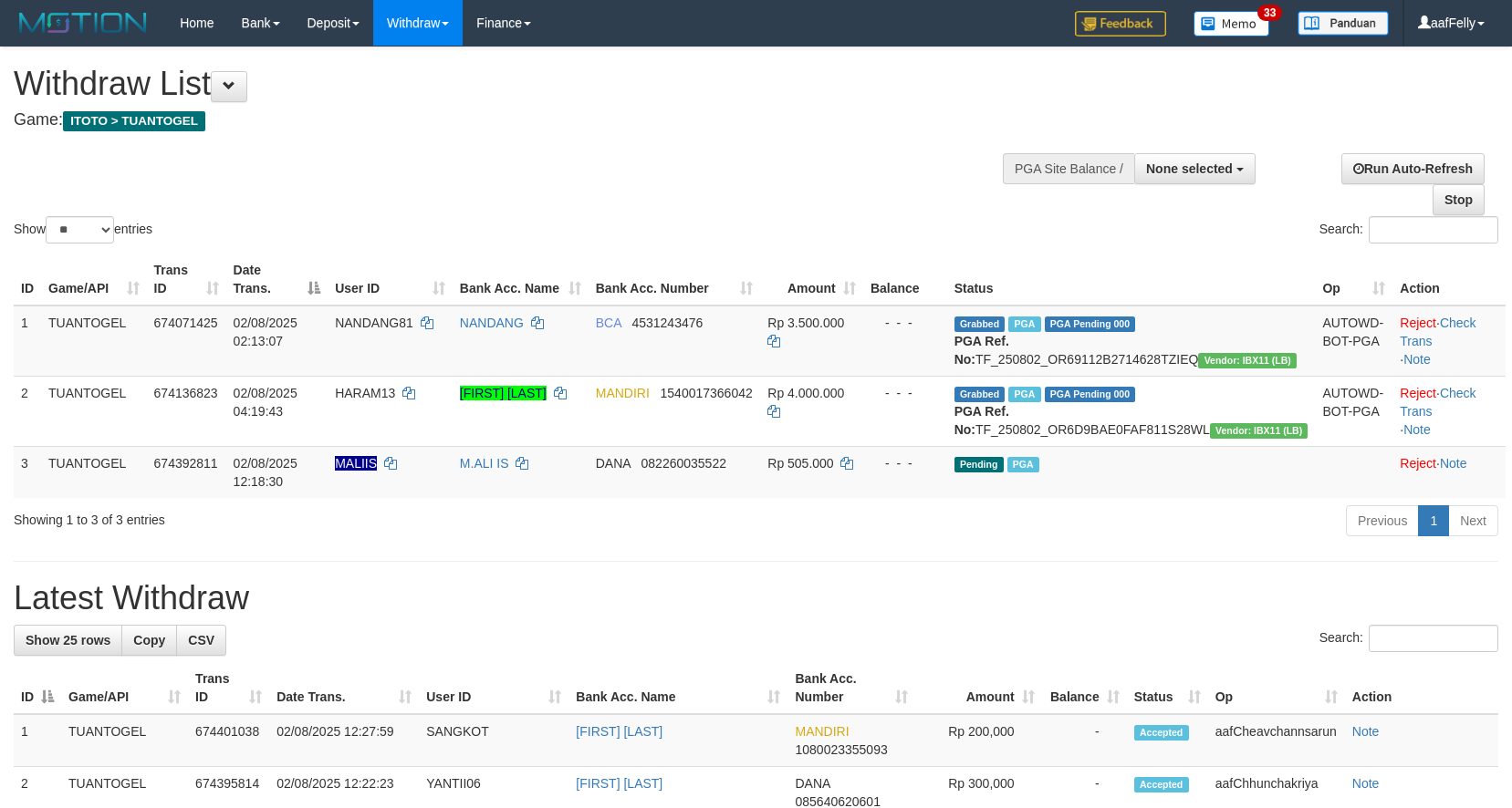 select 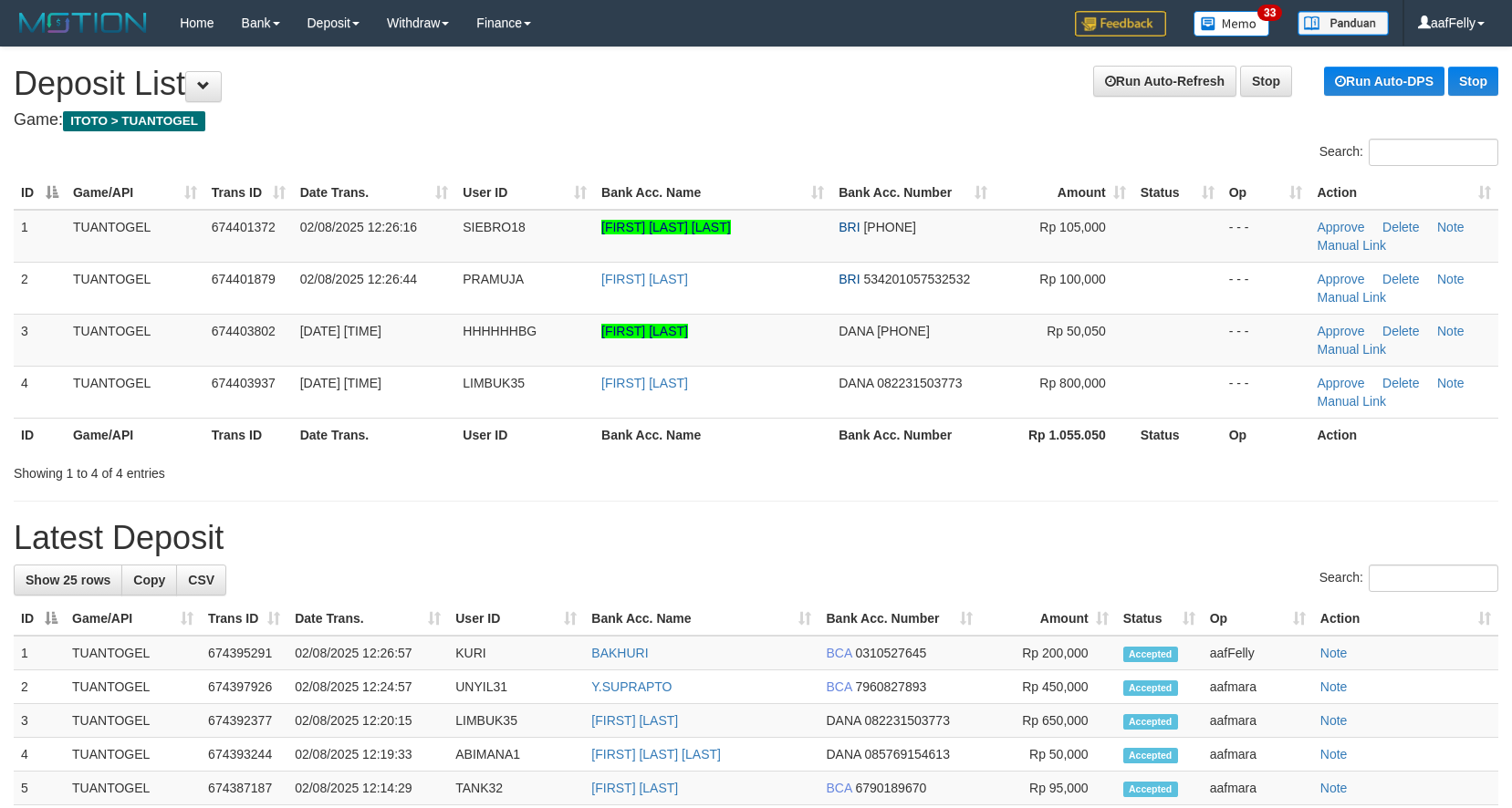 scroll, scrollTop: 0, scrollLeft: 0, axis: both 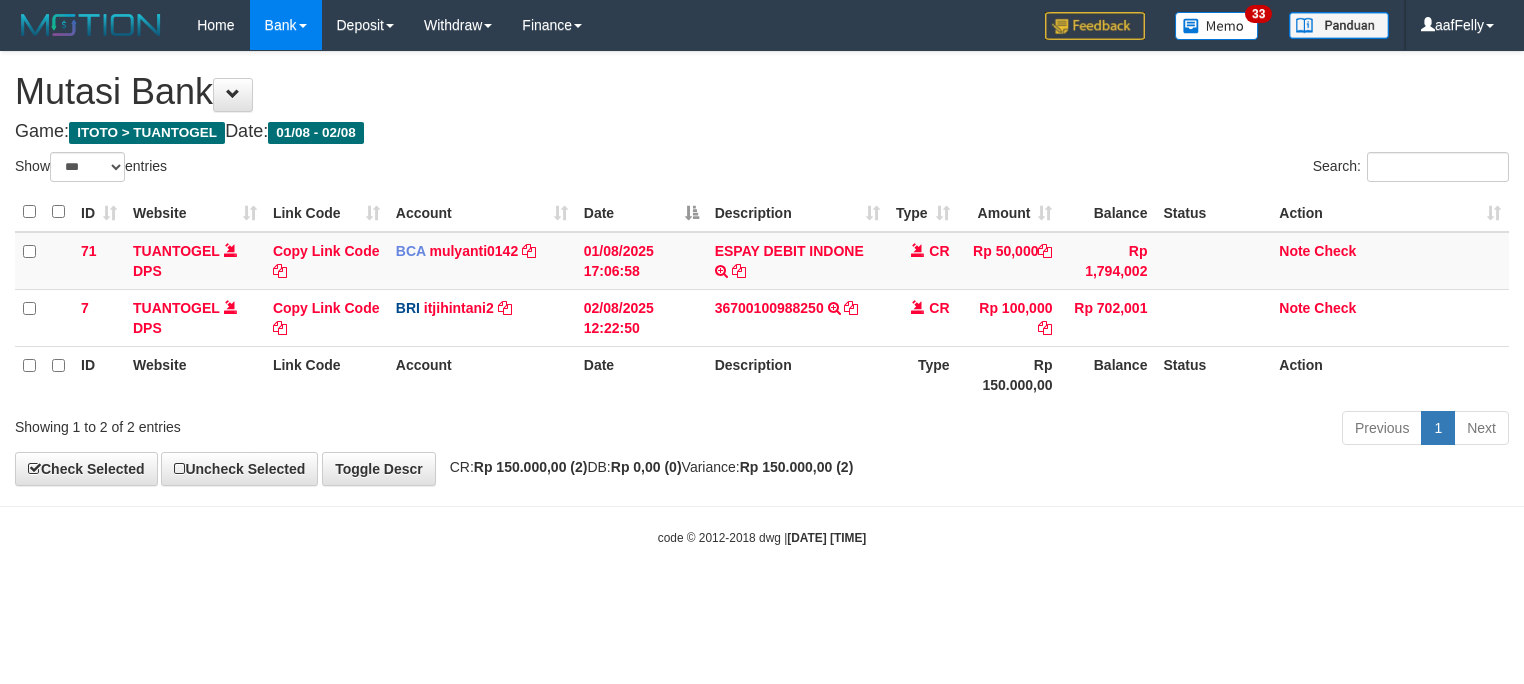 select on "***" 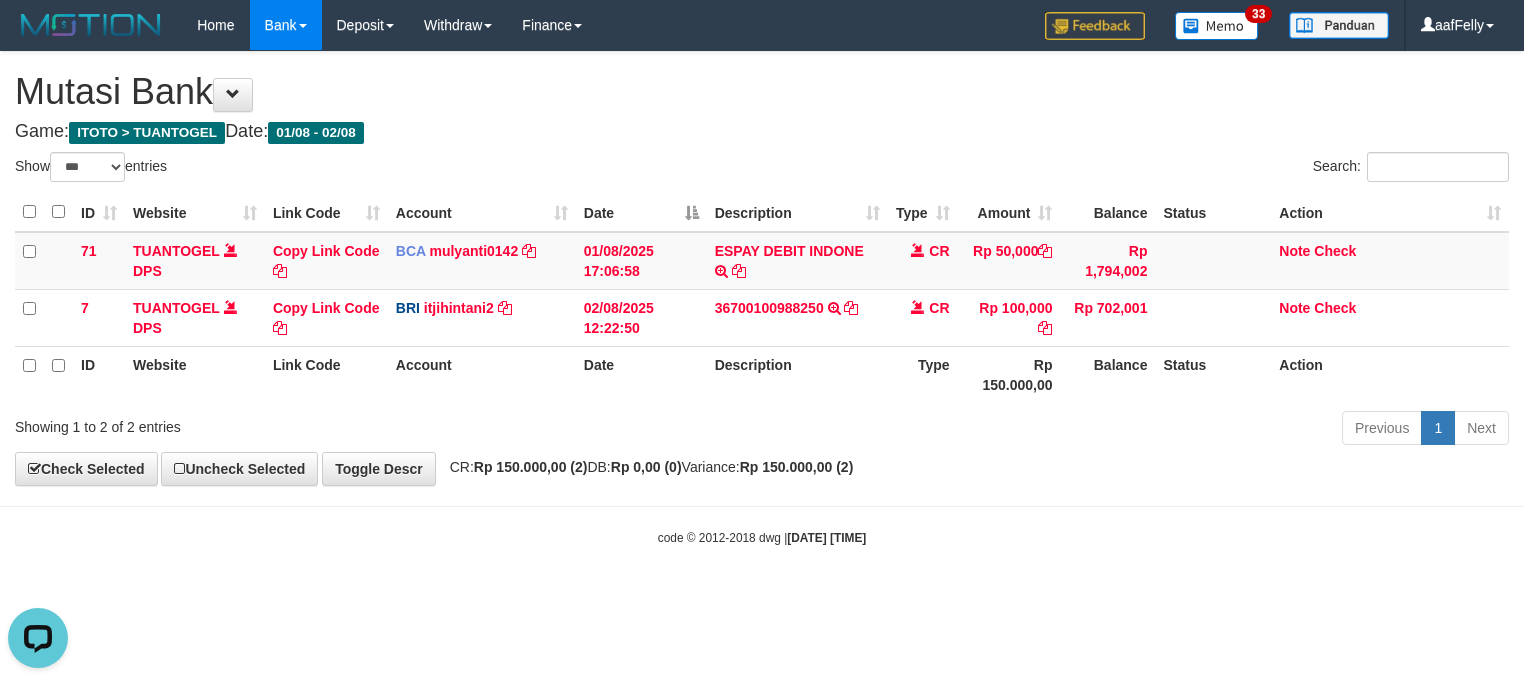 scroll, scrollTop: 0, scrollLeft: 0, axis: both 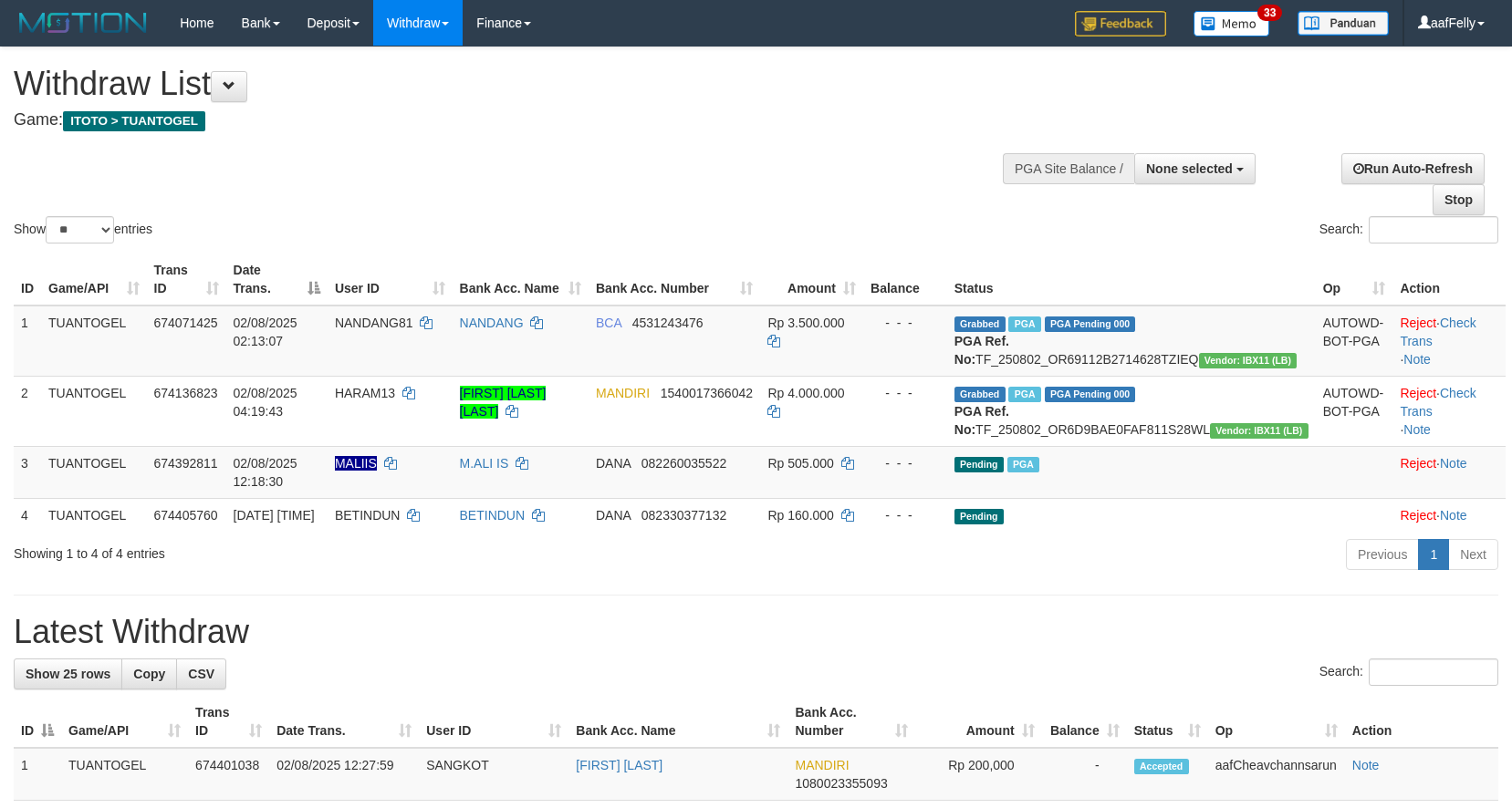select 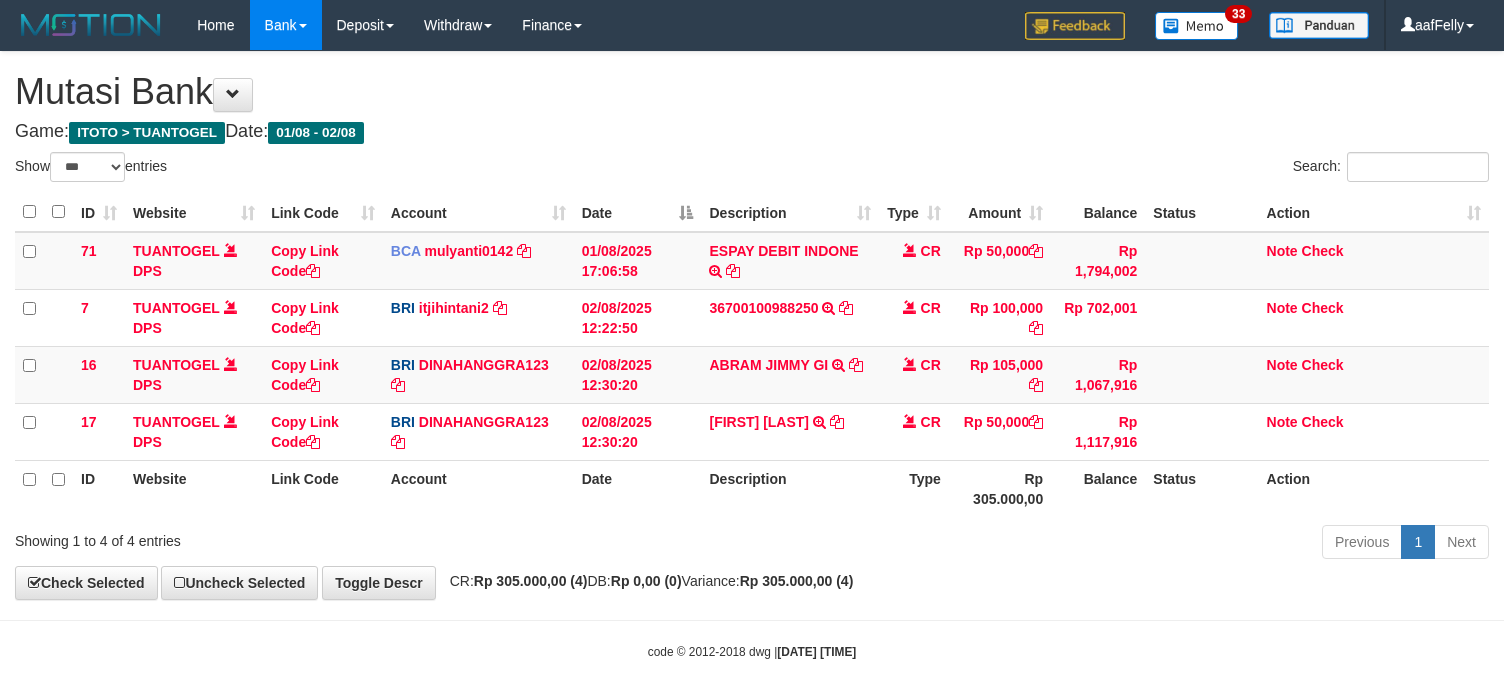 select on "***" 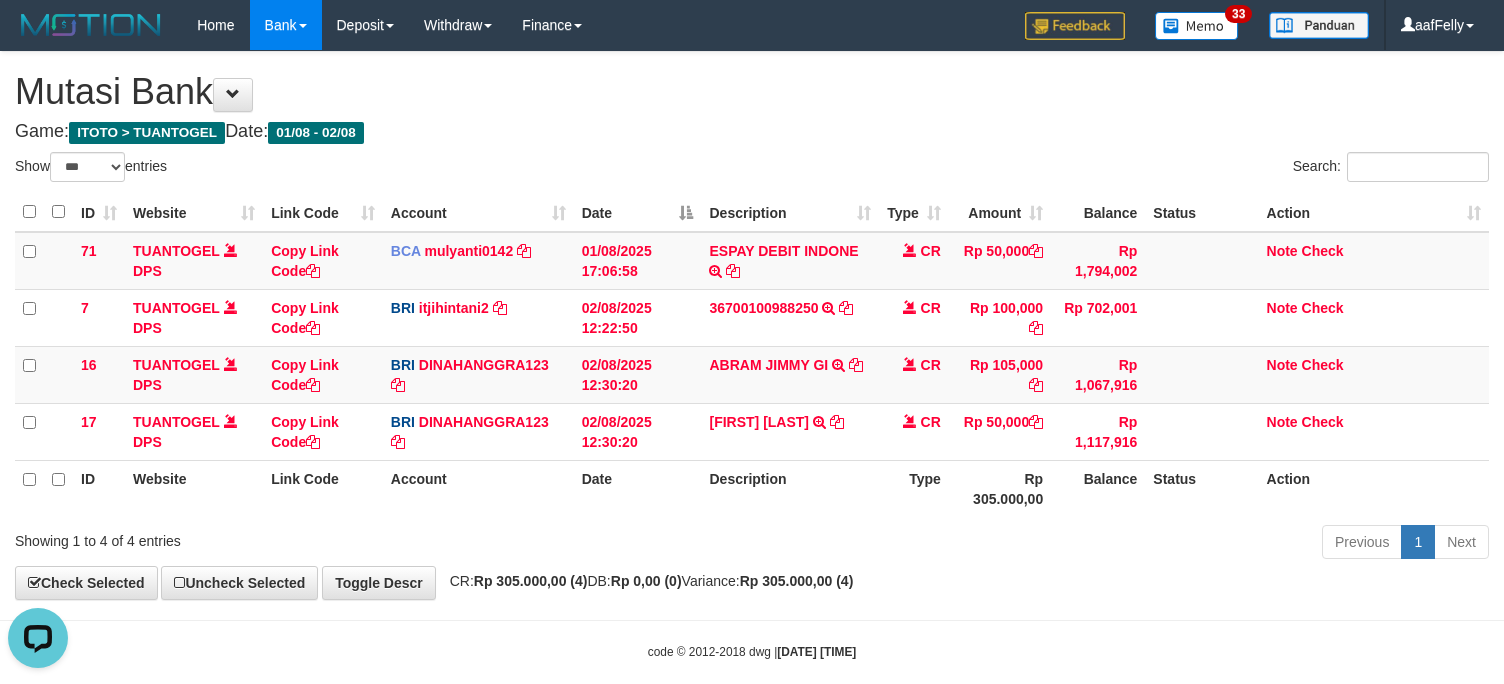 scroll, scrollTop: 0, scrollLeft: 0, axis: both 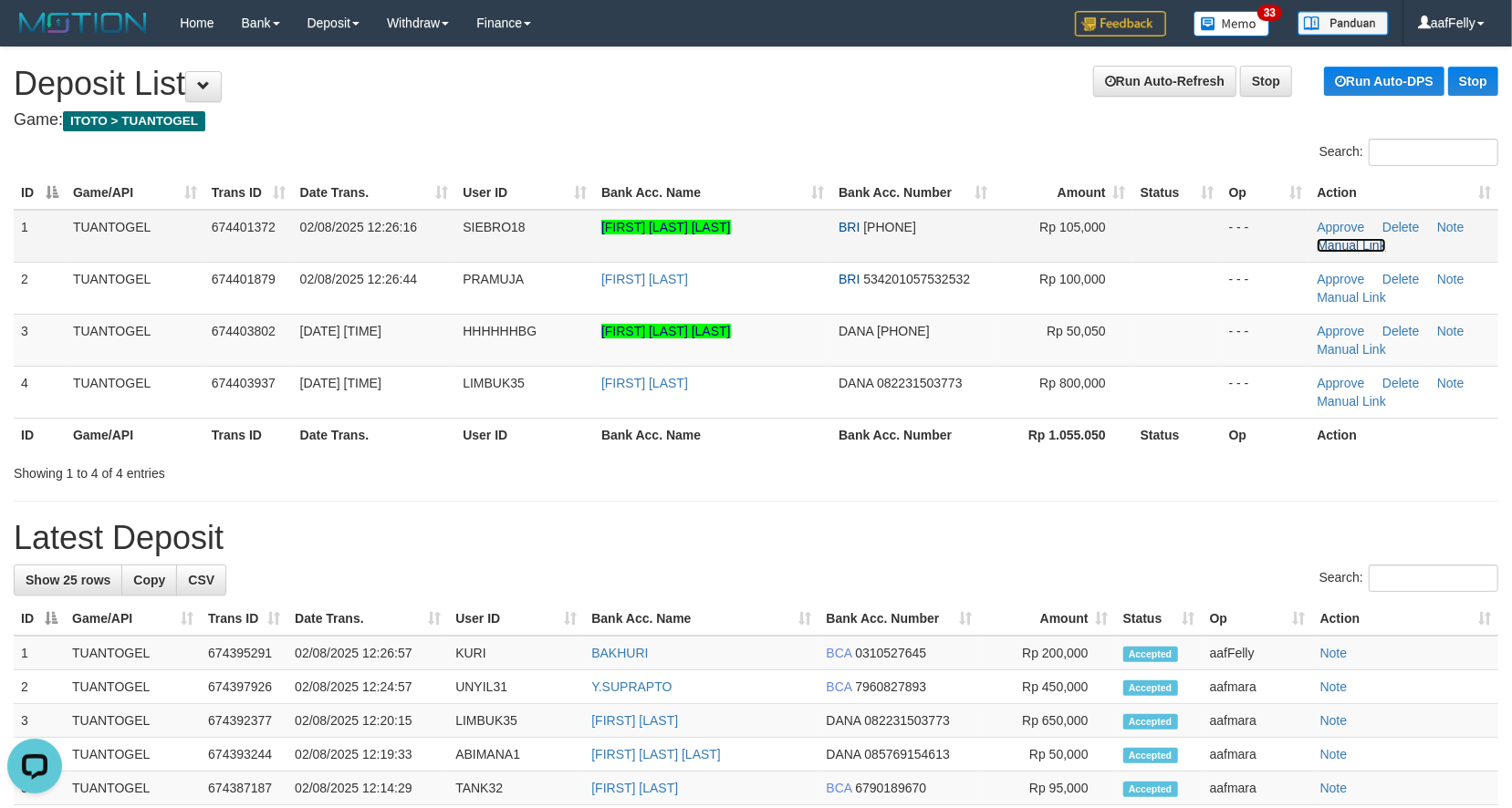 drag, startPoint x: 1370, startPoint y: 237, endPoint x: 1305, endPoint y: 278, distance: 76.8505 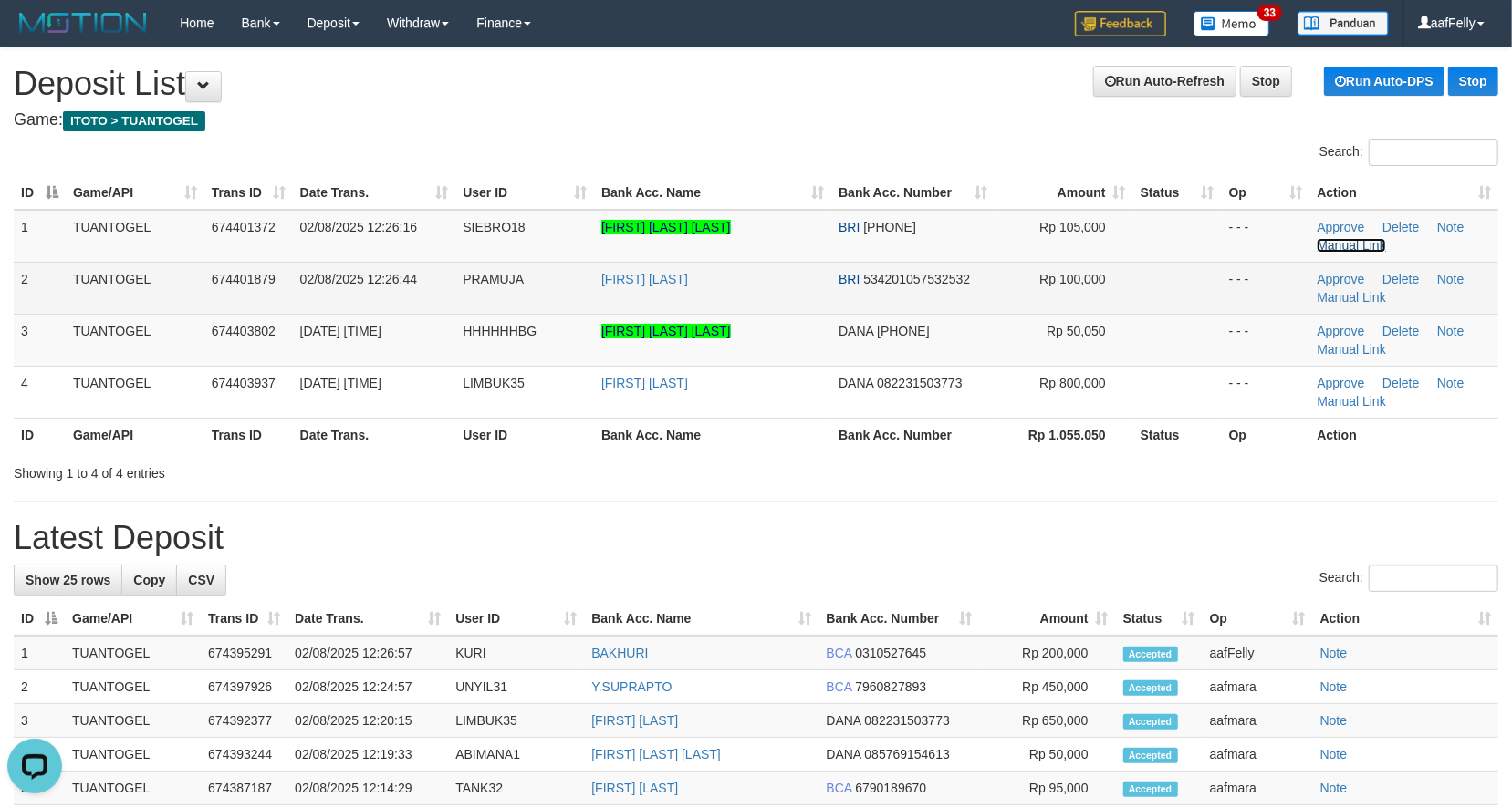 click on "Manual Link" at bounding box center [1351, 245] 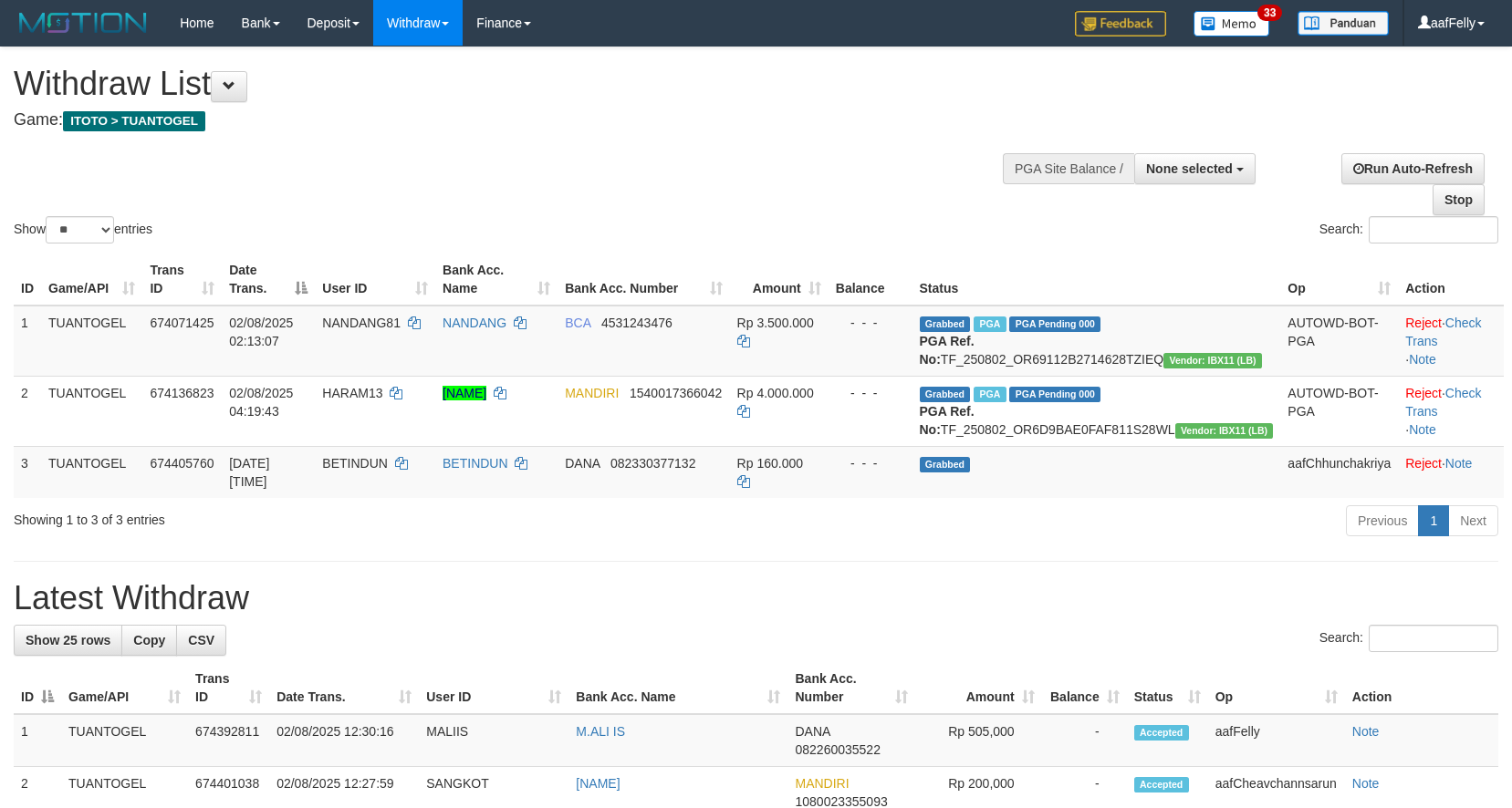 select 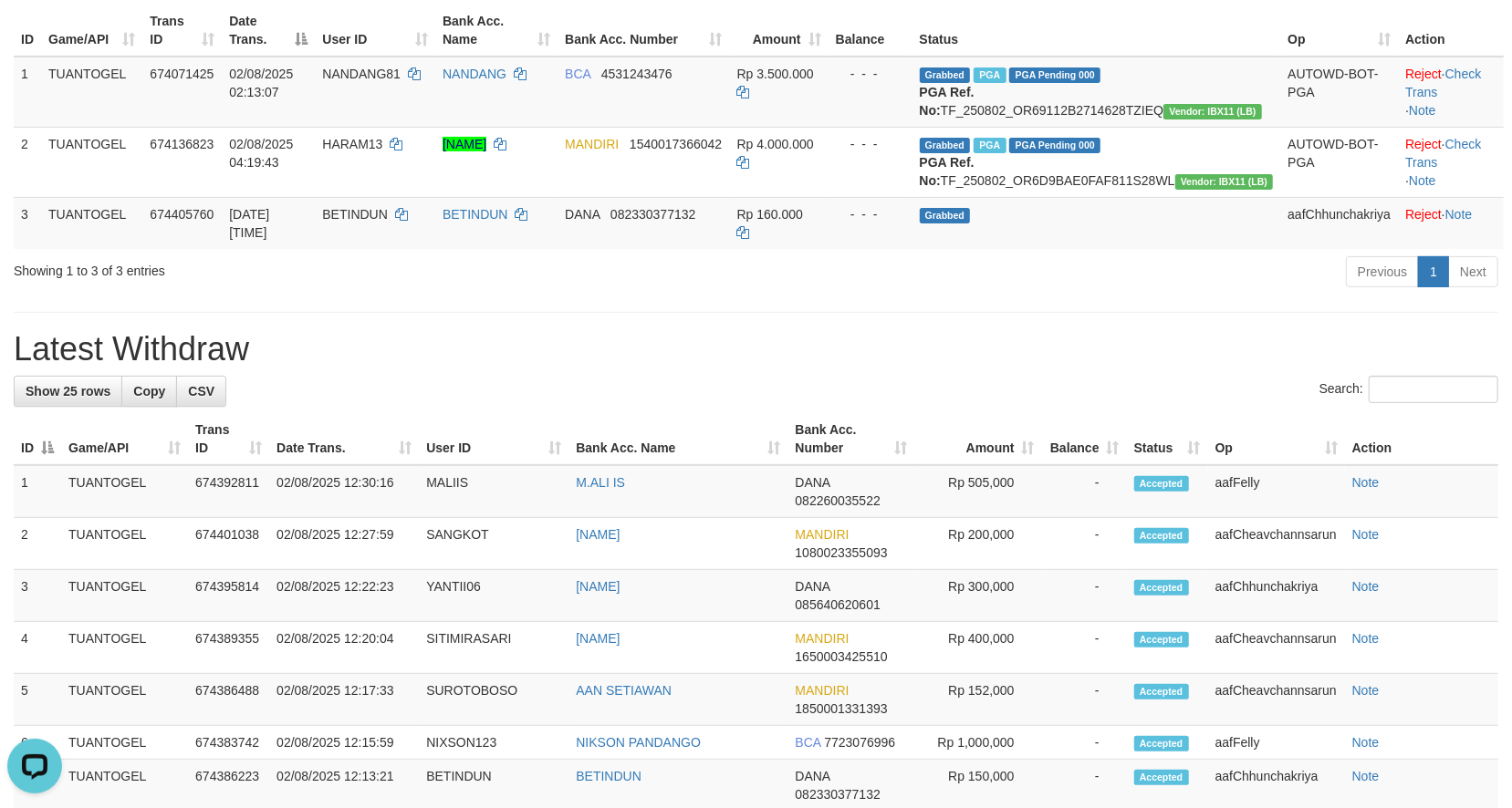 scroll, scrollTop: 249, scrollLeft: 0, axis: vertical 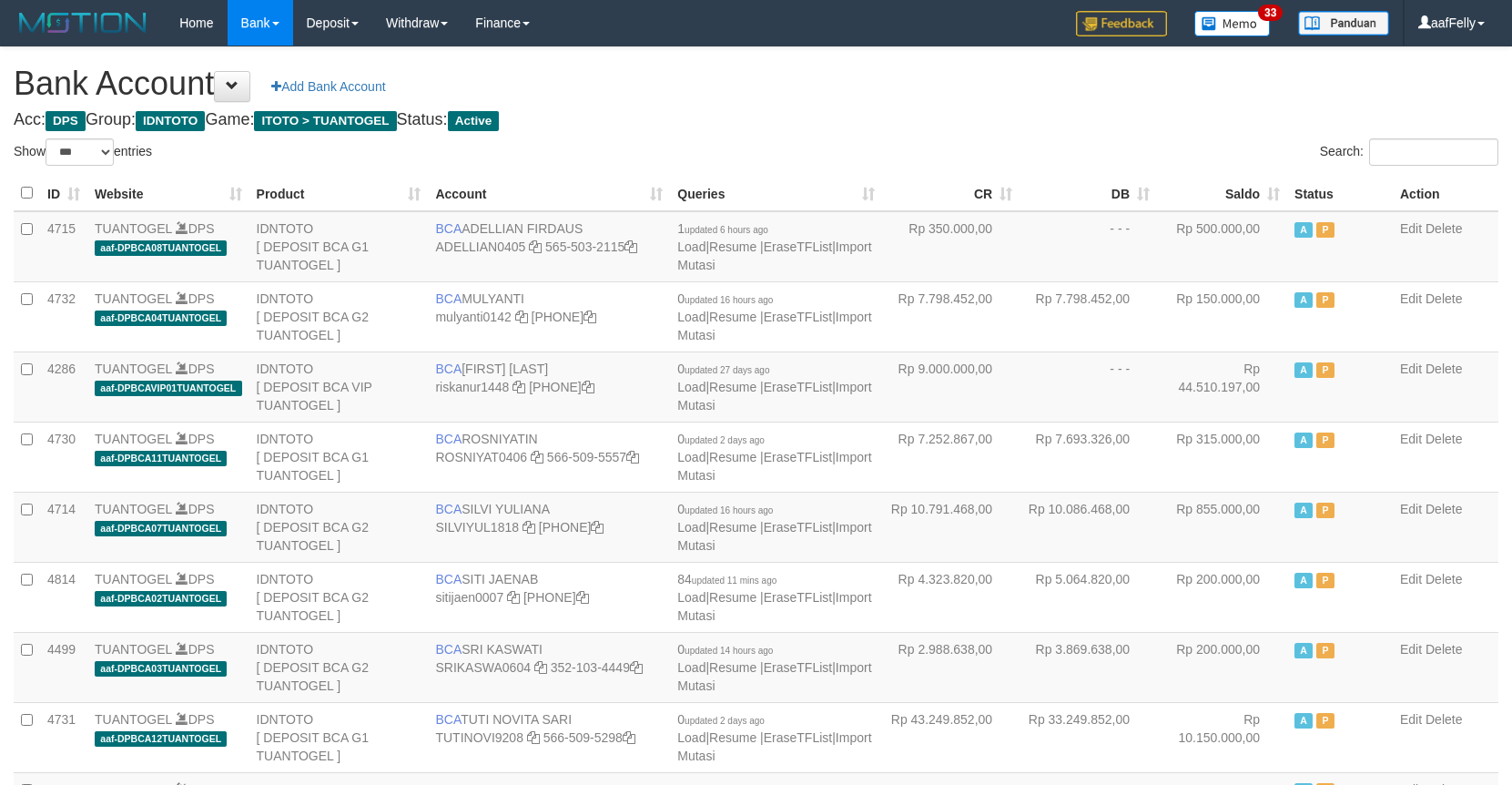 select on "***" 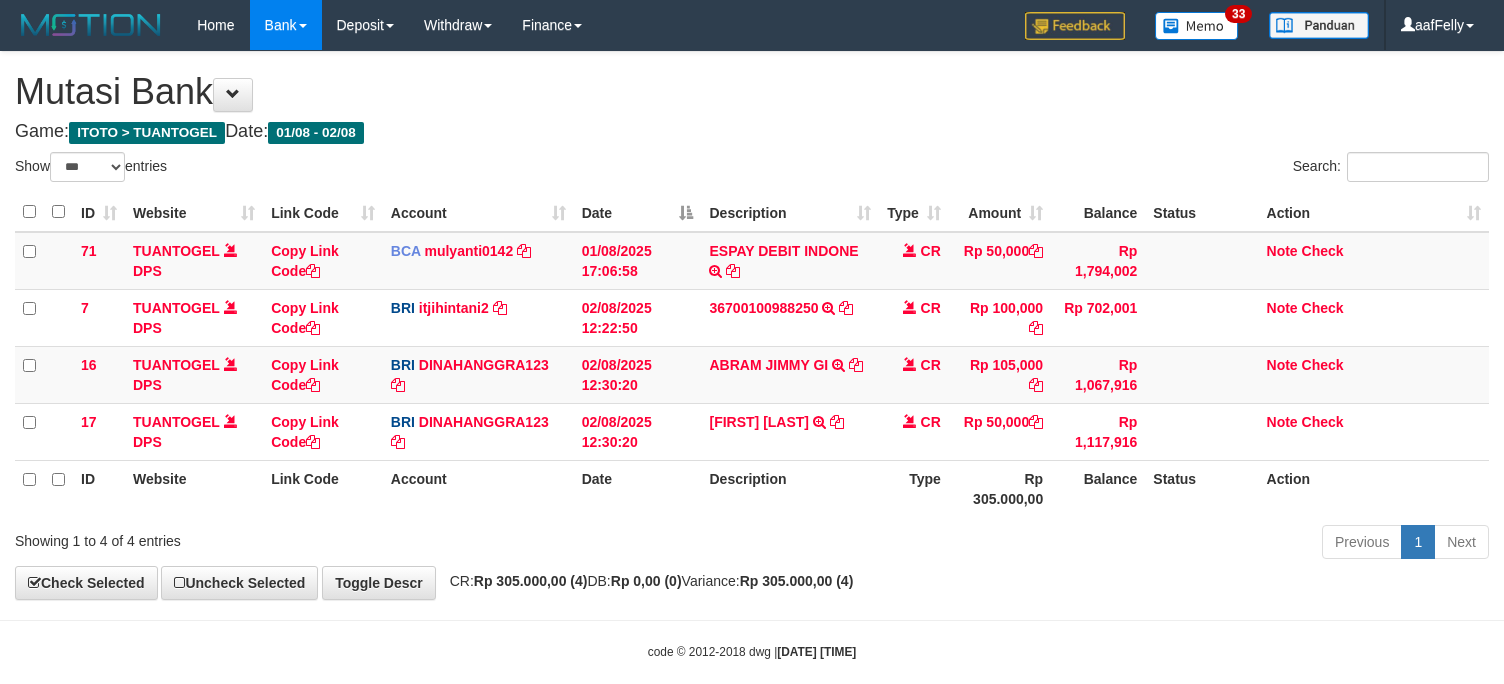 select on "***" 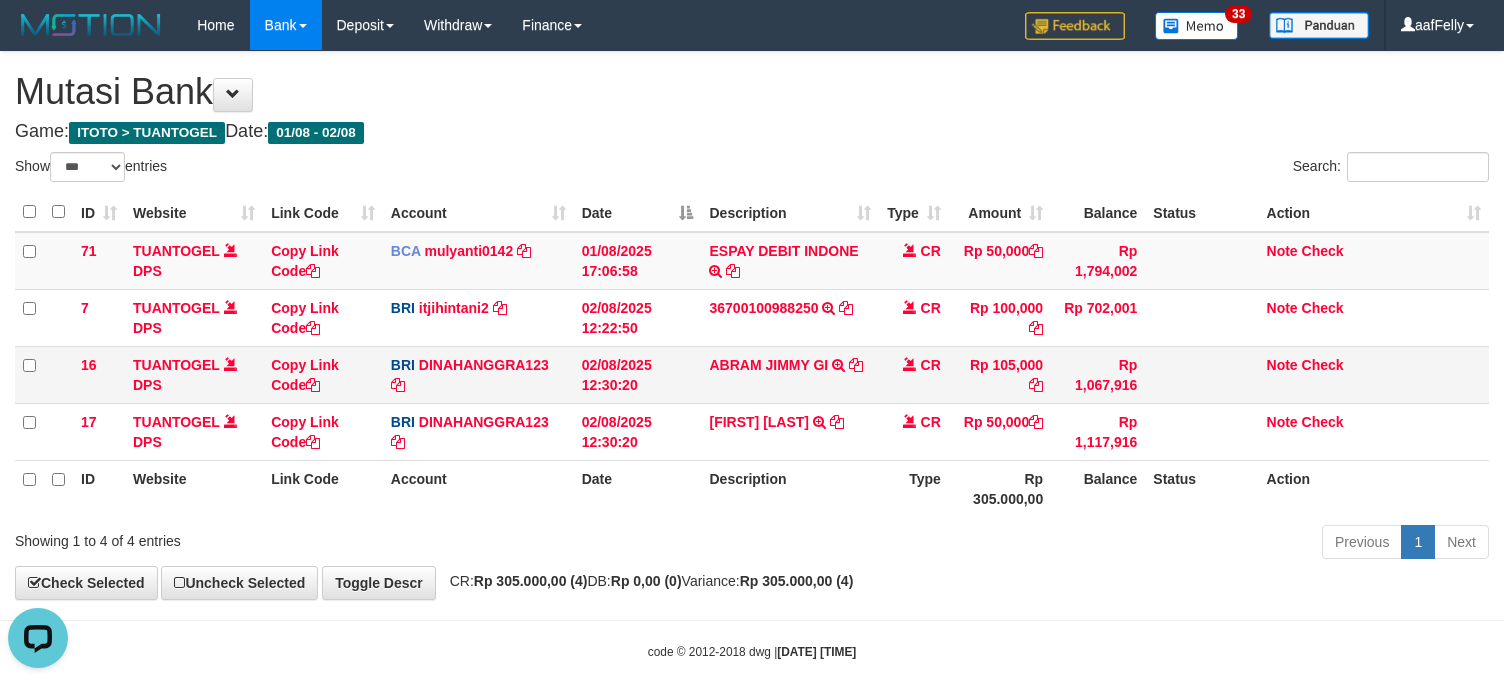 scroll, scrollTop: 0, scrollLeft: 0, axis: both 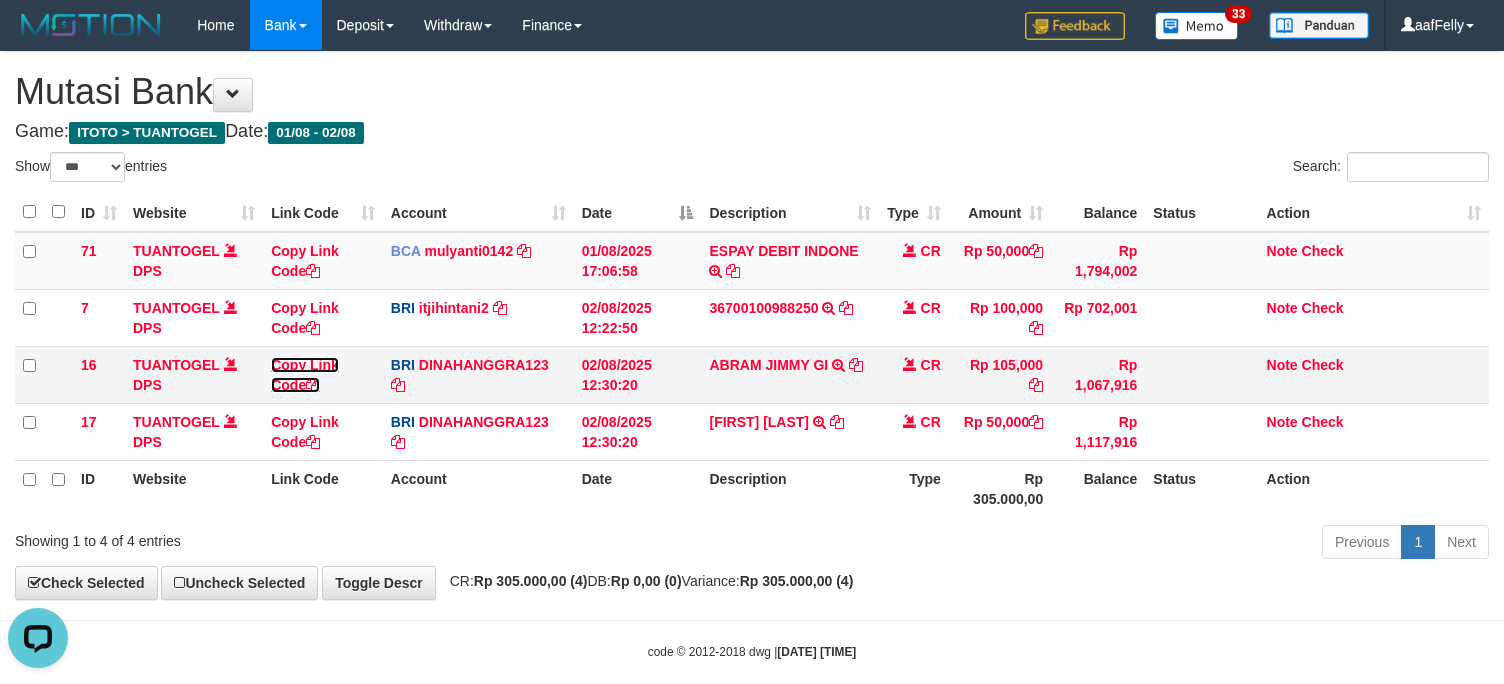 click on "Copy Link Code" at bounding box center [305, 375] 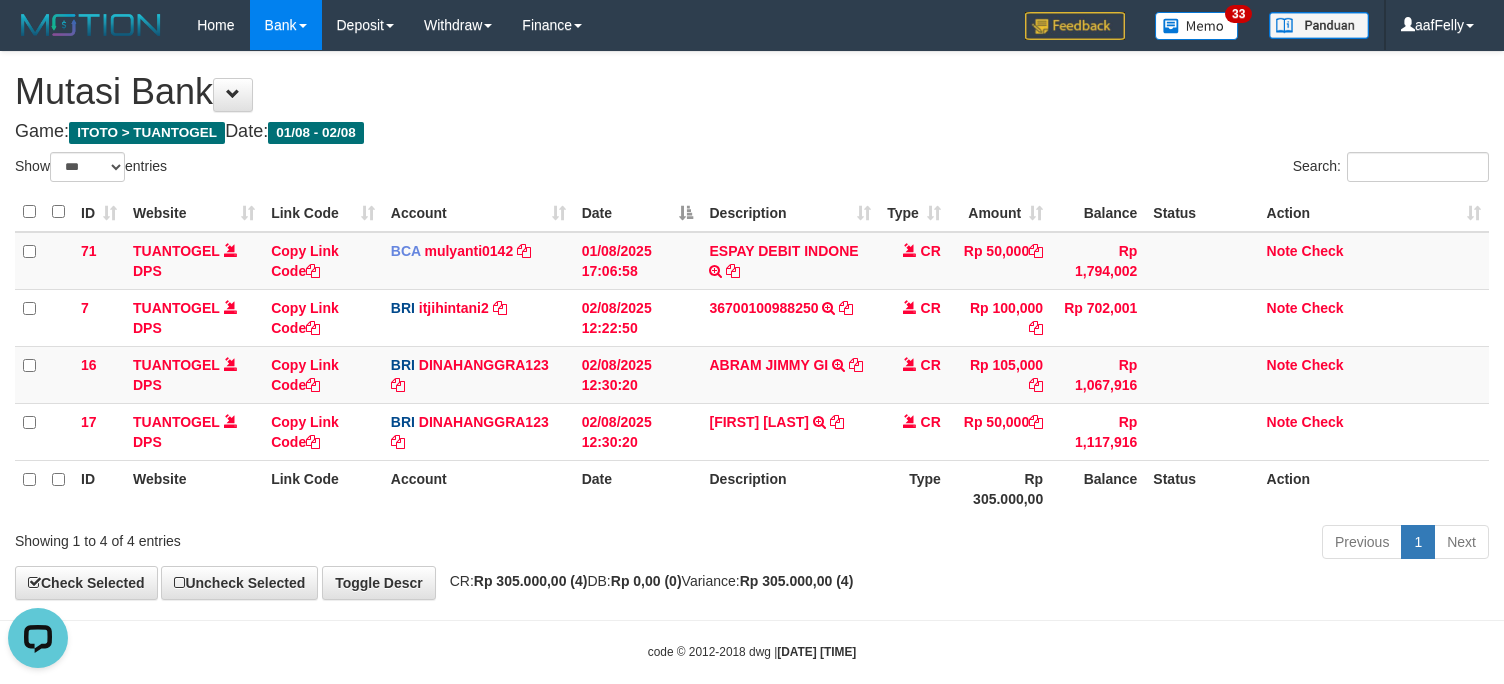 scroll, scrollTop: 0, scrollLeft: 0, axis: both 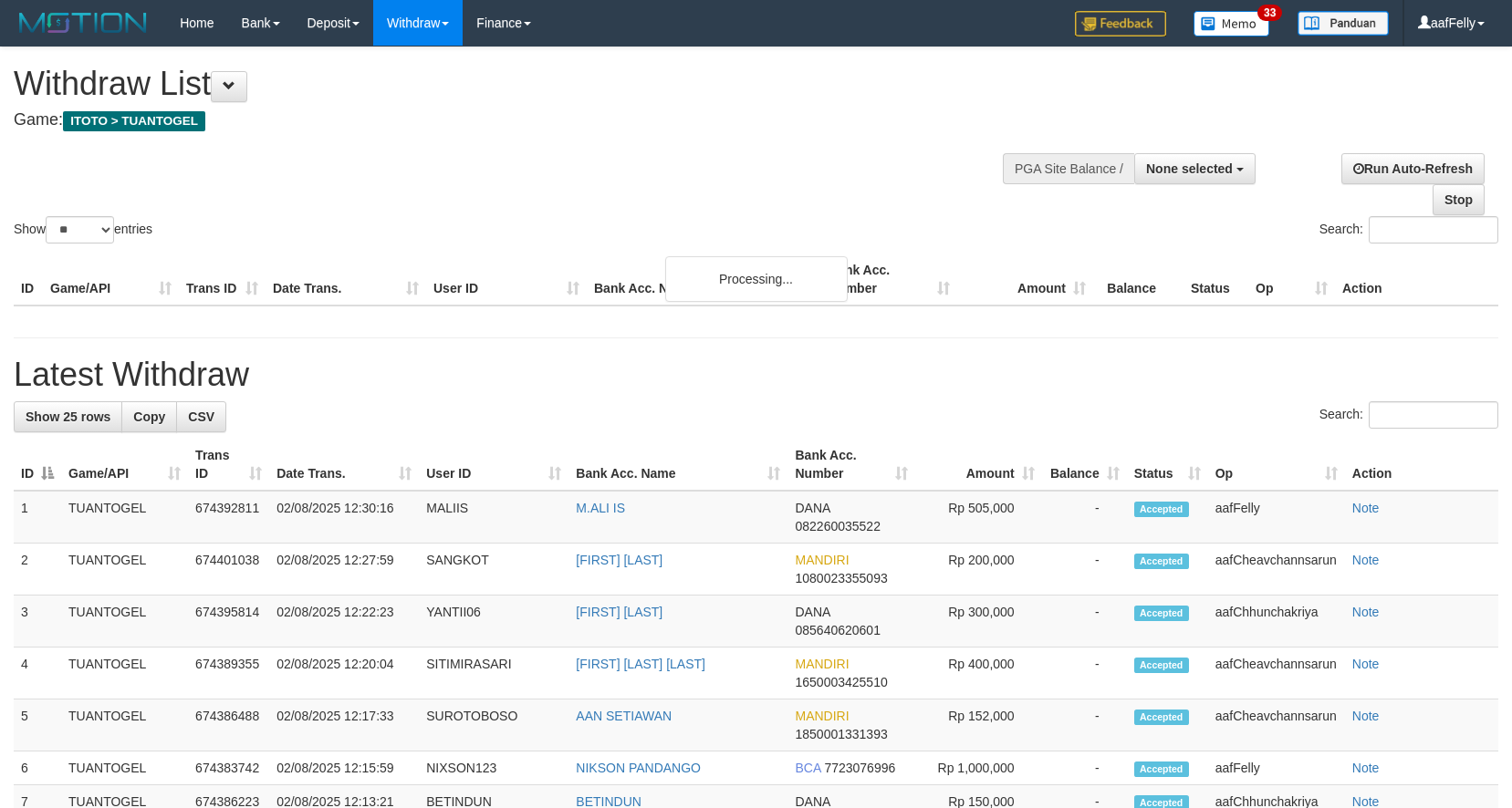 select 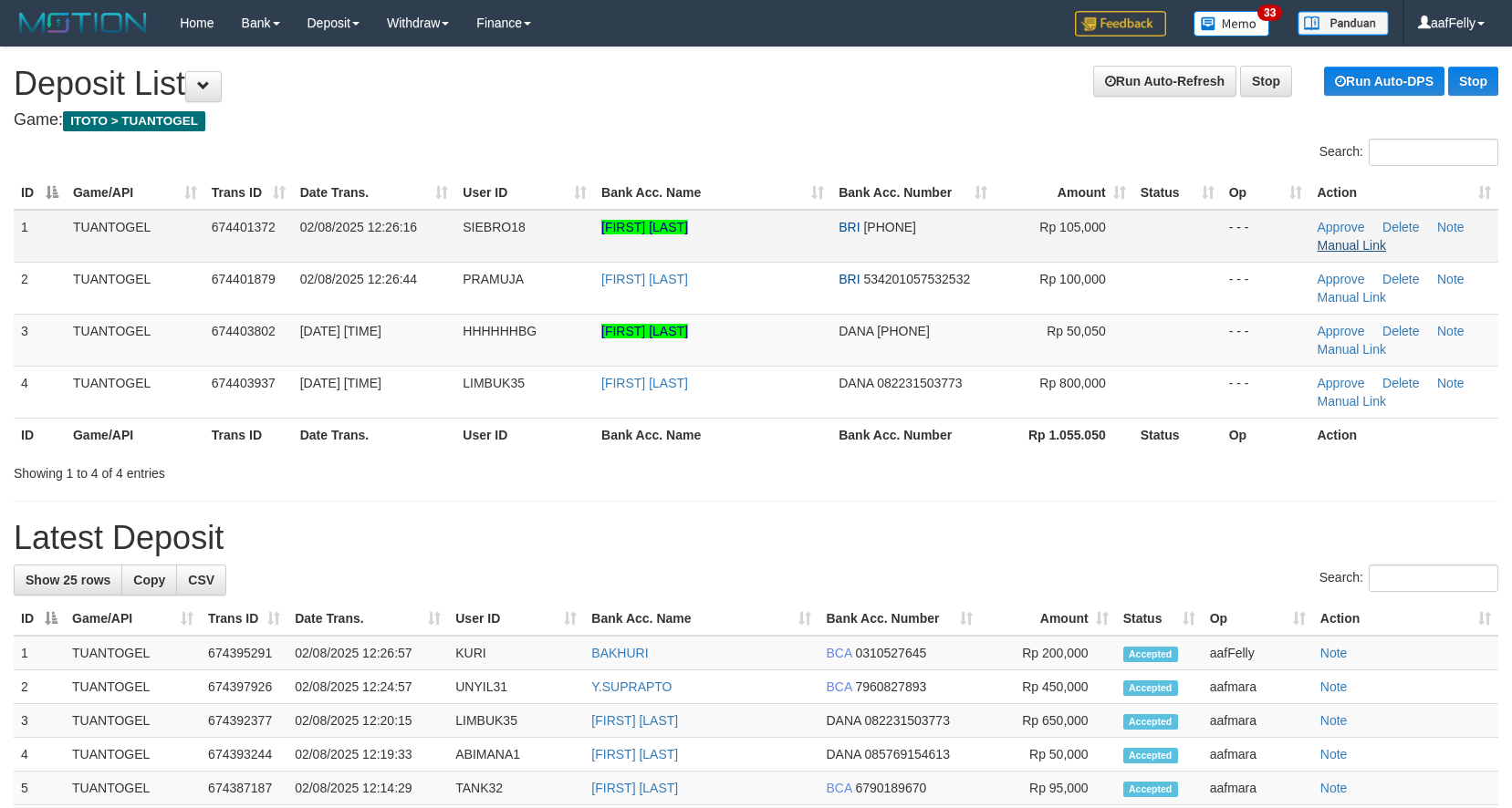 scroll, scrollTop: 0, scrollLeft: 0, axis: both 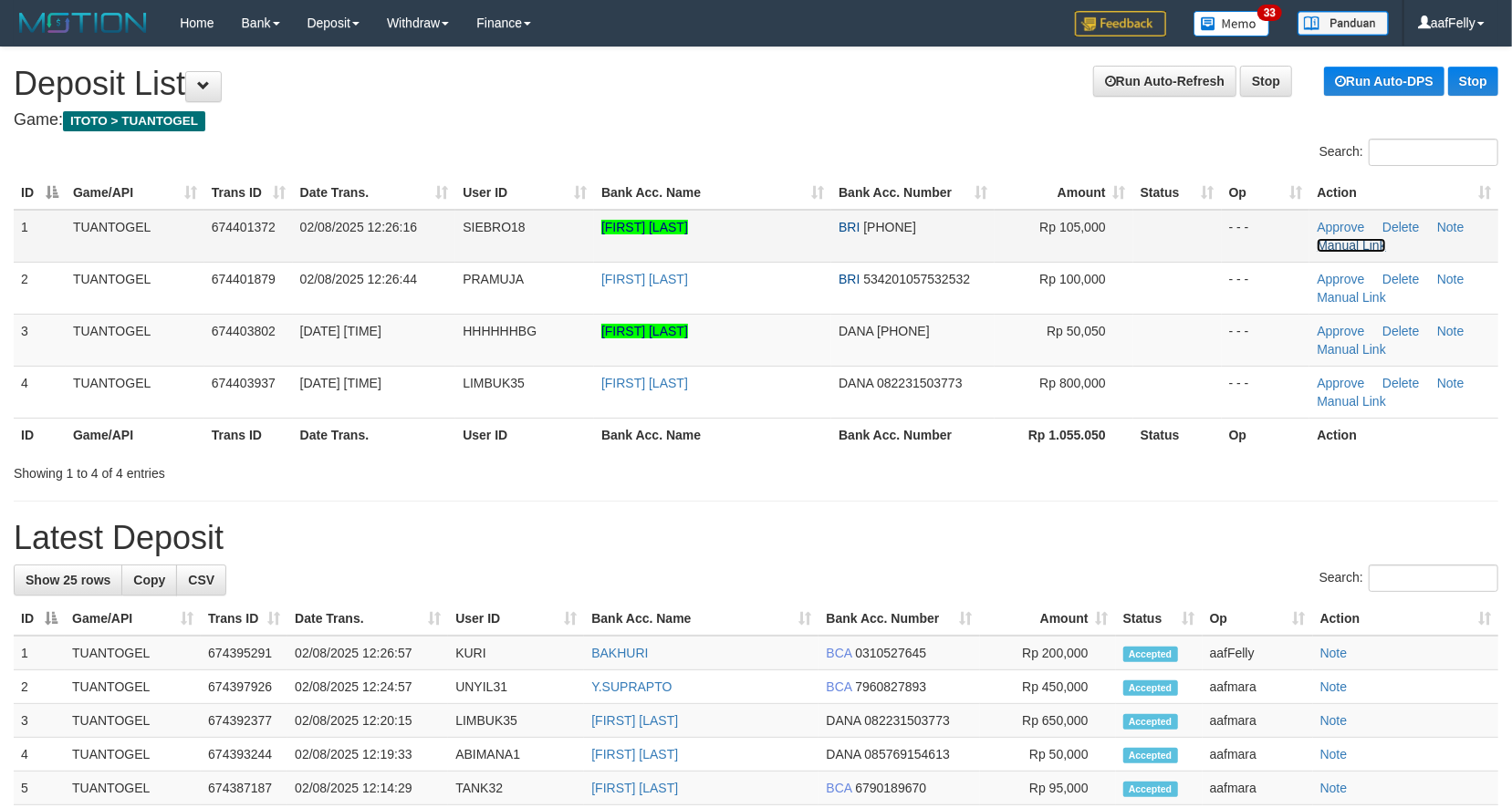 click on "Manual Link" at bounding box center [1351, 245] 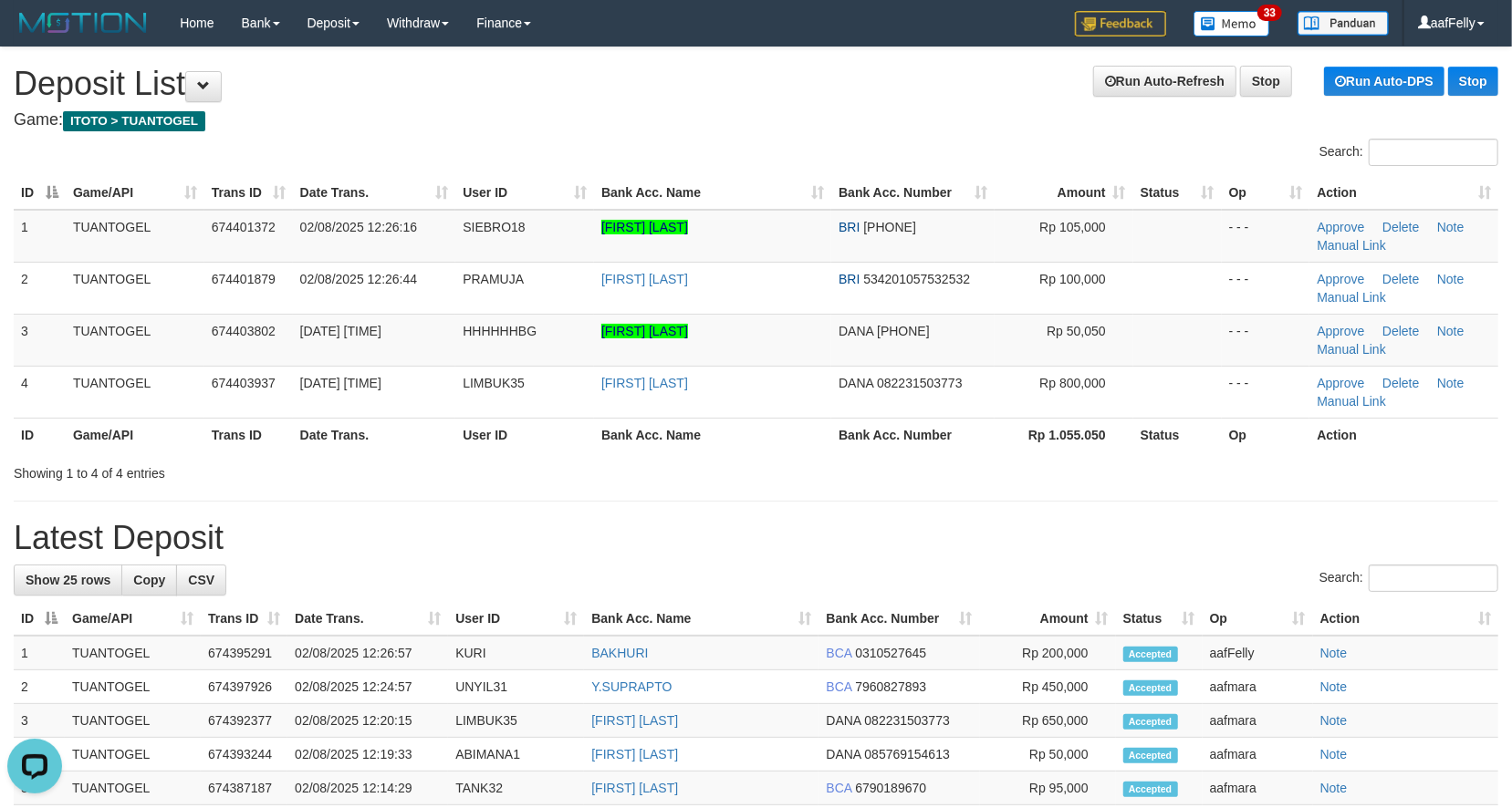 scroll, scrollTop: 0, scrollLeft: 0, axis: both 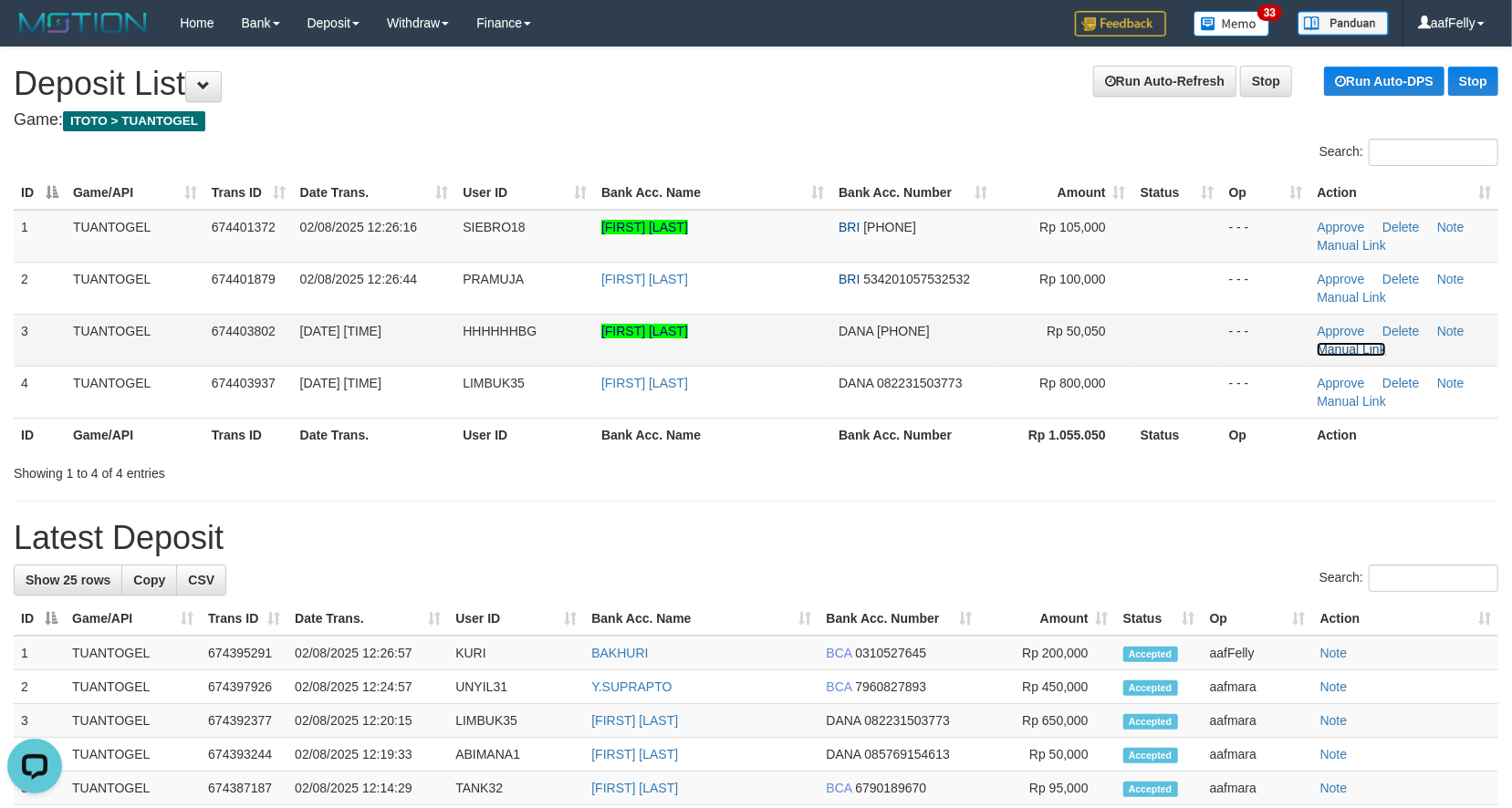 click on "Manual Link" at bounding box center [1351, 349] 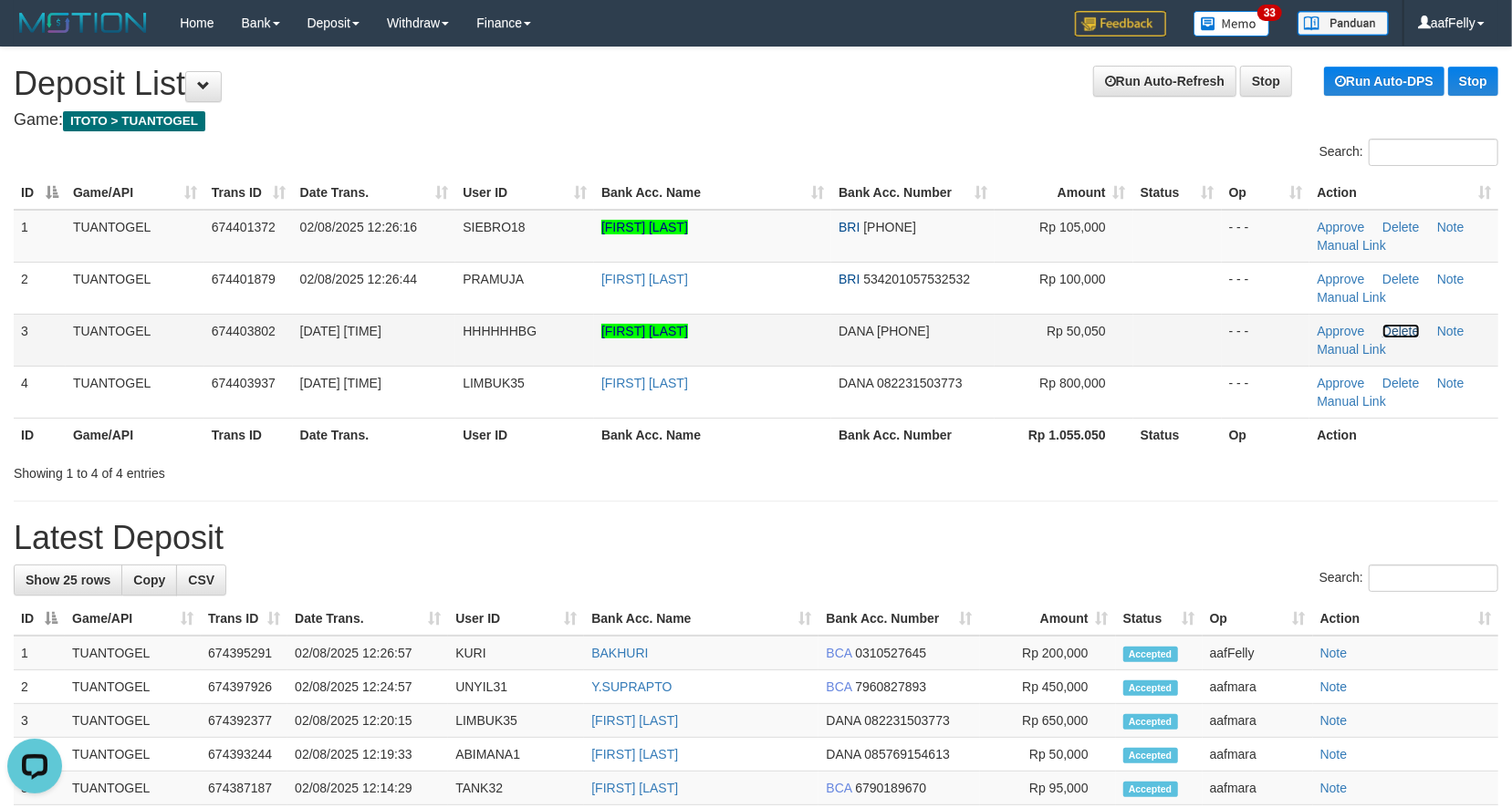 click on "Delete" at bounding box center [1401, 331] 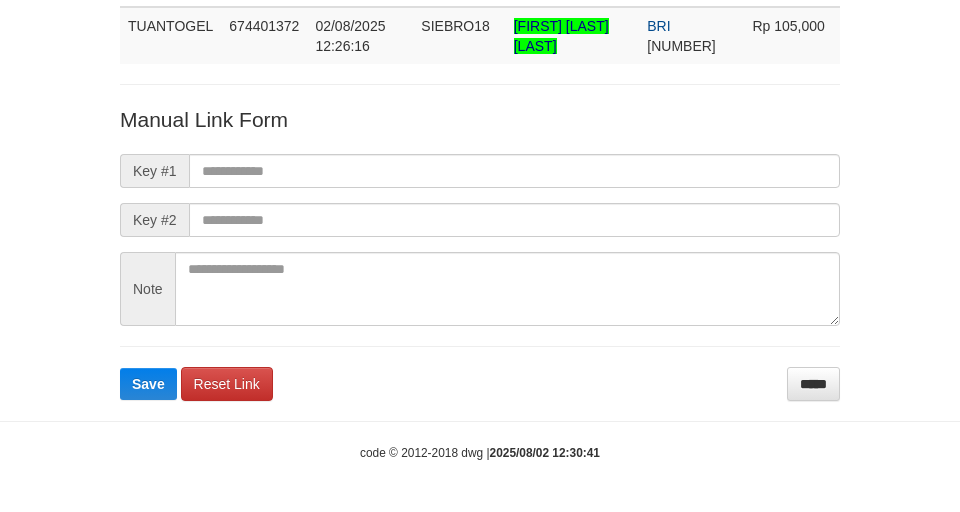 scroll, scrollTop: 146, scrollLeft: 0, axis: vertical 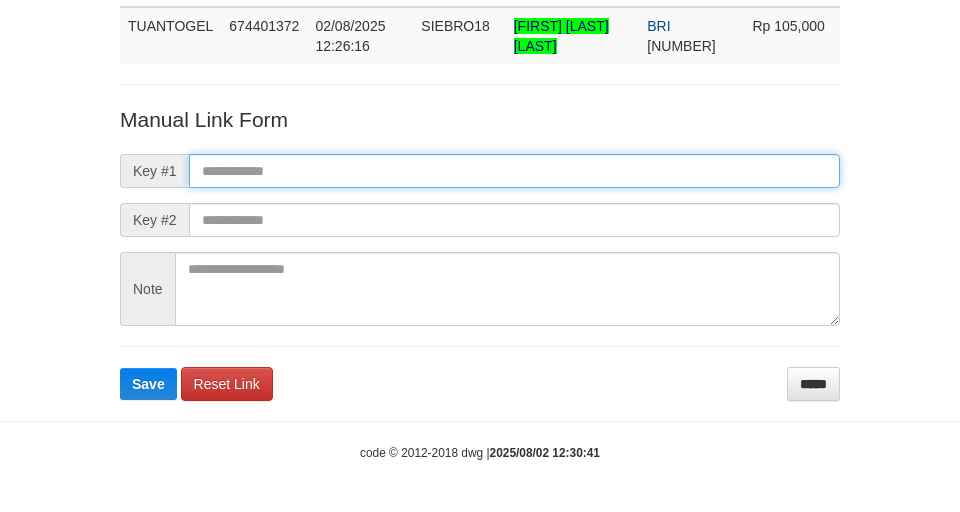 drag, startPoint x: 665, startPoint y: 160, endPoint x: 396, endPoint y: 200, distance: 271.9577 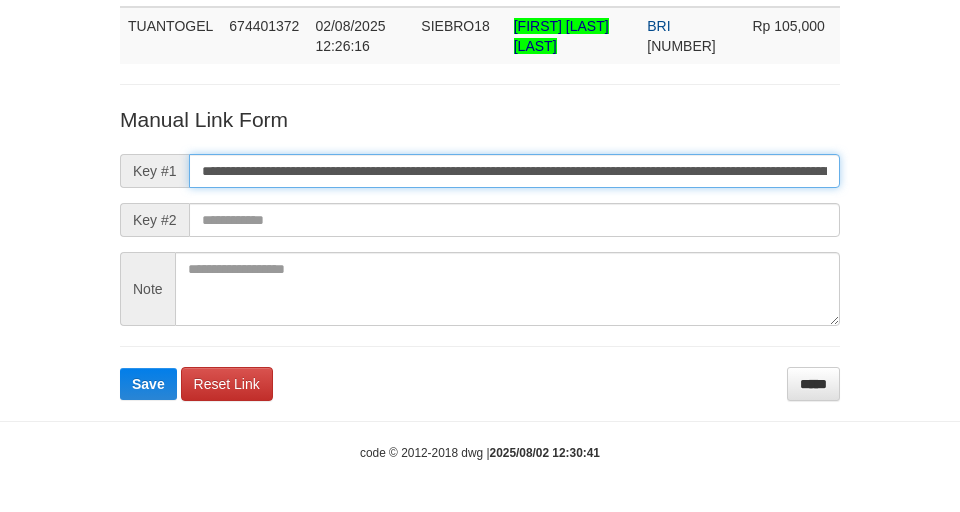 scroll, scrollTop: 0, scrollLeft: 1149, axis: horizontal 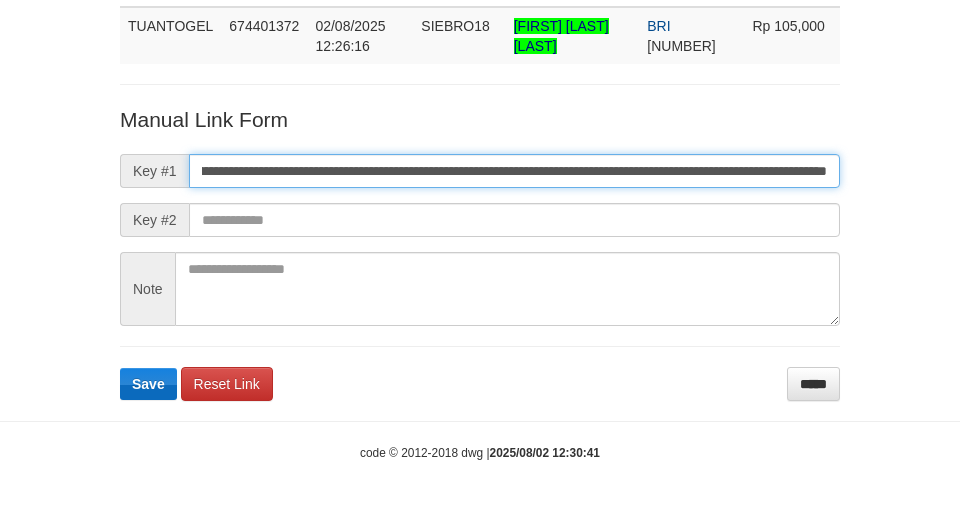 type on "**********" 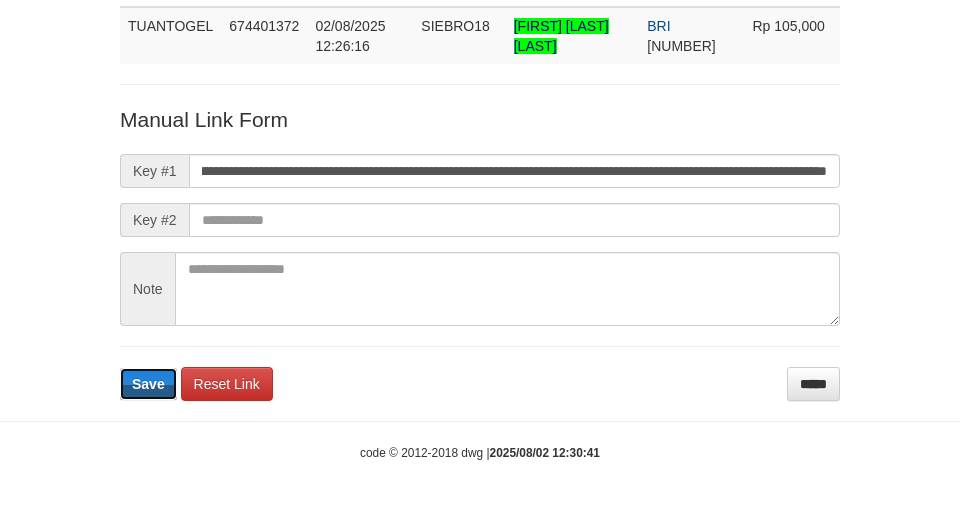 drag, startPoint x: 150, startPoint y: 376, endPoint x: 249, endPoint y: 425, distance: 110.46266 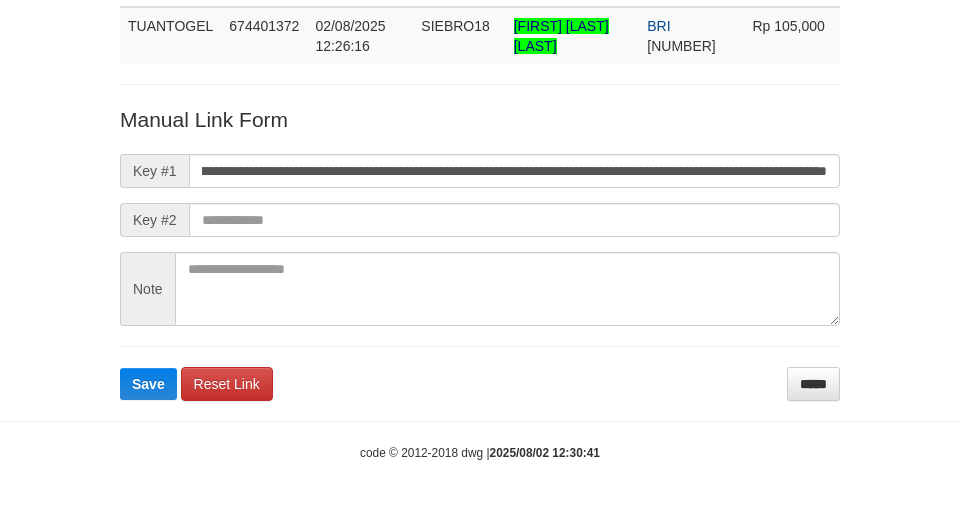 scroll, scrollTop: 0, scrollLeft: 0, axis: both 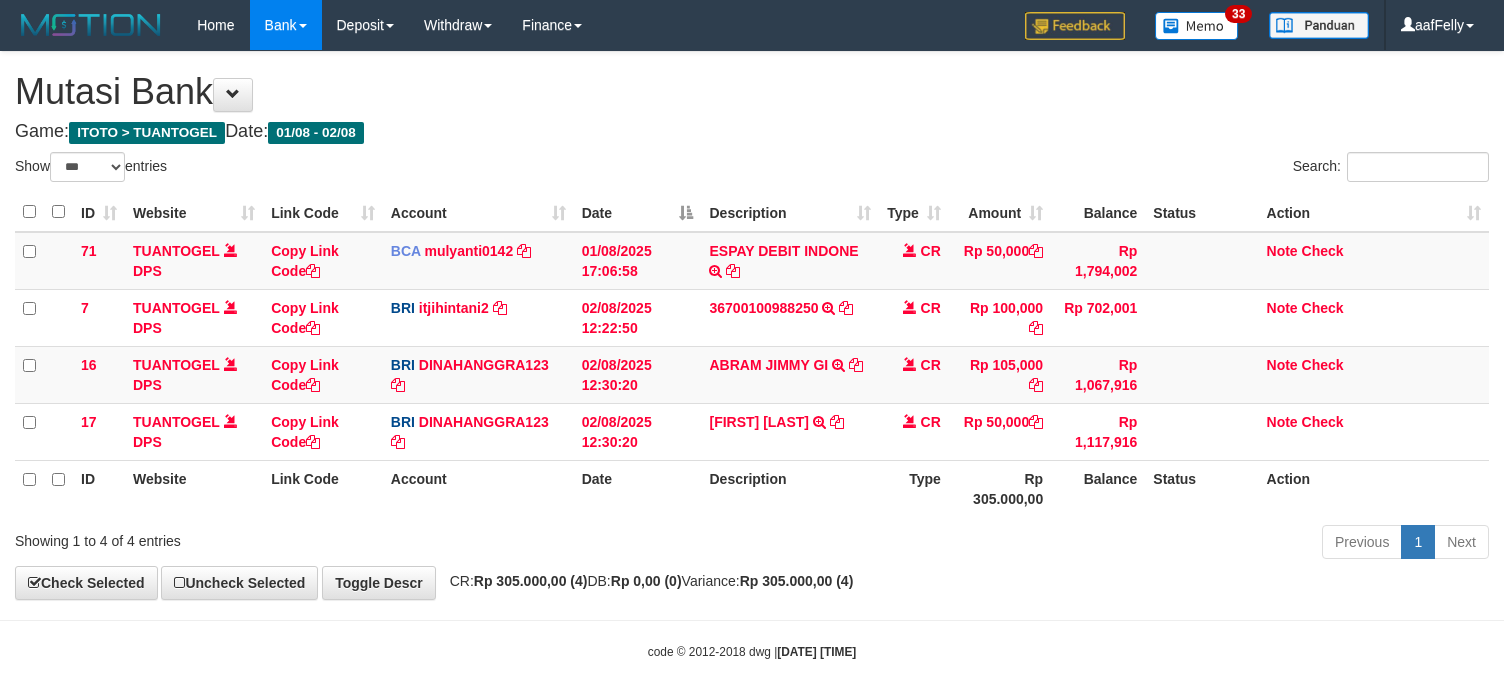 select on "***" 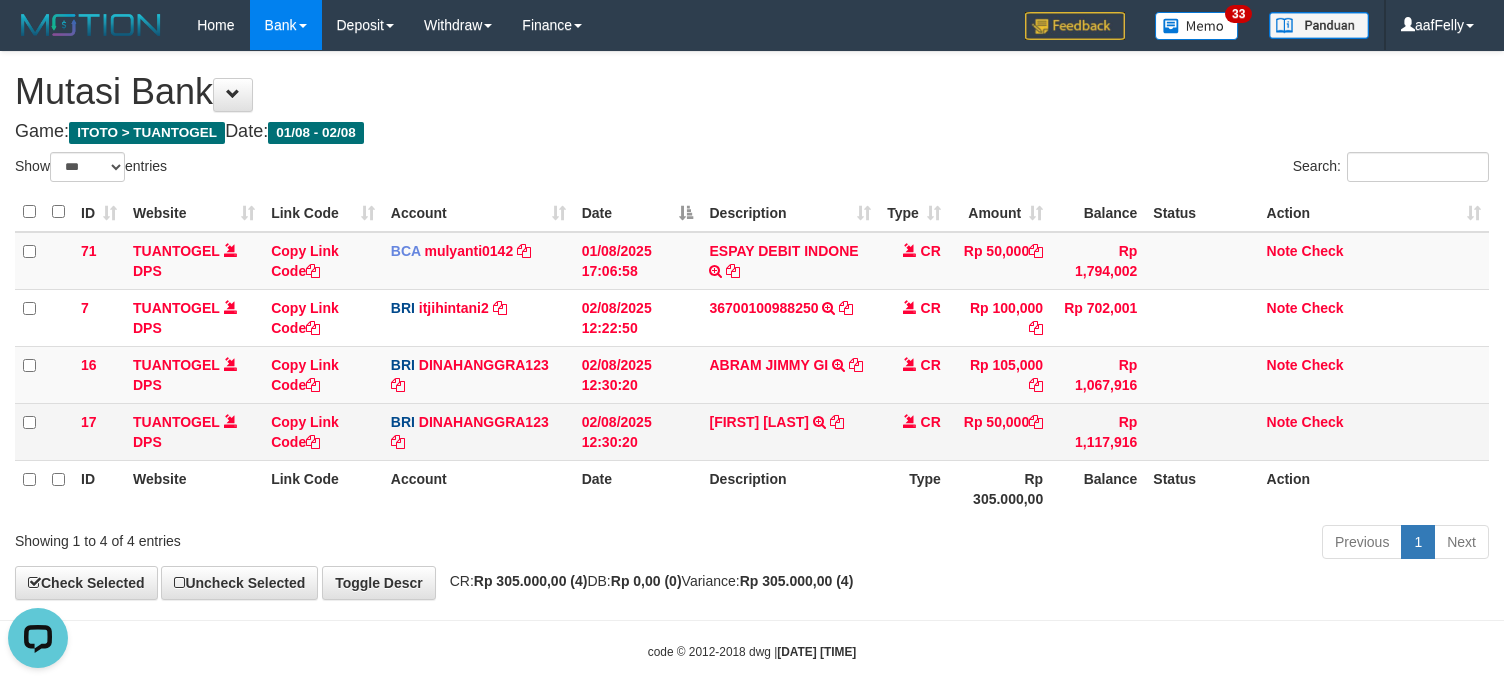 scroll, scrollTop: 0, scrollLeft: 0, axis: both 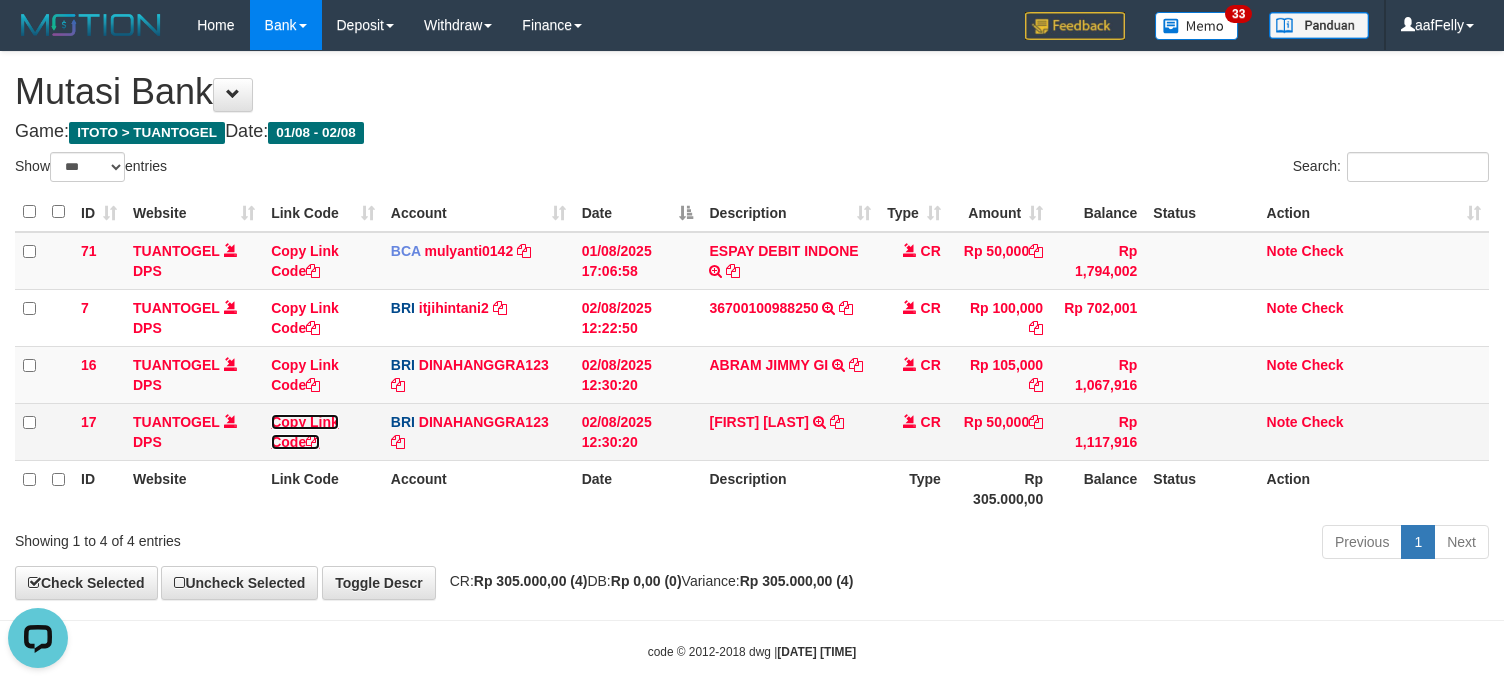 click on "Copy Link Code" at bounding box center [305, 432] 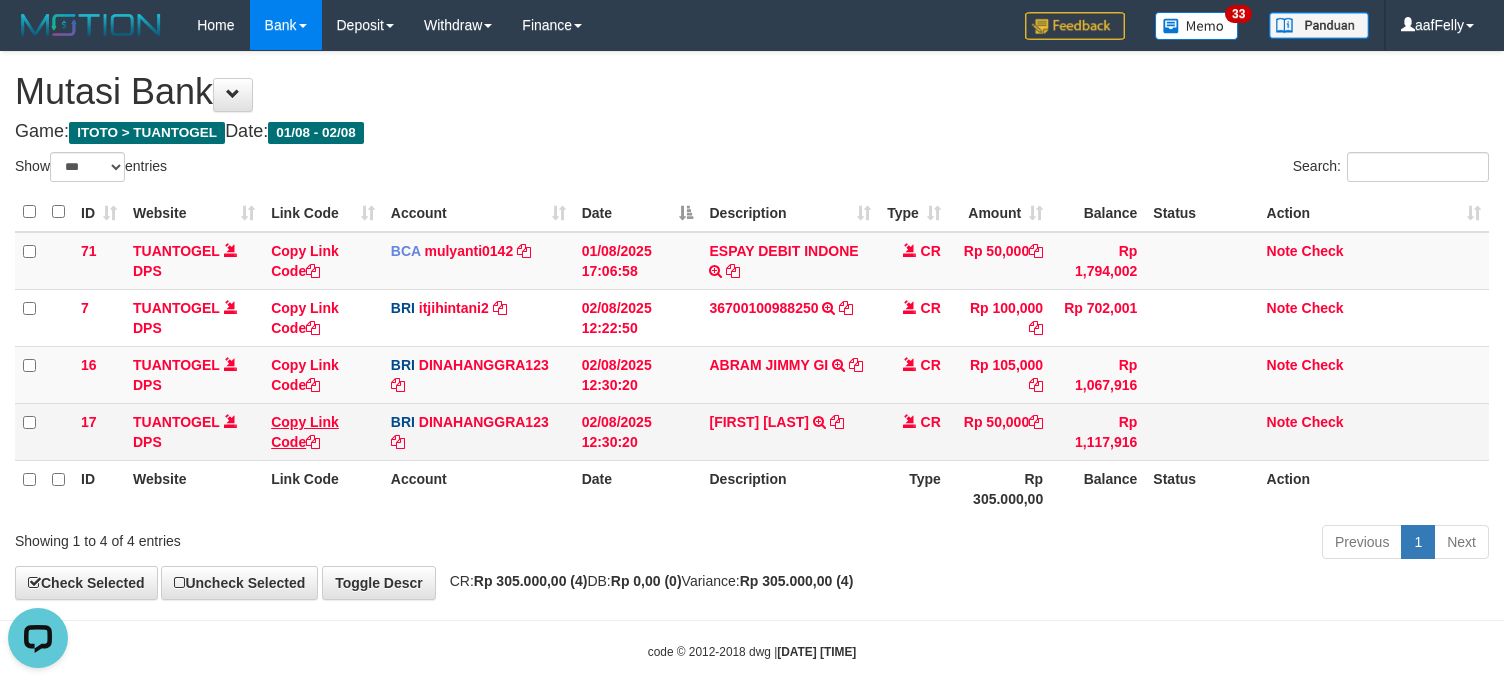 scroll, scrollTop: 0, scrollLeft: 0, axis: both 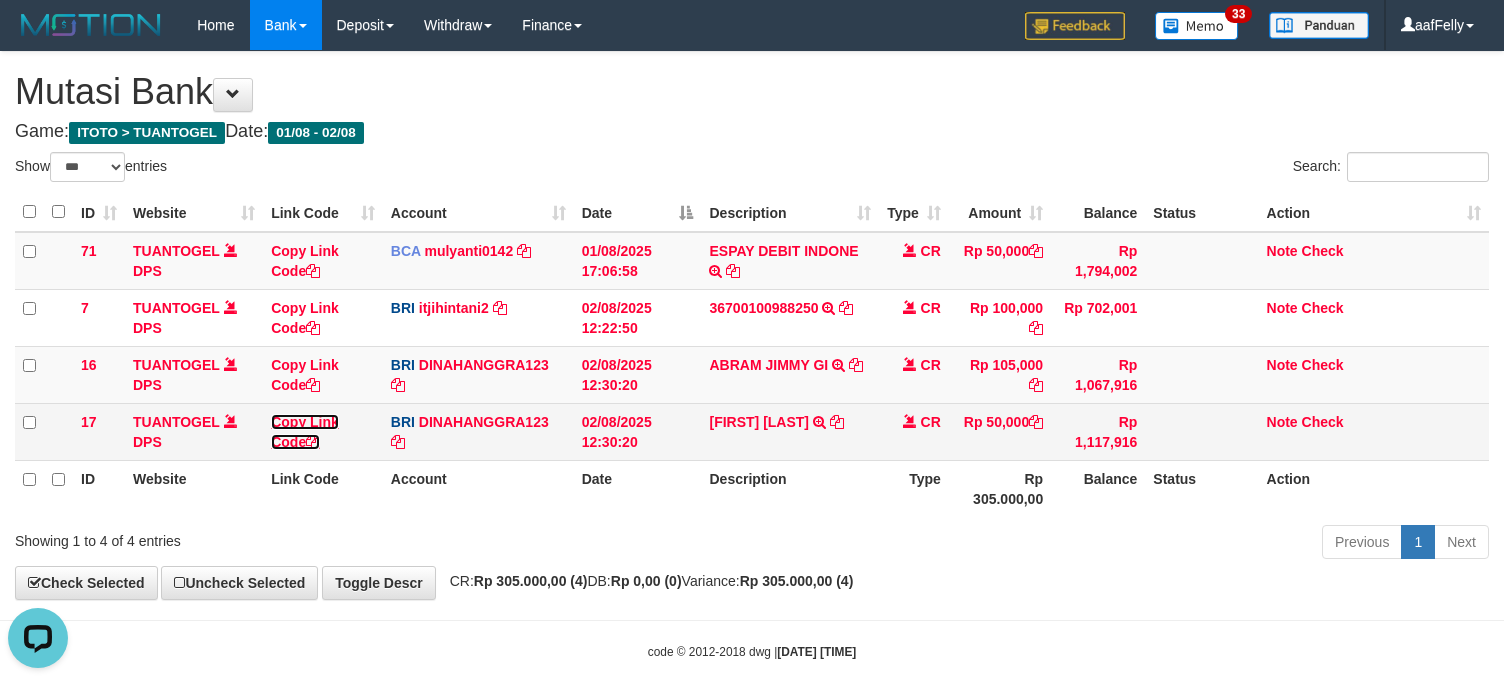 click on "Copy Link Code" at bounding box center [305, 432] 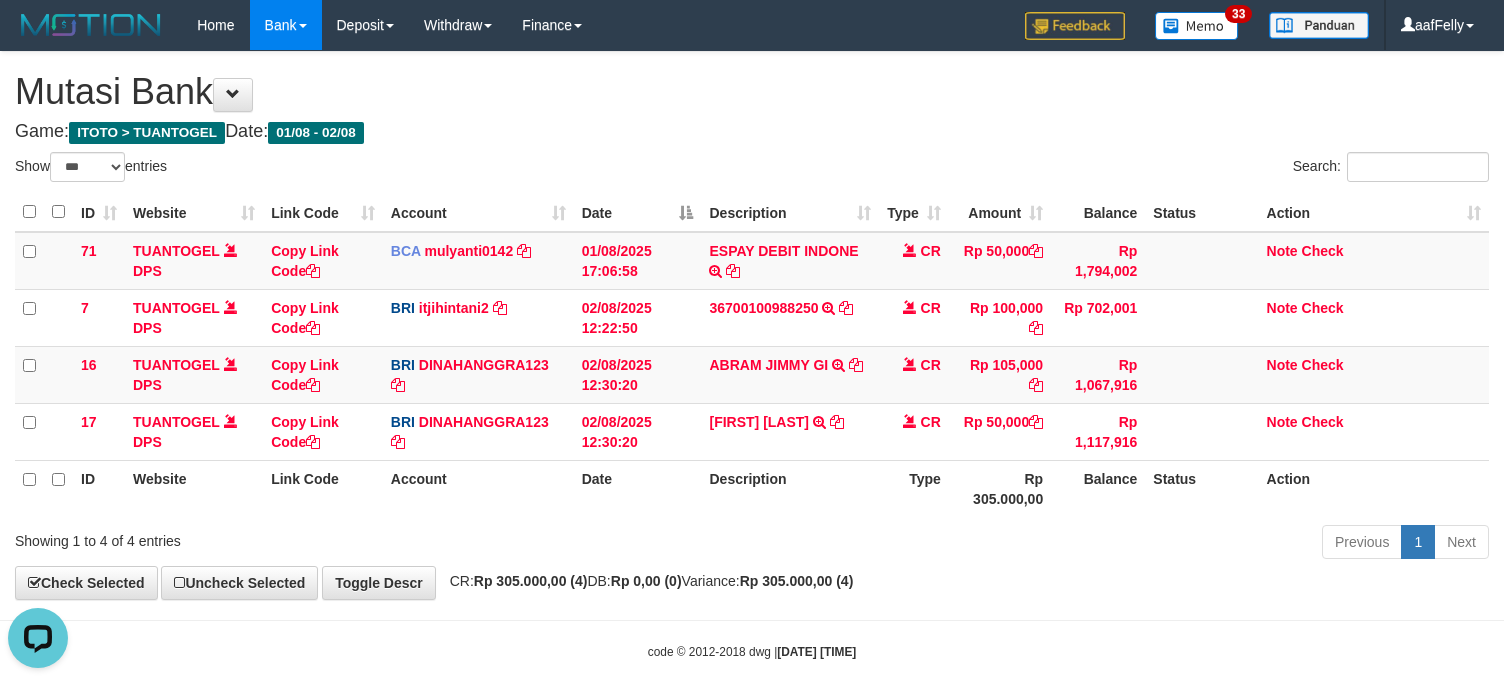 scroll, scrollTop: 252, scrollLeft: 0, axis: vertical 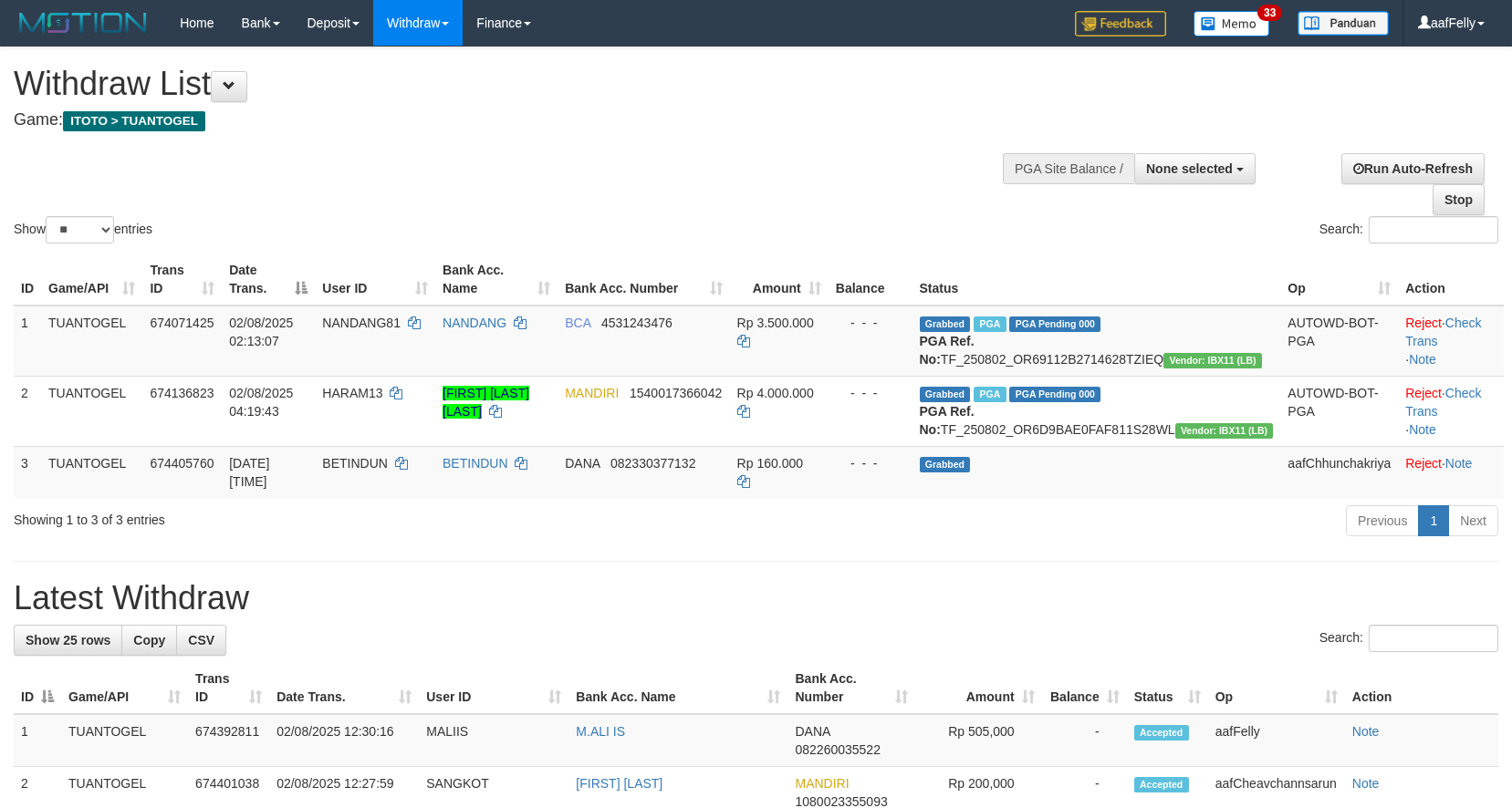 select 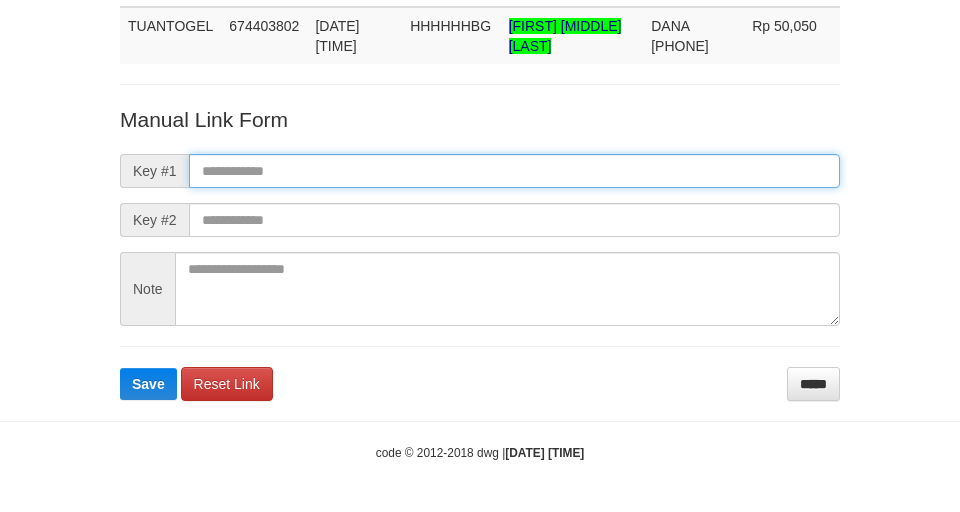click at bounding box center [514, 171] 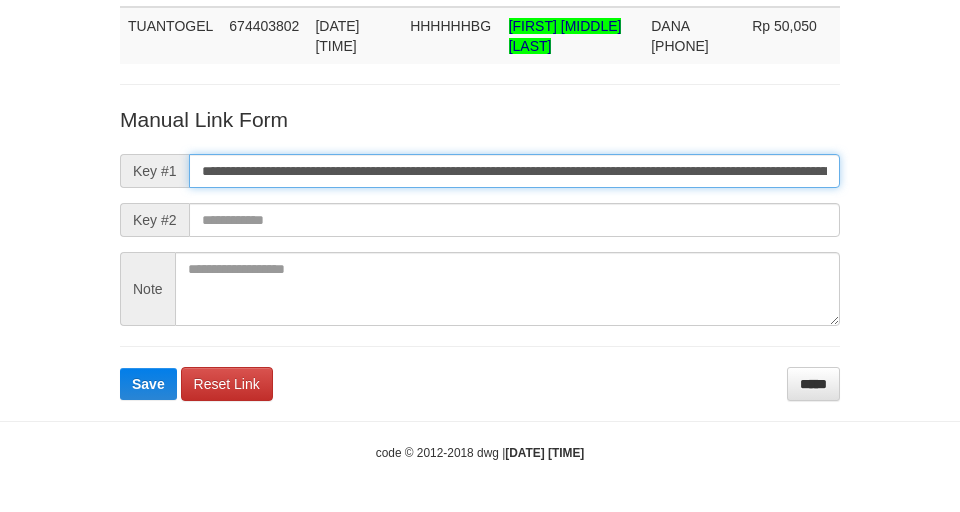 scroll, scrollTop: 0, scrollLeft: 1096, axis: horizontal 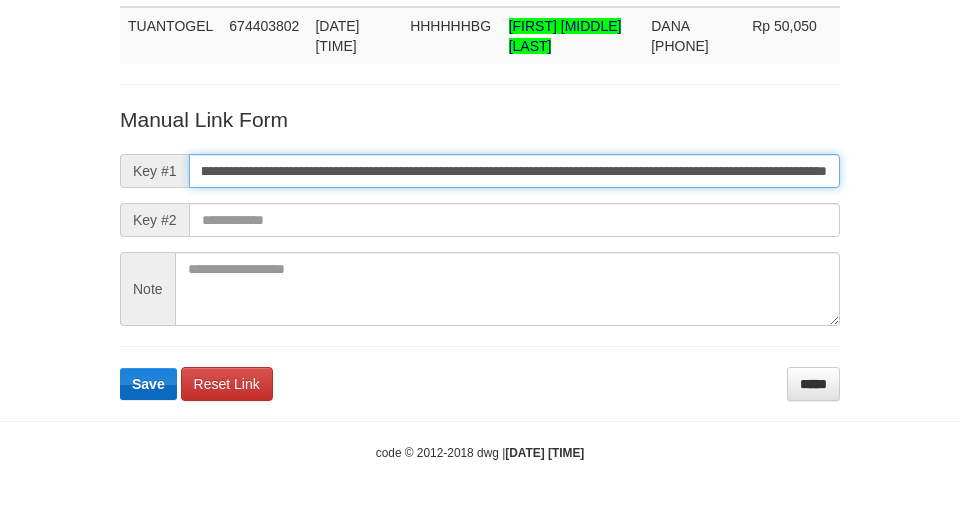 type on "**********" 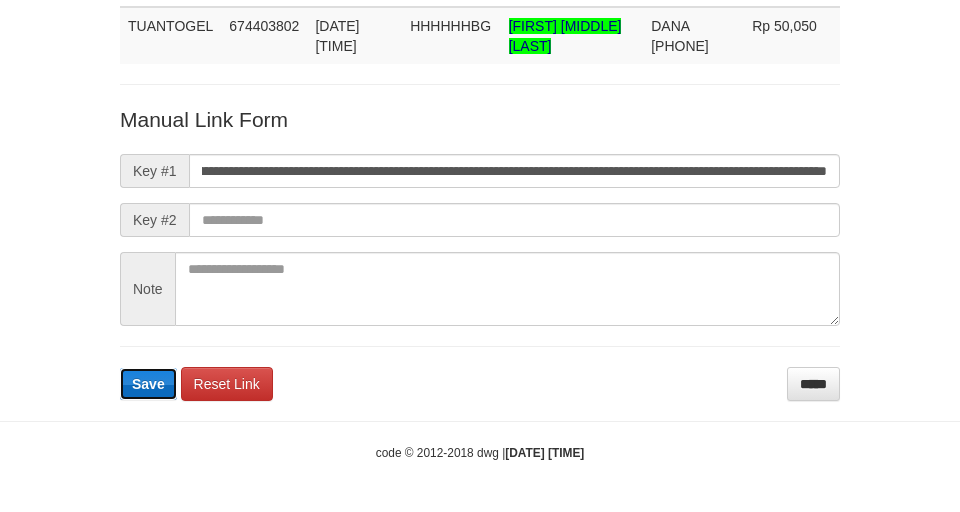 scroll, scrollTop: 0, scrollLeft: 0, axis: both 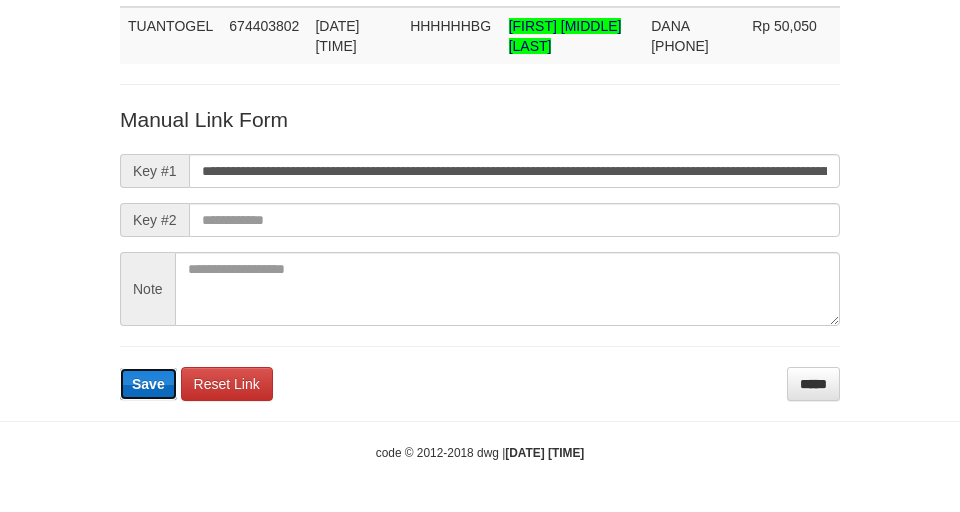 drag, startPoint x: 137, startPoint y: 386, endPoint x: 248, endPoint y: 394, distance: 111.28792 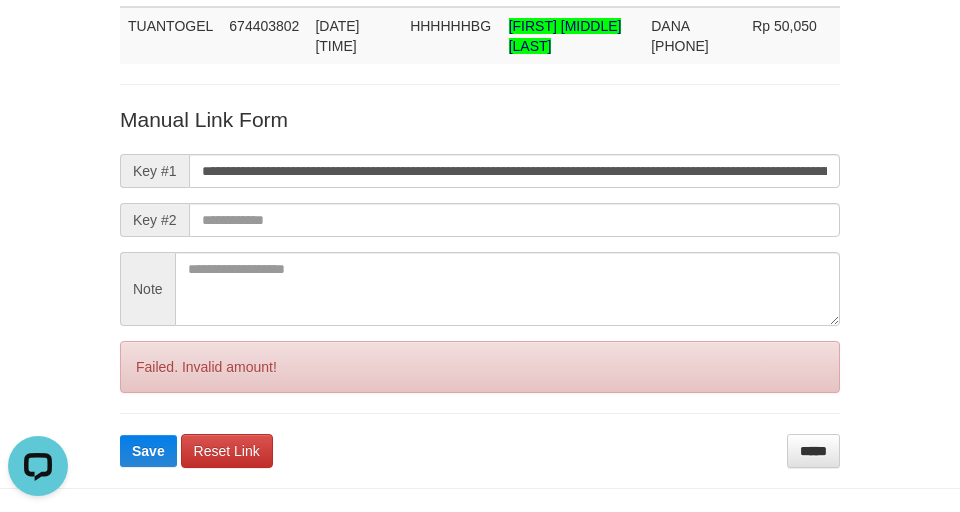 scroll, scrollTop: 0, scrollLeft: 0, axis: both 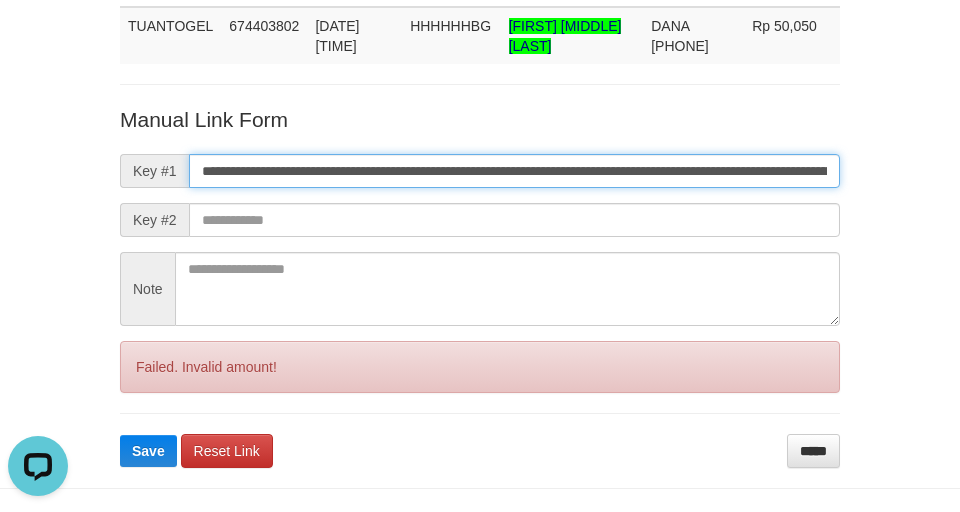 drag, startPoint x: 472, startPoint y: 153, endPoint x: 609, endPoint y: 86, distance: 152.50574 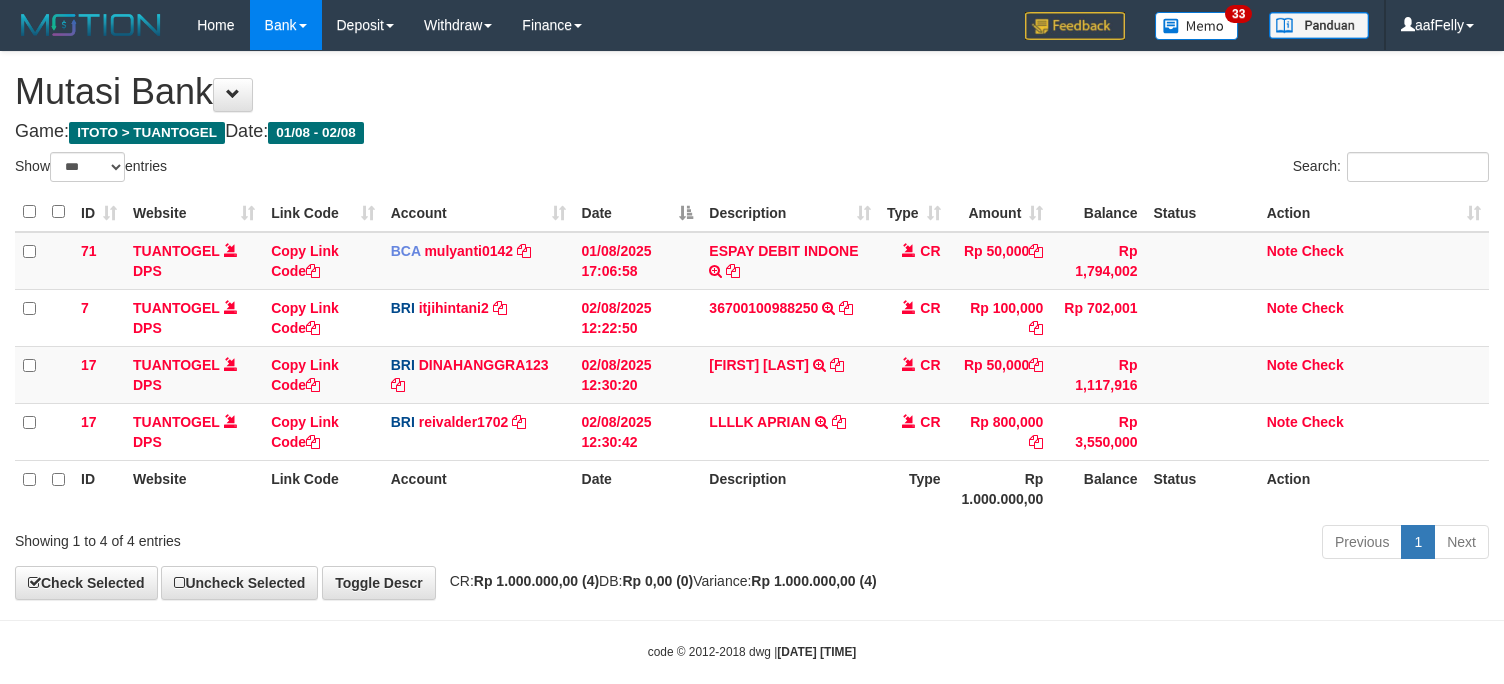 select on "***" 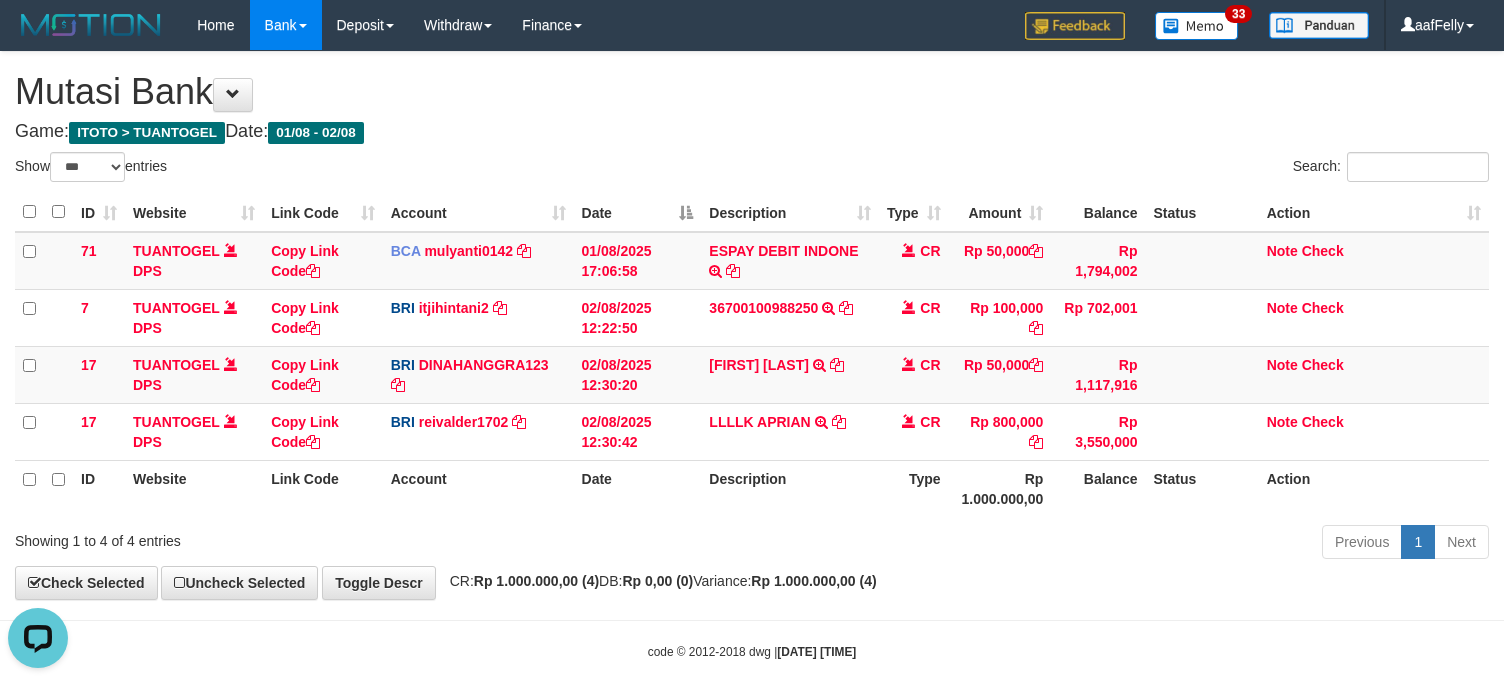 scroll, scrollTop: 0, scrollLeft: 0, axis: both 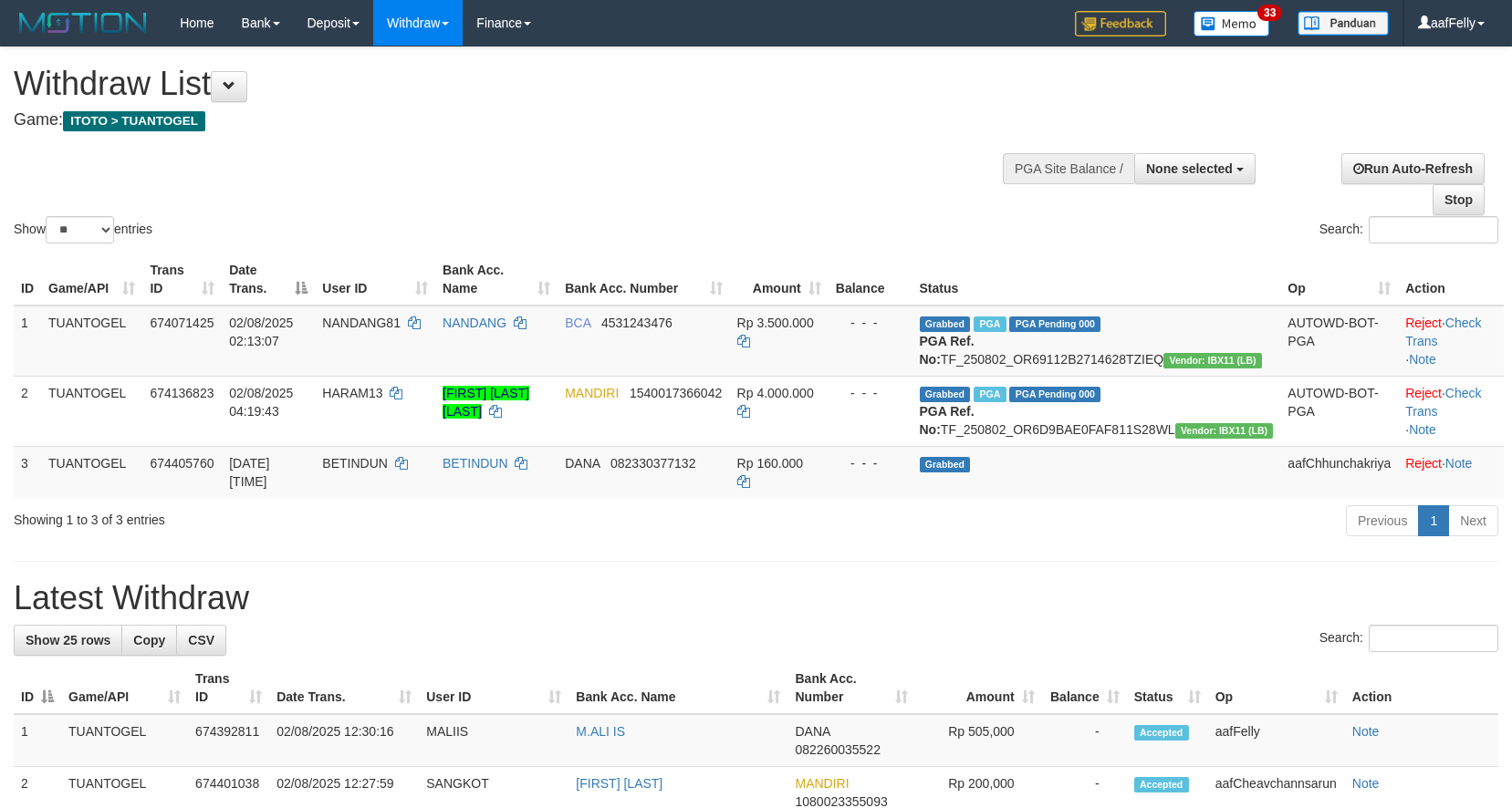 select 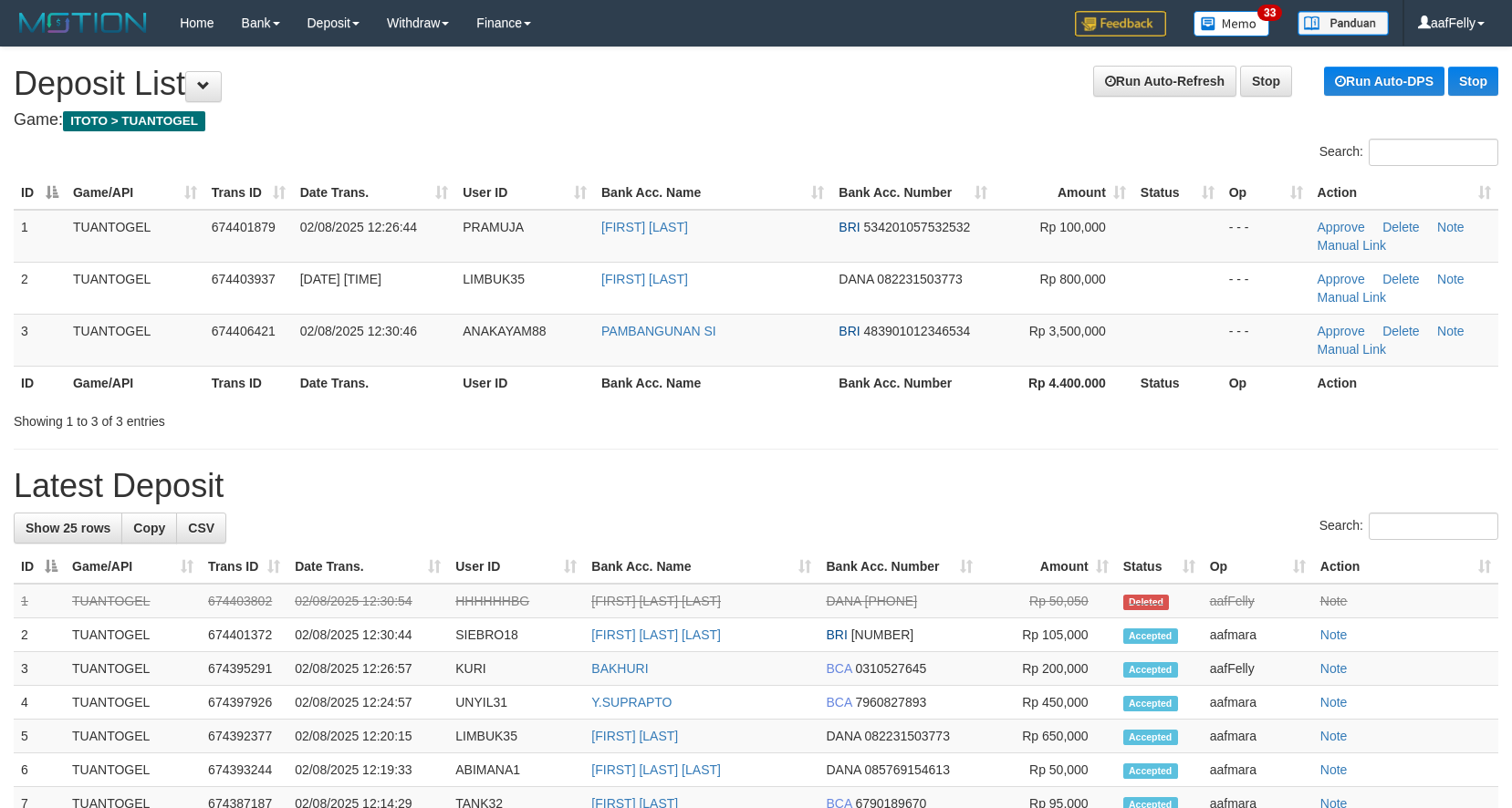 scroll, scrollTop: 0, scrollLeft: 0, axis: both 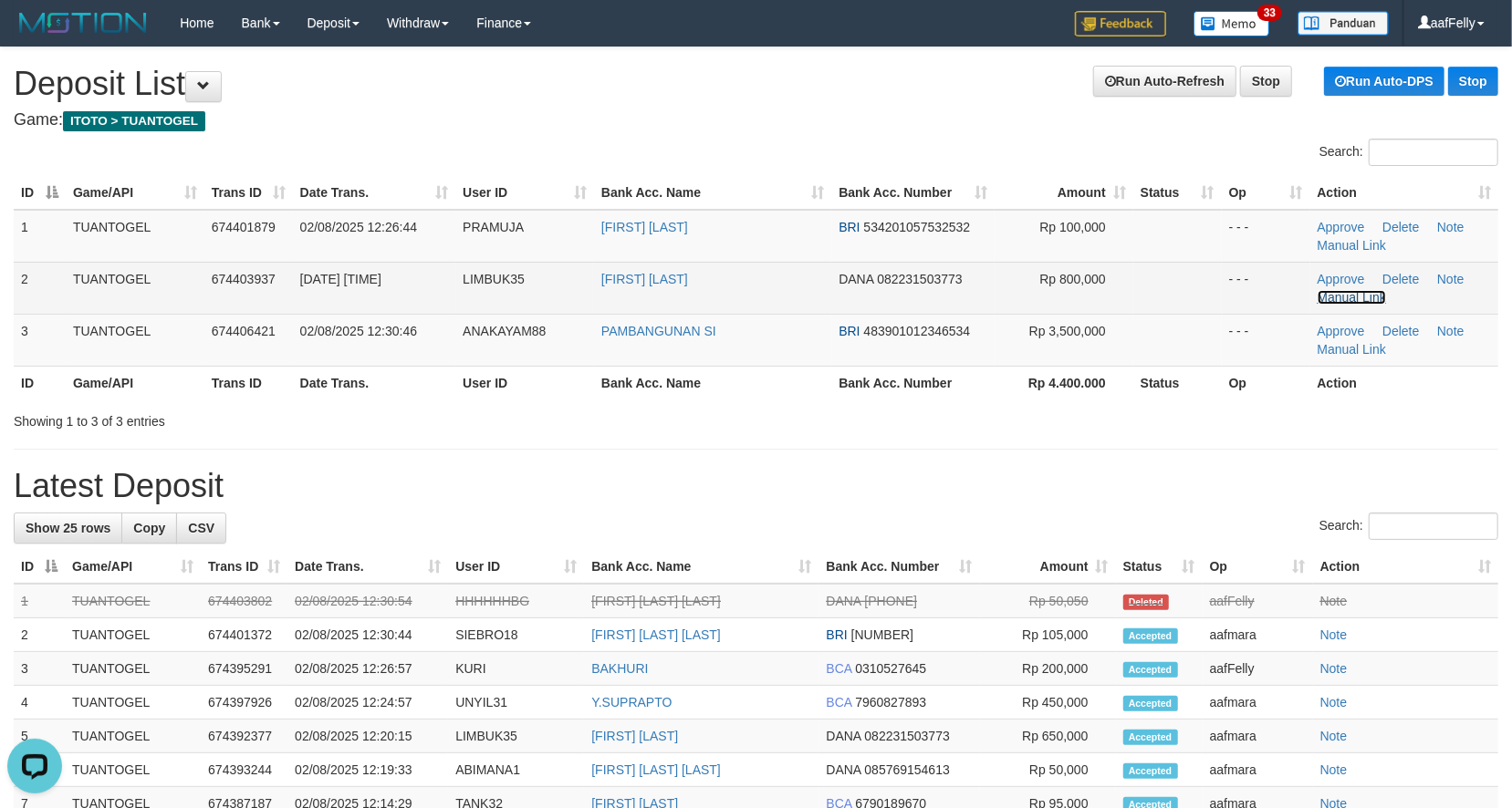 click on "Manual Link" at bounding box center [1352, 297] 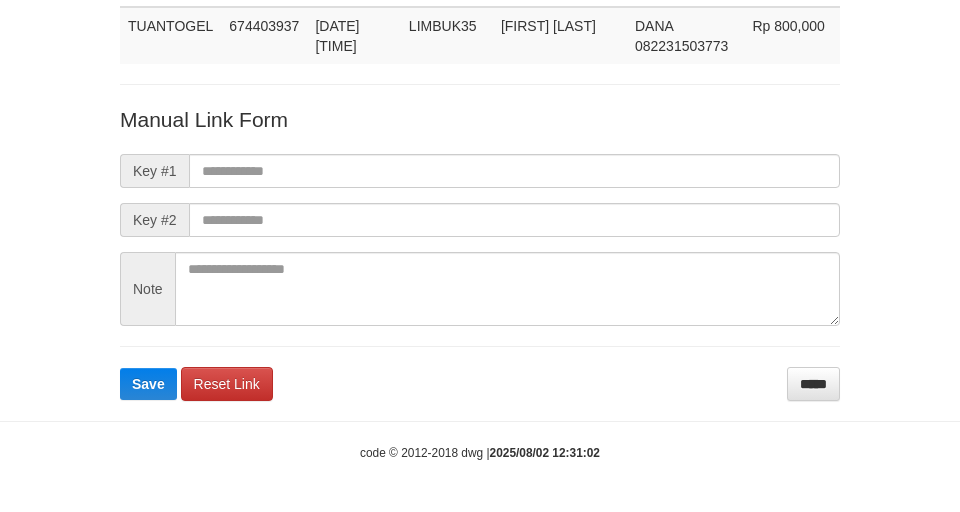 scroll, scrollTop: 146, scrollLeft: 0, axis: vertical 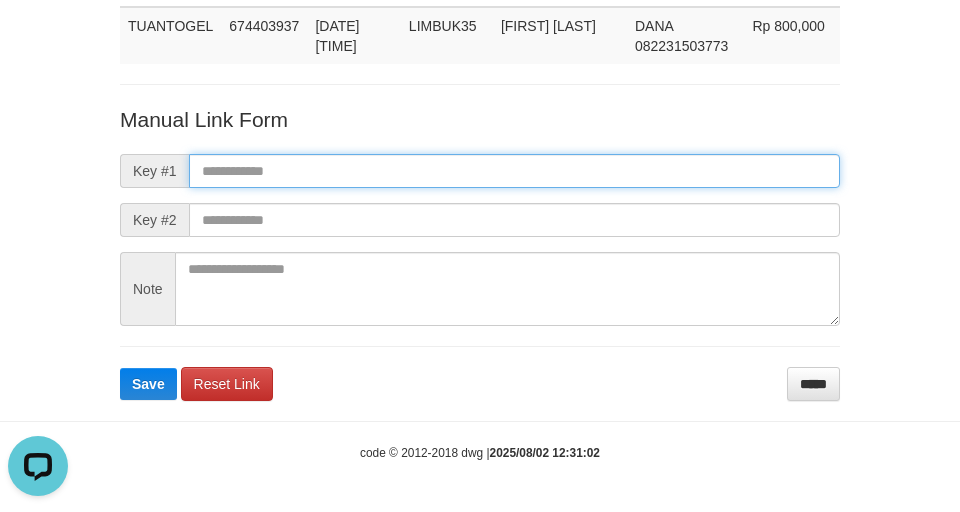 click at bounding box center [514, 171] 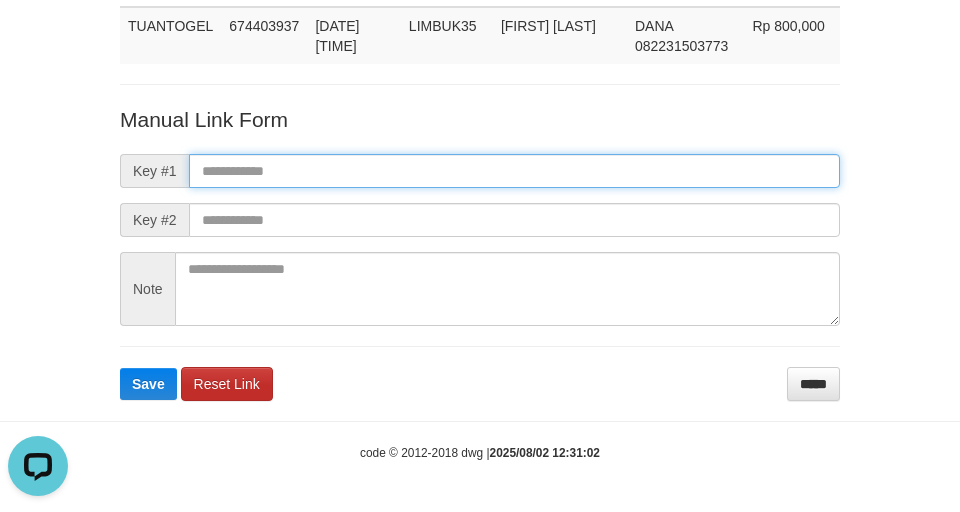 paste on "**********" 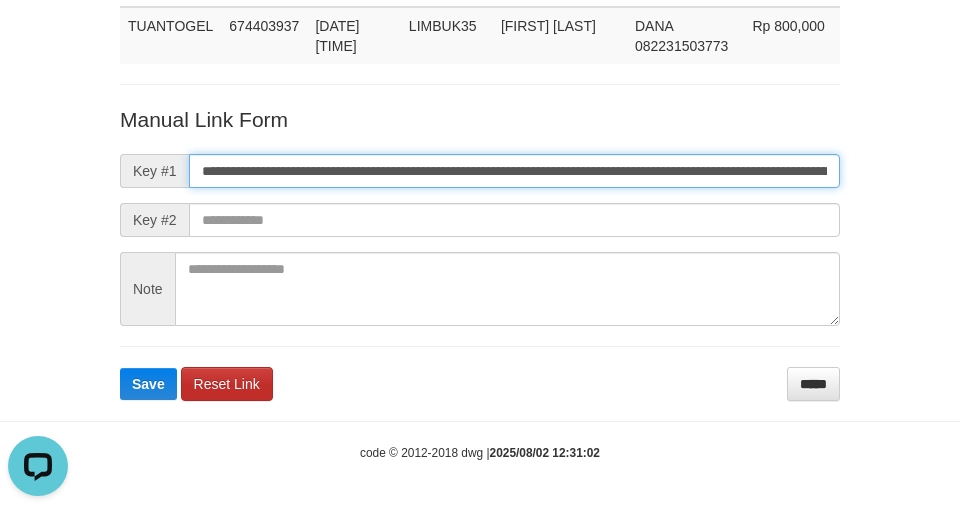 scroll, scrollTop: 0, scrollLeft: 1185, axis: horizontal 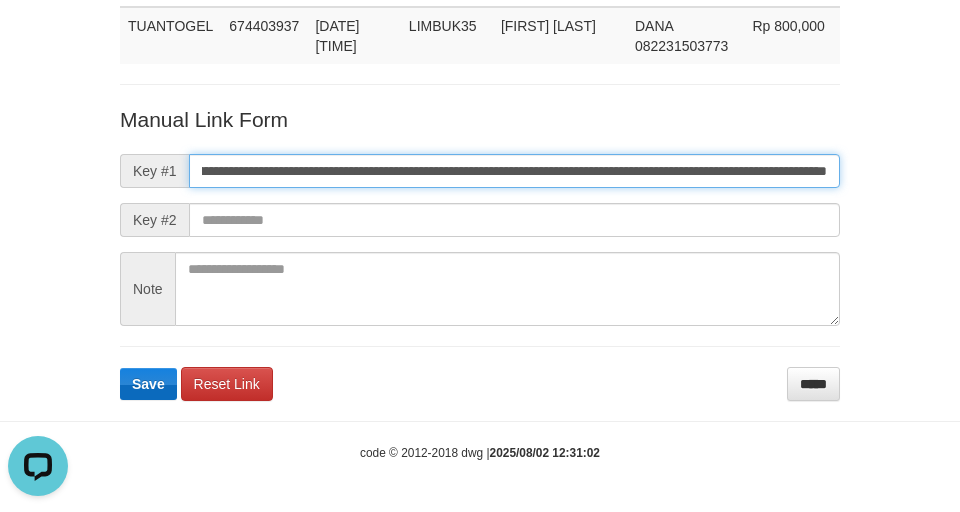 type on "**********" 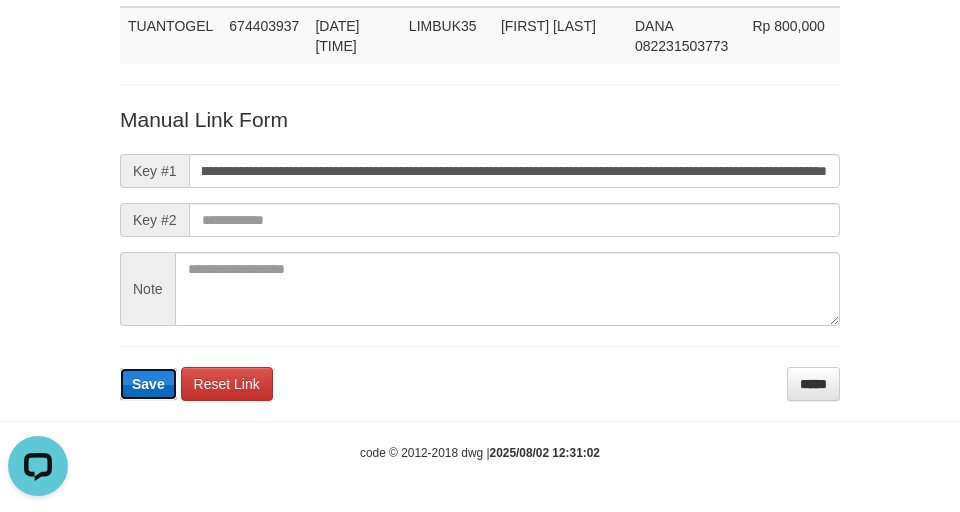 scroll, scrollTop: 0, scrollLeft: 0, axis: both 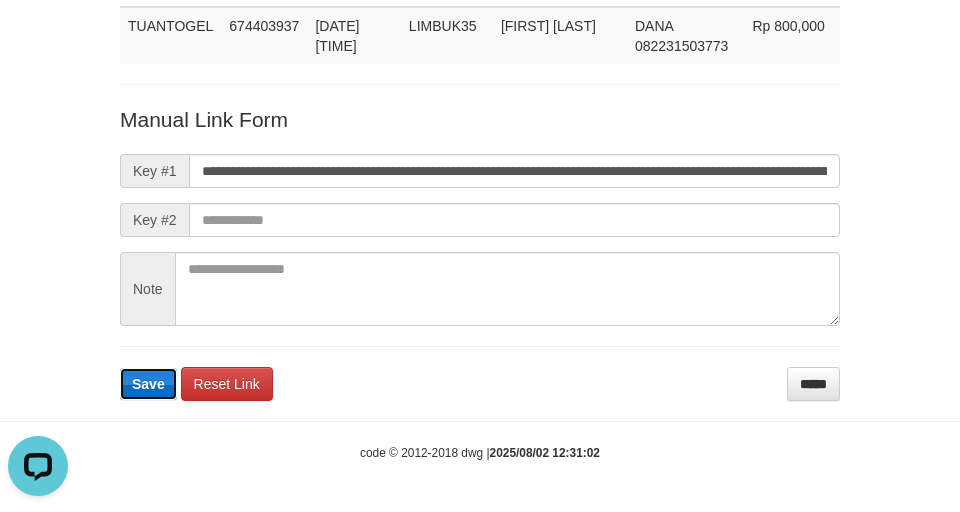 click on "Save" at bounding box center (148, 384) 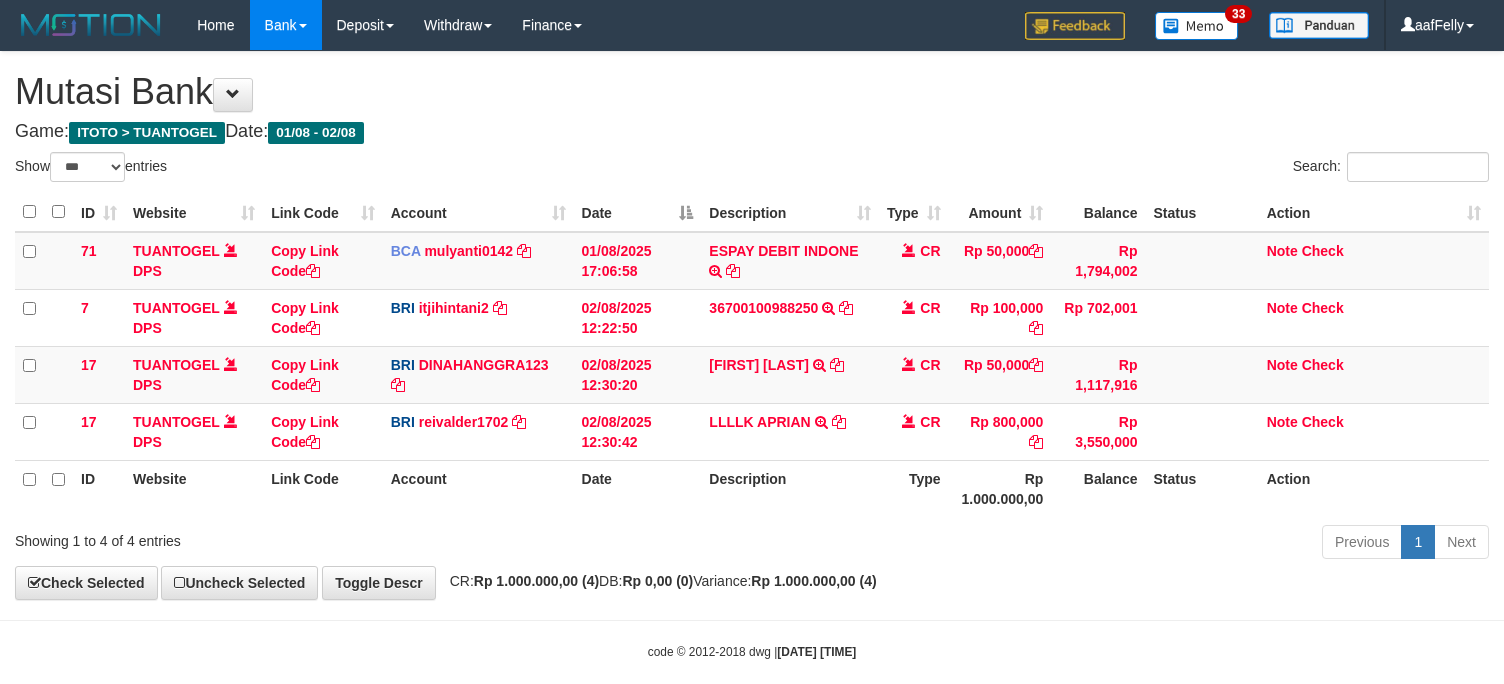 select on "***" 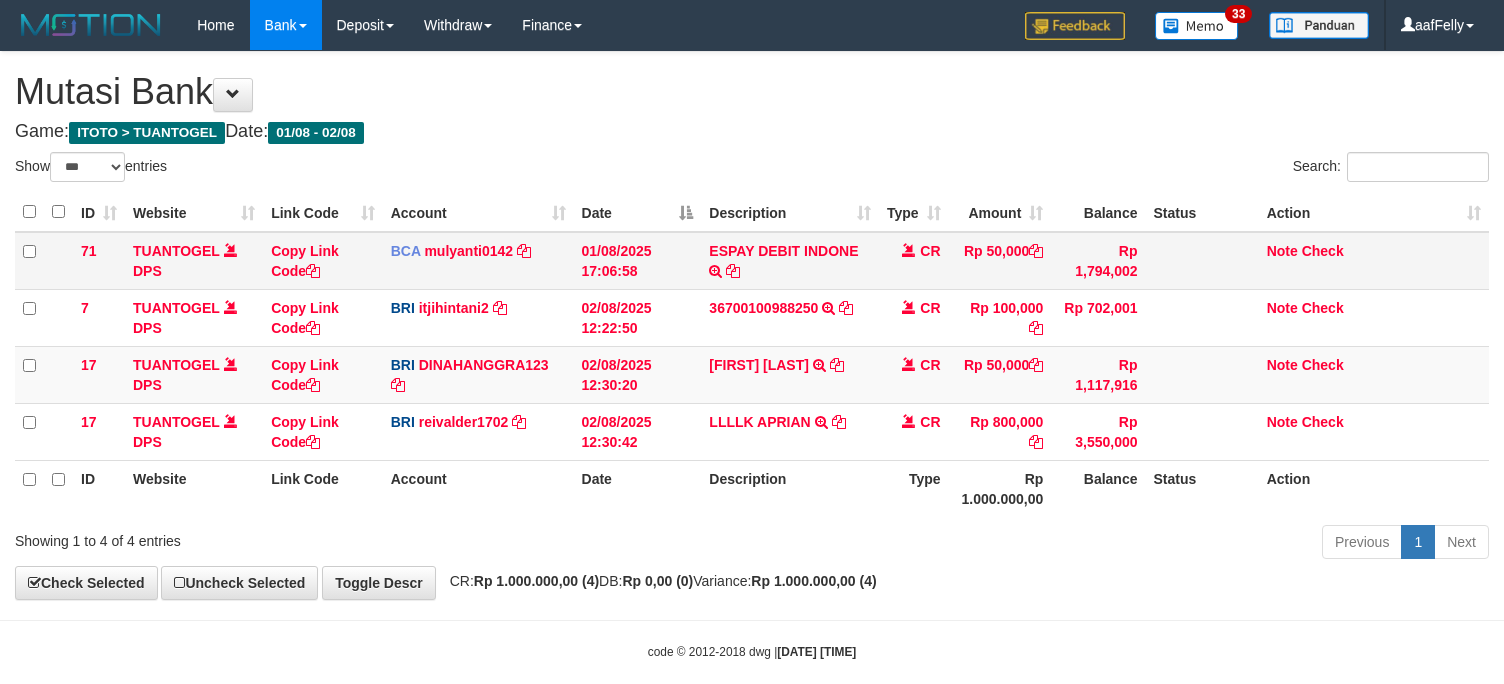 scroll, scrollTop: 0, scrollLeft: 0, axis: both 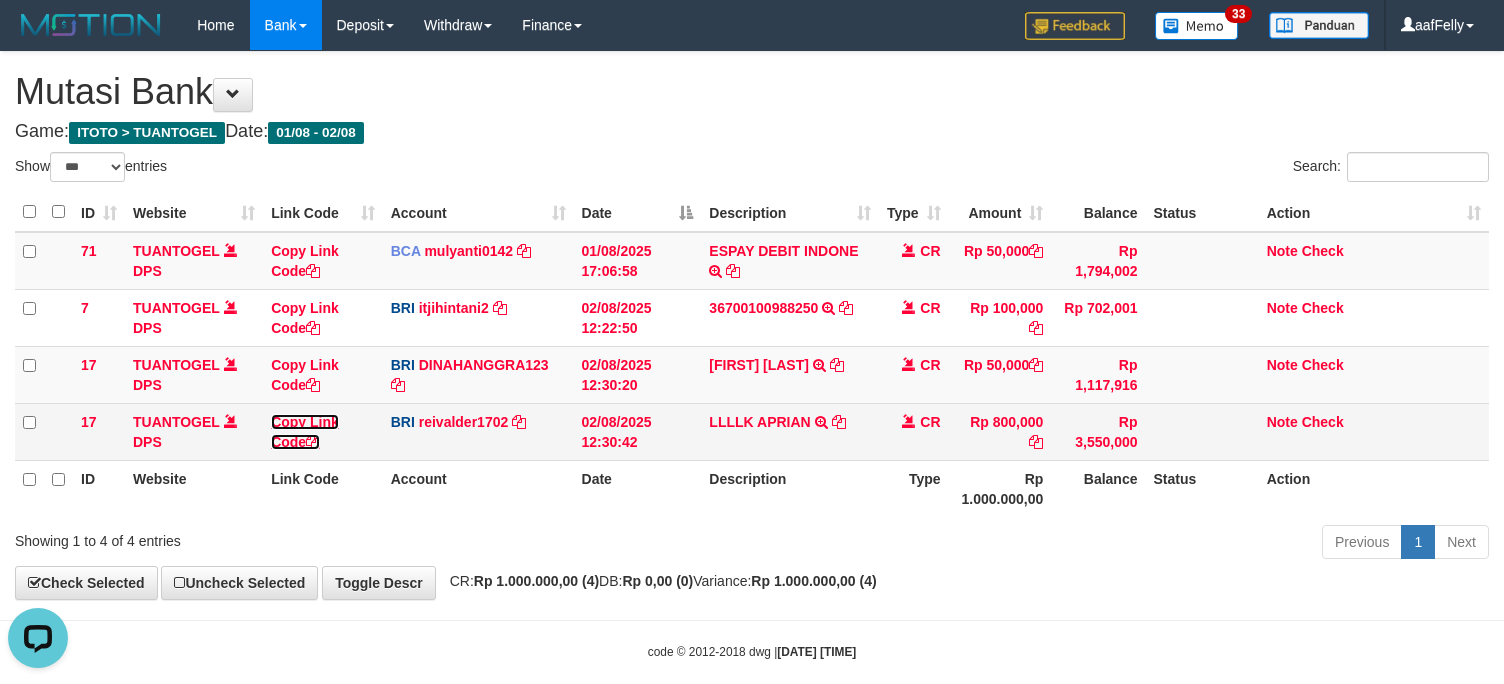 click on "Copy Link Code" at bounding box center [305, 432] 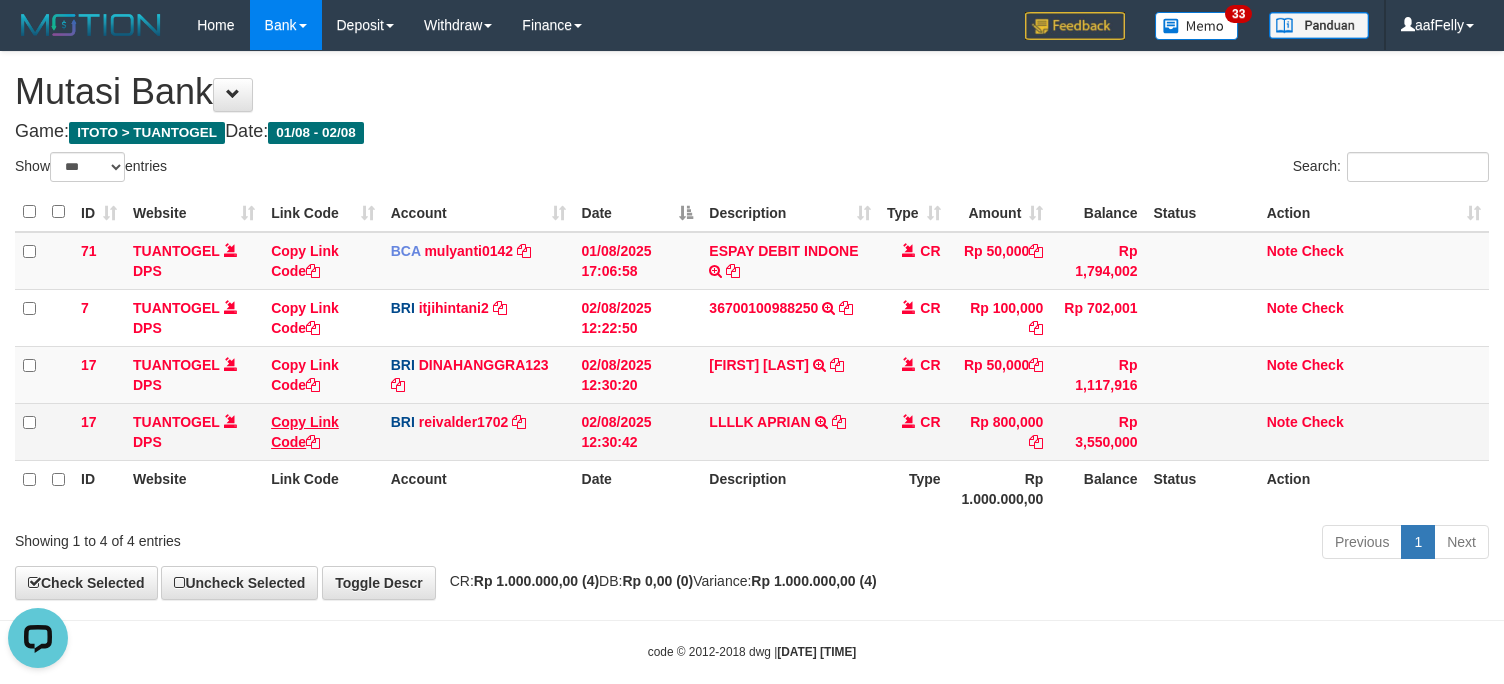 scroll, scrollTop: 0, scrollLeft: 0, axis: both 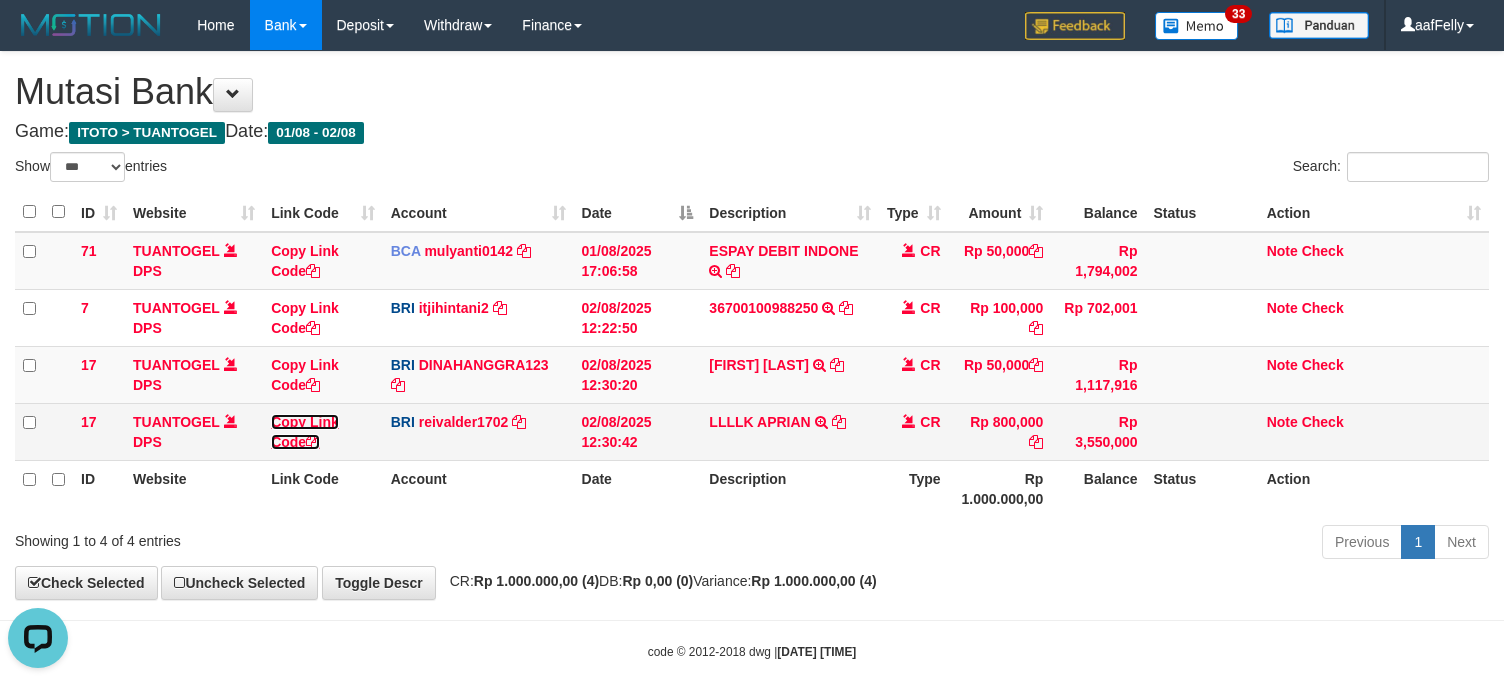 click on "Copy Link Code" at bounding box center [305, 432] 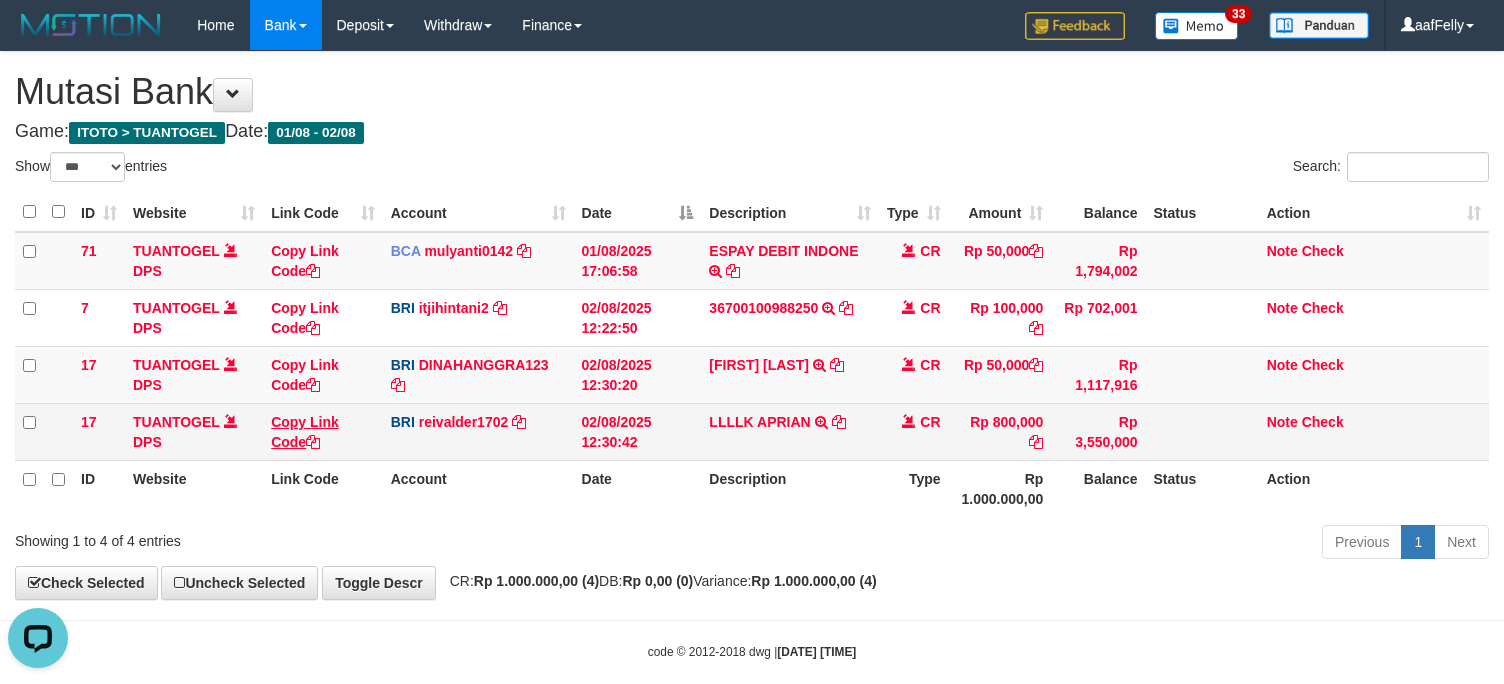 scroll, scrollTop: 274, scrollLeft: 0, axis: vertical 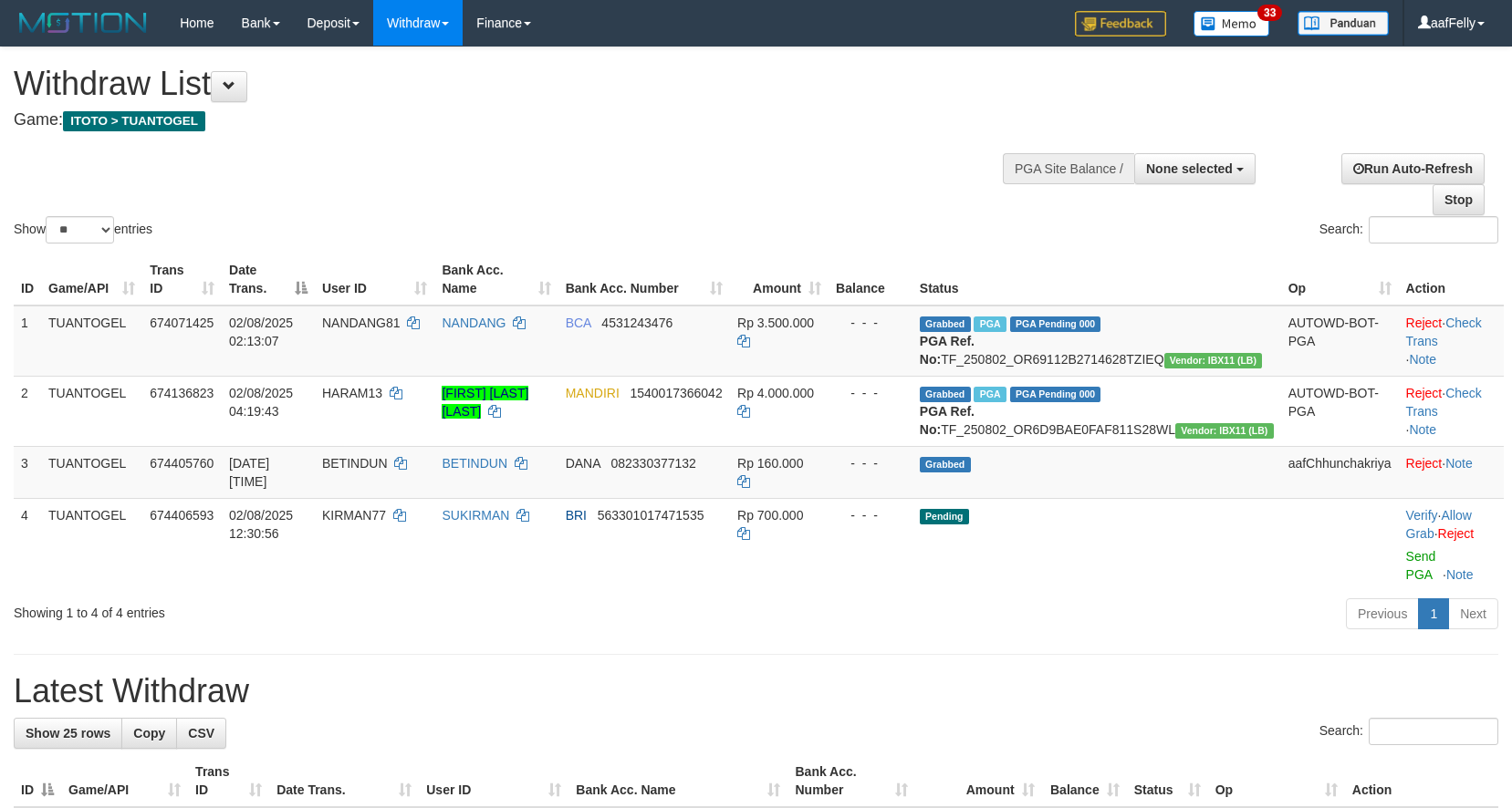 select 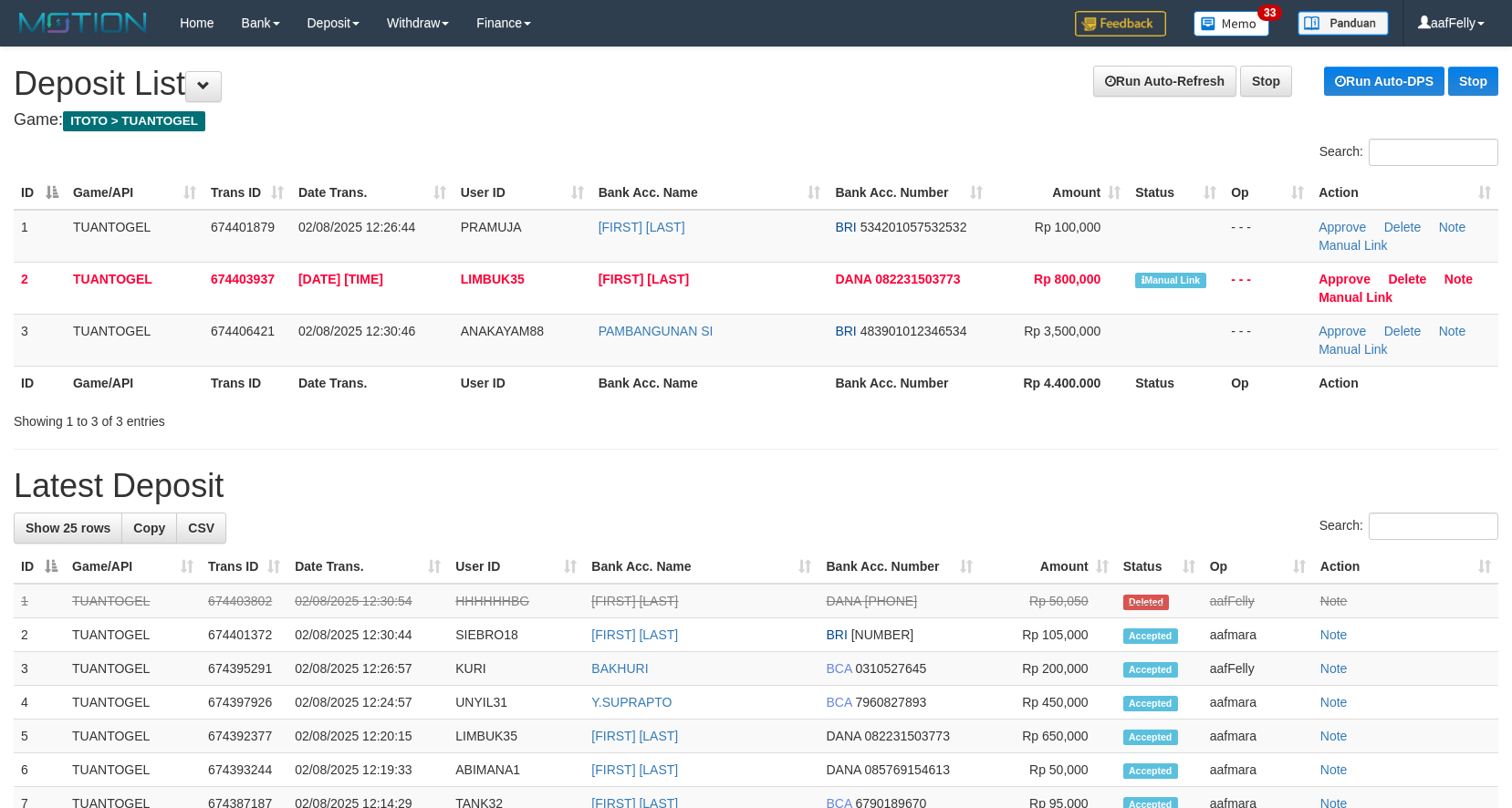 scroll, scrollTop: 0, scrollLeft: 0, axis: both 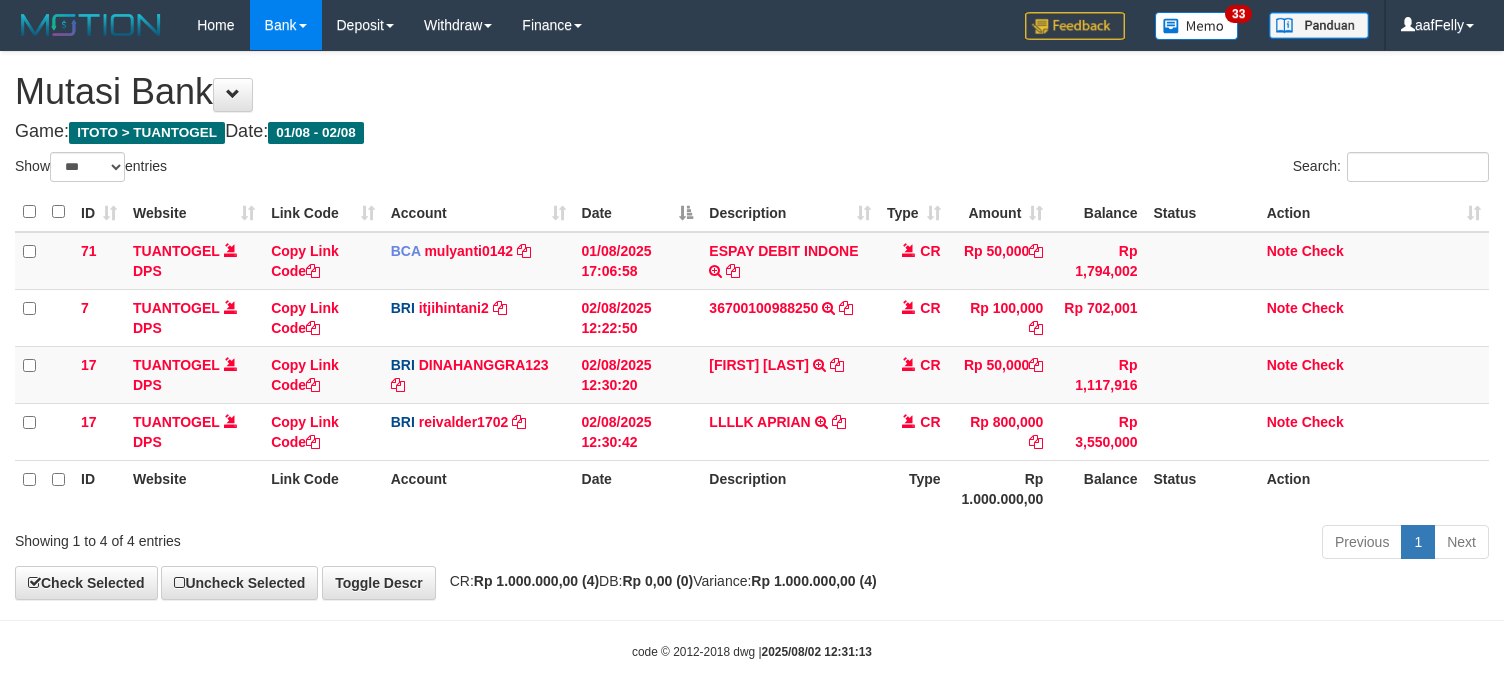 select on "***" 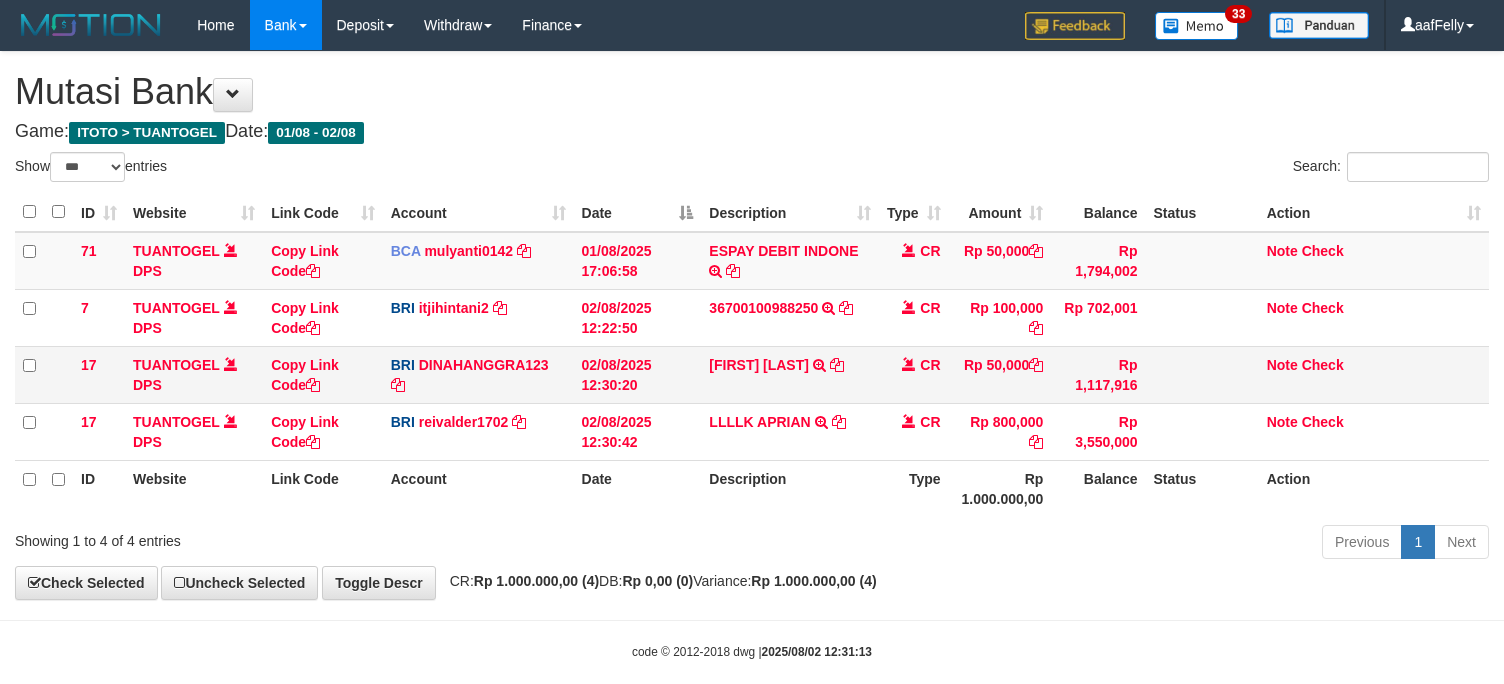 scroll, scrollTop: 0, scrollLeft: 0, axis: both 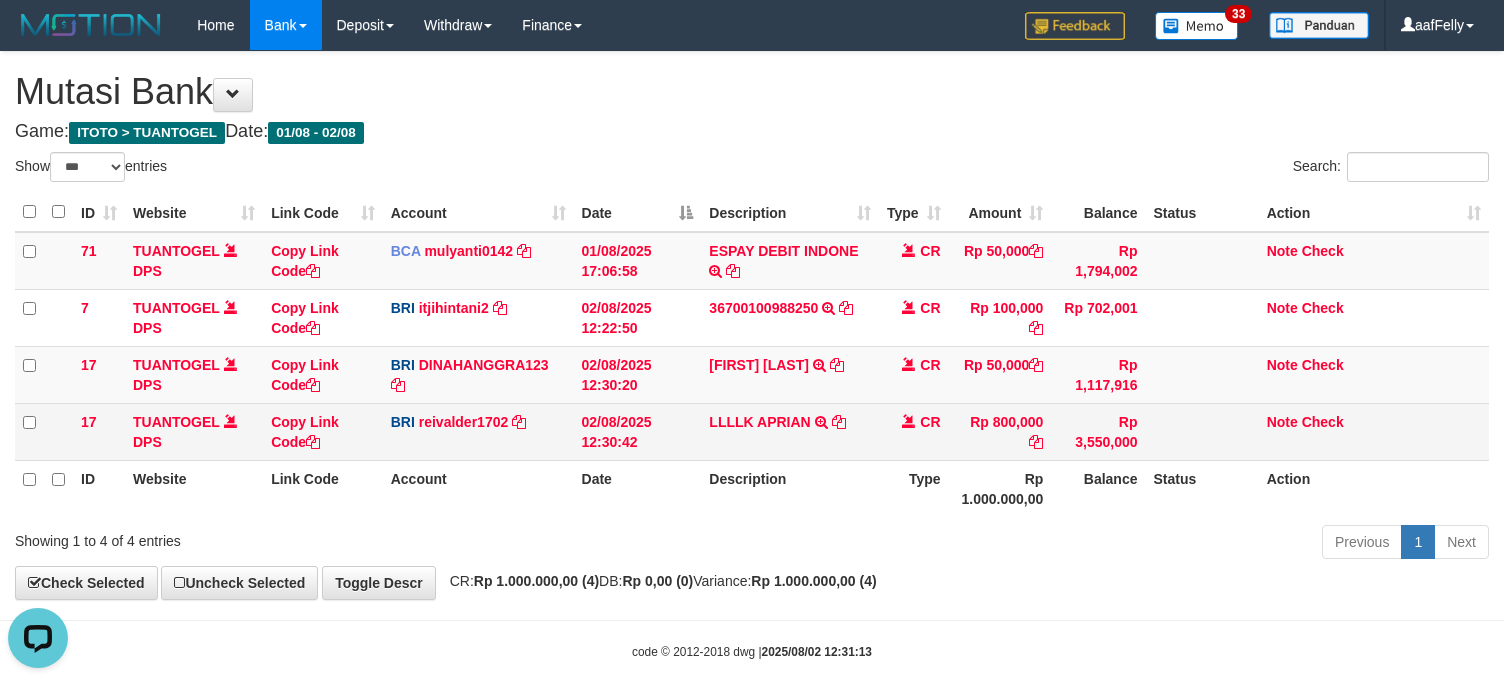 drag, startPoint x: 902, startPoint y: 449, endPoint x: 876, endPoint y: 445, distance: 26.305893 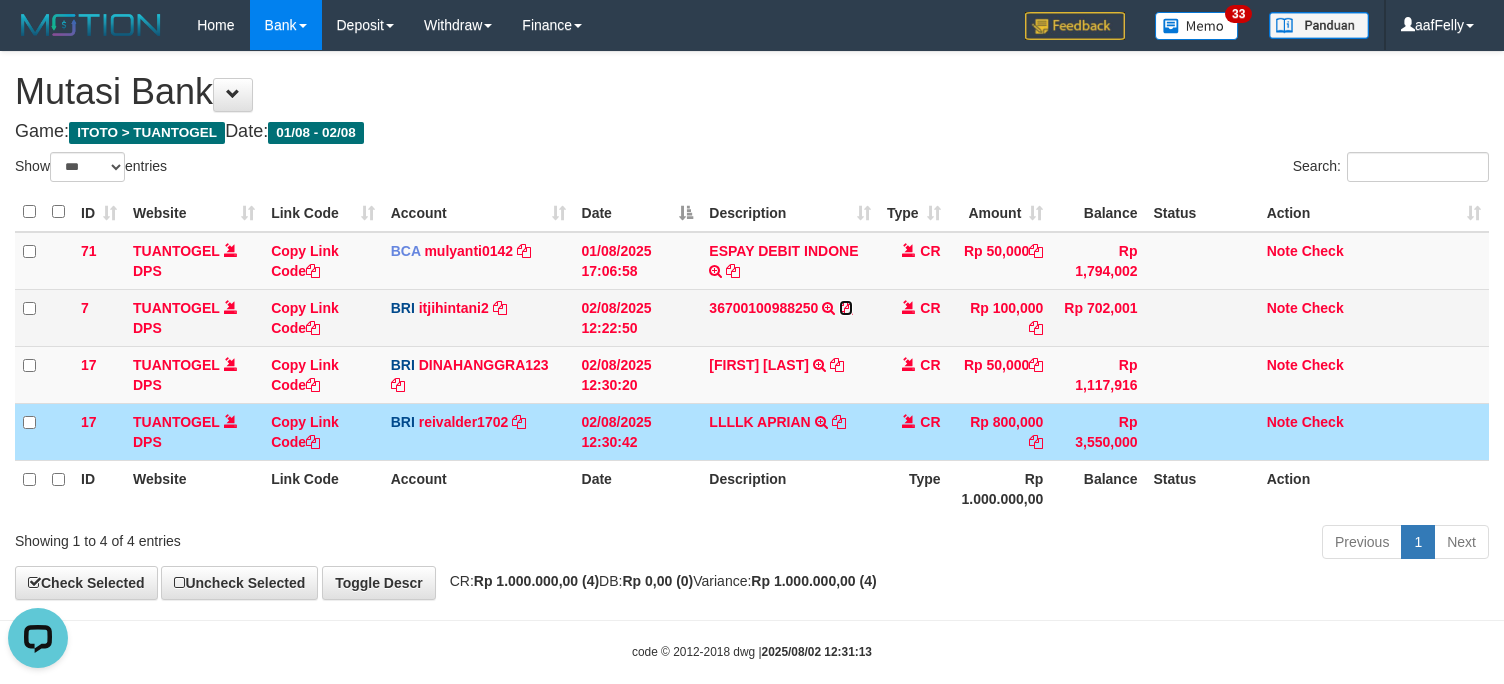 click at bounding box center [846, 308] 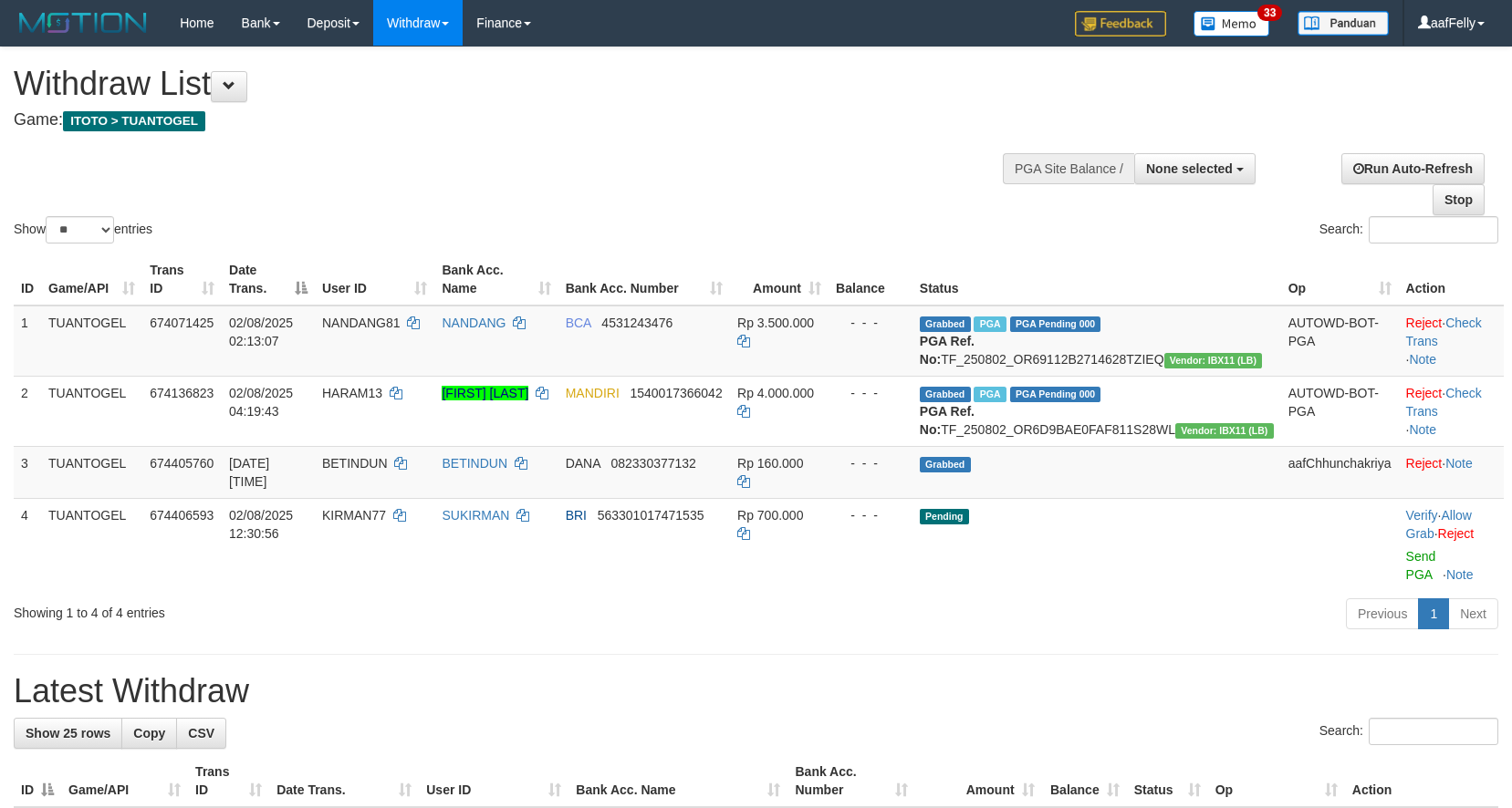 select 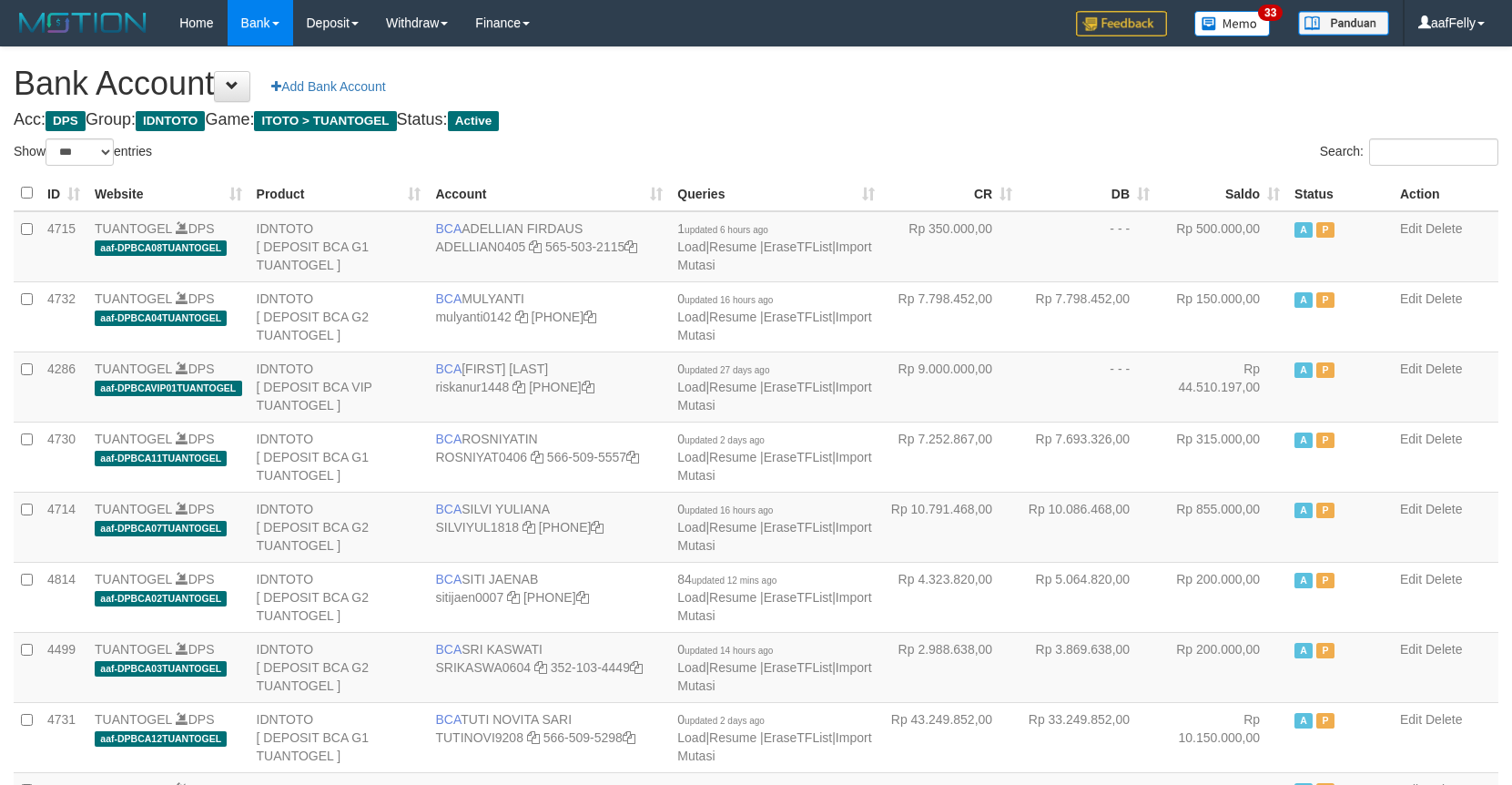 select on "***" 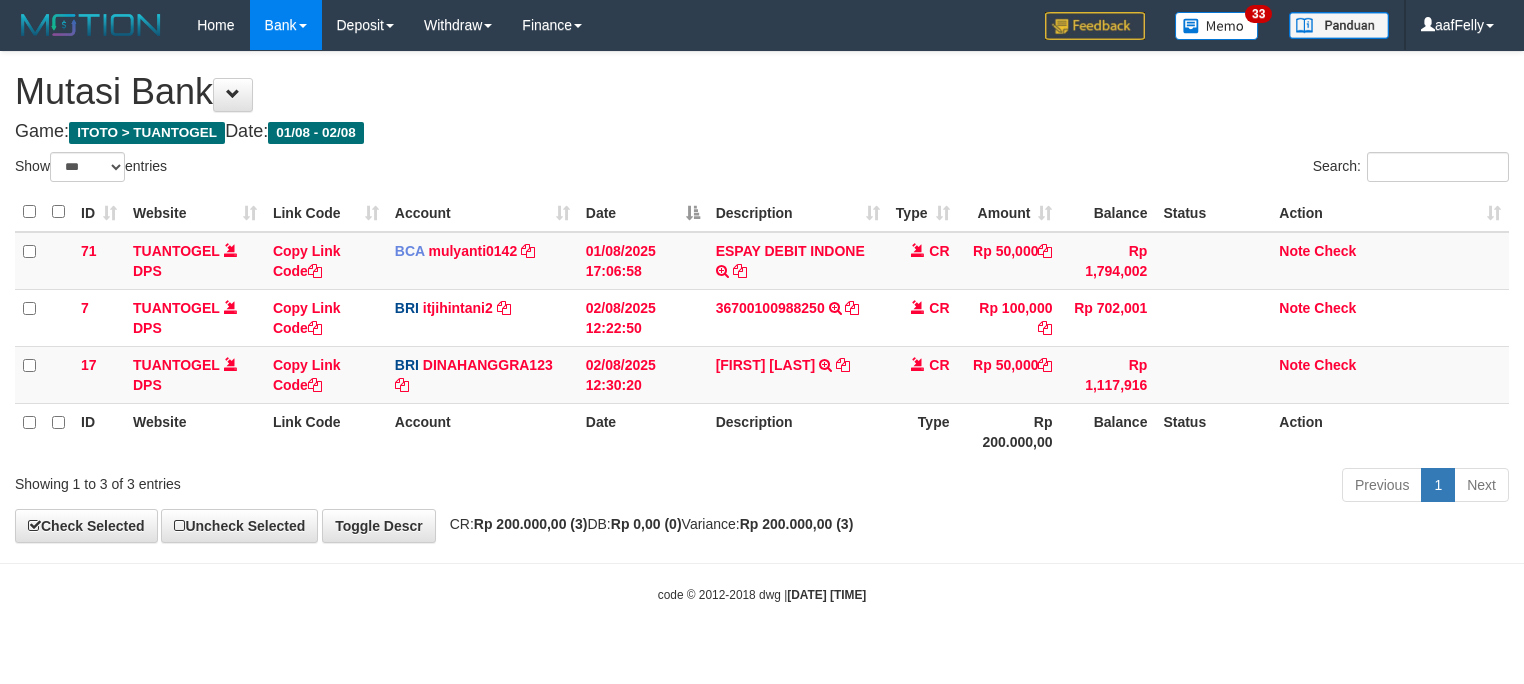 select on "***" 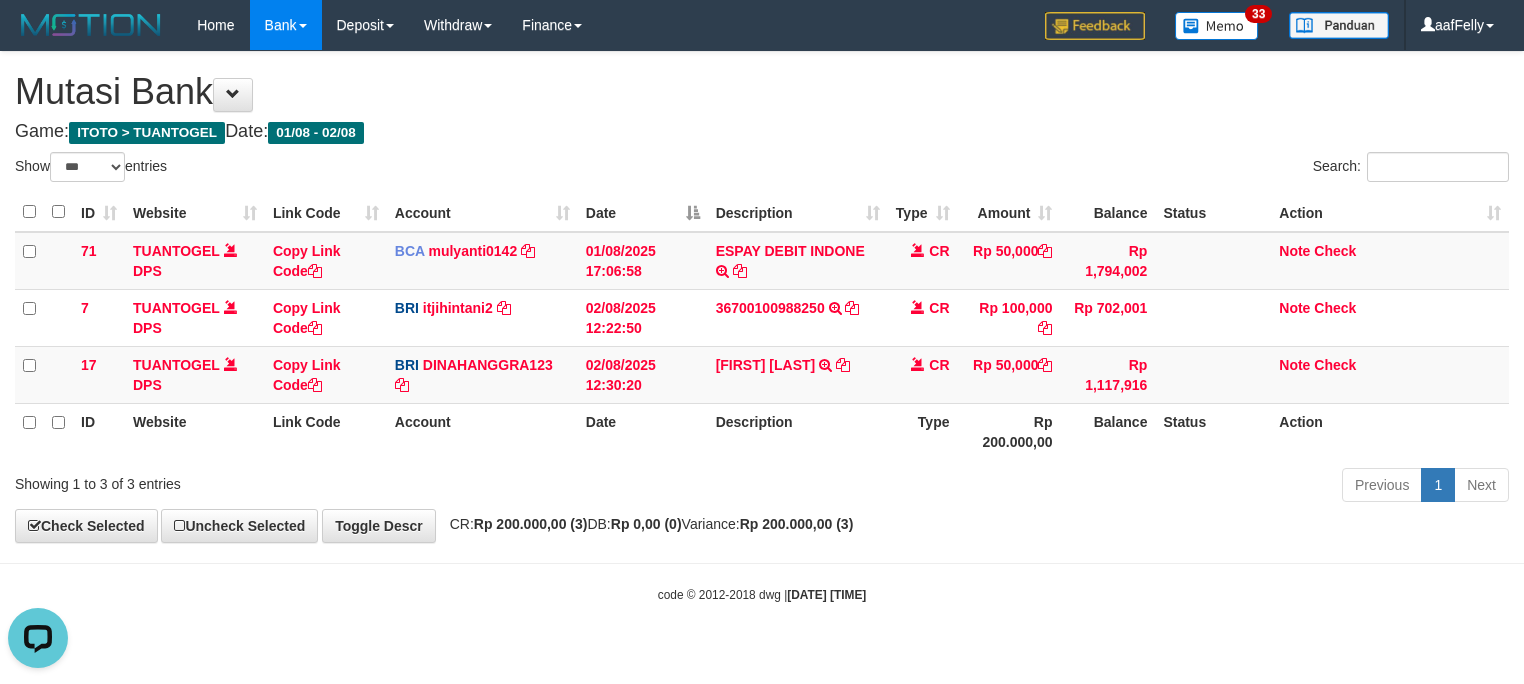 scroll, scrollTop: 0, scrollLeft: 0, axis: both 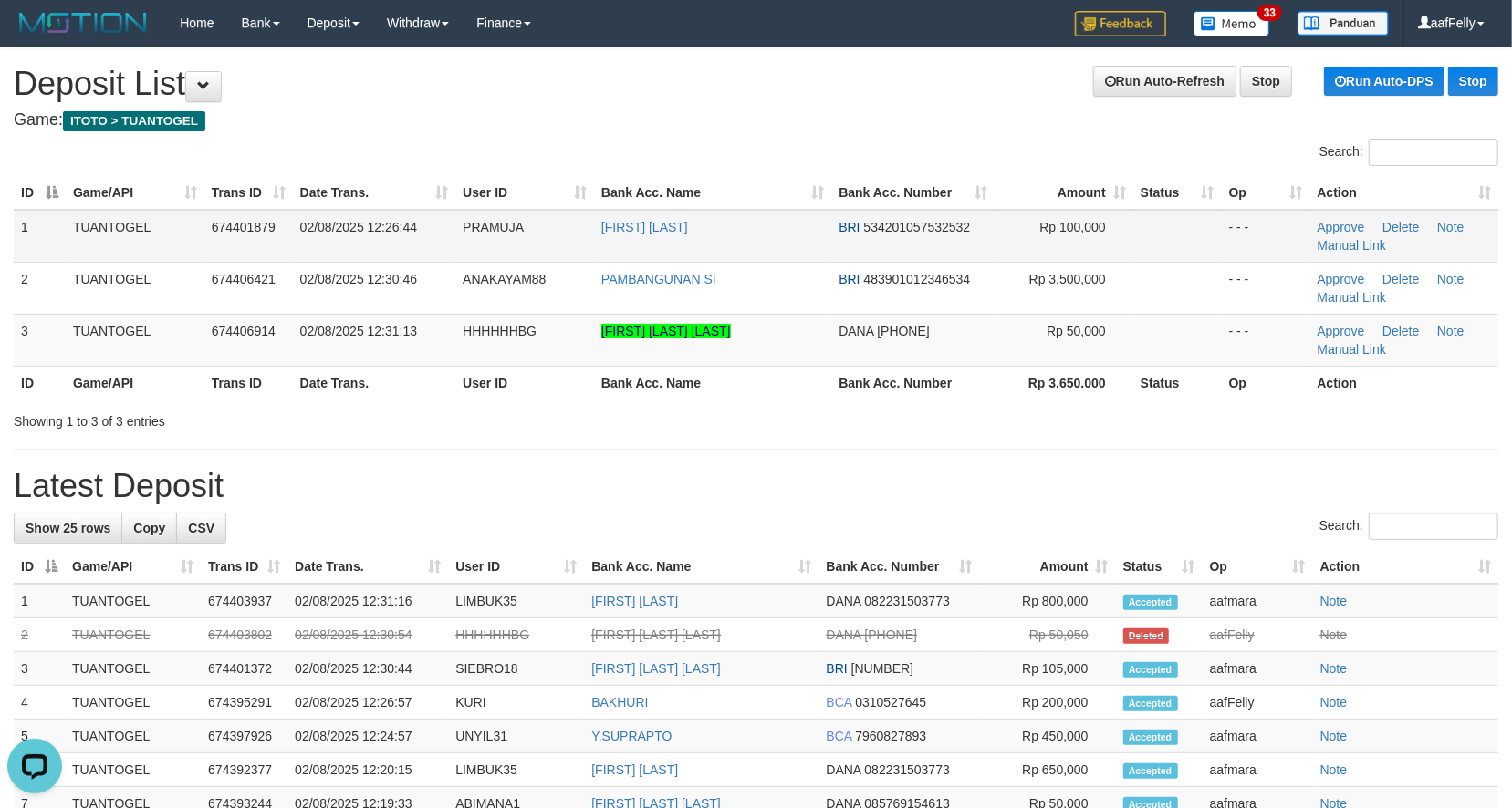 click on "PRAMUJA" at bounding box center (493, 227) 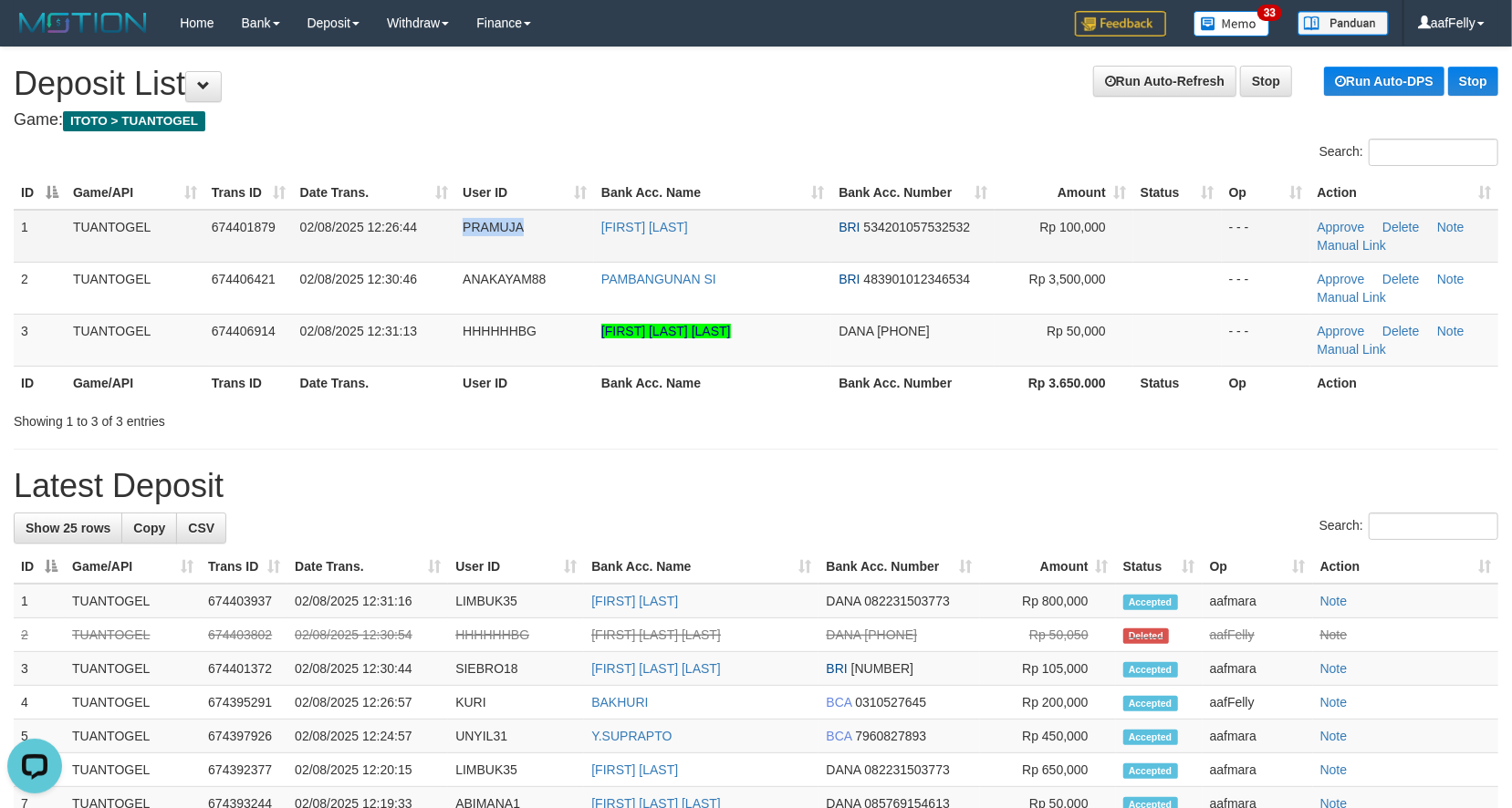 click on "PRAMUJA" at bounding box center (493, 227) 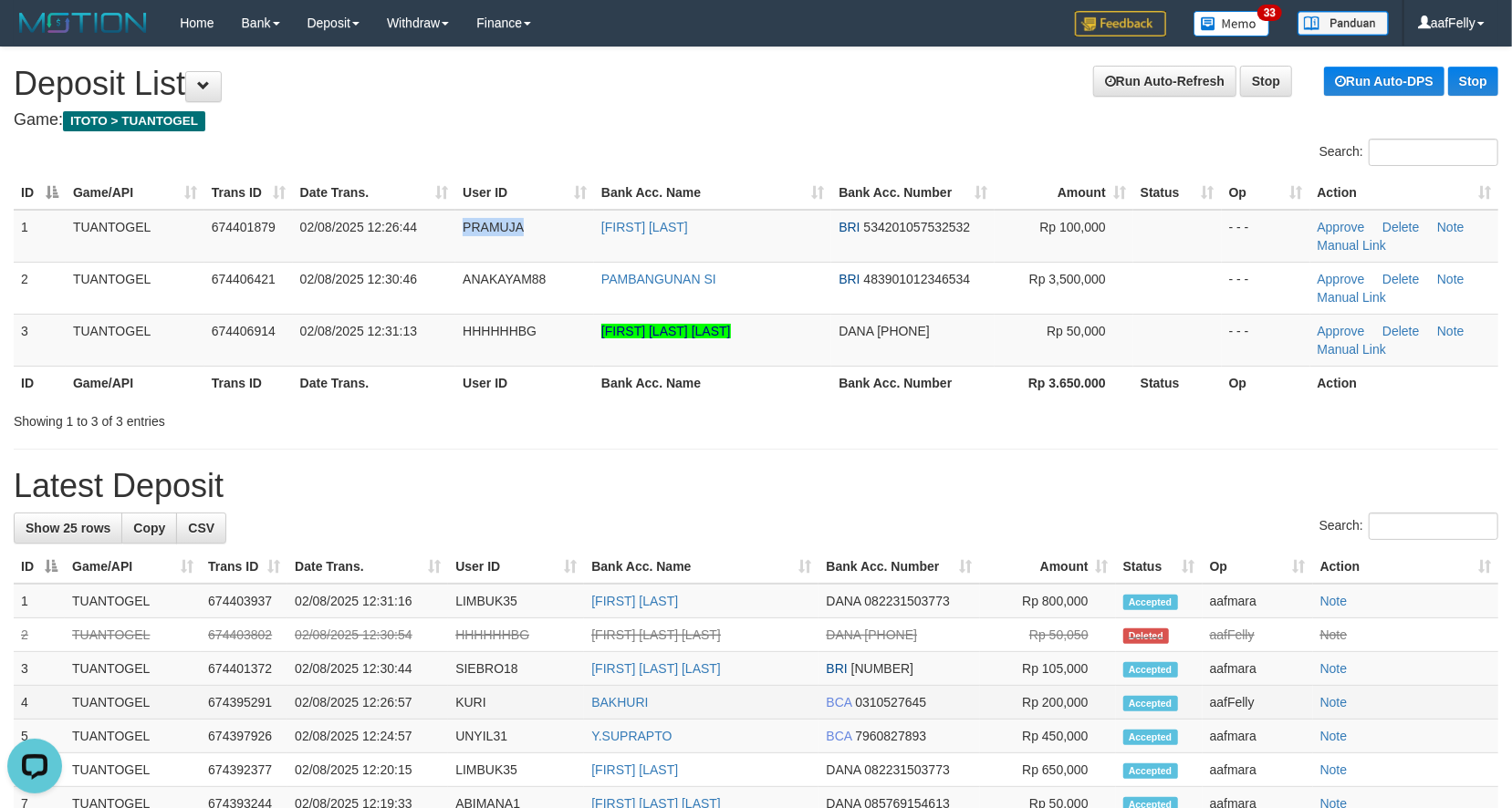 copy on "PRAMUJA" 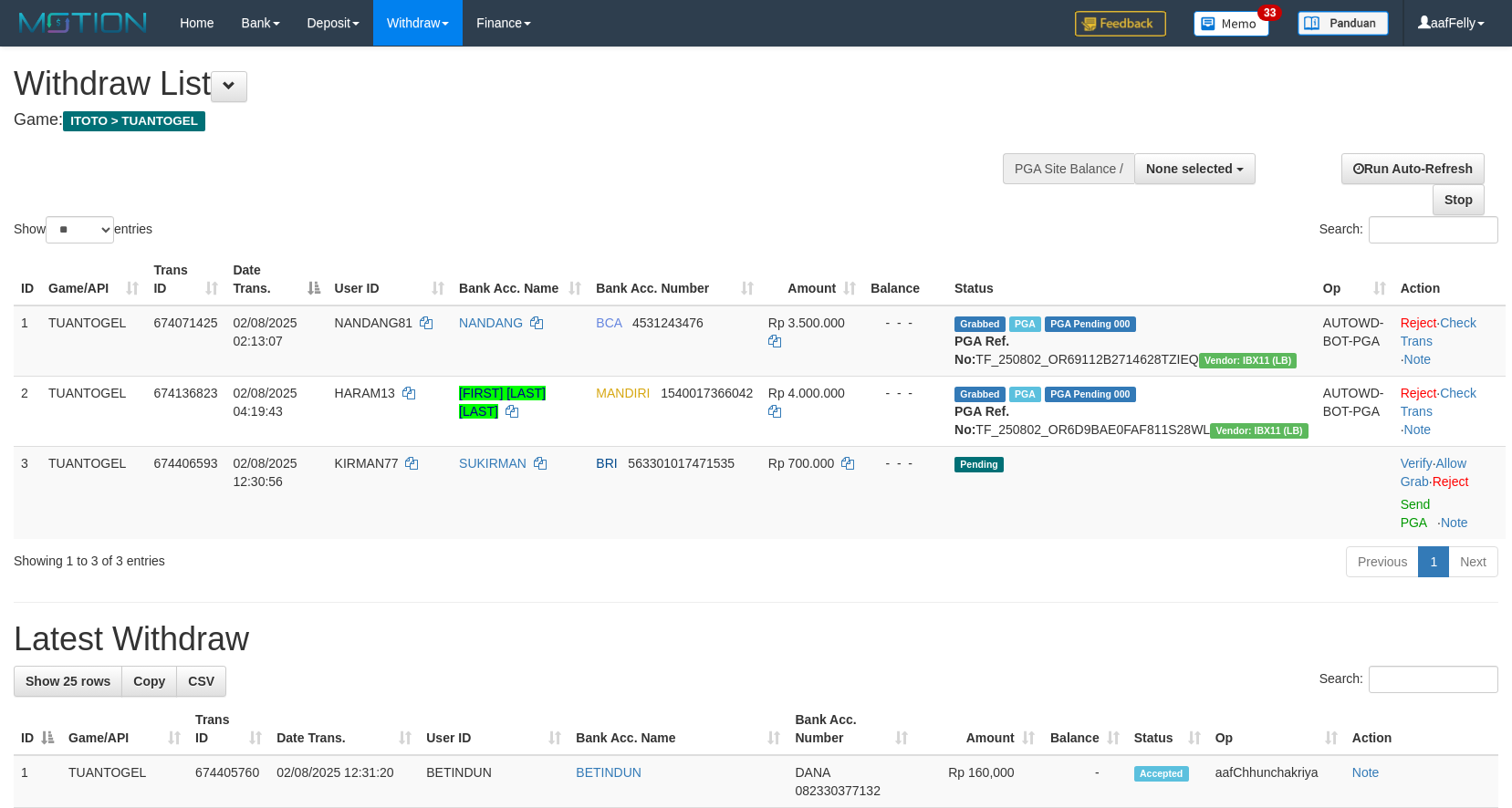 select 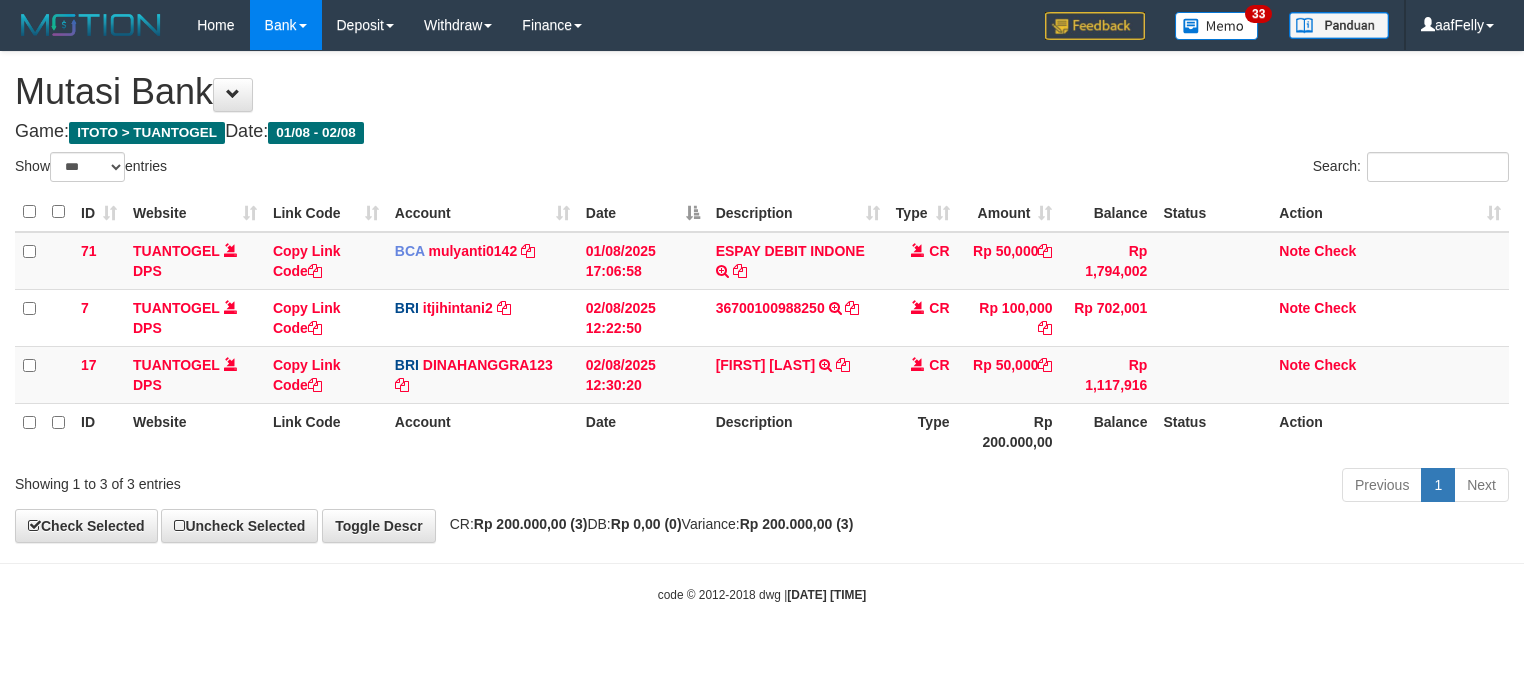 select on "***" 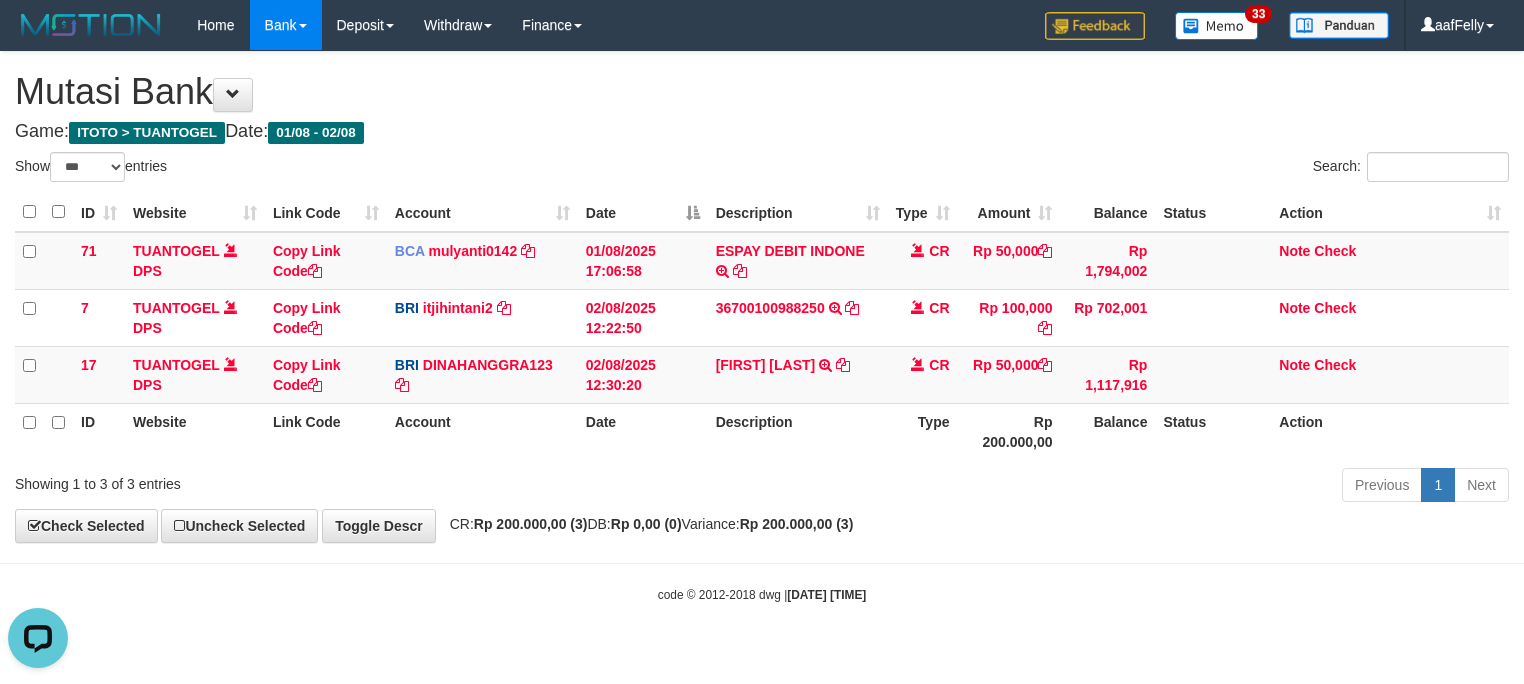 scroll, scrollTop: 0, scrollLeft: 0, axis: both 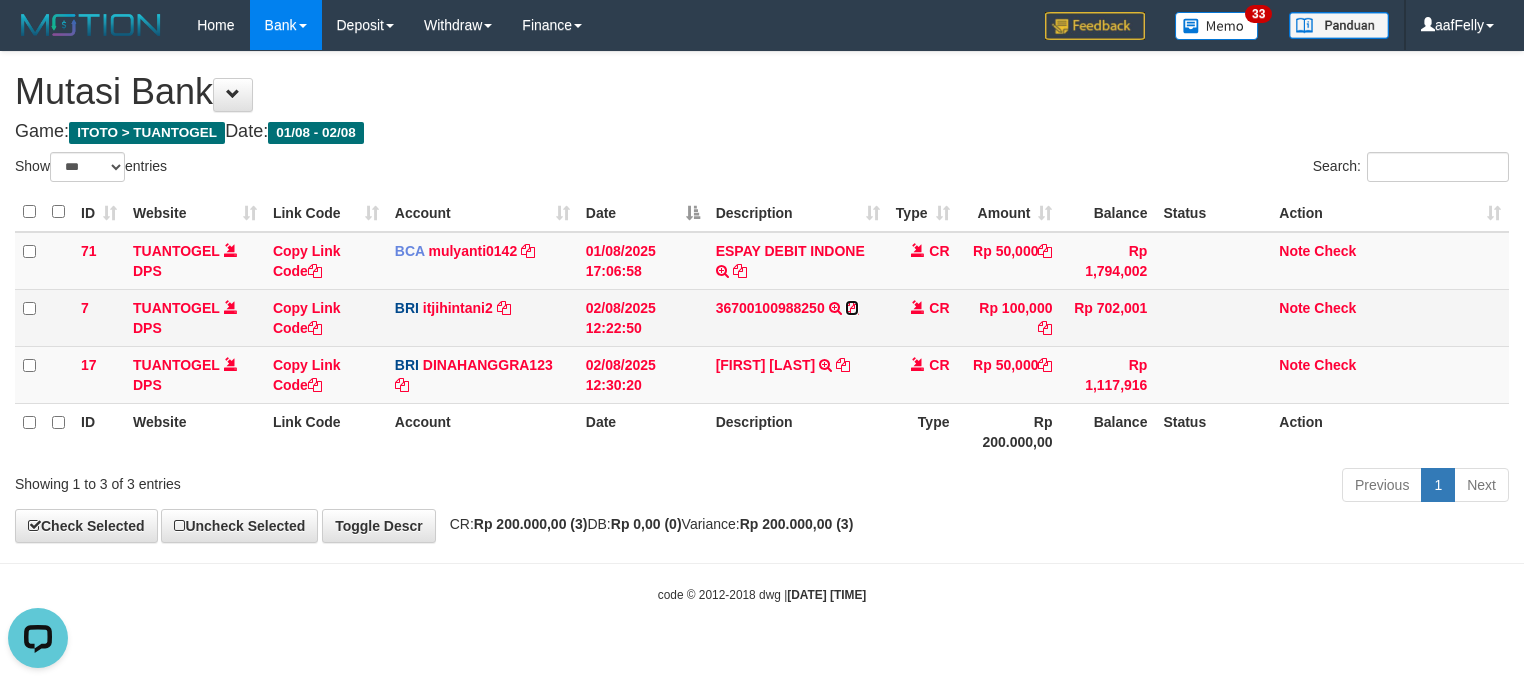 click at bounding box center (852, 308) 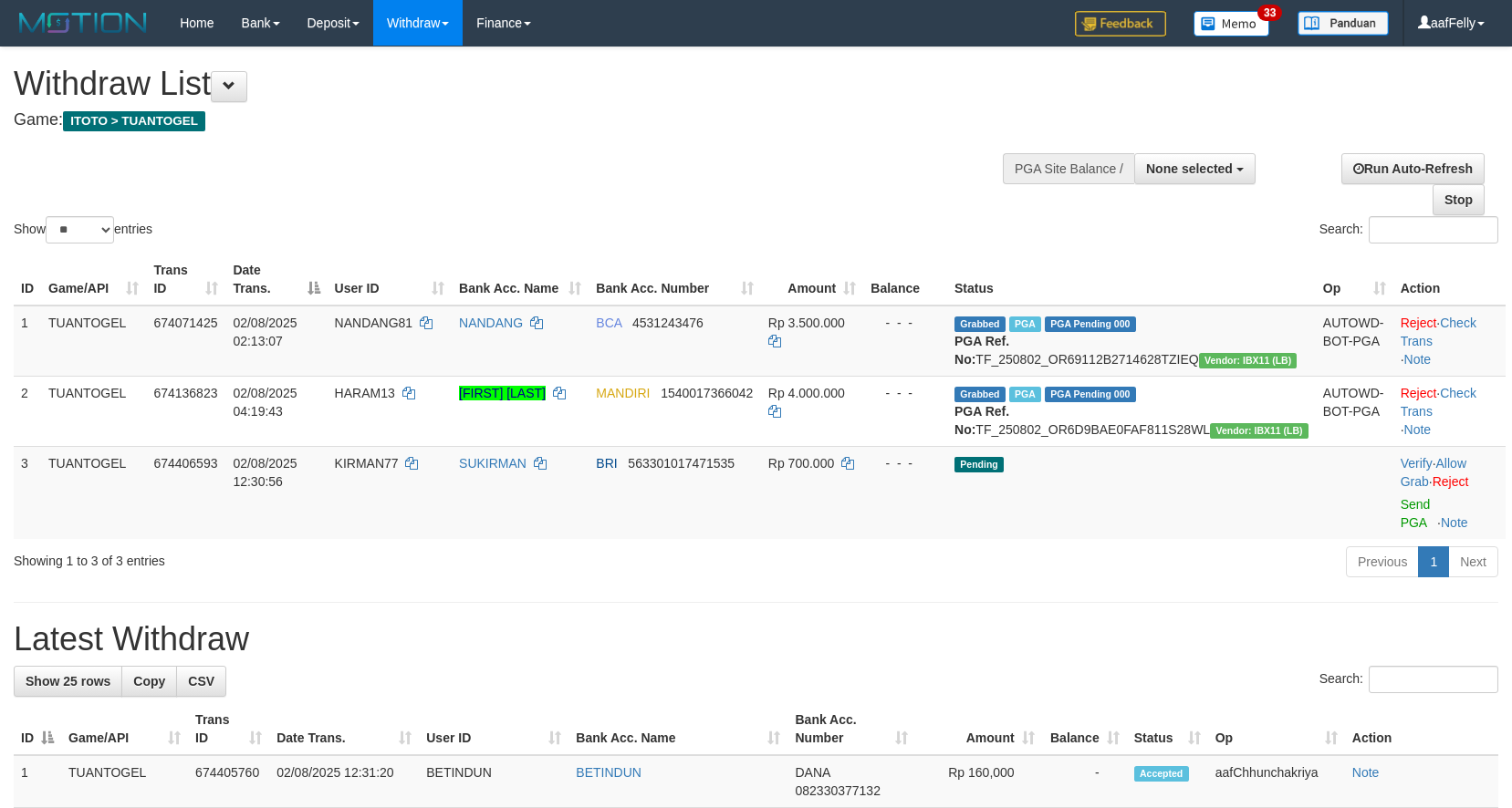 select 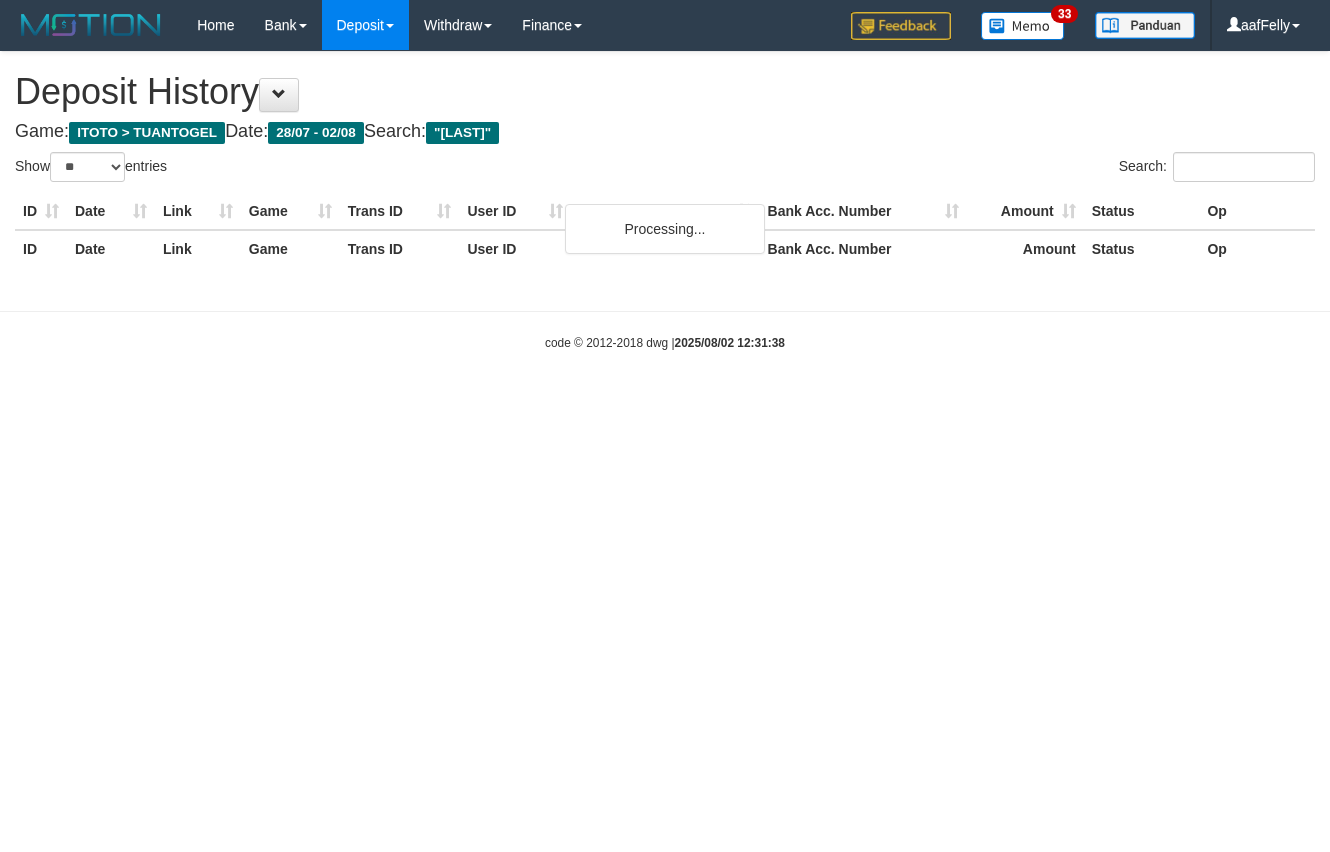 select on "**" 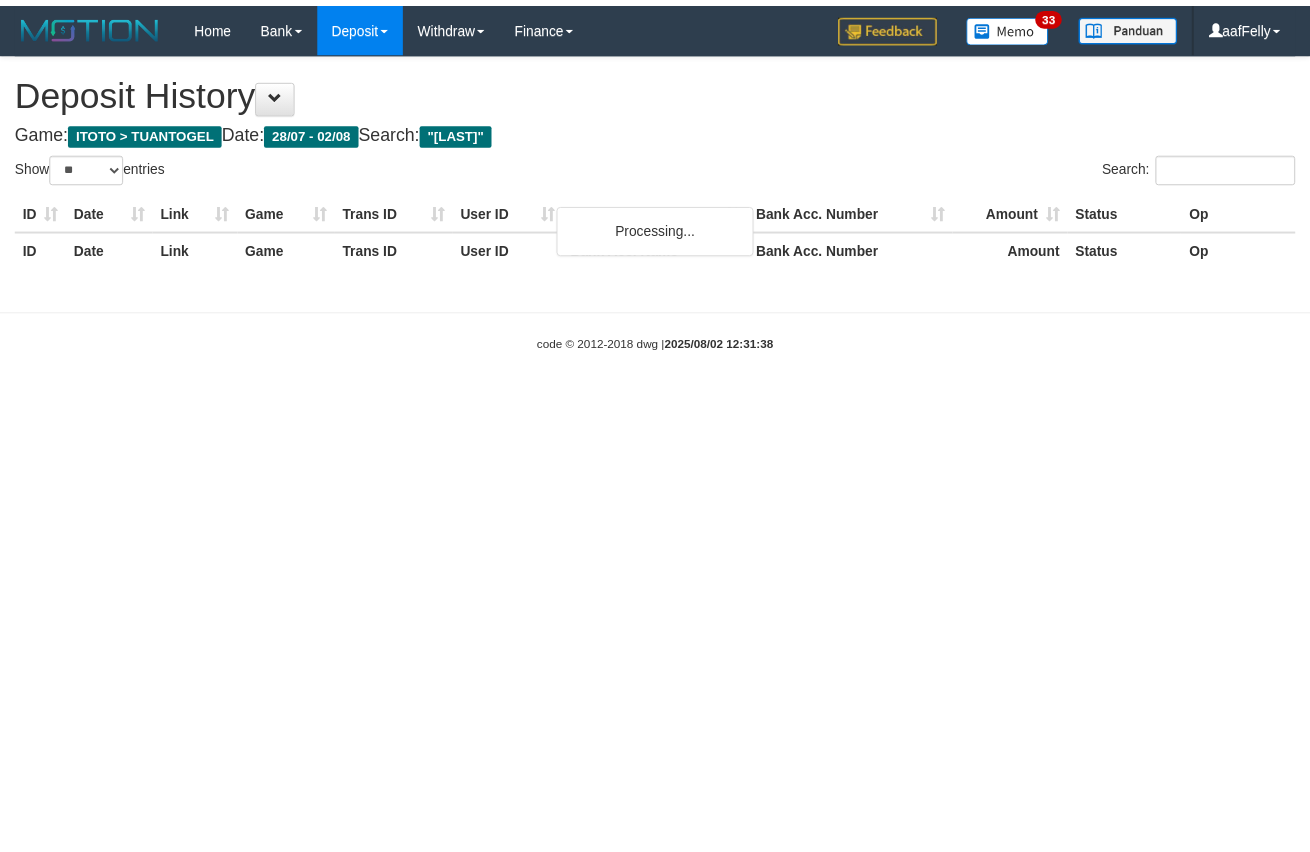 scroll, scrollTop: 0, scrollLeft: 0, axis: both 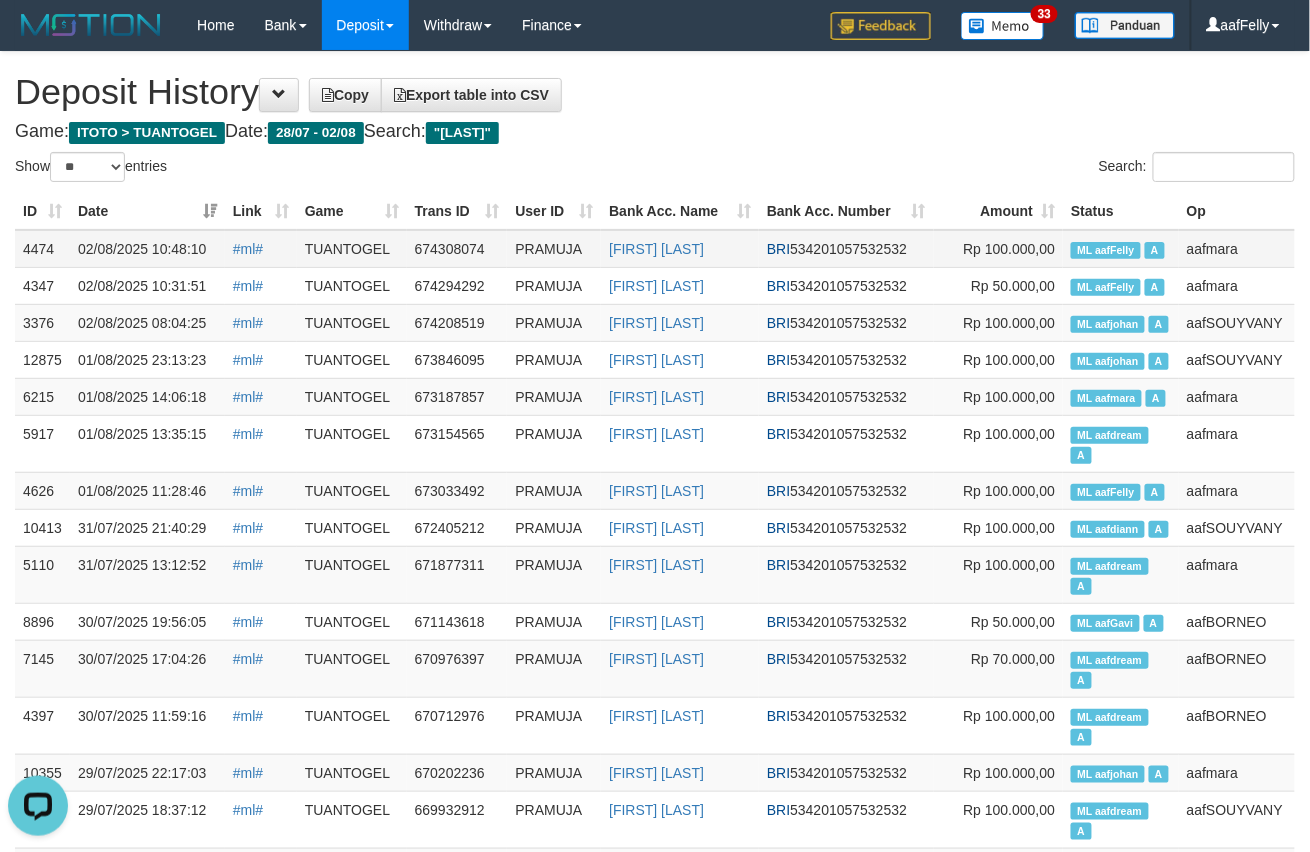 click on "02/08/2025 10:48:10" at bounding box center [147, 249] 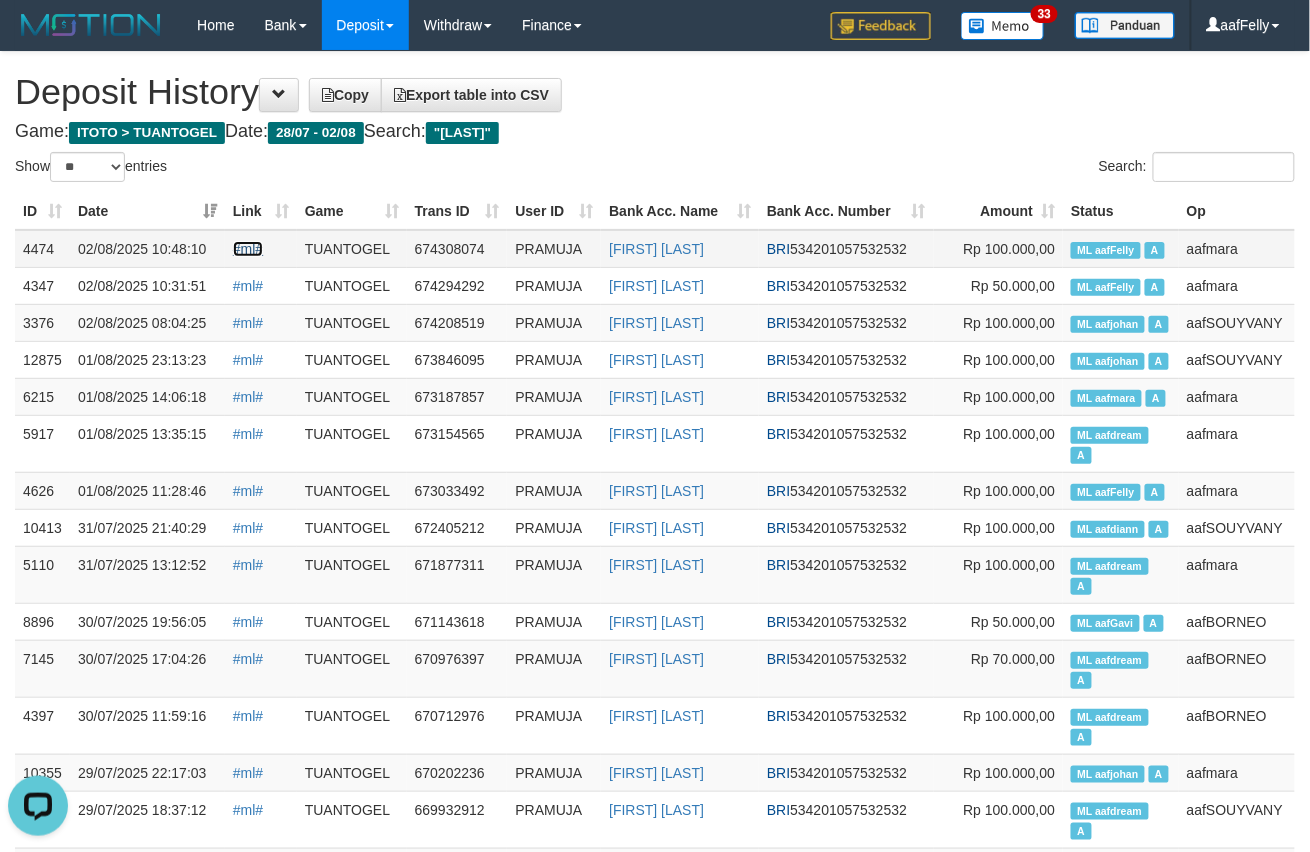 click on "#ml#" at bounding box center (248, 249) 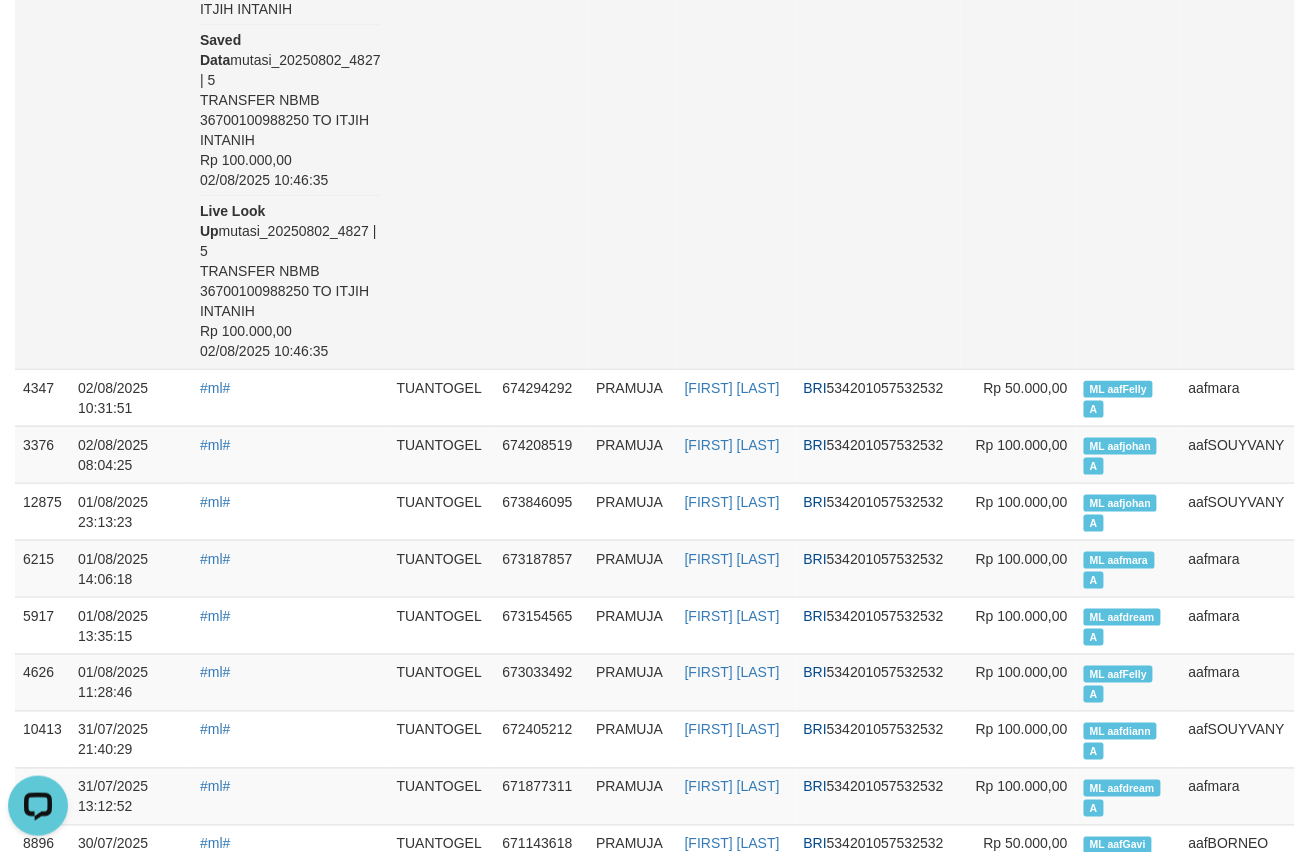 scroll, scrollTop: 266, scrollLeft: 0, axis: vertical 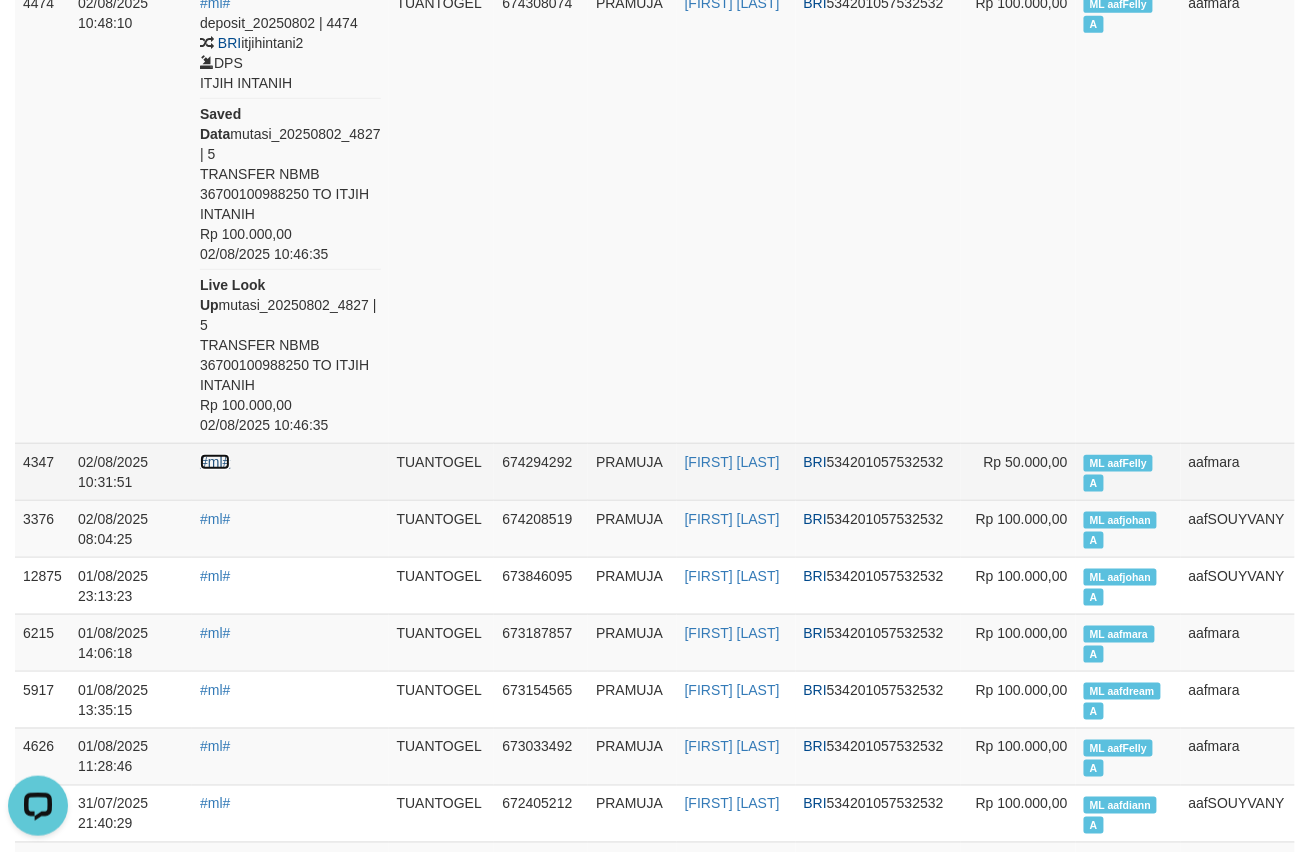 click on "#ml#" at bounding box center (215, 462) 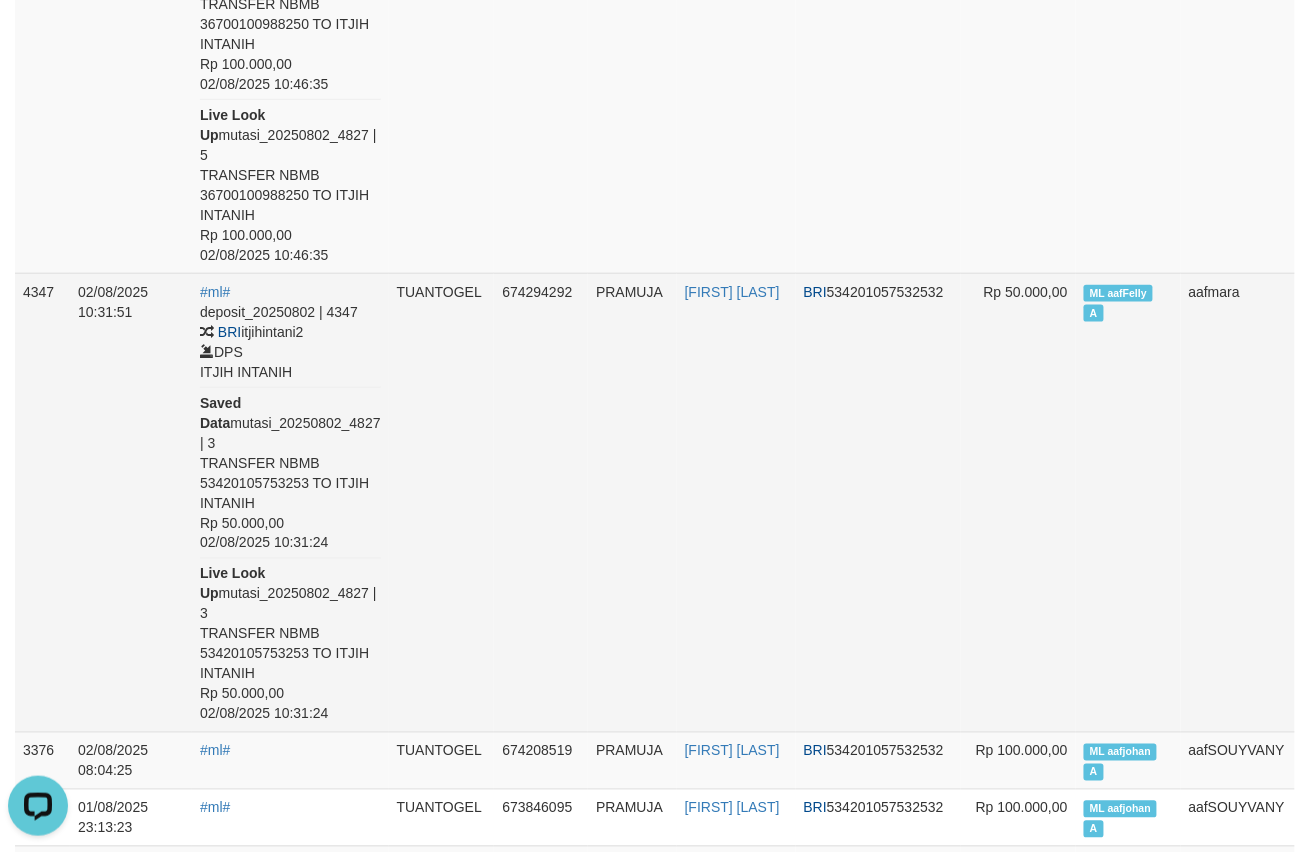 scroll, scrollTop: 453, scrollLeft: 0, axis: vertical 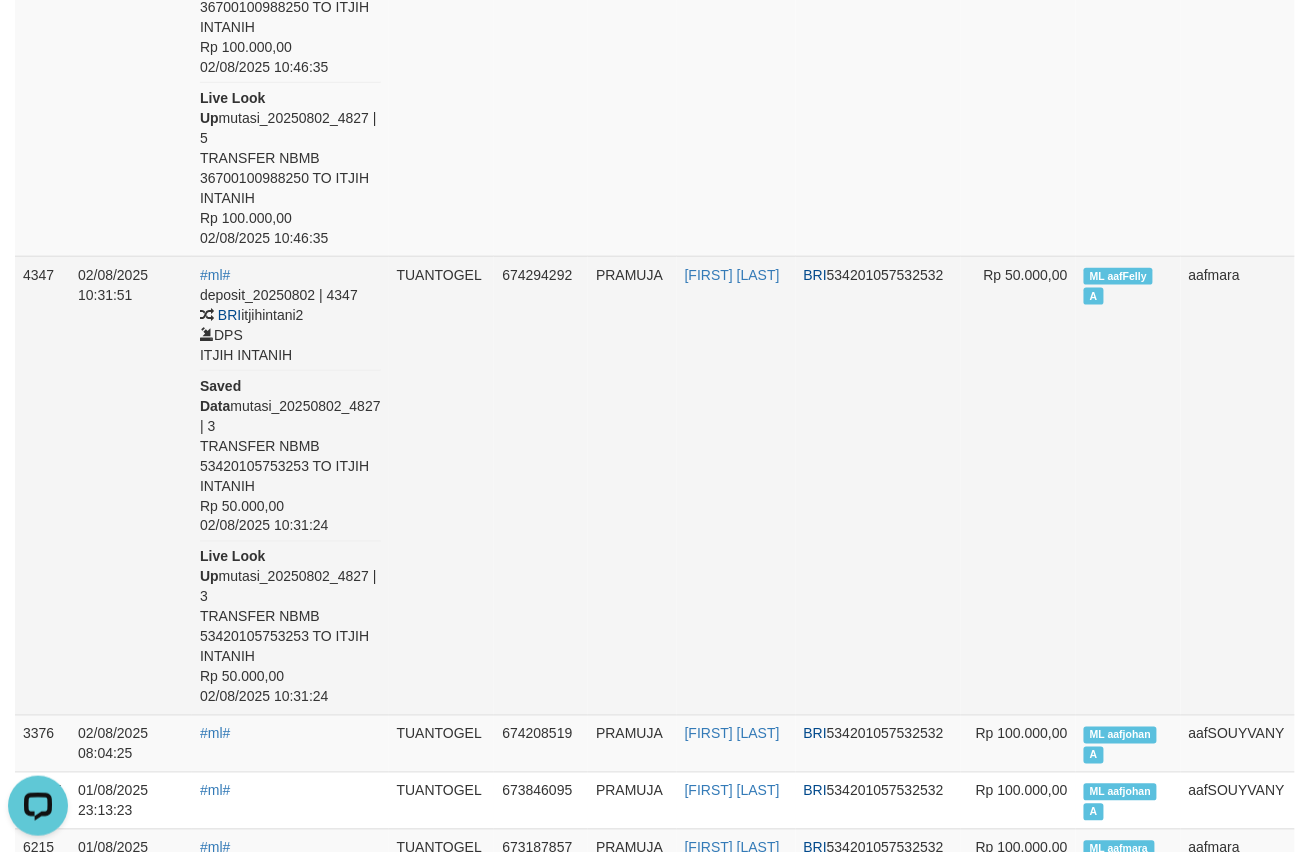 click on "deposit_20250802 | 4347    BRI  itjihintani2     DPS ITJIH INTANIH       Saved Data   mutasi_20250802_4827 | 3 TRANSFER NBMB 53420105753253 TO ITJIH INTANIH Rp 50.000,00  02/08/2025 10:31:24      Live Look Up   mutasi_20250802_4827 | 3 TRANSFER NBMB 53420105753253 TO ITJIH INTANIH Rp 50.000,00  02/08/2025 10:31:24" at bounding box center (290, 496) 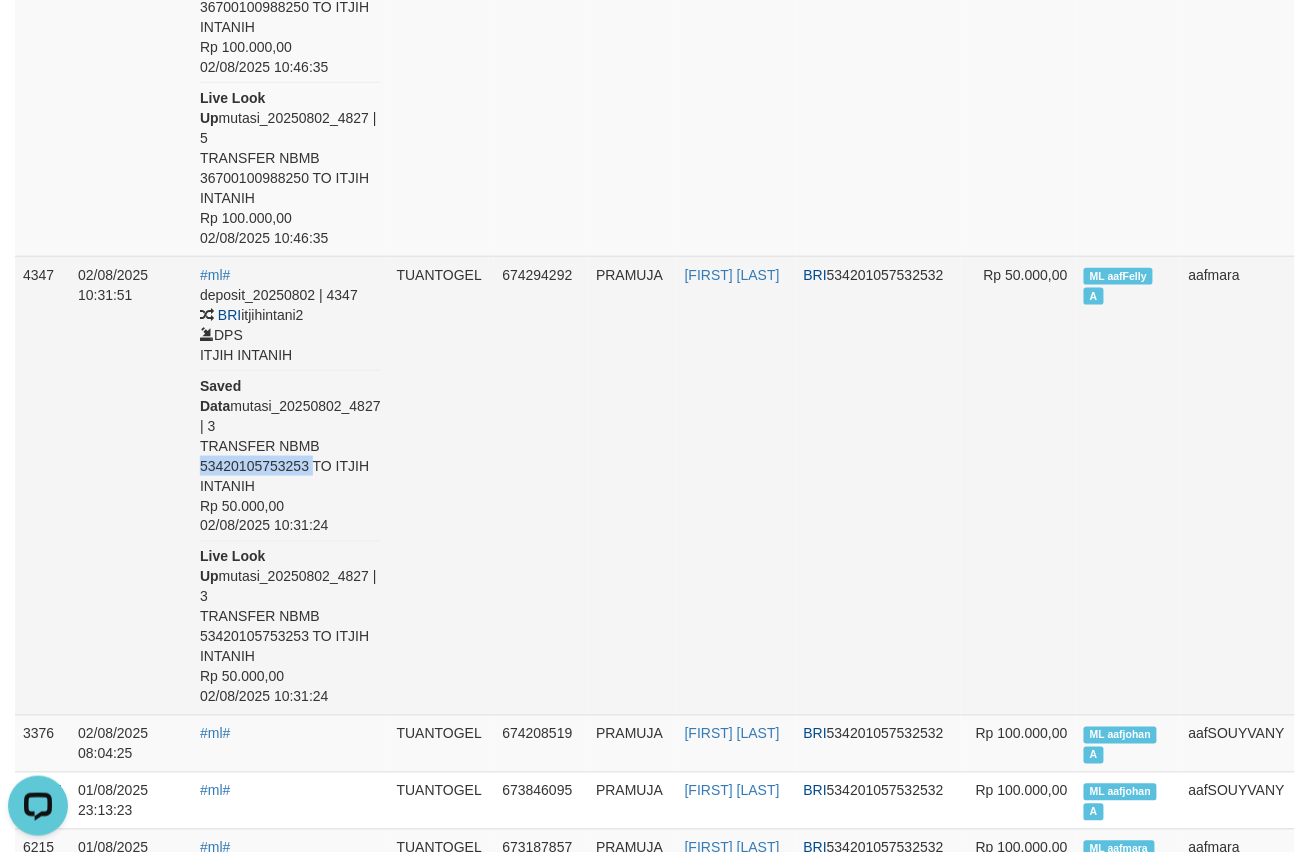 click on "deposit_20250802 | 4347    BRI  itjihintani2     DPS ITJIH INTANIH       Saved Data   mutasi_20250802_4827 | 3 TRANSFER NBMB 53420105753253 TO ITJIH INTANIH Rp 50.000,00  02/08/2025 10:31:24      Live Look Up   mutasi_20250802_4827 | 3 TRANSFER NBMB 53420105753253 TO ITJIH INTANIH Rp 50.000,00  02/08/2025 10:31:24" at bounding box center [290, 496] 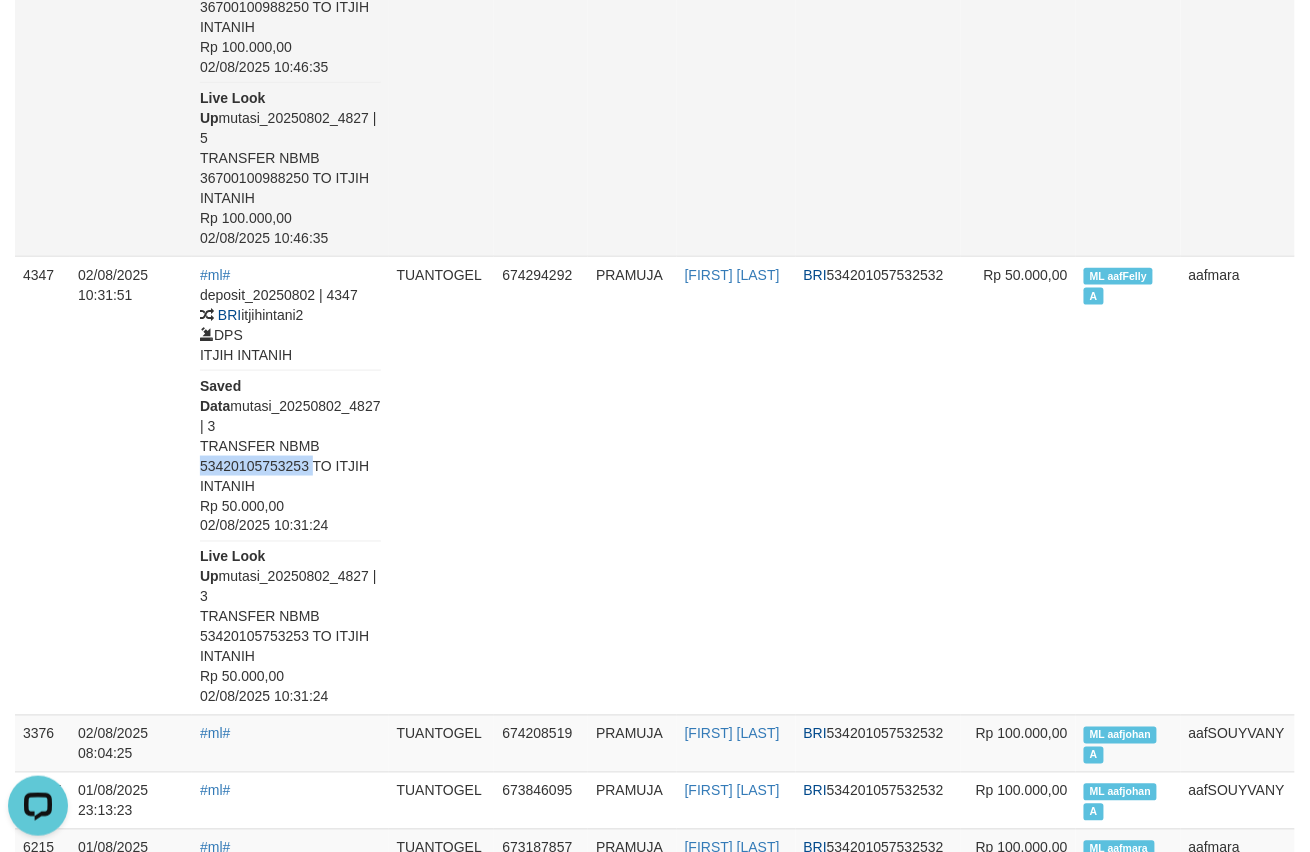 drag, startPoint x: 952, startPoint y: 145, endPoint x: 962, endPoint y: 137, distance: 12.806249 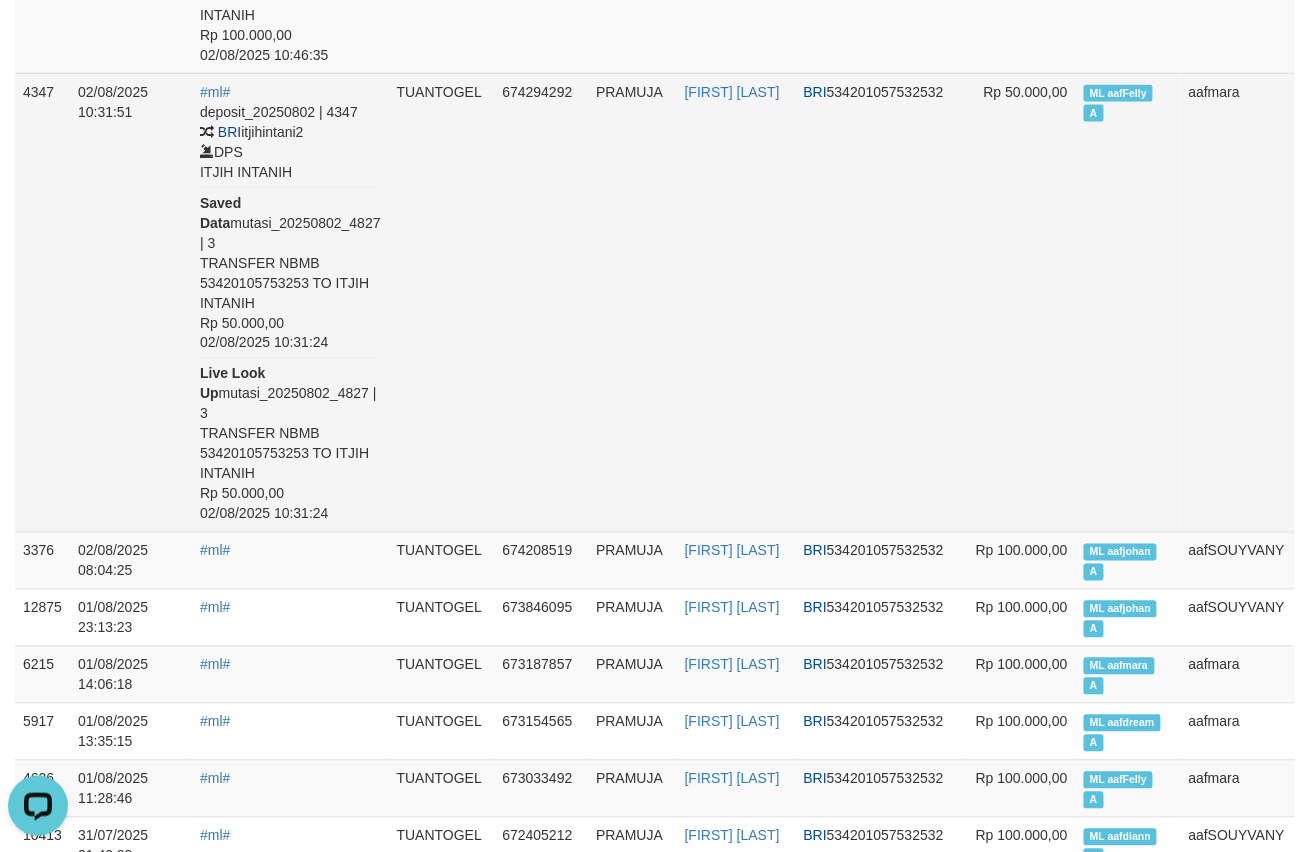 scroll, scrollTop: 586, scrollLeft: 0, axis: vertical 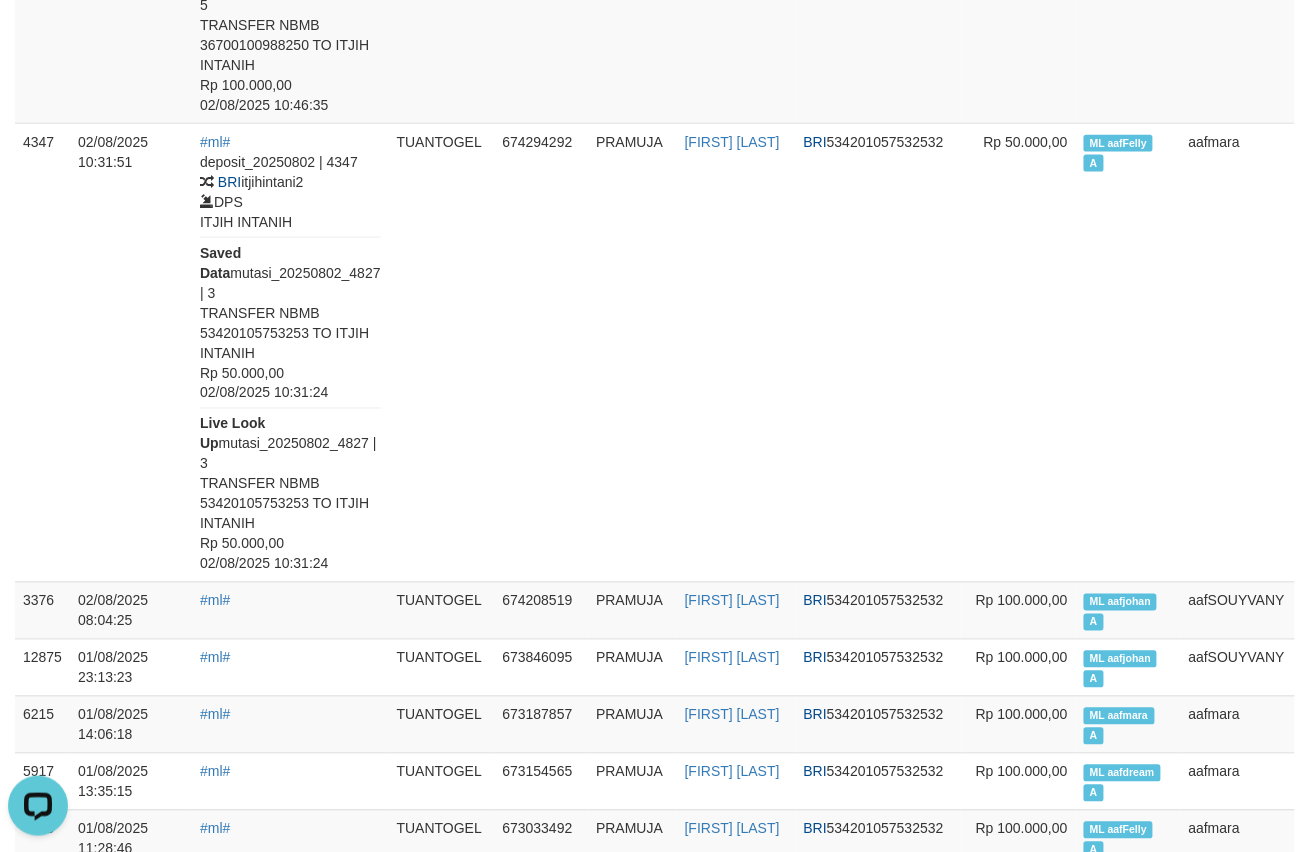 click on "ID Date Link Game Trans ID User ID Bank Acc. Name Bank Acc. Number Amount Status Op
ID Date Link Game Trans ID User ID Bank Acc. Name Bank Acc. Number Rp 1.560.000,00 Status Op
4474 02/08/2025 10:48:10 #ml# deposit_20250802 | 4474    BRI  itjihintani2     DPS ITJIH INTANIH       Saved Data   mutasi_20250802_4827 | 5 TRANSFER NBMB 36700100988250 TO ITJIH INTANIH Rp 100.000,00  02/08/2025 10:46:35      Live Look Up   mutasi_20250802_4827 | 5 TRANSFER NBMB 36700100988250 TO ITJIH INTANIH Rp 100.000,00  02/08/2025 10:46:35 TUANTOGEL 674308074 PRAMUJA DENTA PRAMUJA   BRI  534201057532532 Rp 100.000,00 ML aafFelly   A   aafmara 4347 02/08/2025 10:31:51 #ml# deposit_20250802 | 4347    BRI  itjihintani2     DPS ITJIH INTANIH       Saved Data   mutasi_20250802_4827 | 3 TRANSFER NBMB 53420105753253 TO ITJIH INTANIH Rp 50.000,00  02/08/2025 10:31:24      Live Look Up   mutasi_20250802_4827 | 3 TRANSFER NBMB 53420105753253 TO ITJIH INTANIH Rp 50.000,00  02/08/2025 10:31:24 TUANTOGEL 674294292" at bounding box center [655, 550] 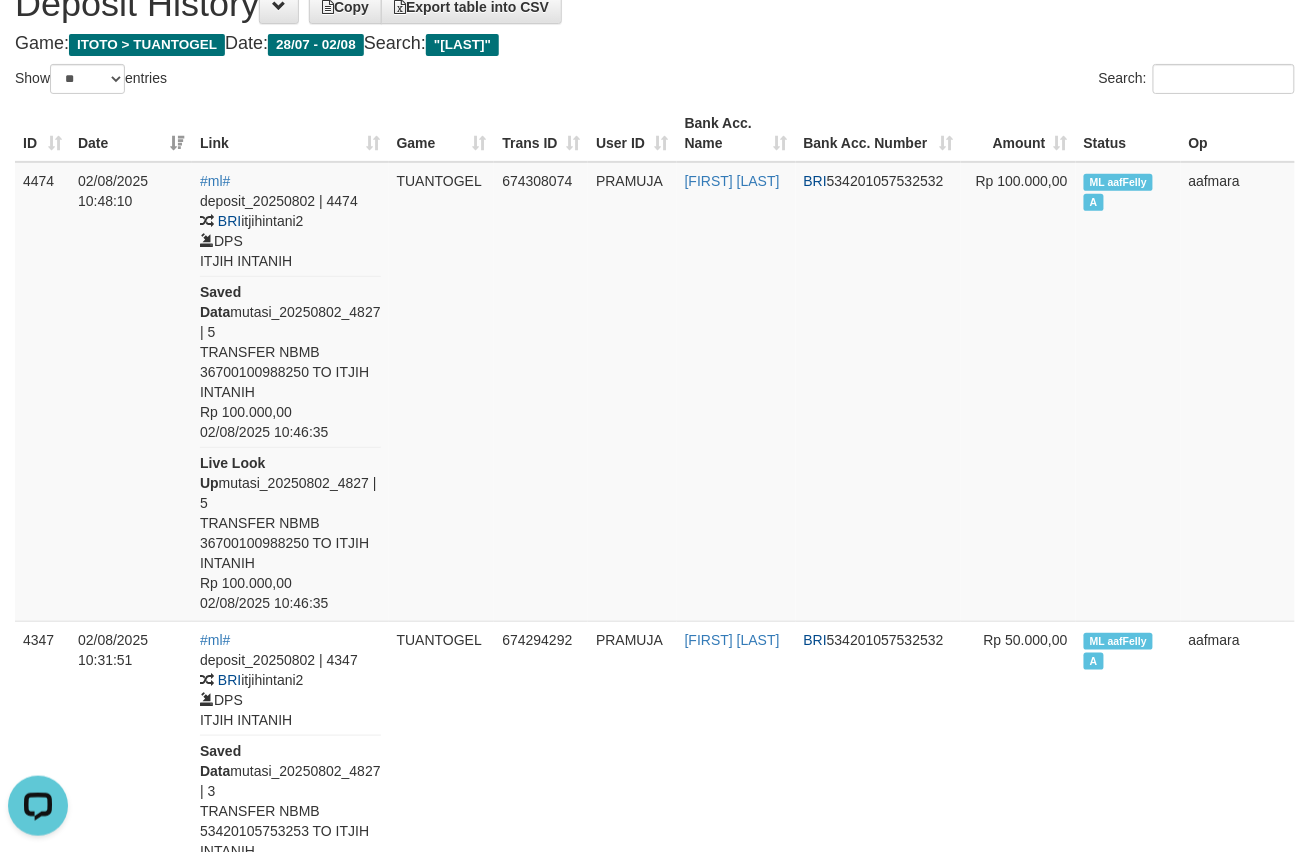 scroll, scrollTop: 0, scrollLeft: 0, axis: both 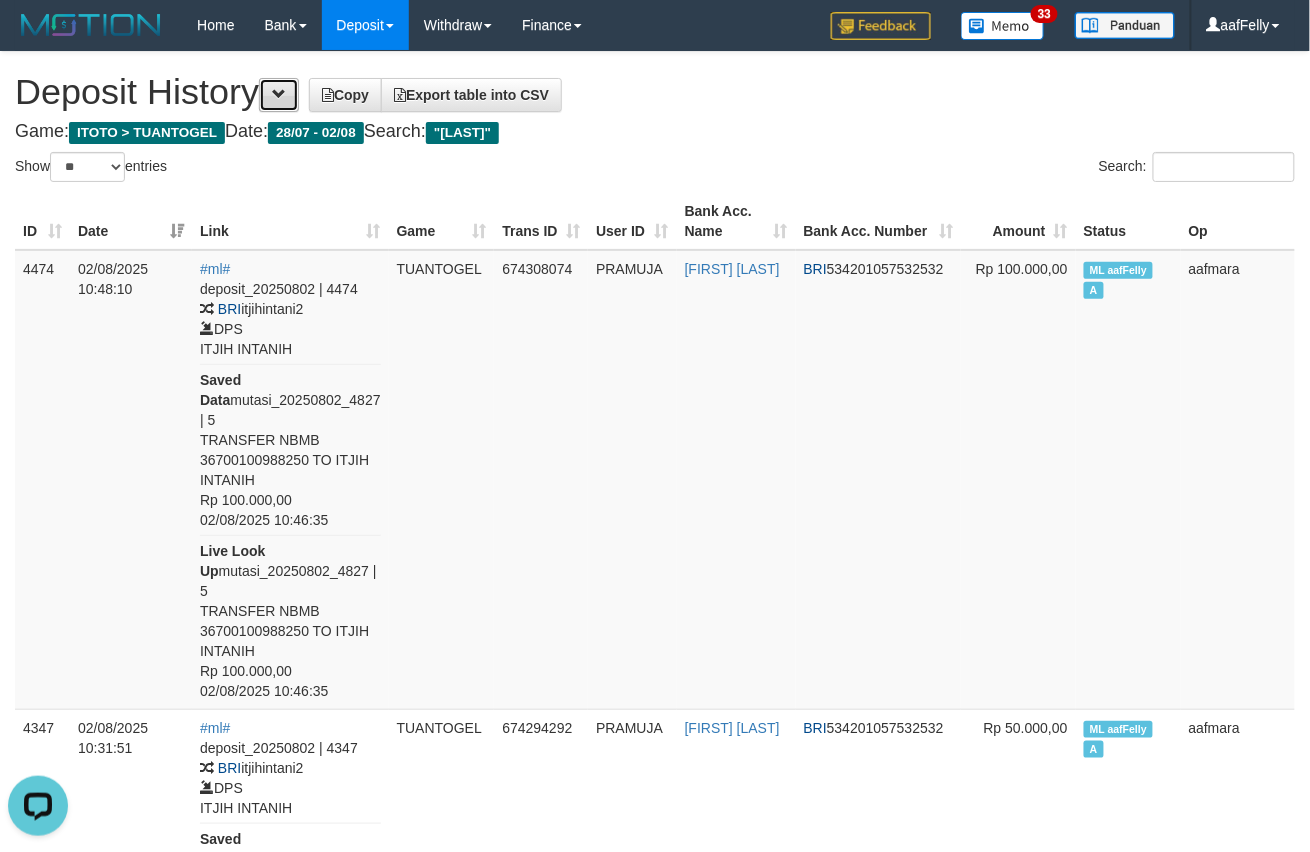 click at bounding box center [279, 95] 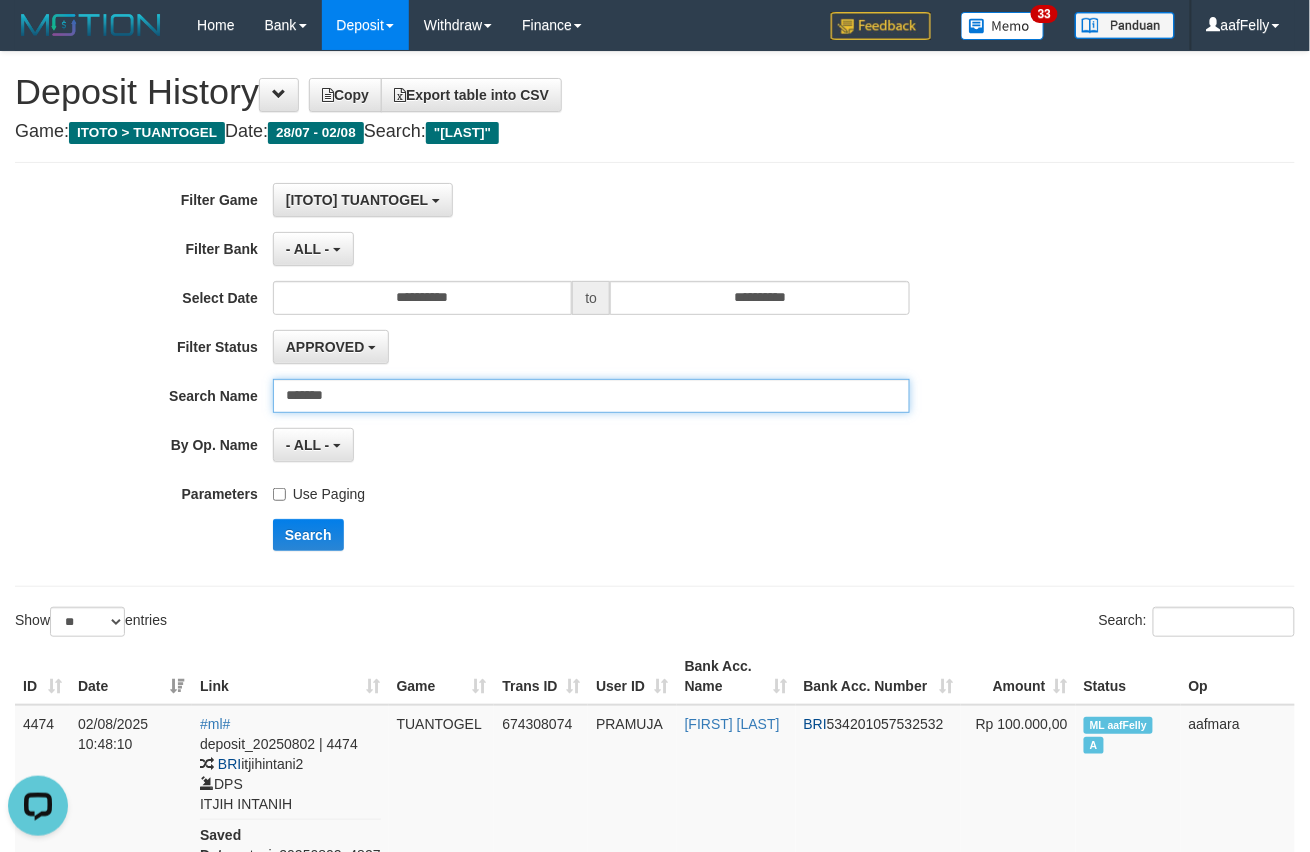 drag, startPoint x: 408, startPoint y: 392, endPoint x: 62, endPoint y: 388, distance: 346.02313 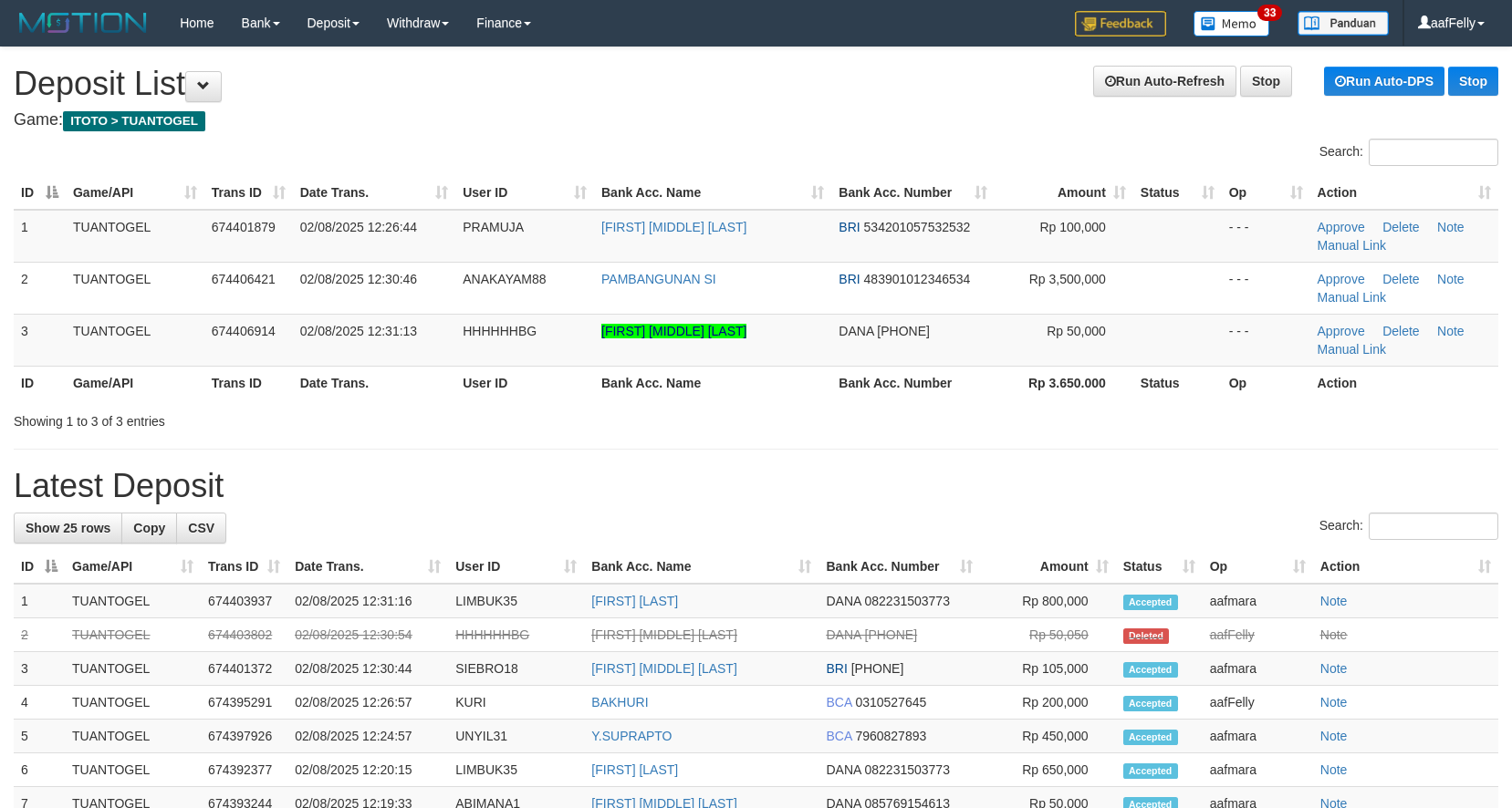 scroll, scrollTop: 0, scrollLeft: 0, axis: both 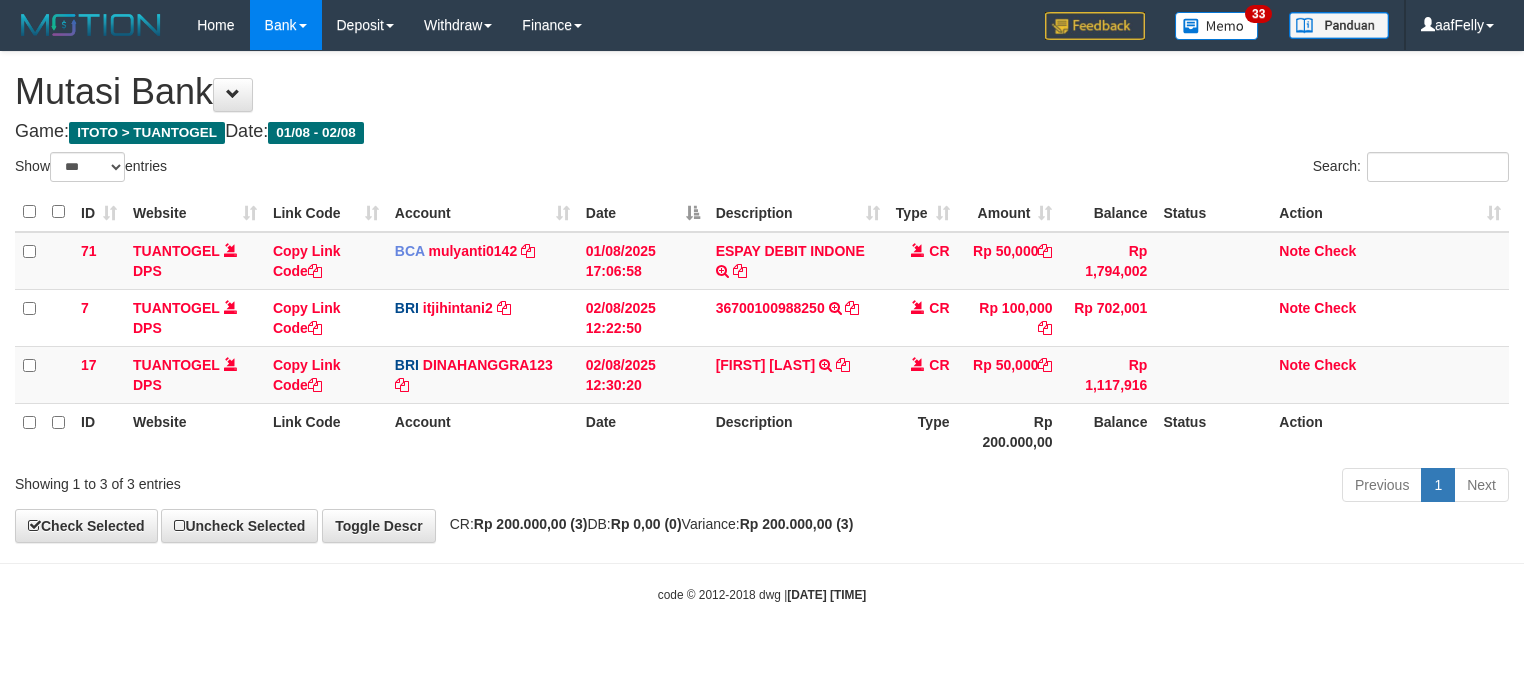 select on "***" 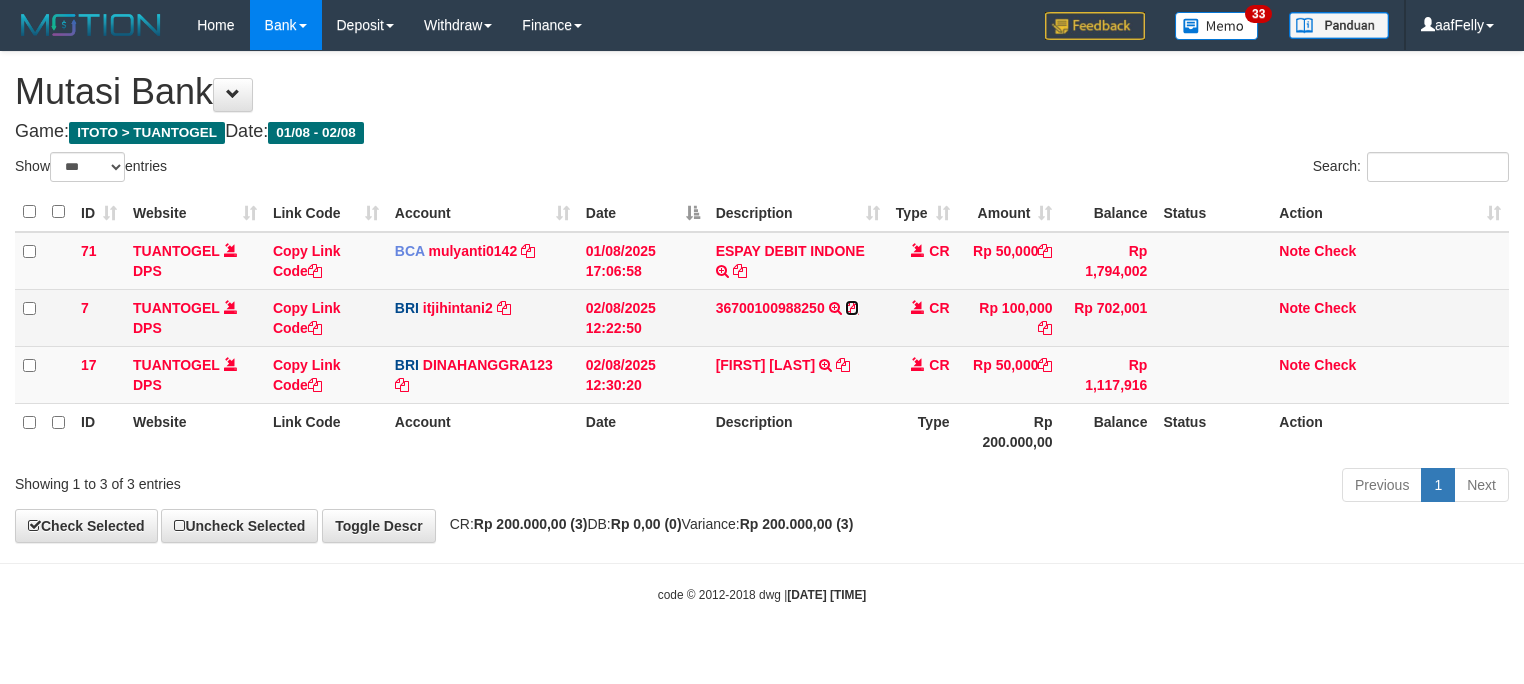click at bounding box center [852, 308] 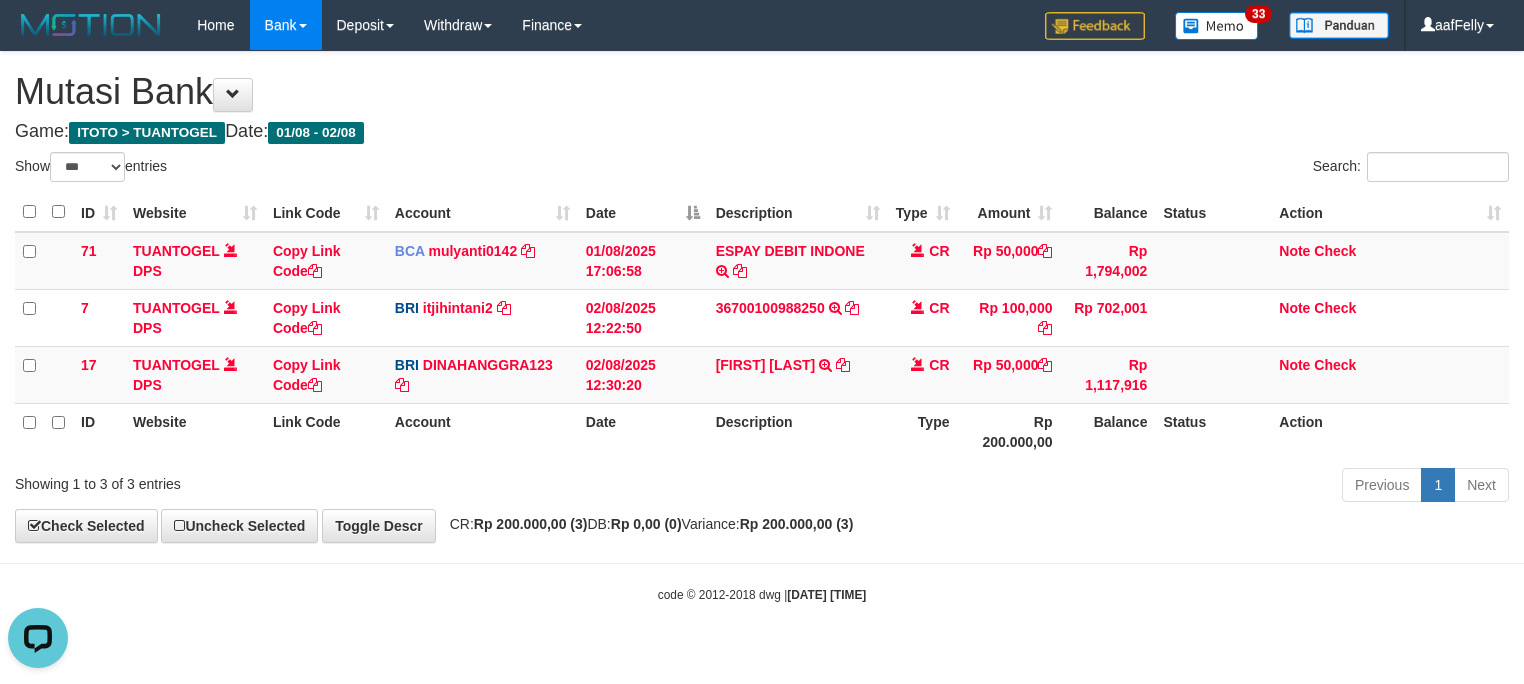 scroll, scrollTop: 0, scrollLeft: 0, axis: both 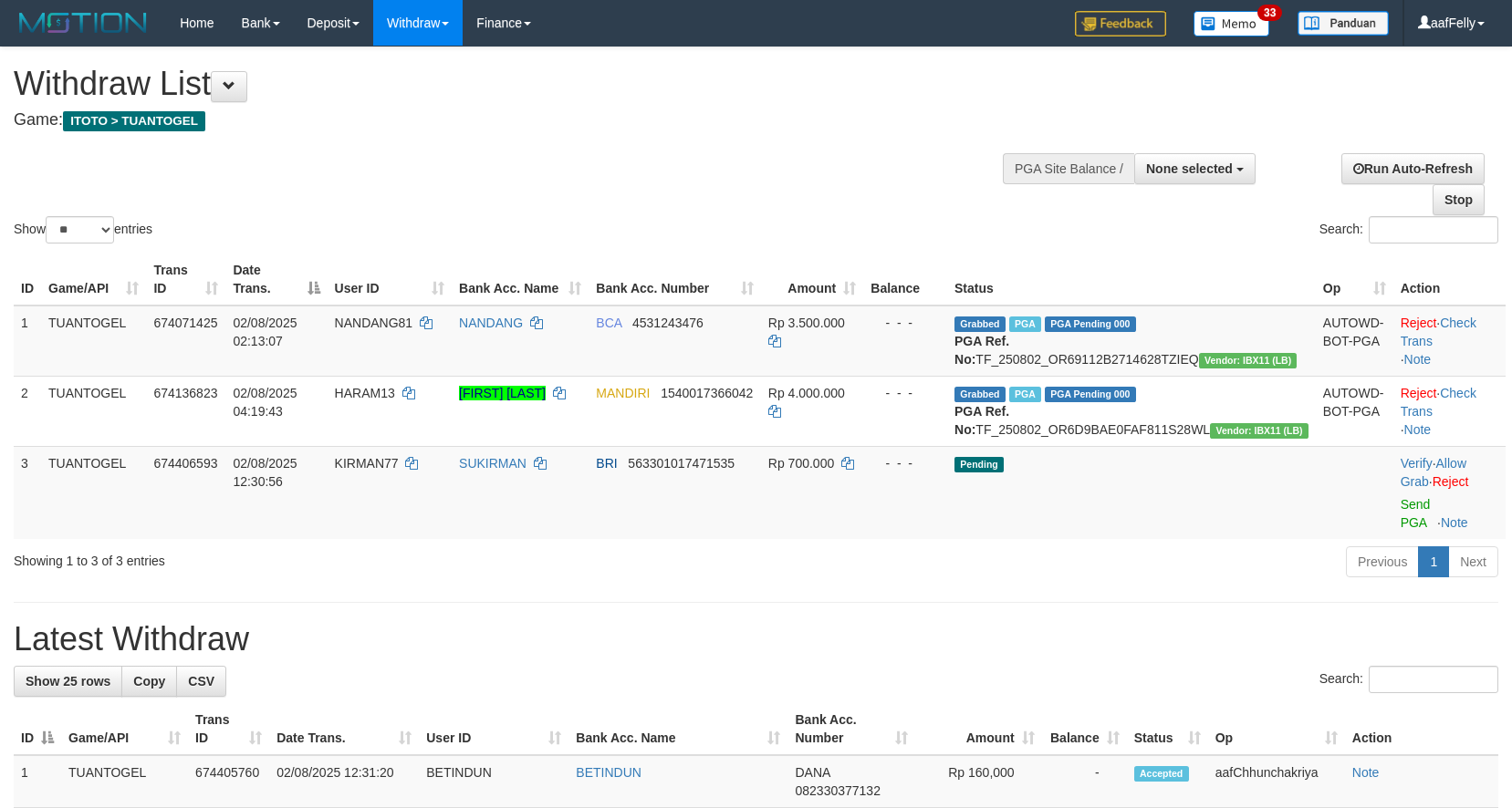 select 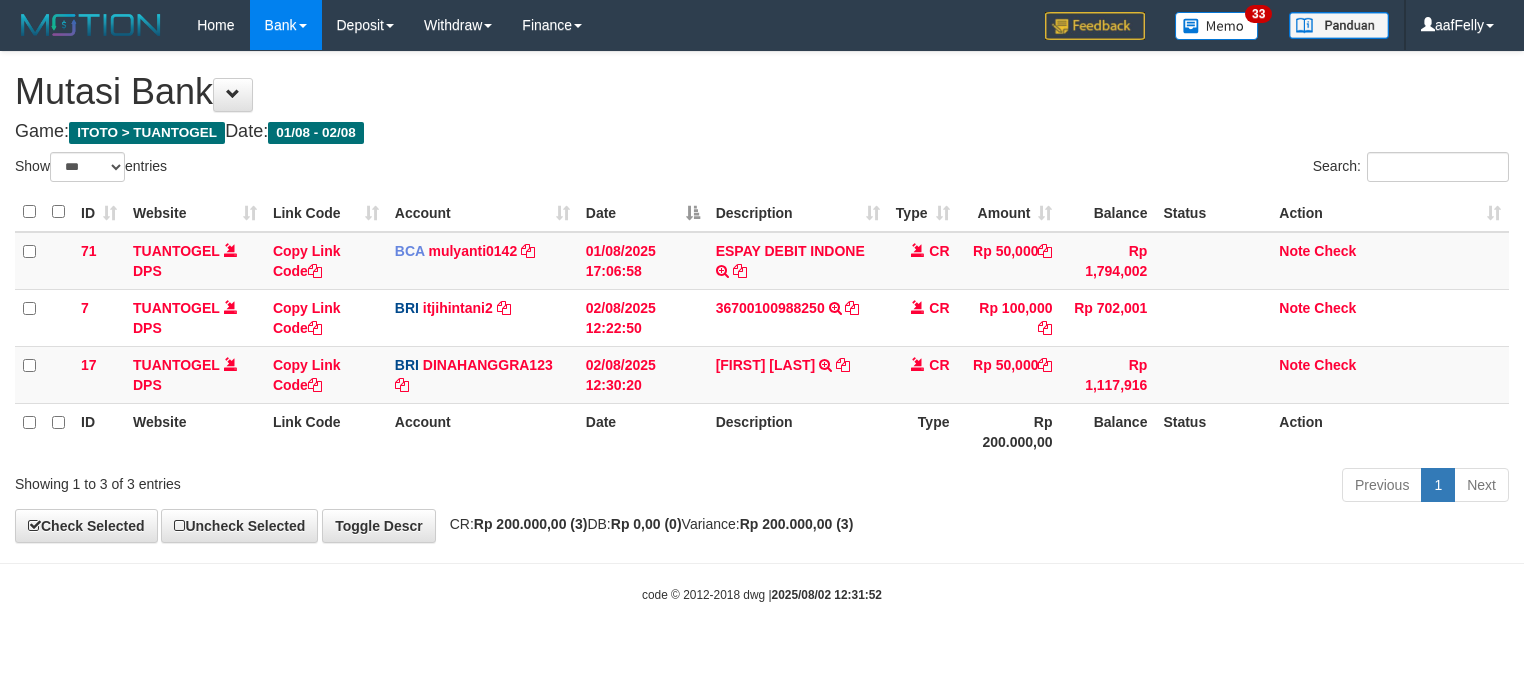 select on "***" 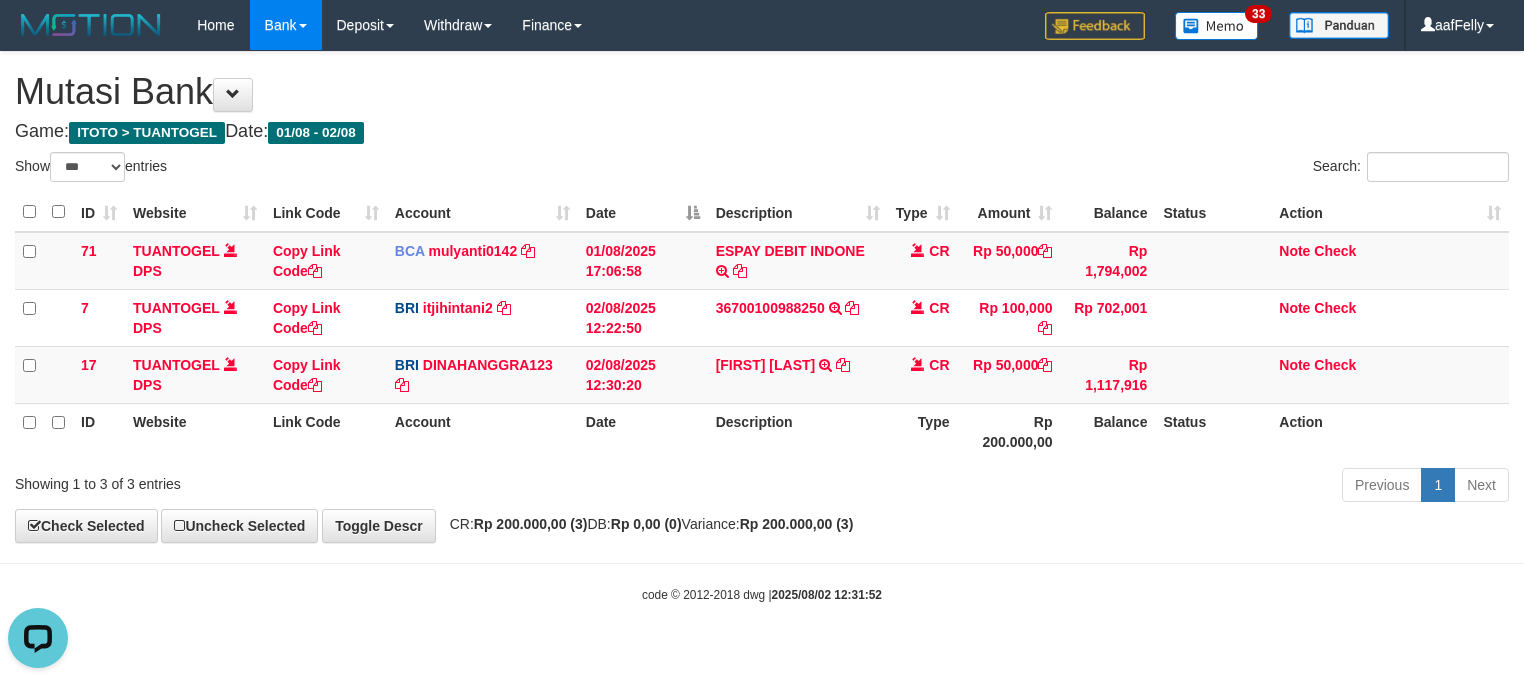 scroll, scrollTop: 0, scrollLeft: 0, axis: both 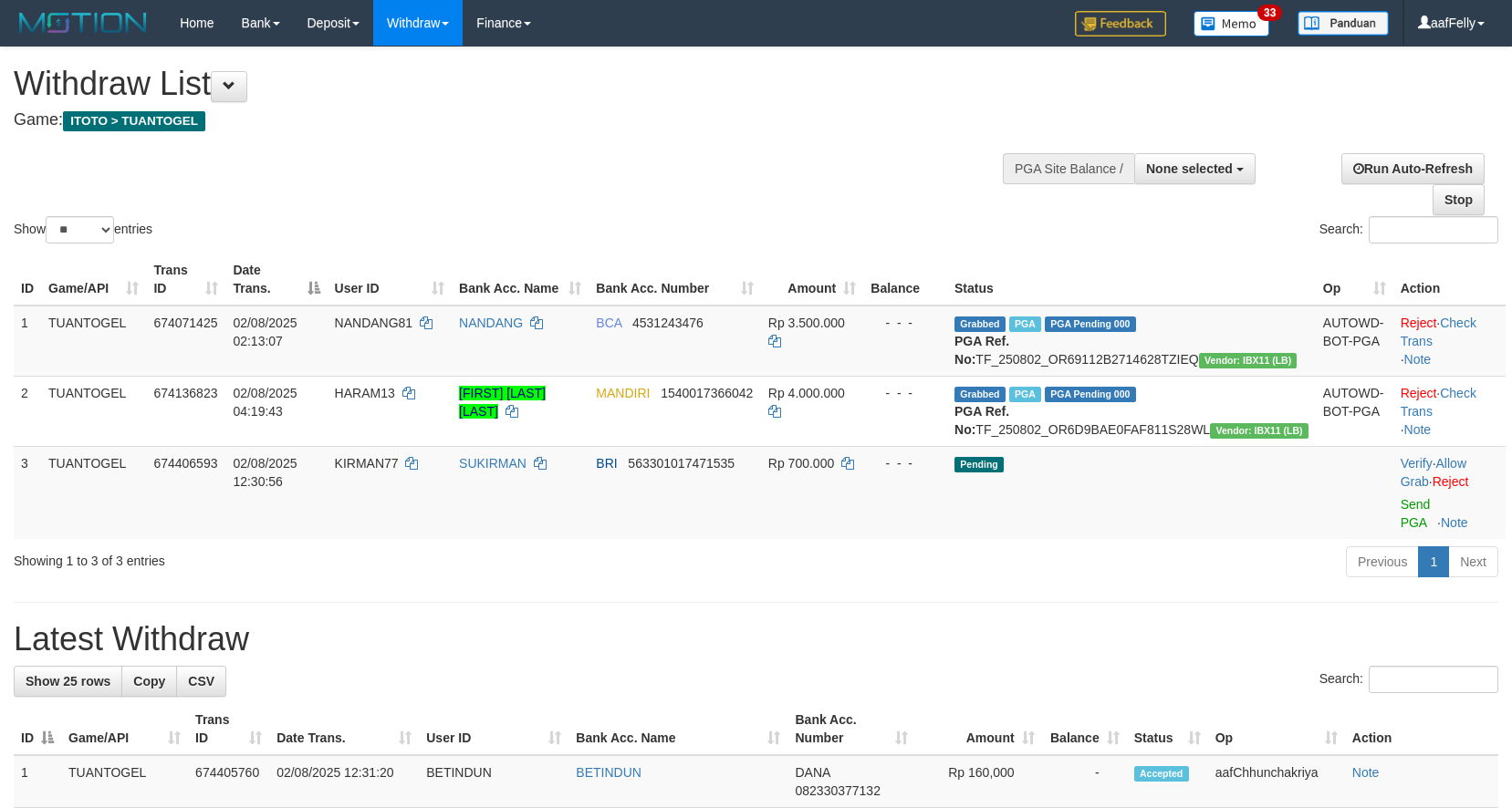 select 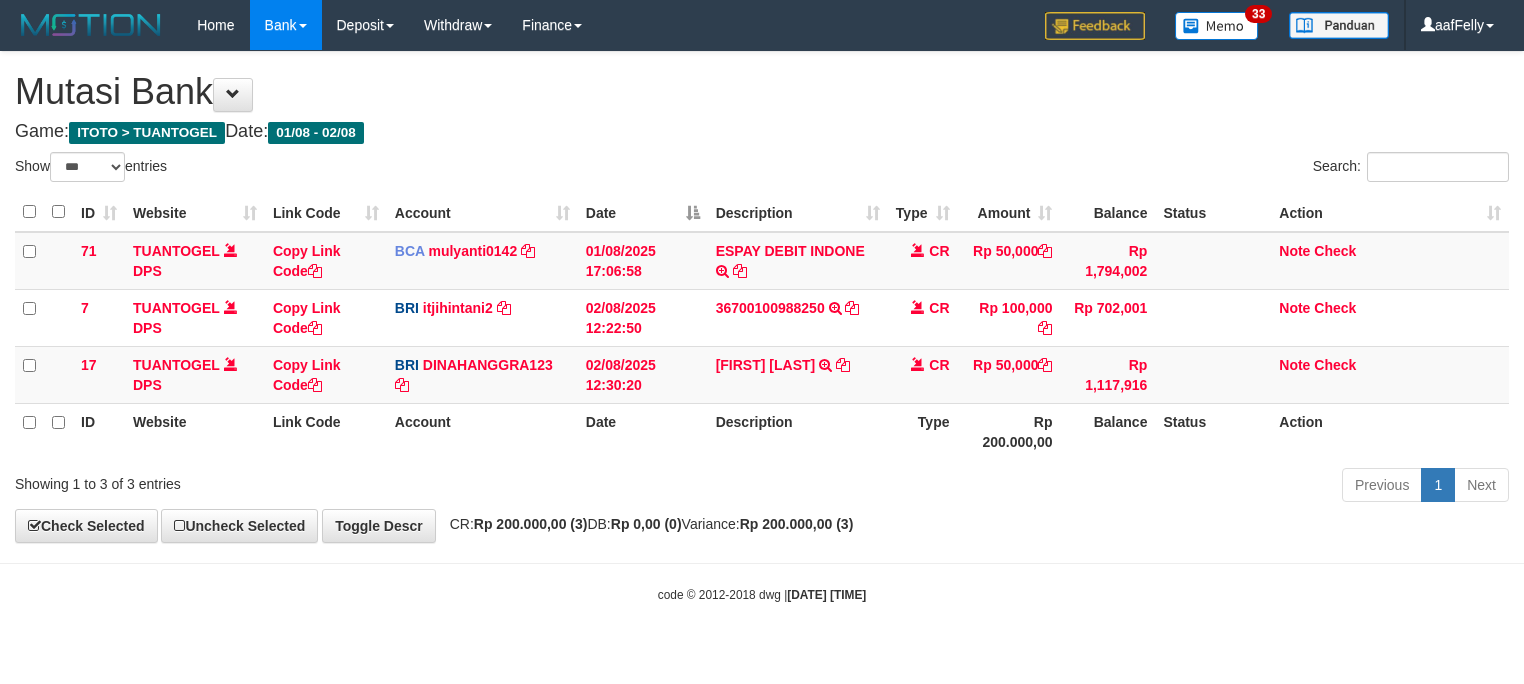 select on "***" 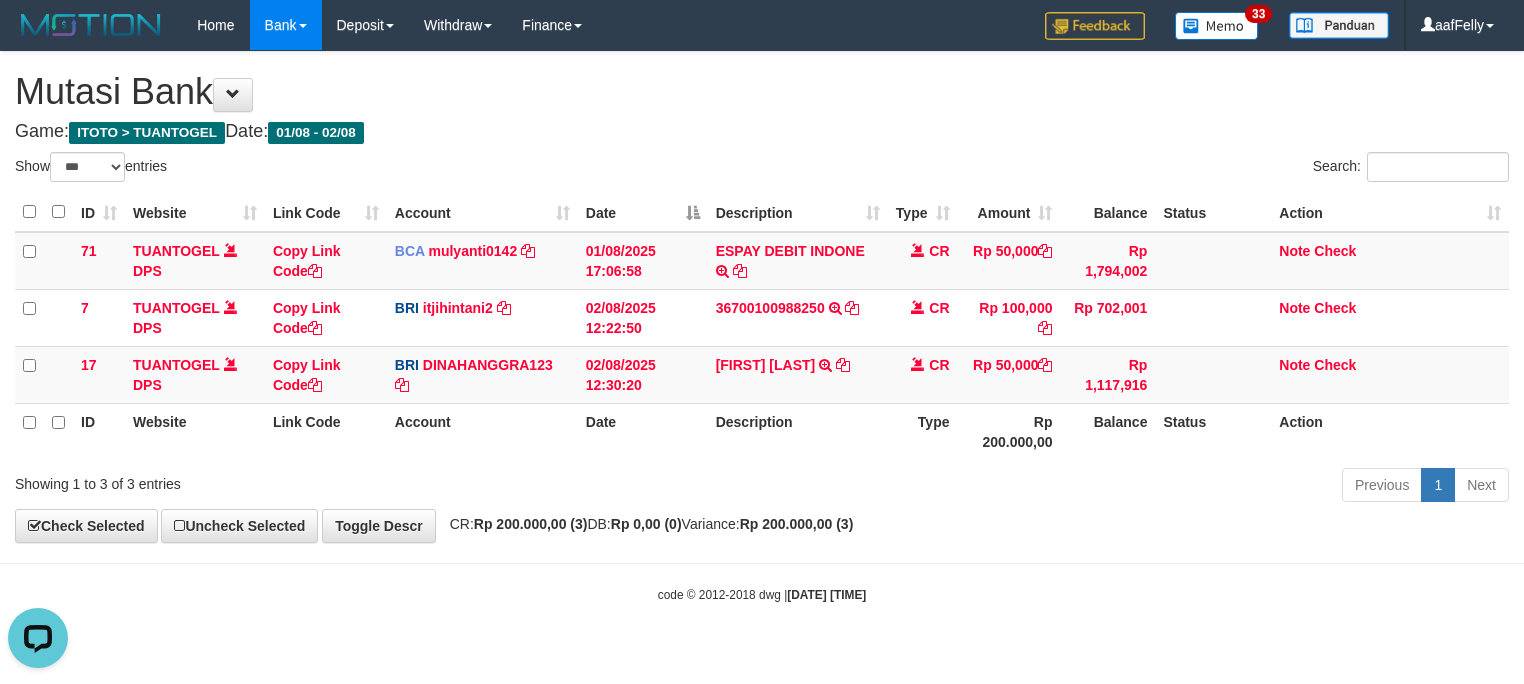 scroll, scrollTop: 0, scrollLeft: 0, axis: both 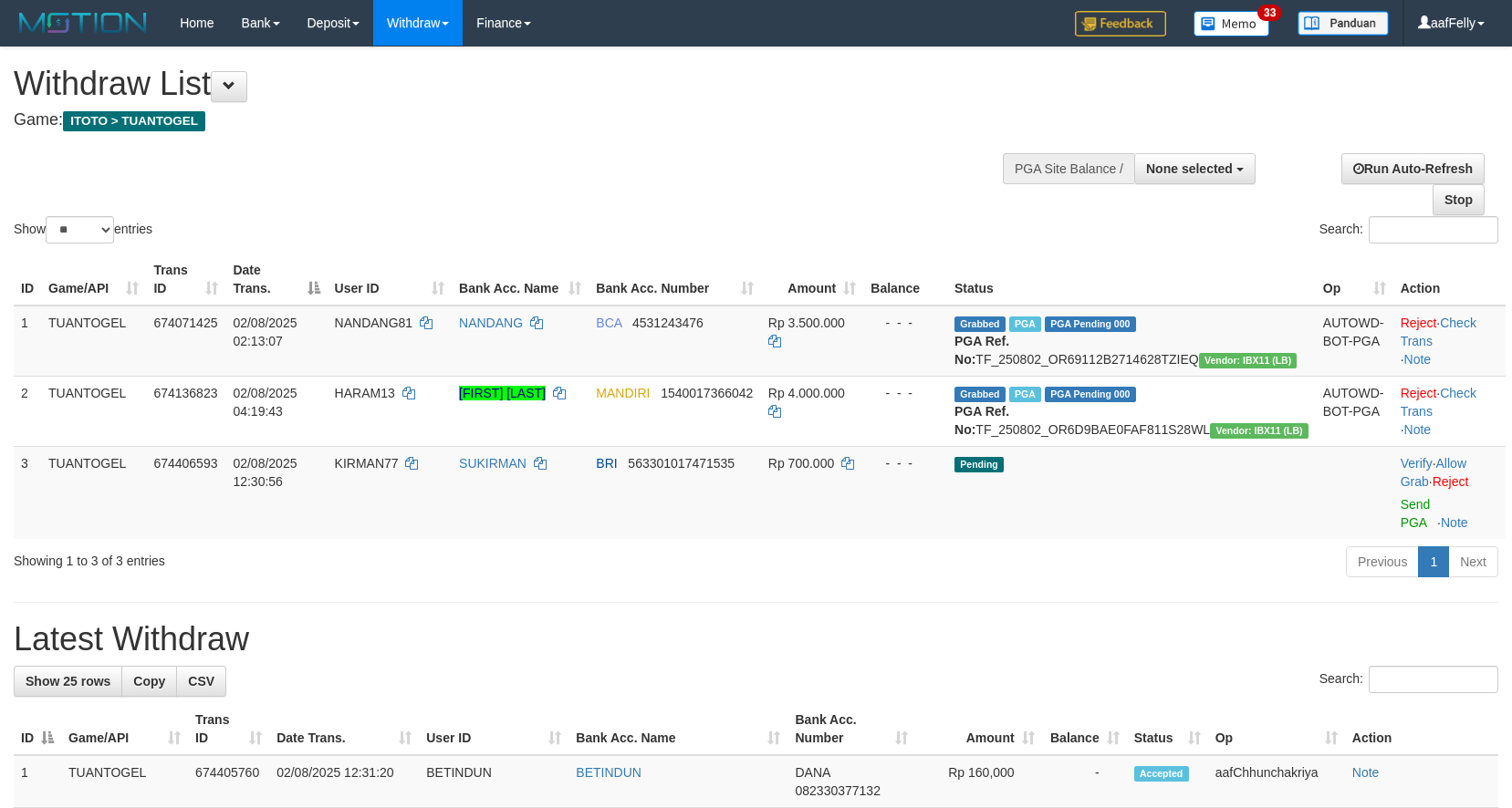 select 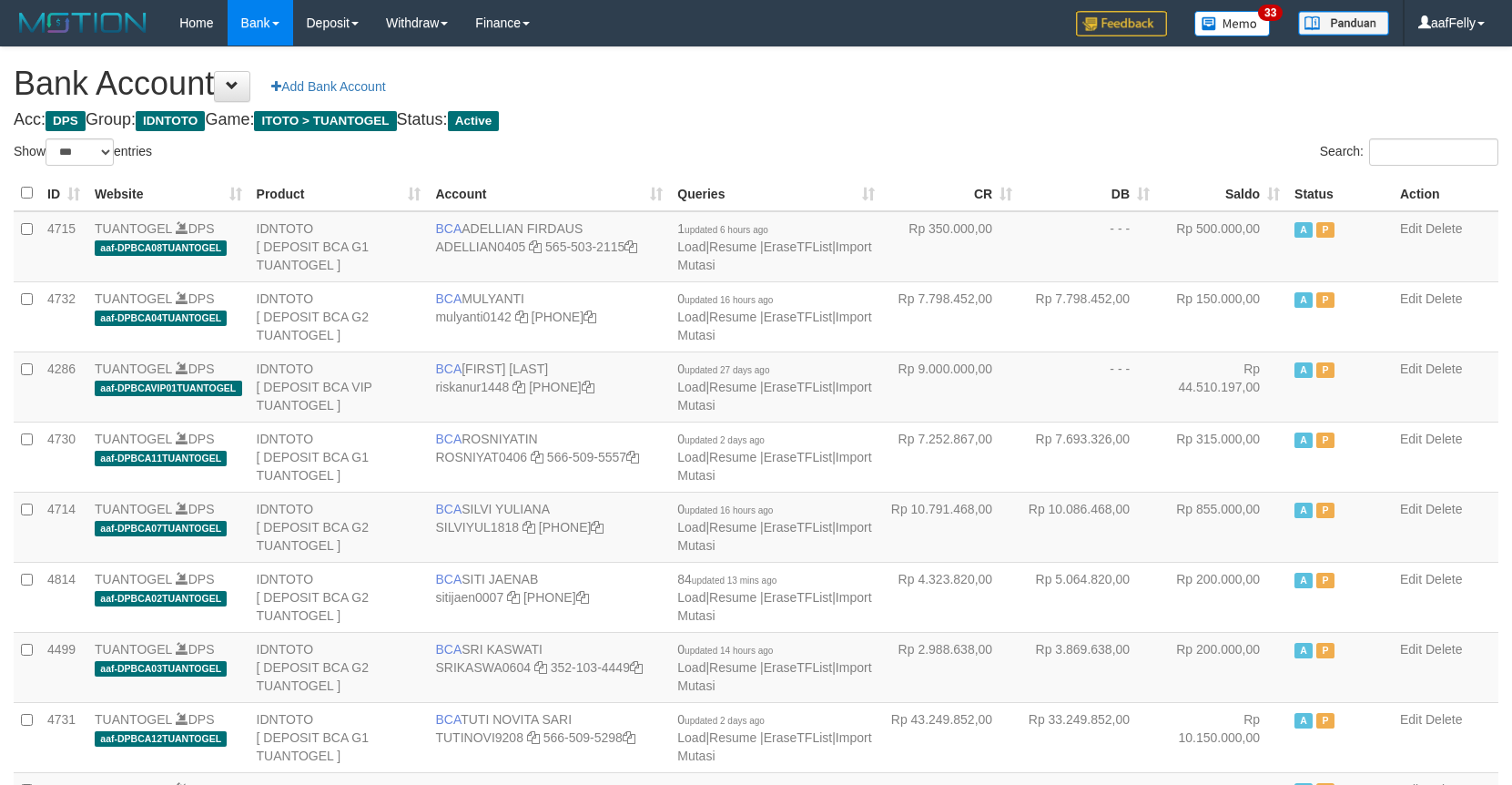 select on "***" 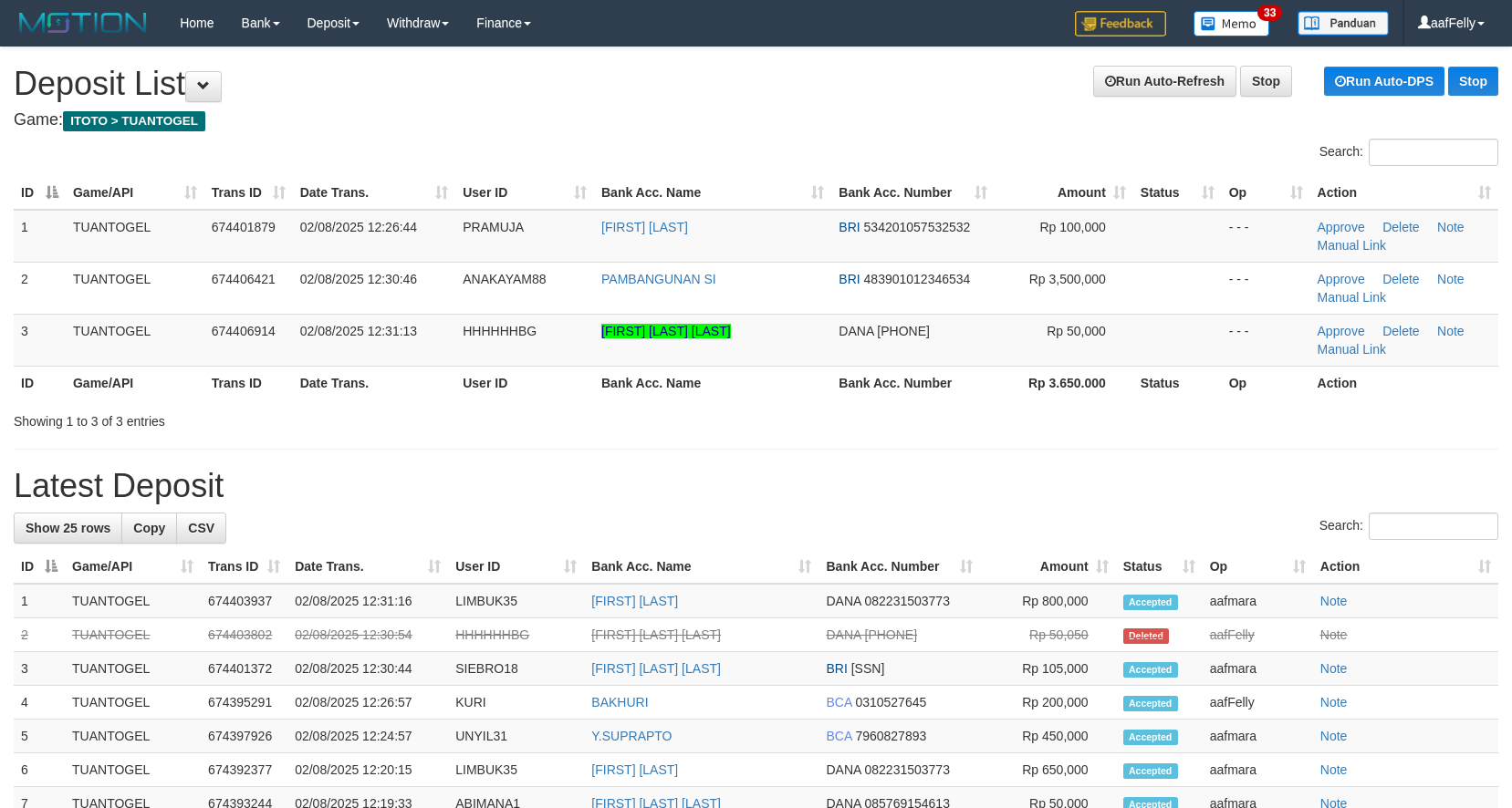 scroll, scrollTop: 0, scrollLeft: 0, axis: both 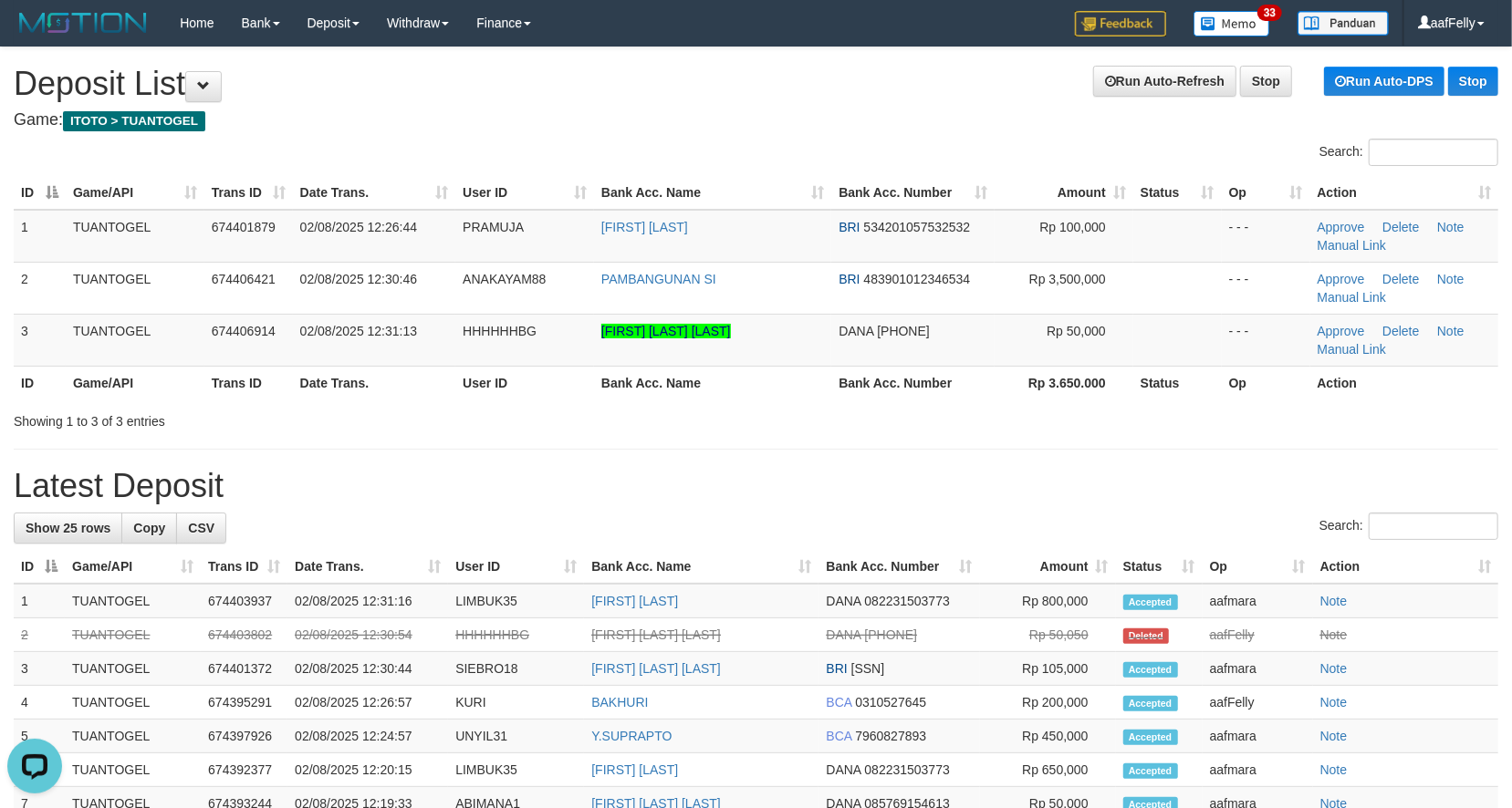 click on "Game:   ITOTO > TUANTOGEL" at bounding box center (756, 120) 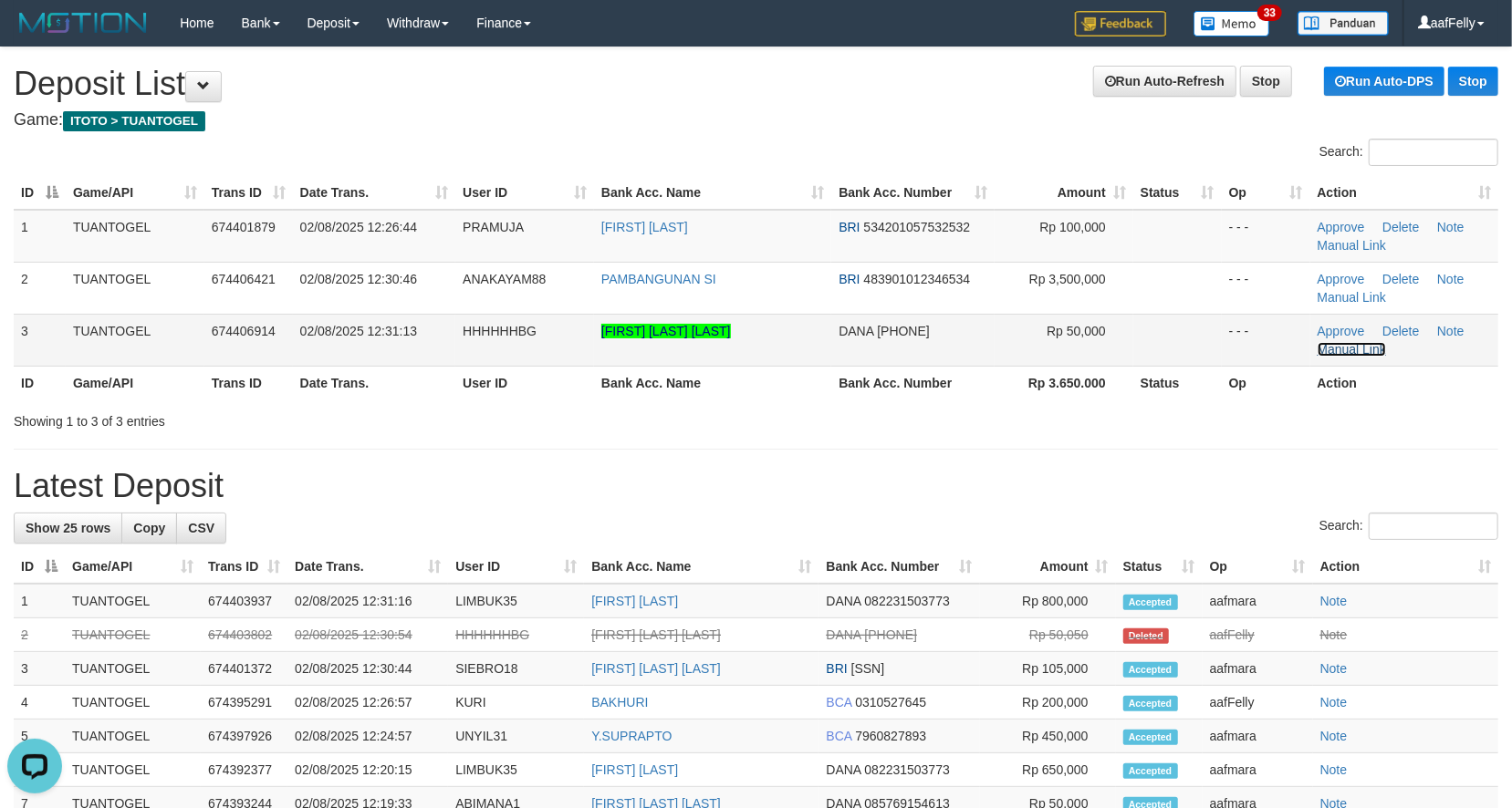 click on "Manual Link" at bounding box center [1352, 349] 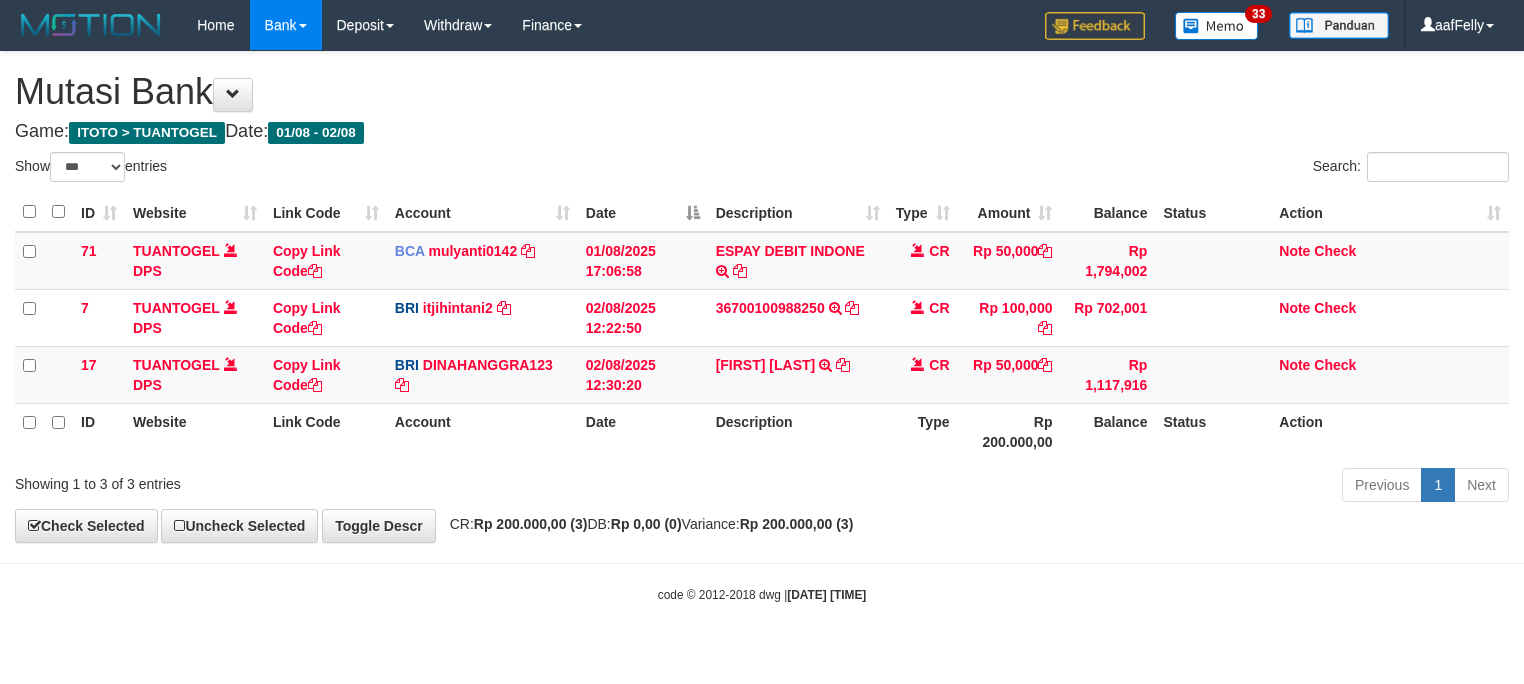 select on "***" 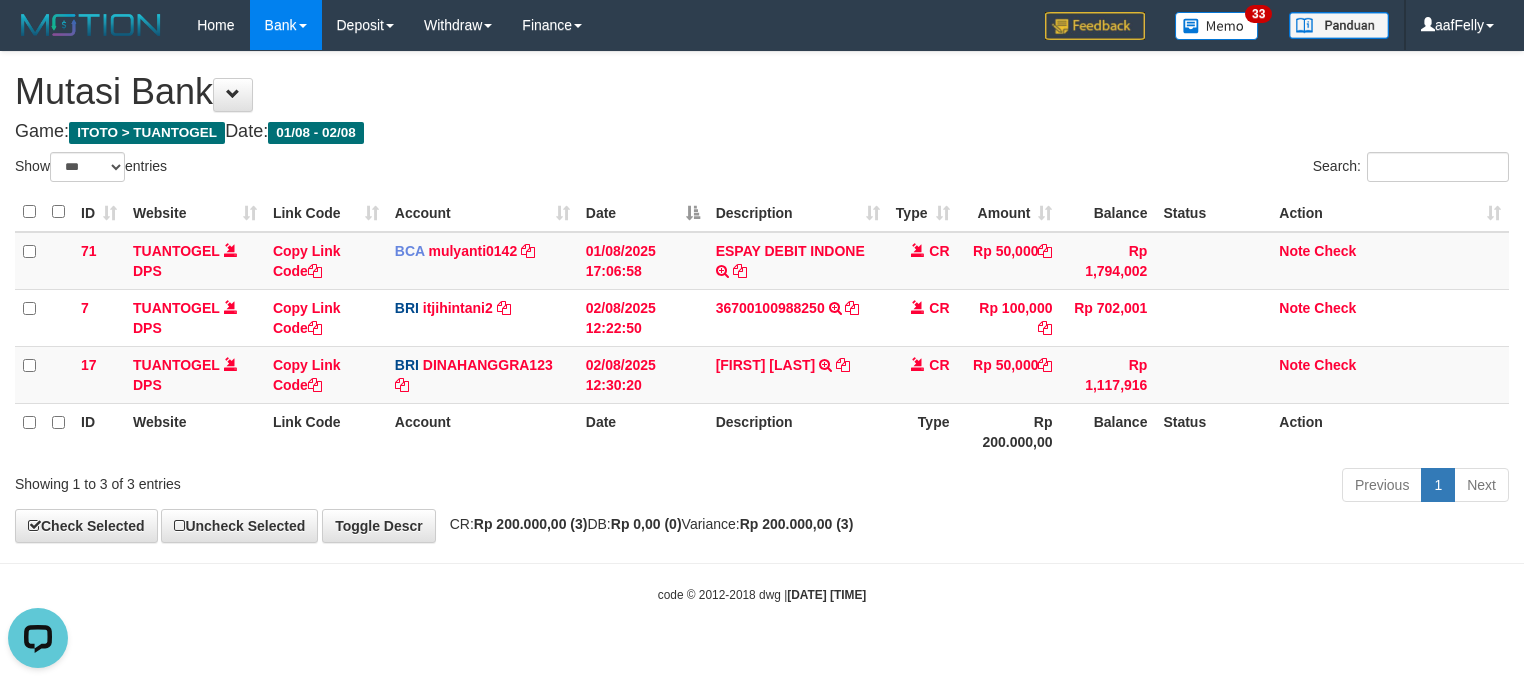 scroll, scrollTop: 0, scrollLeft: 0, axis: both 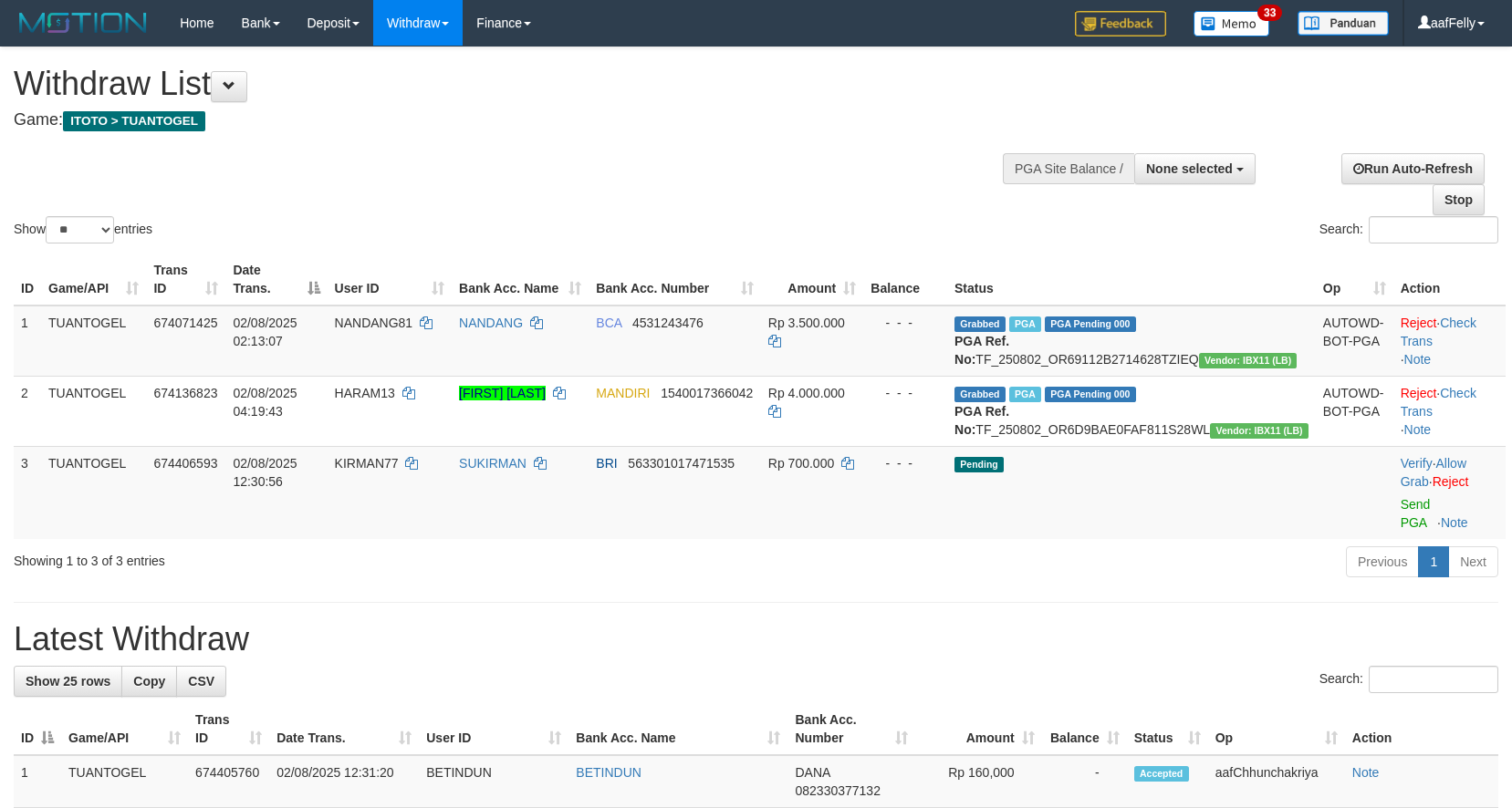 select 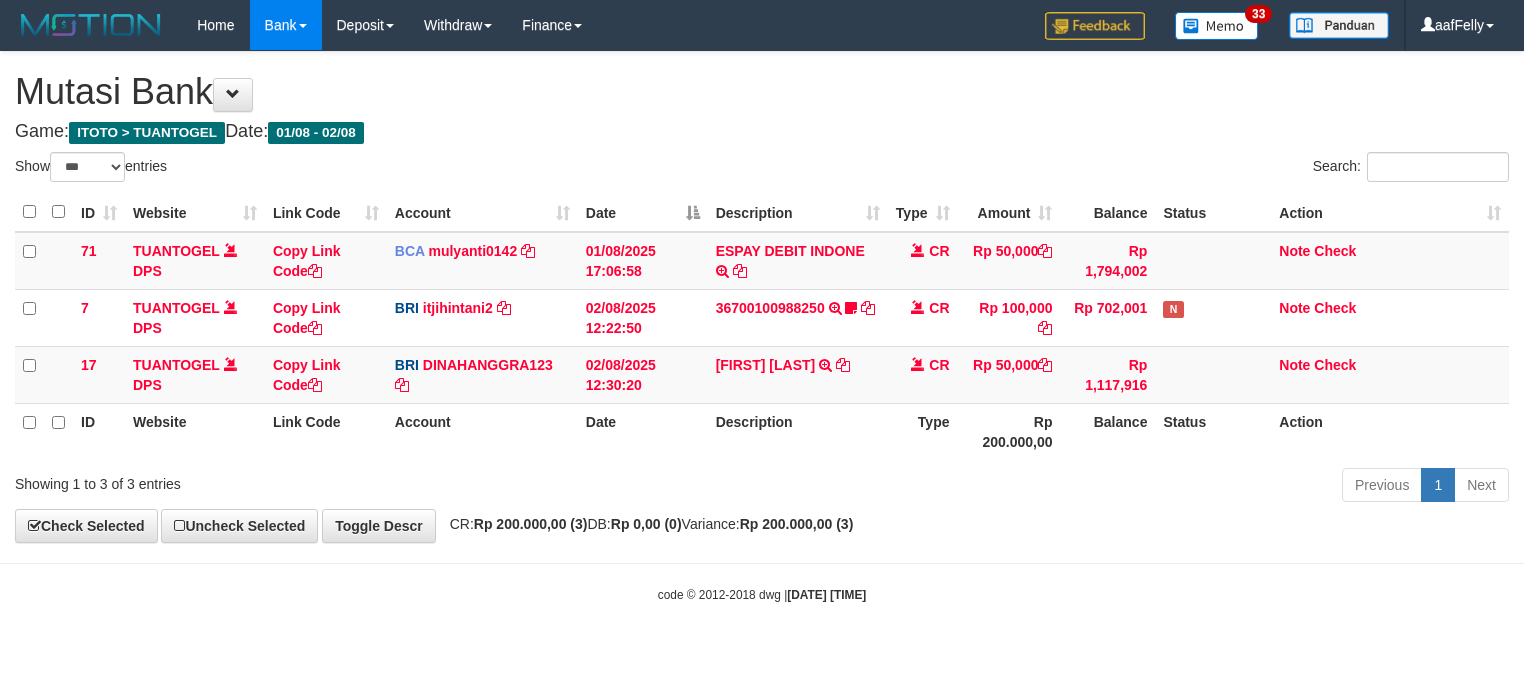 select on "***" 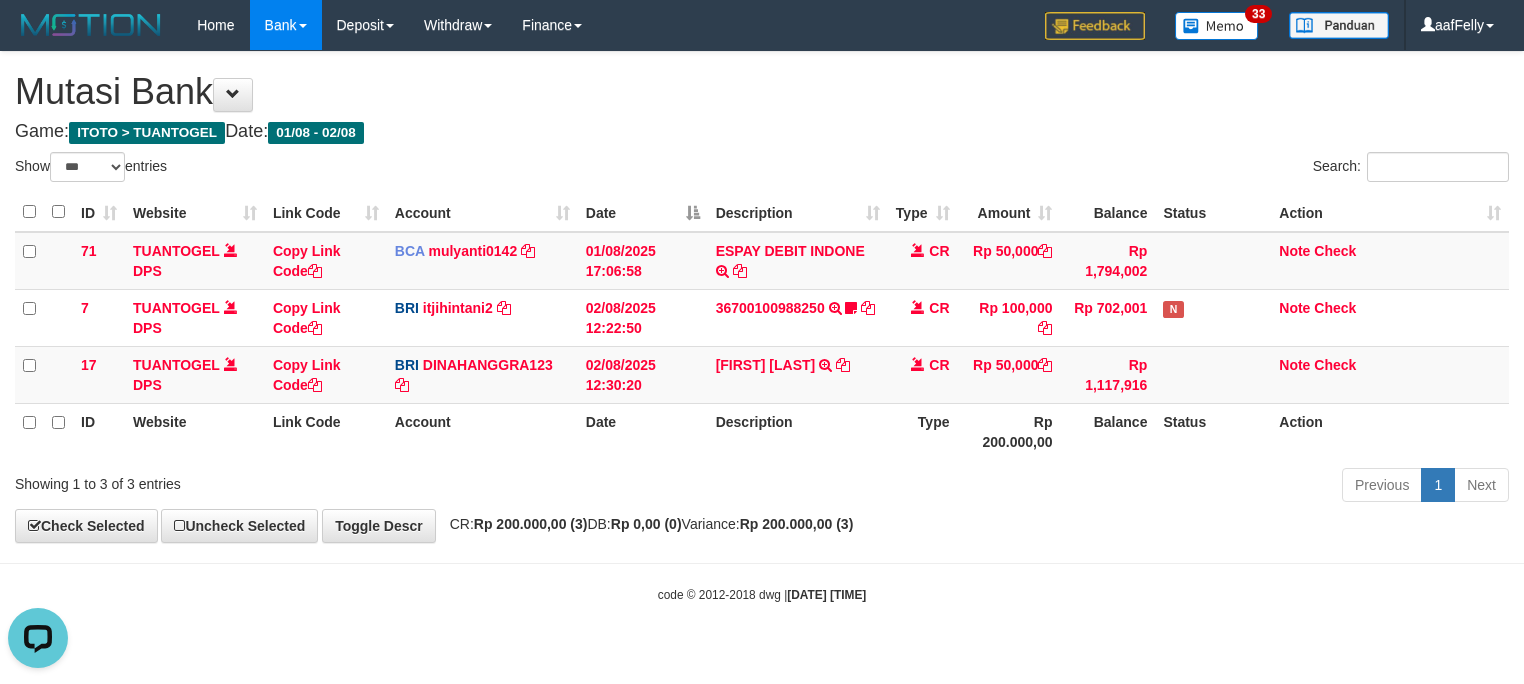 scroll, scrollTop: 0, scrollLeft: 0, axis: both 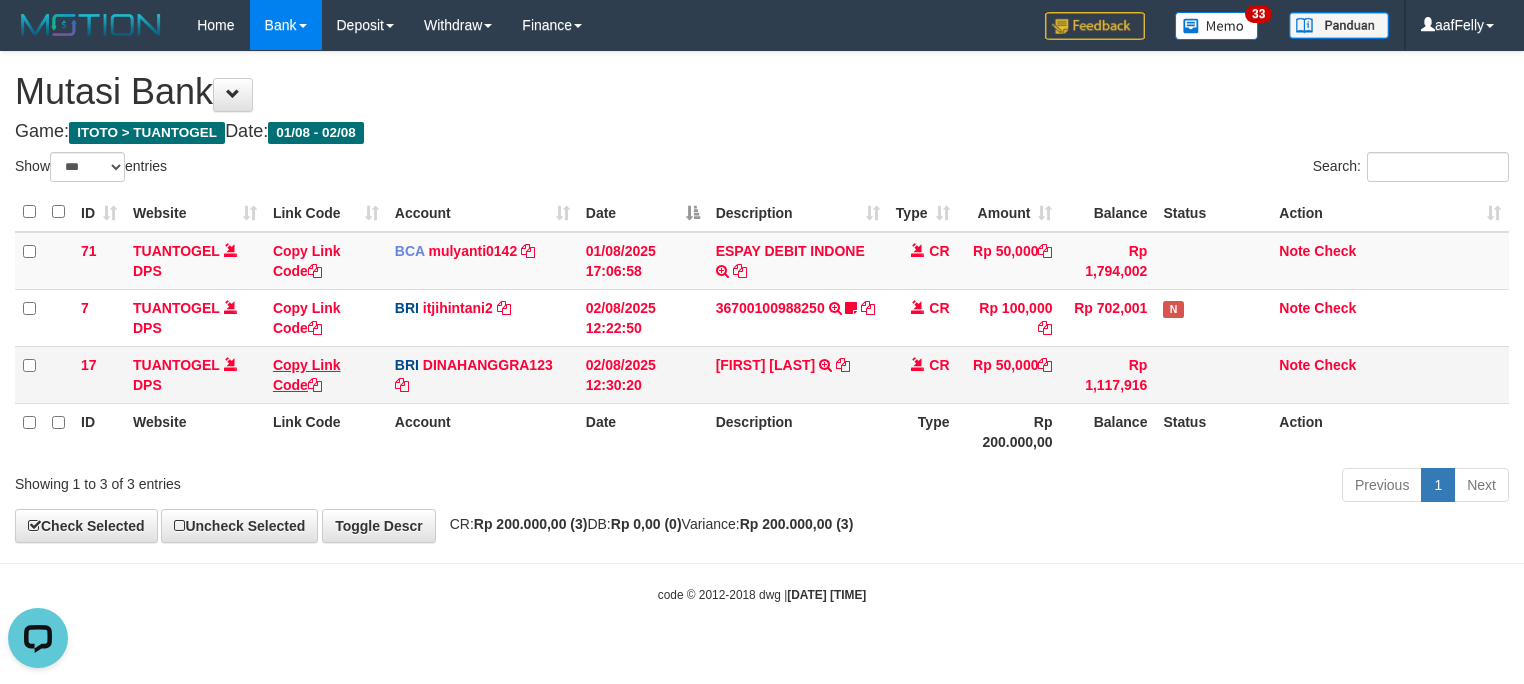 drag, startPoint x: 268, startPoint y: 370, endPoint x: 282, endPoint y: 372, distance: 14.142136 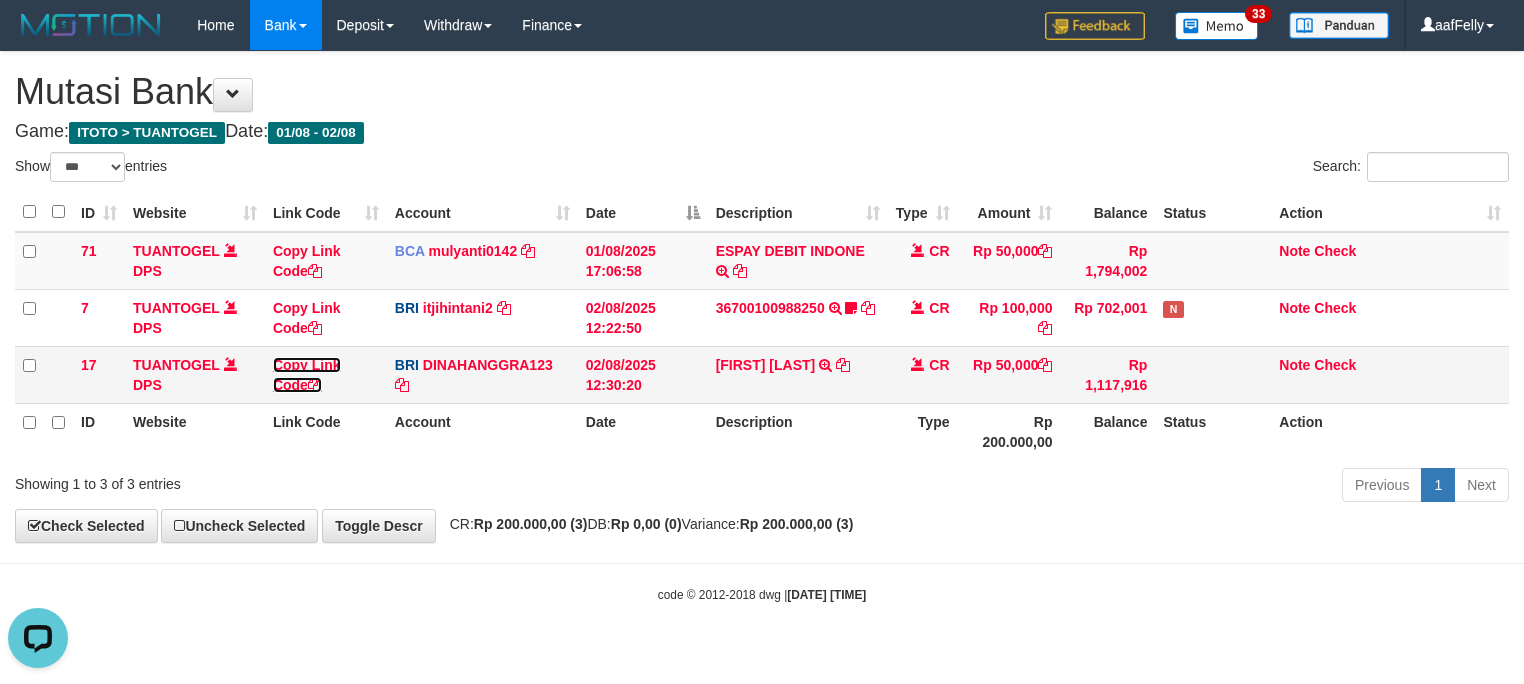 click on "Copy Link Code" at bounding box center [307, 375] 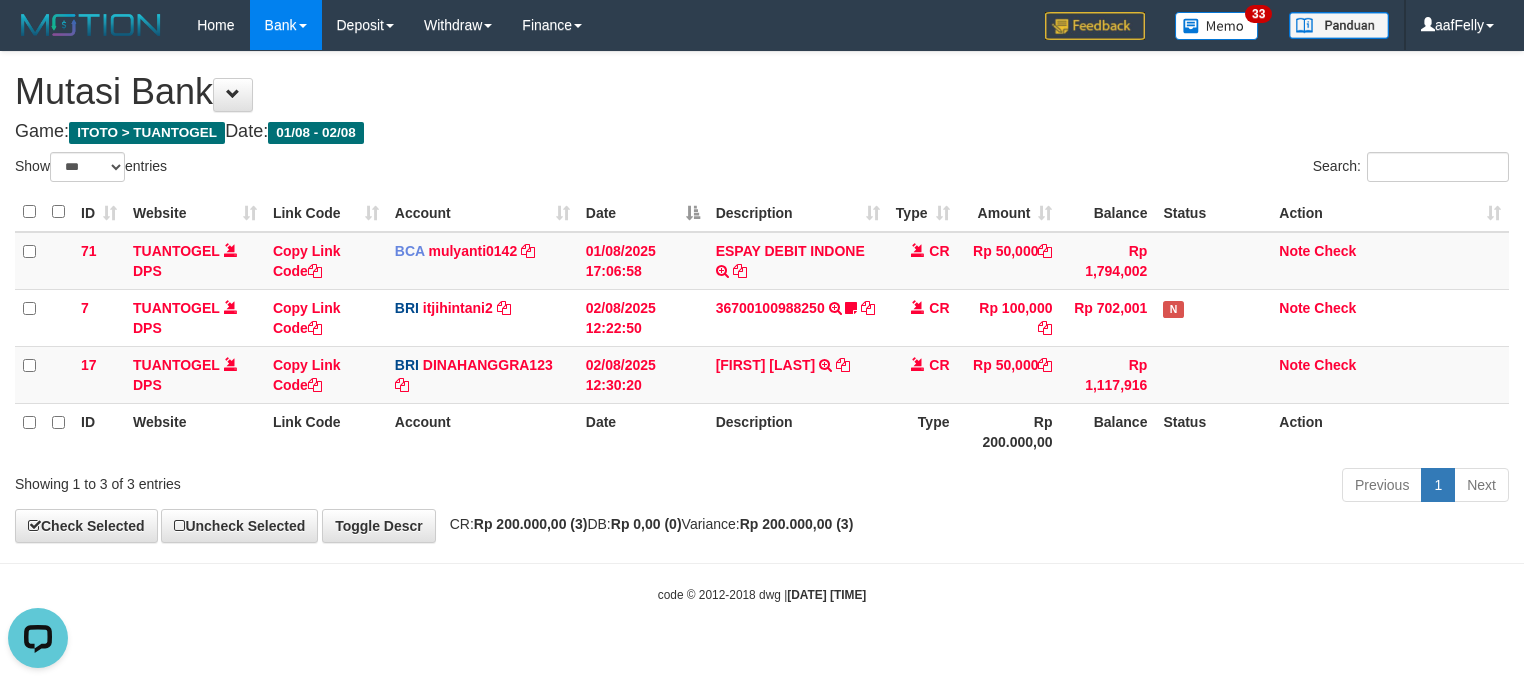 scroll, scrollTop: 252, scrollLeft: 0, axis: vertical 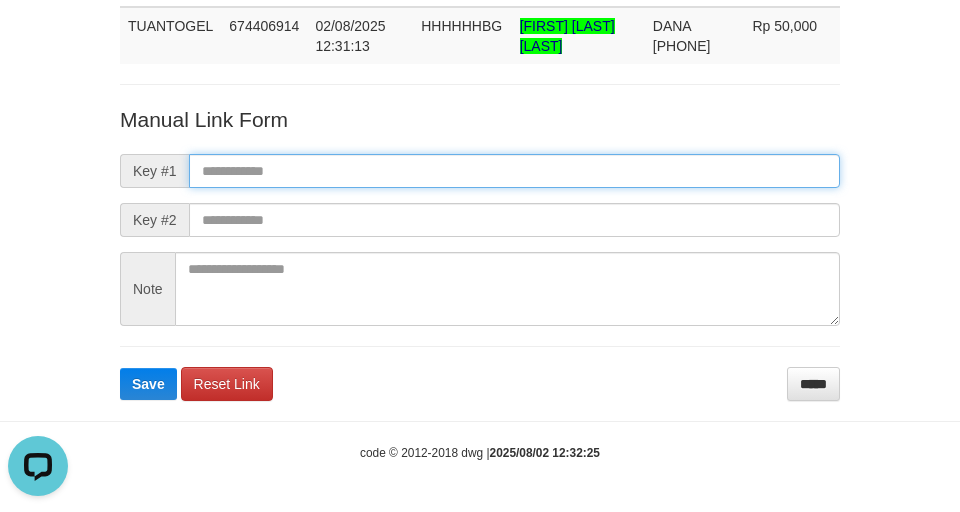 click at bounding box center [514, 171] 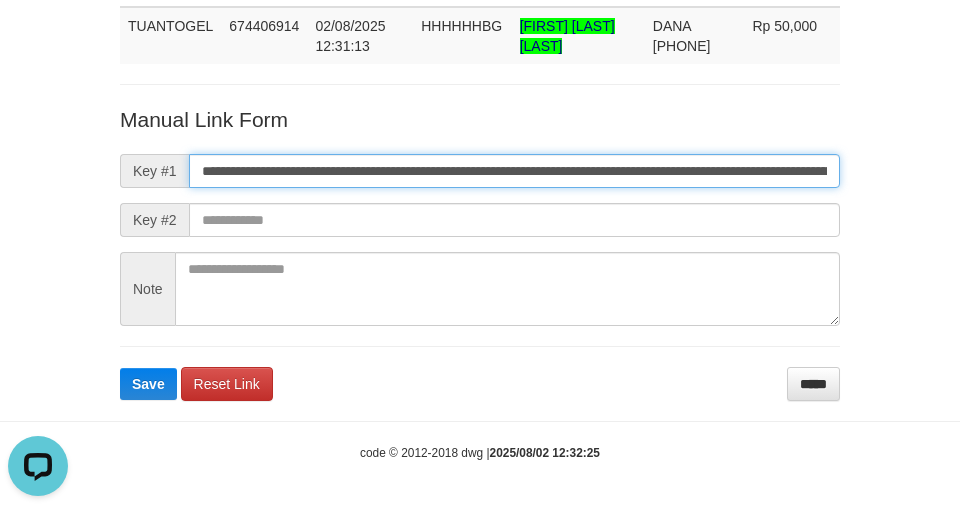 scroll, scrollTop: 0, scrollLeft: 1114, axis: horizontal 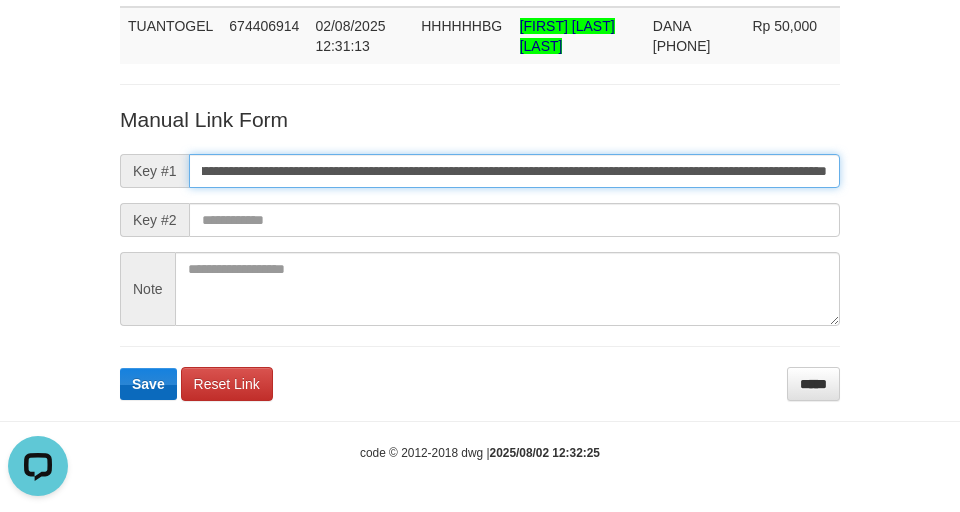 type on "**********" 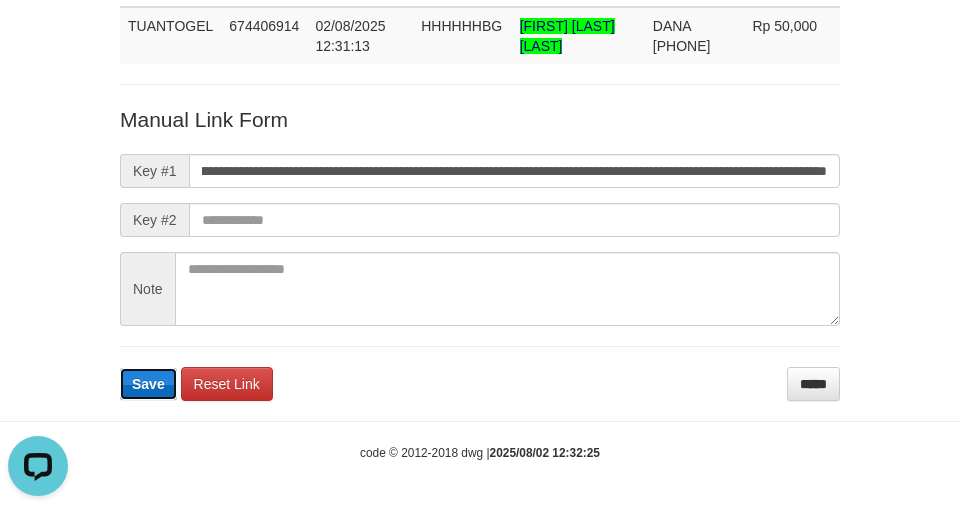 scroll, scrollTop: 0, scrollLeft: 0, axis: both 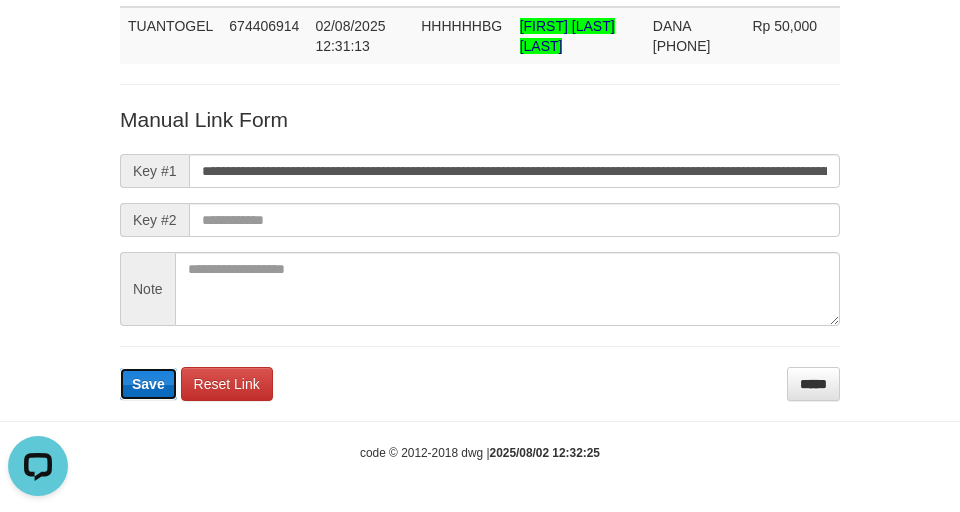 click on "Save" at bounding box center [148, 384] 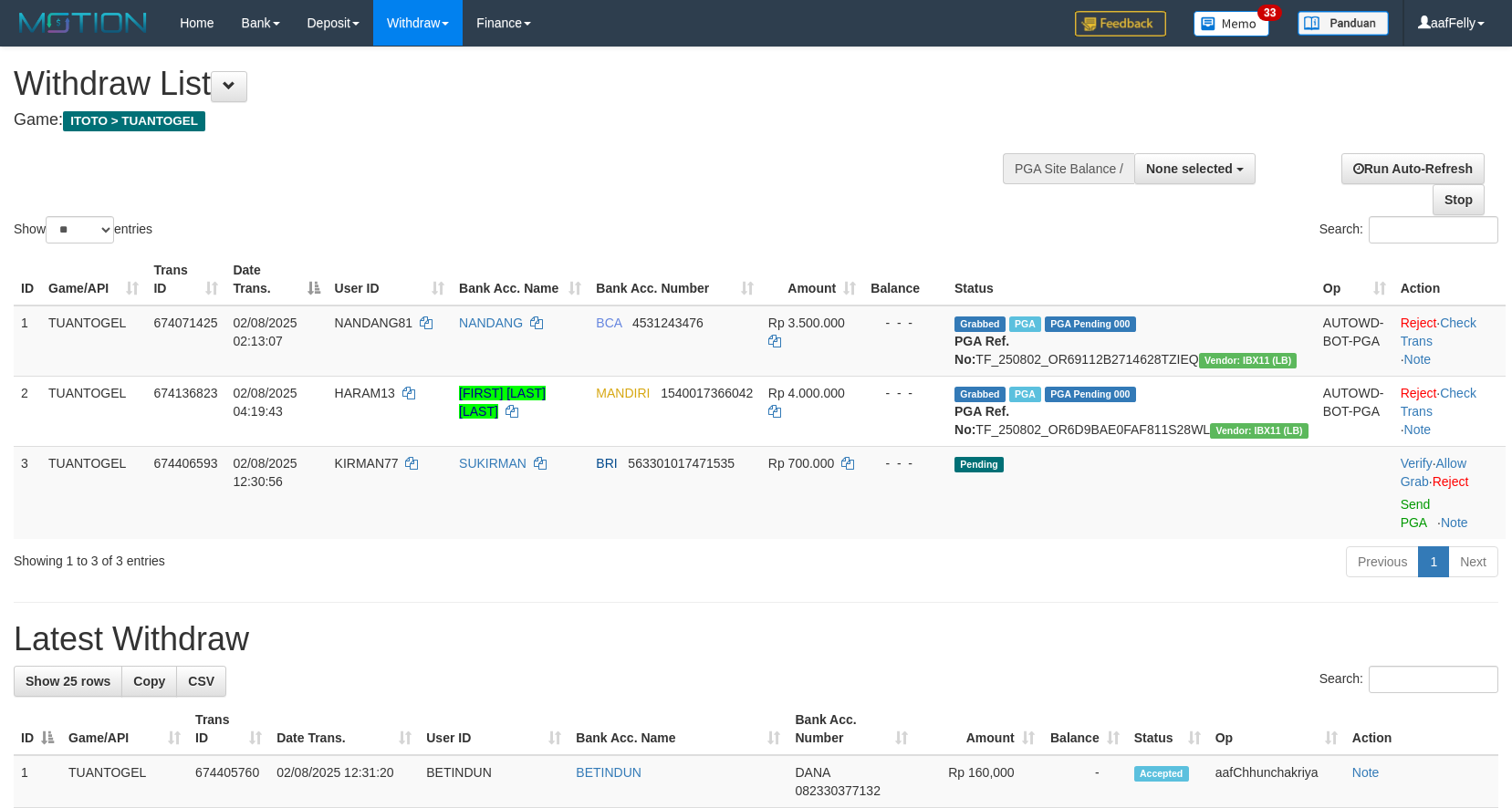 select 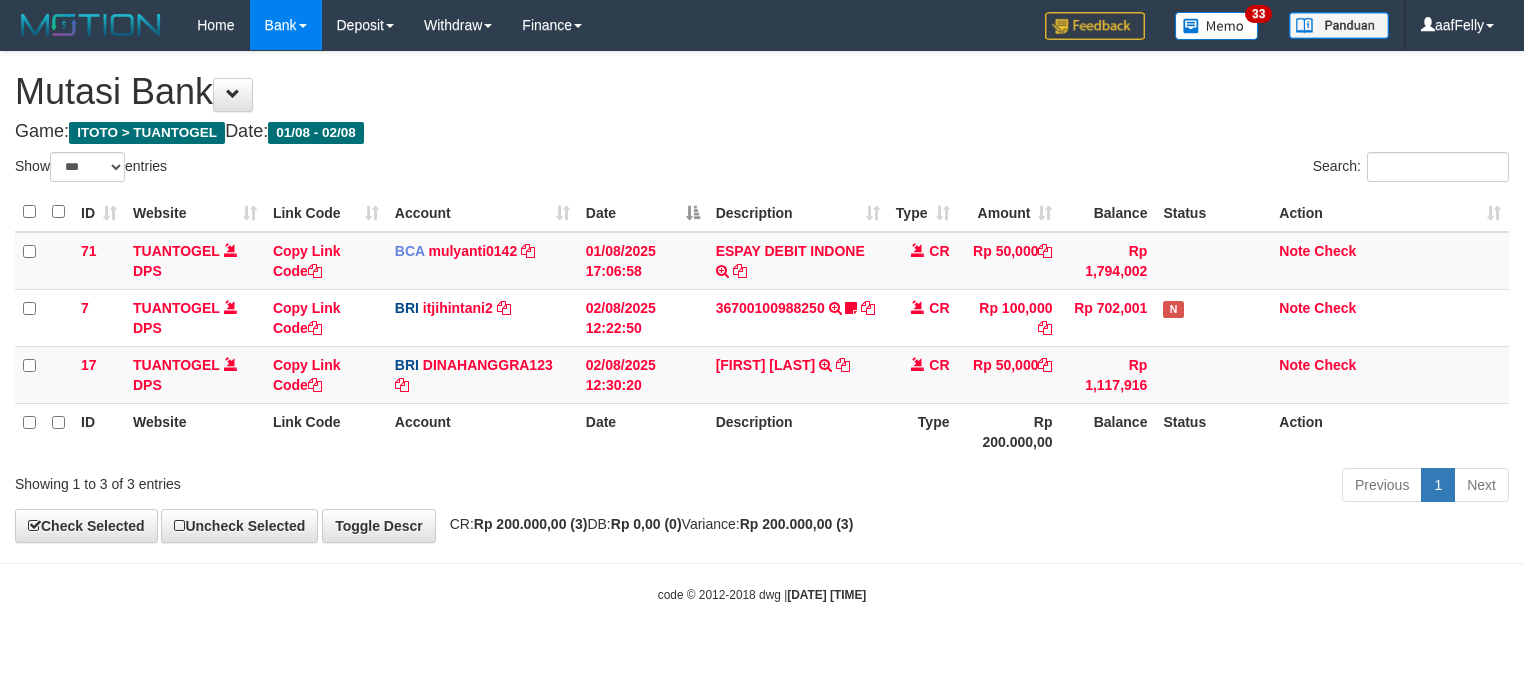 select on "***" 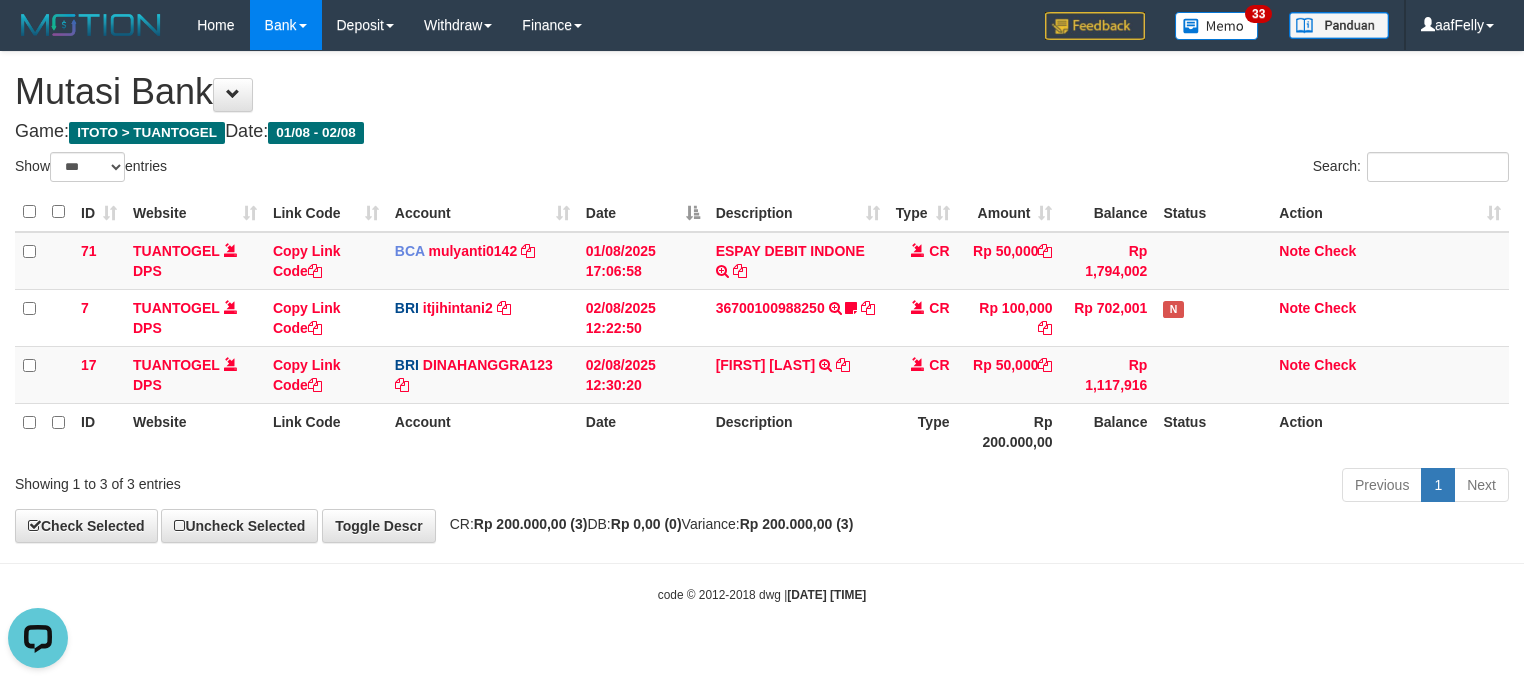 scroll, scrollTop: 0, scrollLeft: 0, axis: both 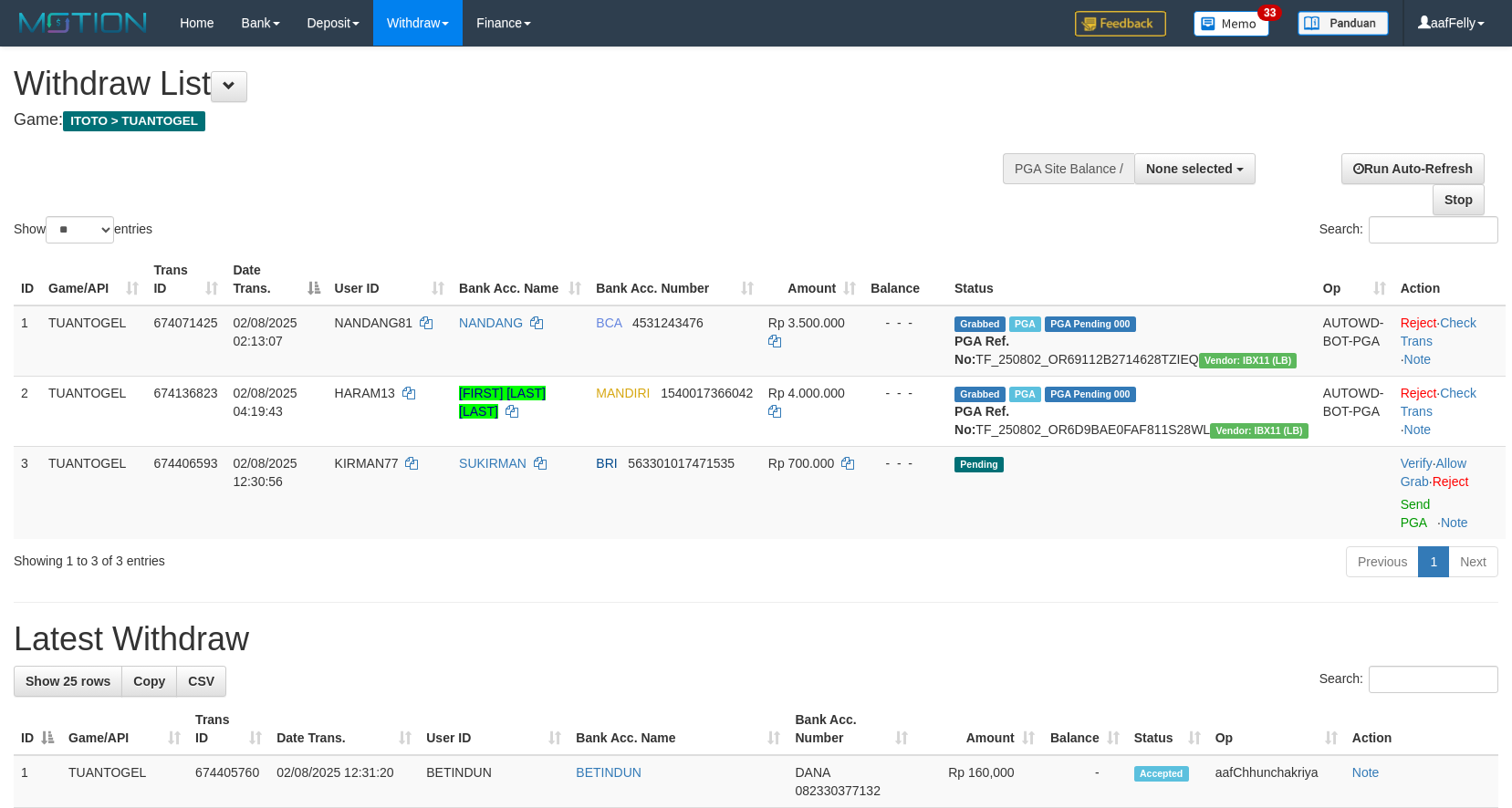 select 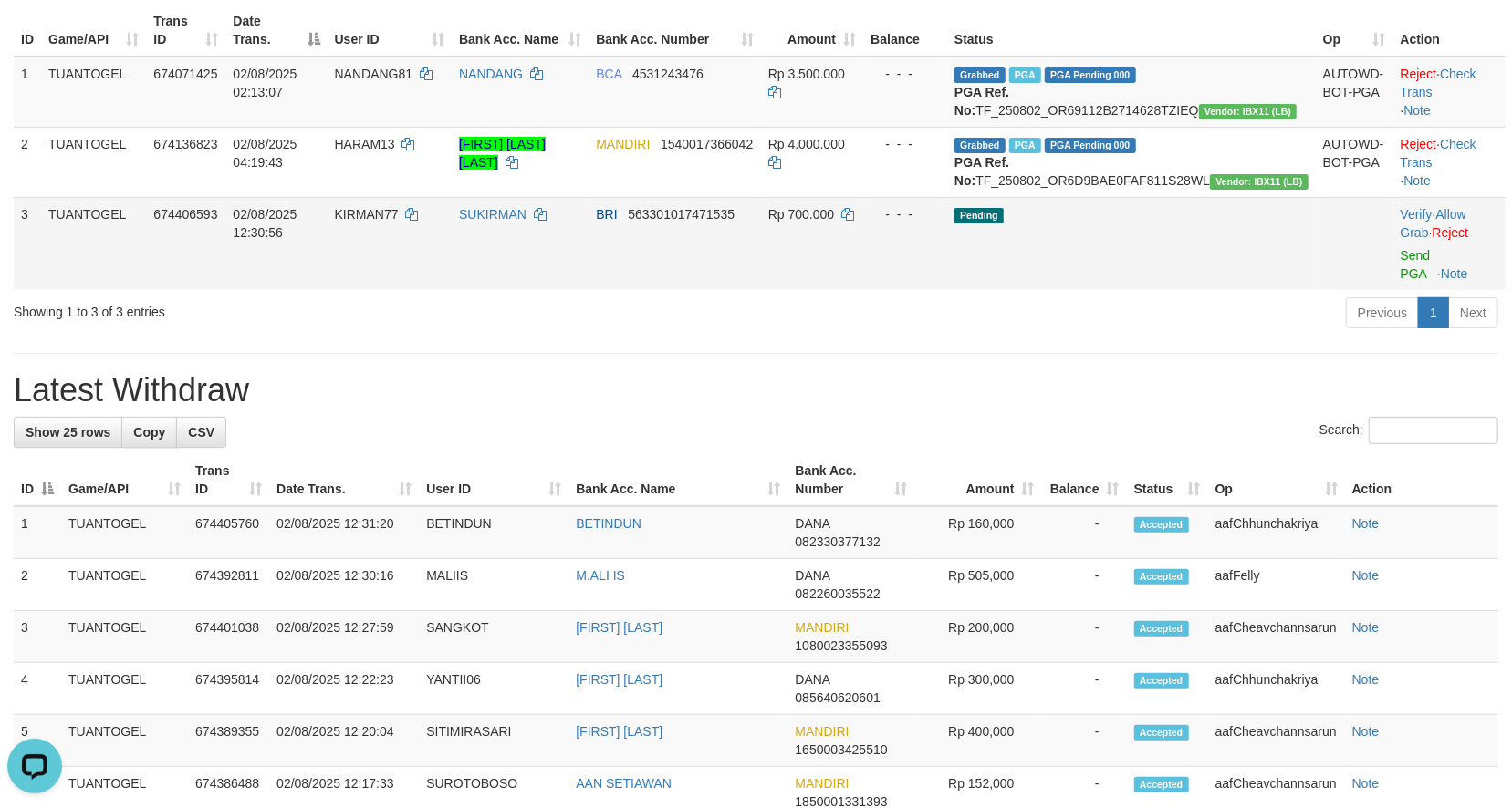 scroll, scrollTop: 0, scrollLeft: 0, axis: both 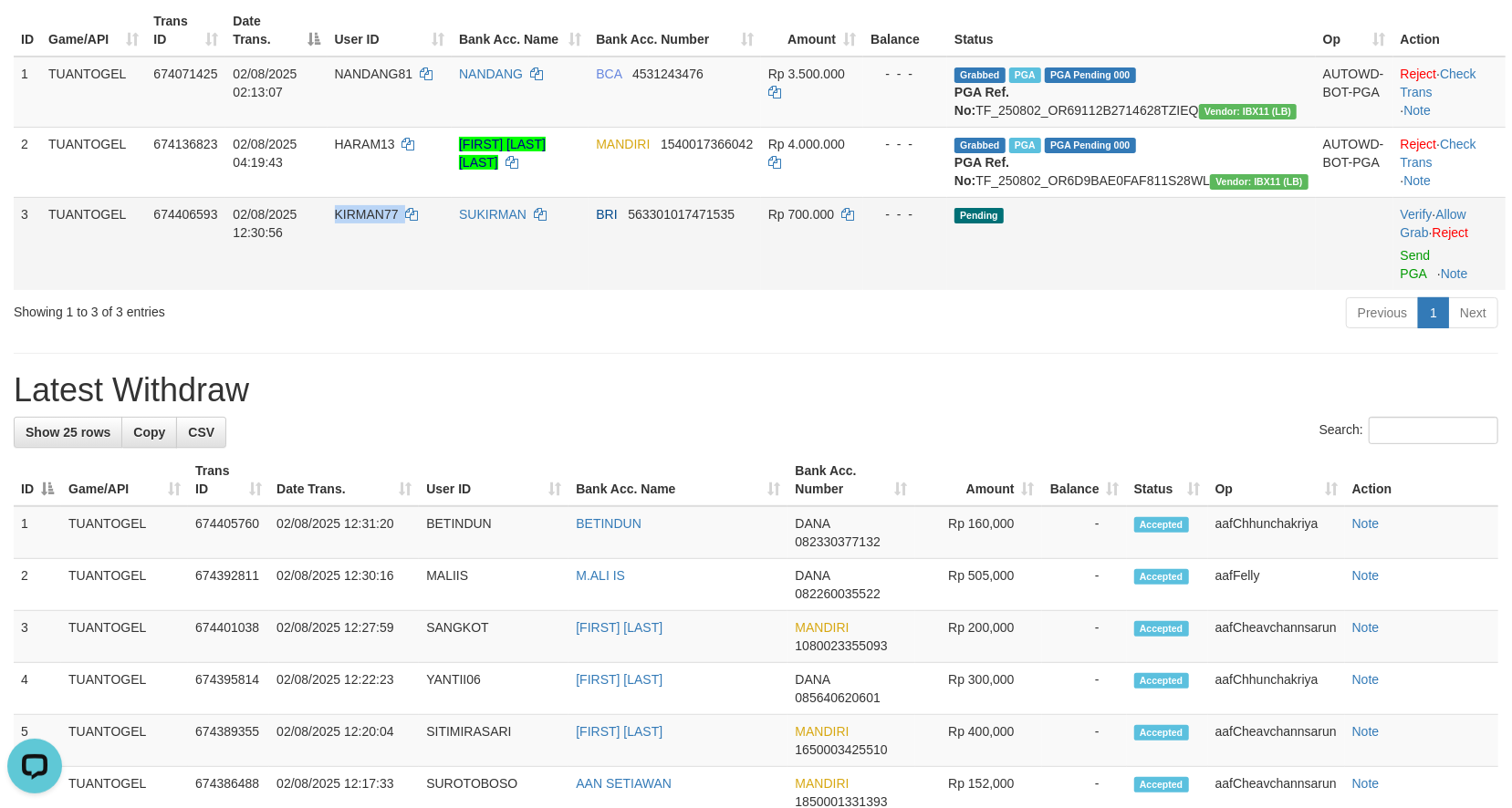 click on "KIRMAN77" at bounding box center [367, 214] 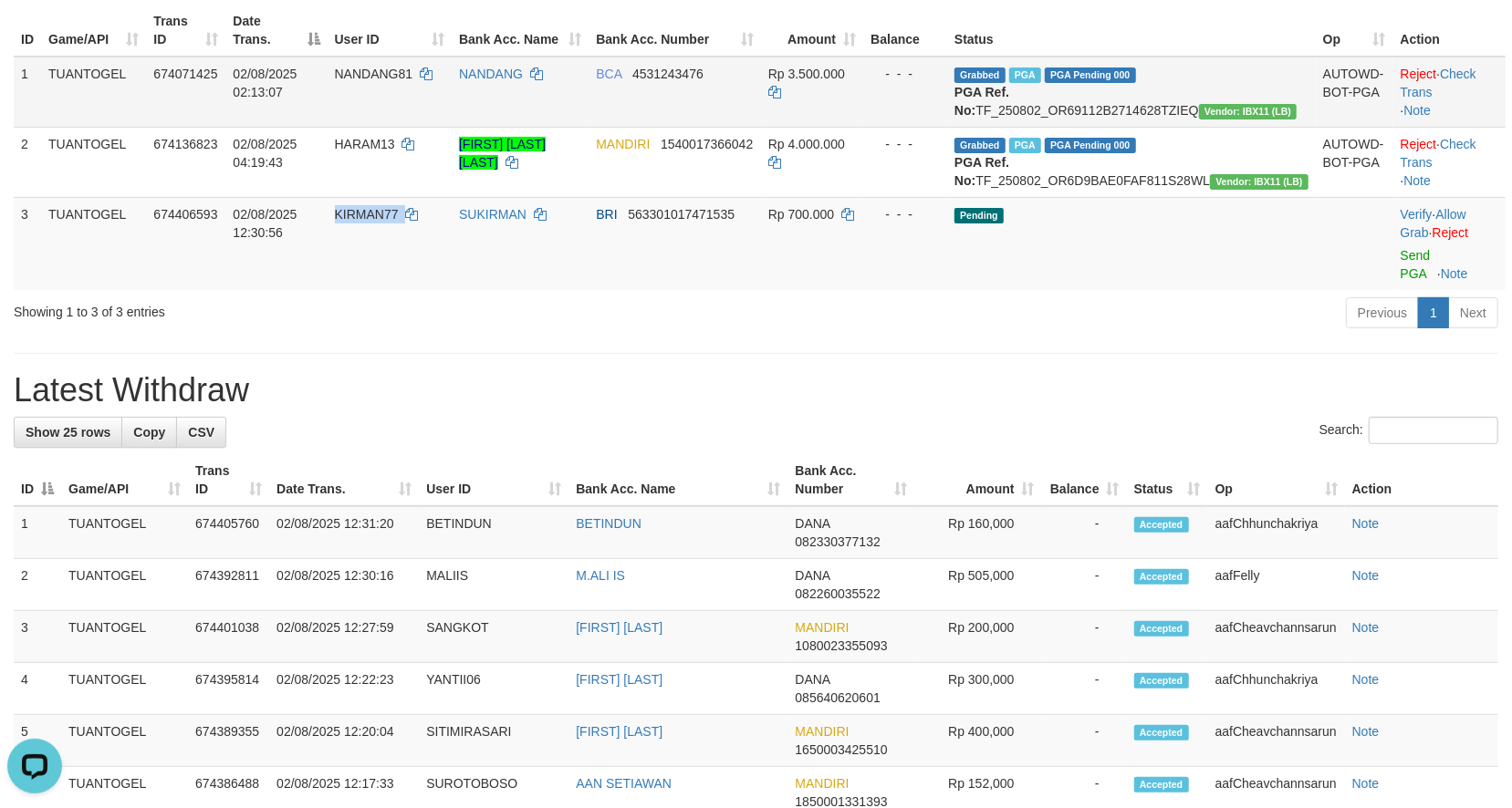 copy on "KIRMAN77" 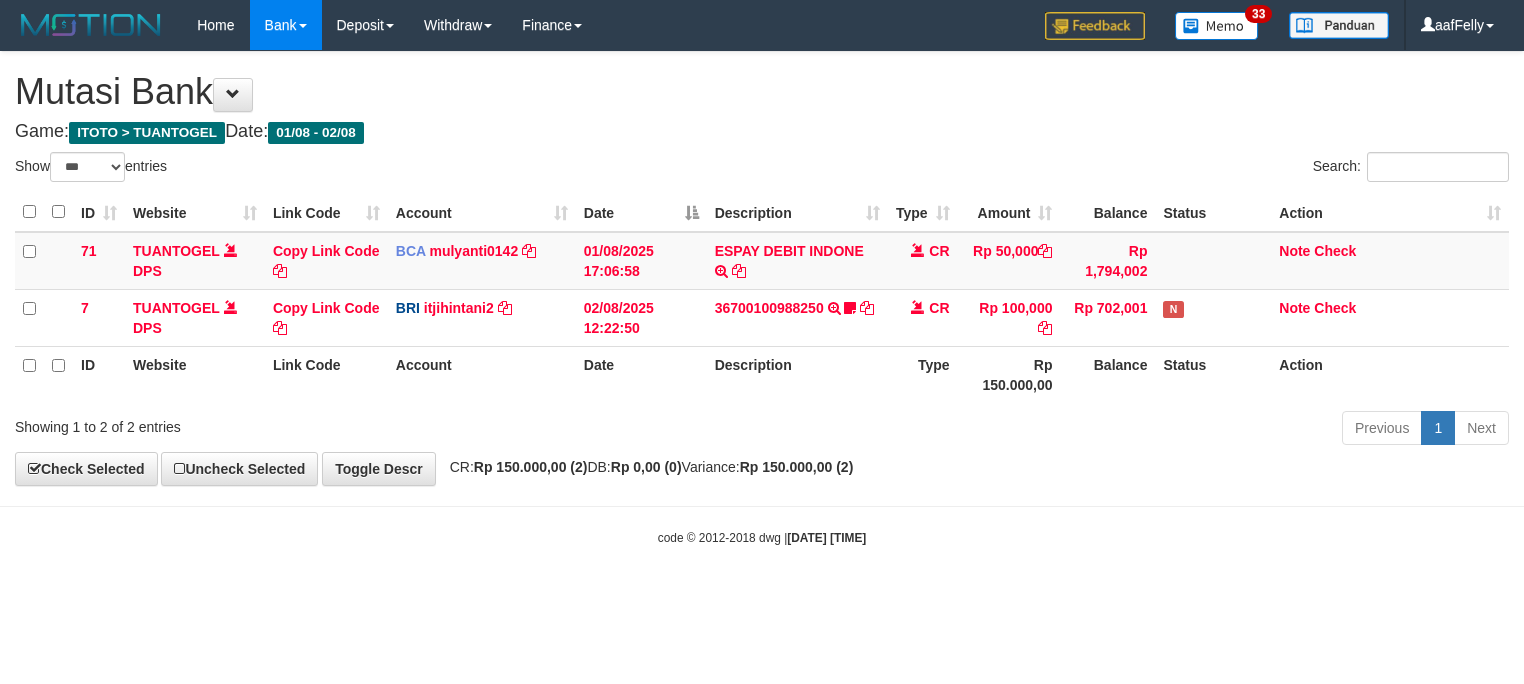 select on "***" 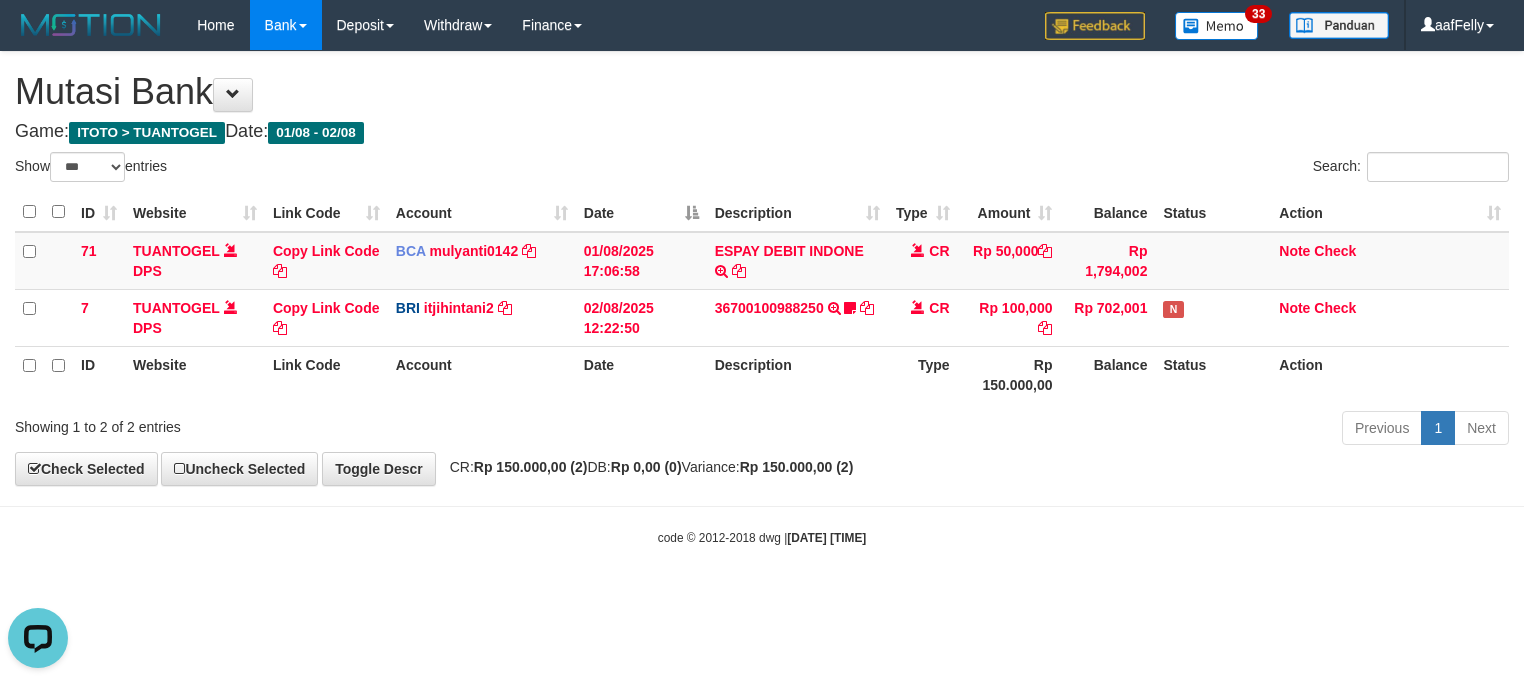 scroll, scrollTop: 0, scrollLeft: 0, axis: both 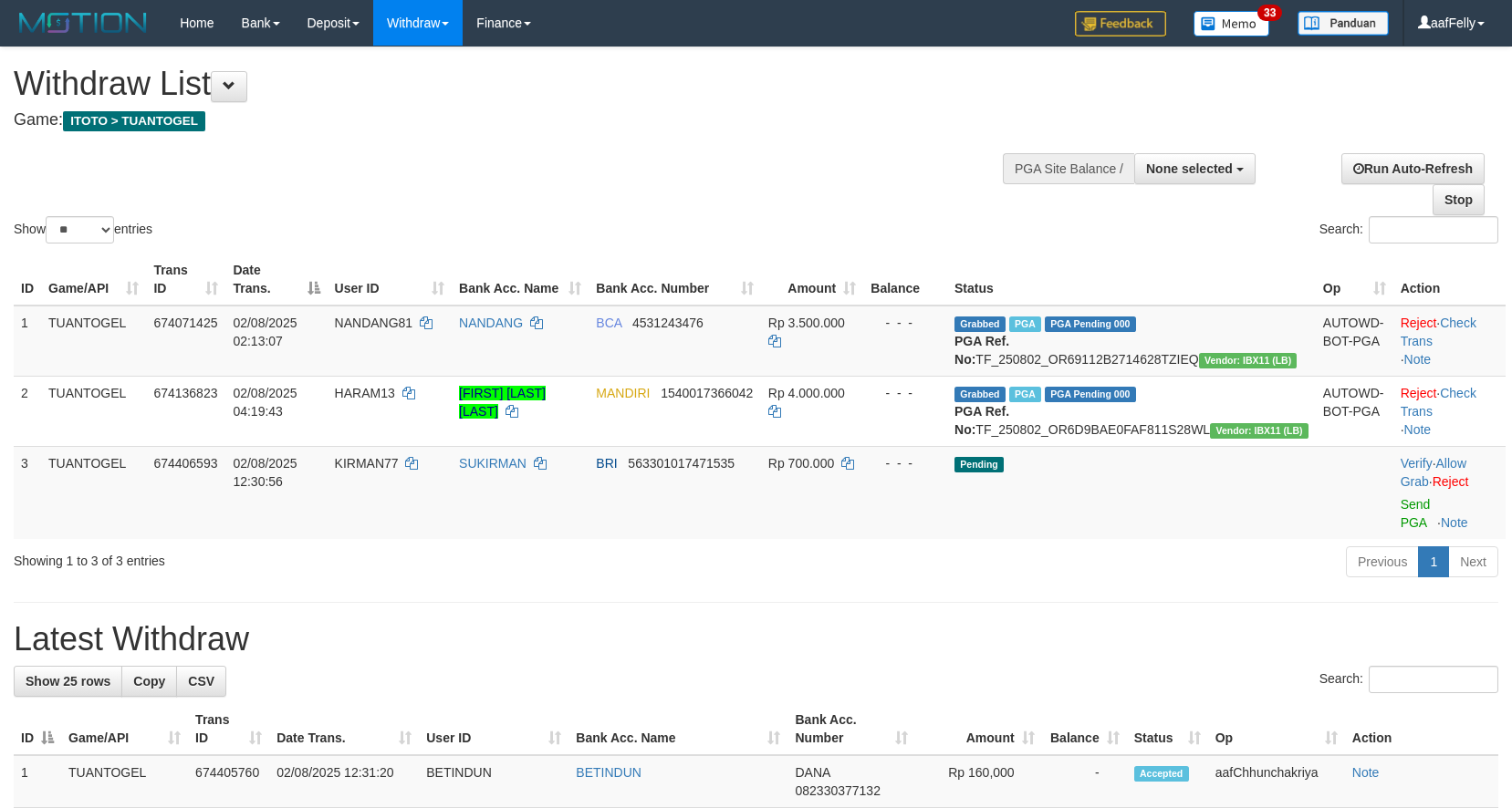 select 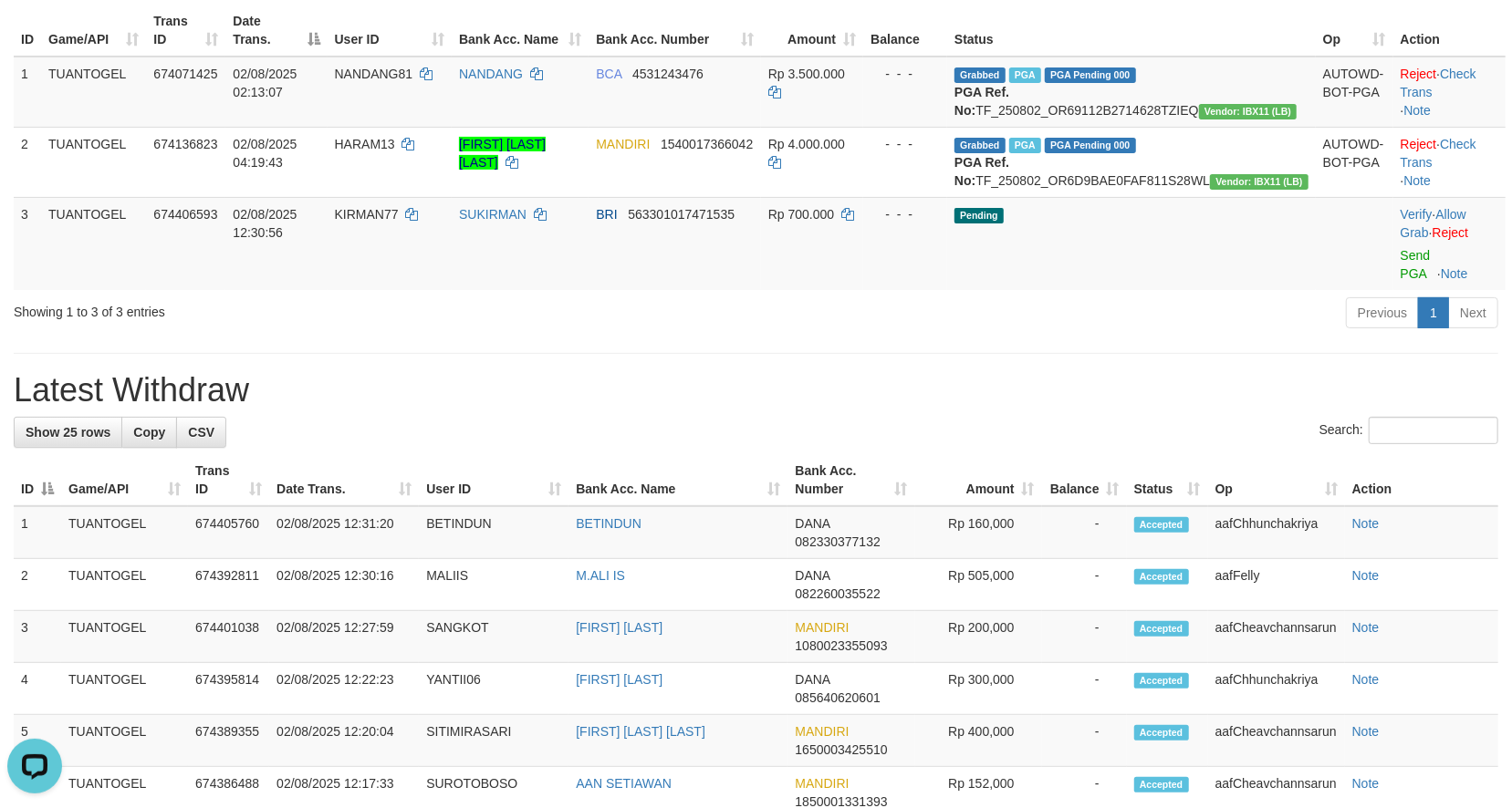 scroll, scrollTop: 0, scrollLeft: 0, axis: both 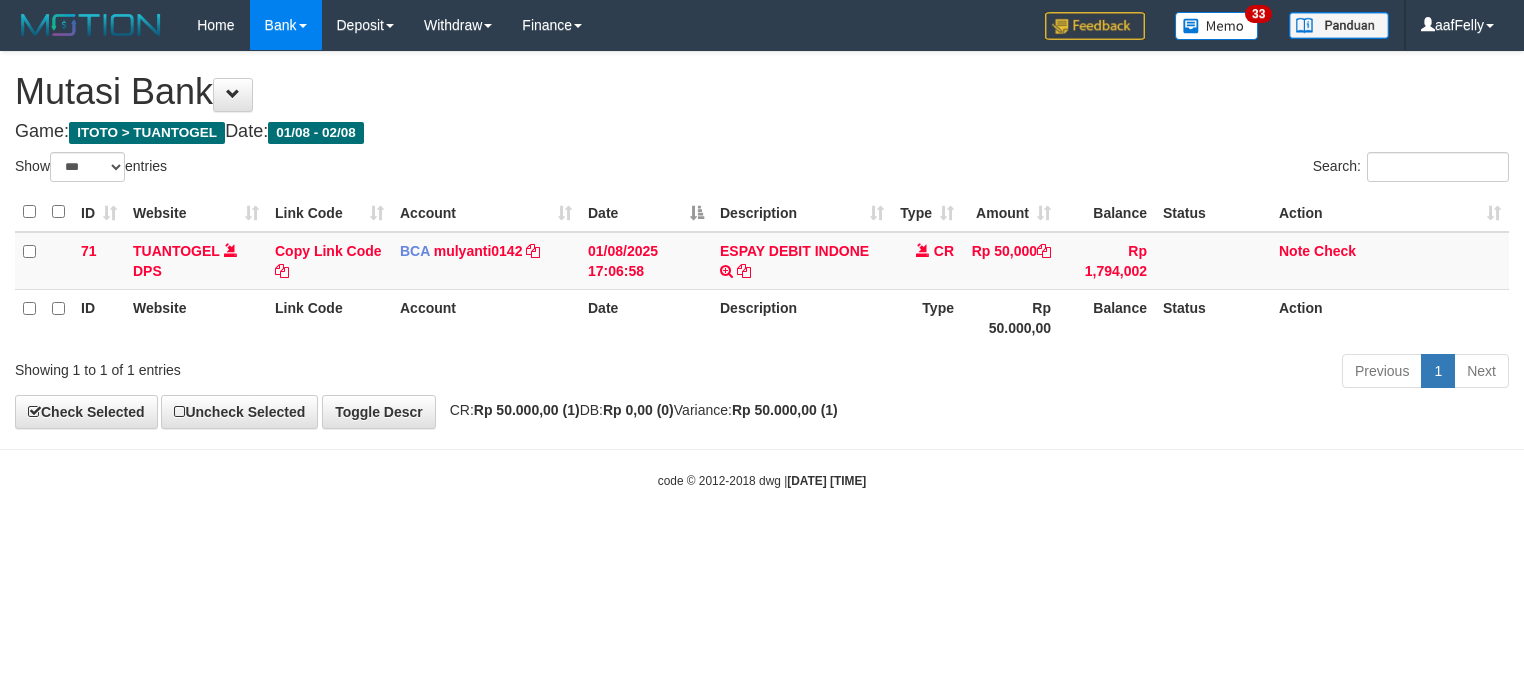 select on "***" 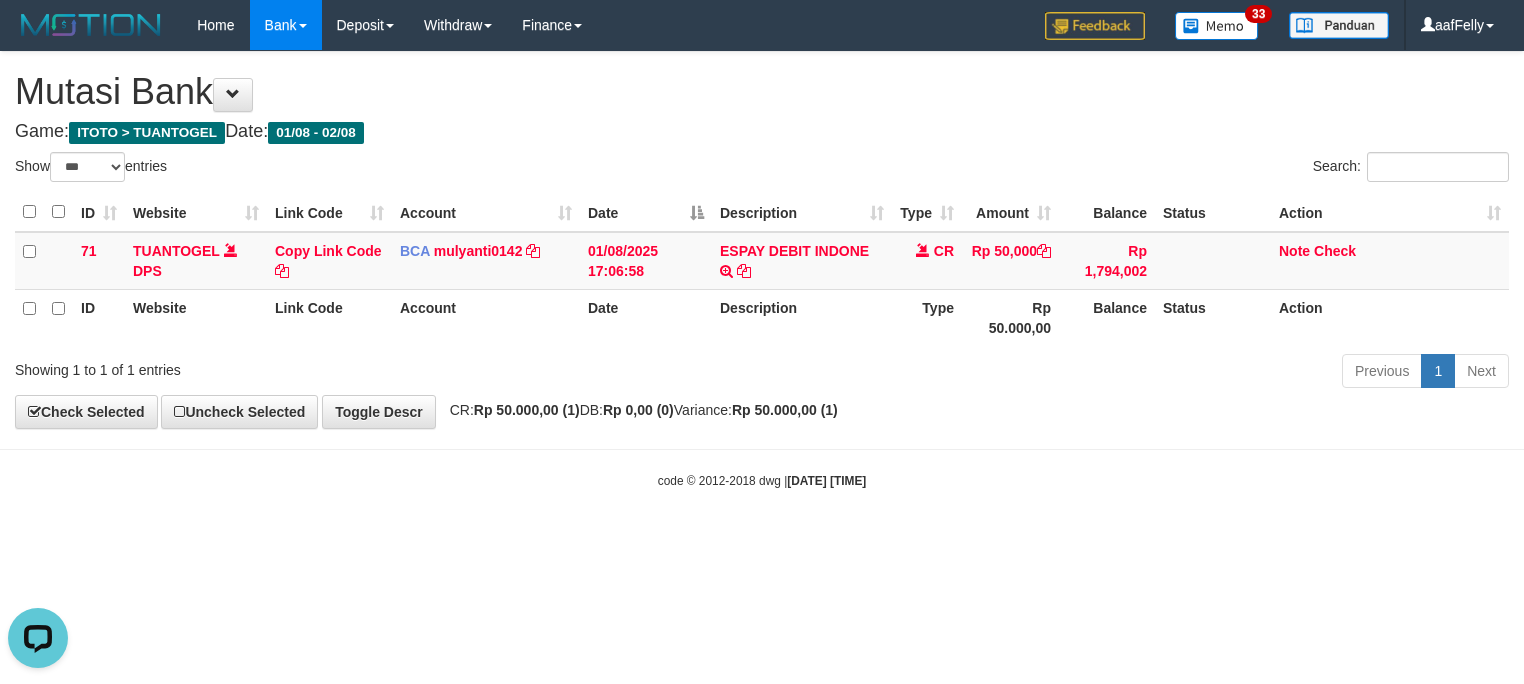 scroll, scrollTop: 0, scrollLeft: 0, axis: both 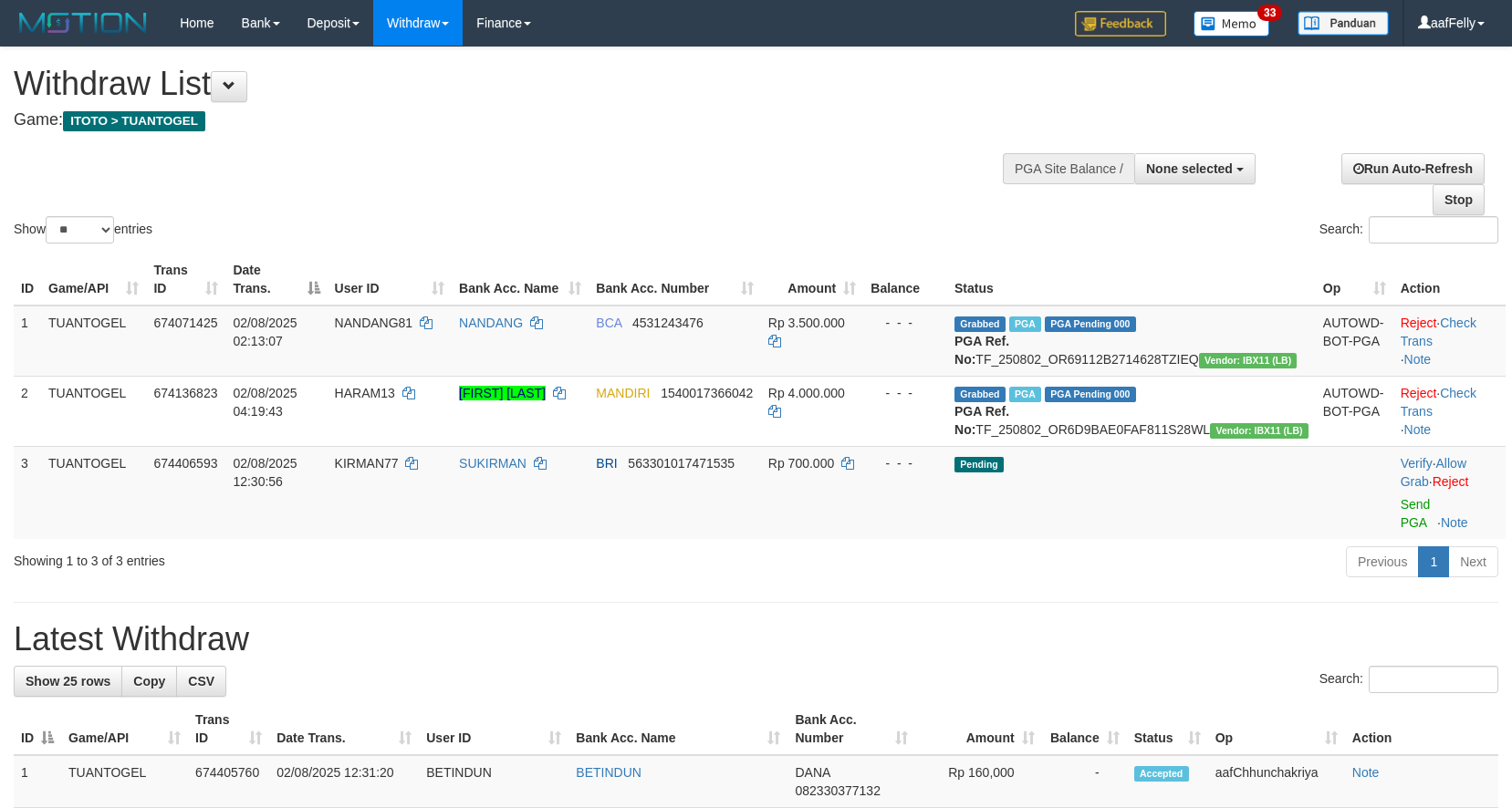 select 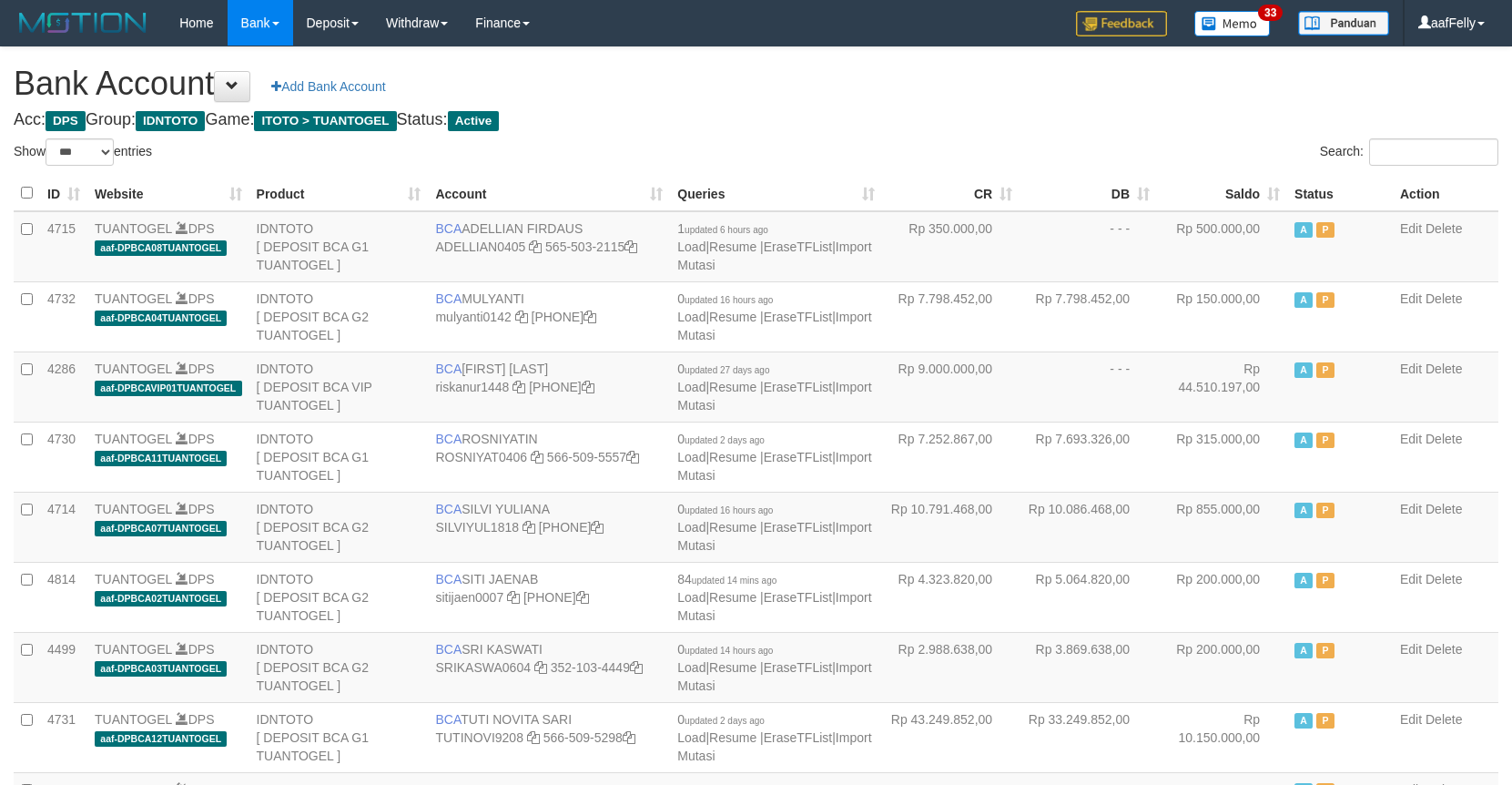 select on "***" 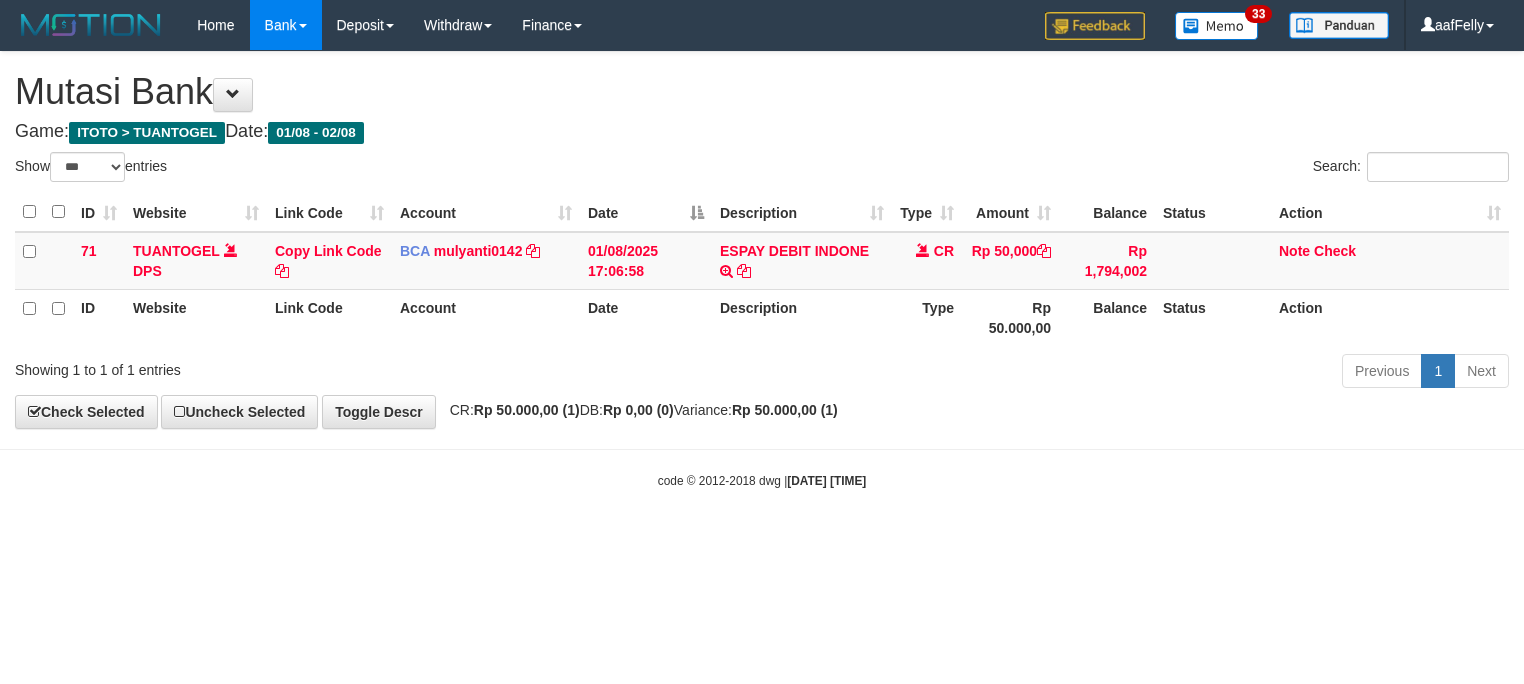 select on "***" 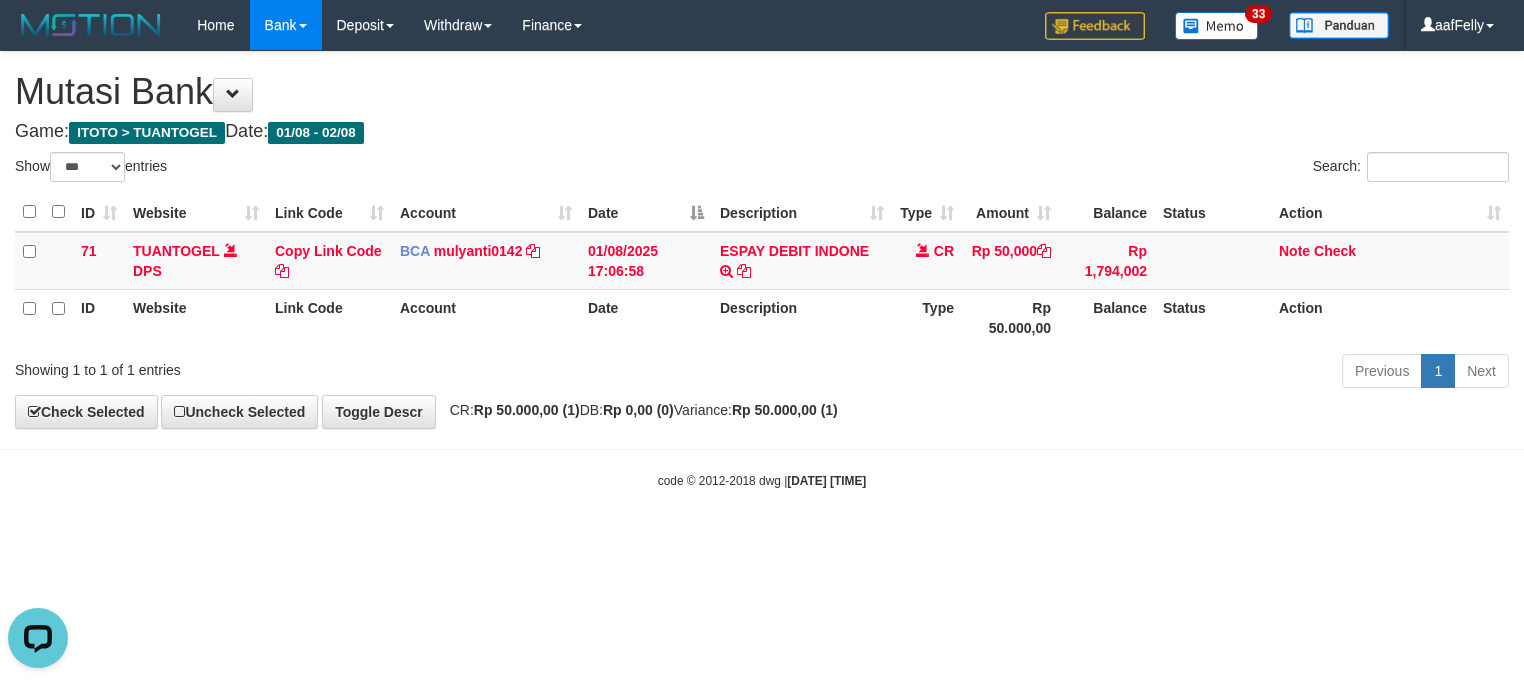 scroll, scrollTop: 0, scrollLeft: 0, axis: both 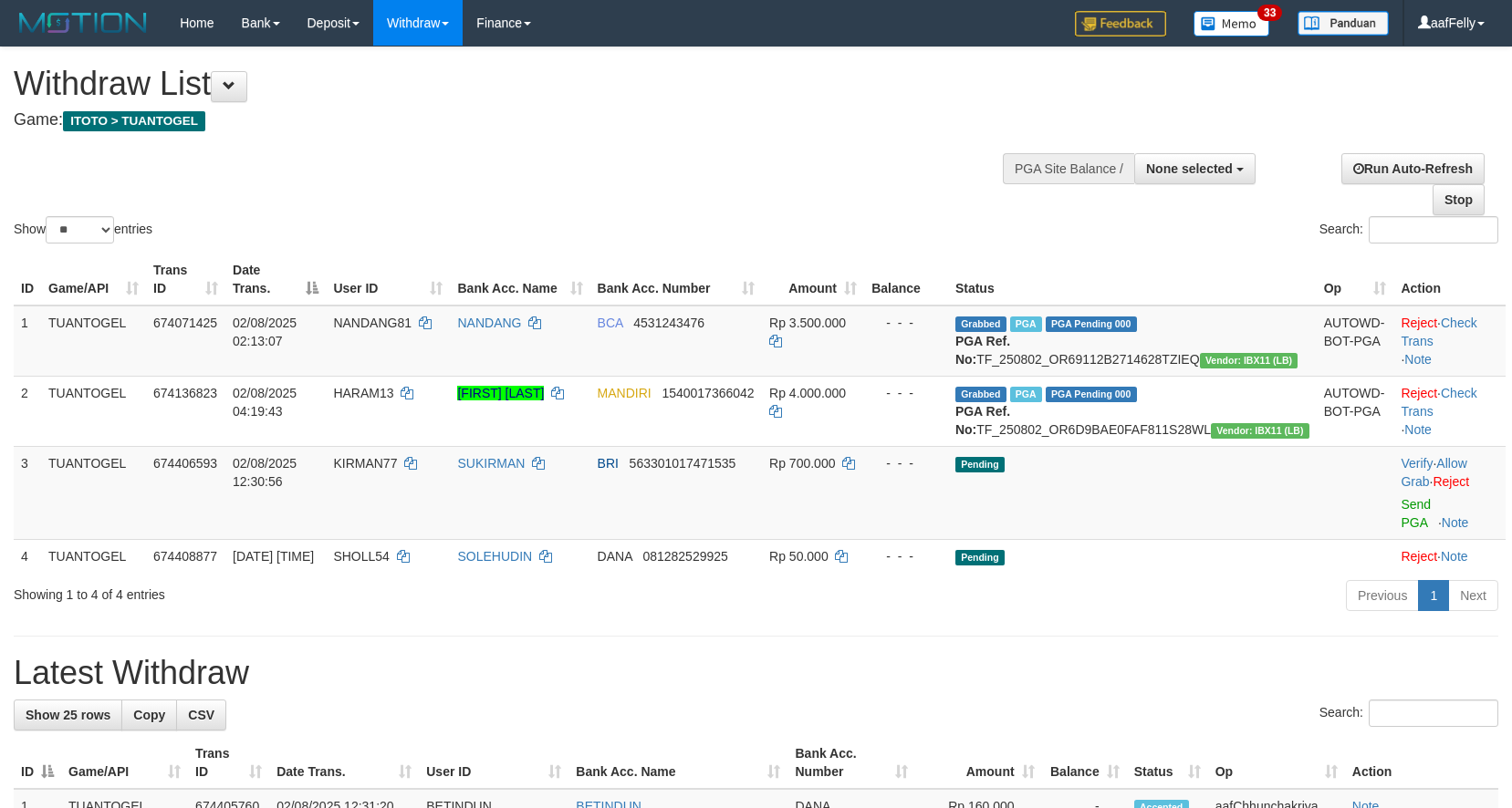 select 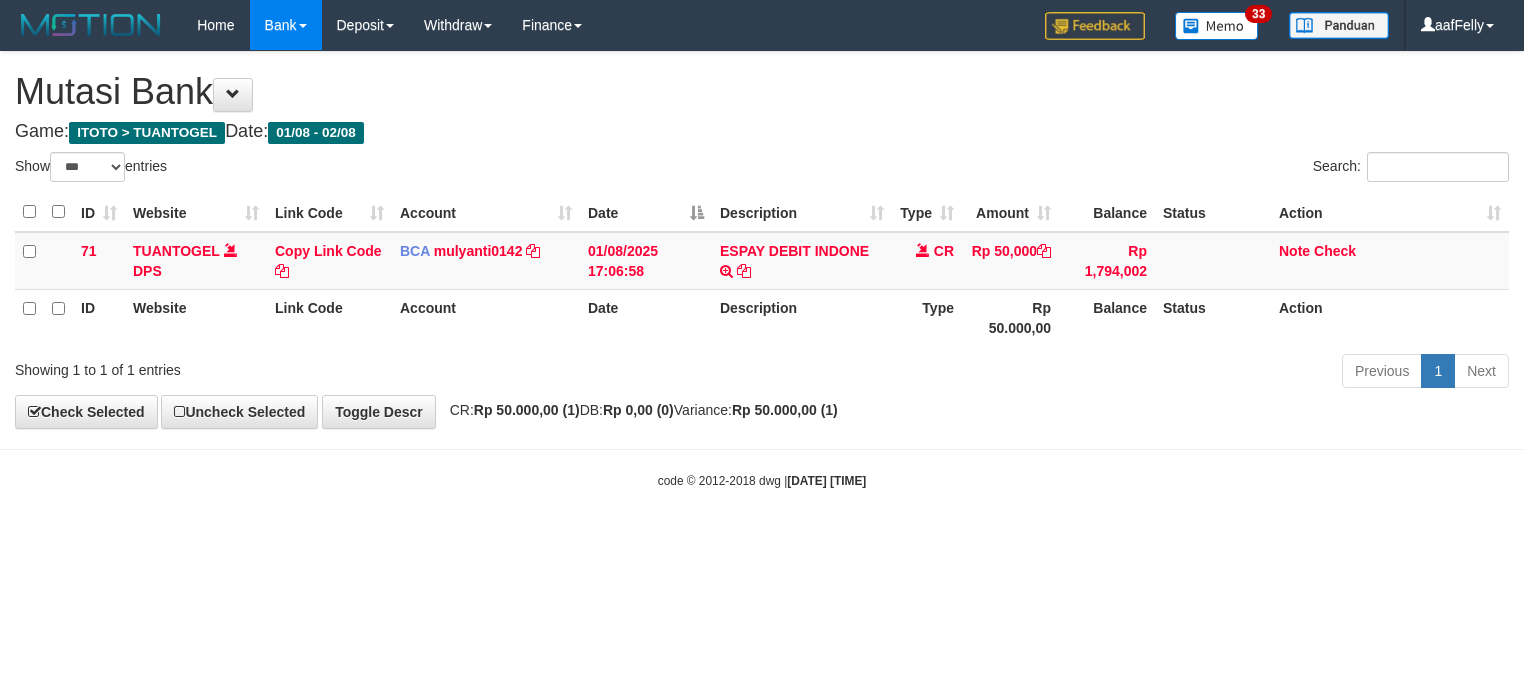 select on "***" 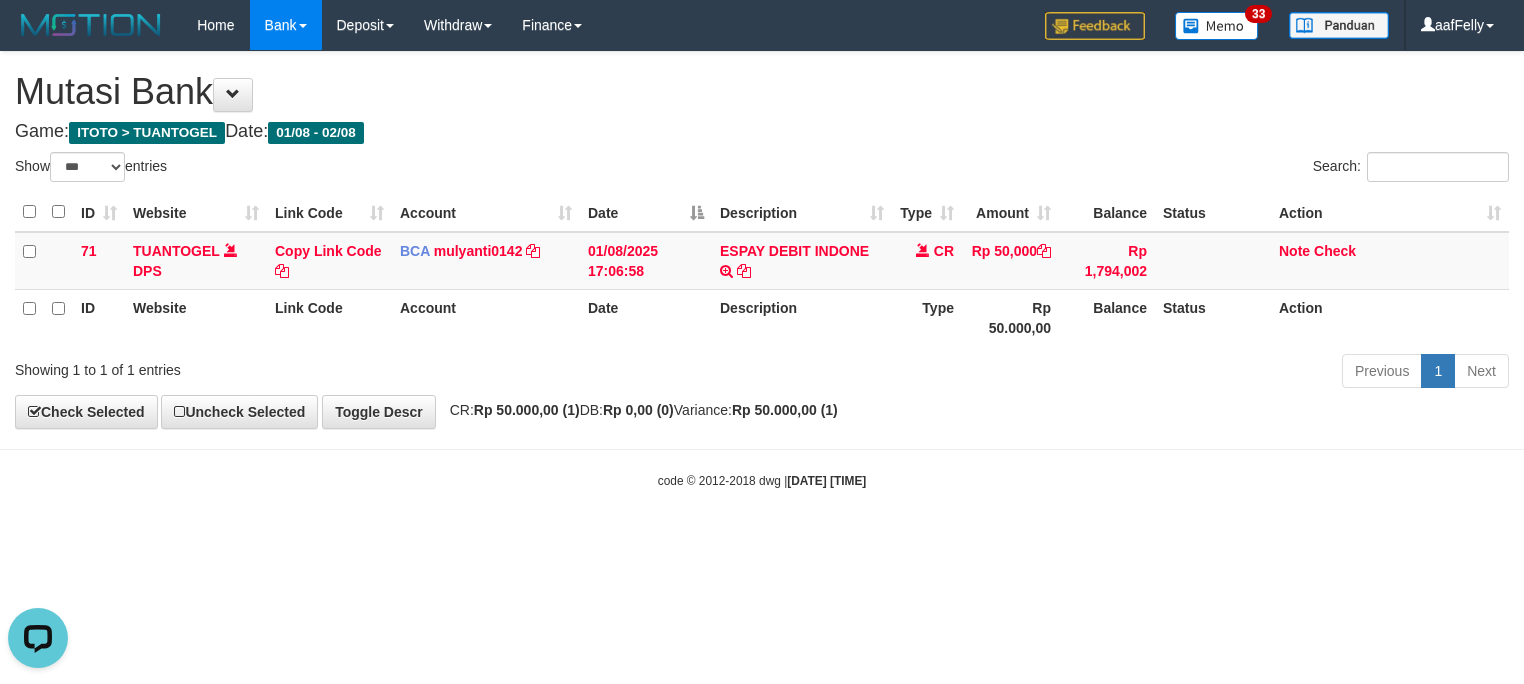scroll, scrollTop: 0, scrollLeft: 0, axis: both 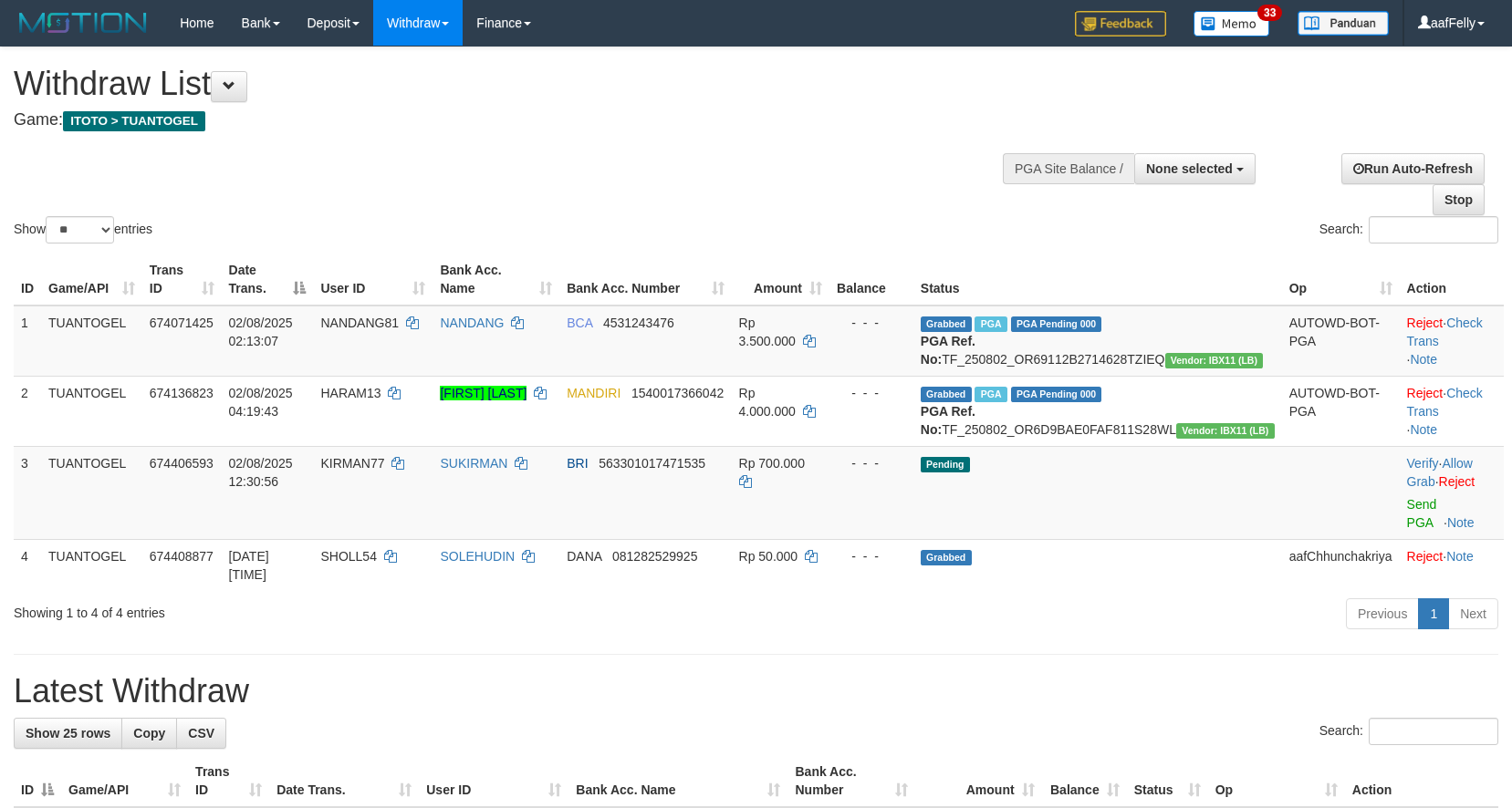 select 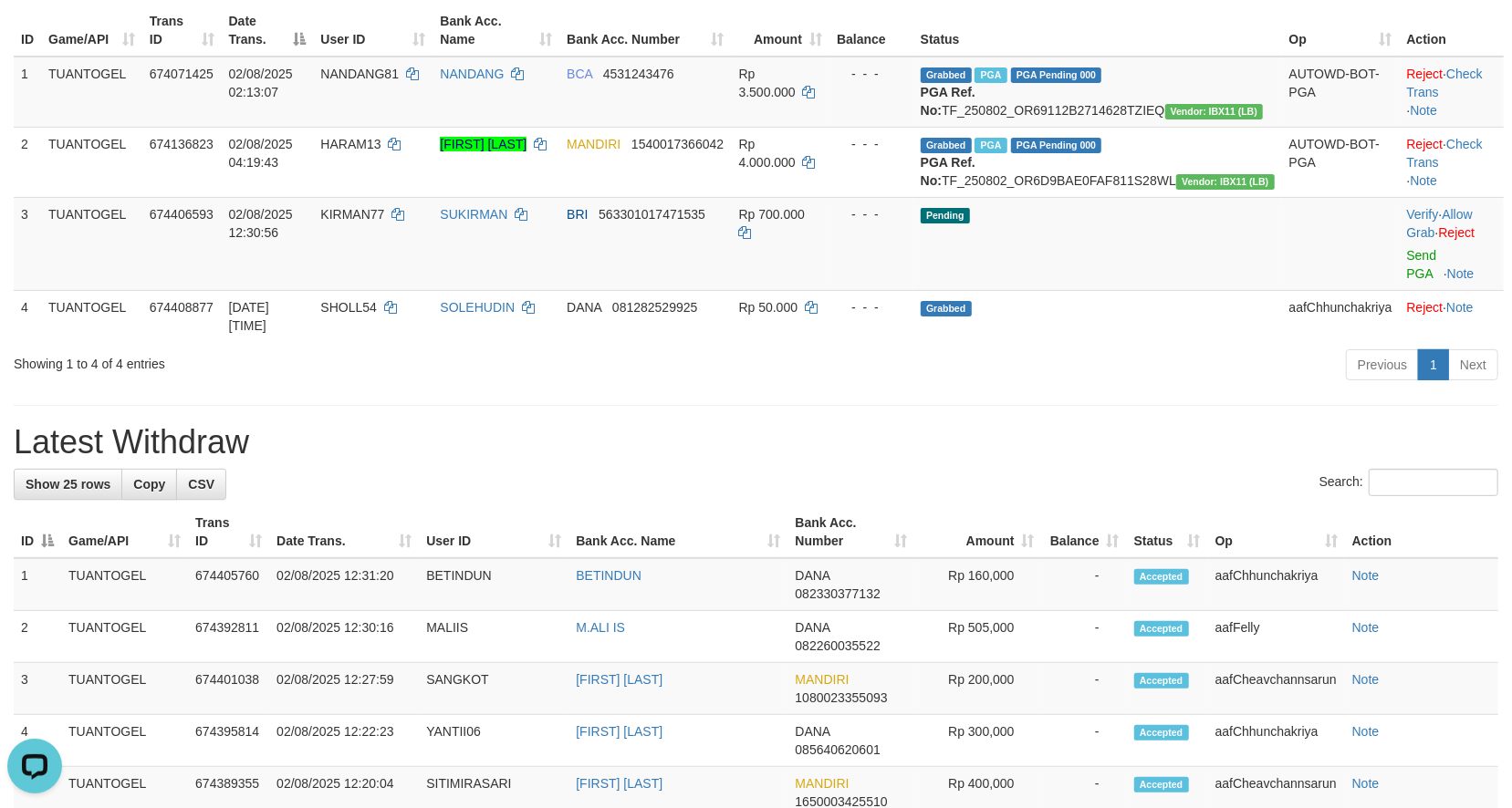 scroll, scrollTop: 0, scrollLeft: 0, axis: both 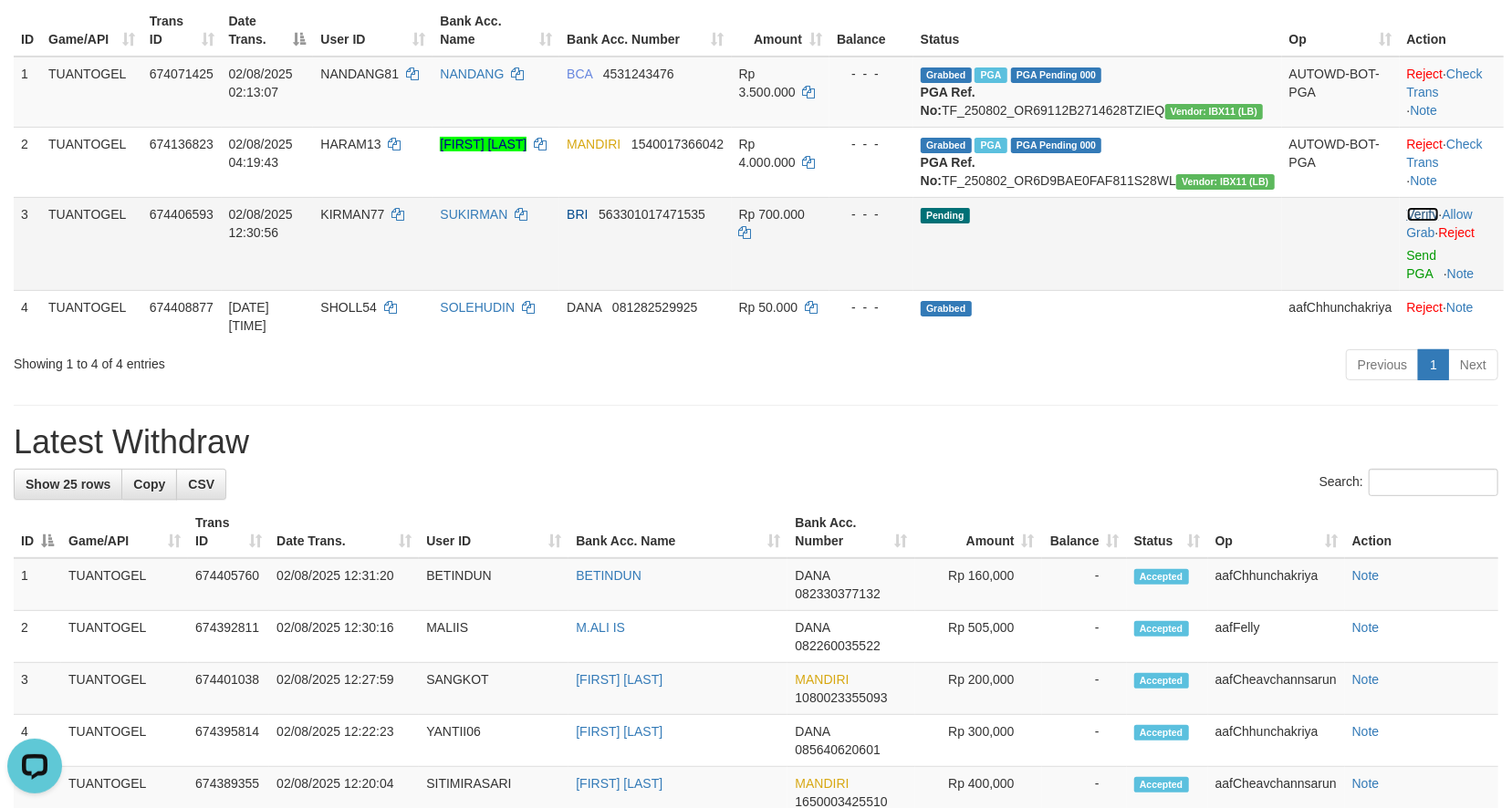 click on "Verify" at bounding box center (1423, 214) 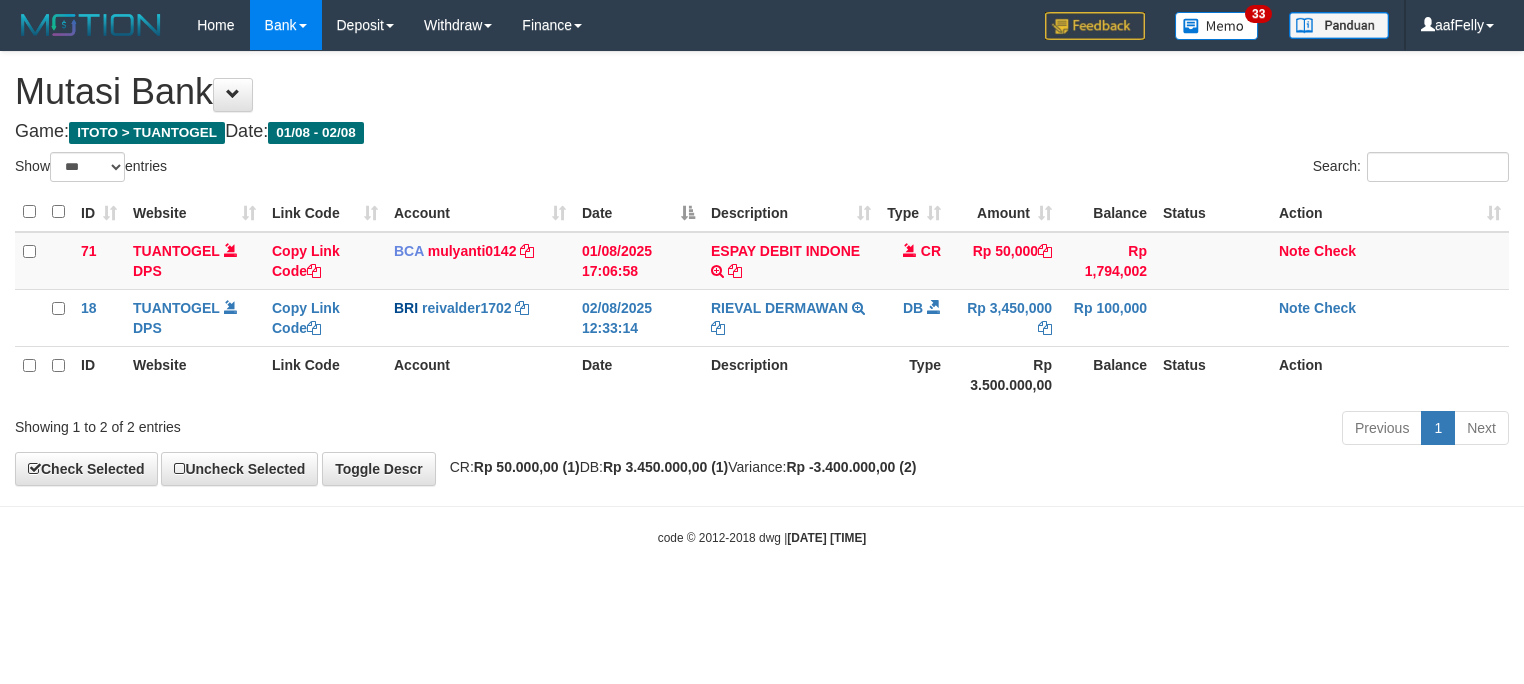 select on "***" 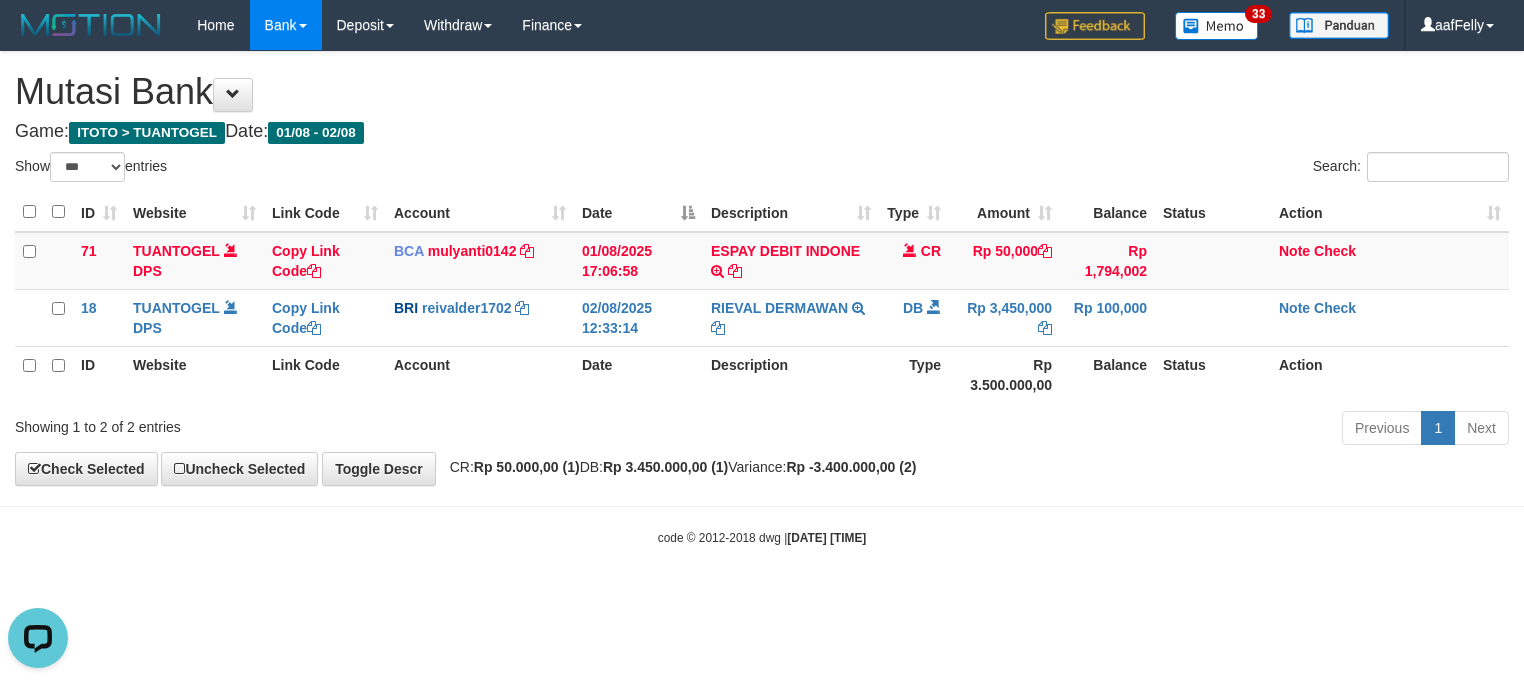 scroll, scrollTop: 0, scrollLeft: 0, axis: both 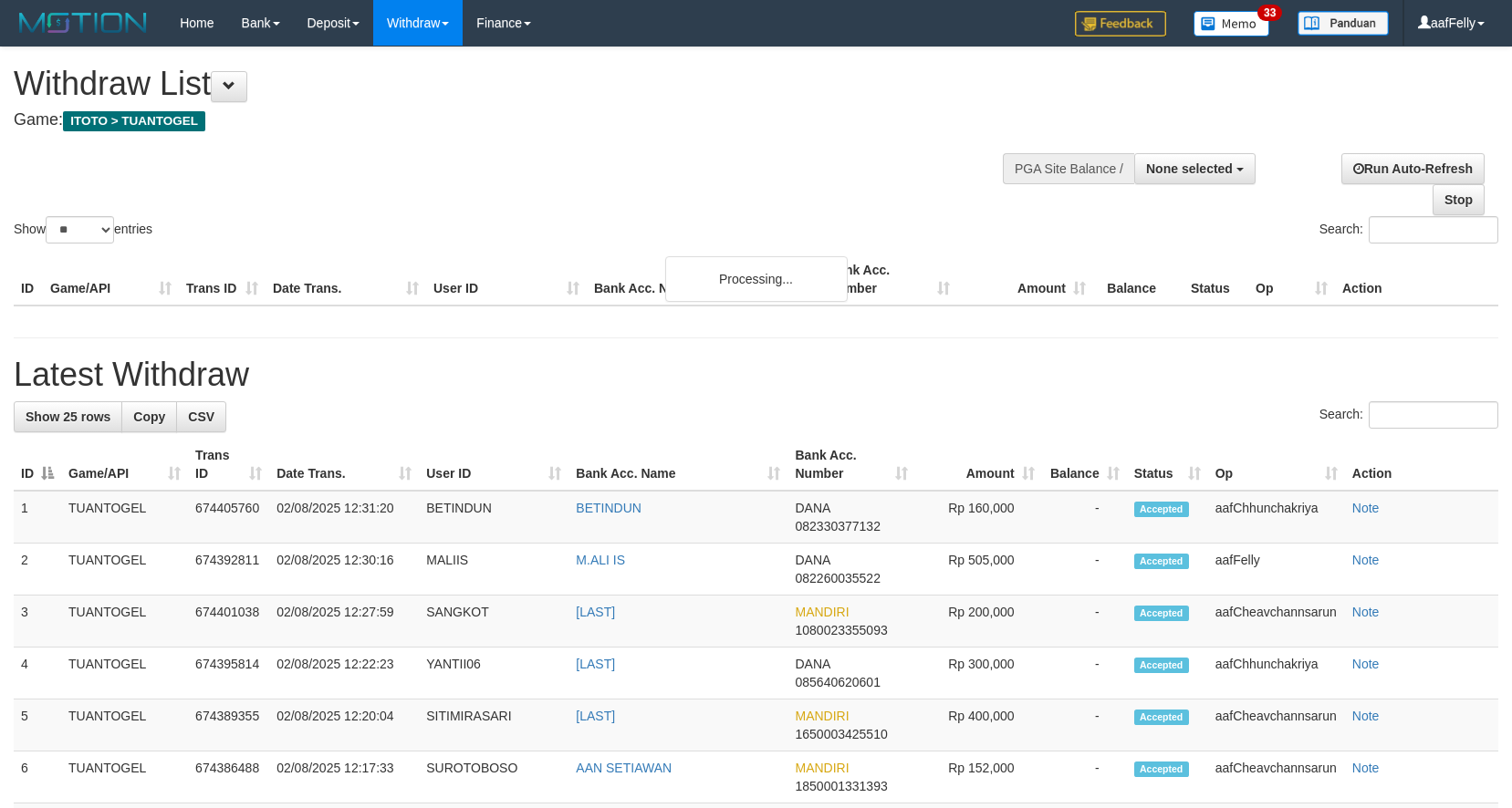 select 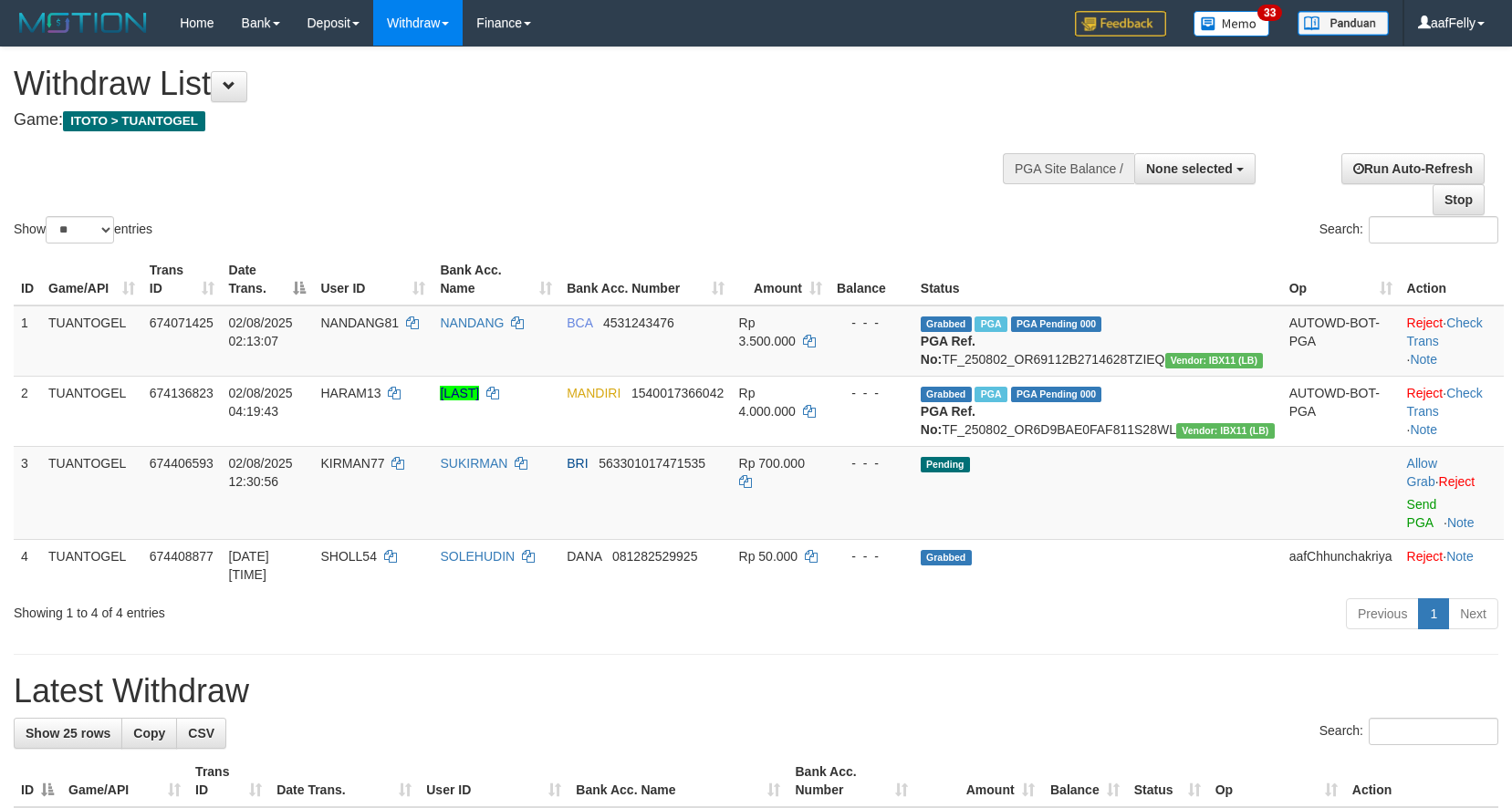 scroll, scrollTop: 249, scrollLeft: 0, axis: vertical 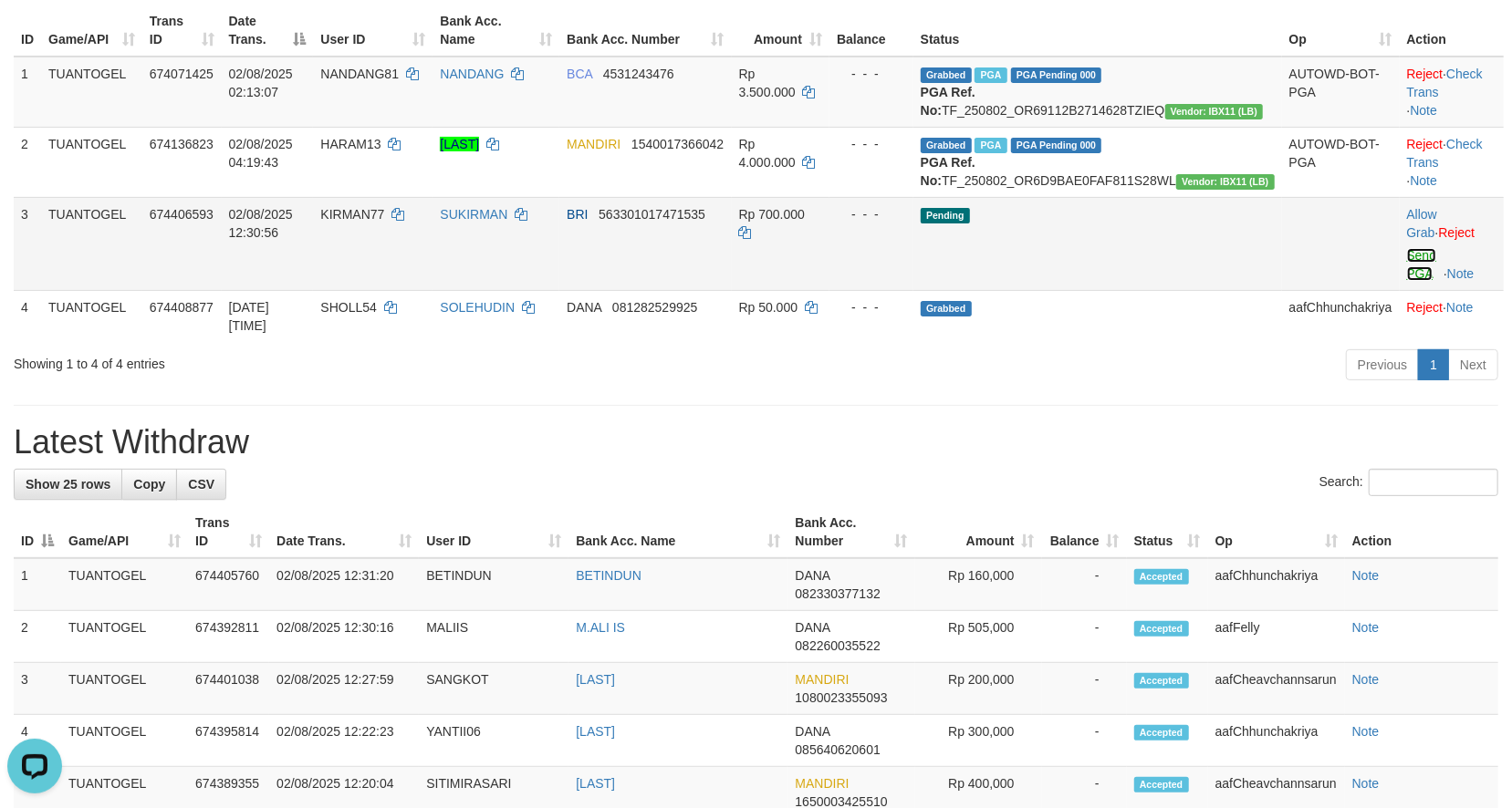 click on "Send PGA" at bounding box center (1422, 264) 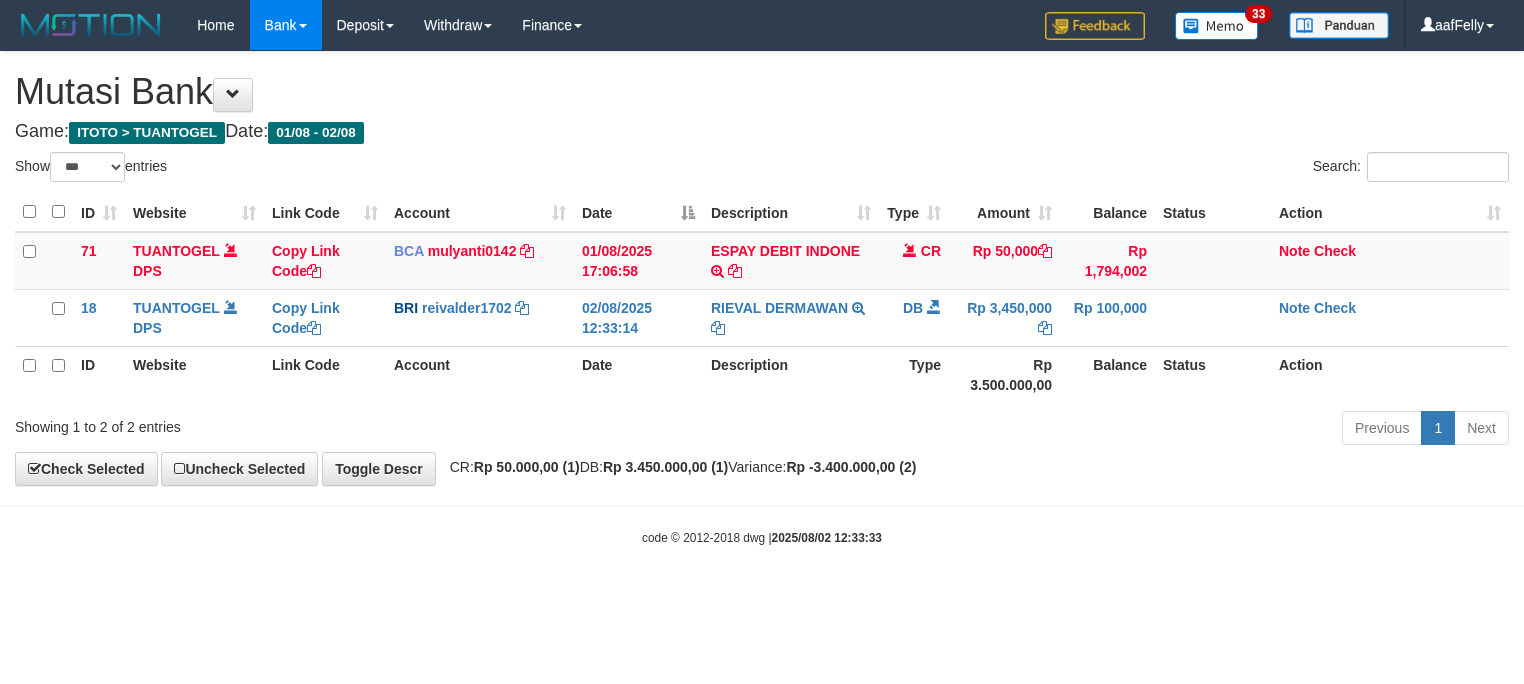 select on "***" 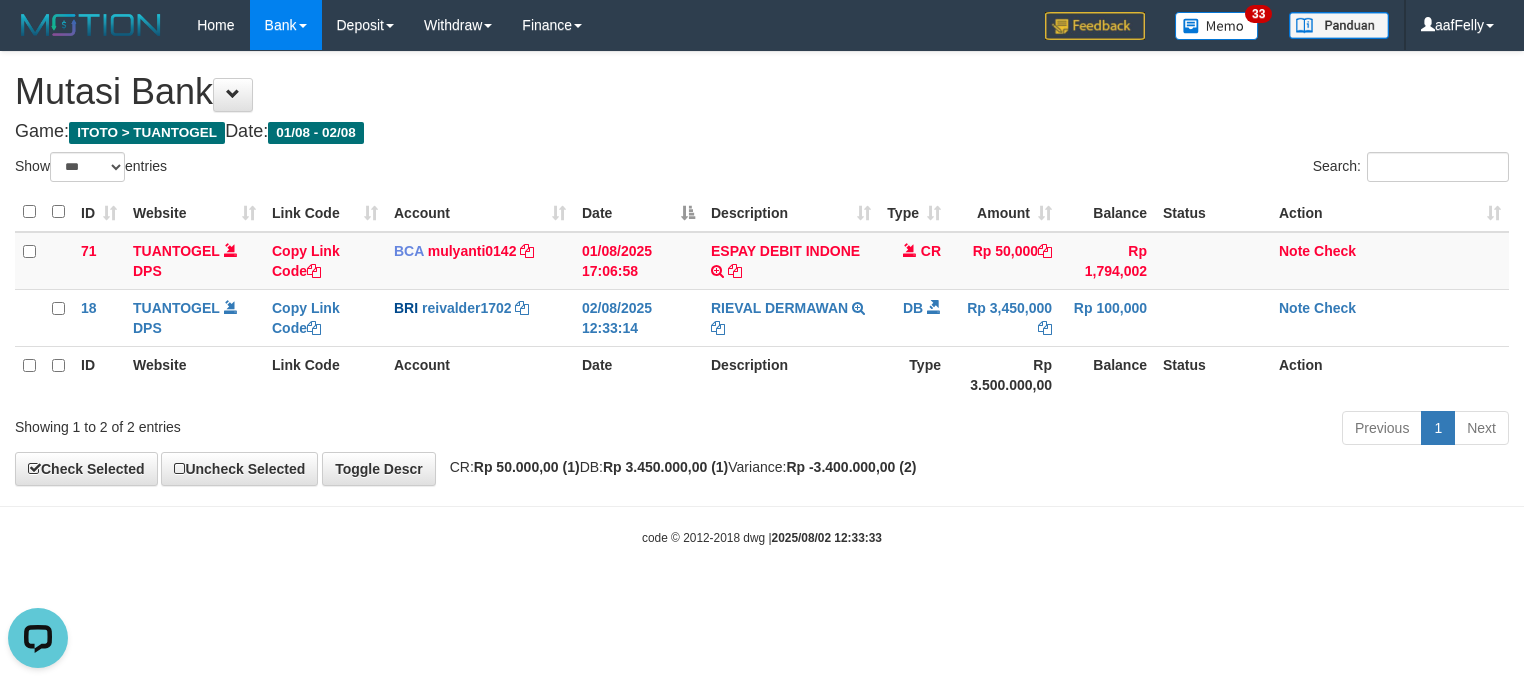 scroll, scrollTop: 0, scrollLeft: 0, axis: both 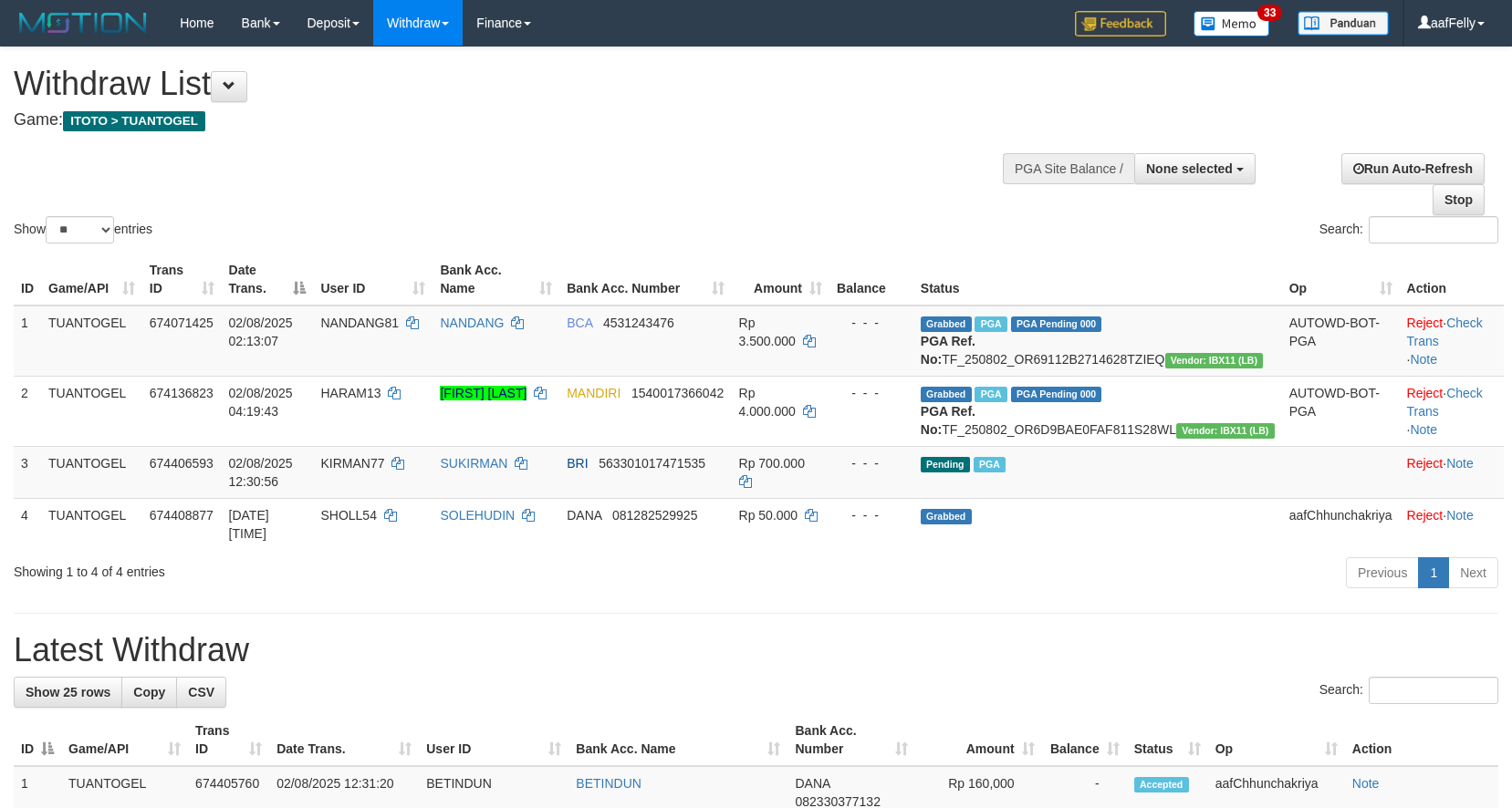 select 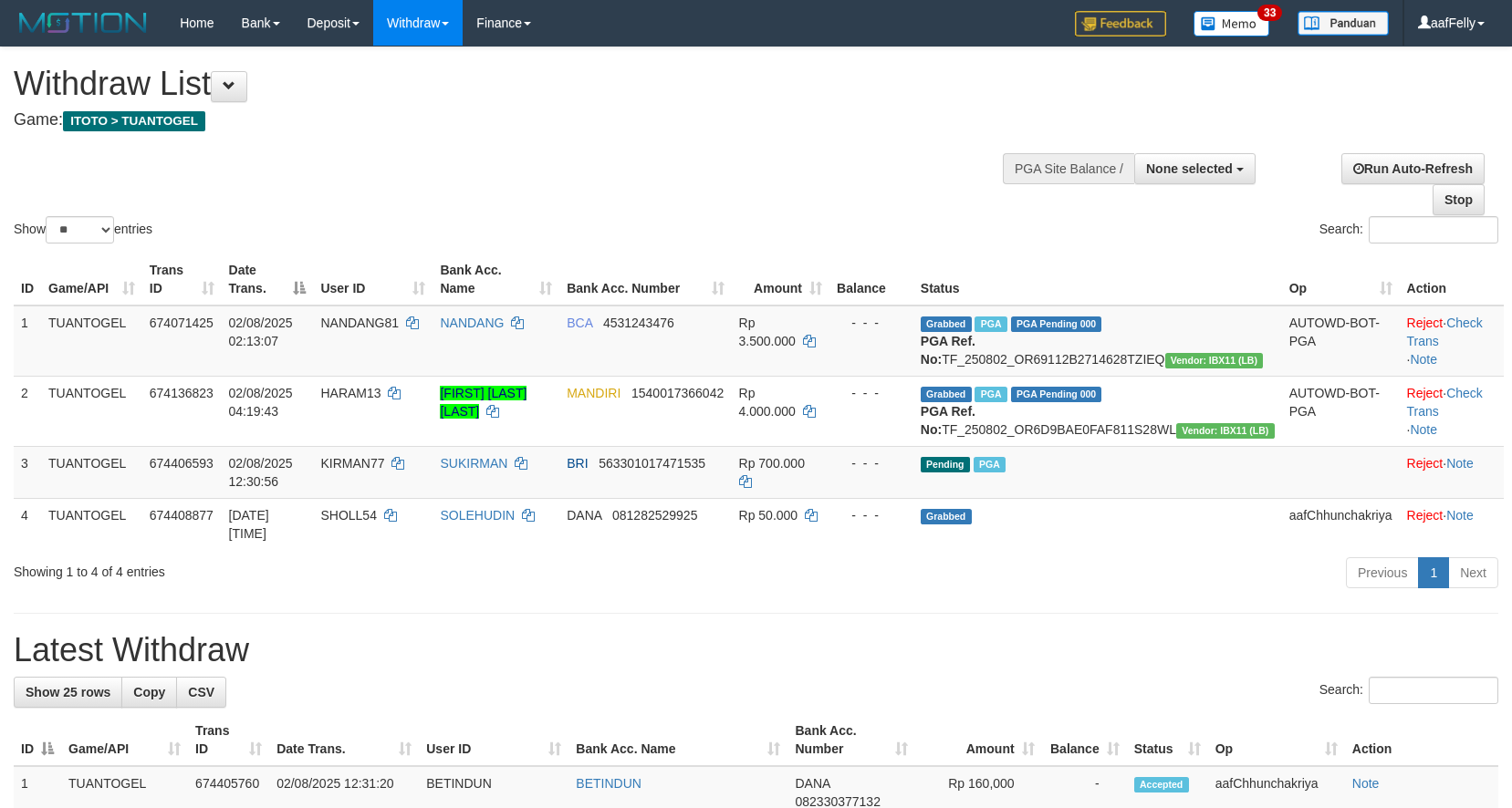 select 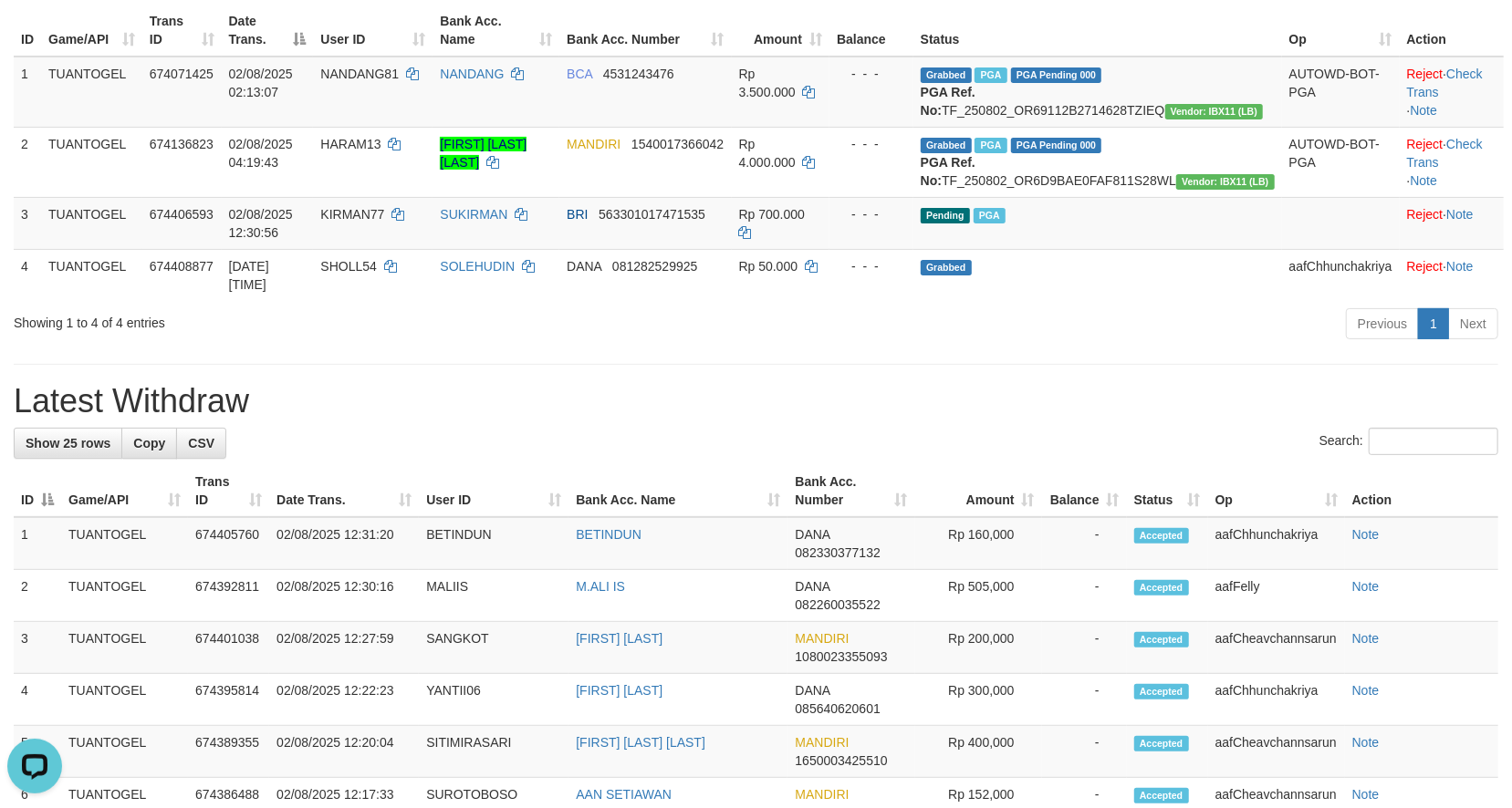 scroll, scrollTop: 0, scrollLeft: 0, axis: both 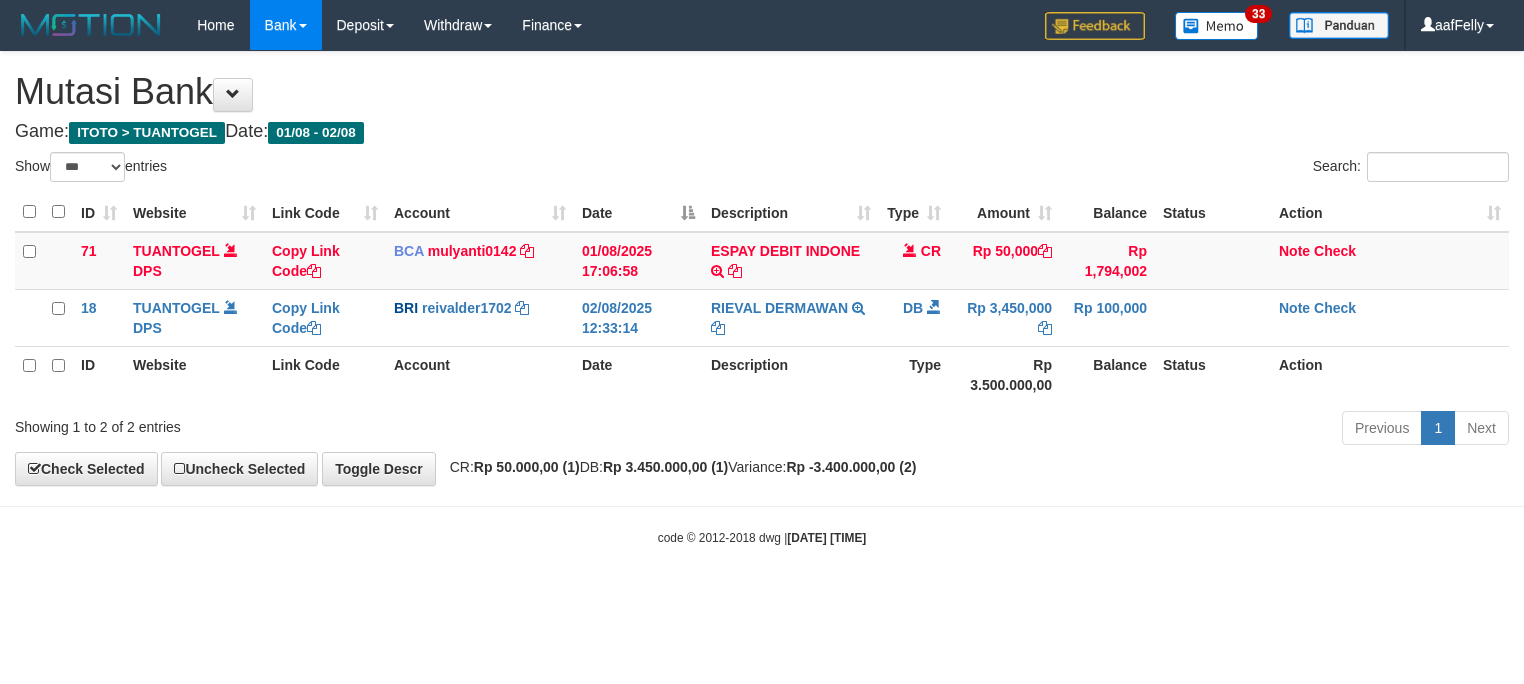 select on "***" 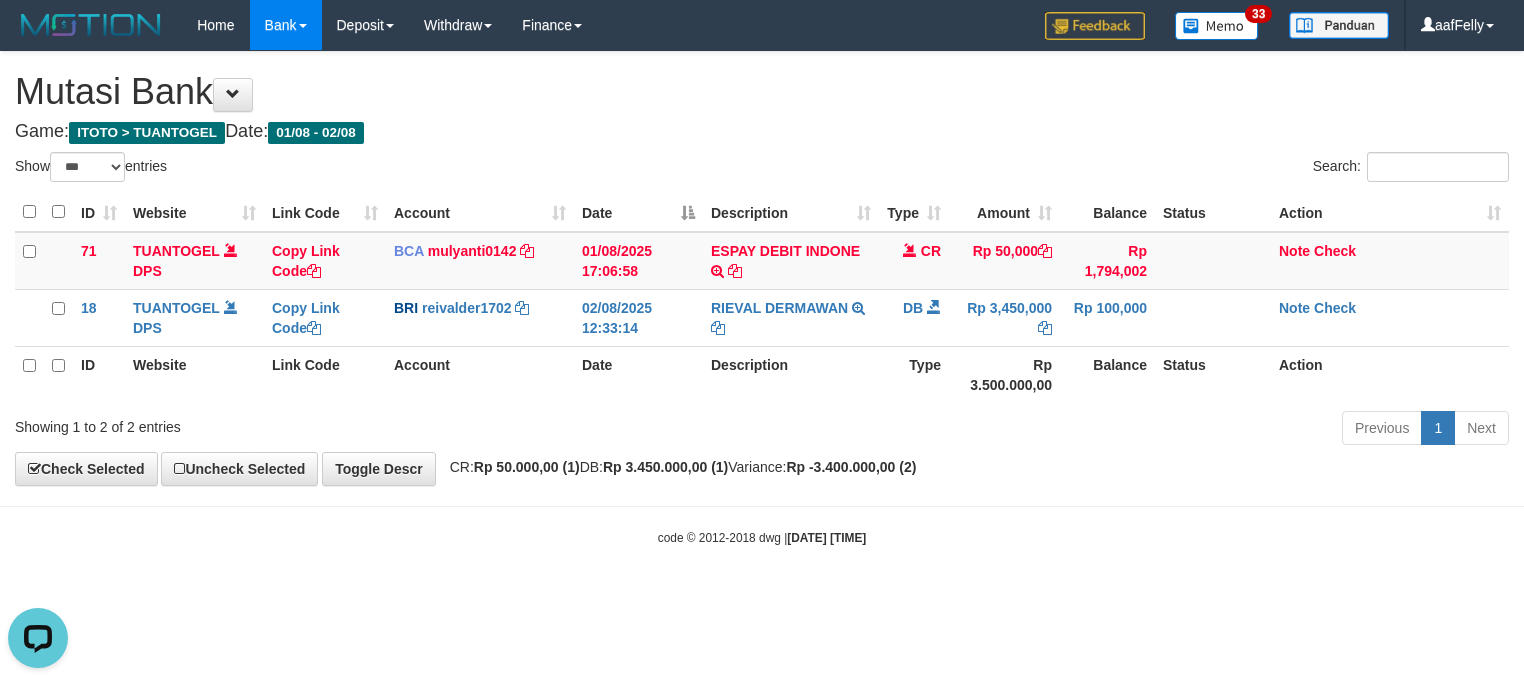 scroll, scrollTop: 0, scrollLeft: 0, axis: both 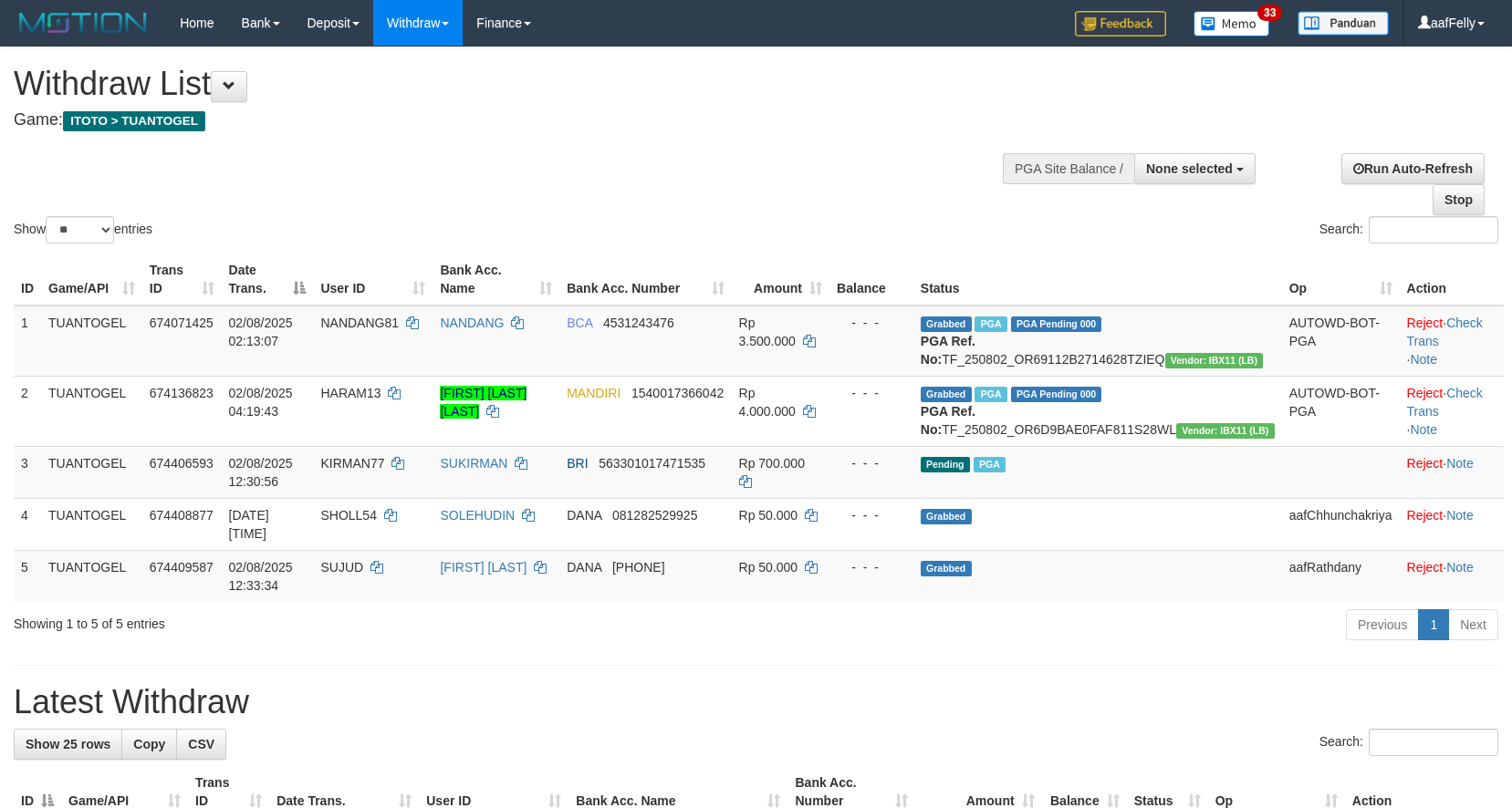 select 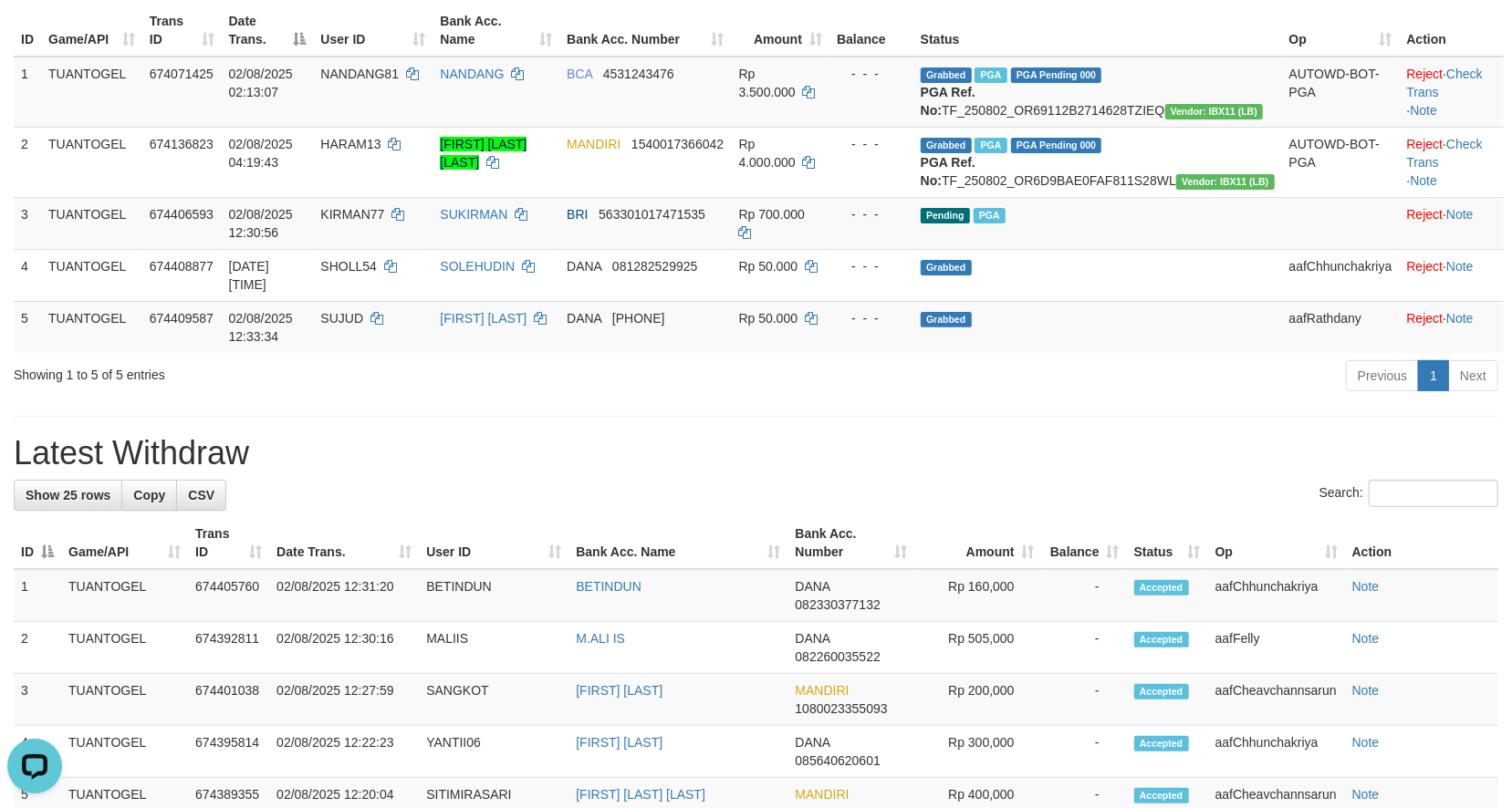 scroll, scrollTop: 0, scrollLeft: 0, axis: both 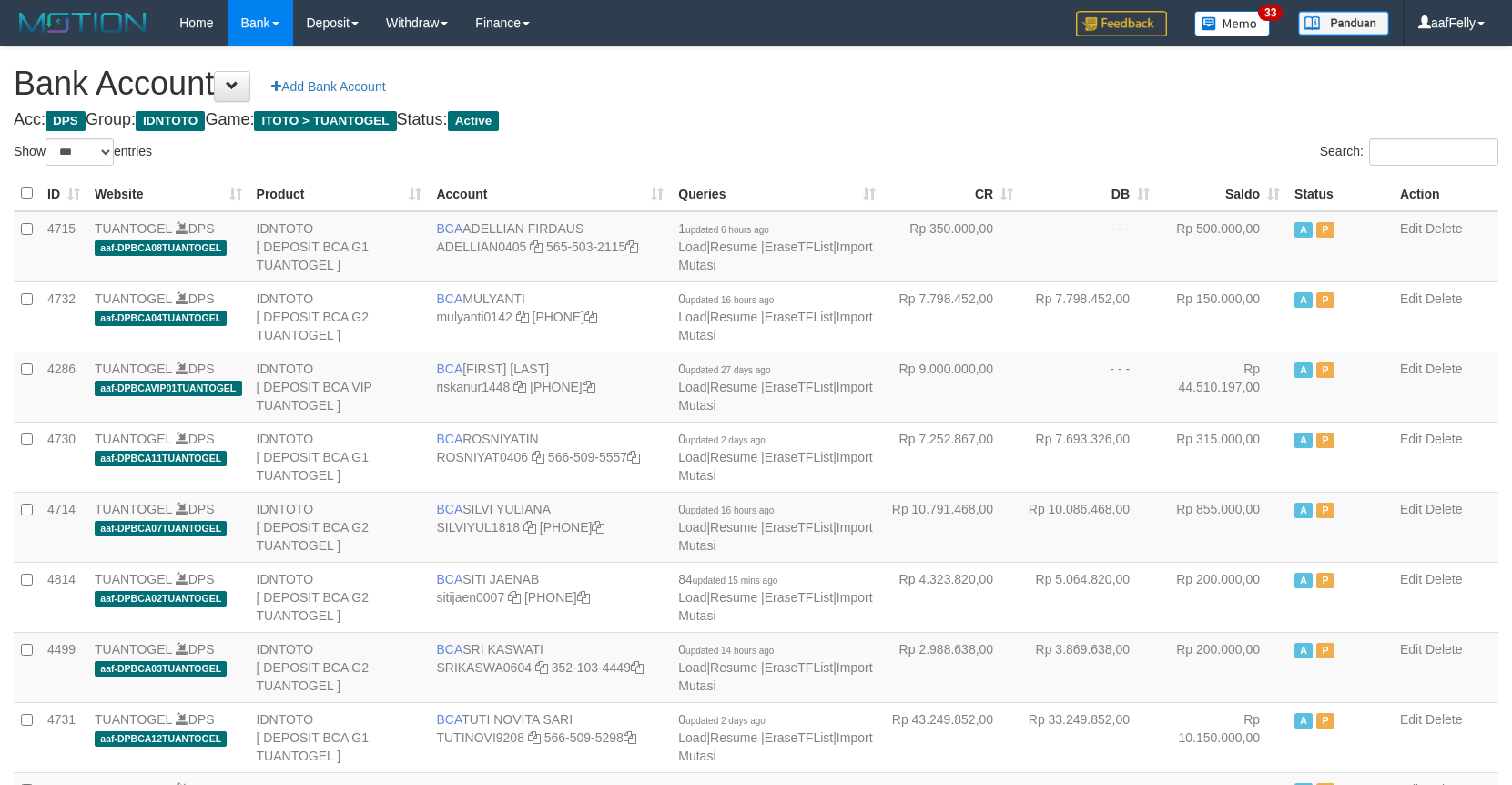 select on "***" 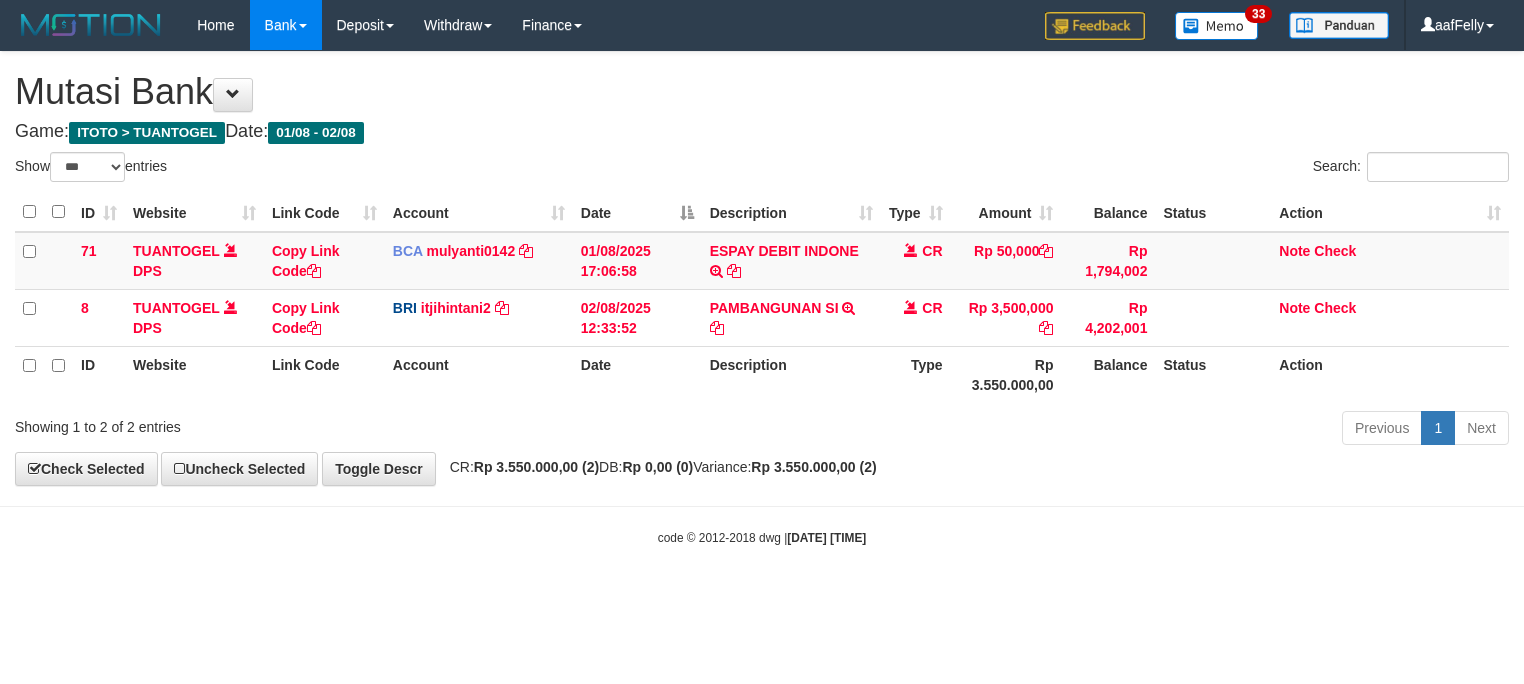 select on "***" 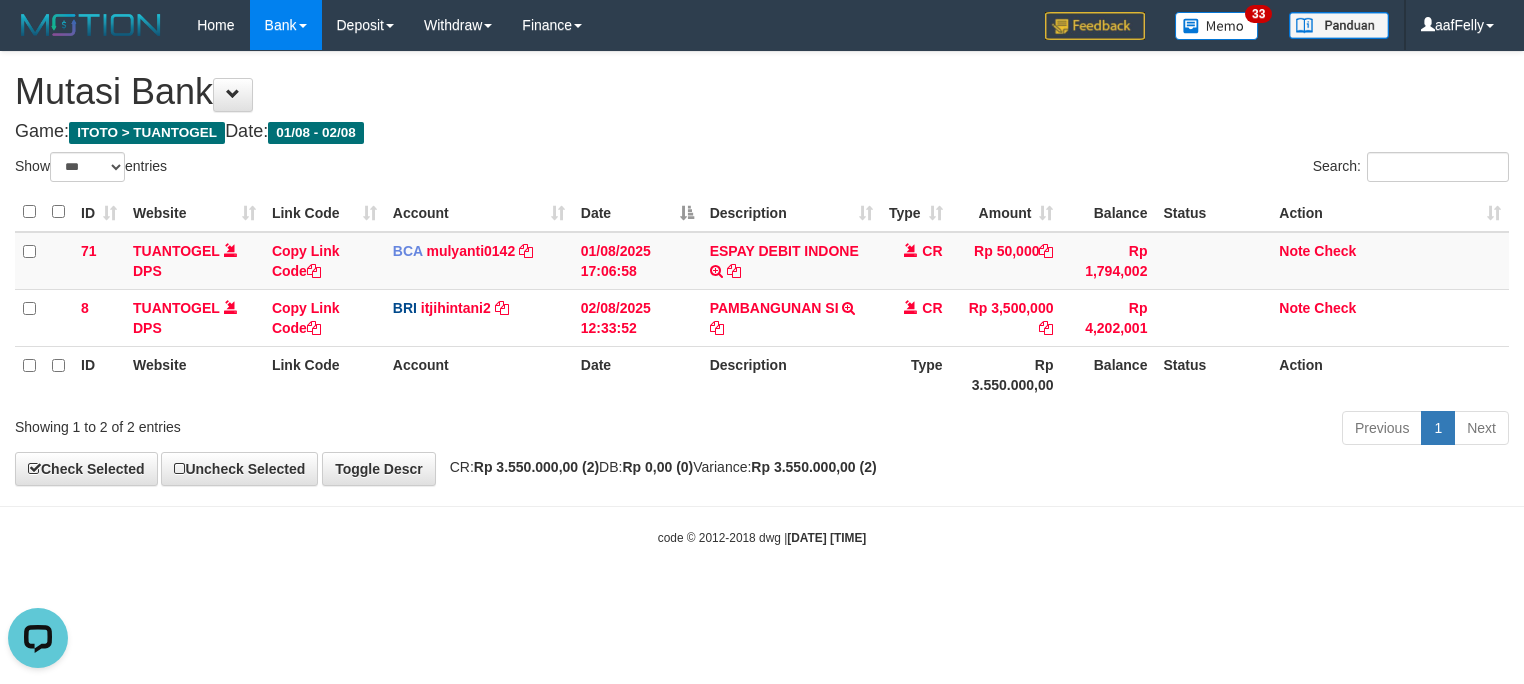 scroll, scrollTop: 0, scrollLeft: 0, axis: both 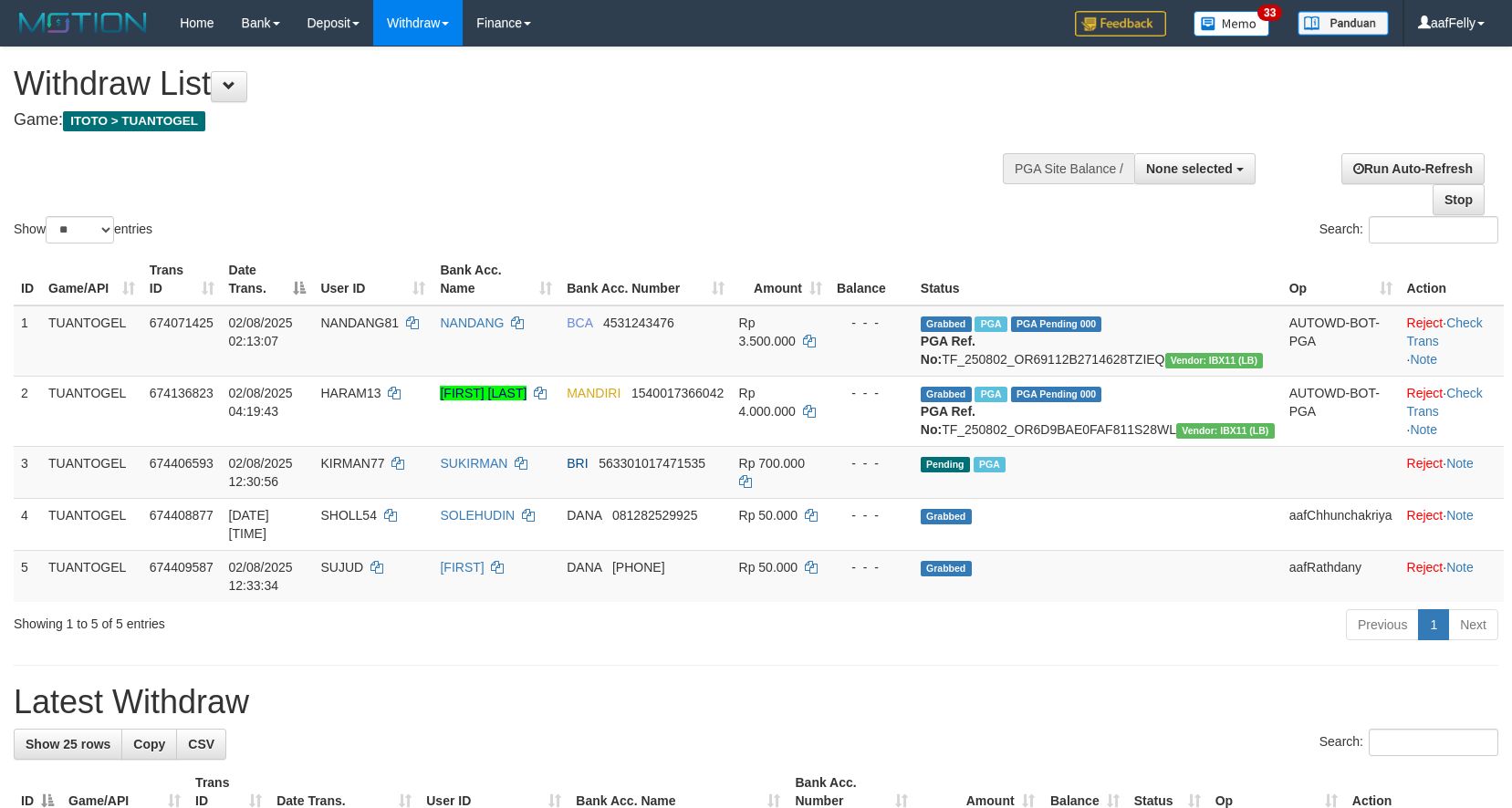 select 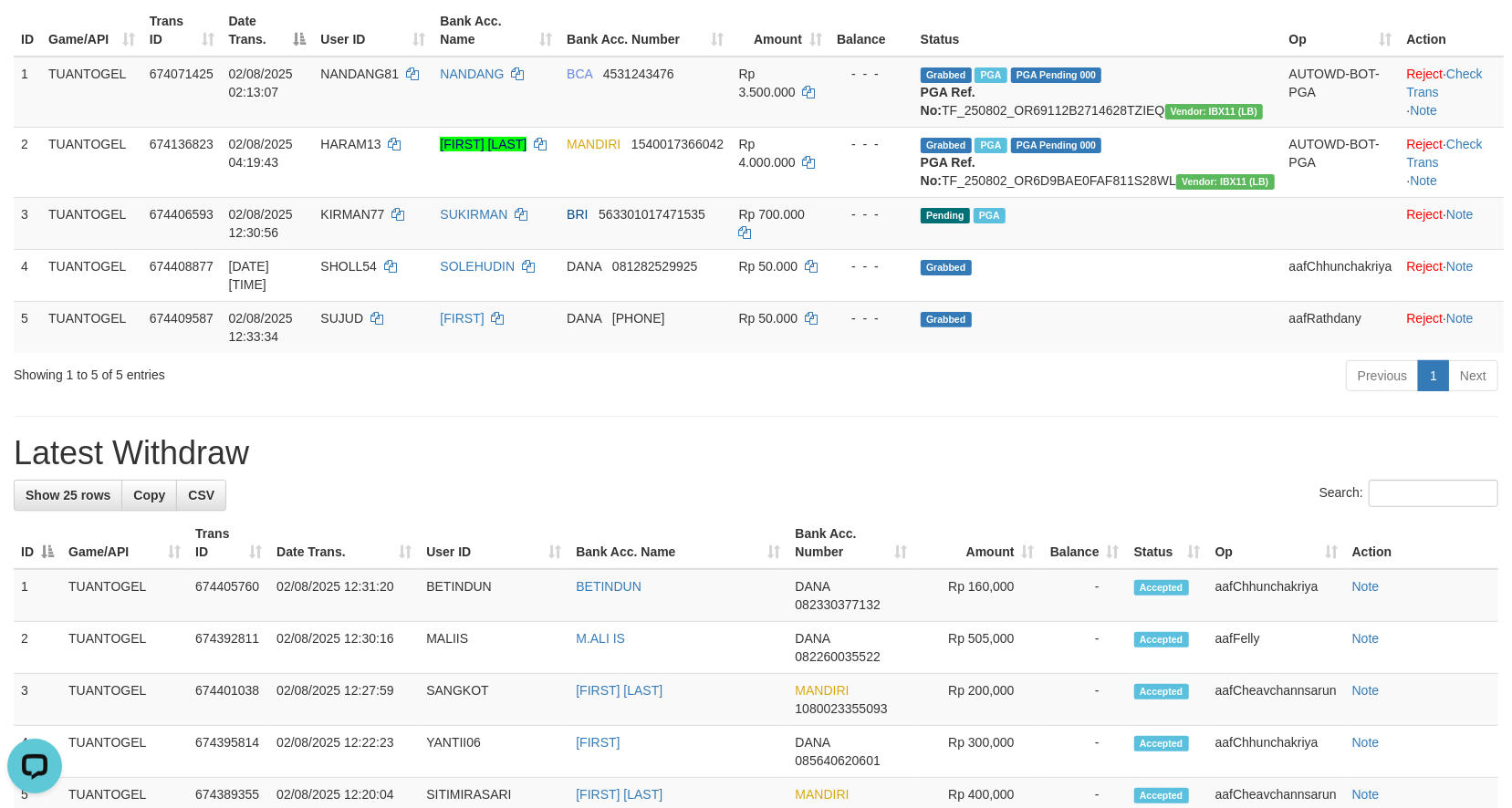 scroll, scrollTop: 0, scrollLeft: 0, axis: both 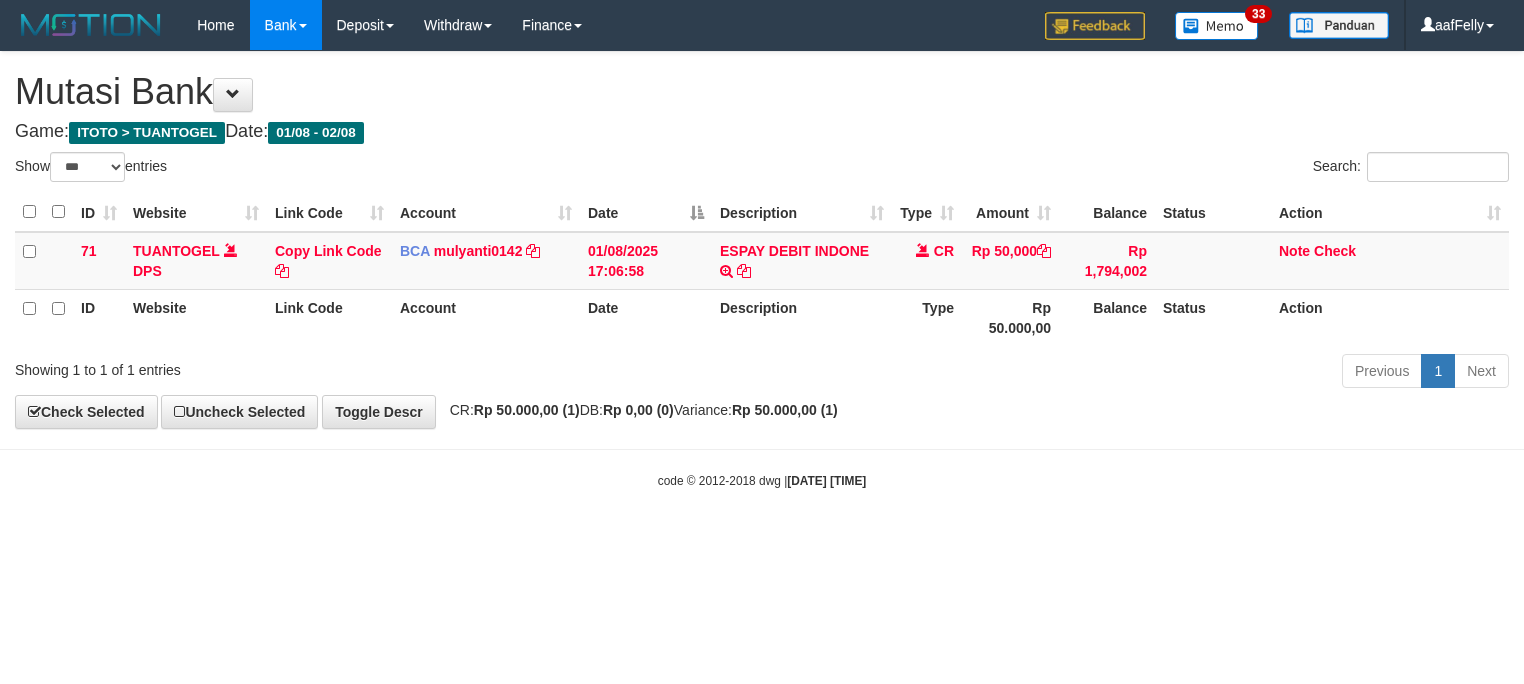 select on "***" 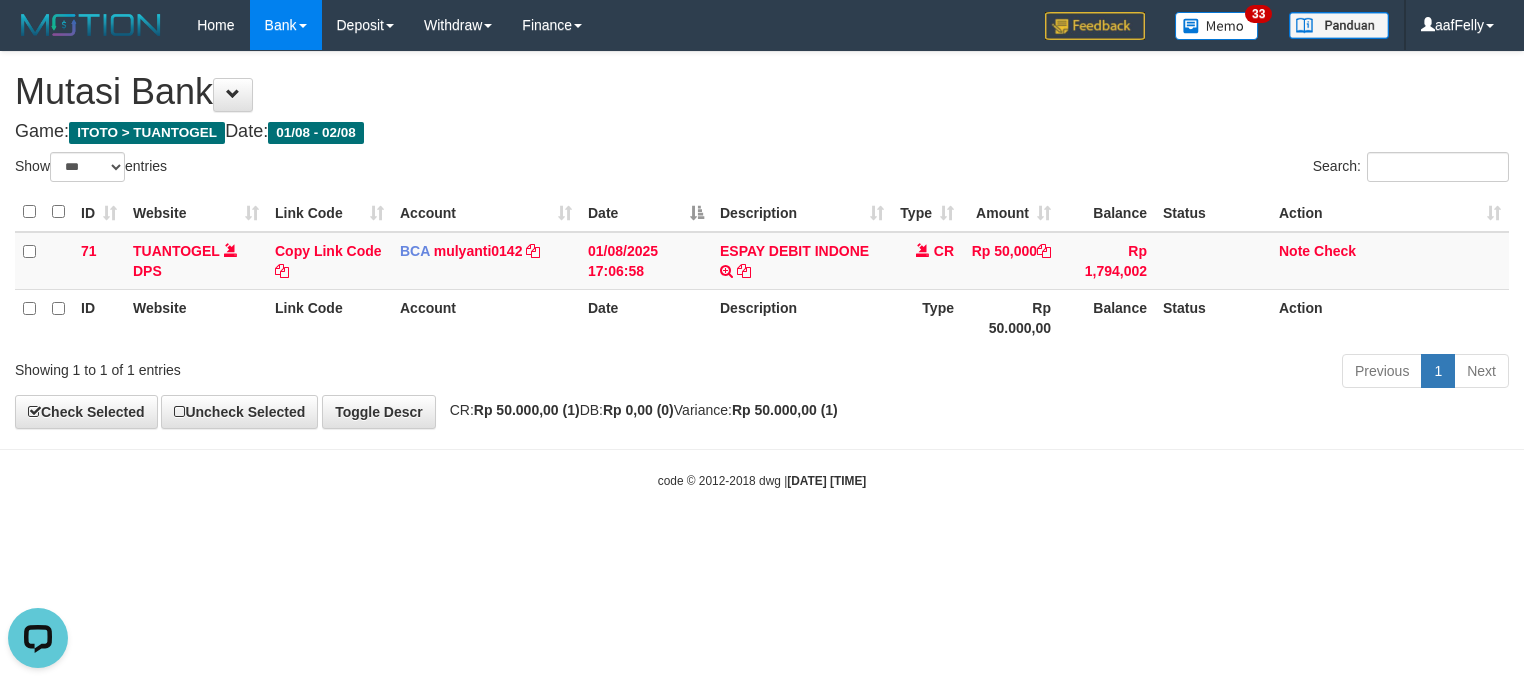 scroll, scrollTop: 0, scrollLeft: 0, axis: both 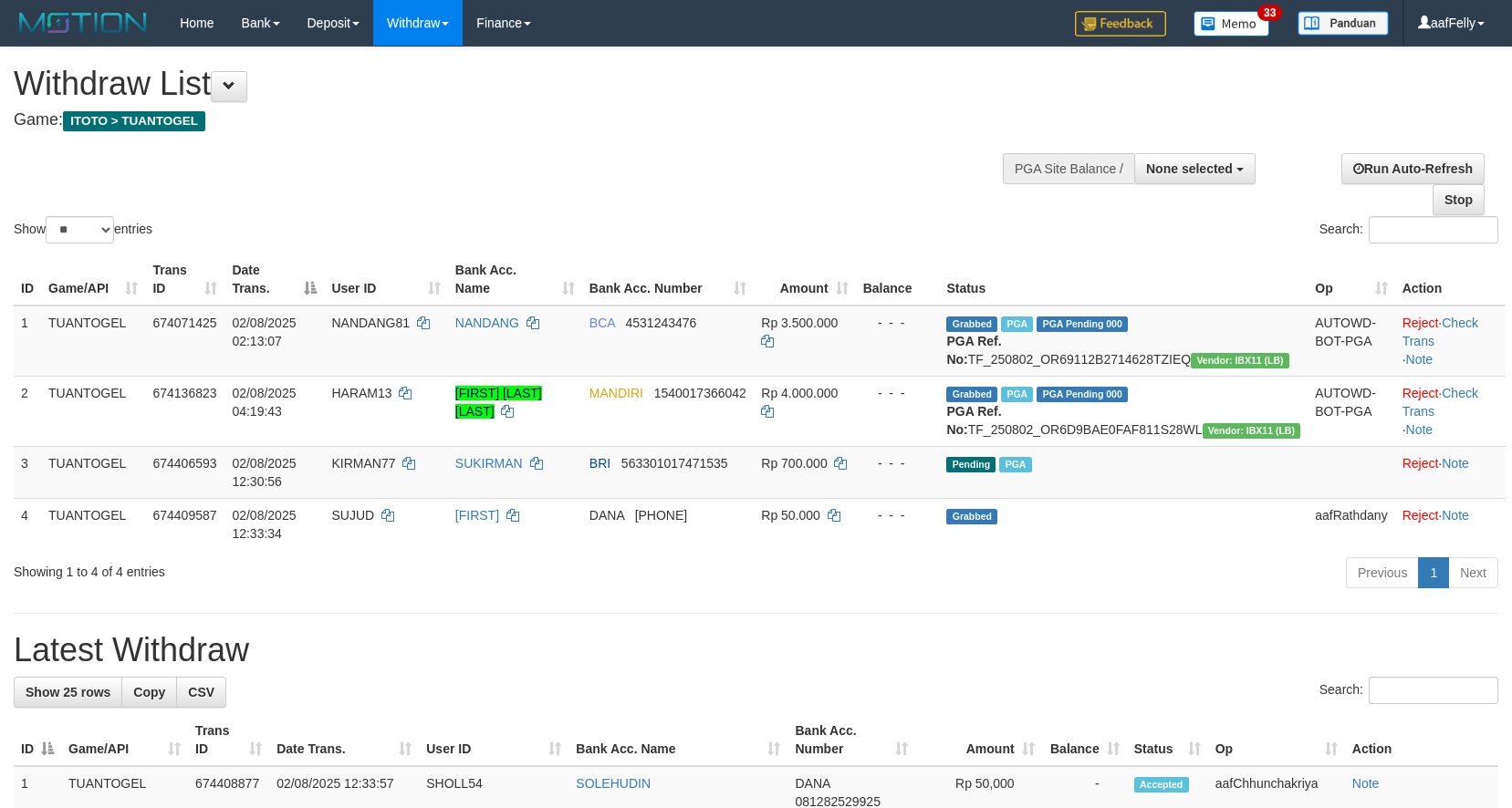 select 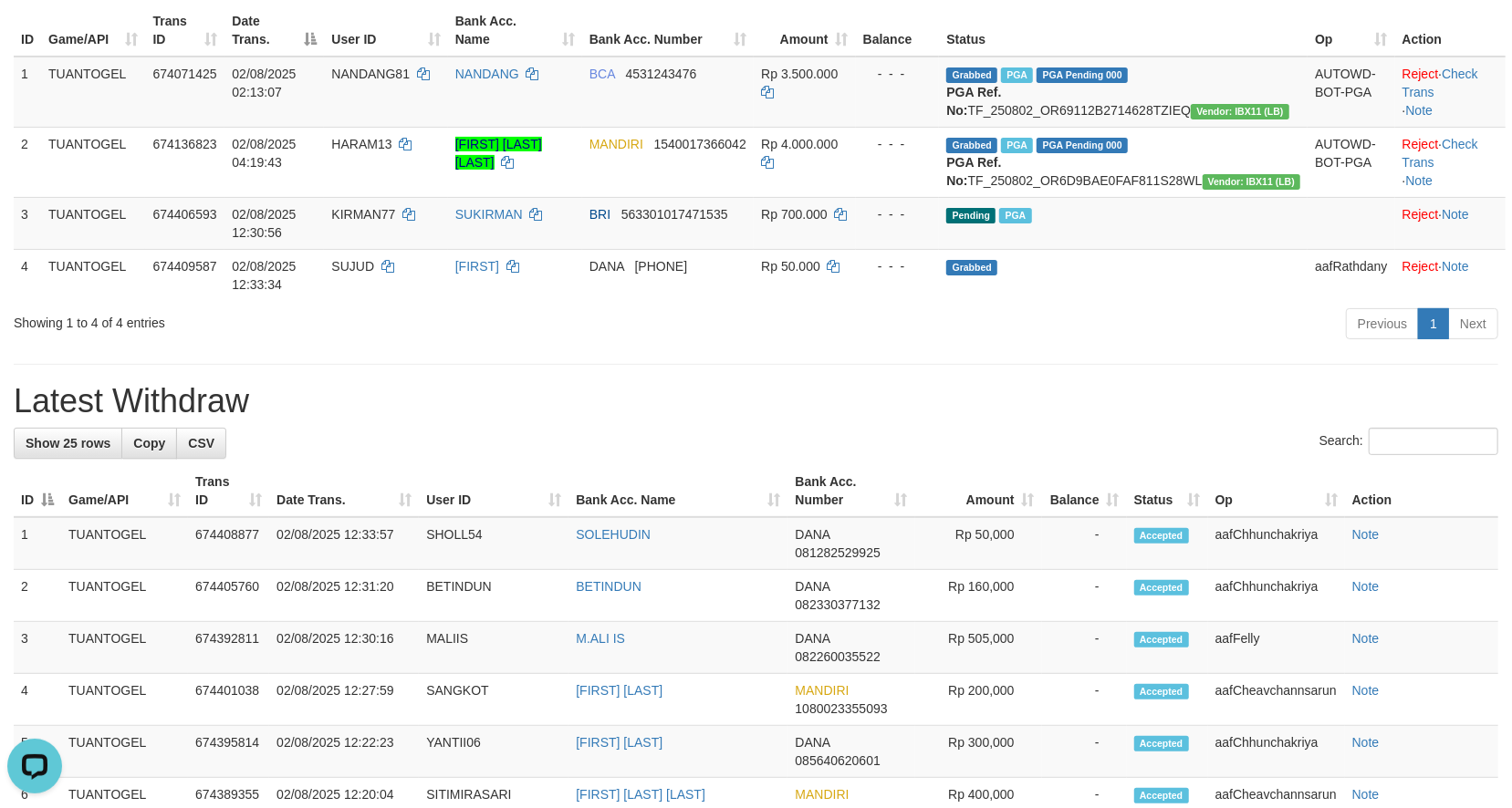 scroll, scrollTop: 0, scrollLeft: 0, axis: both 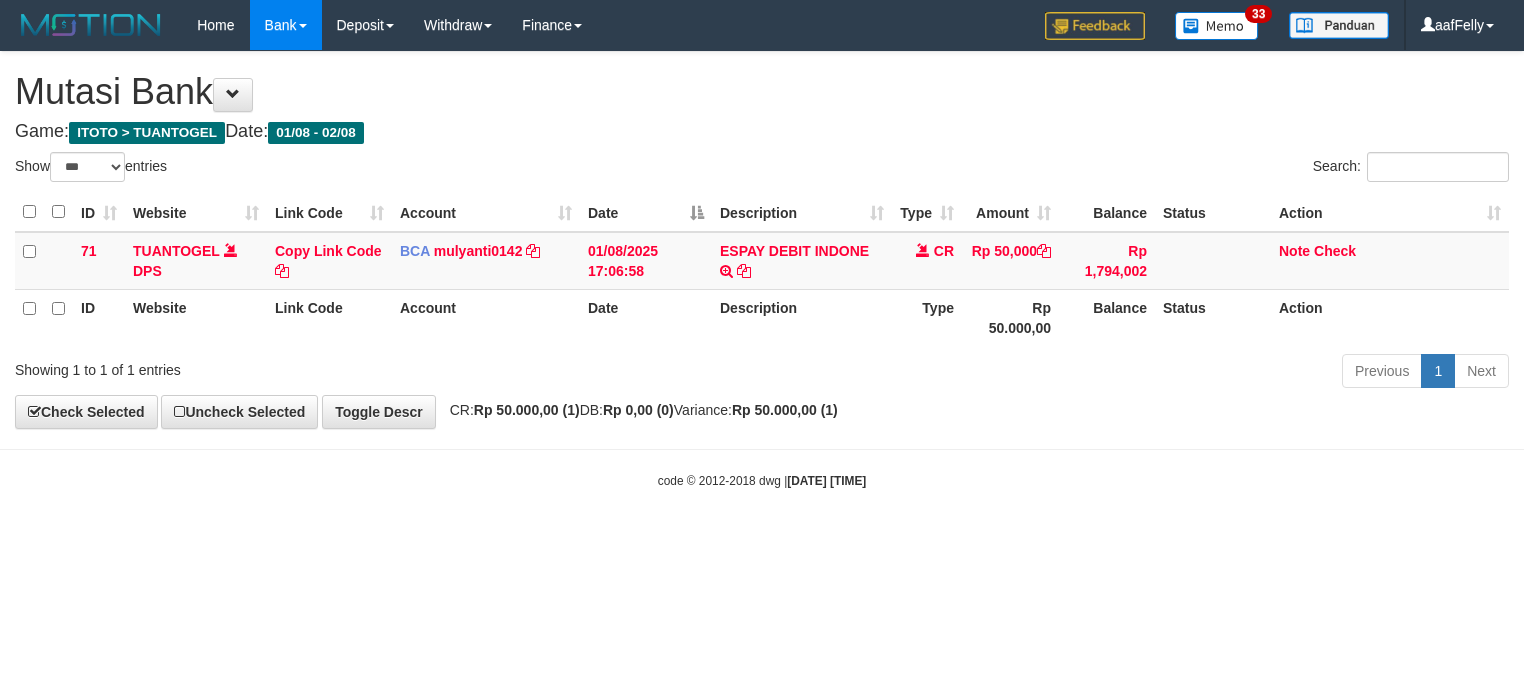 select on "***" 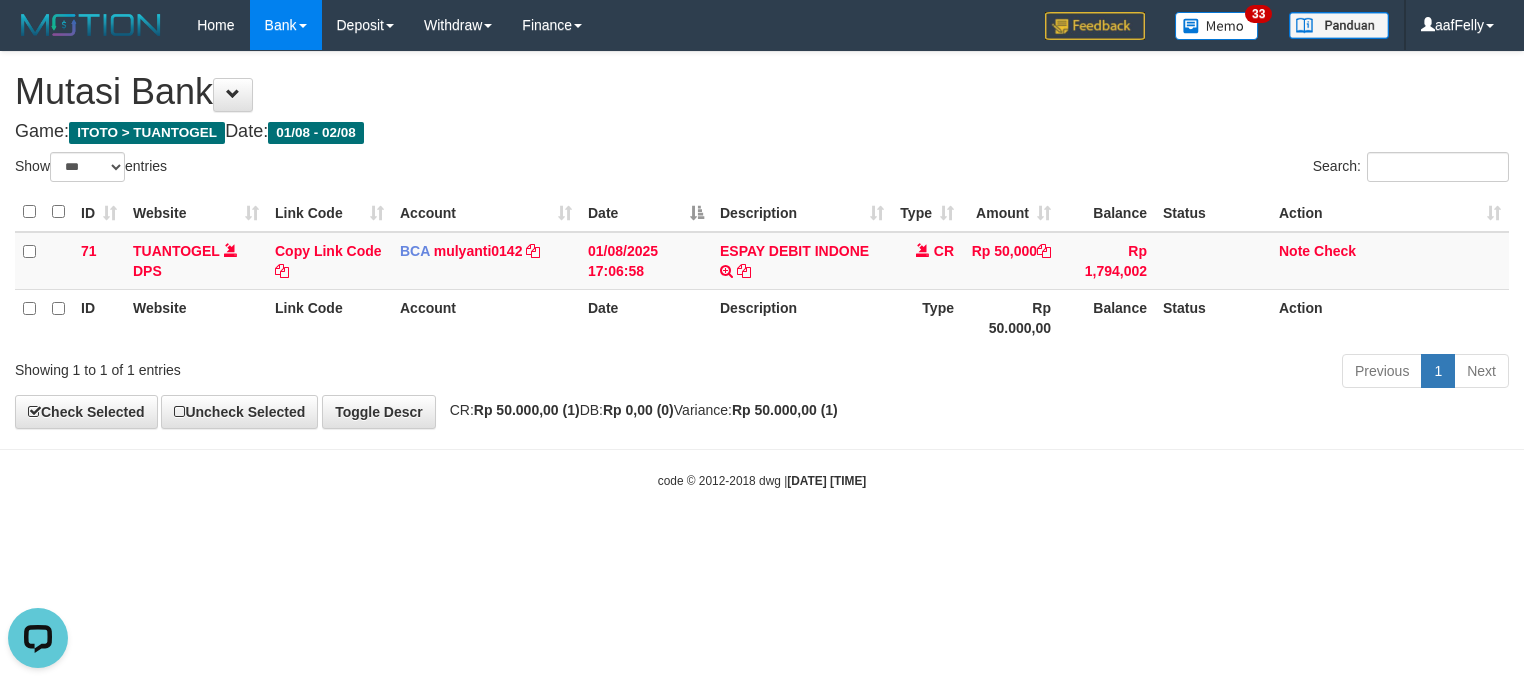 scroll, scrollTop: 0, scrollLeft: 0, axis: both 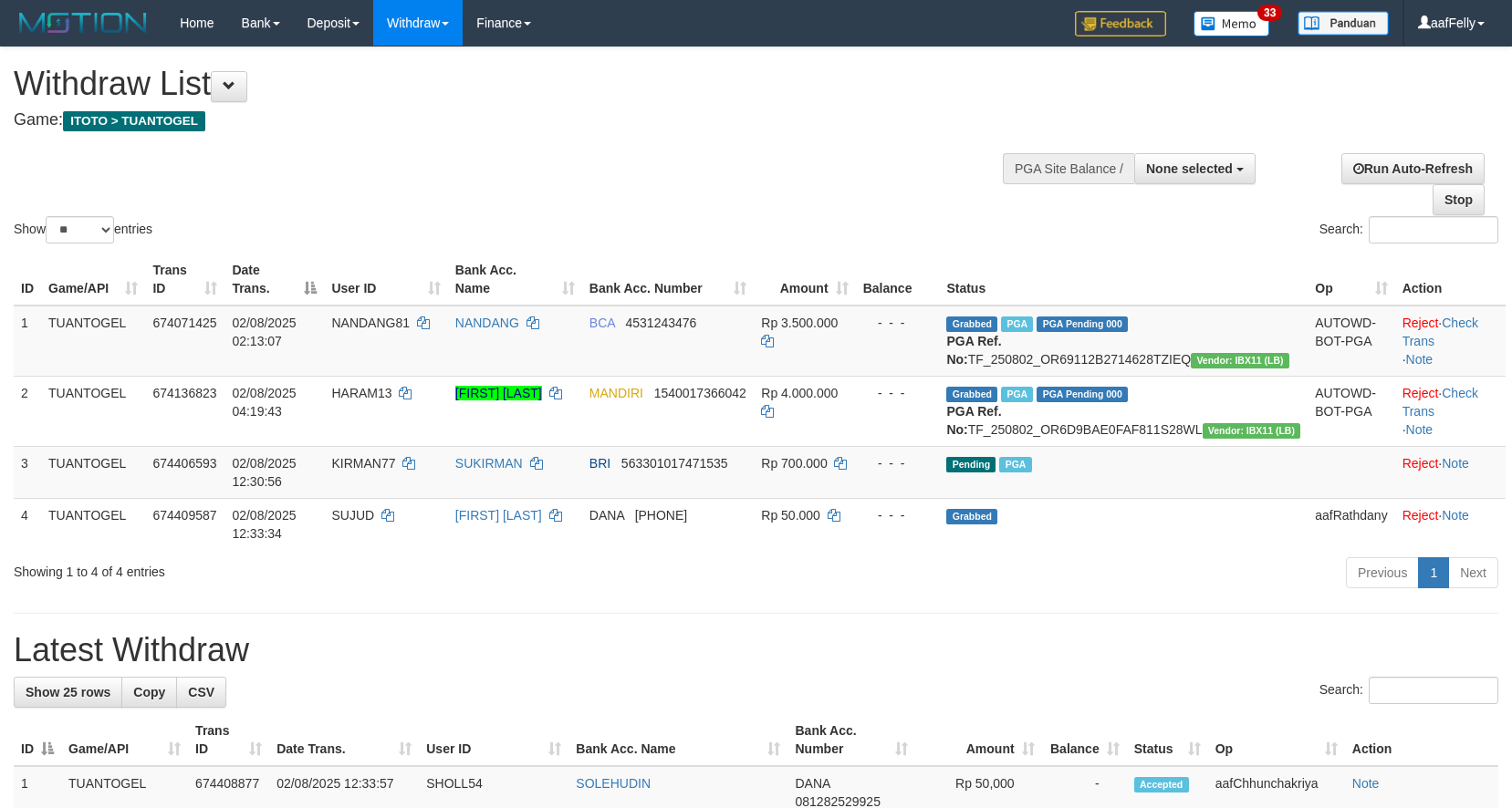 select 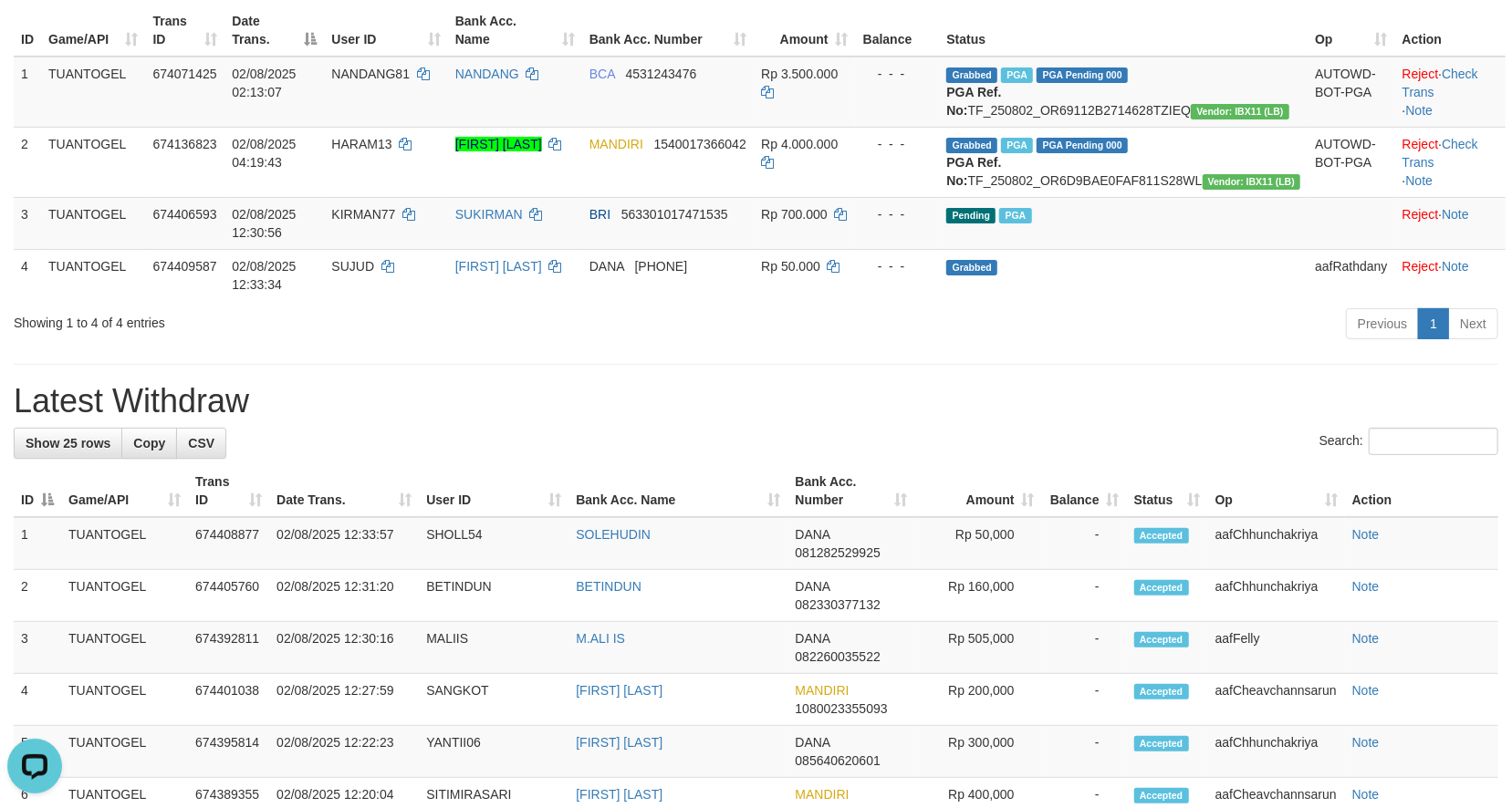 scroll, scrollTop: 0, scrollLeft: 0, axis: both 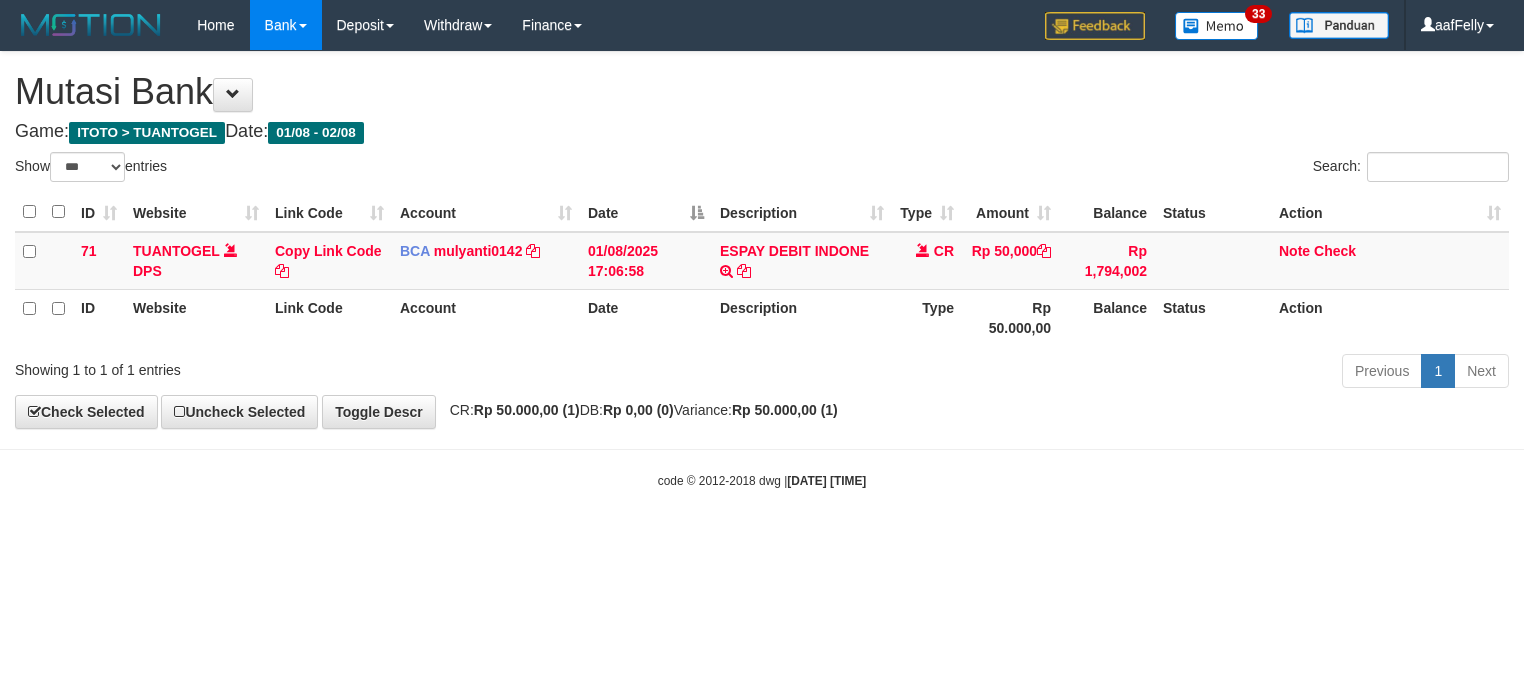 select on "***" 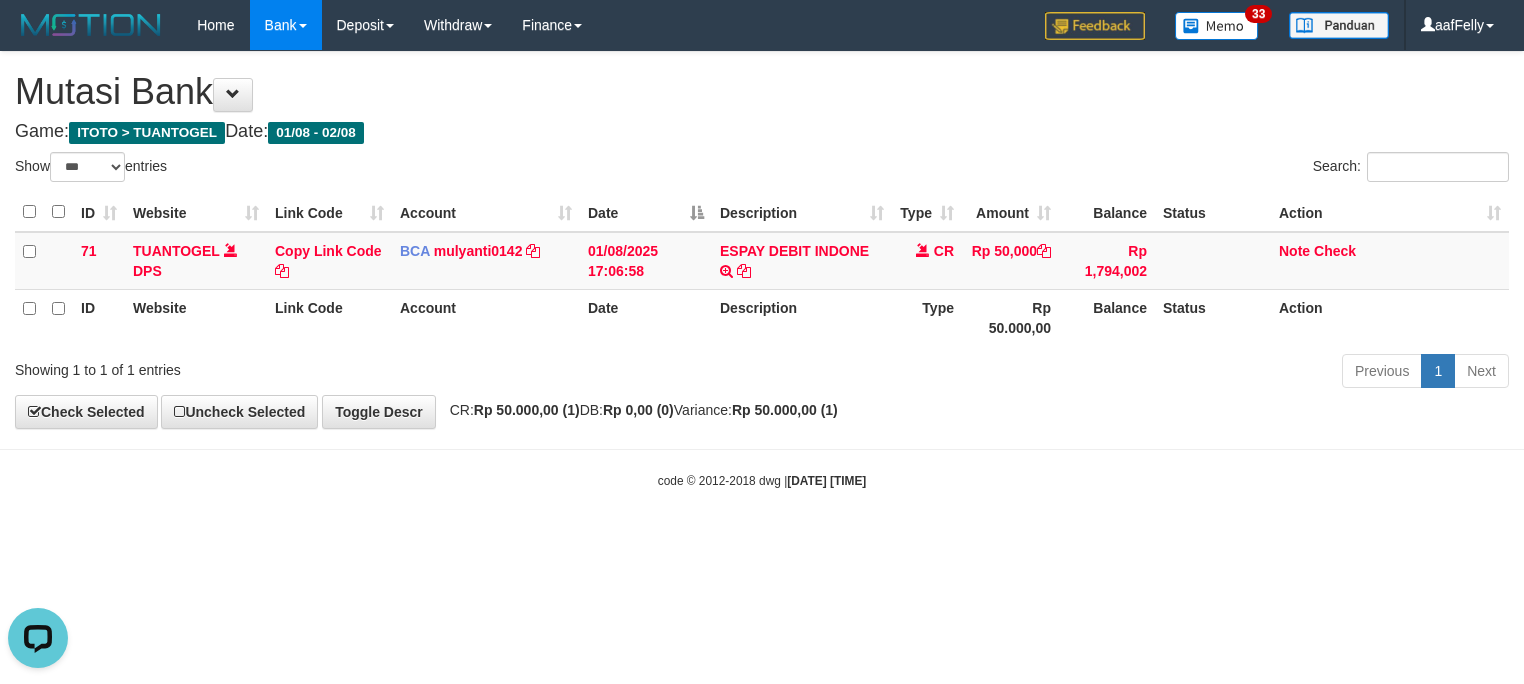 scroll, scrollTop: 0, scrollLeft: 0, axis: both 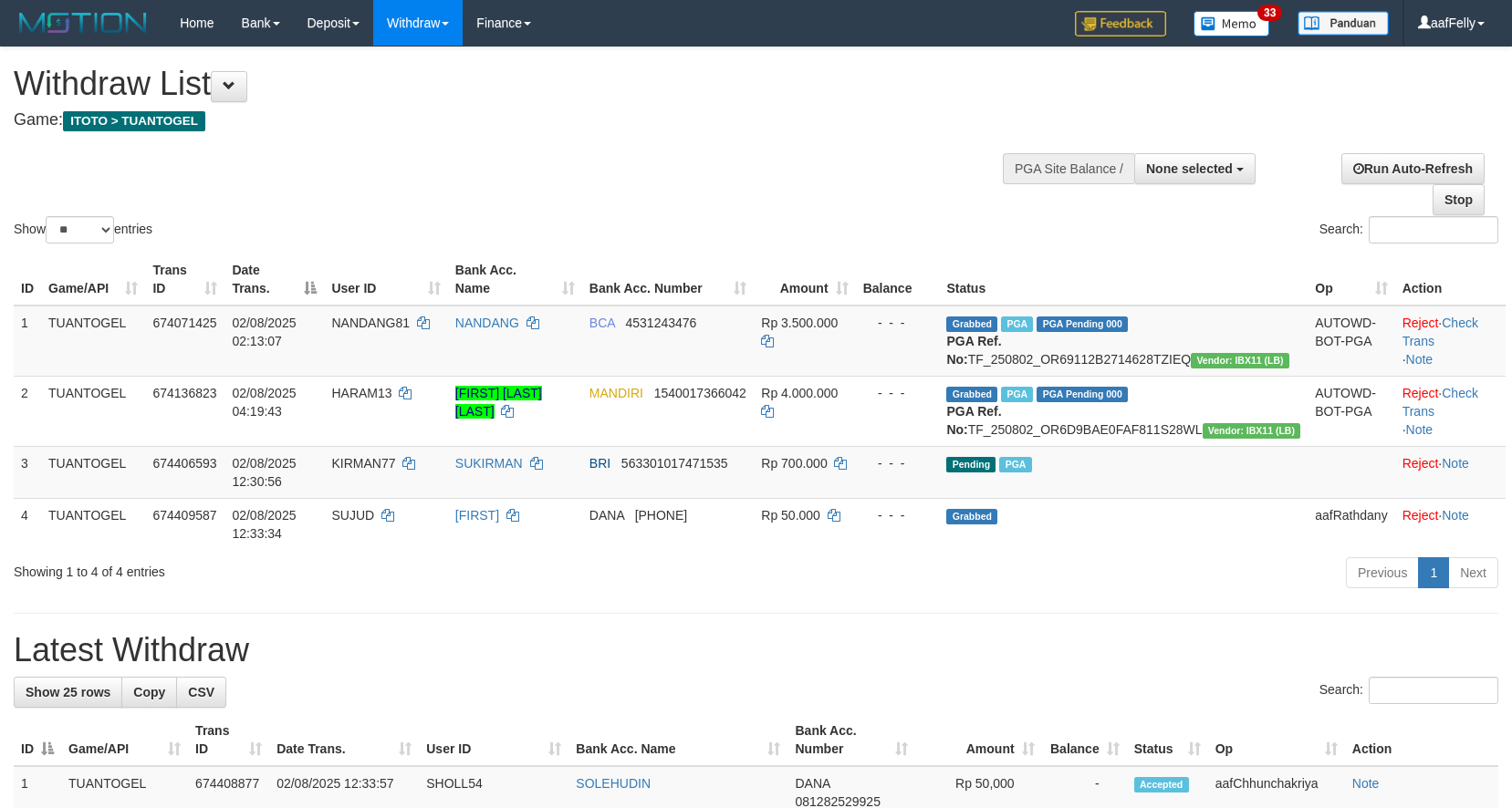 select 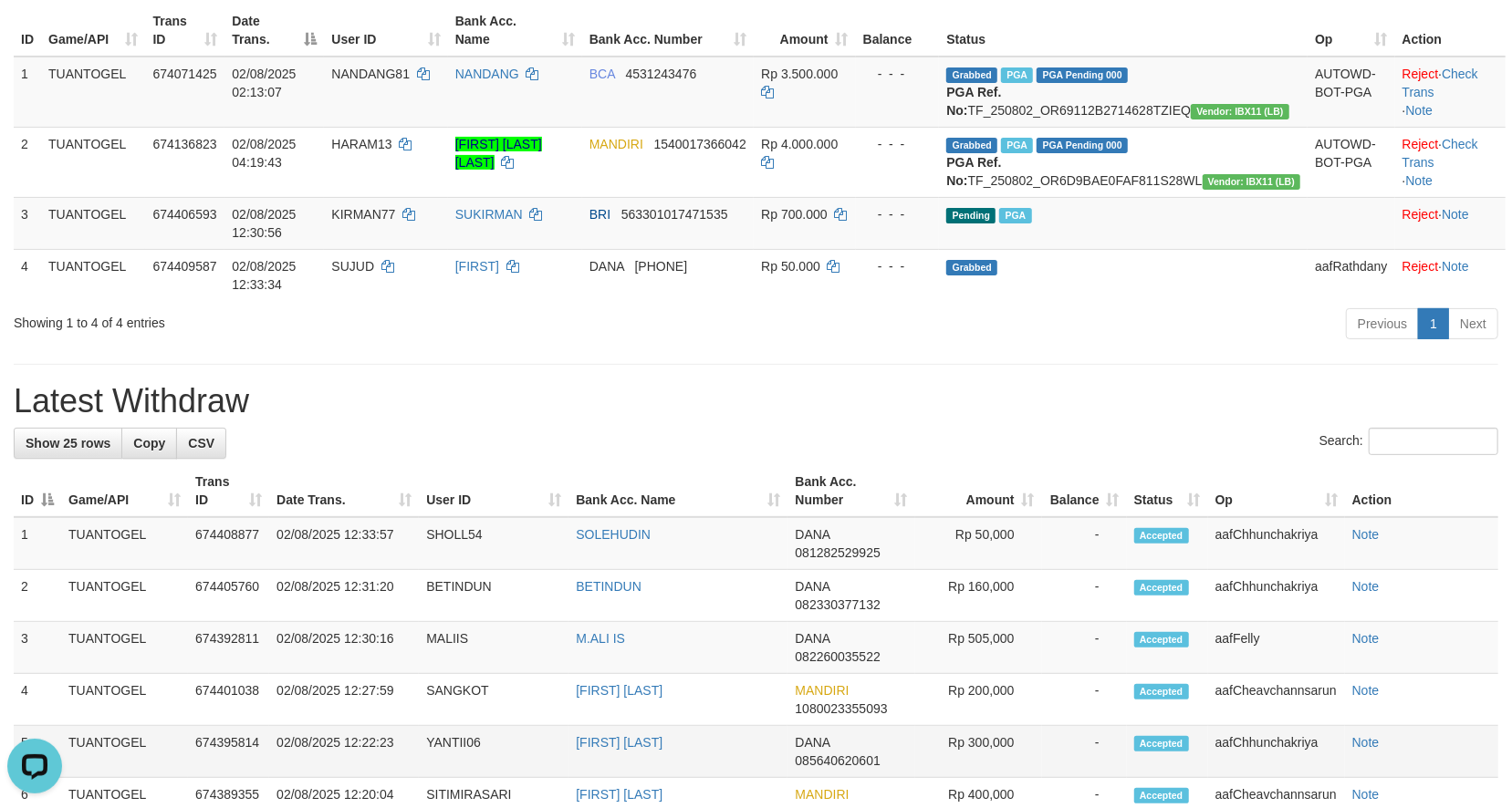 scroll, scrollTop: 0, scrollLeft: 0, axis: both 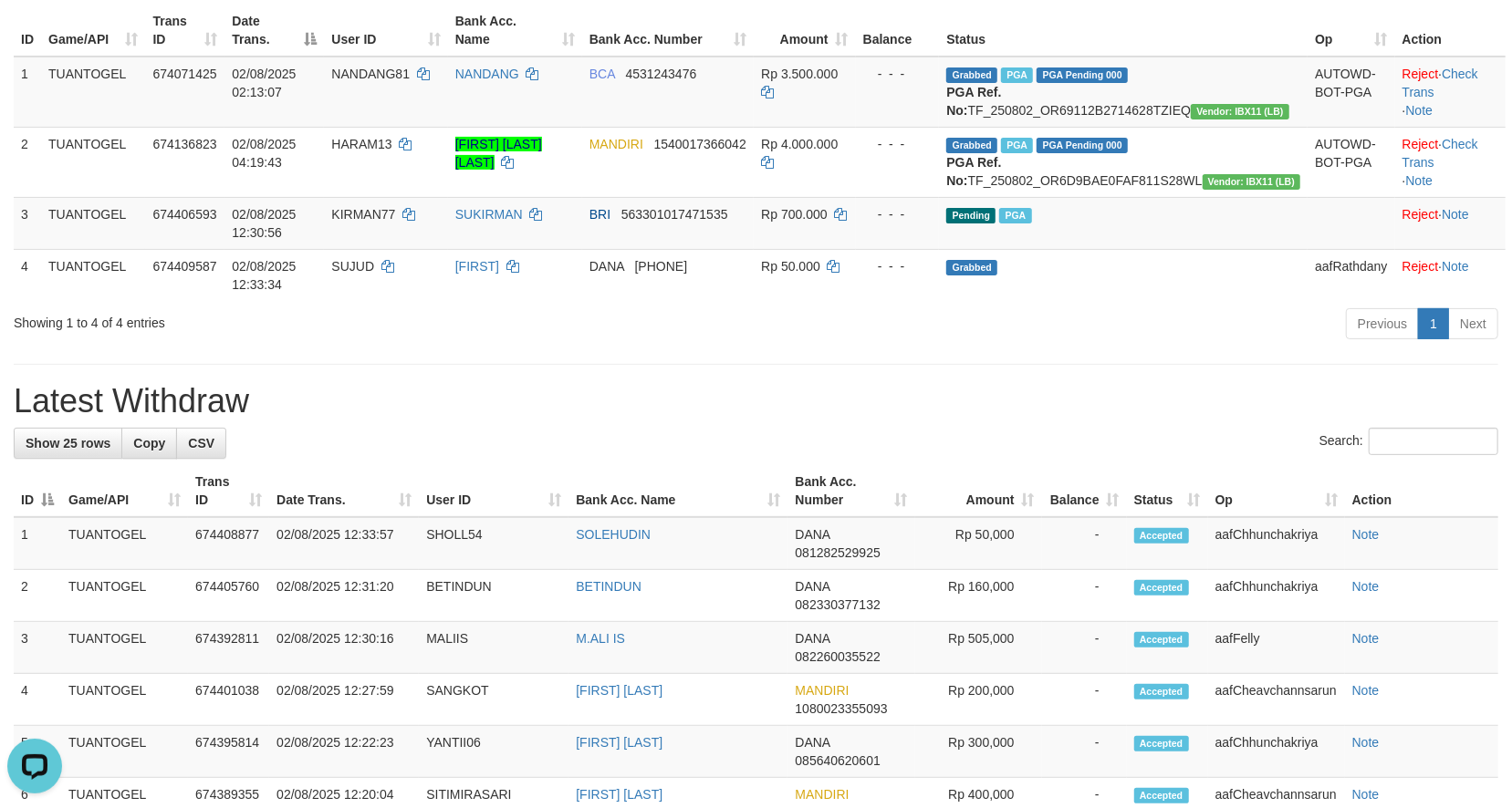 click on "**********" at bounding box center (756, 804) 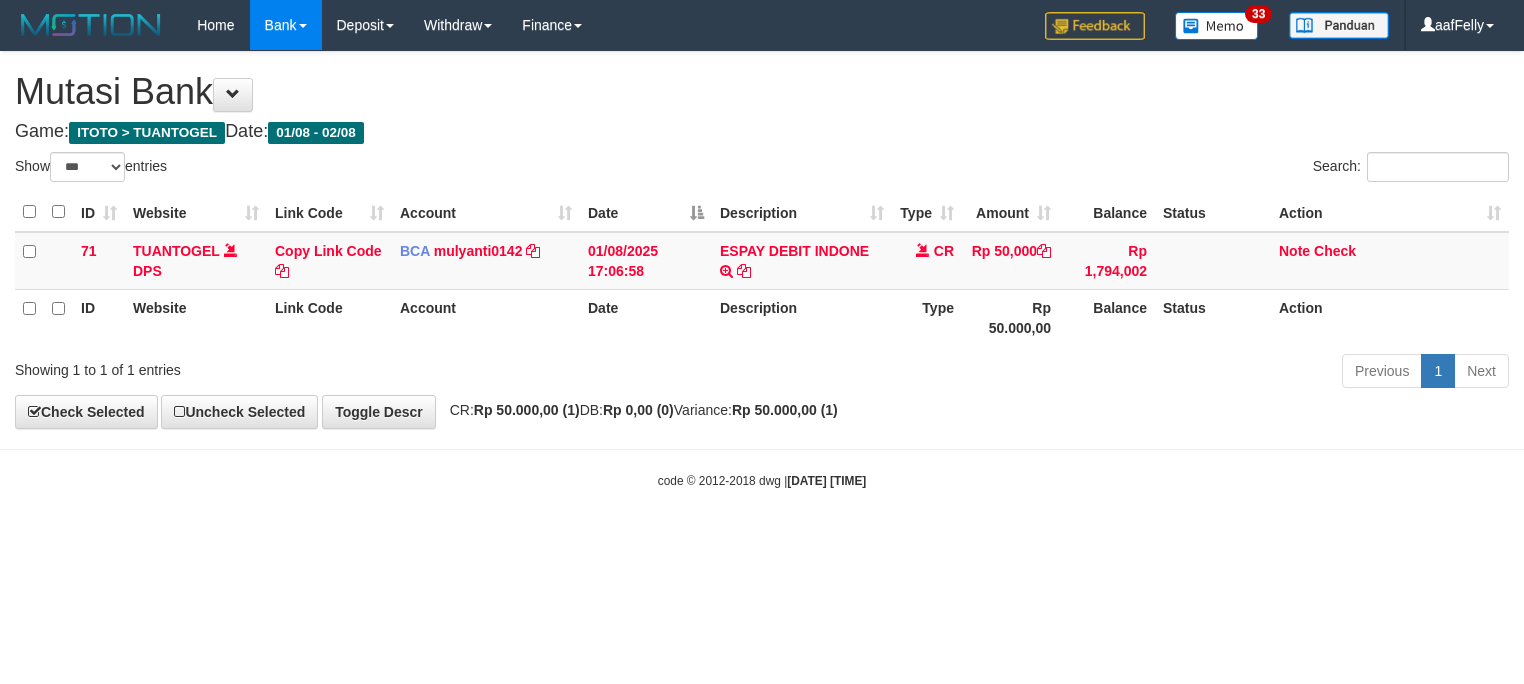 select on "***" 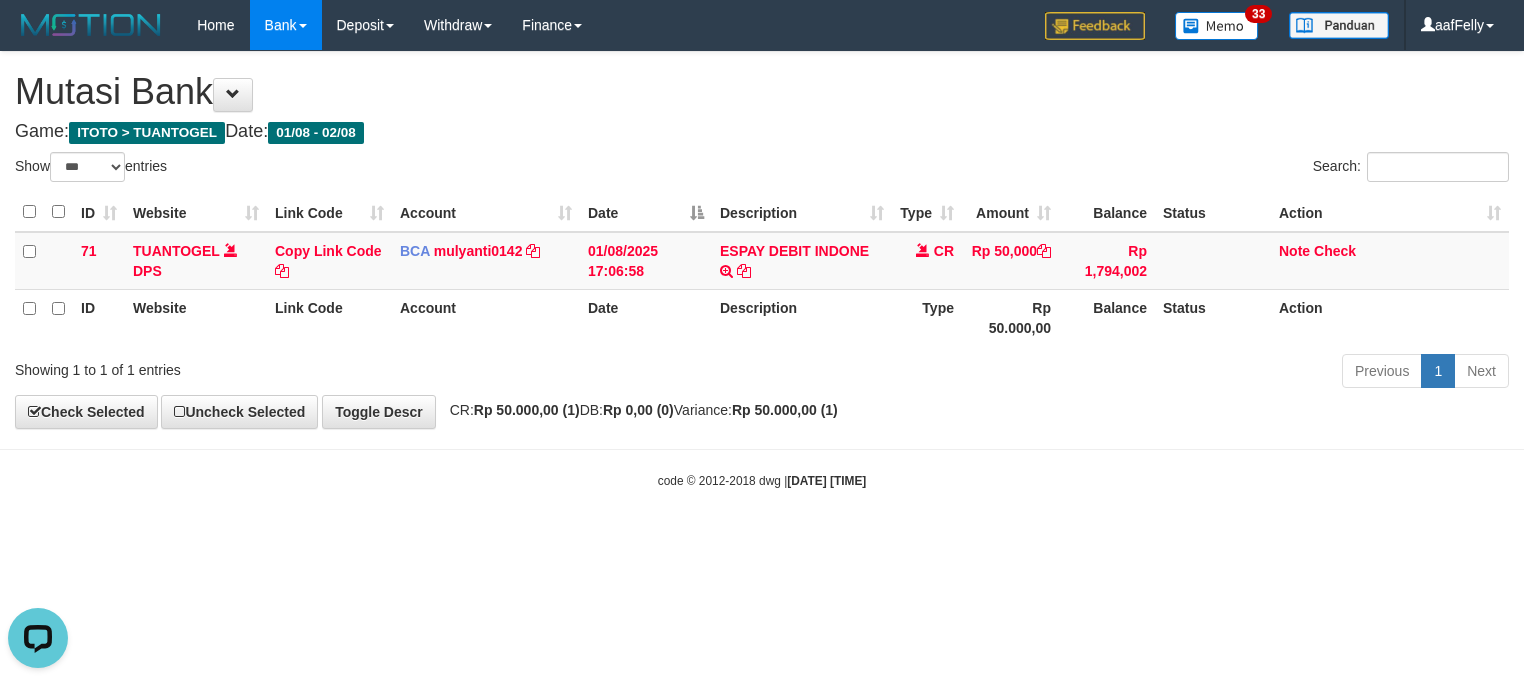 scroll, scrollTop: 0, scrollLeft: 0, axis: both 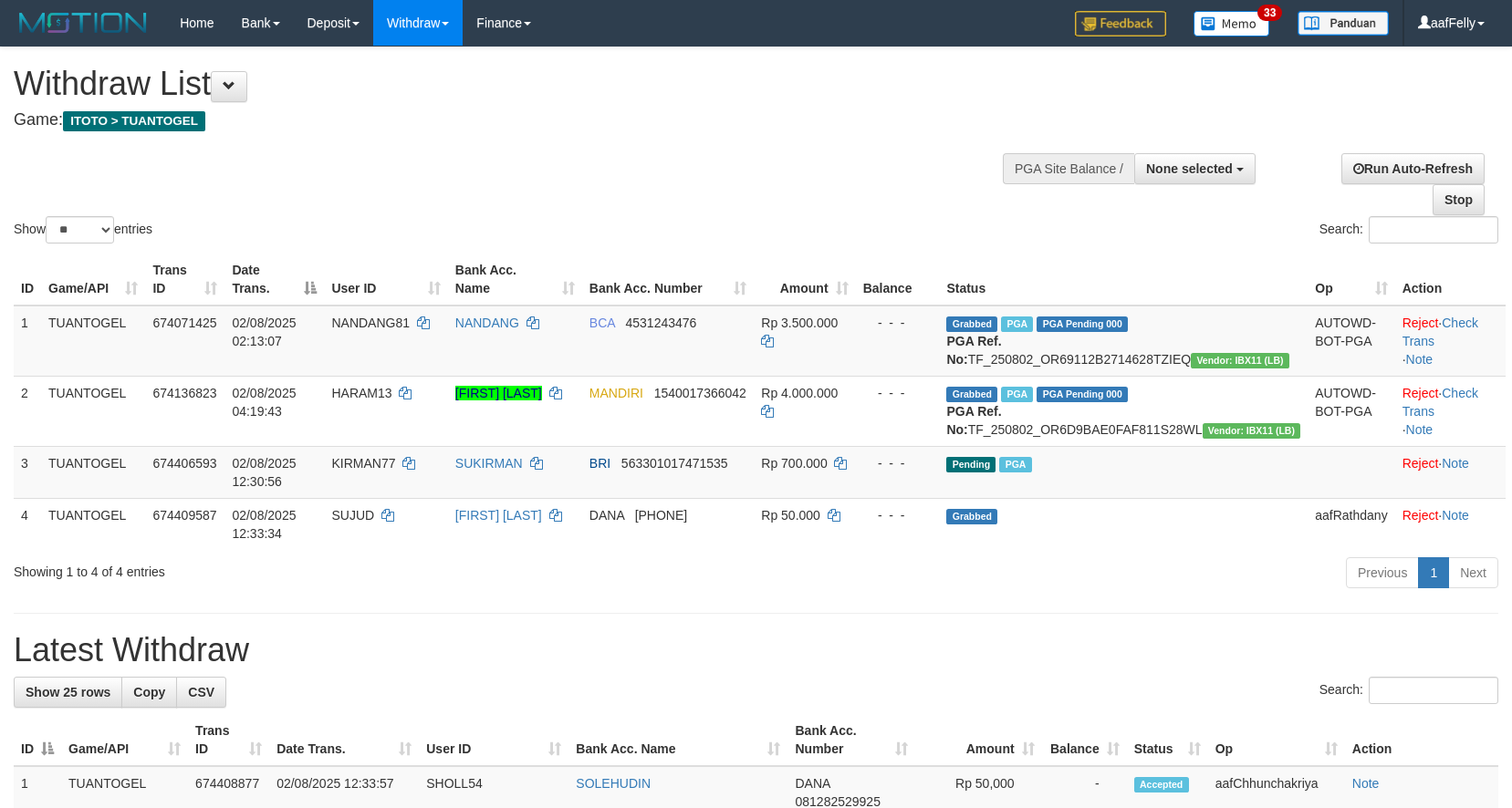 select 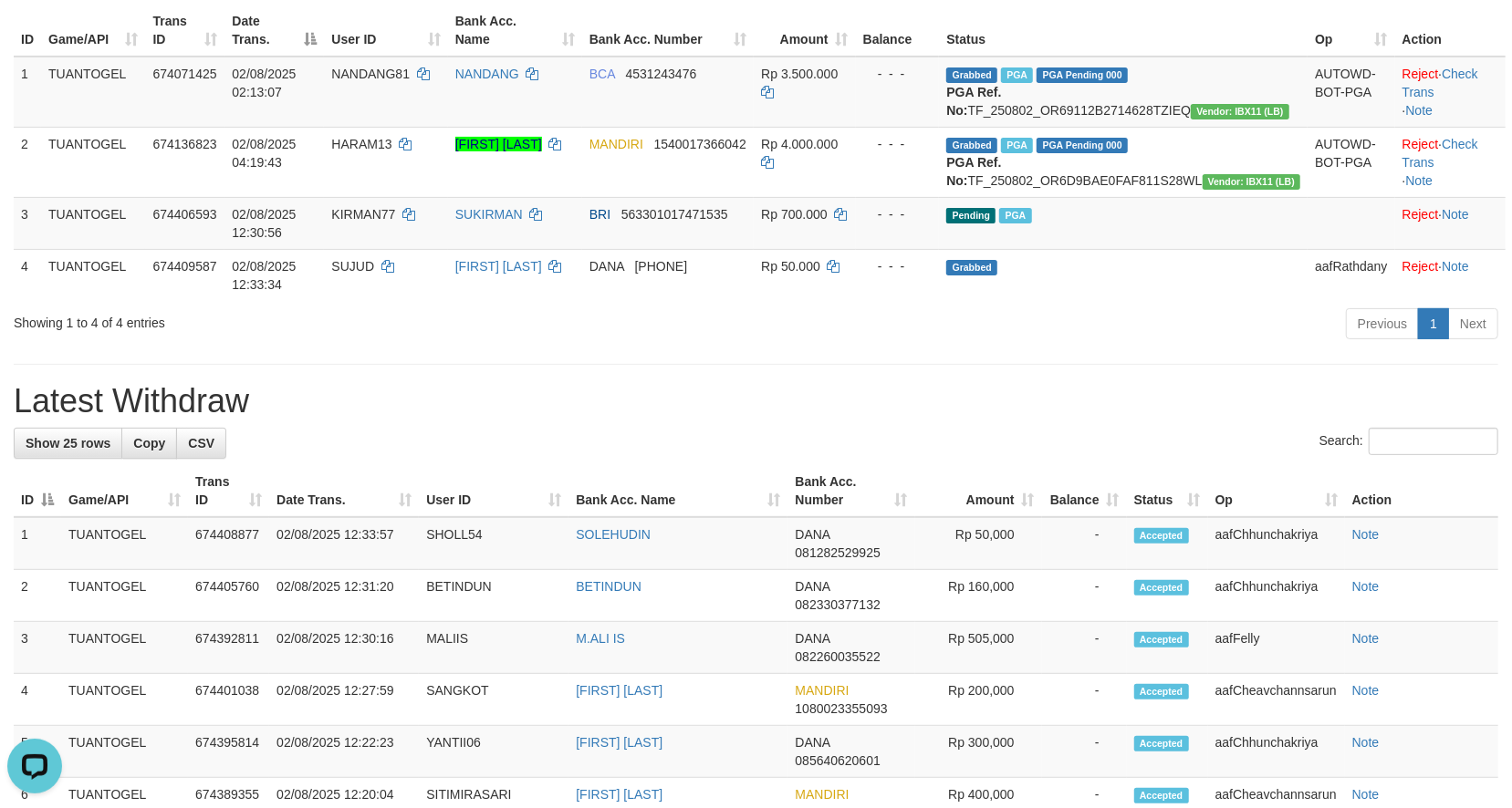 scroll, scrollTop: 0, scrollLeft: 0, axis: both 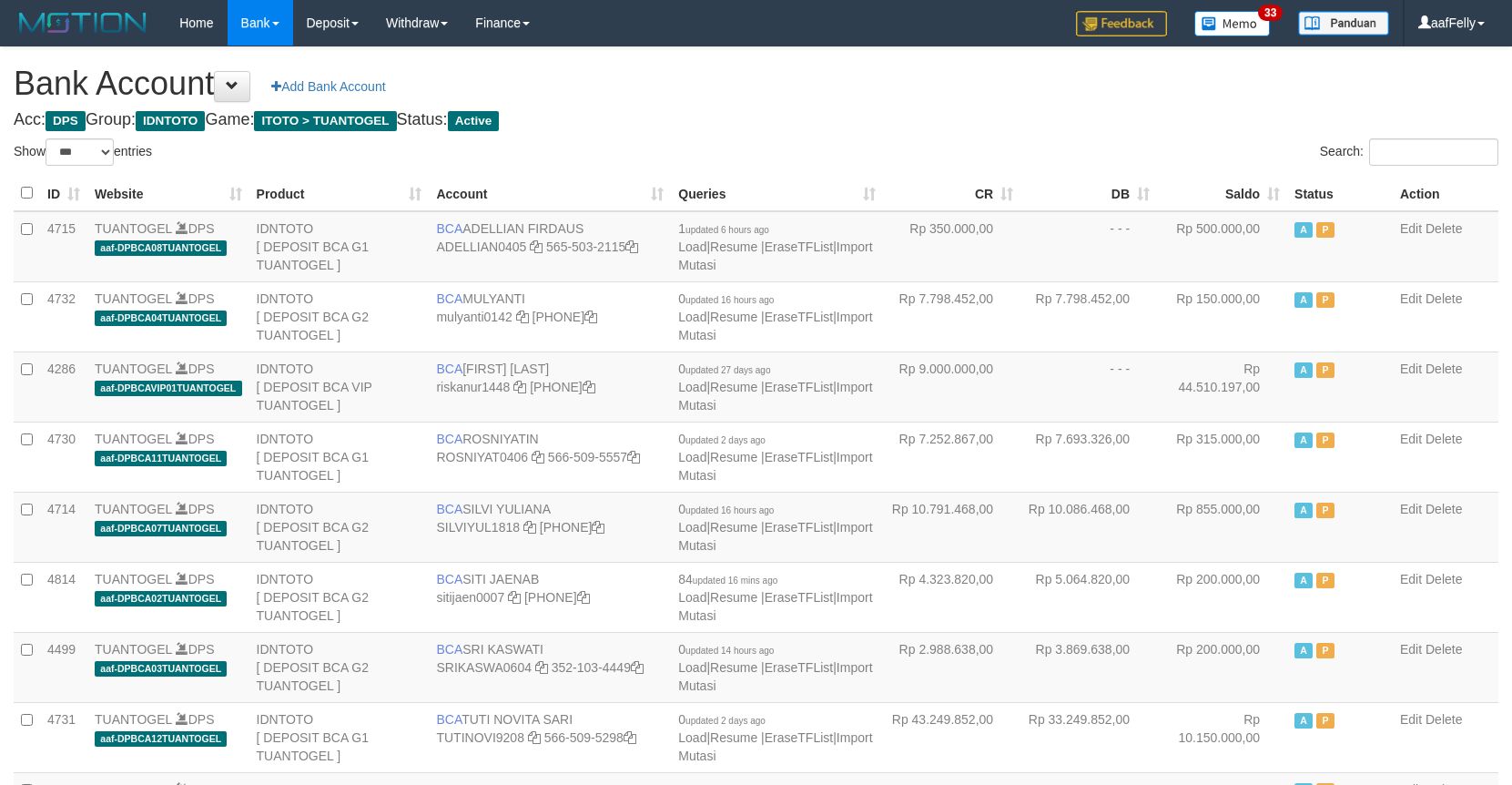 select on "***" 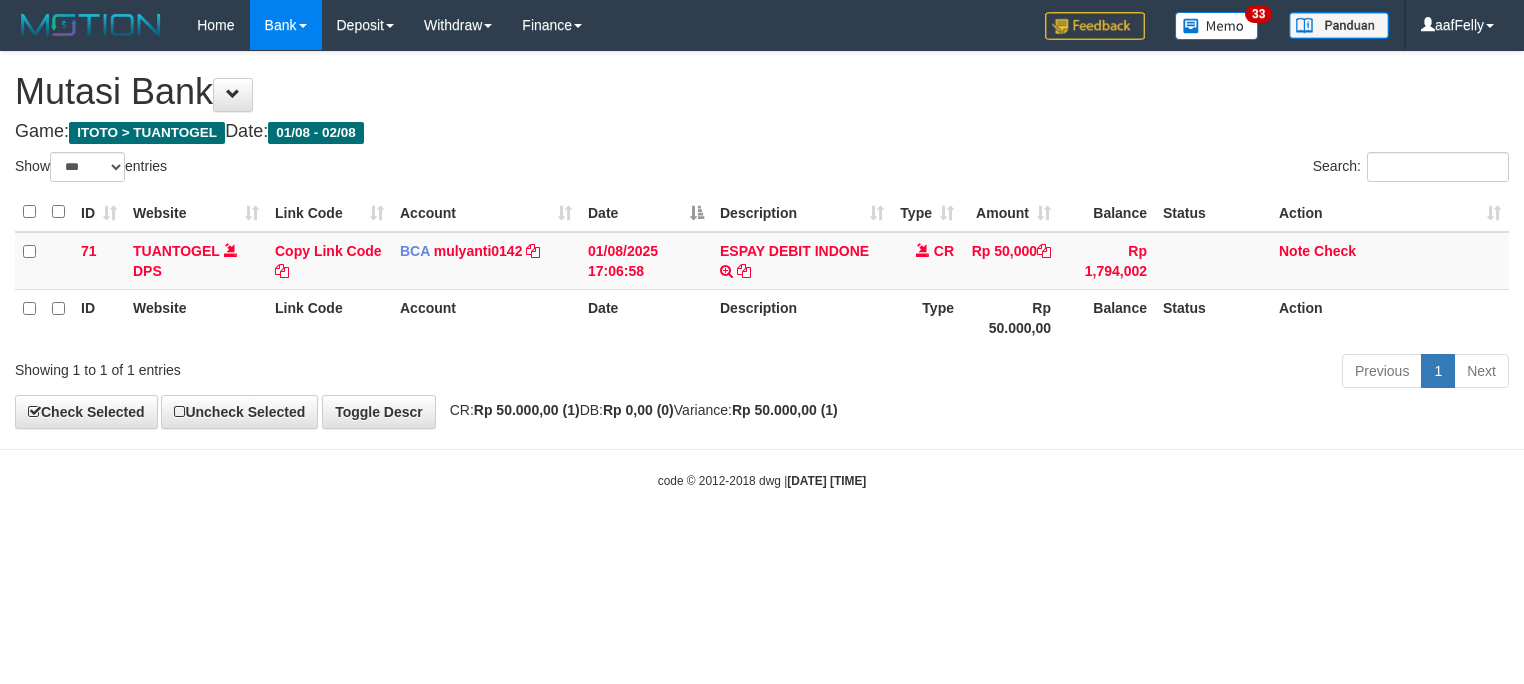 select on "***" 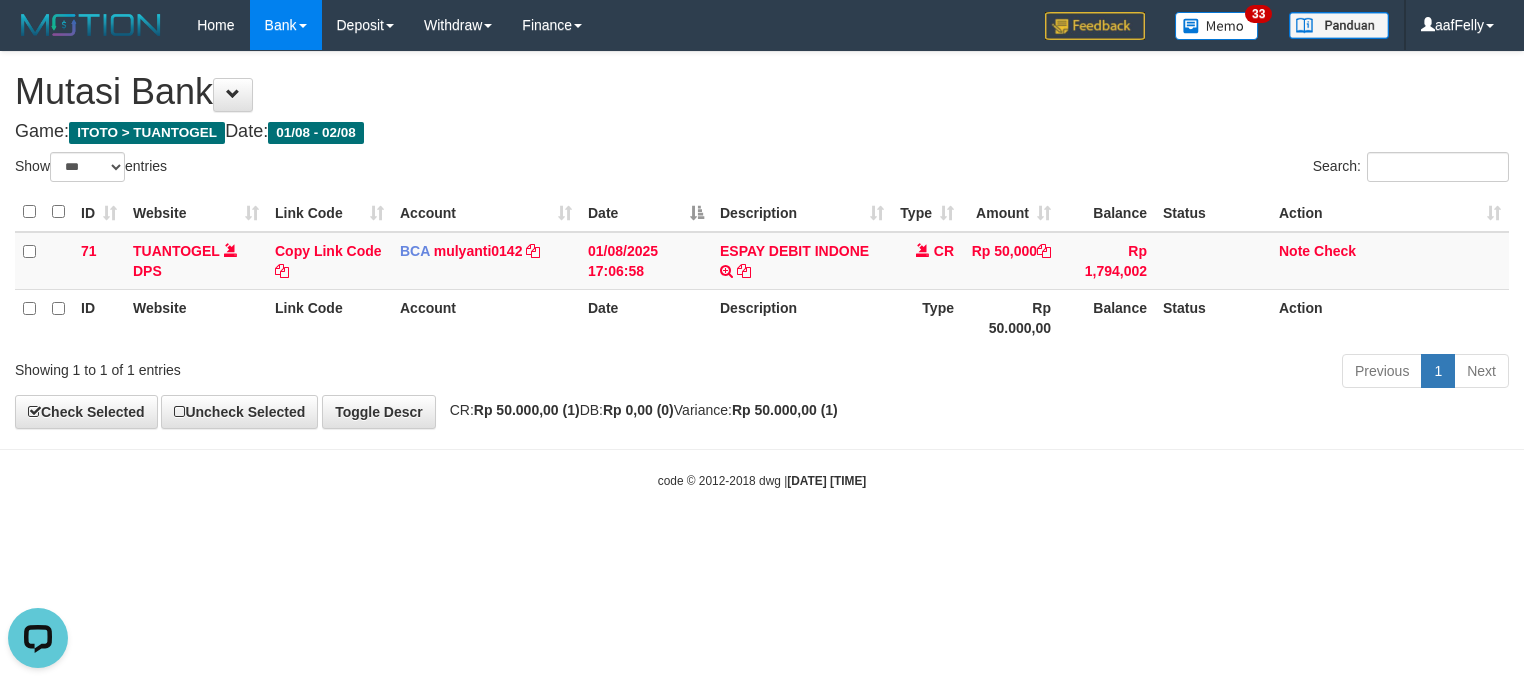 scroll, scrollTop: 0, scrollLeft: 0, axis: both 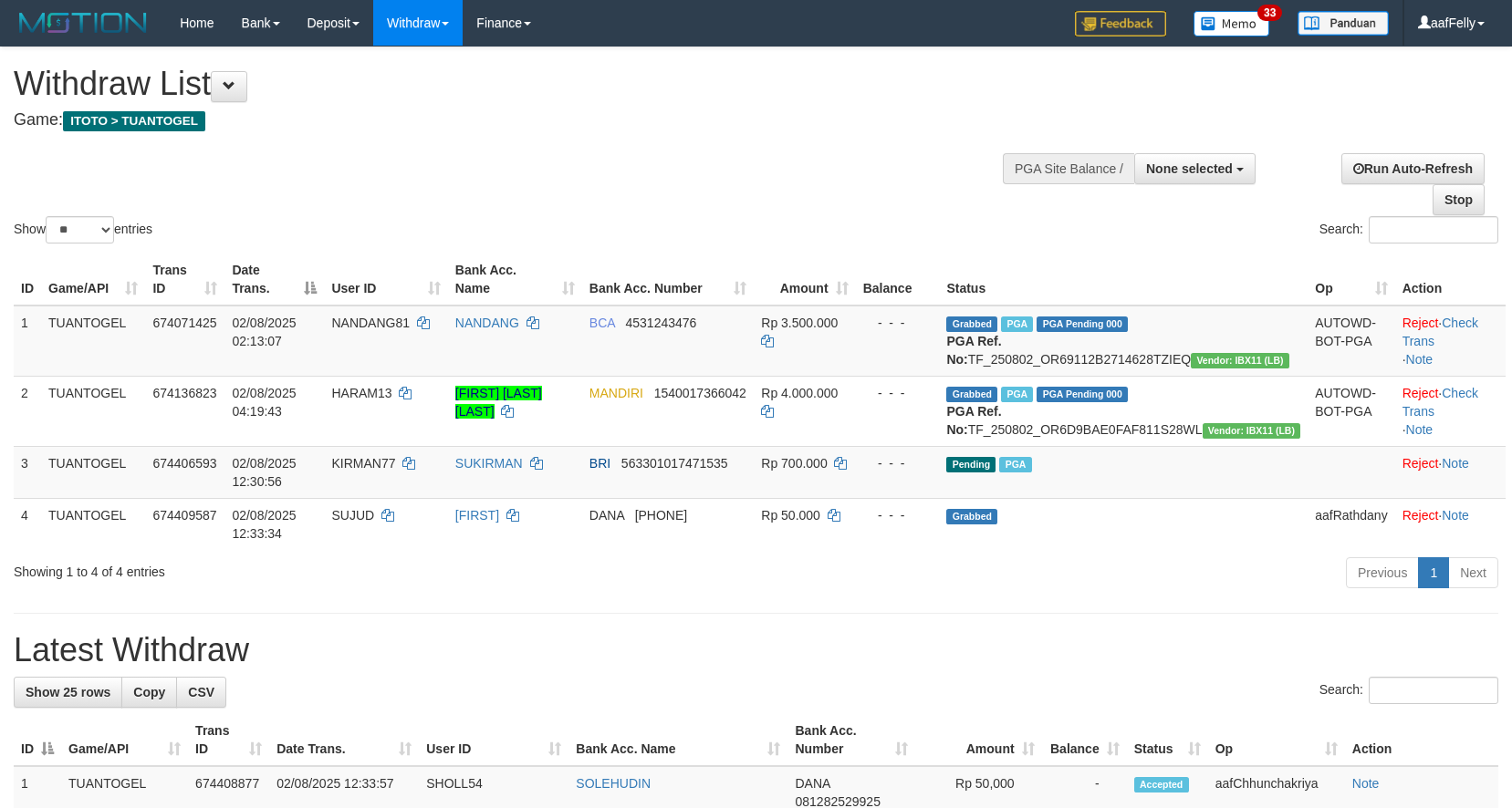 select 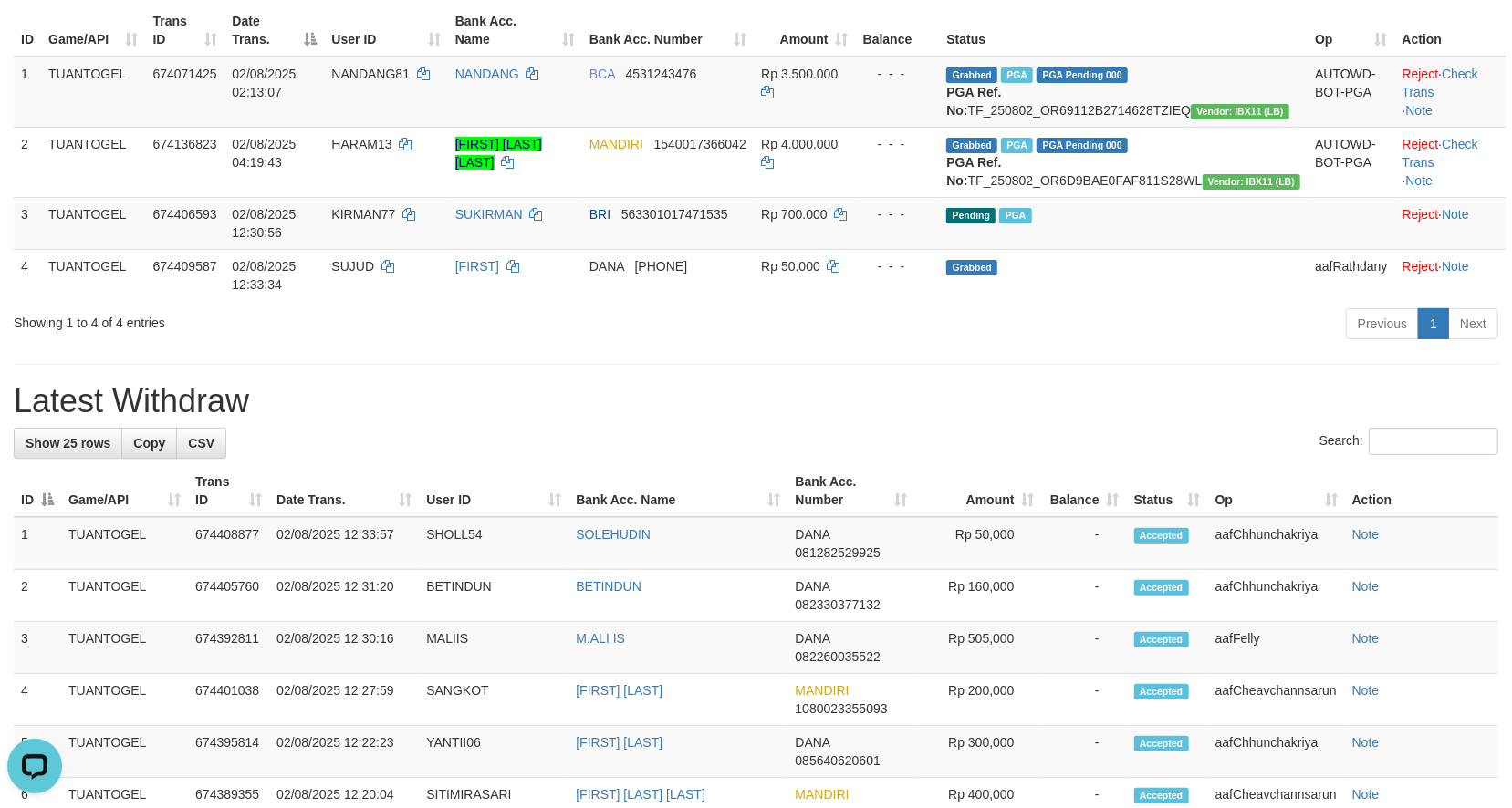 scroll, scrollTop: 0, scrollLeft: 0, axis: both 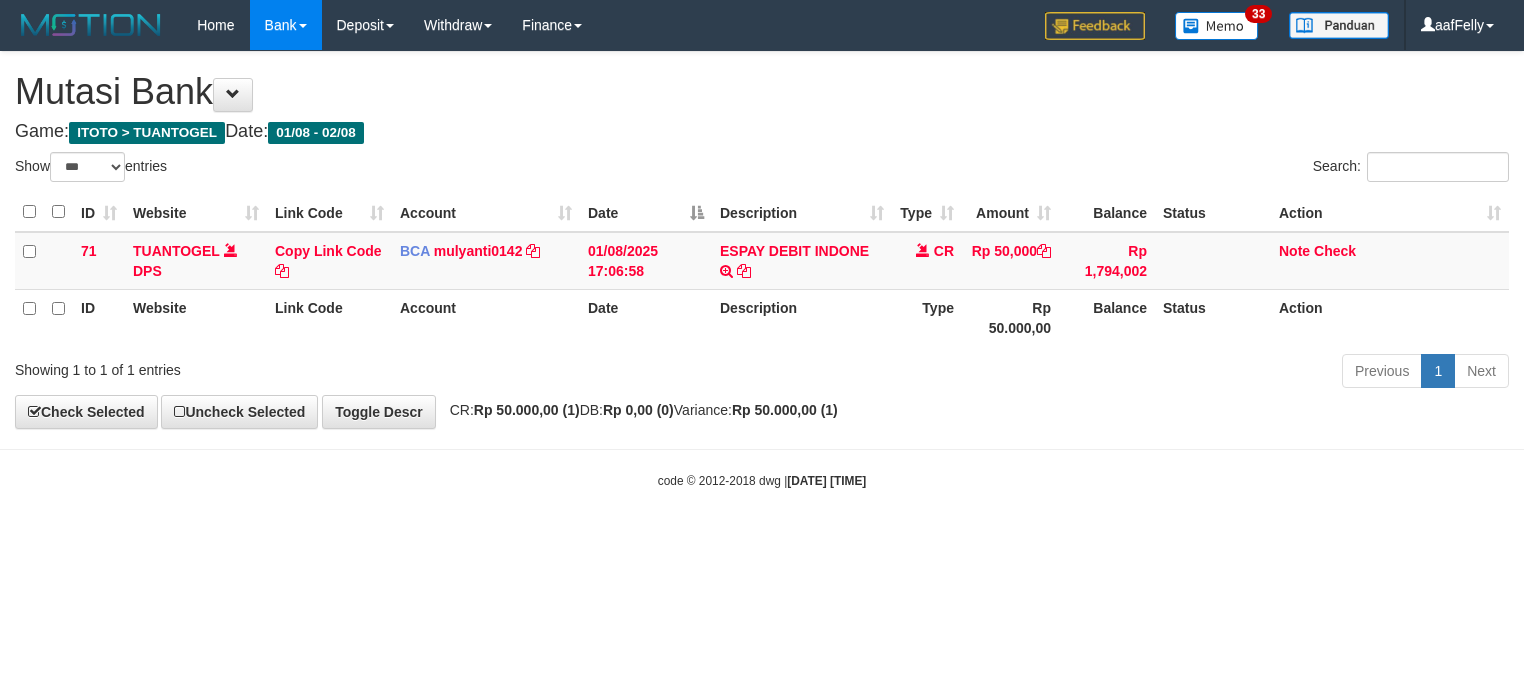 select on "***" 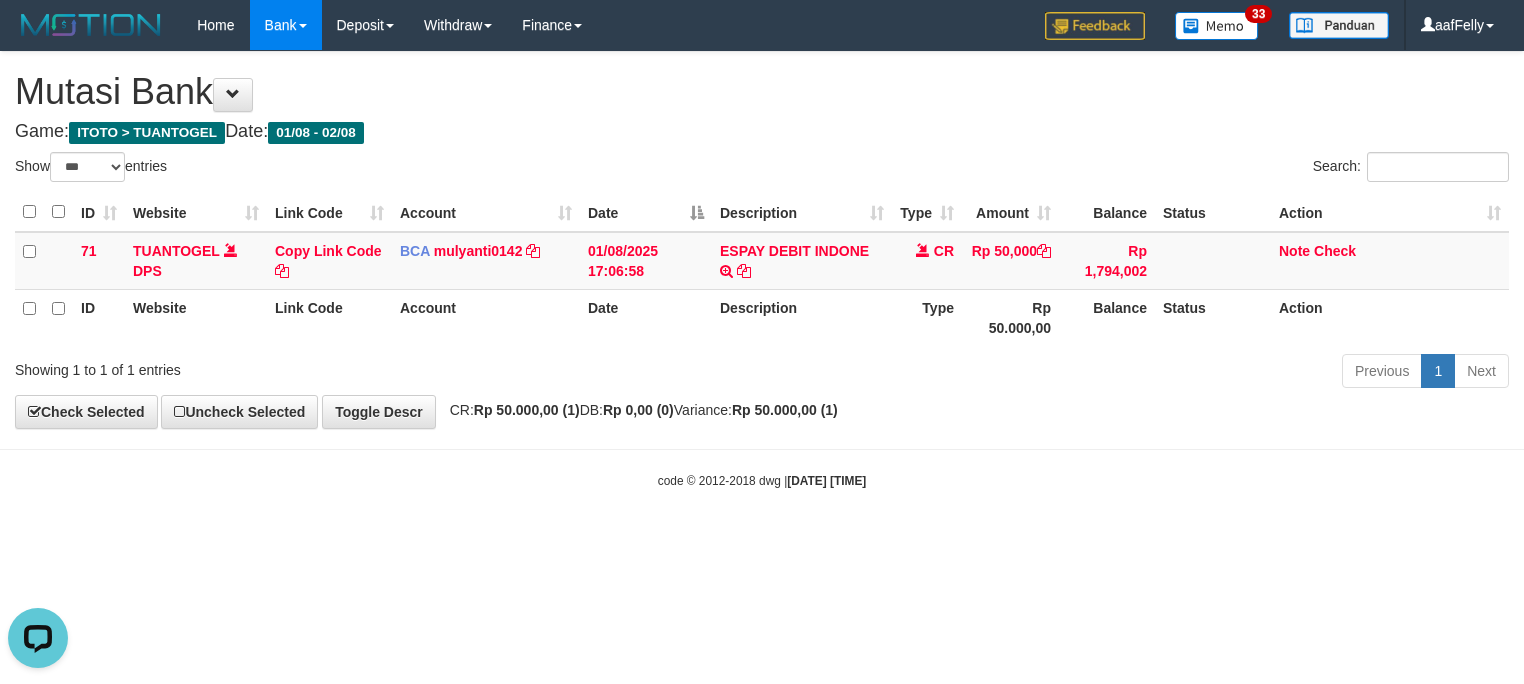 scroll, scrollTop: 0, scrollLeft: 0, axis: both 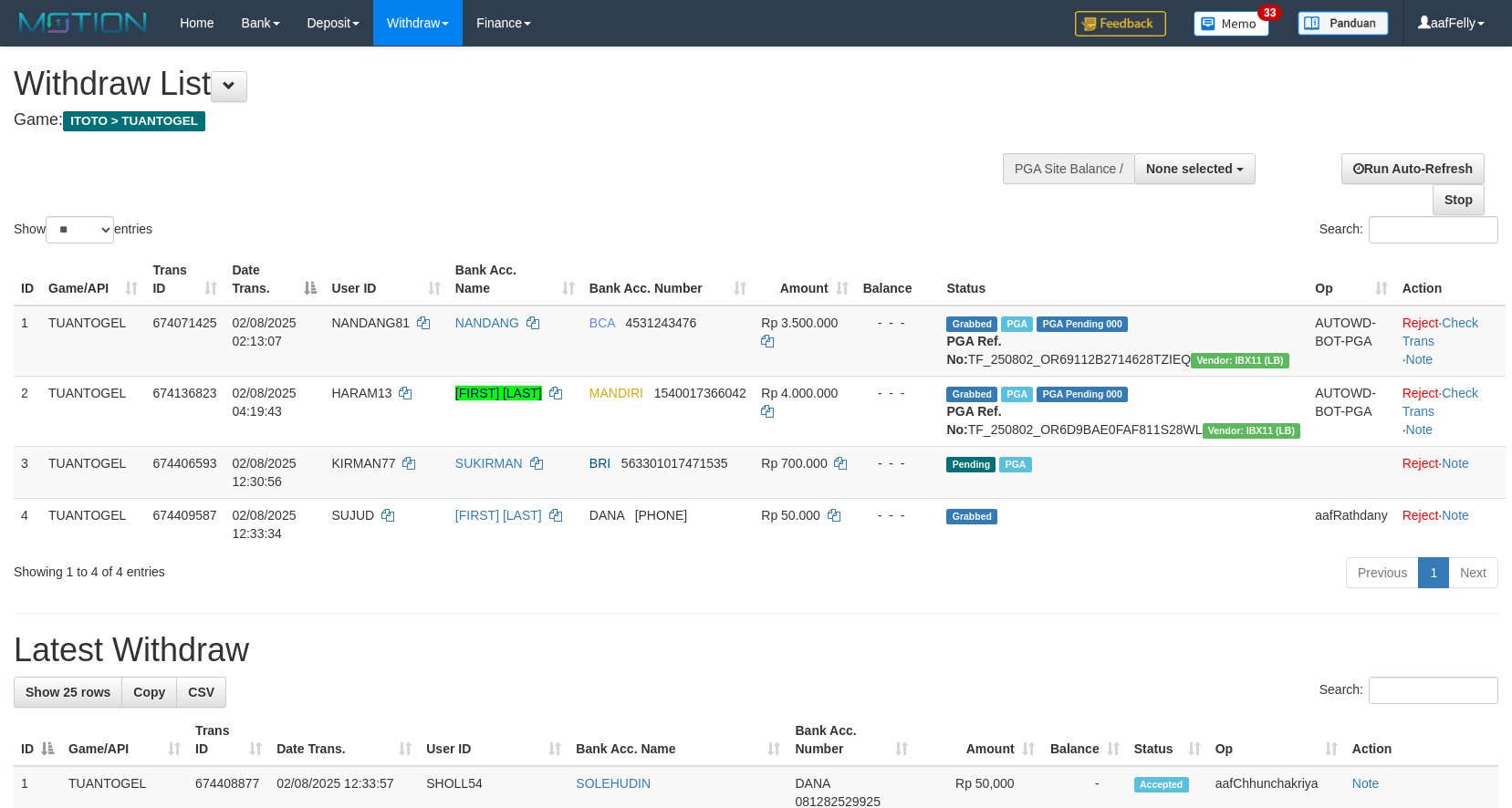 select 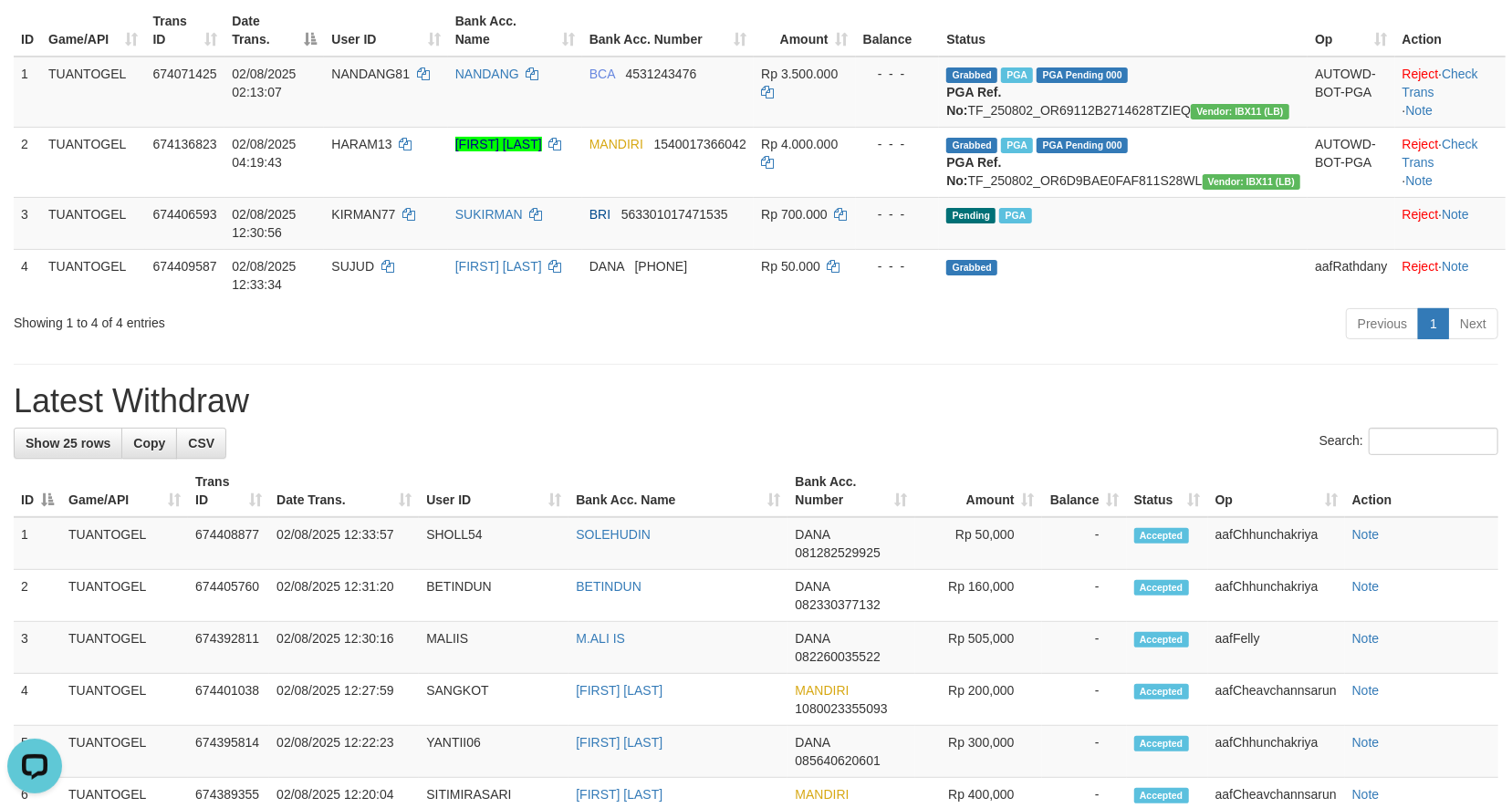 scroll, scrollTop: 0, scrollLeft: 0, axis: both 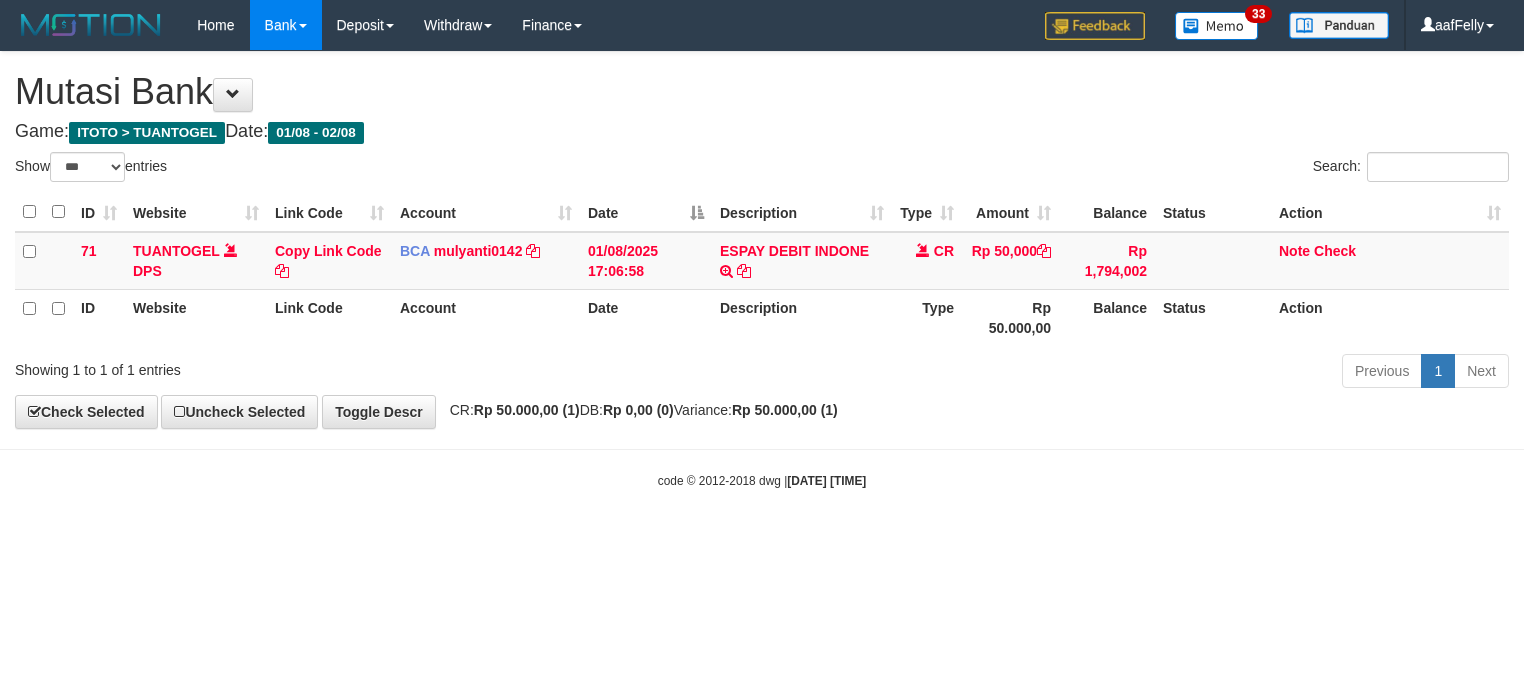 select on "***" 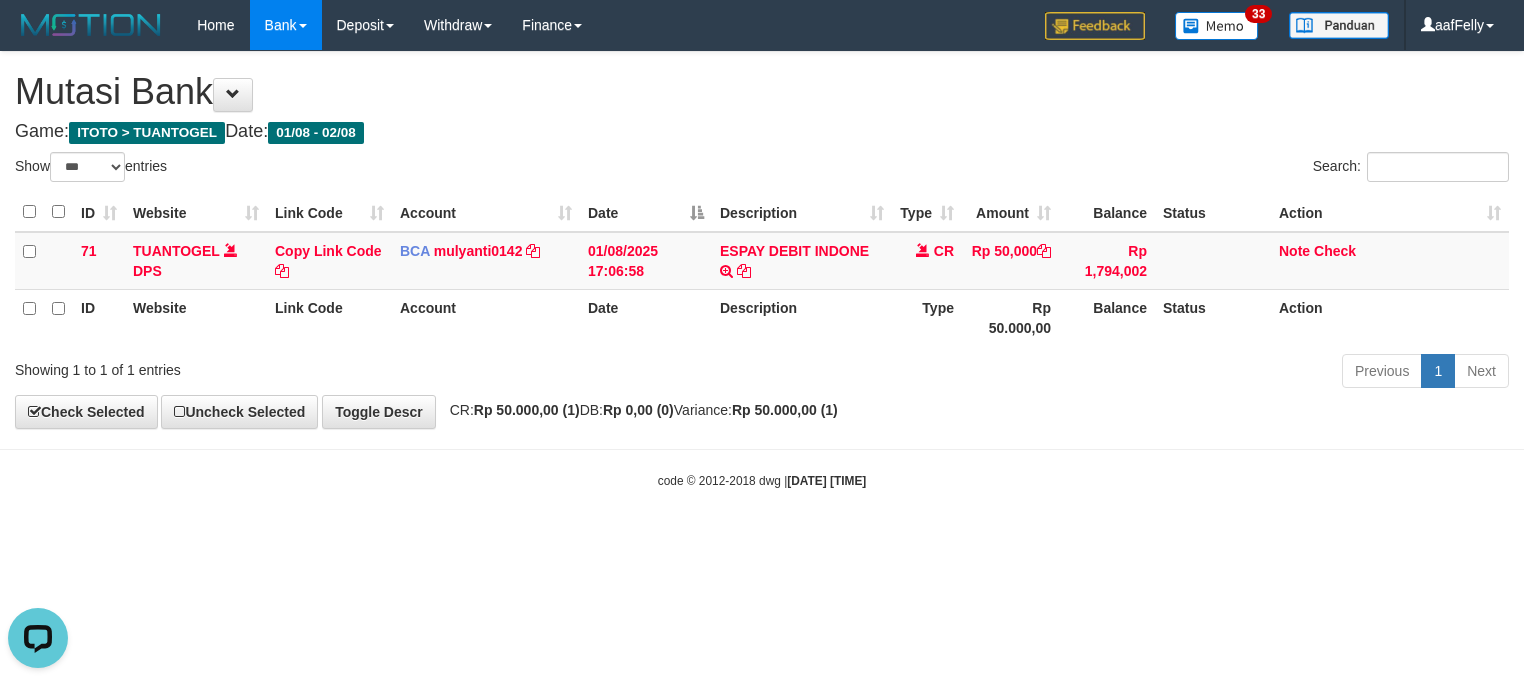 scroll, scrollTop: 0, scrollLeft: 0, axis: both 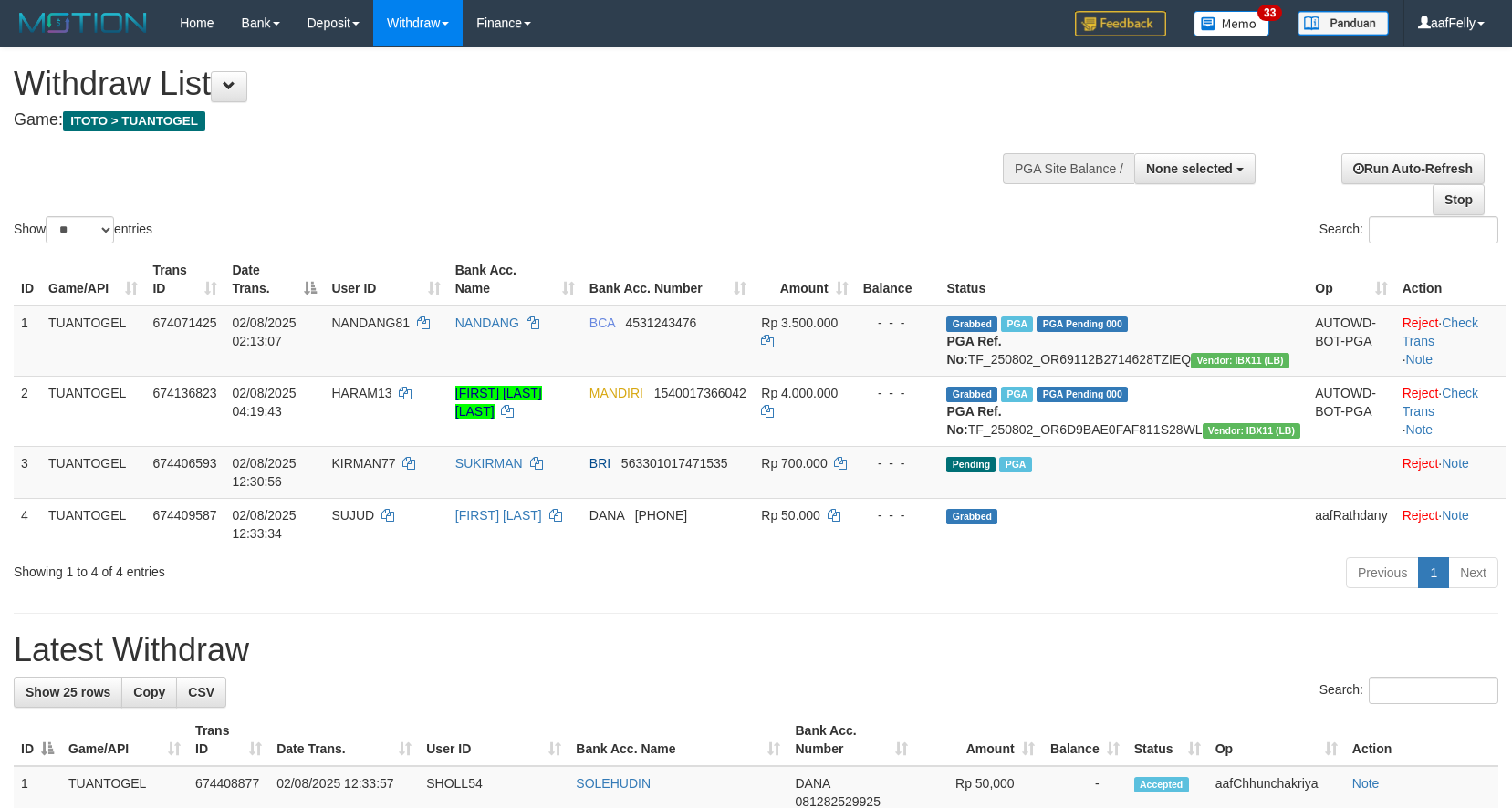 select 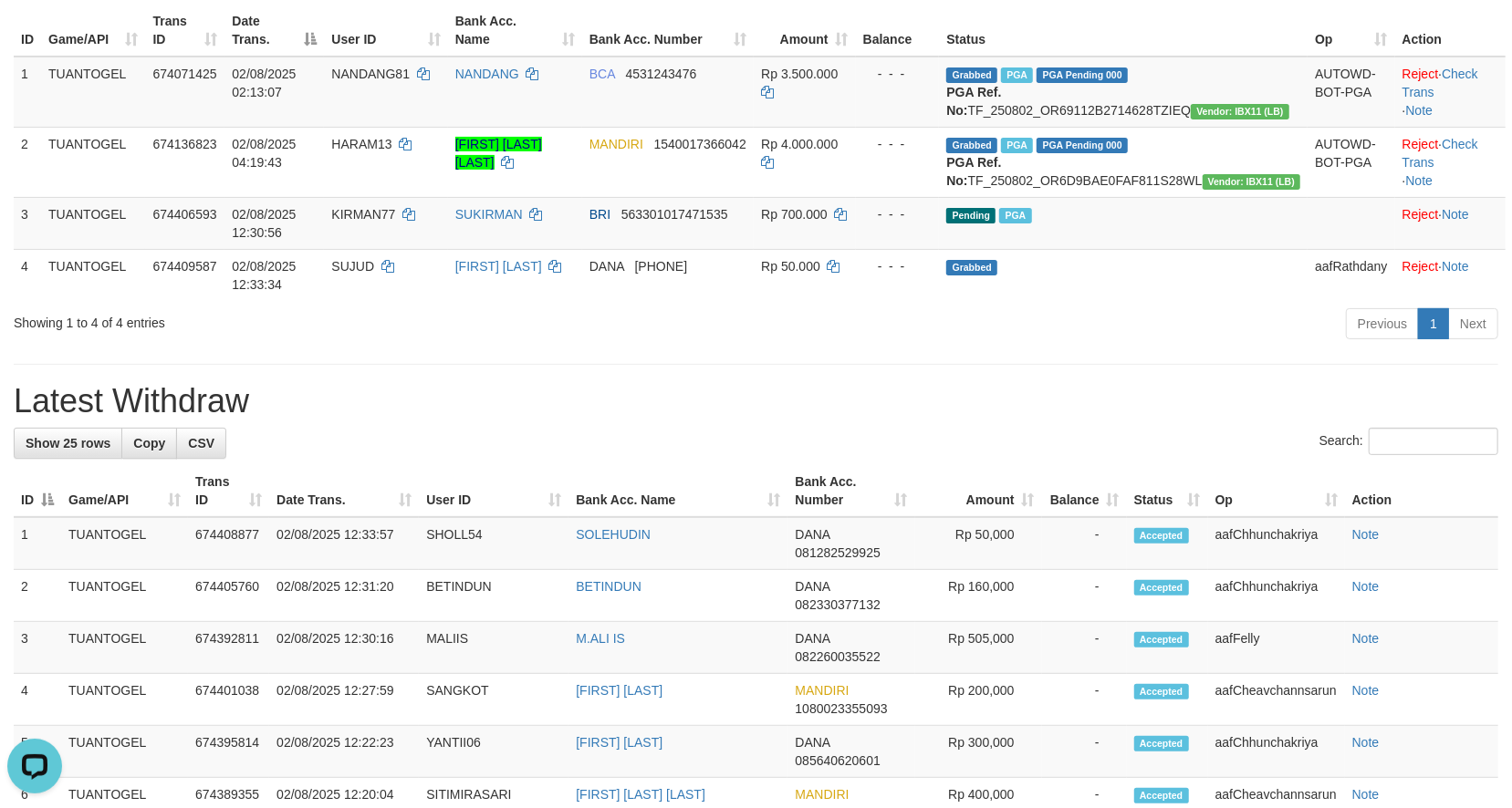 scroll, scrollTop: 0, scrollLeft: 0, axis: both 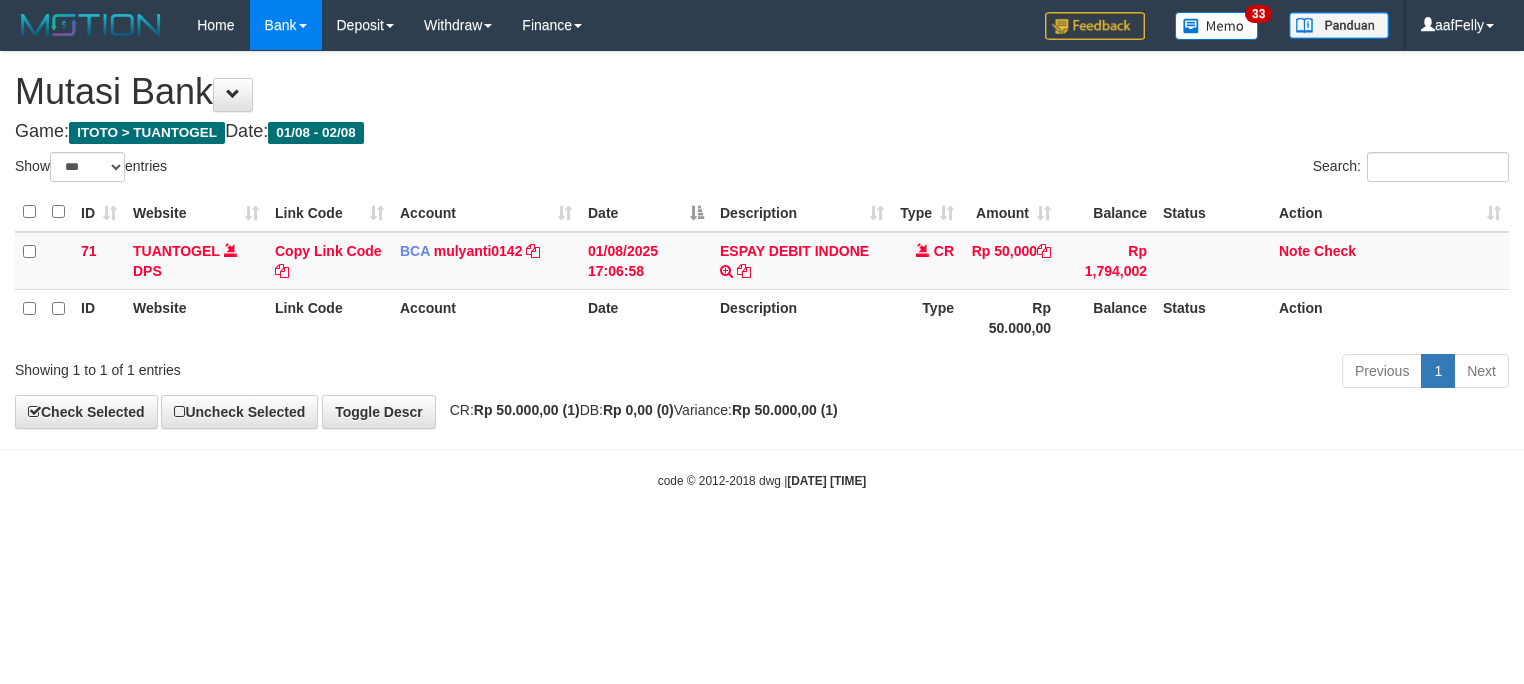 select on "***" 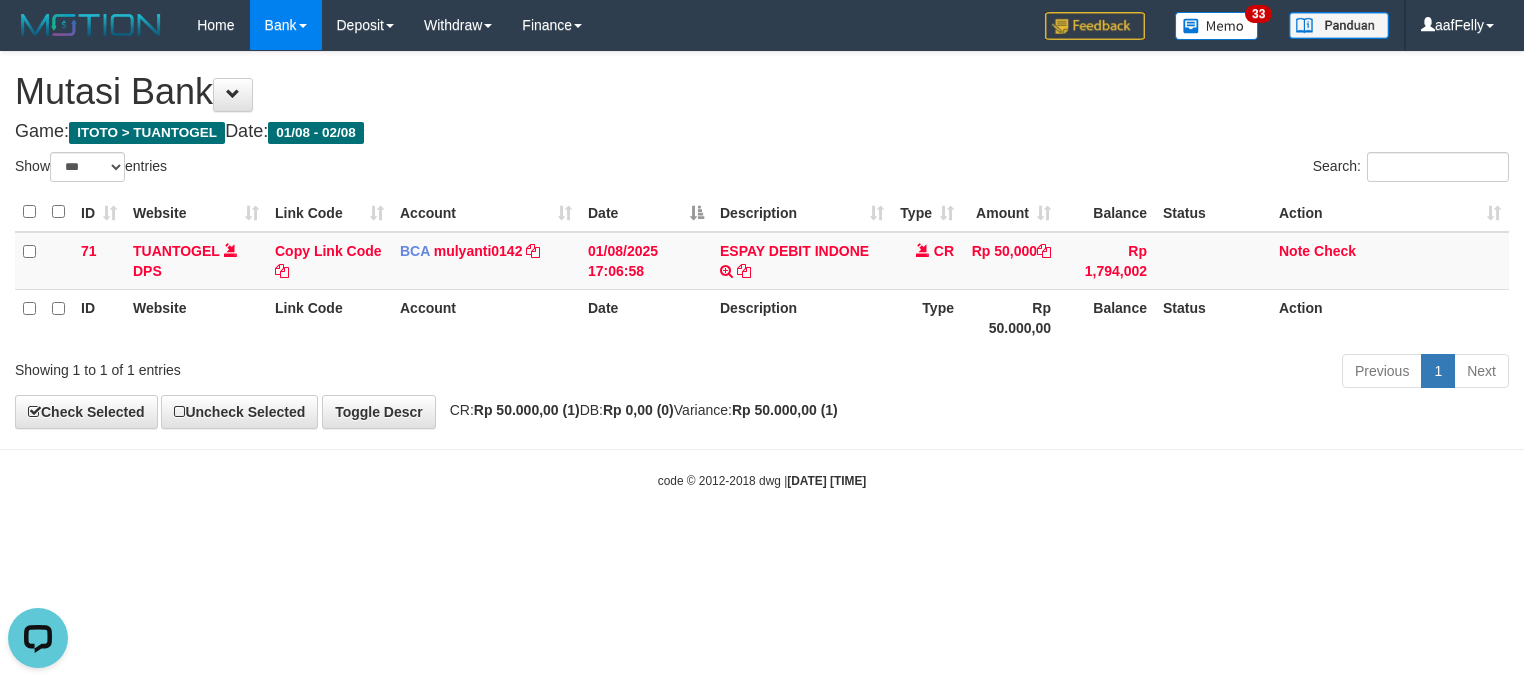 scroll, scrollTop: 0, scrollLeft: 0, axis: both 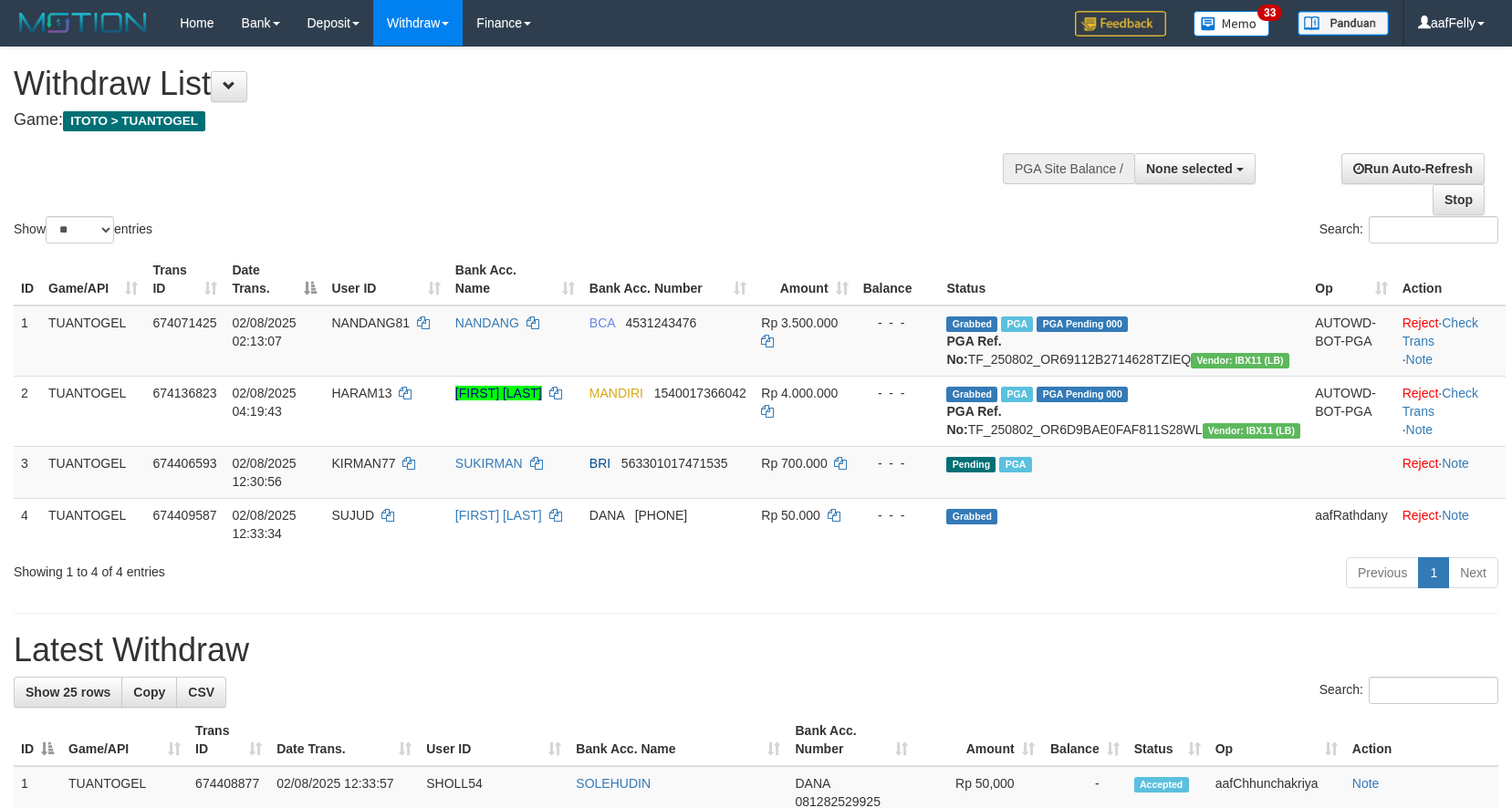 select 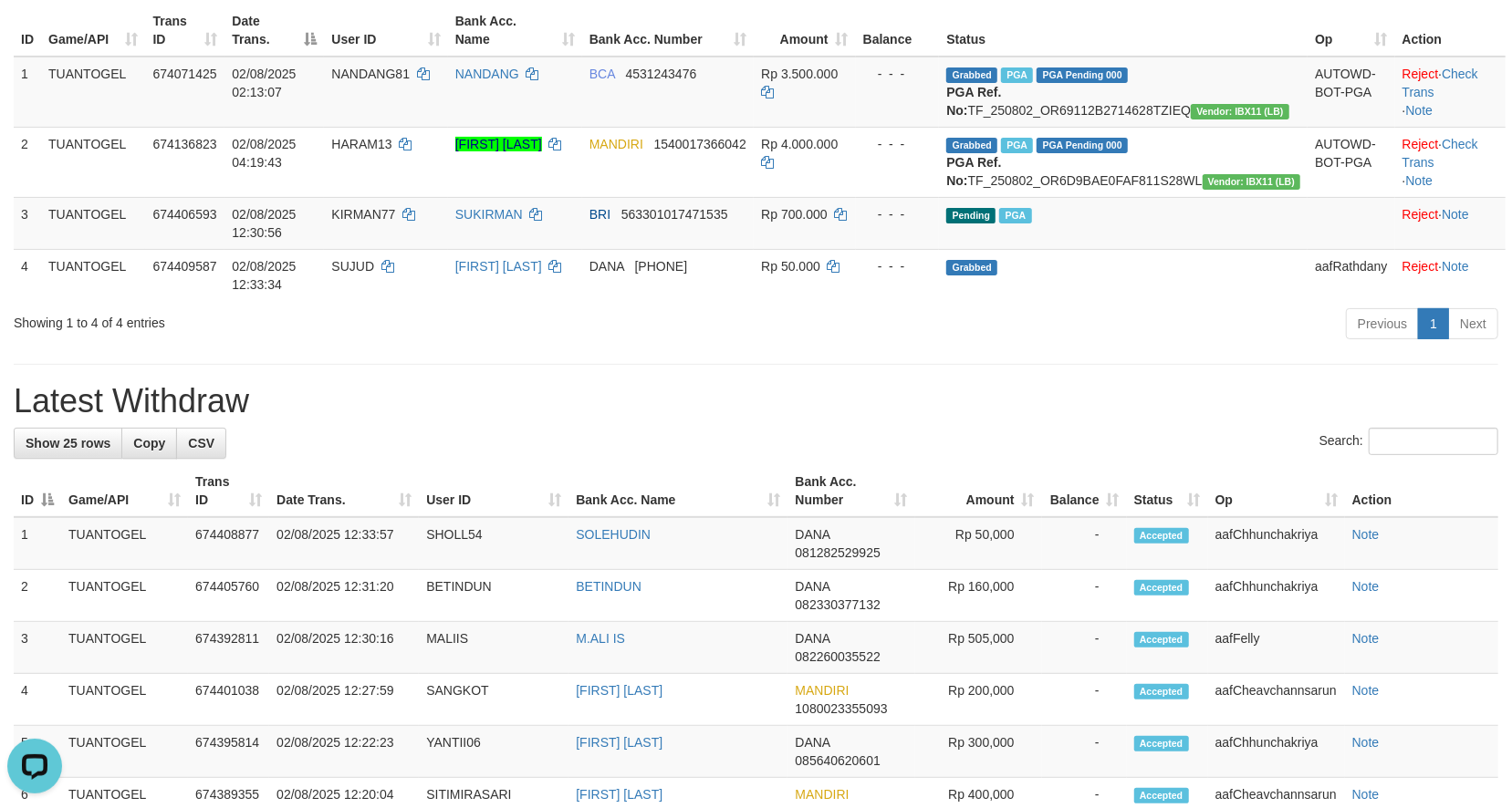 scroll, scrollTop: 0, scrollLeft: 0, axis: both 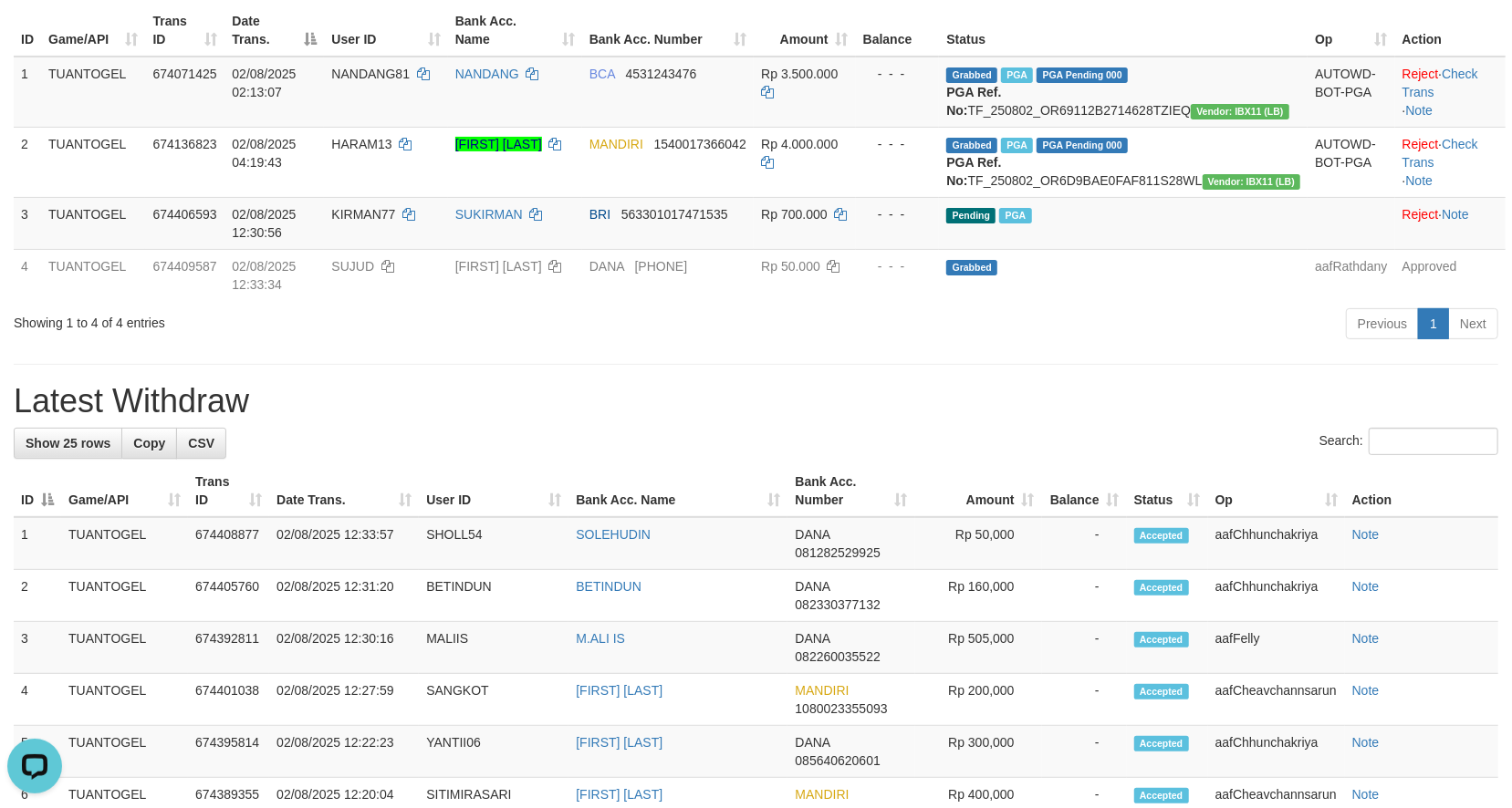 drag, startPoint x: 949, startPoint y: 369, endPoint x: 946, endPoint y: 355, distance: 14.31782 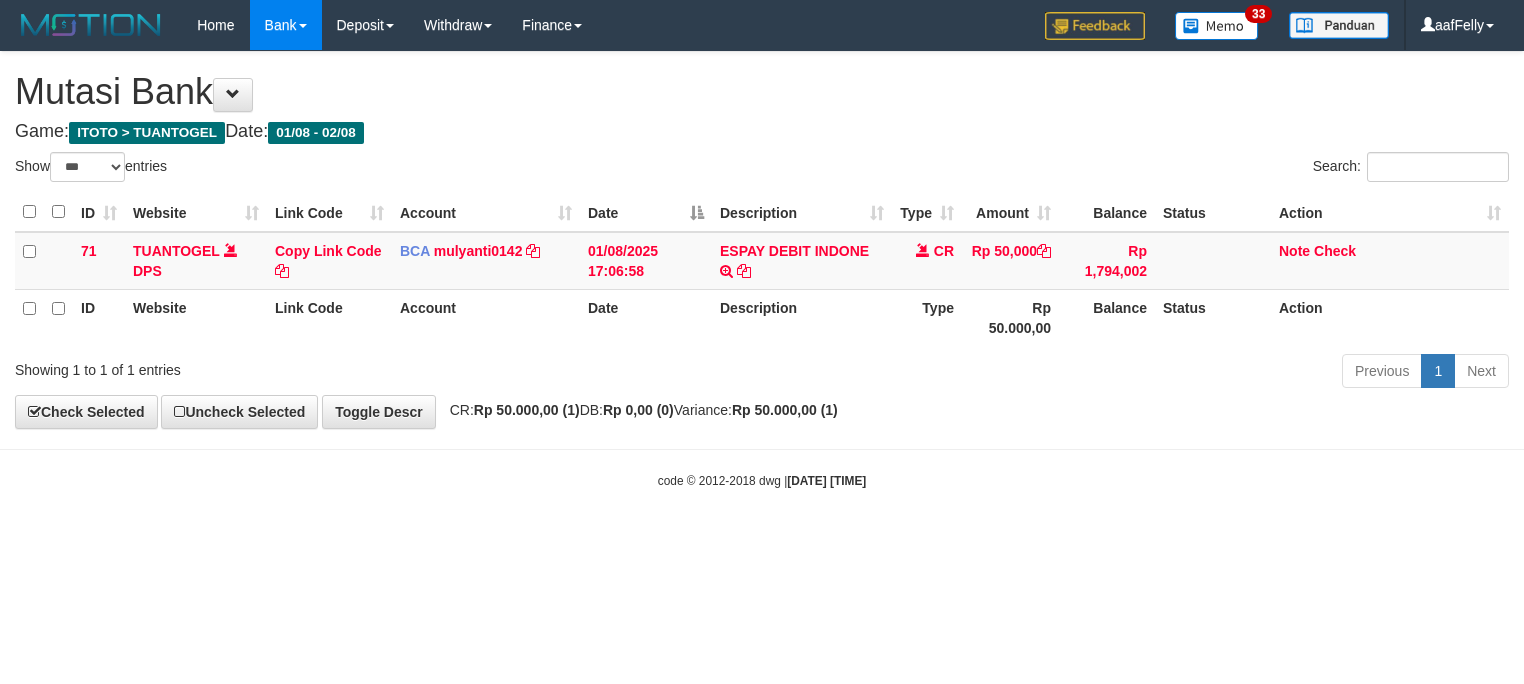 select on "***" 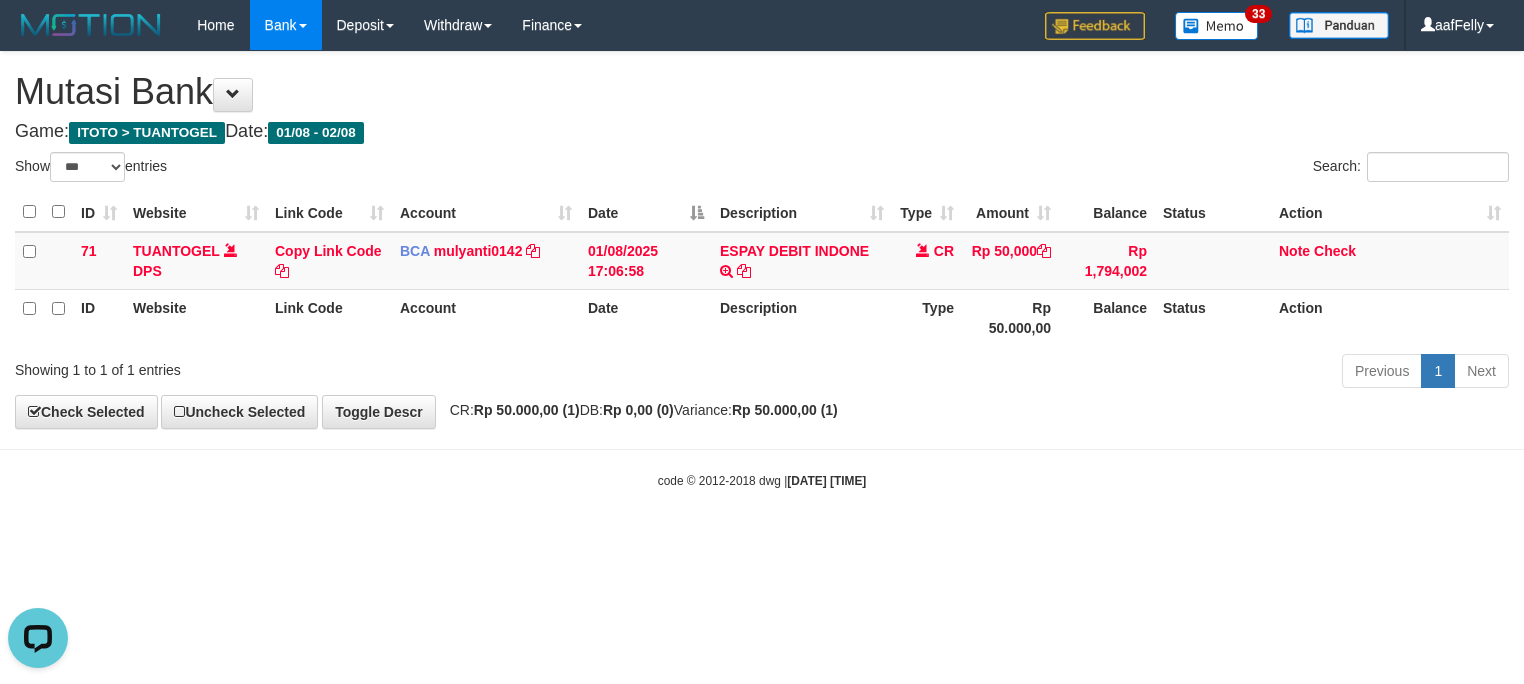 scroll, scrollTop: 0, scrollLeft: 0, axis: both 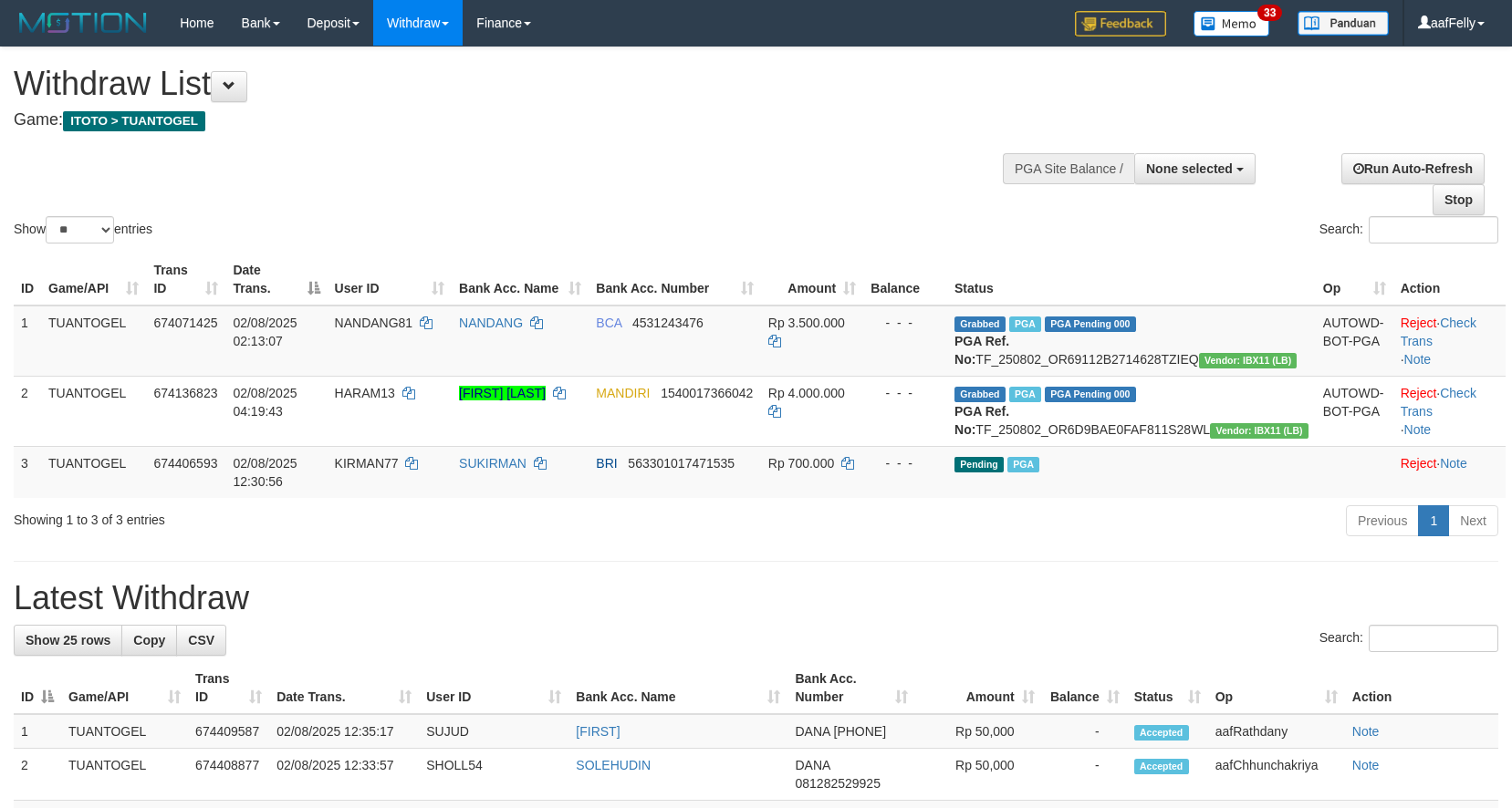 select 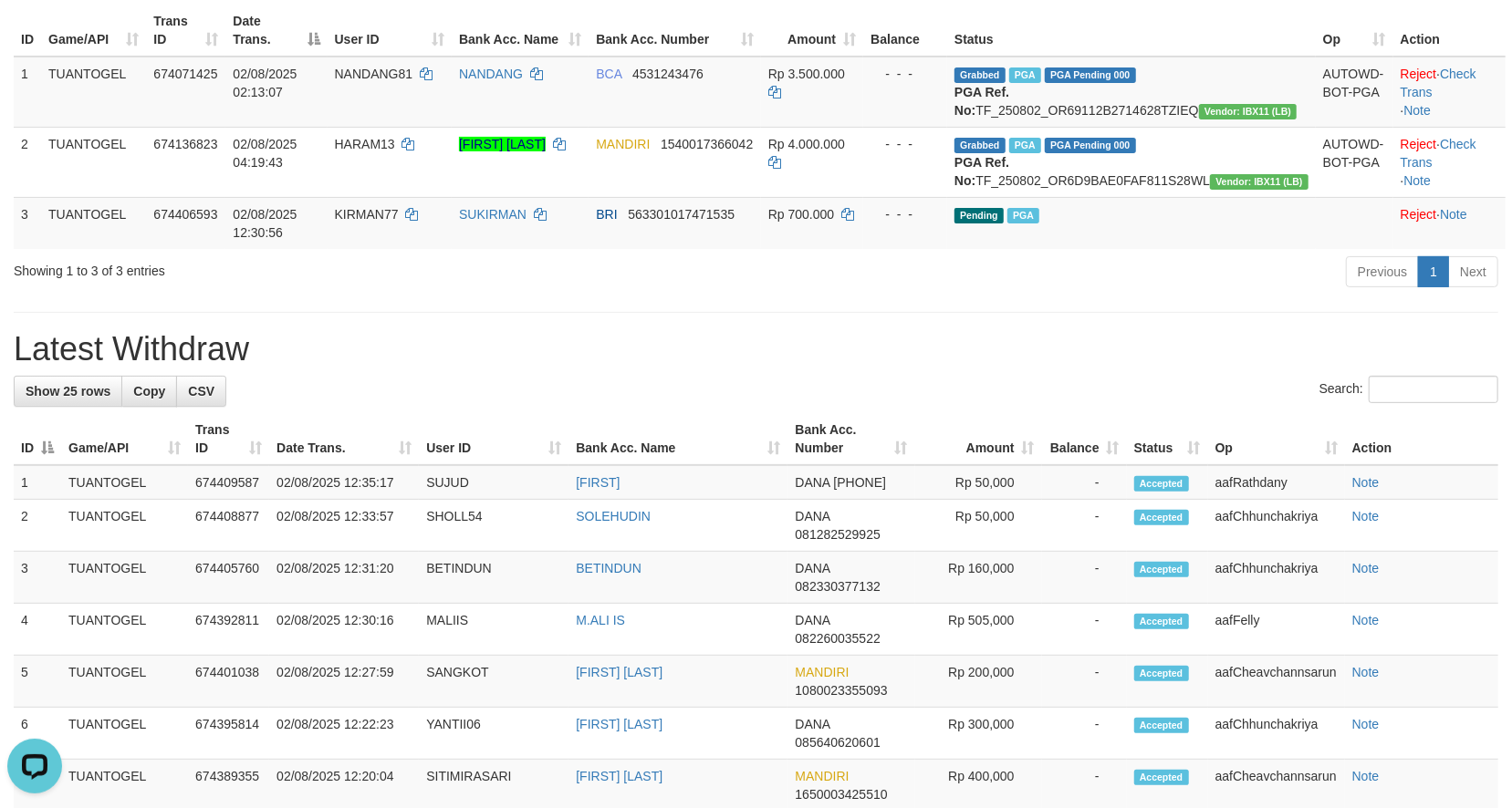 scroll, scrollTop: 0, scrollLeft: 0, axis: both 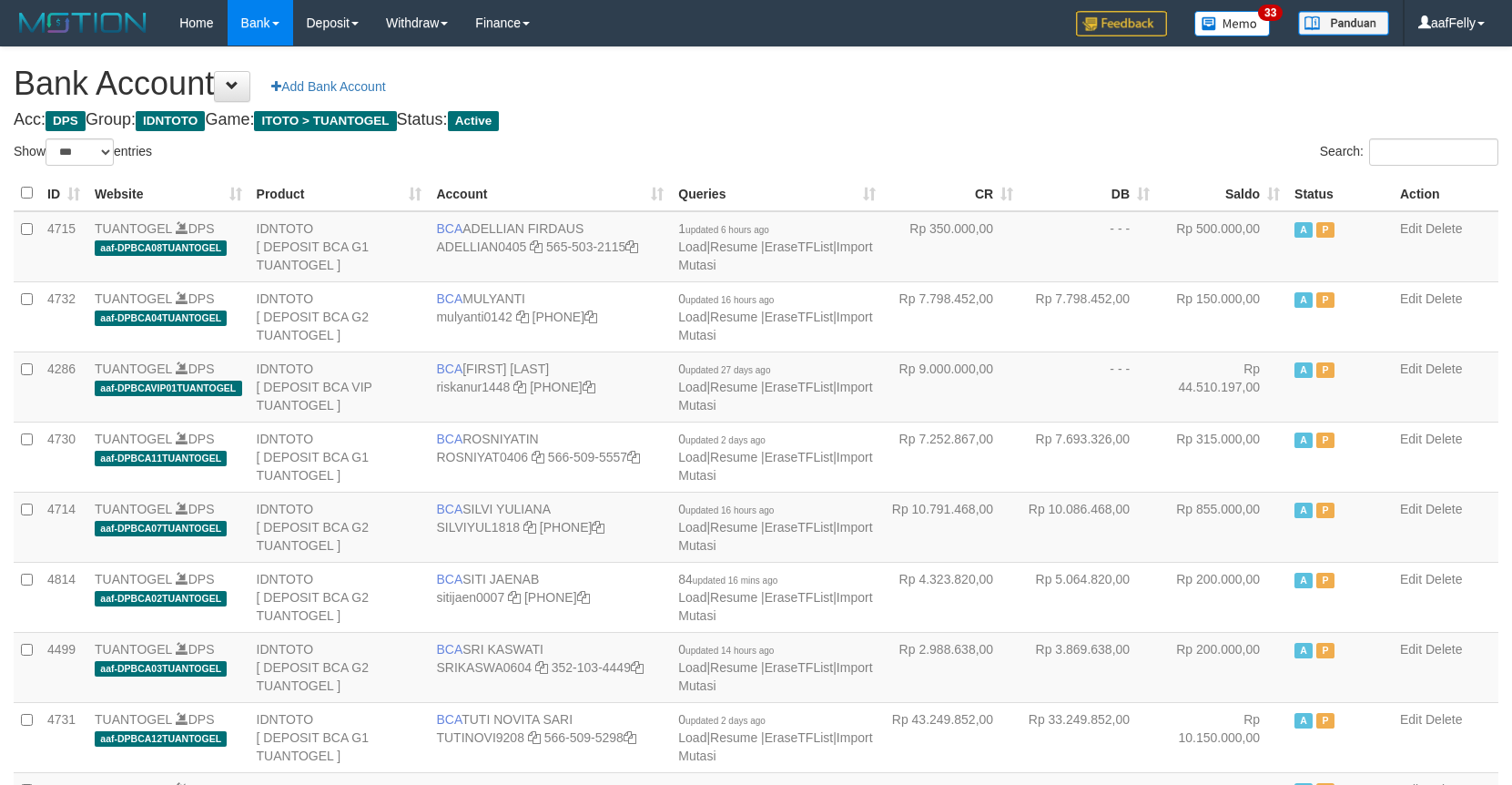 select on "***" 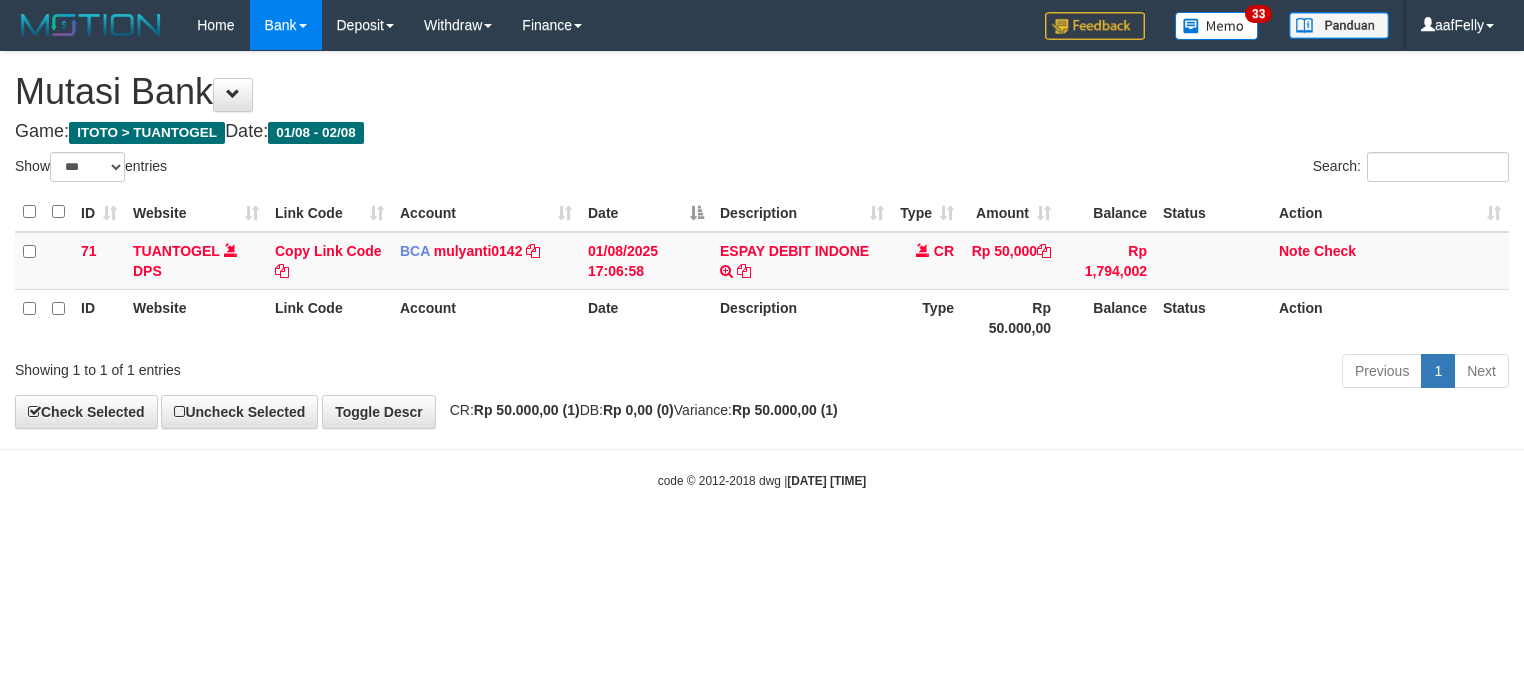 select on "***" 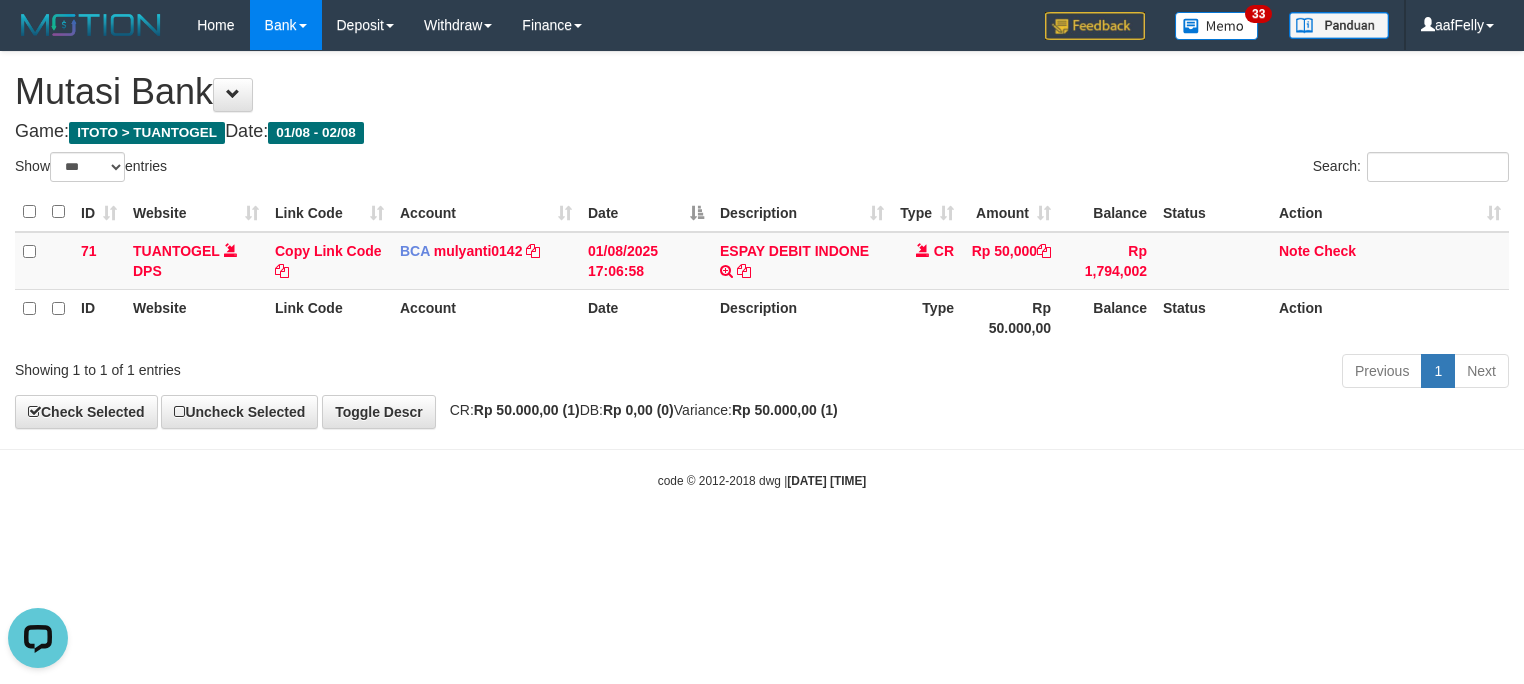 scroll, scrollTop: 0, scrollLeft: 0, axis: both 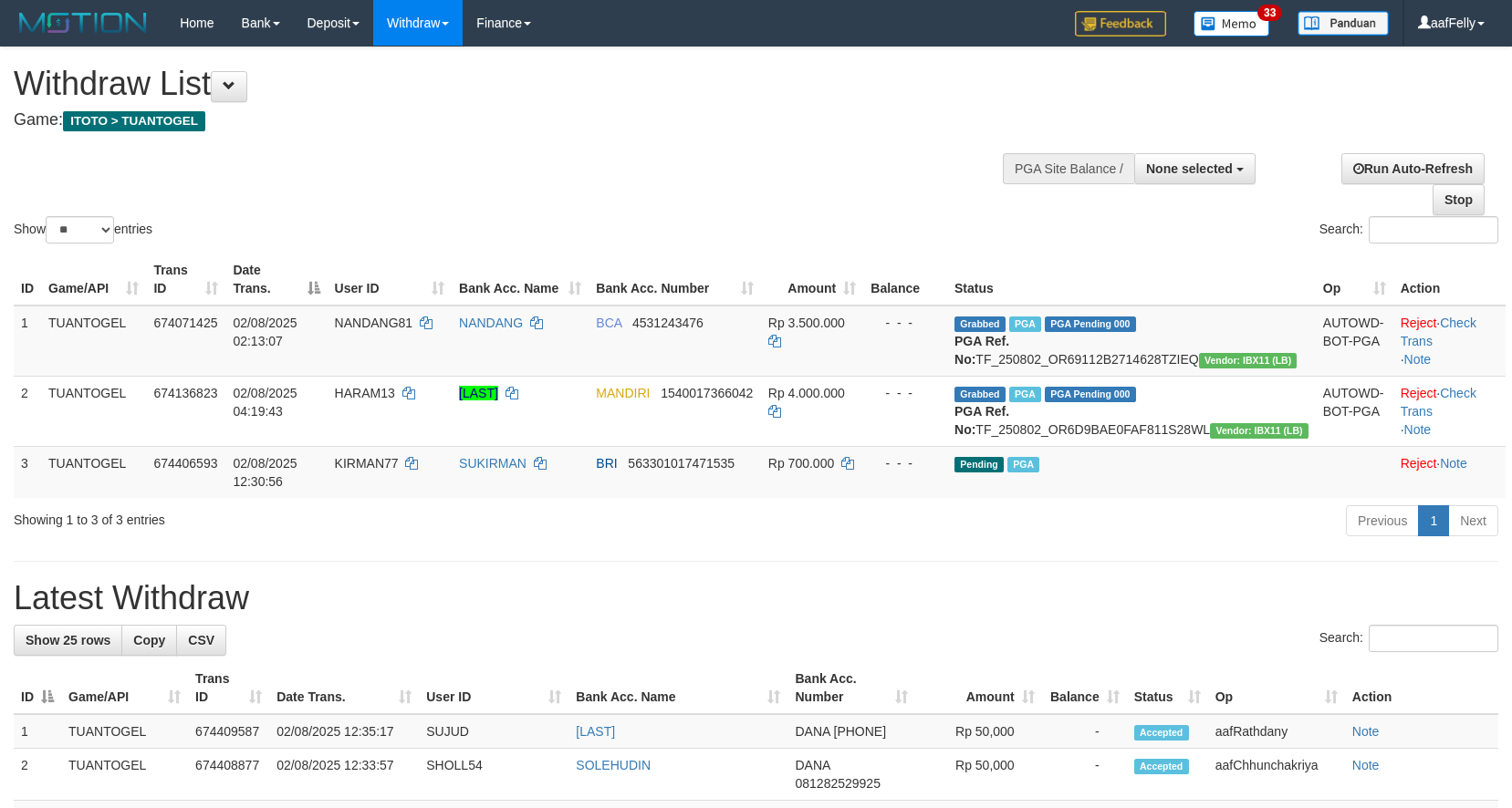 select 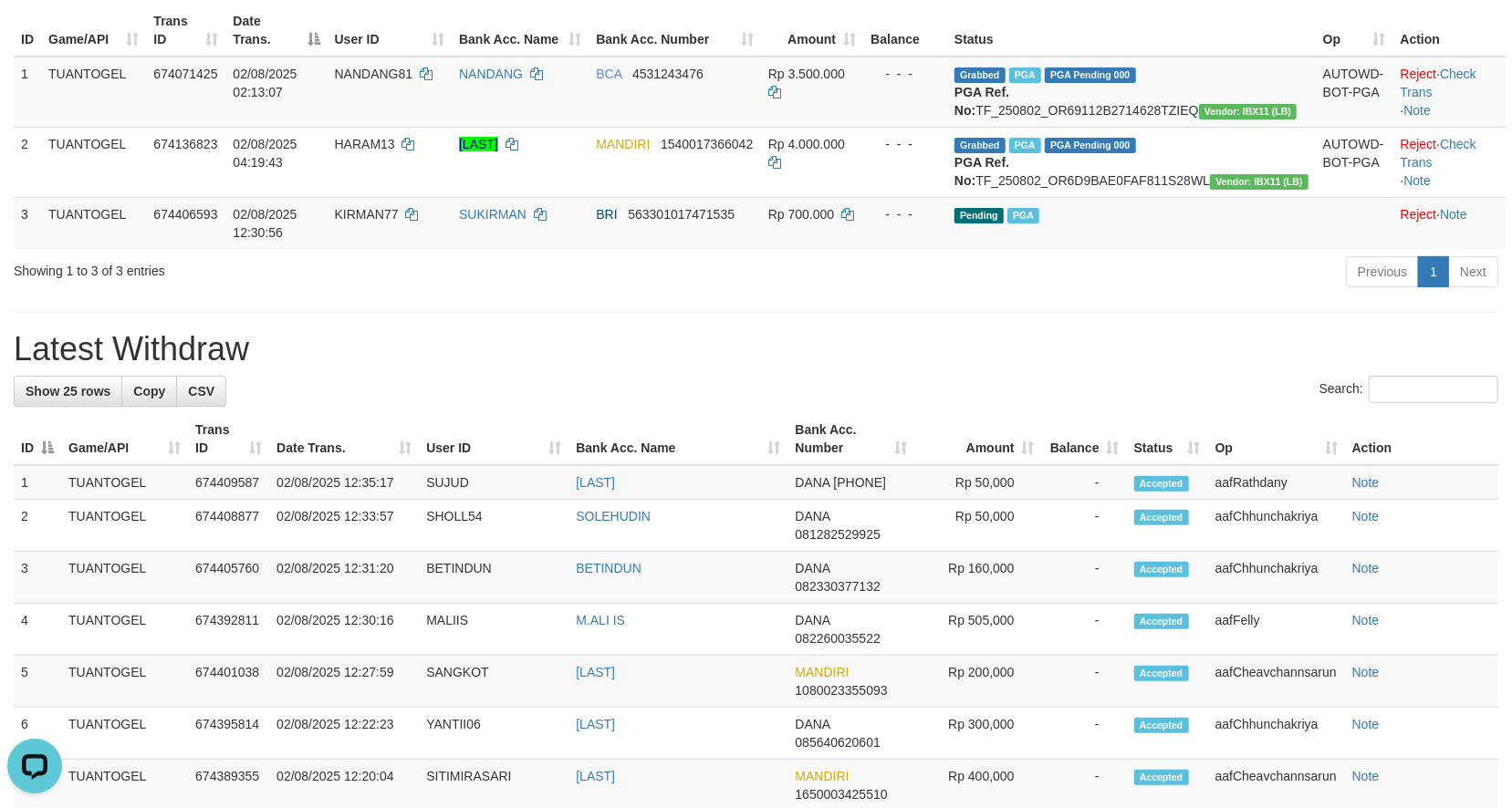 scroll, scrollTop: 0, scrollLeft: 0, axis: both 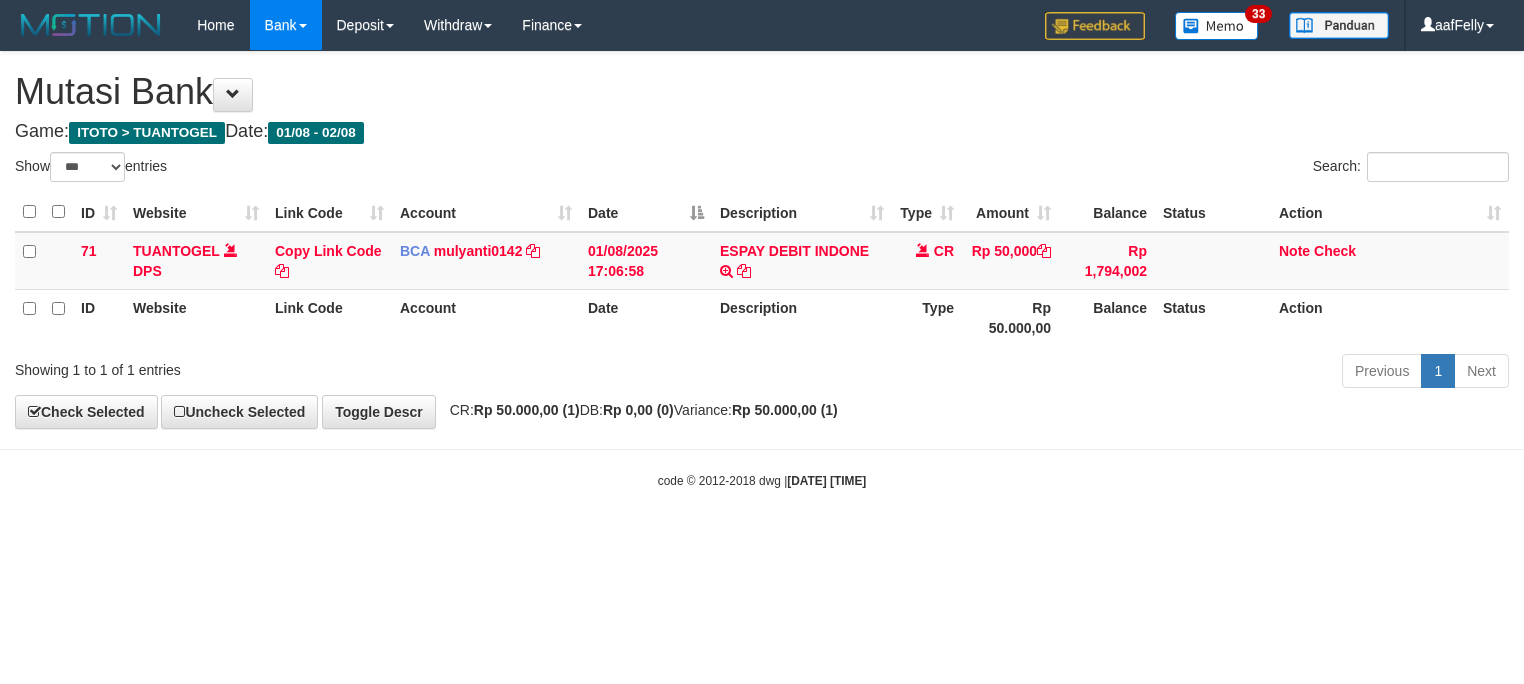 select on "***" 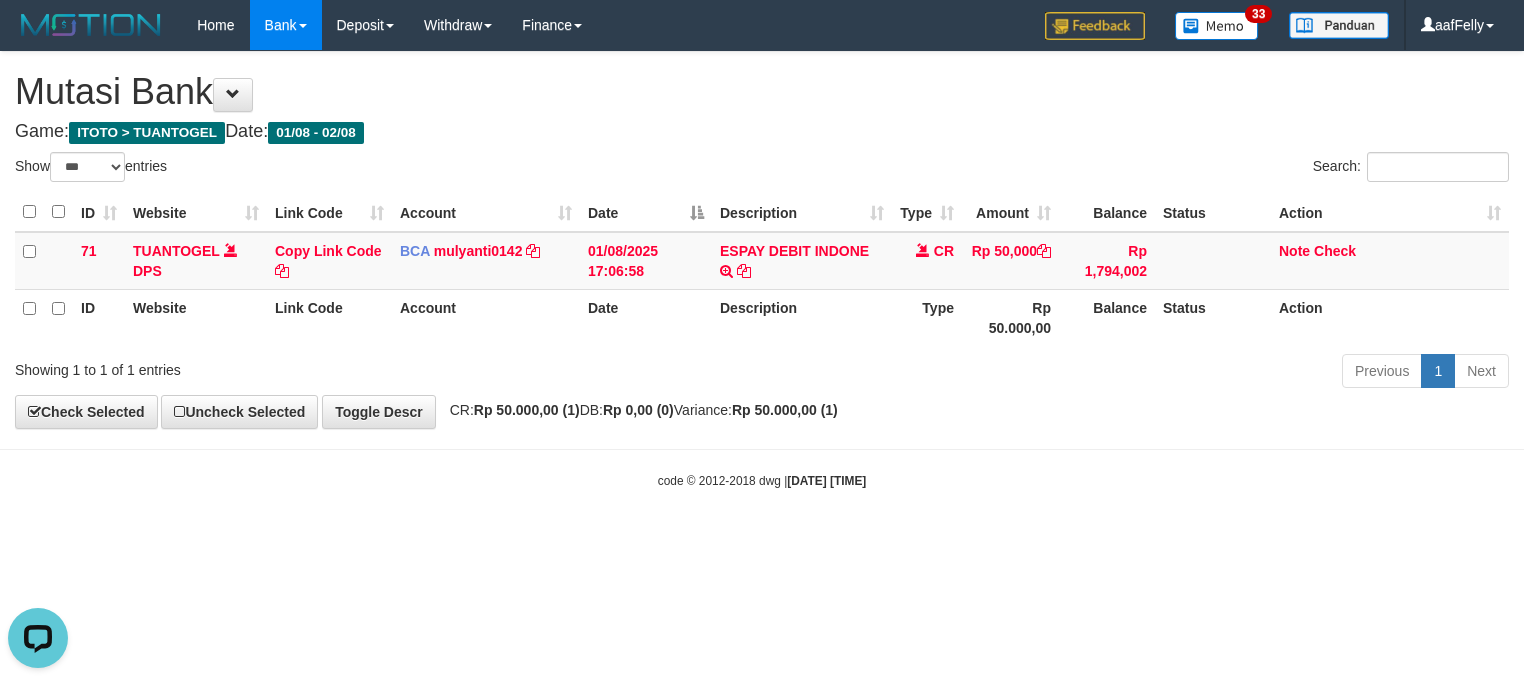 scroll, scrollTop: 0, scrollLeft: 0, axis: both 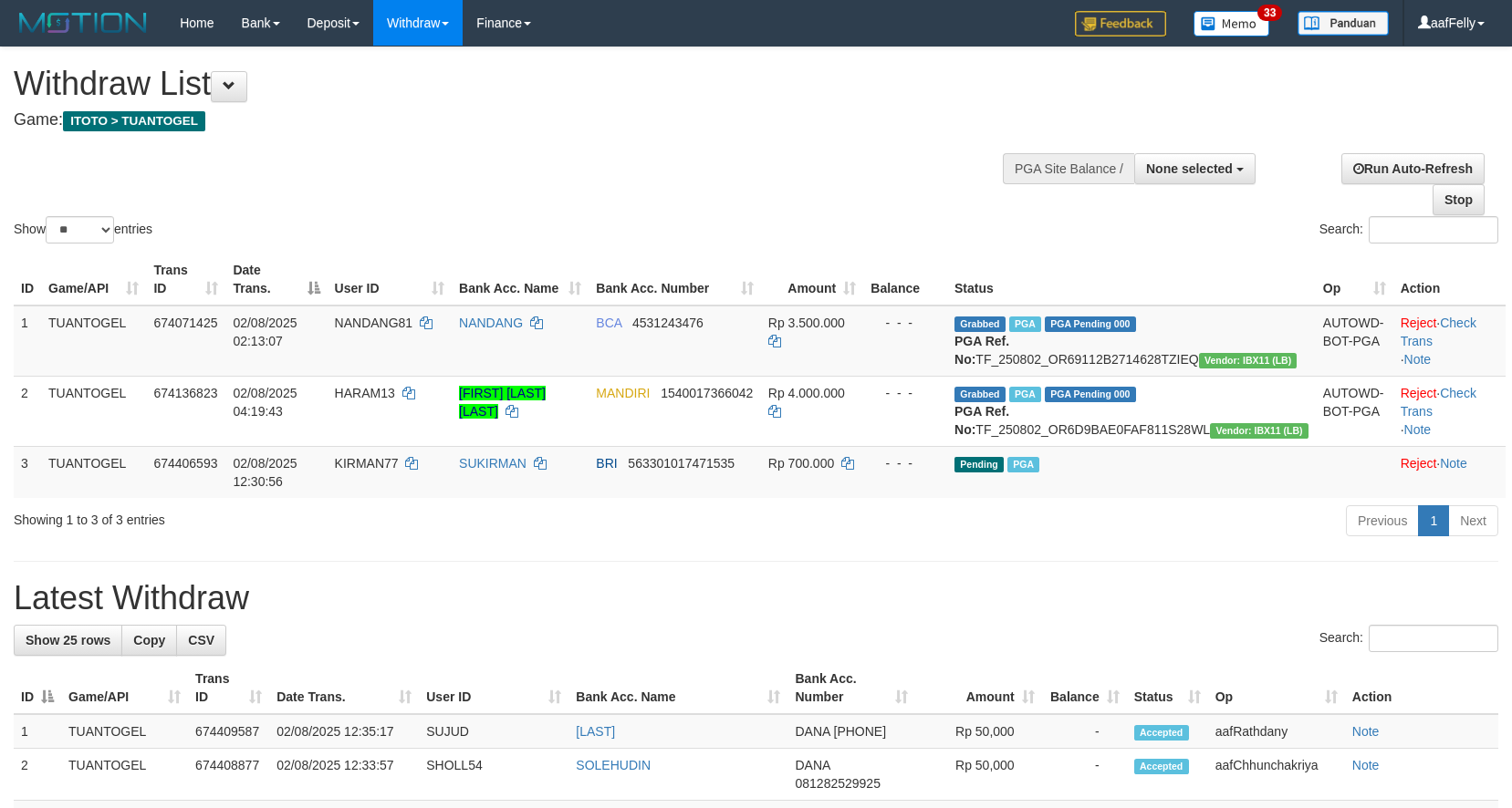 select 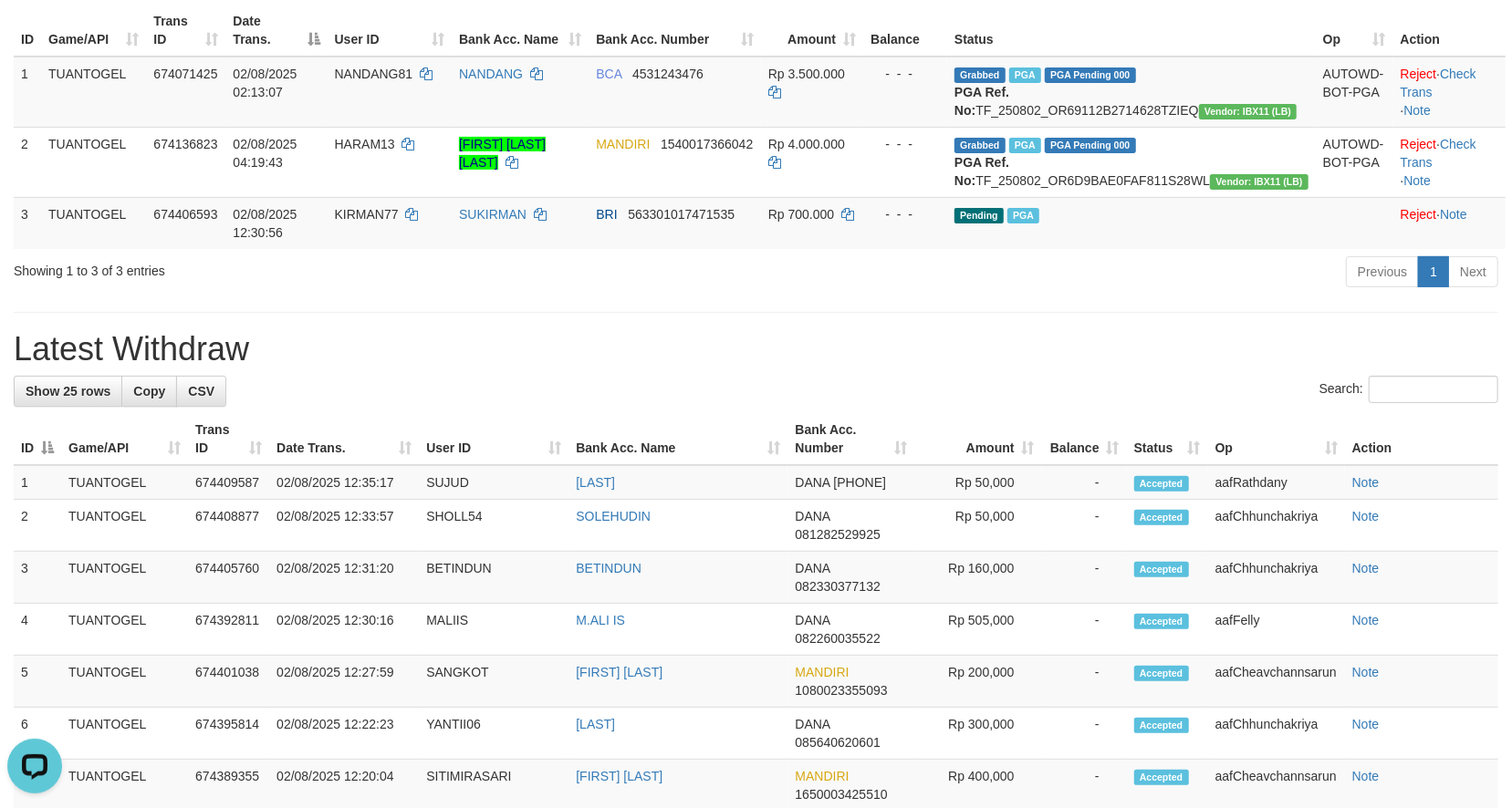 scroll, scrollTop: 0, scrollLeft: 0, axis: both 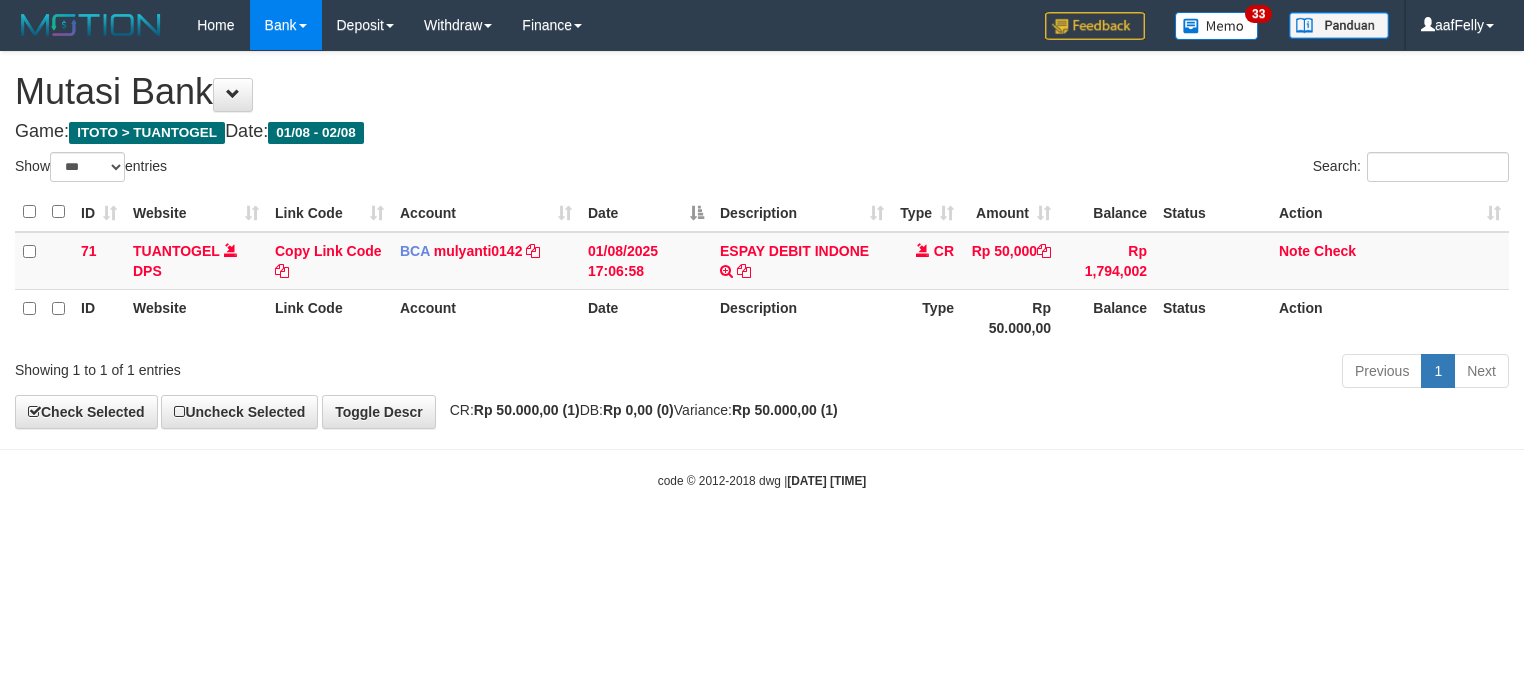 select on "***" 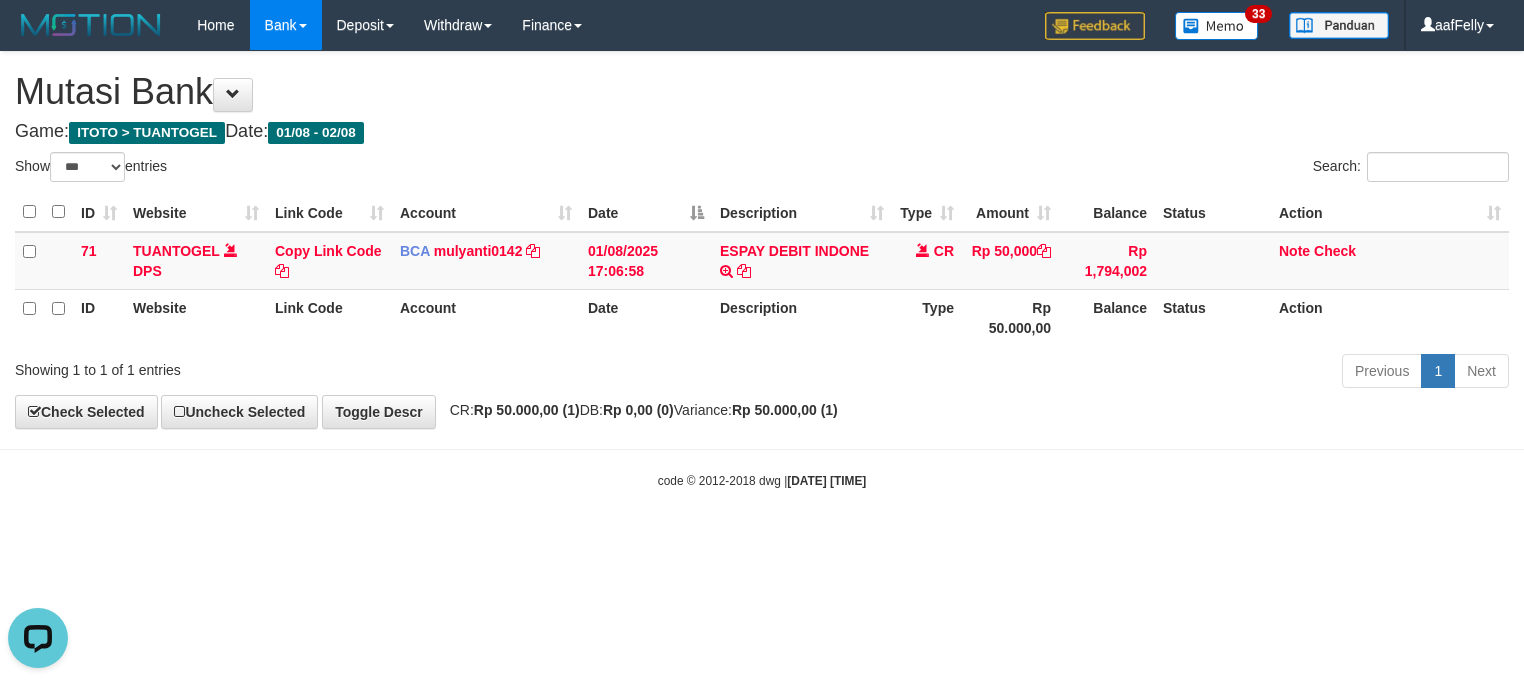 scroll, scrollTop: 0, scrollLeft: 0, axis: both 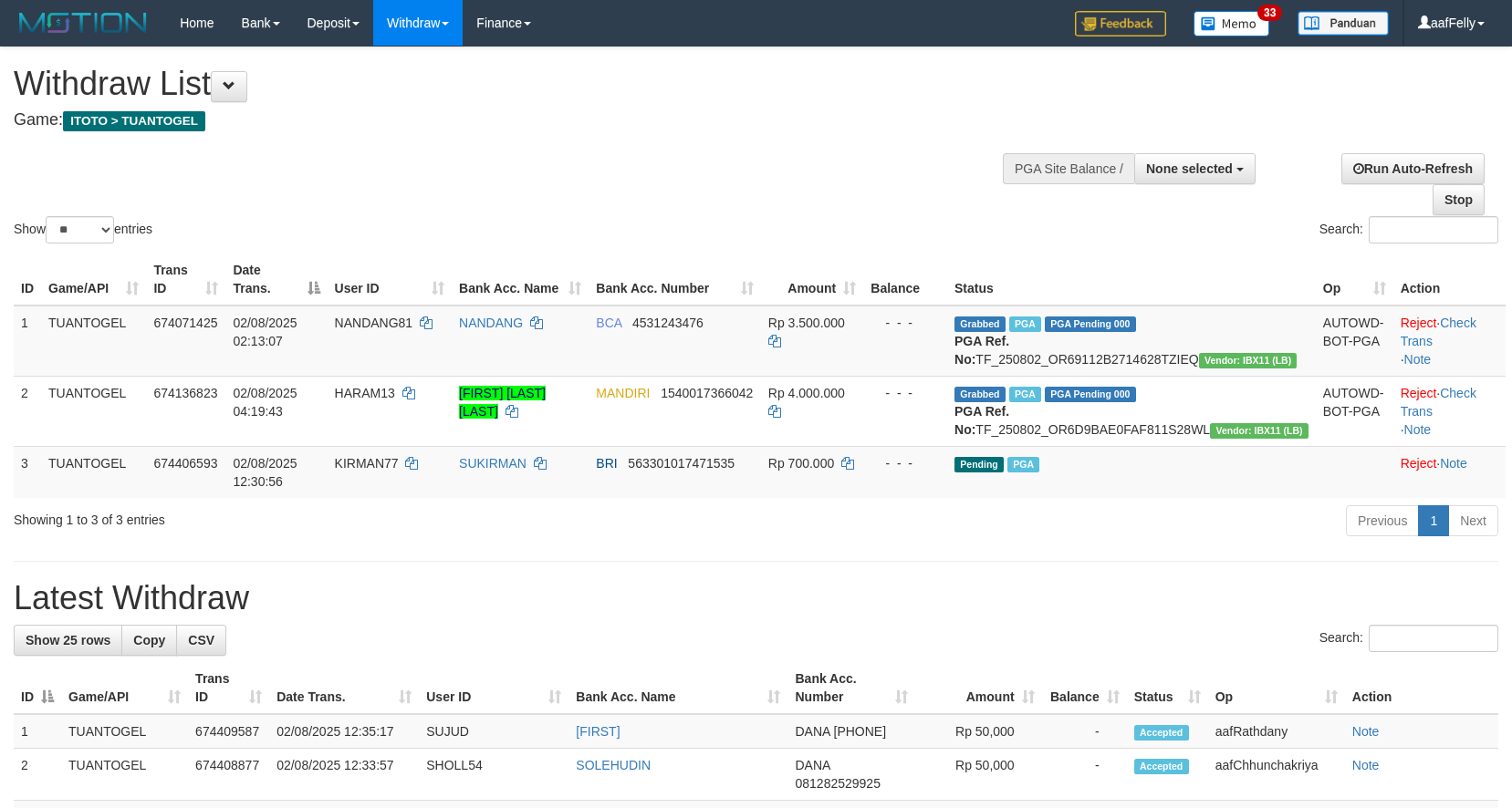 select 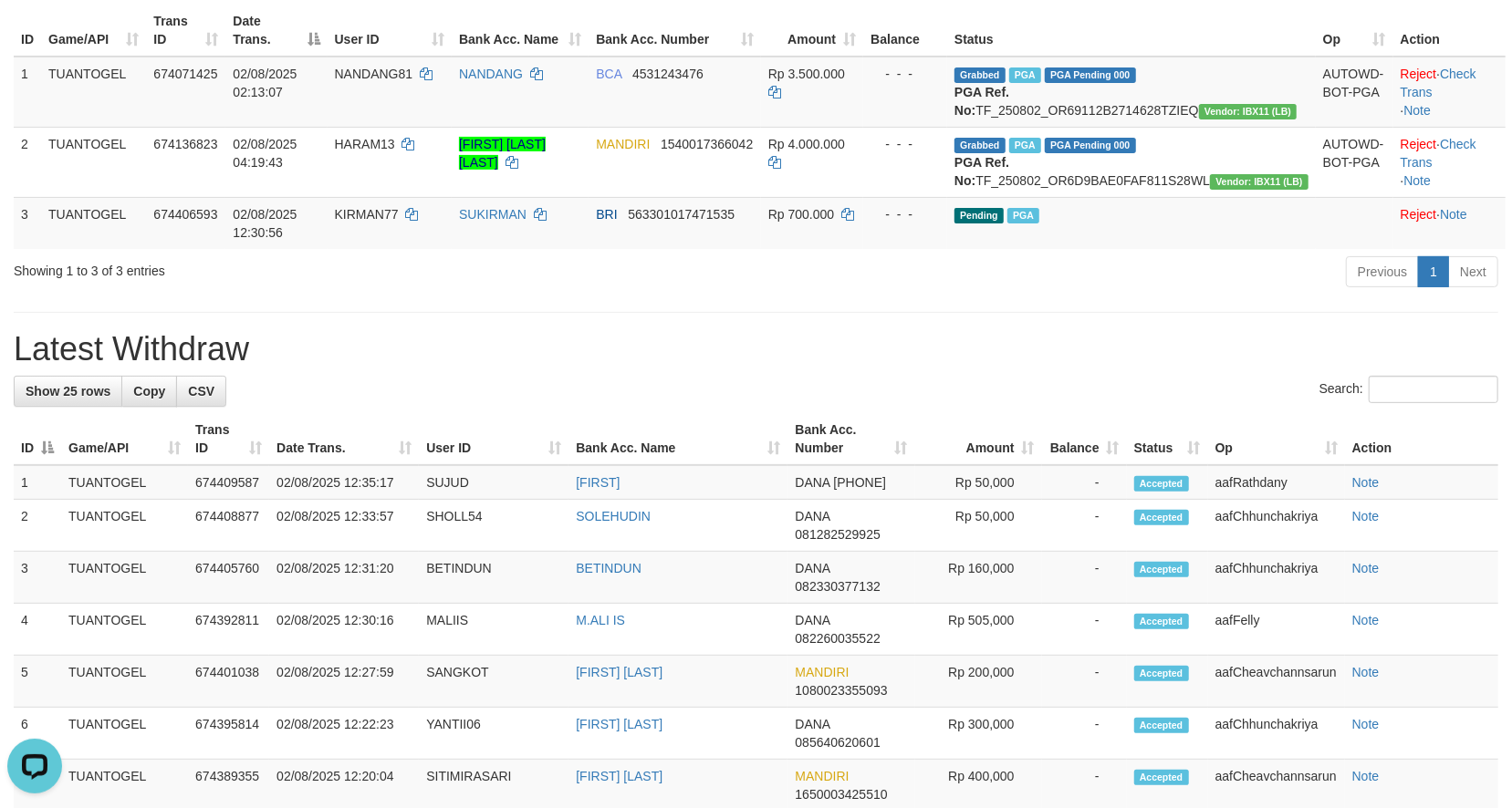 scroll, scrollTop: 0, scrollLeft: 0, axis: both 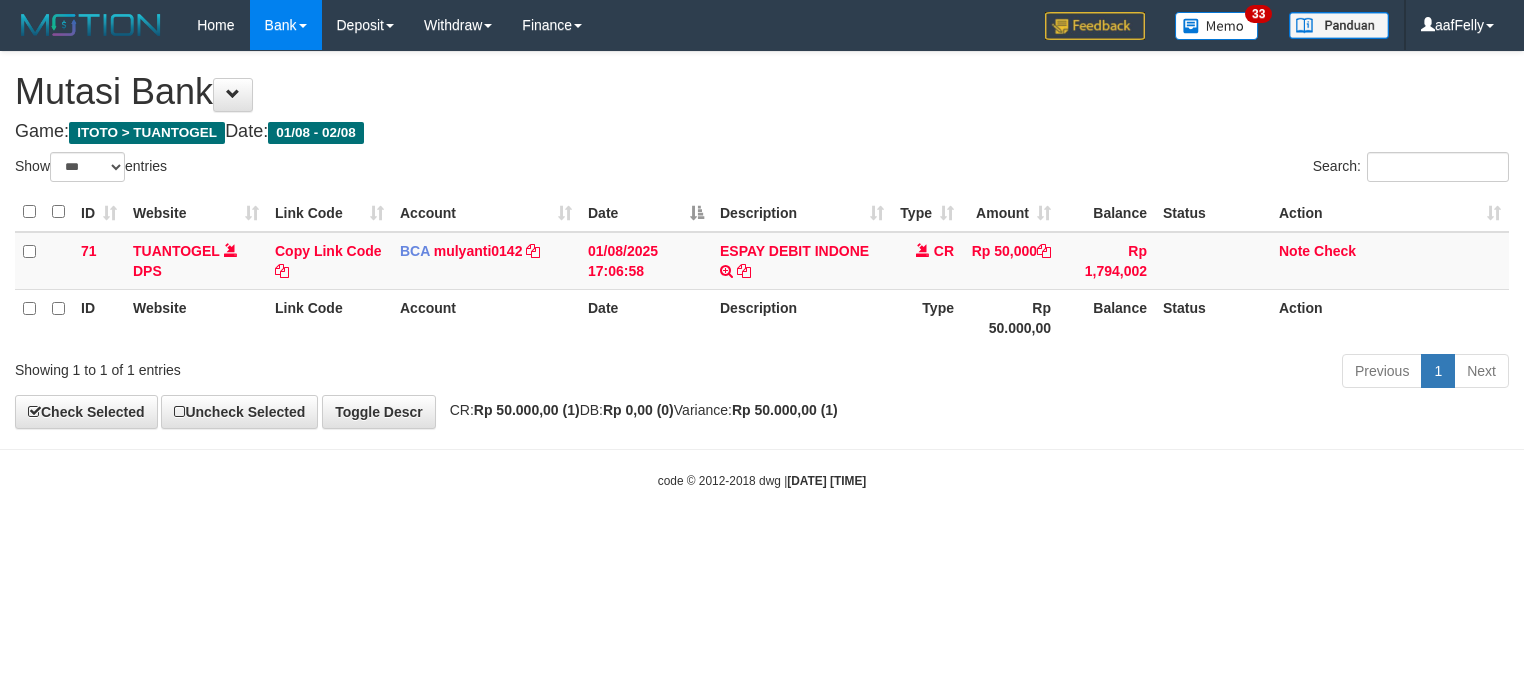 select on "***" 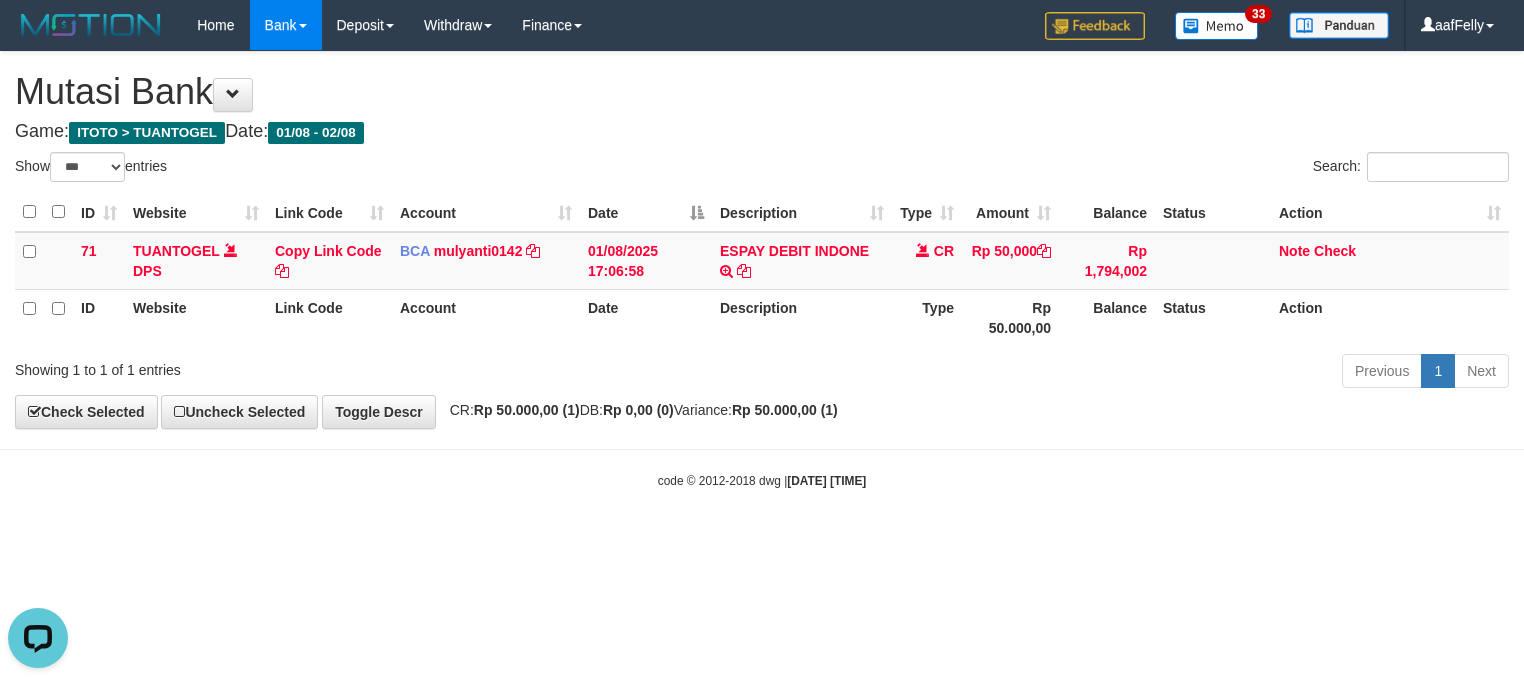 scroll, scrollTop: 0, scrollLeft: 0, axis: both 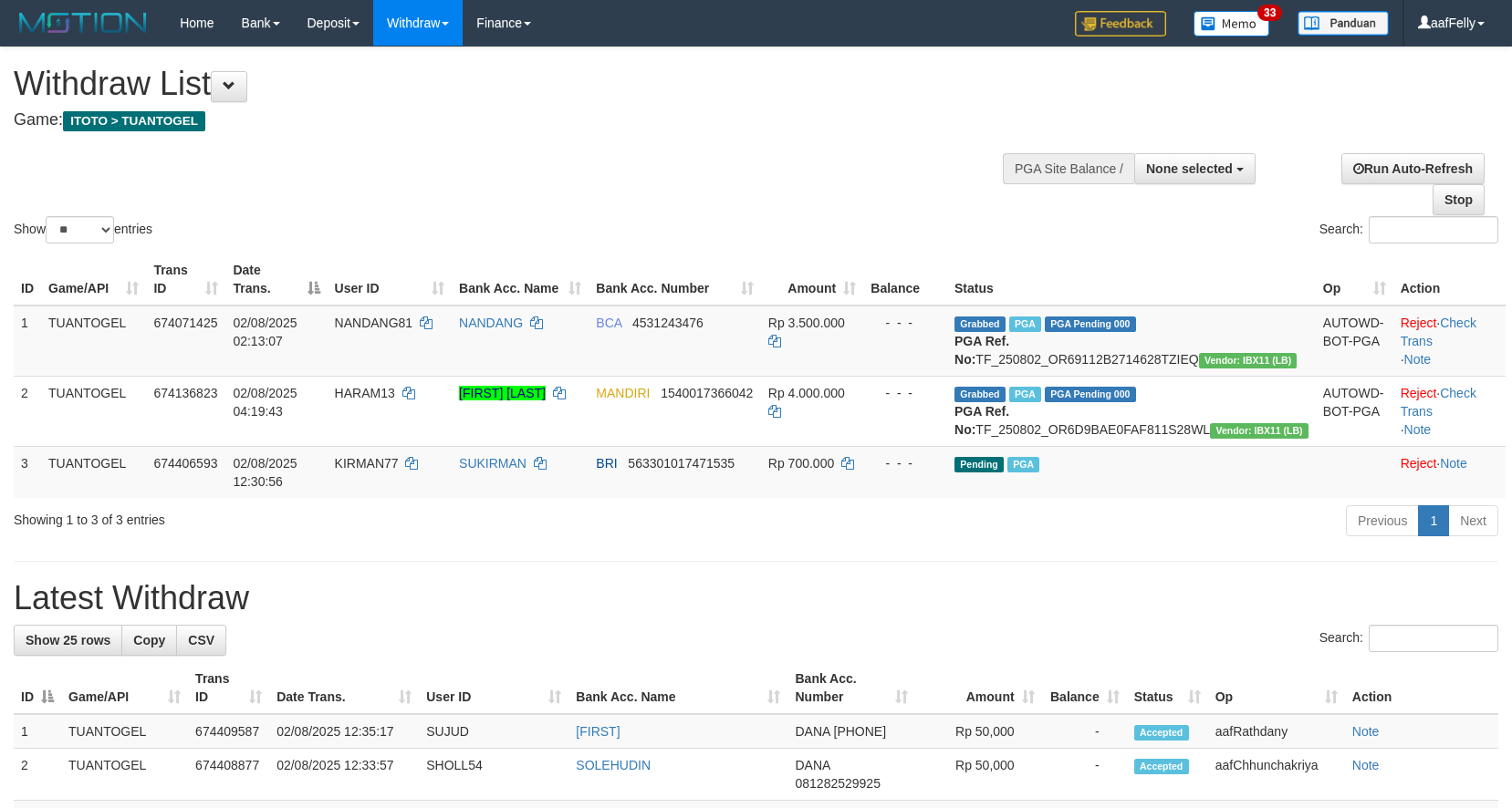 select 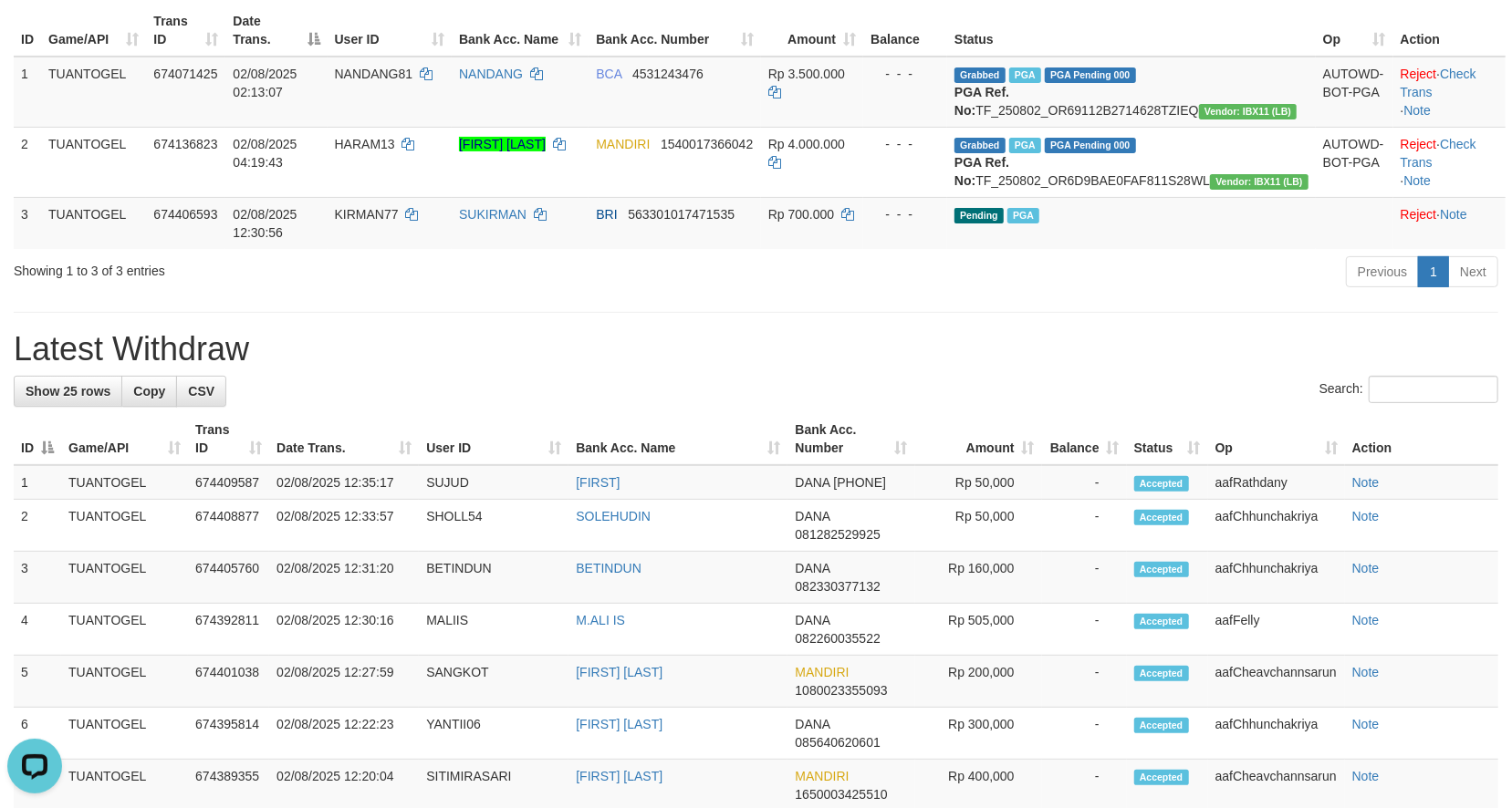 scroll, scrollTop: 0, scrollLeft: 0, axis: both 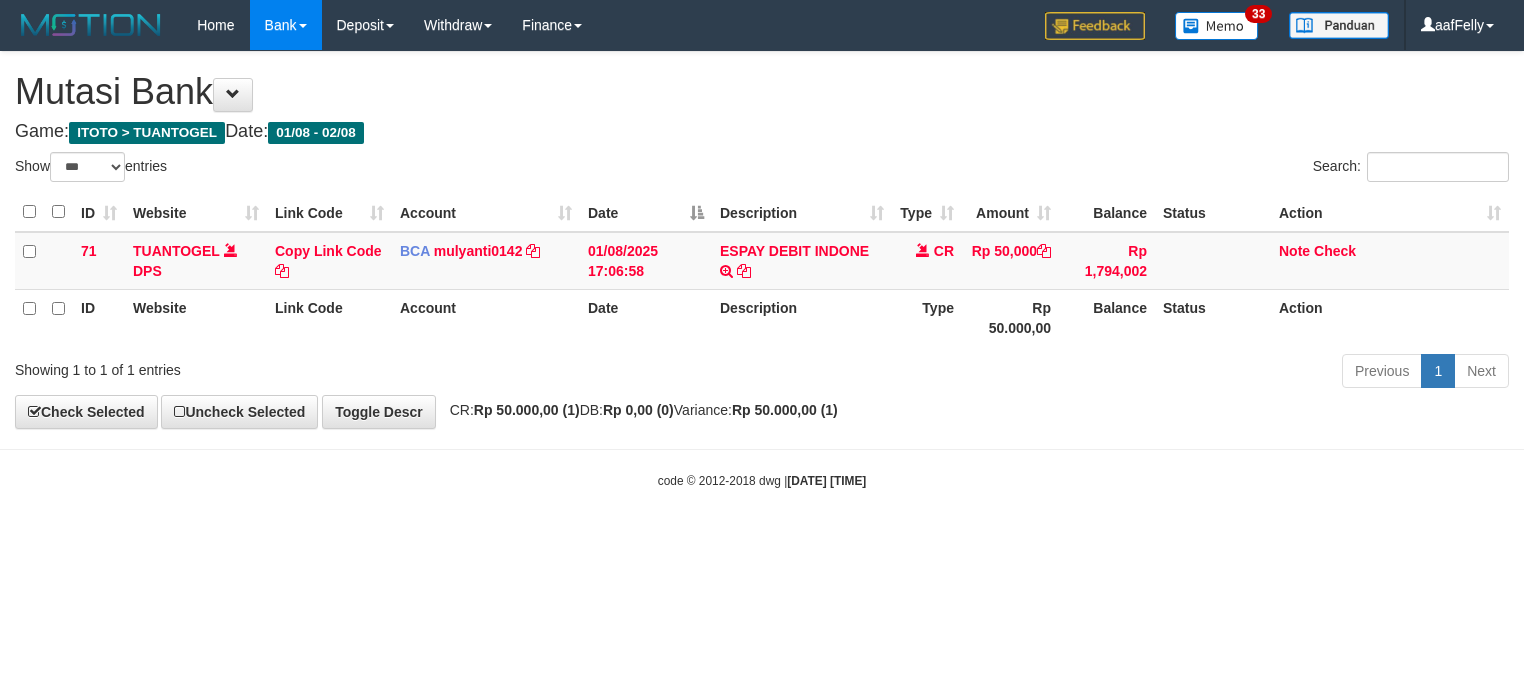 select on "***" 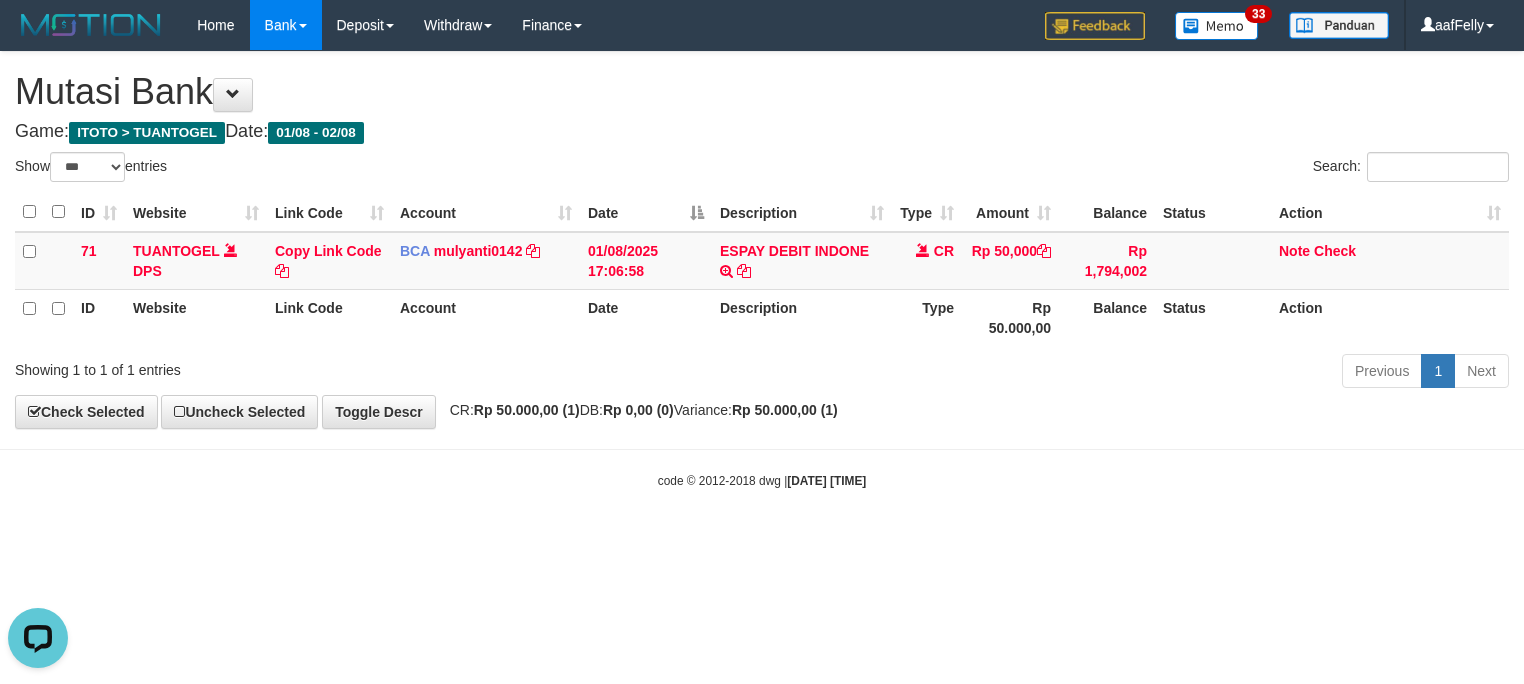 scroll, scrollTop: 0, scrollLeft: 0, axis: both 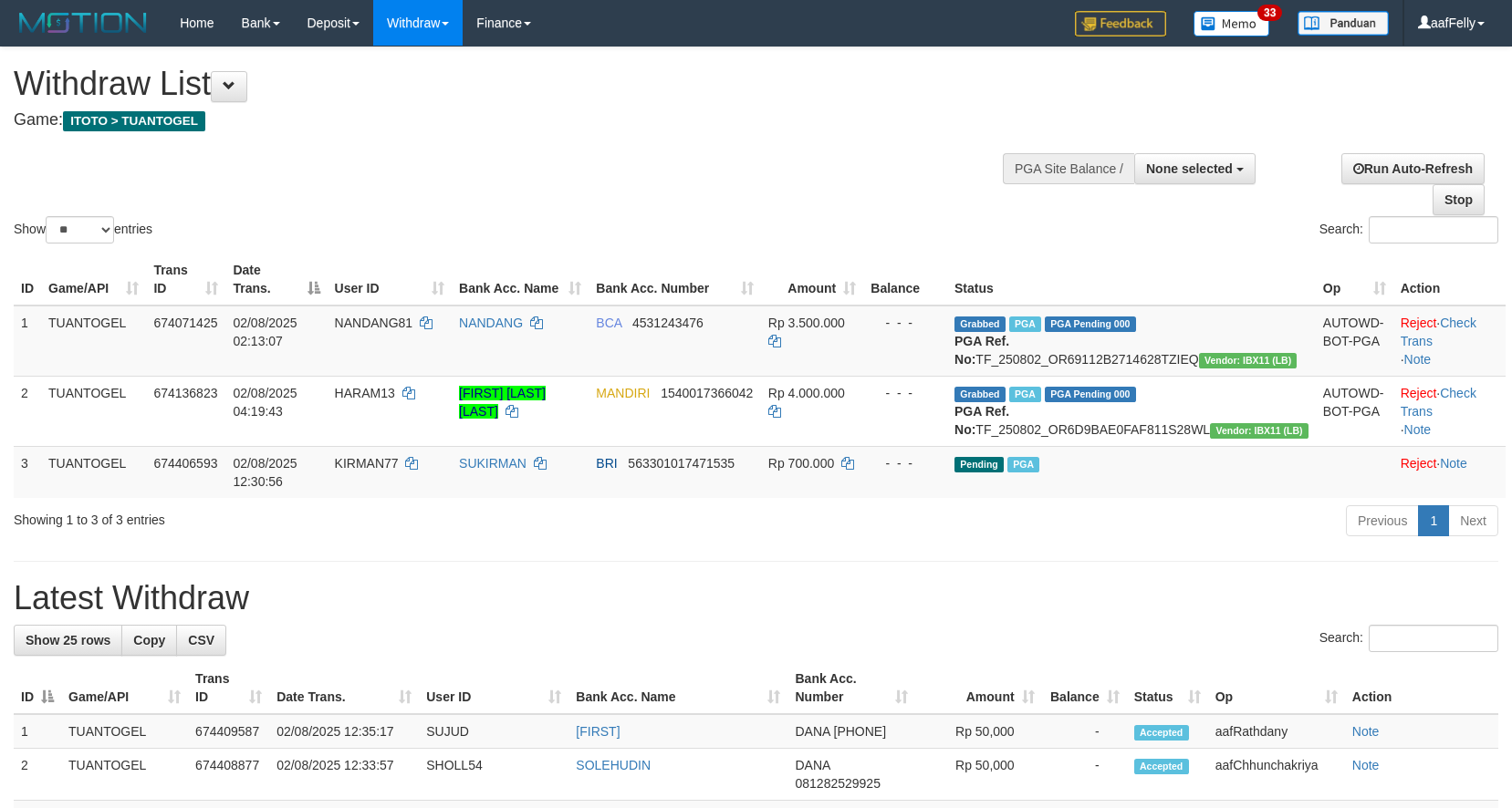 select 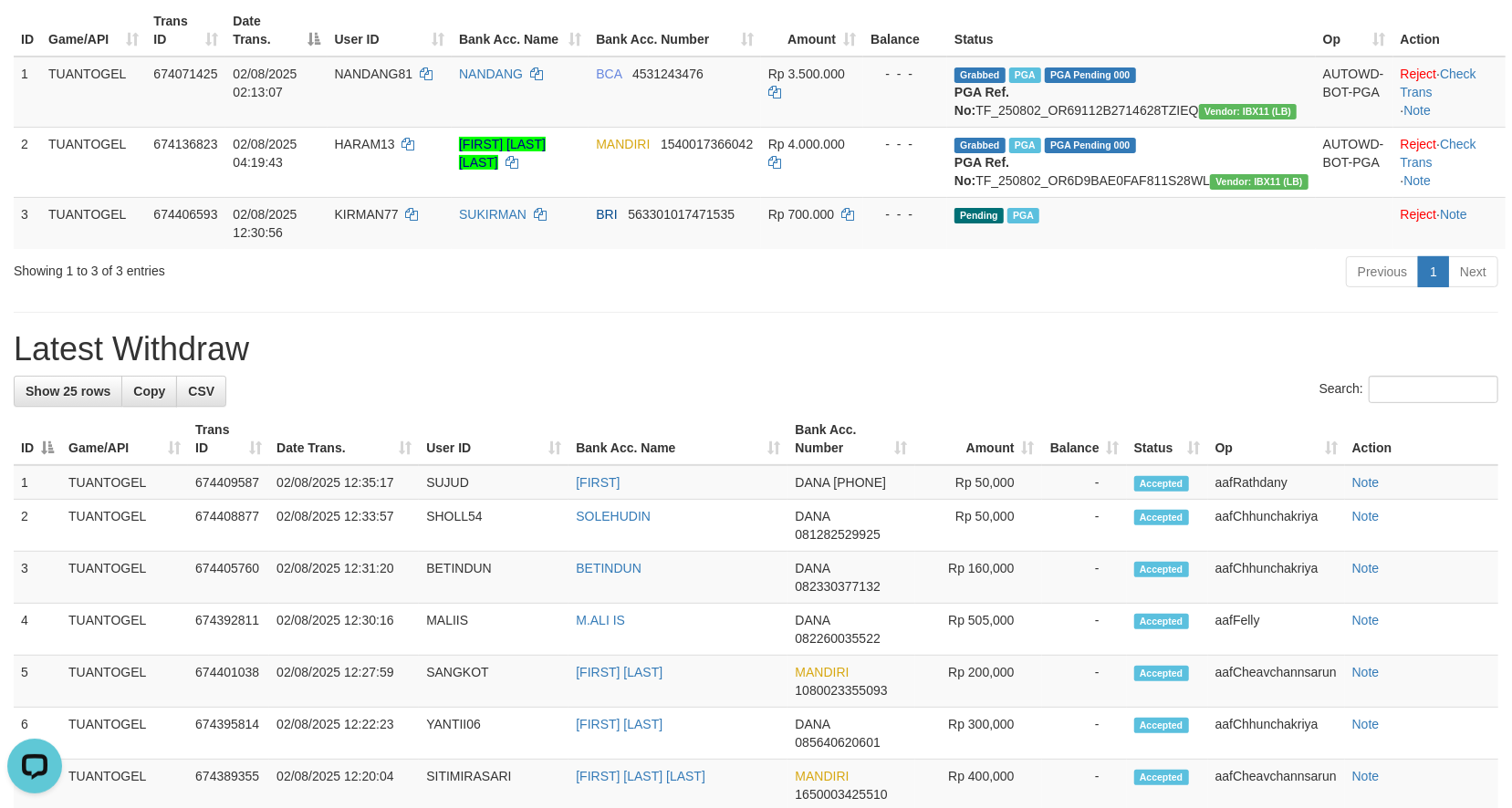 scroll, scrollTop: 0, scrollLeft: 0, axis: both 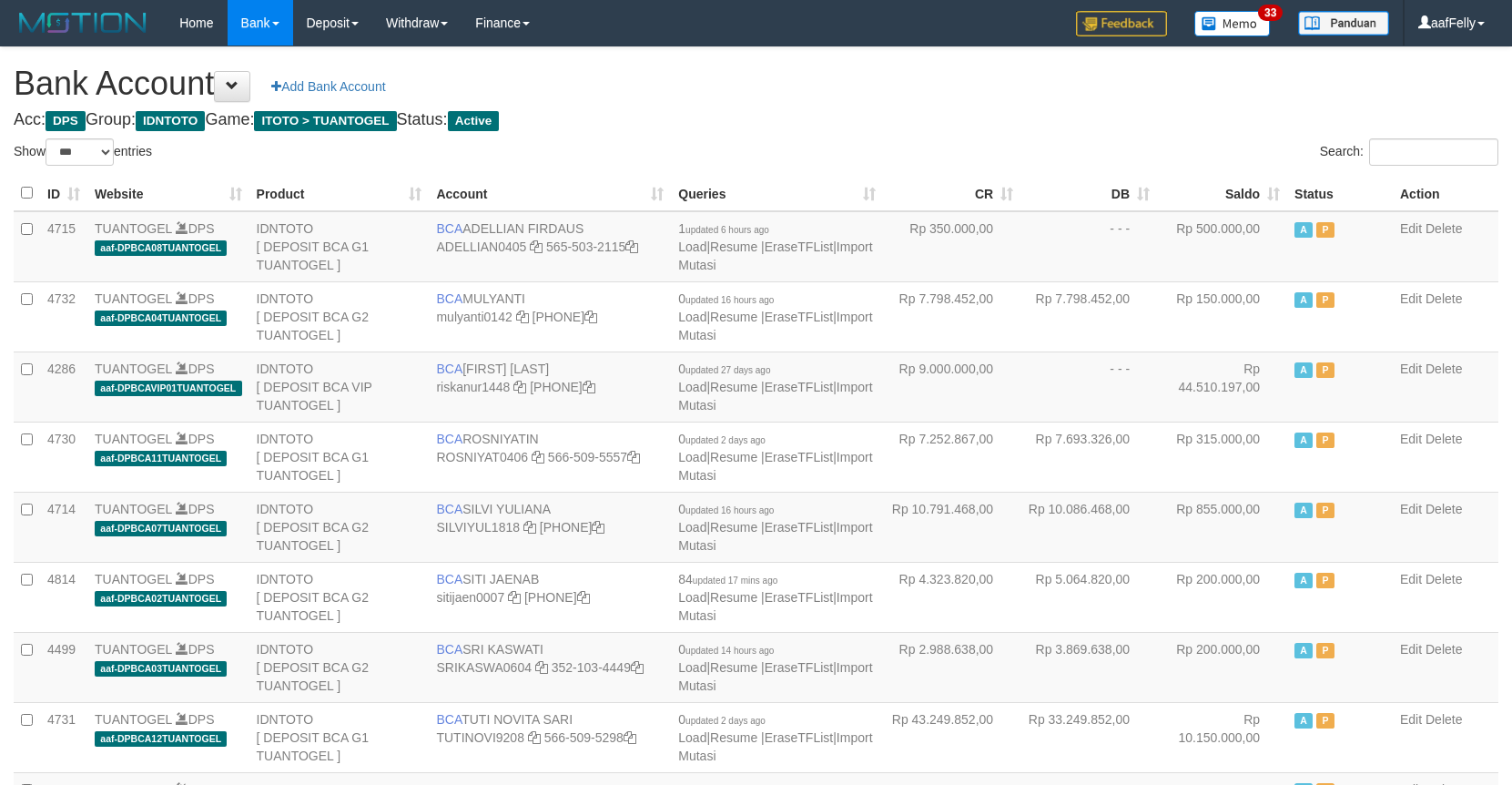 select on "***" 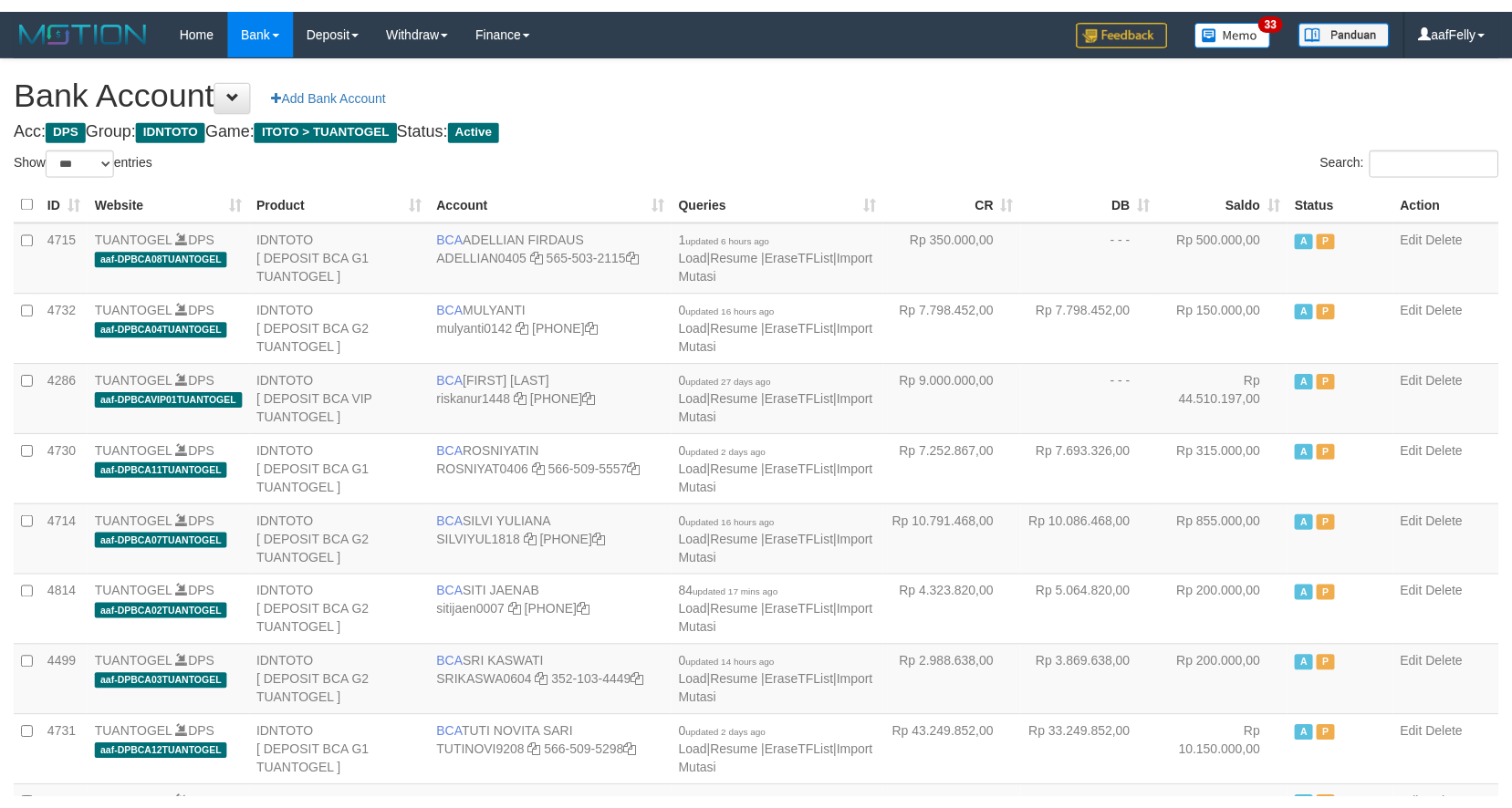 scroll, scrollTop: 486, scrollLeft: 0, axis: vertical 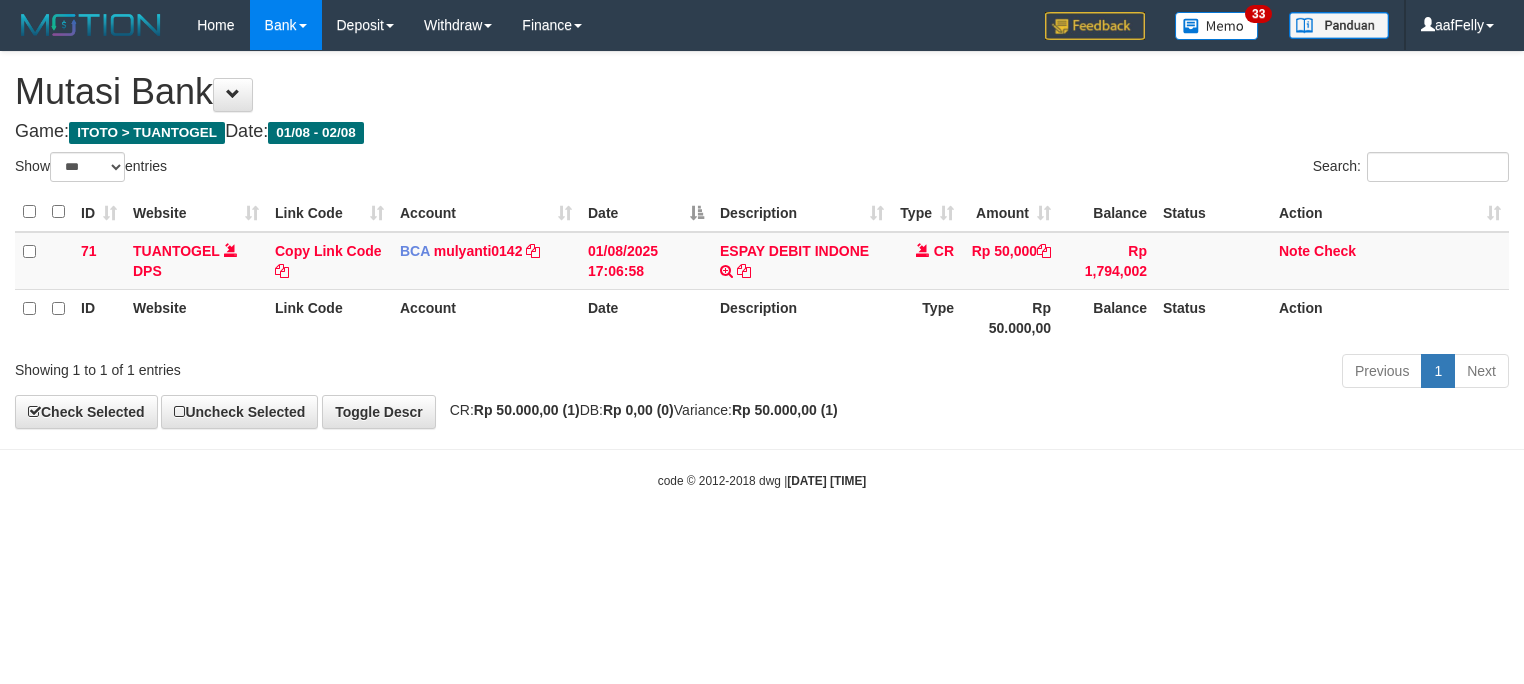 select on "***" 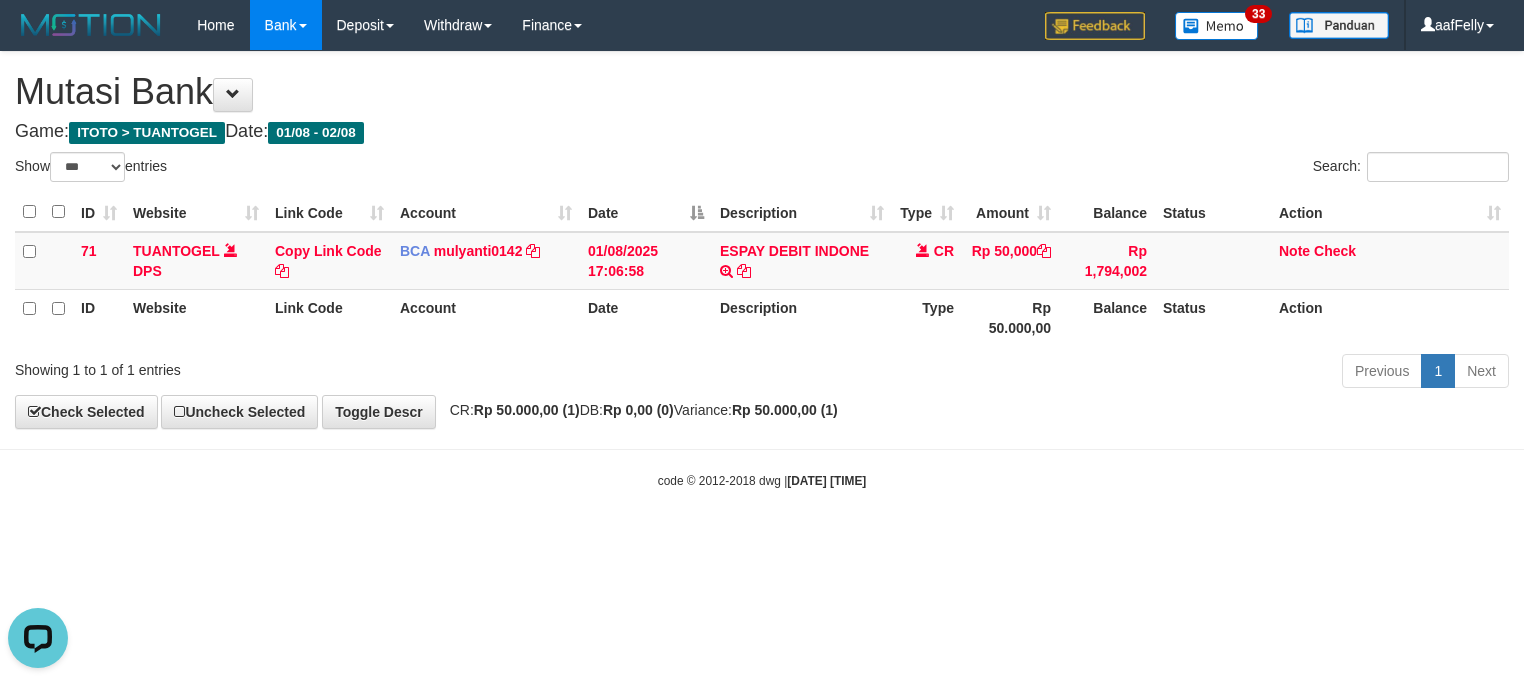 scroll, scrollTop: 0, scrollLeft: 0, axis: both 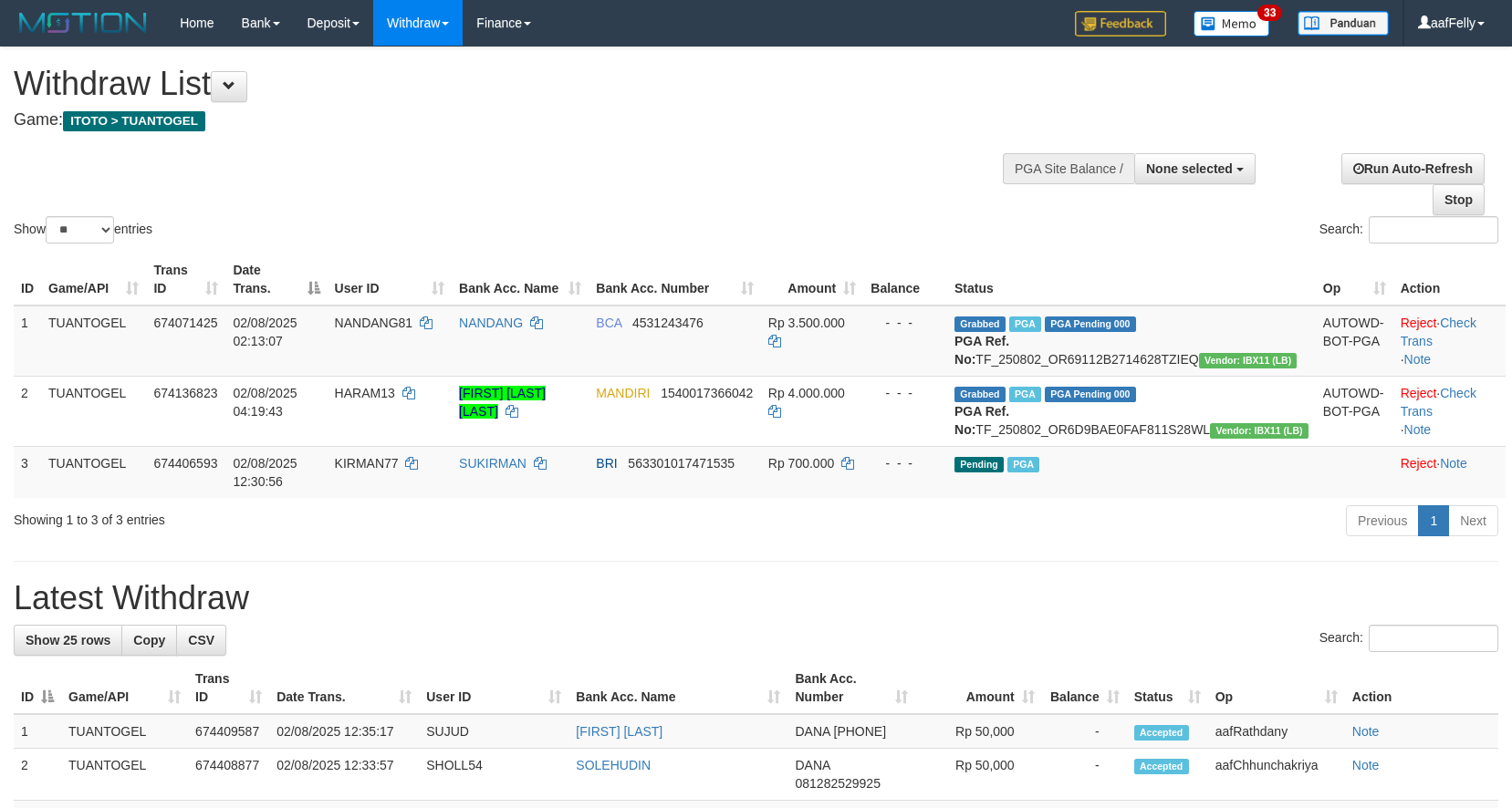 select 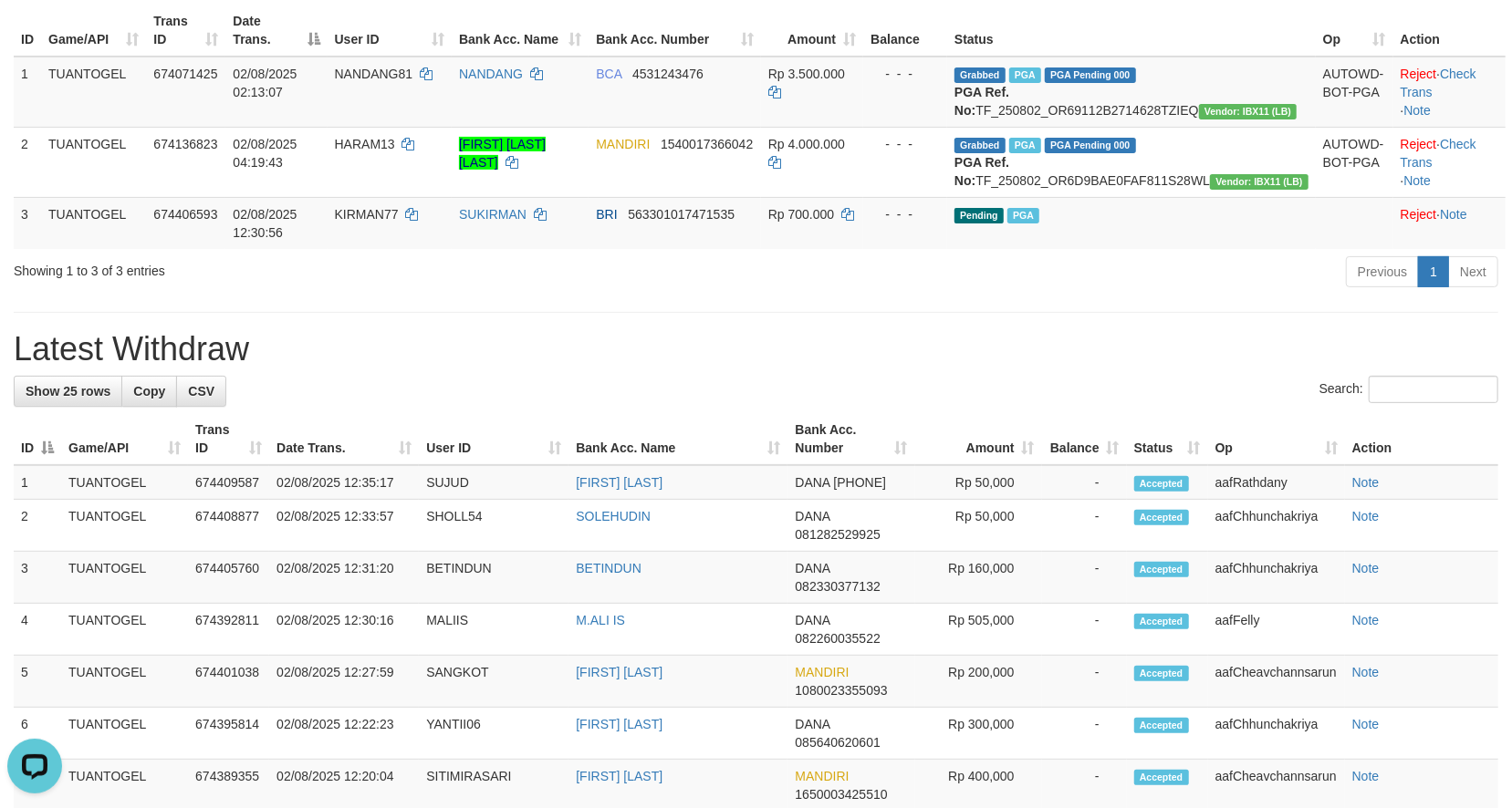 scroll, scrollTop: 0, scrollLeft: 0, axis: both 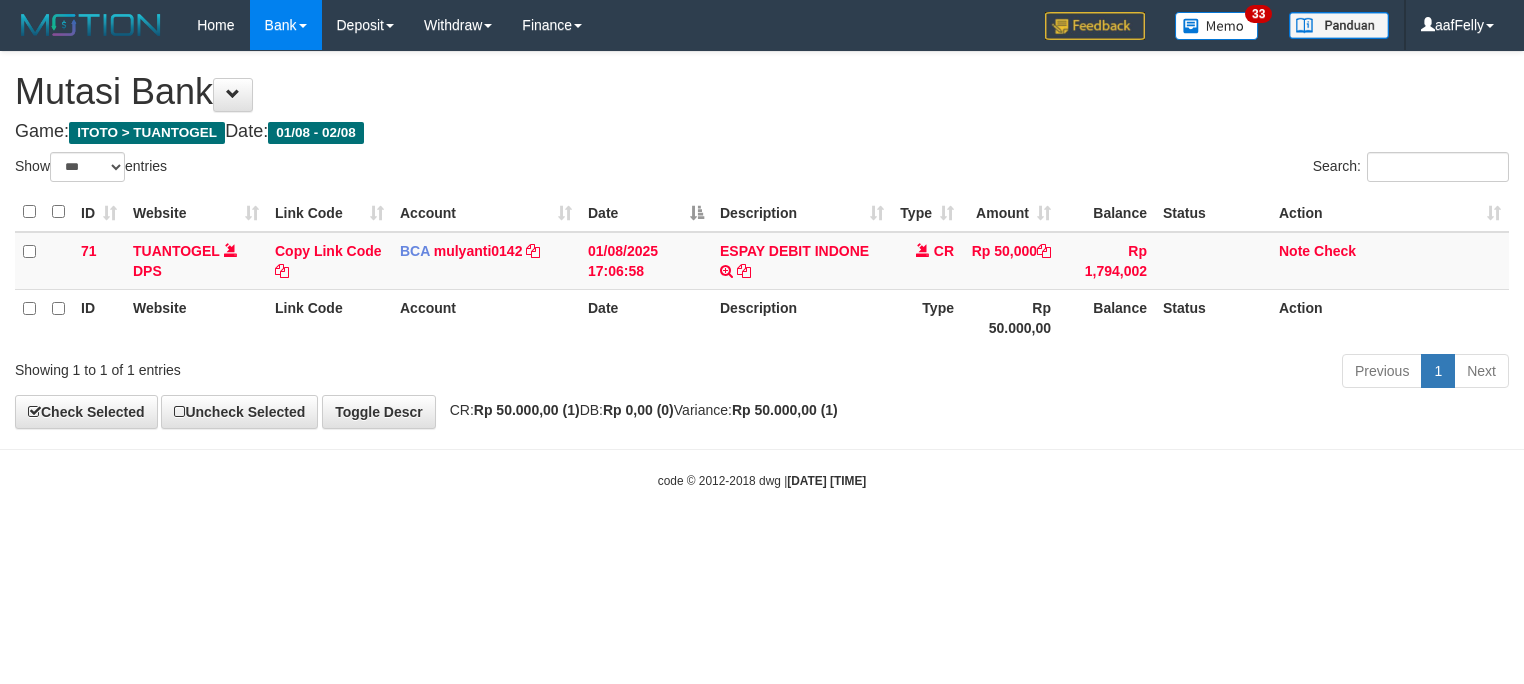 select on "***" 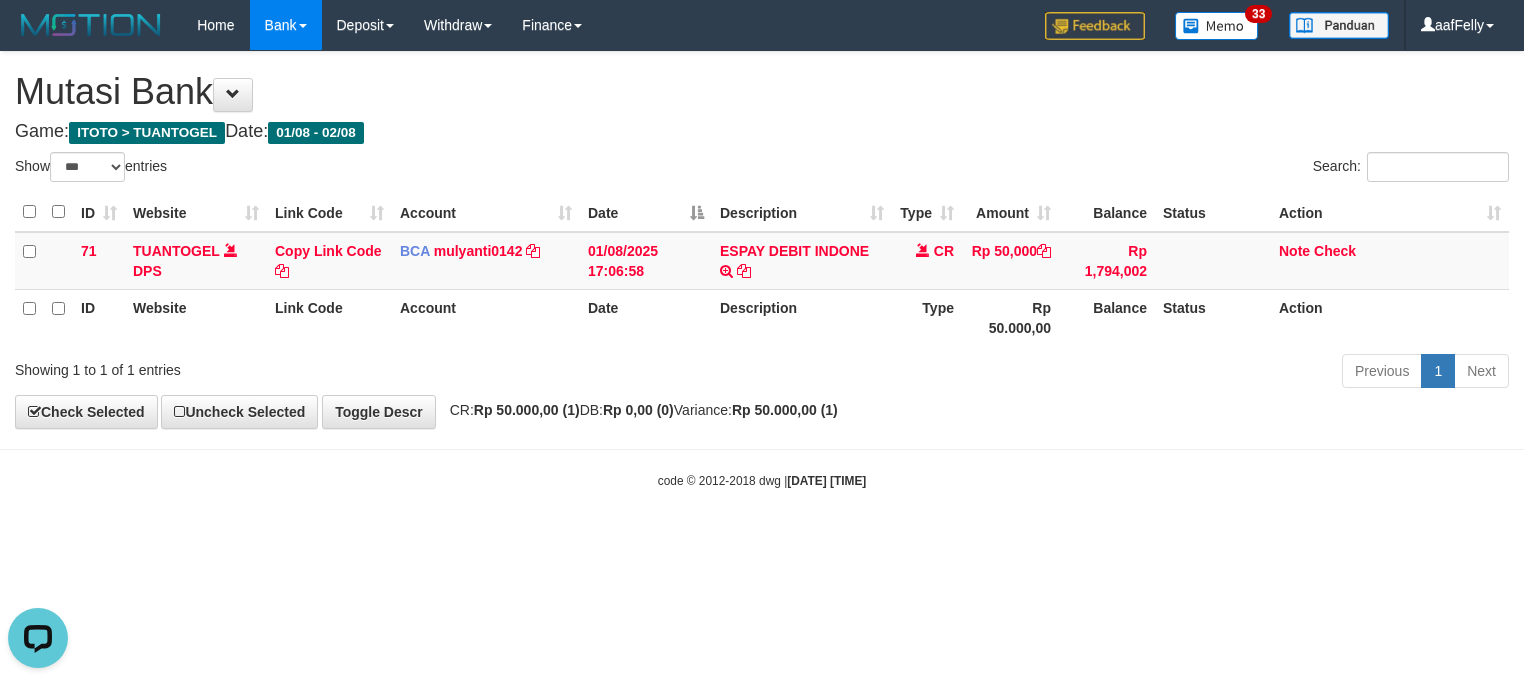 scroll, scrollTop: 0, scrollLeft: 0, axis: both 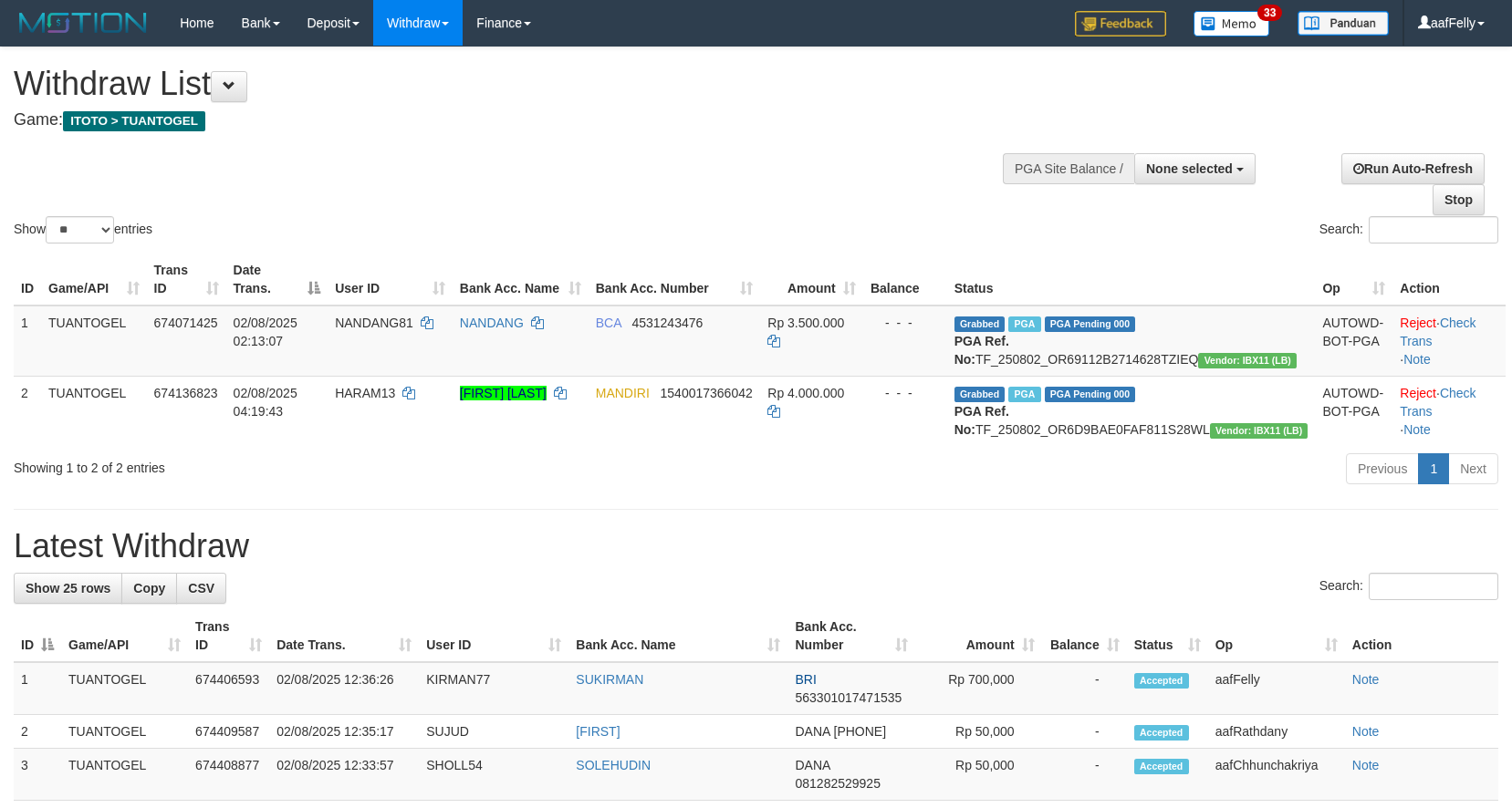 select 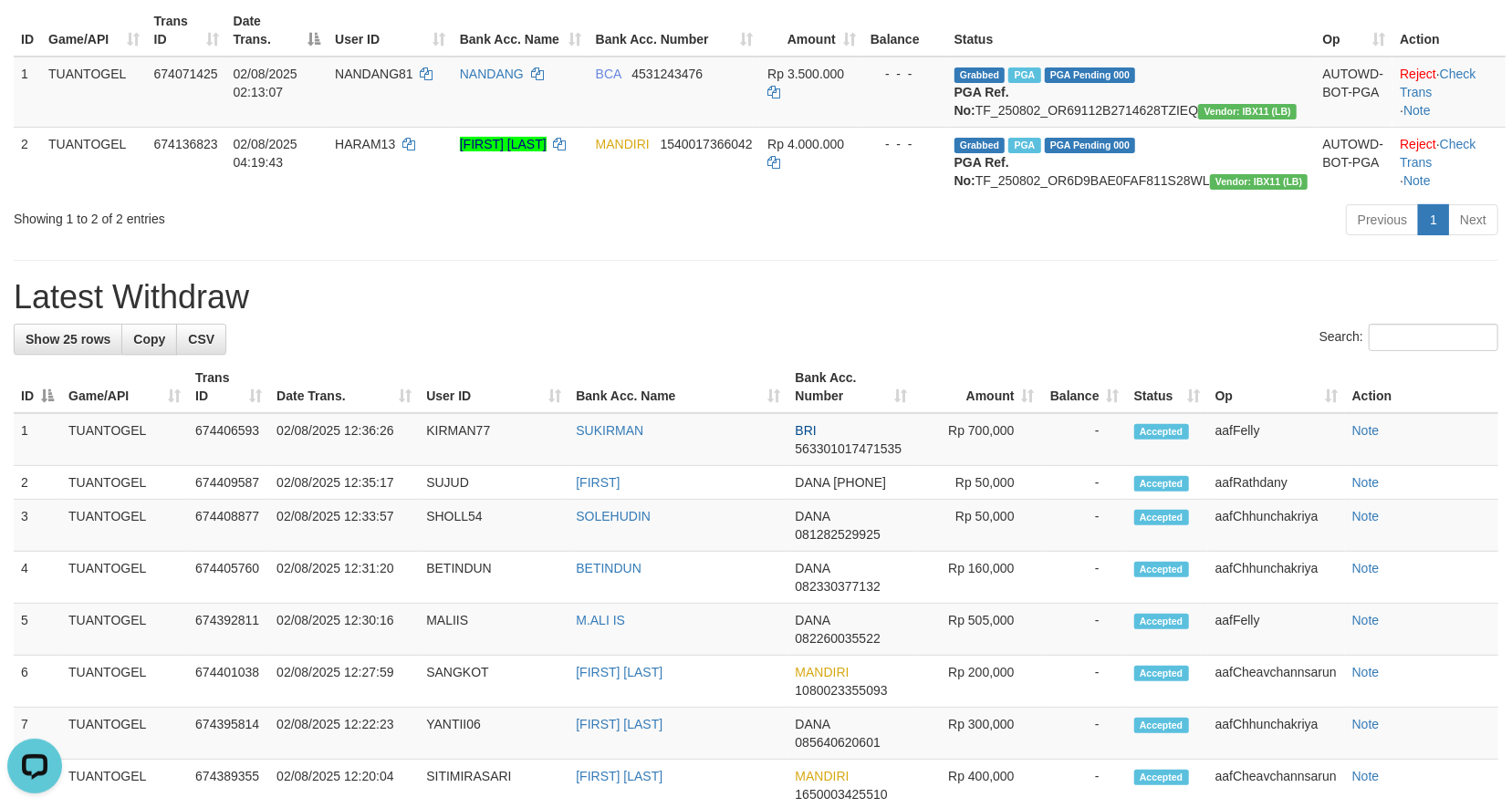 scroll, scrollTop: 0, scrollLeft: 0, axis: both 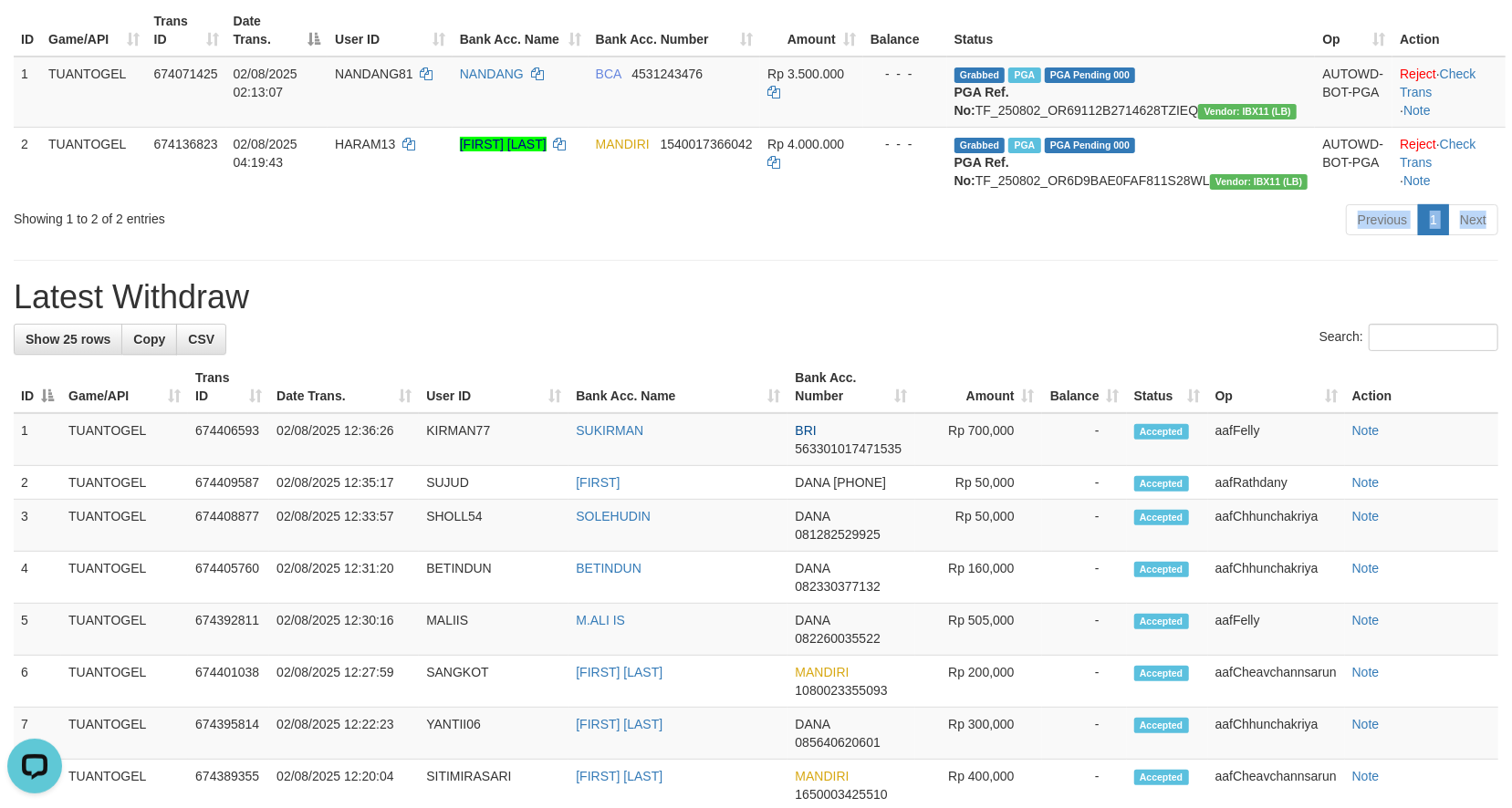 click on "**********" at bounding box center (756, 752) 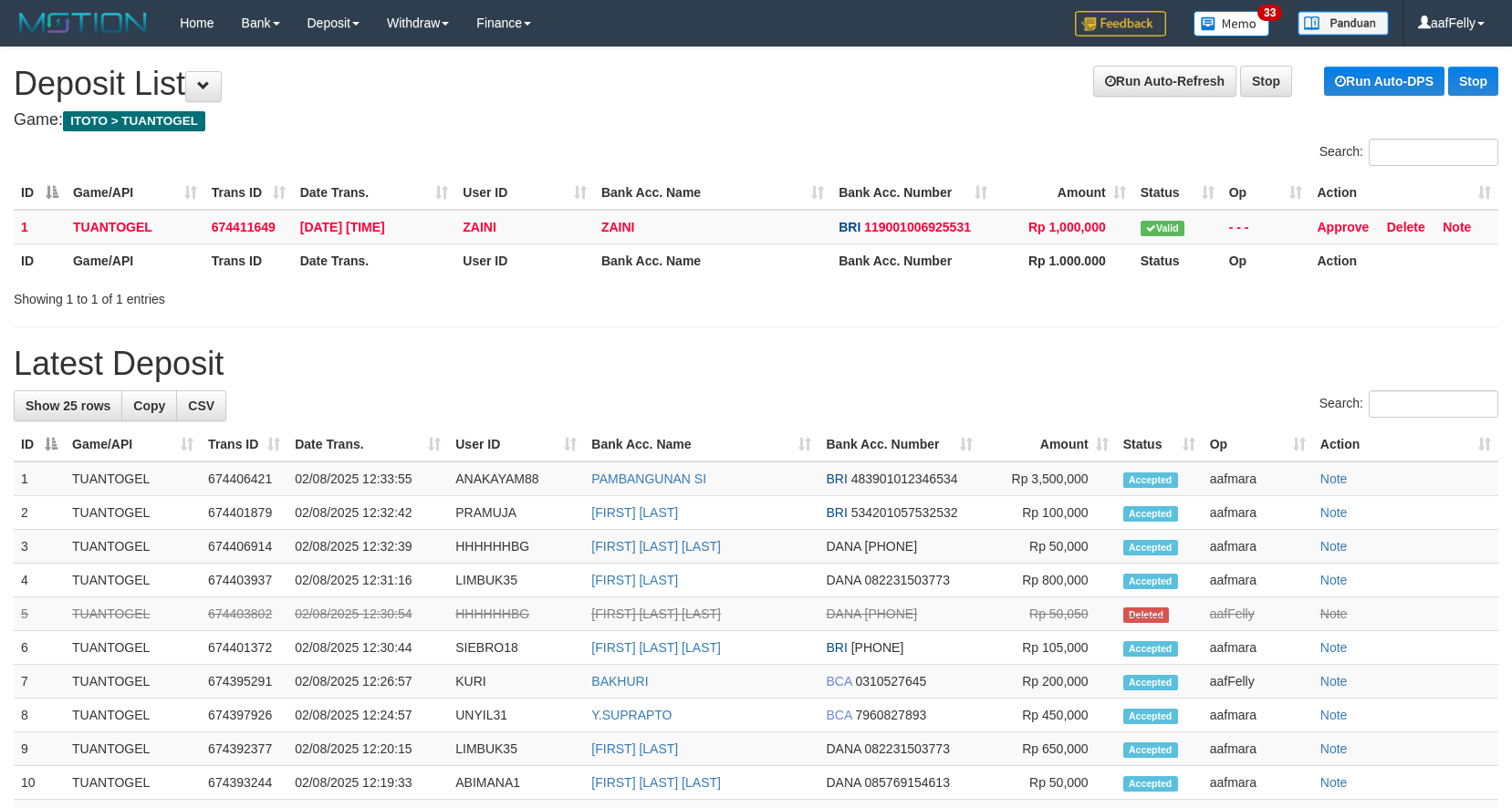 scroll, scrollTop: 0, scrollLeft: 0, axis: both 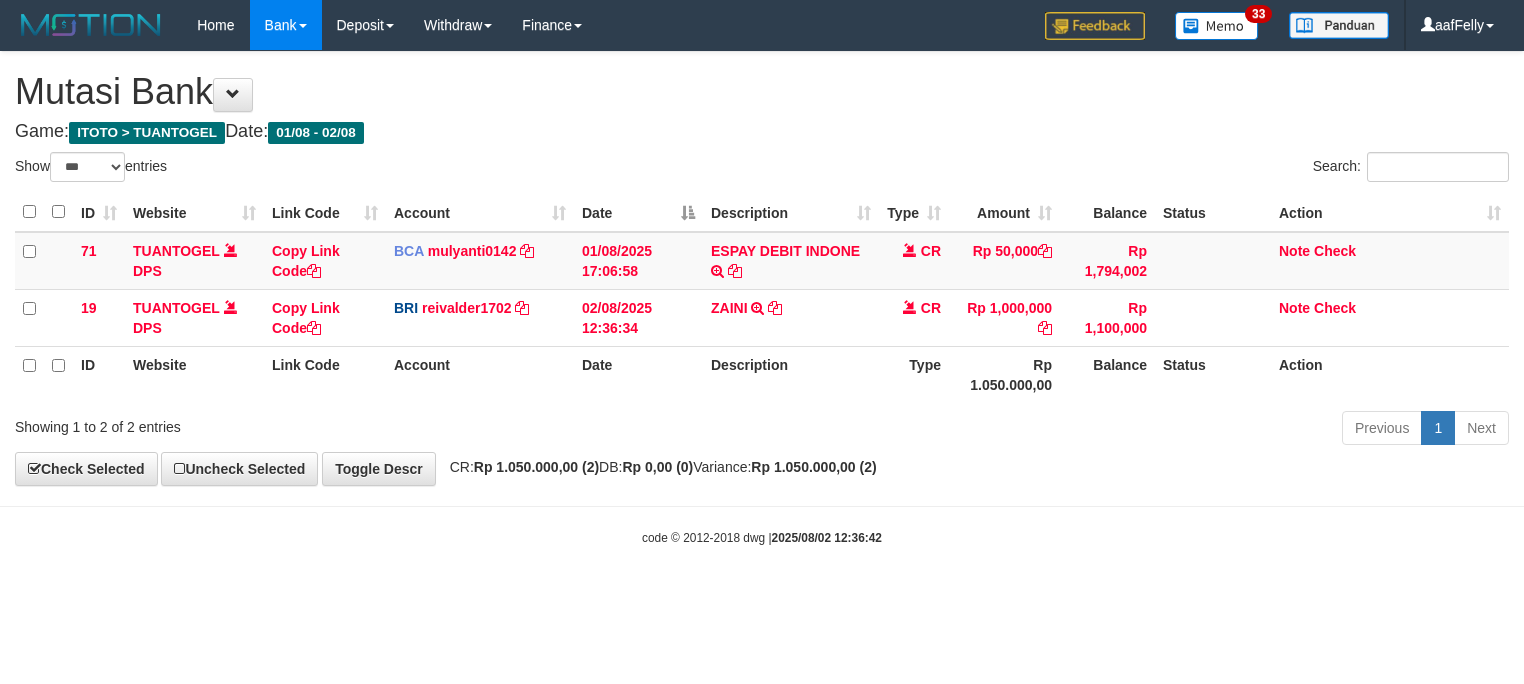 select on "***" 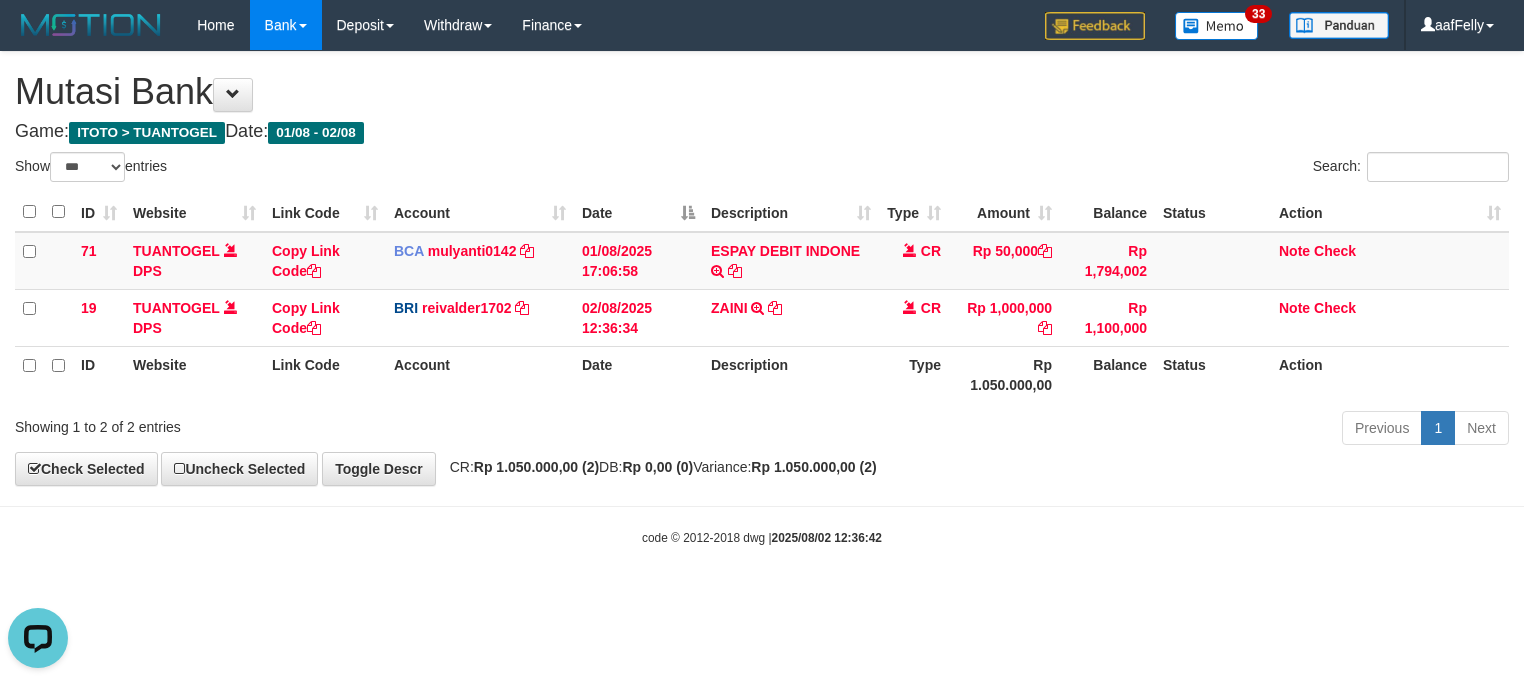 scroll, scrollTop: 0, scrollLeft: 0, axis: both 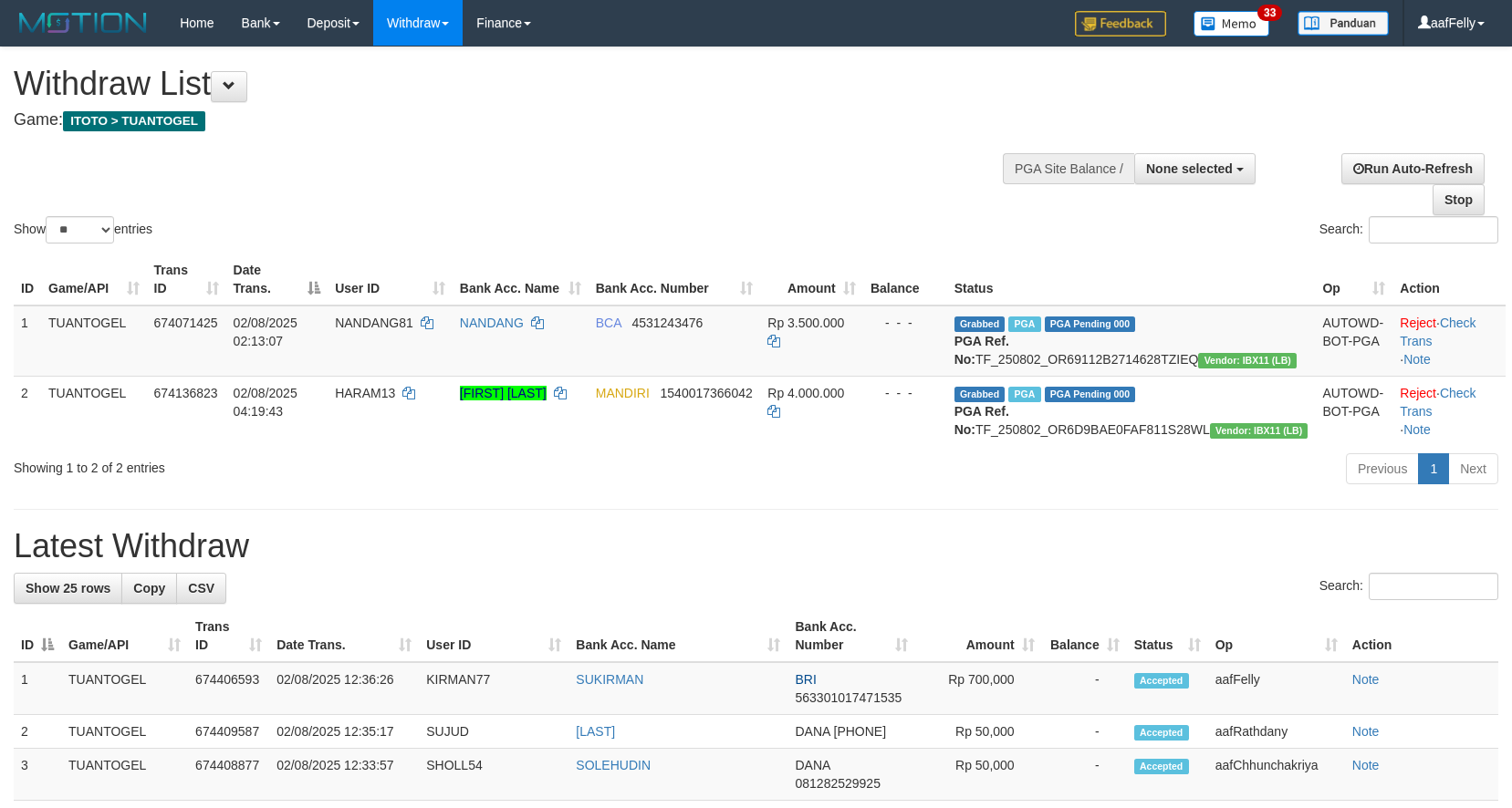 select 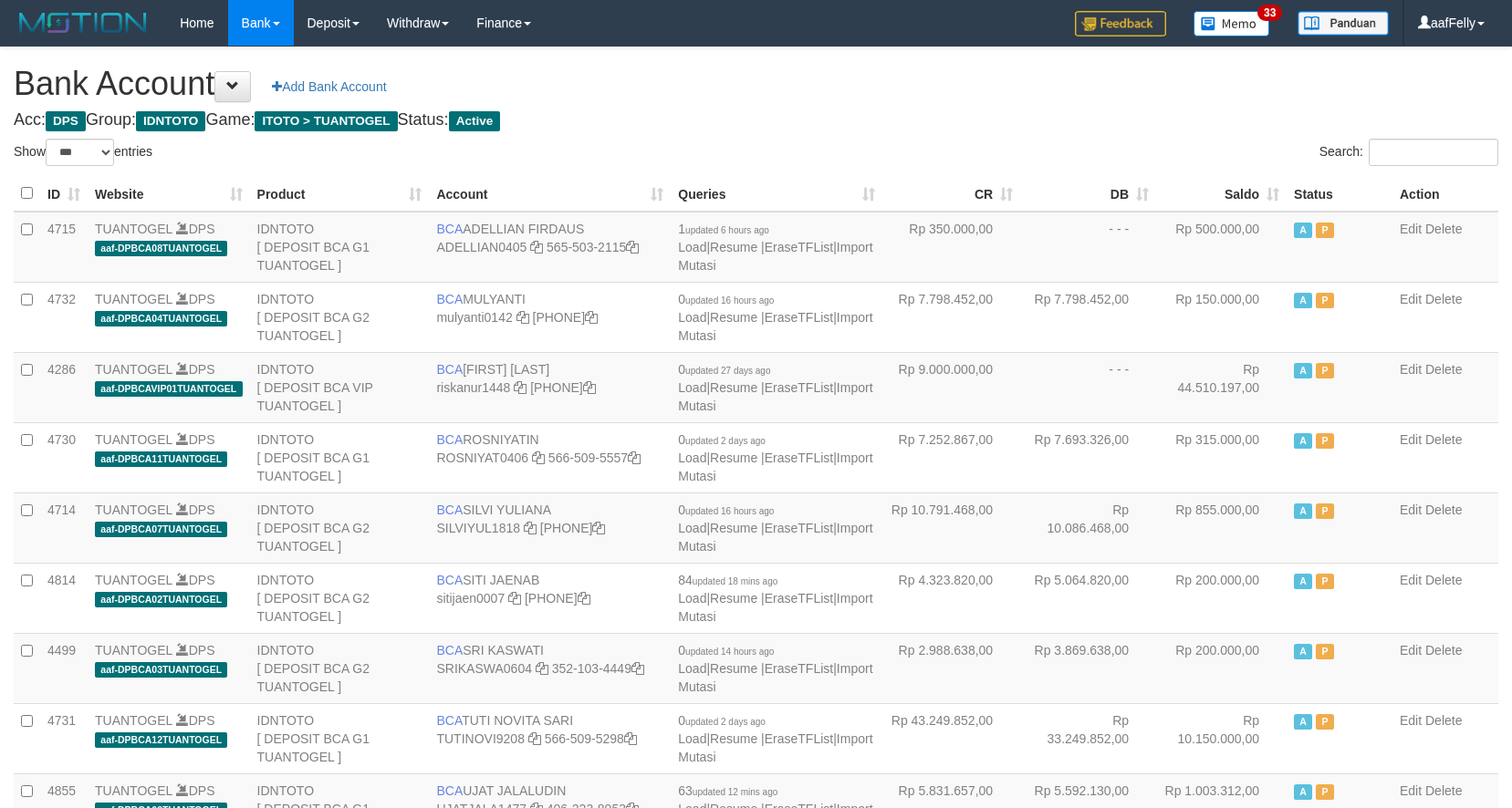 select on "***" 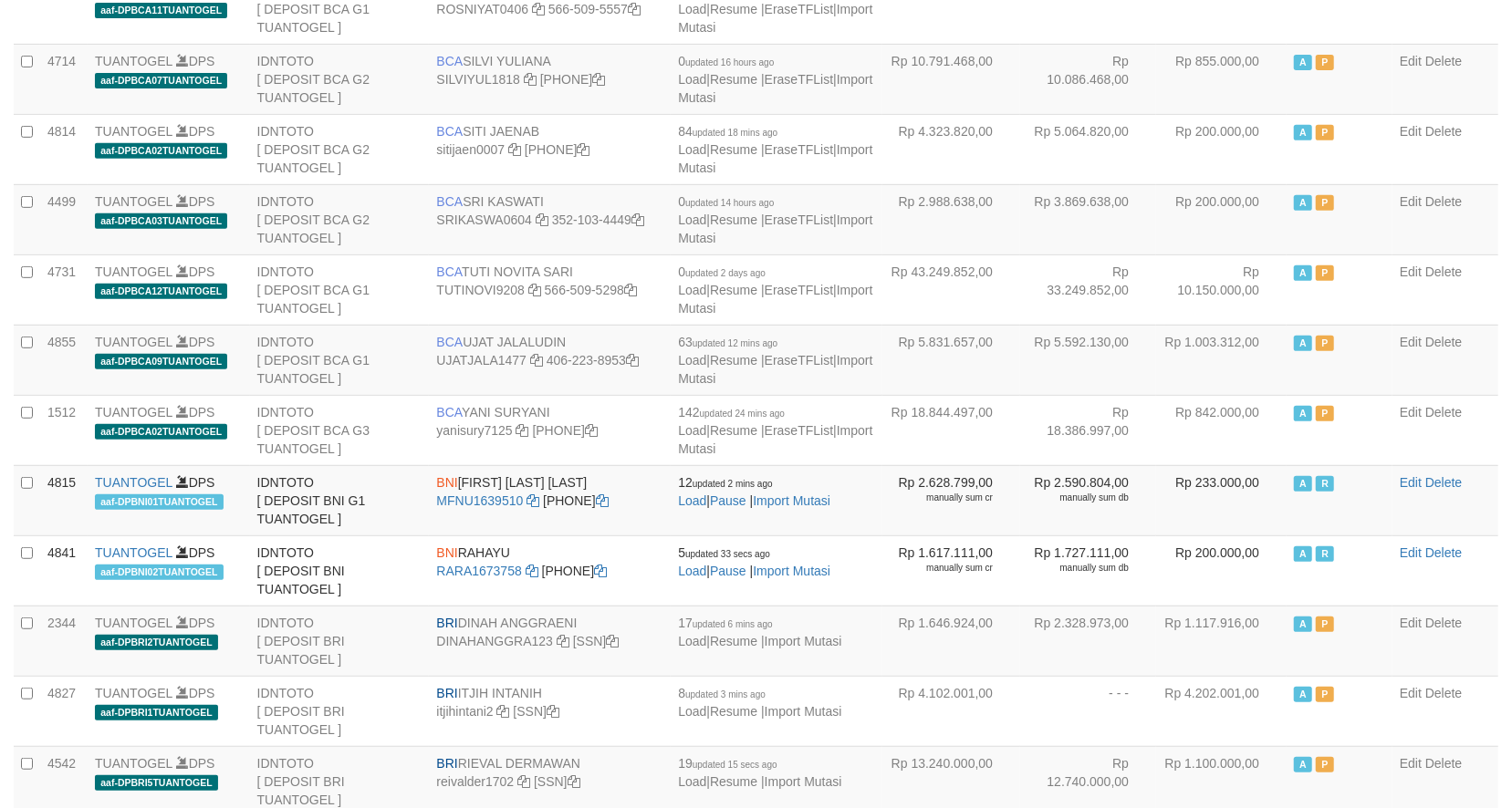 scroll, scrollTop: 486, scrollLeft: 0, axis: vertical 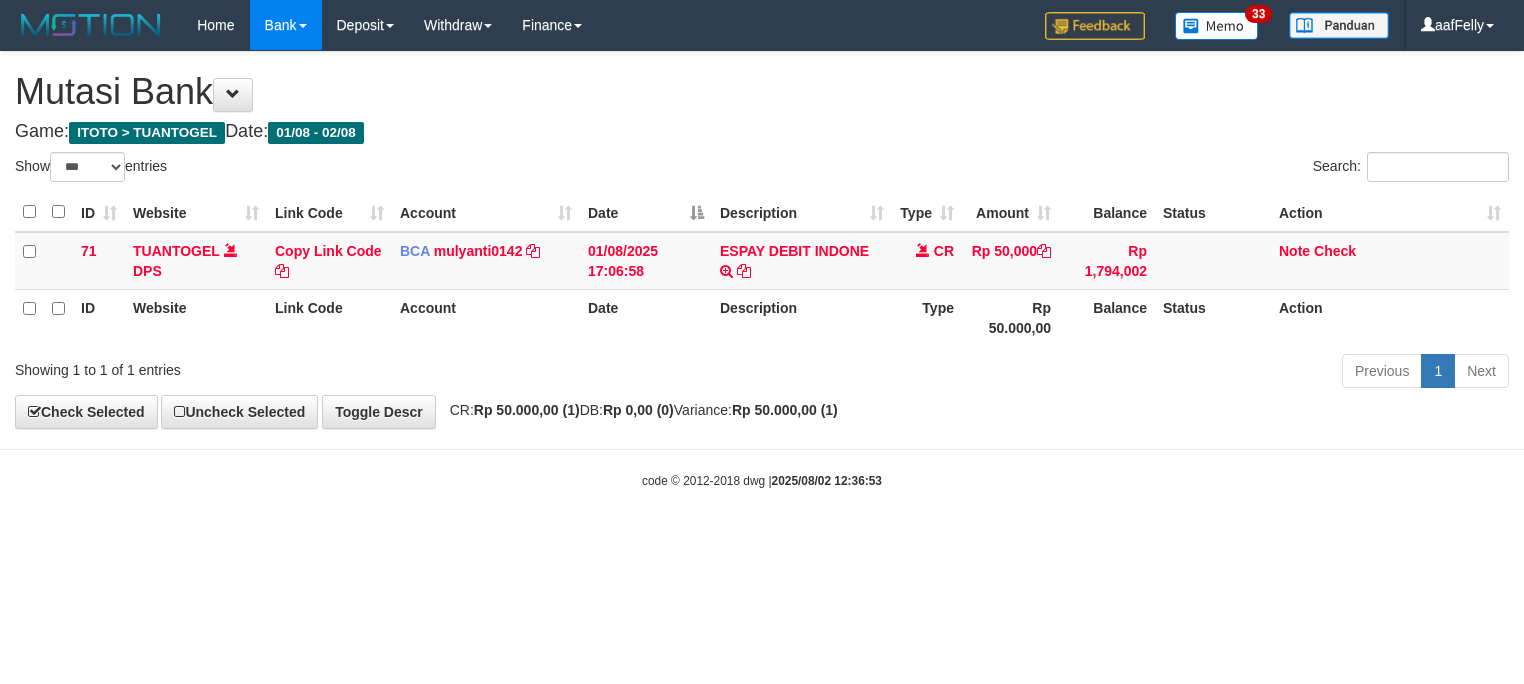 select on "***" 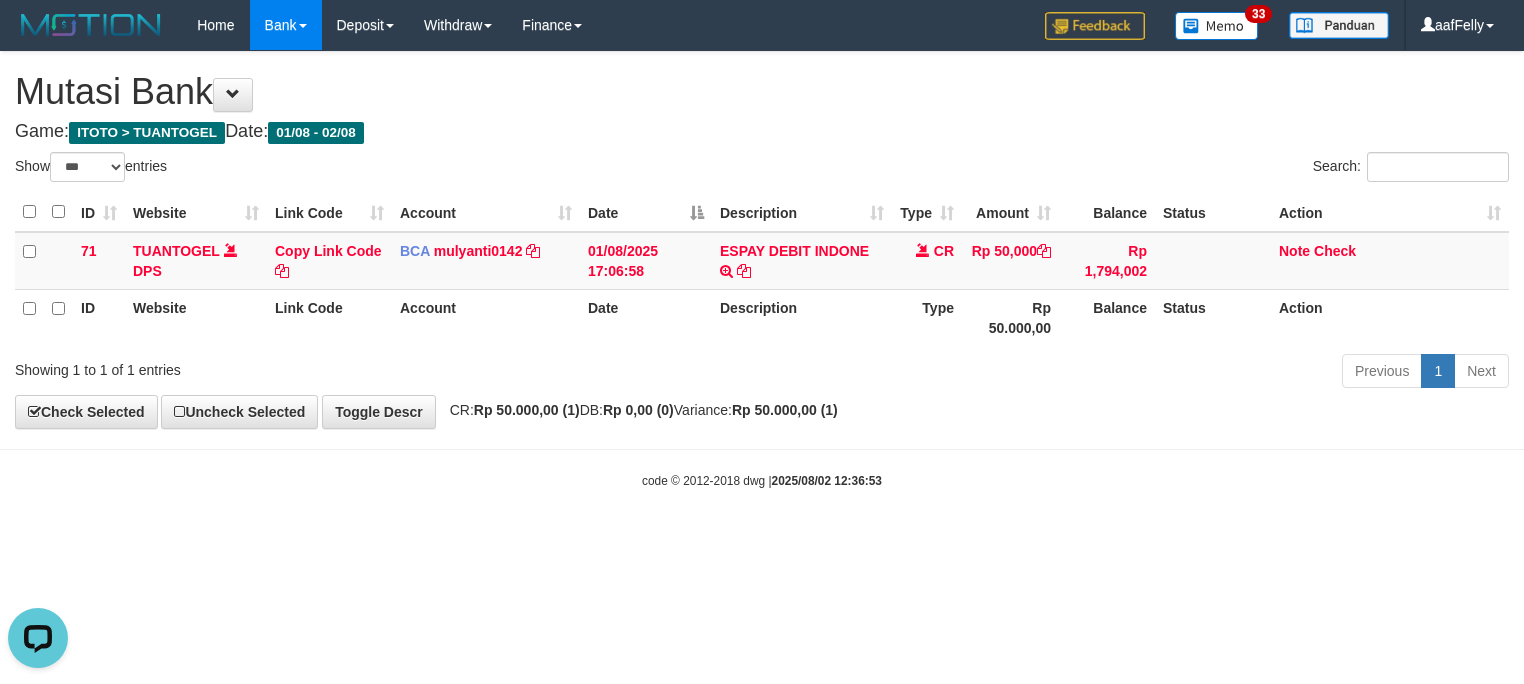 scroll, scrollTop: 0, scrollLeft: 0, axis: both 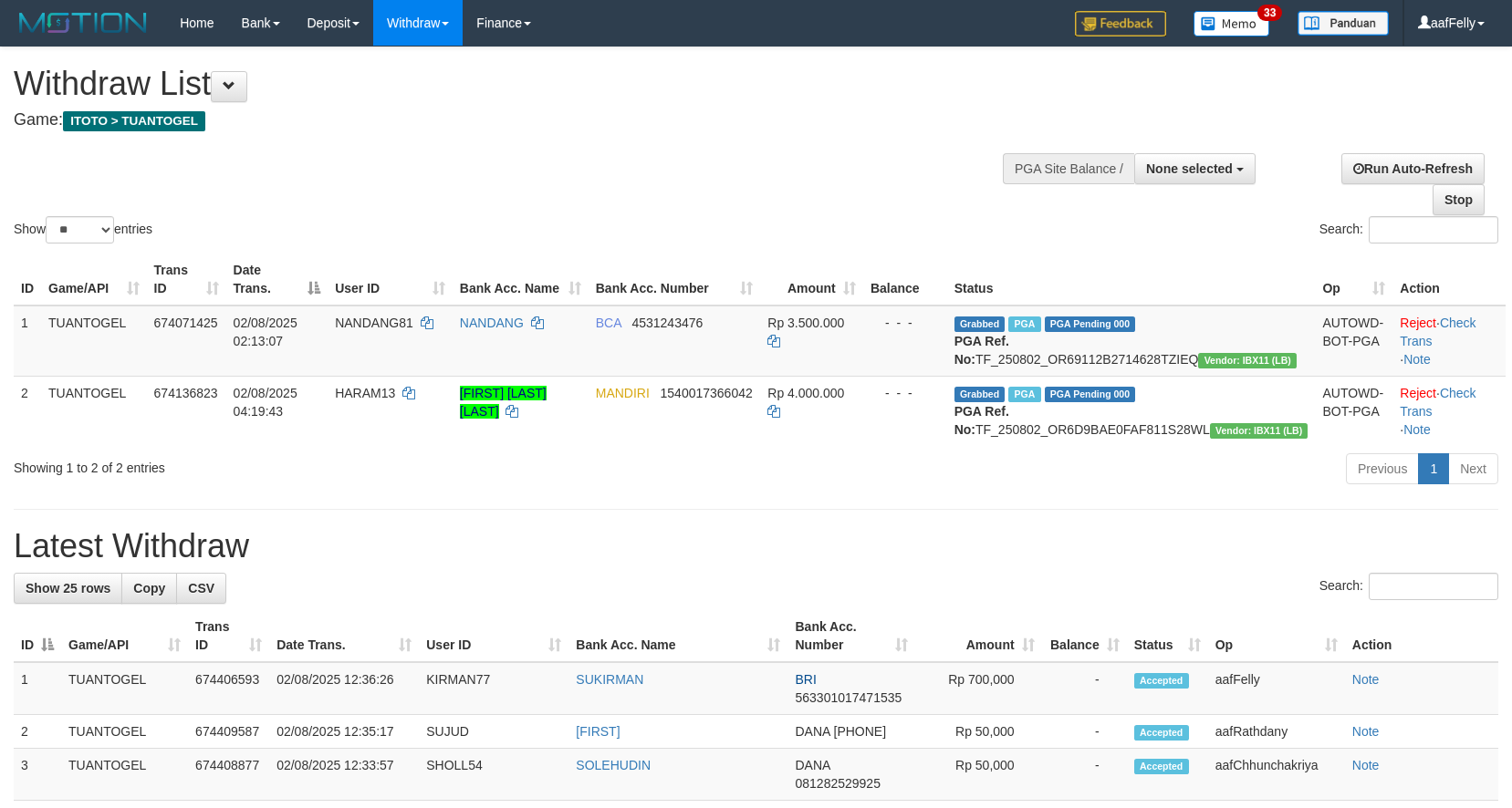 select 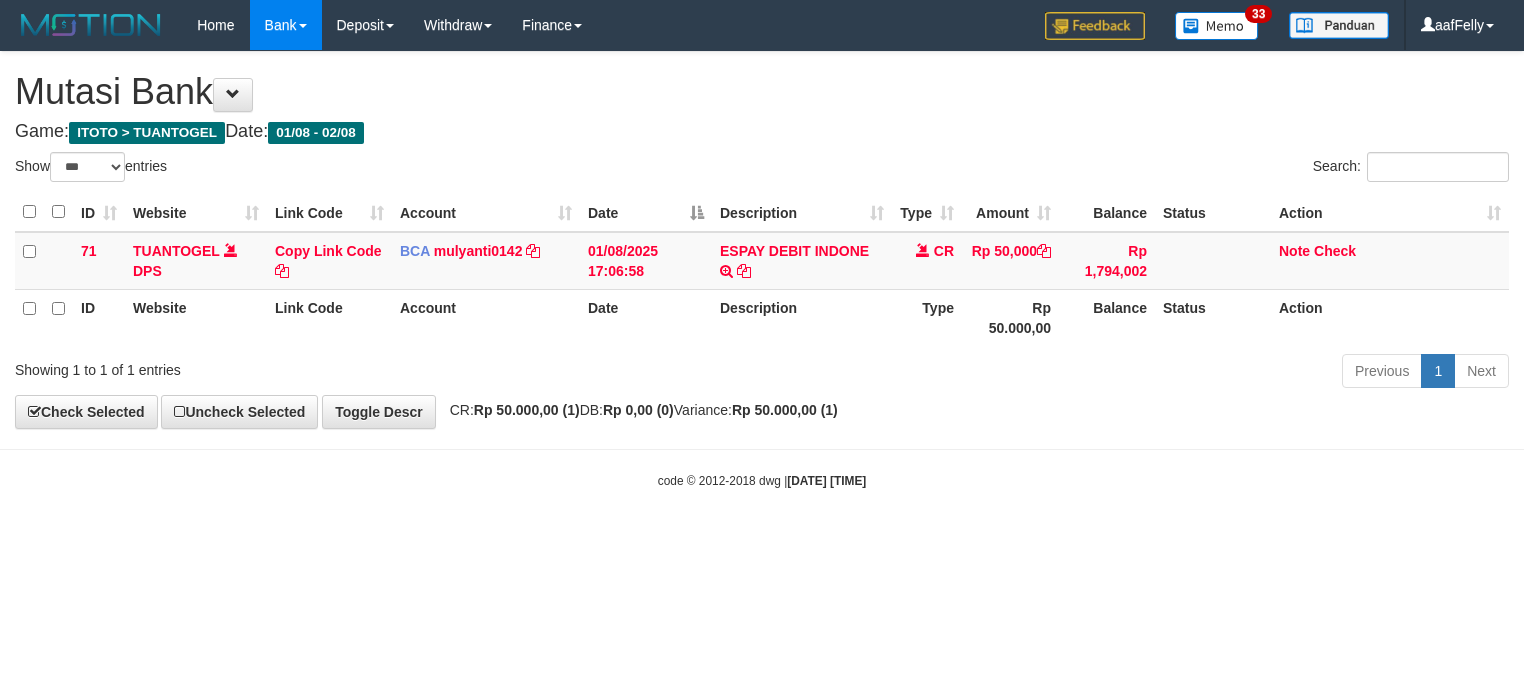 select on "***" 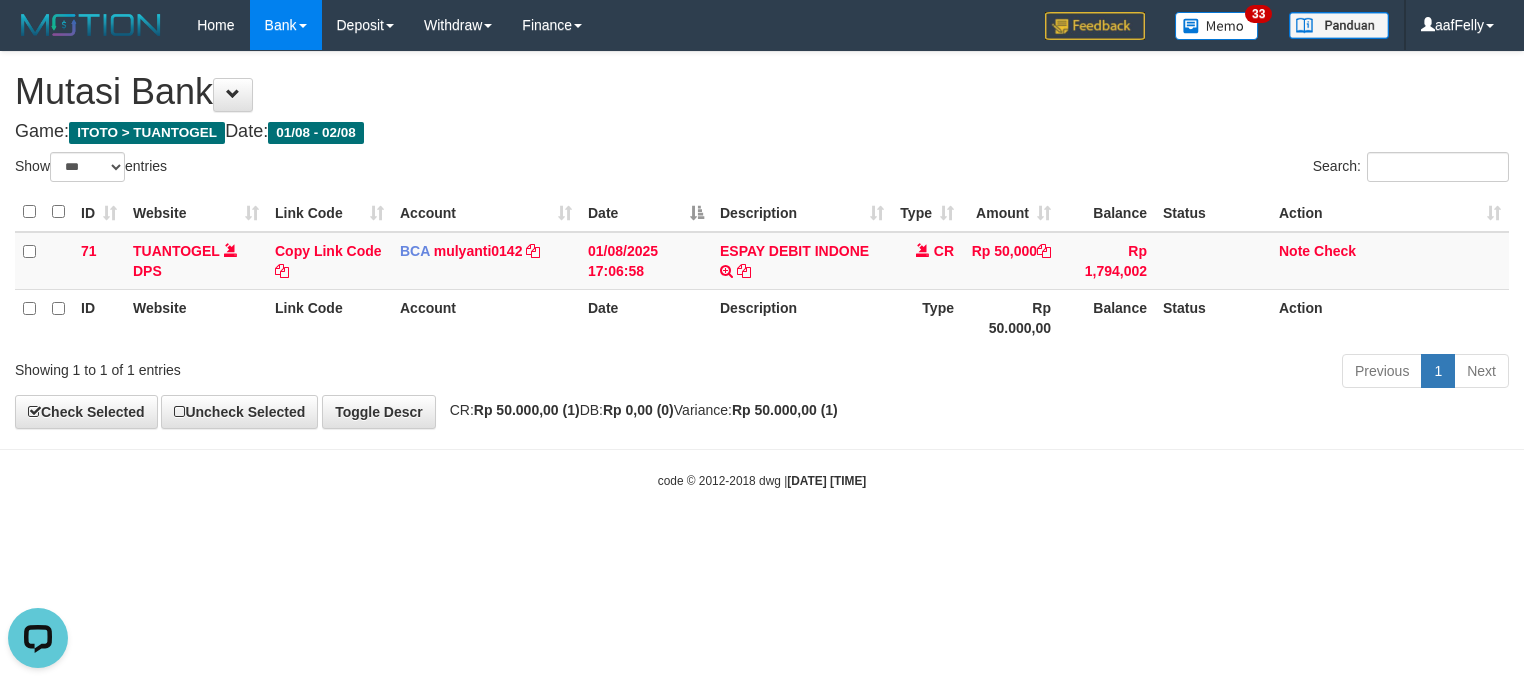 scroll, scrollTop: 0, scrollLeft: 0, axis: both 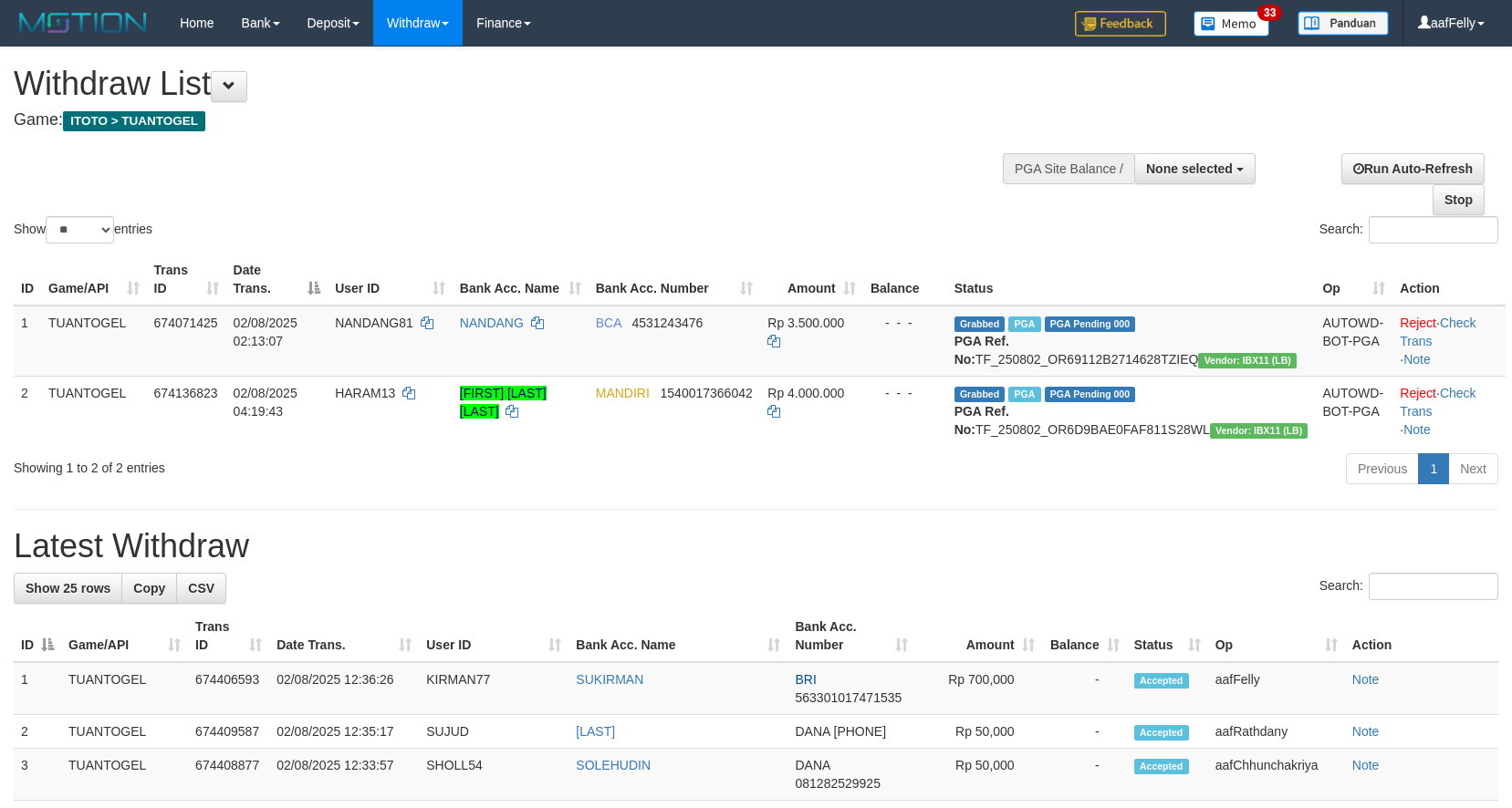 select 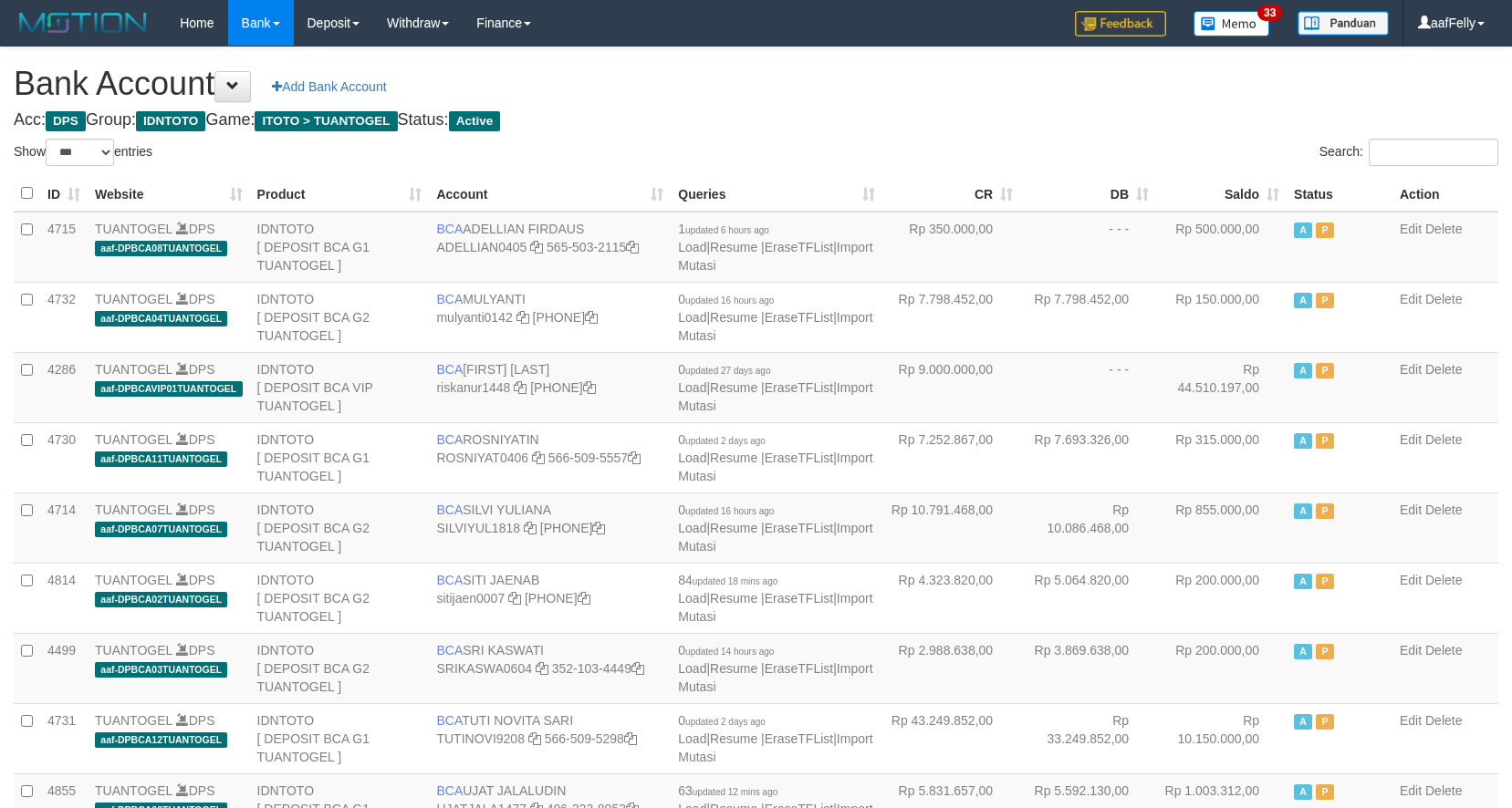 select on "***" 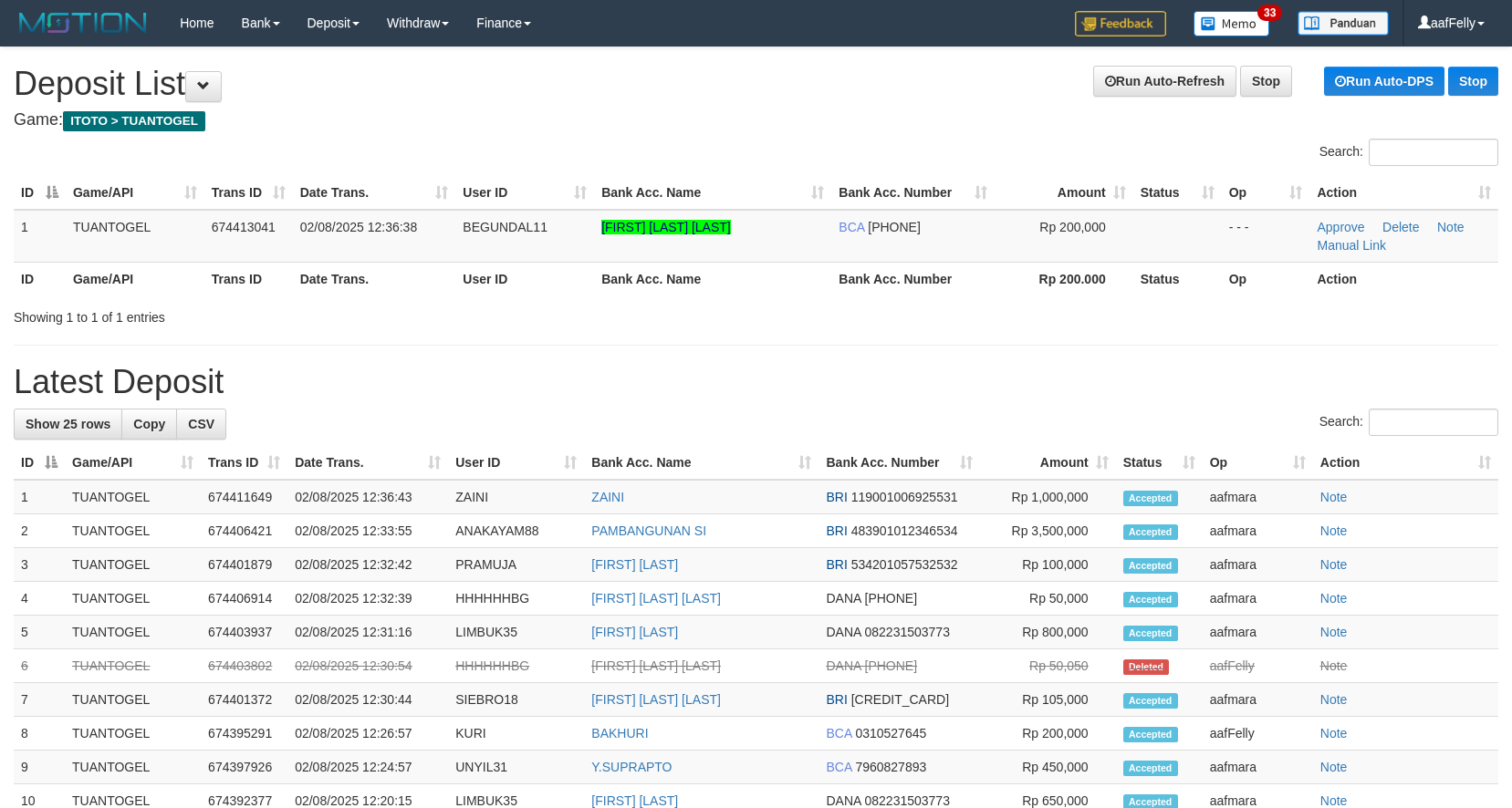 scroll, scrollTop: 0, scrollLeft: 0, axis: both 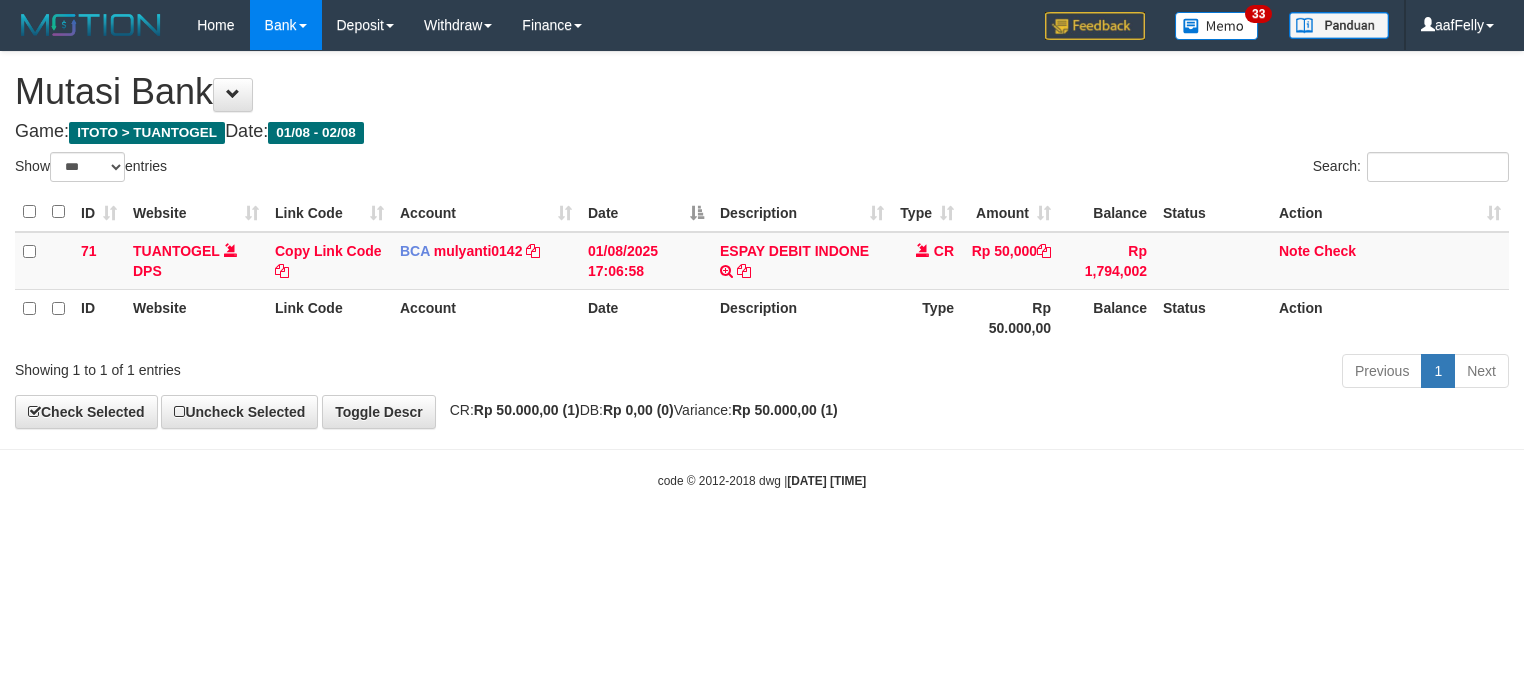 select on "***" 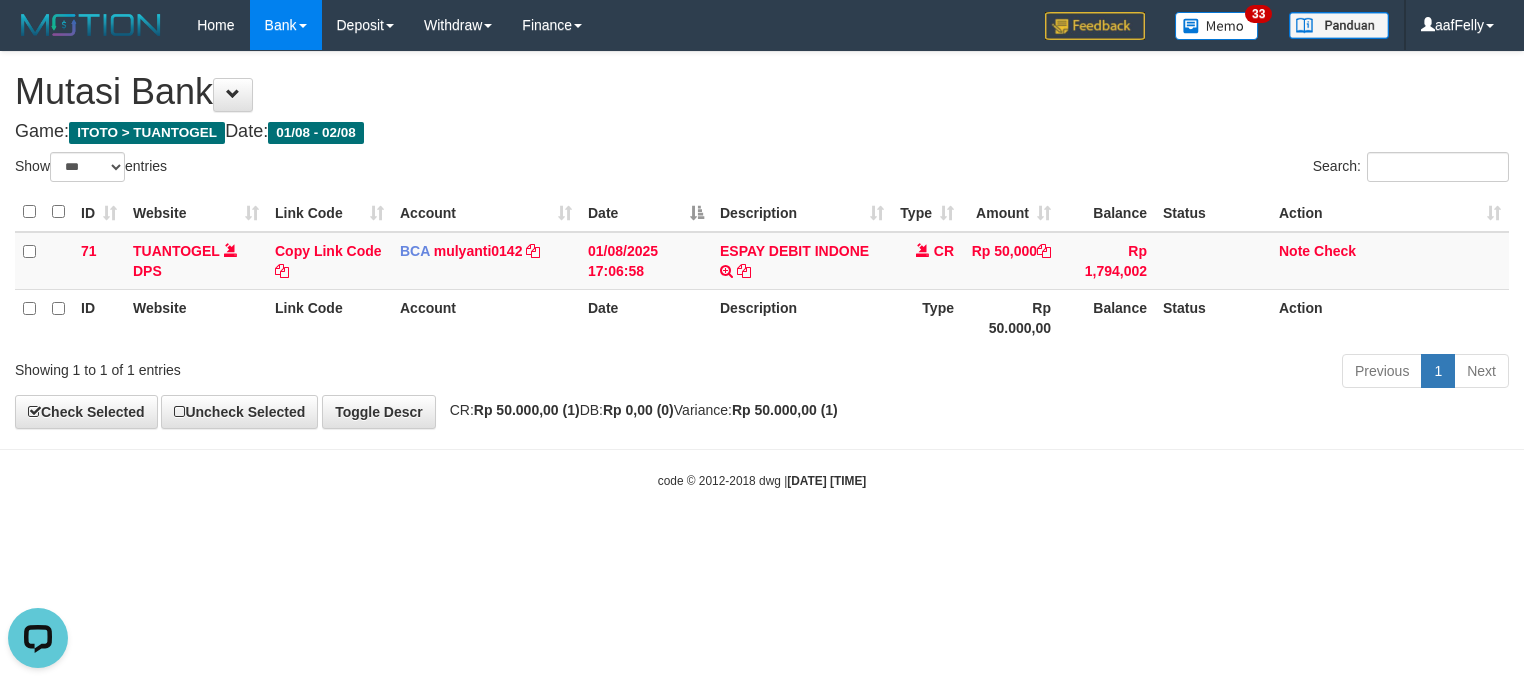 scroll, scrollTop: 0, scrollLeft: 0, axis: both 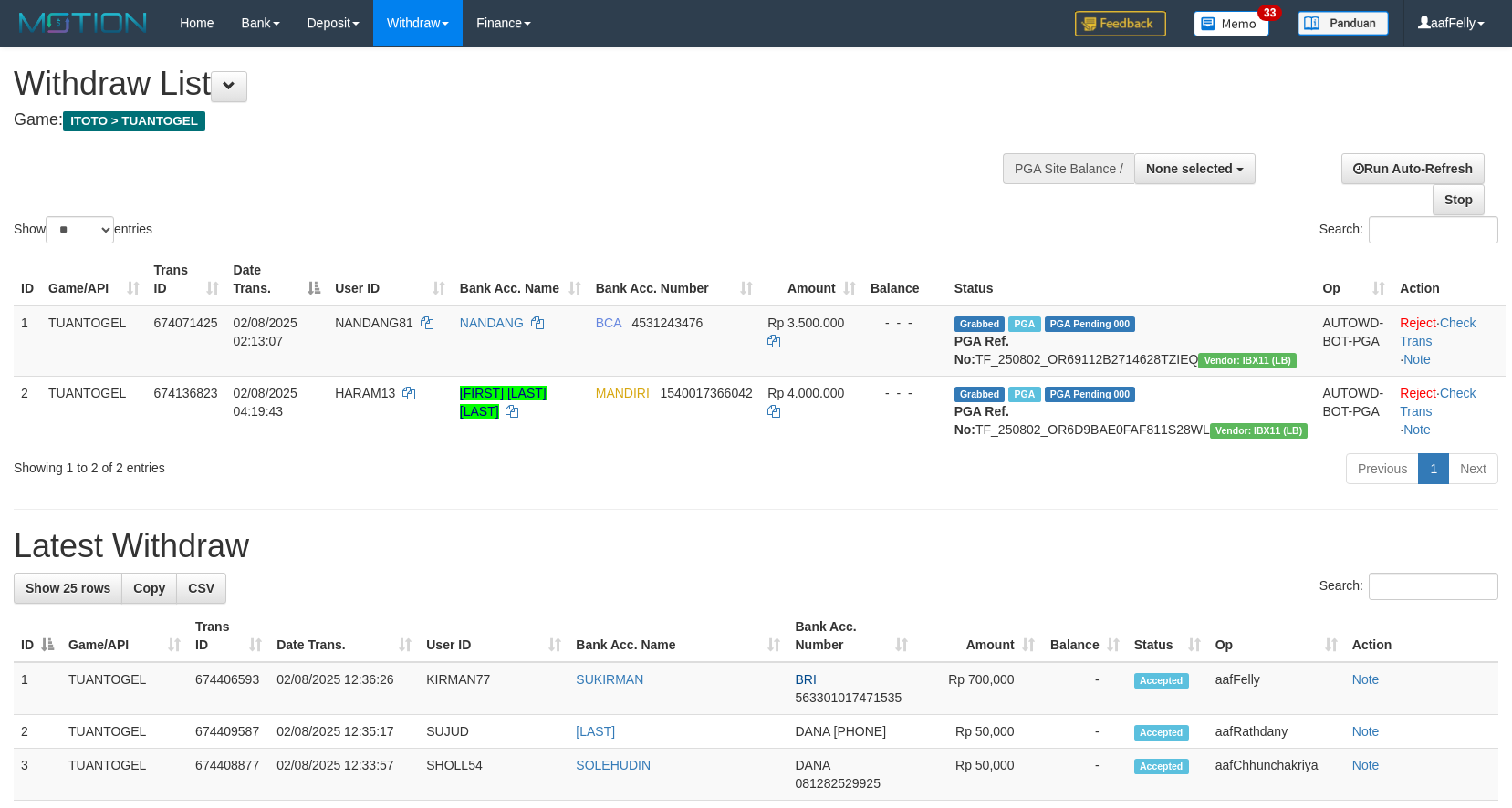 select 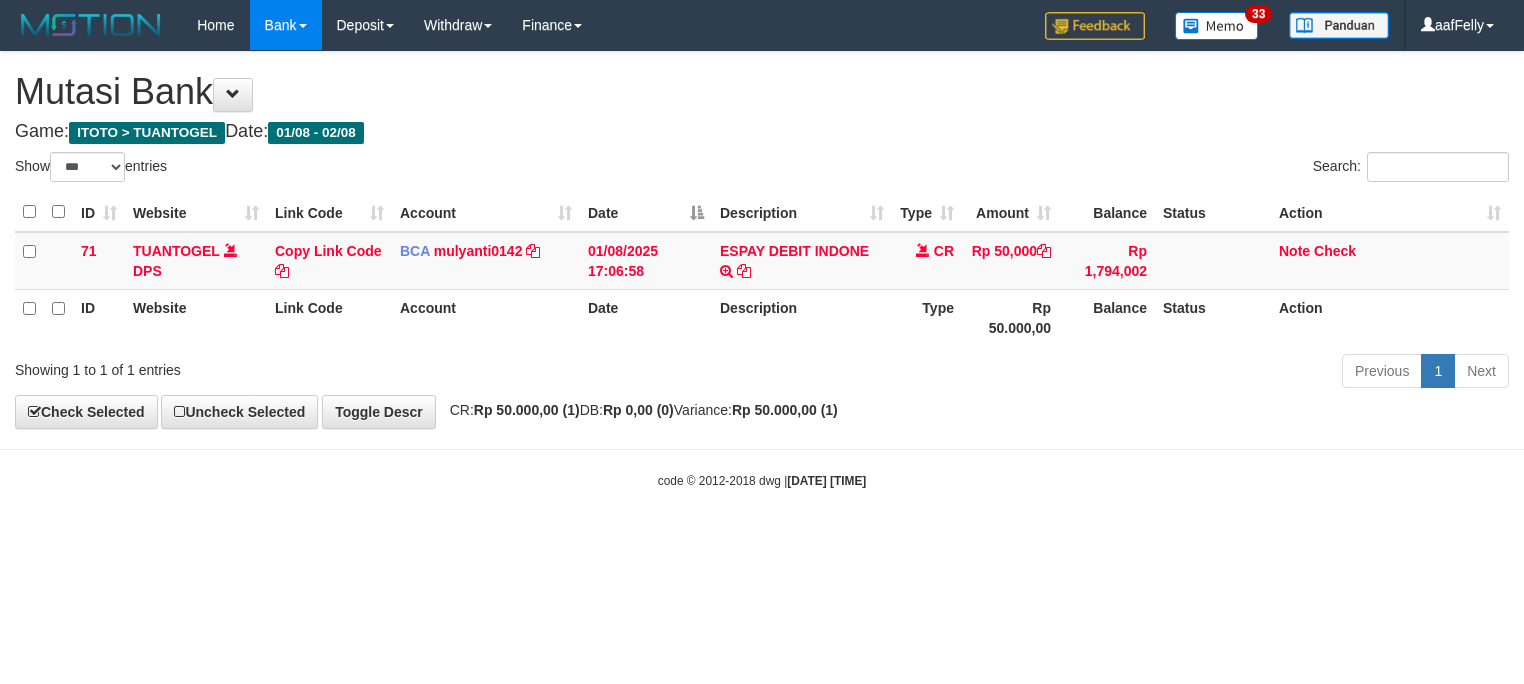 select on "***" 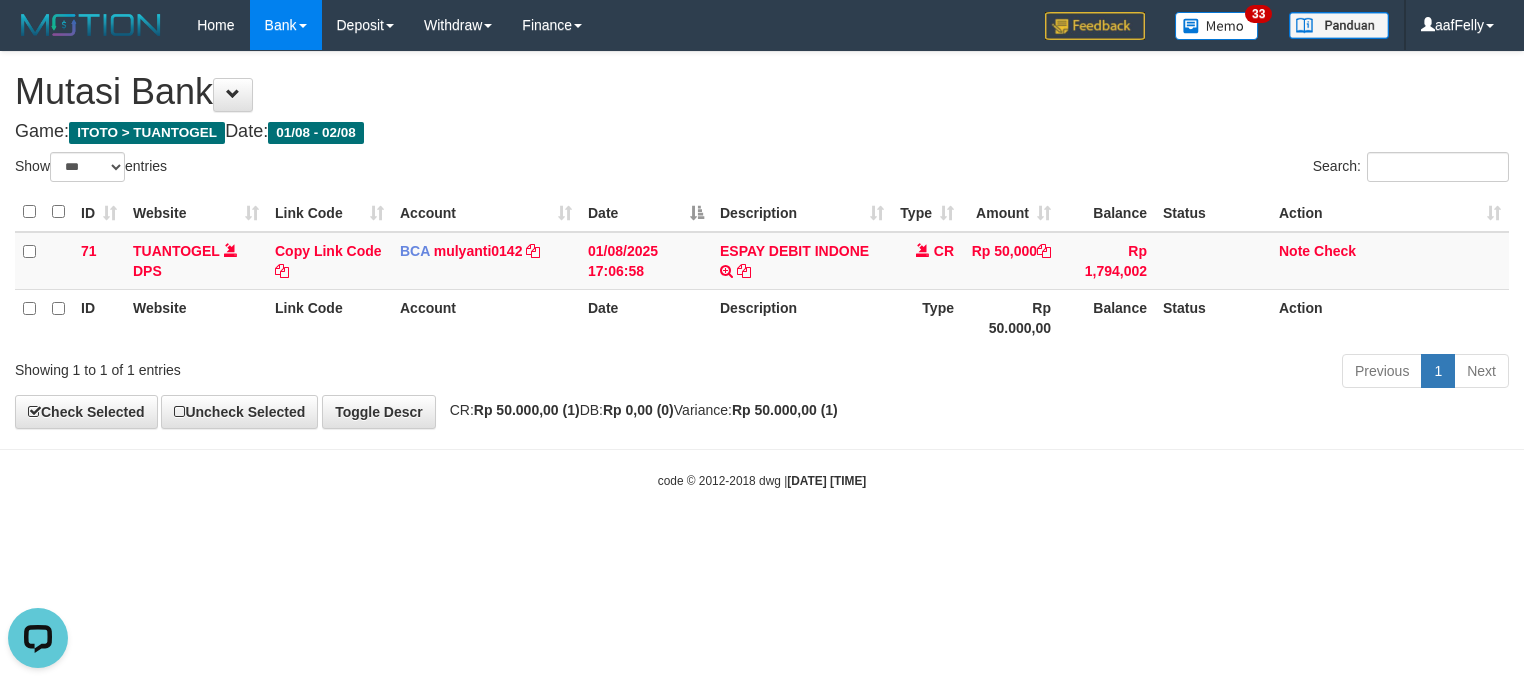 scroll, scrollTop: 0, scrollLeft: 0, axis: both 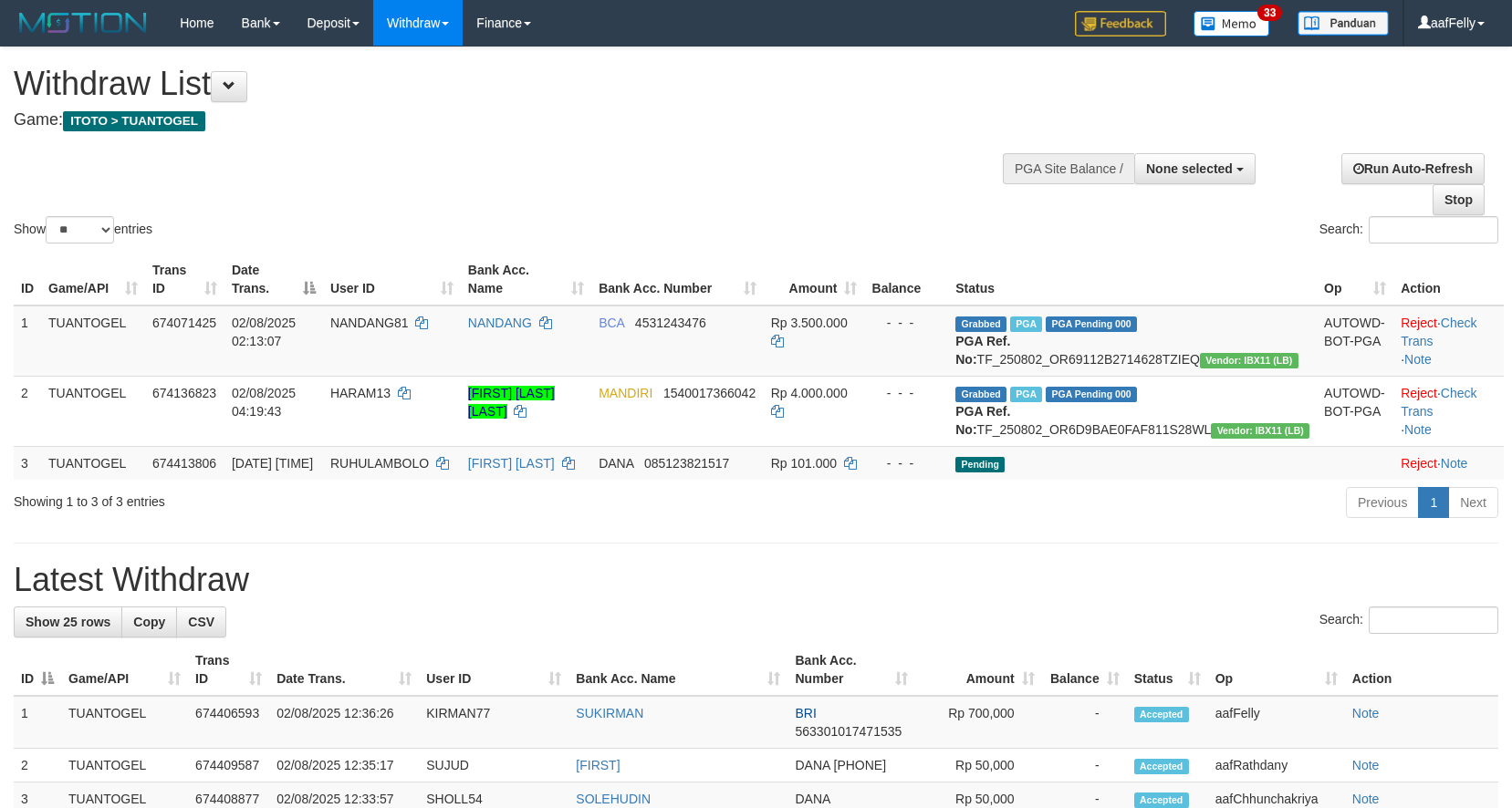 select 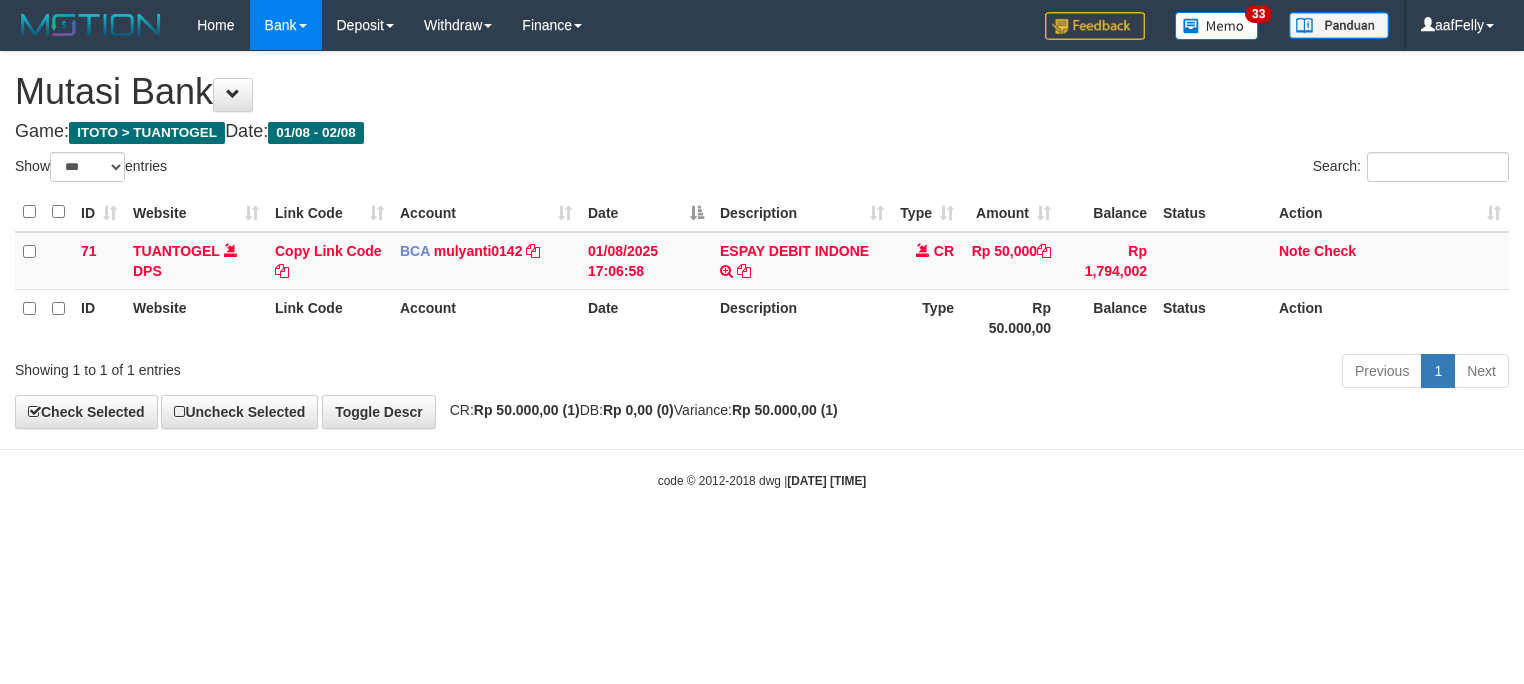 select on "***" 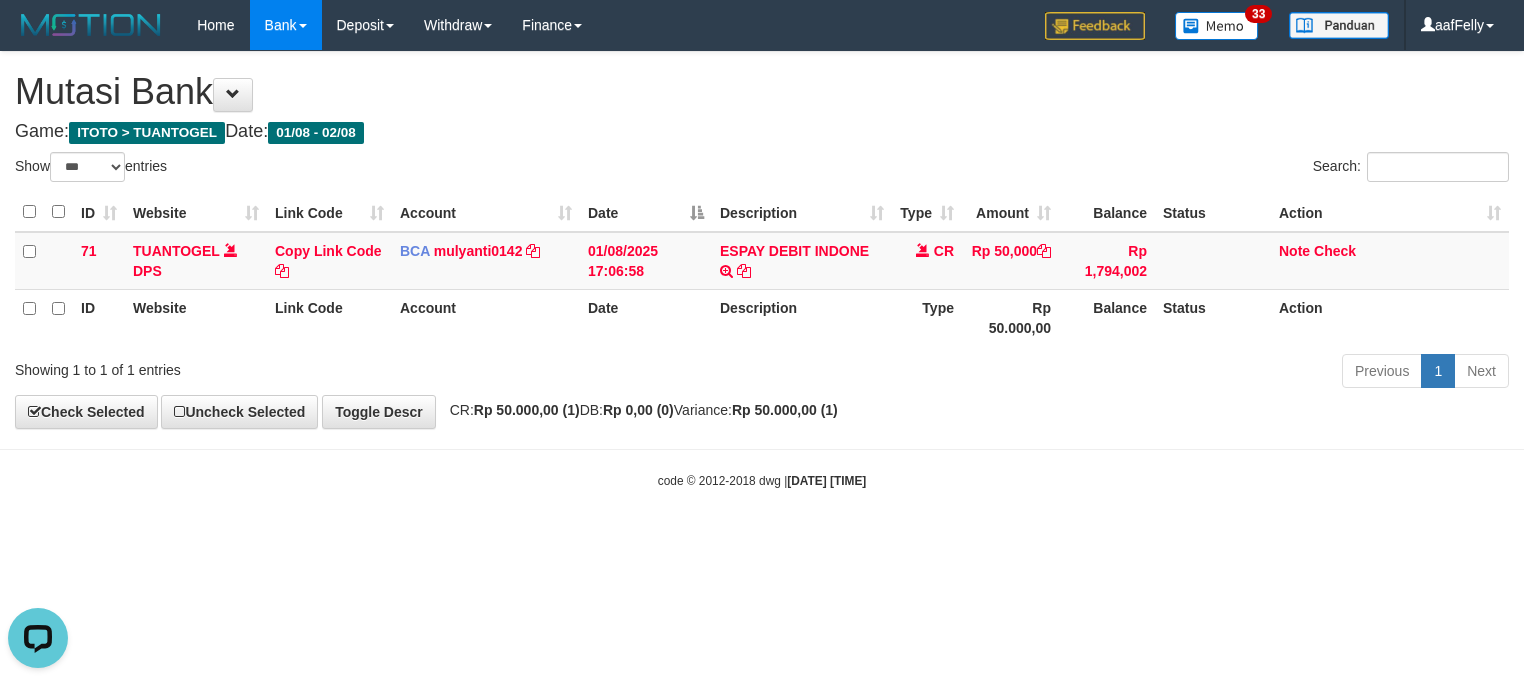 scroll, scrollTop: 0, scrollLeft: 0, axis: both 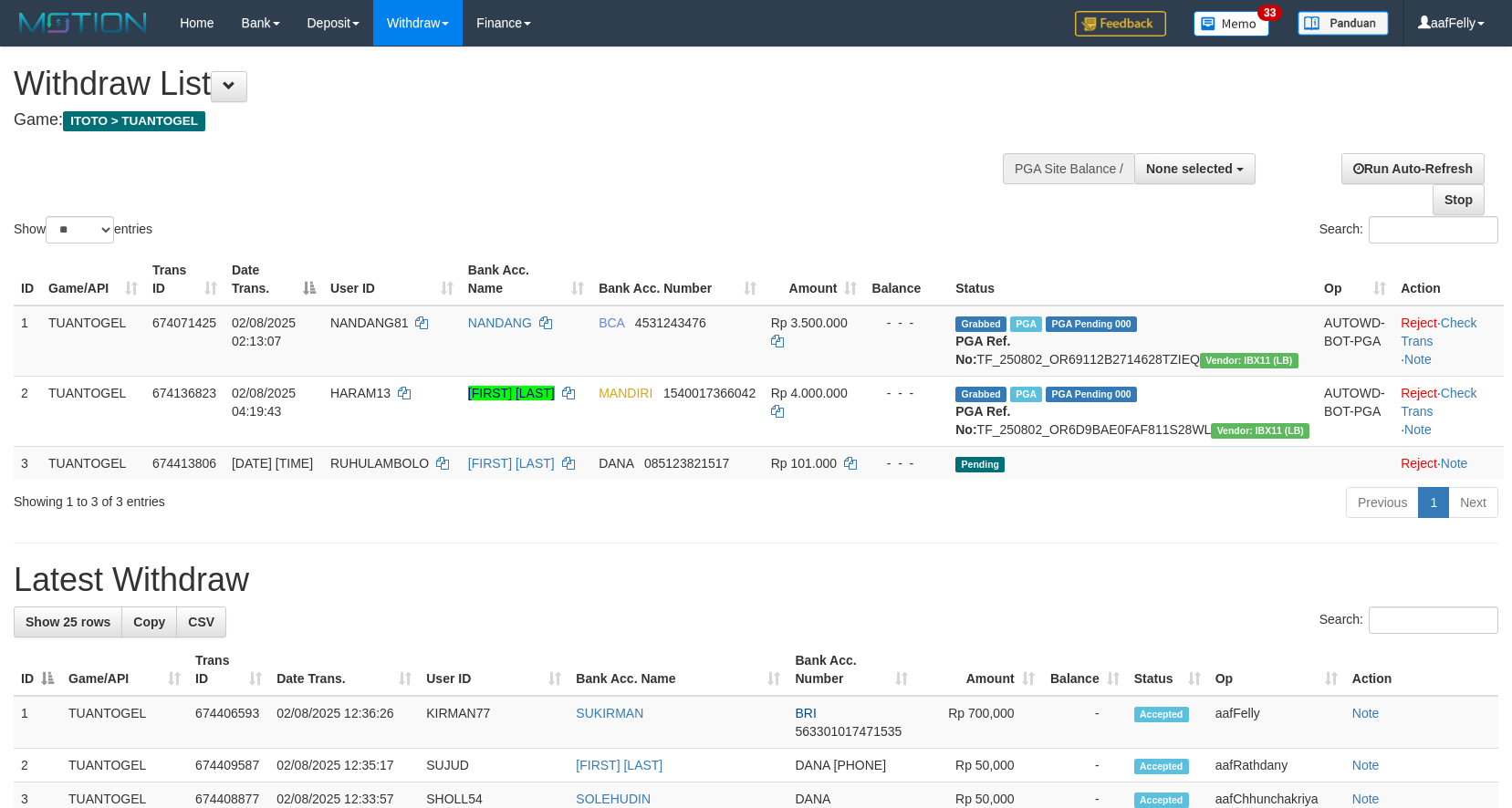 select 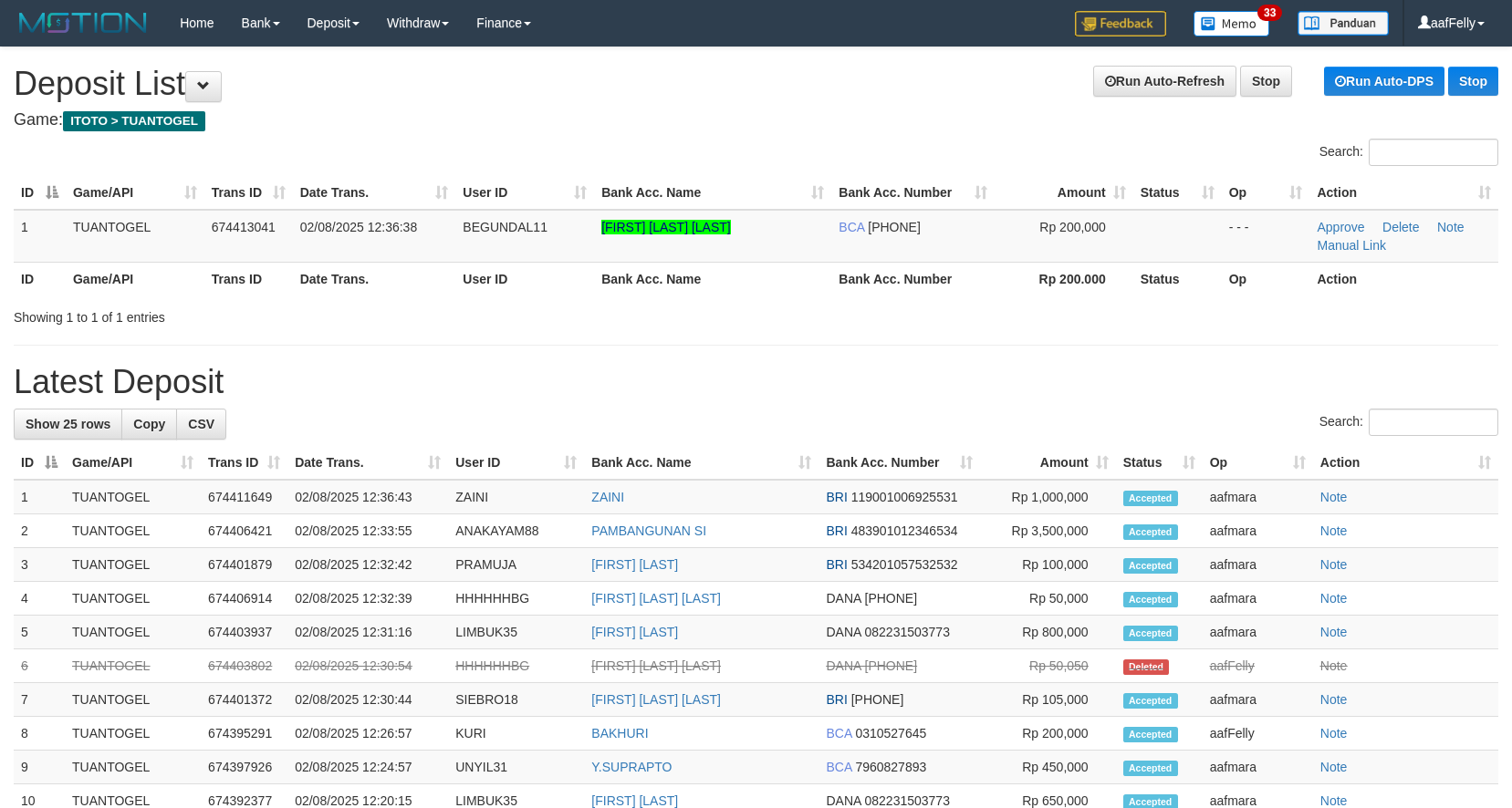 scroll, scrollTop: 0, scrollLeft: 0, axis: both 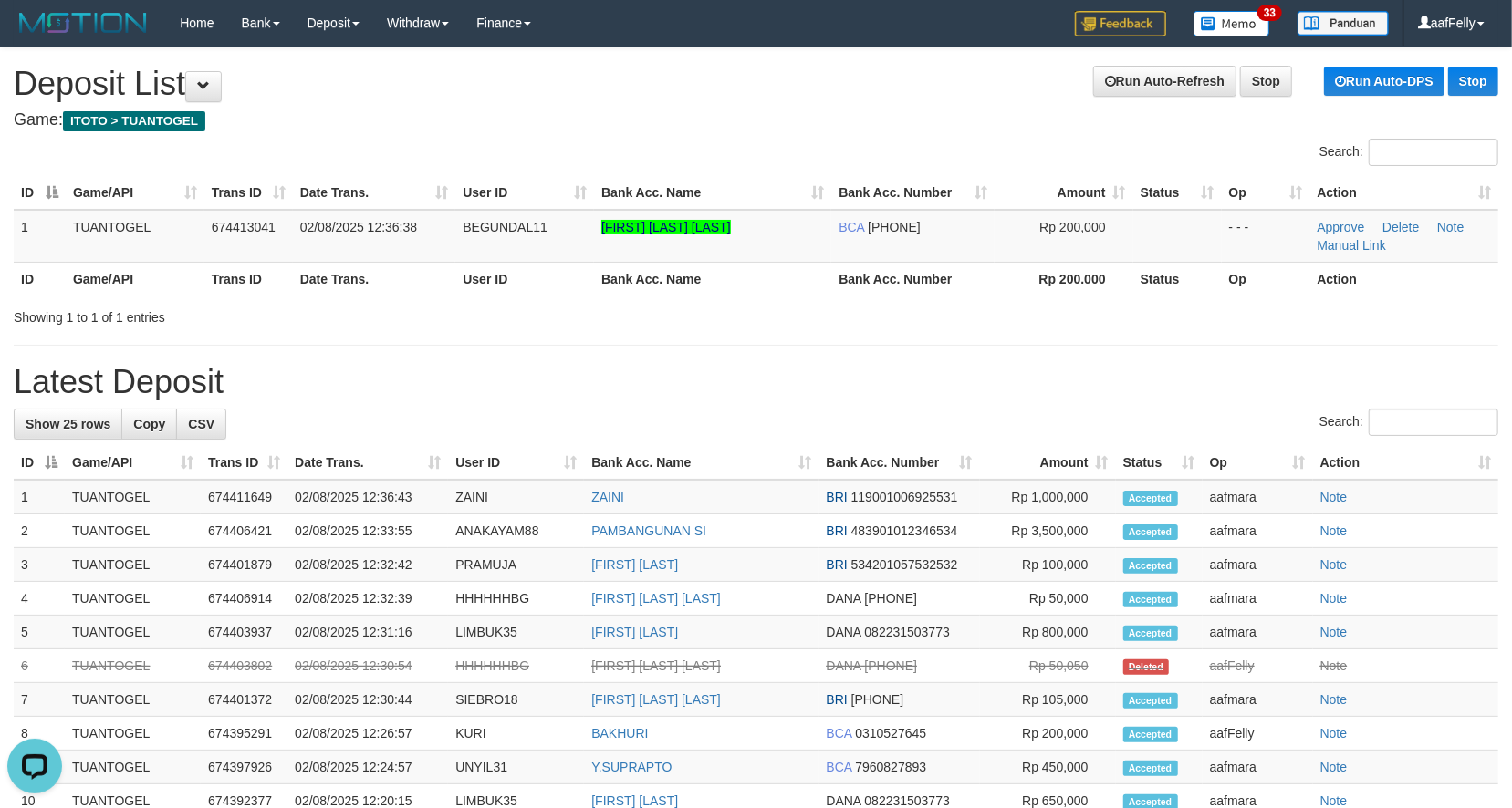 click on "Game:   ITOTO > TUANTOGEL" at bounding box center (756, 120) 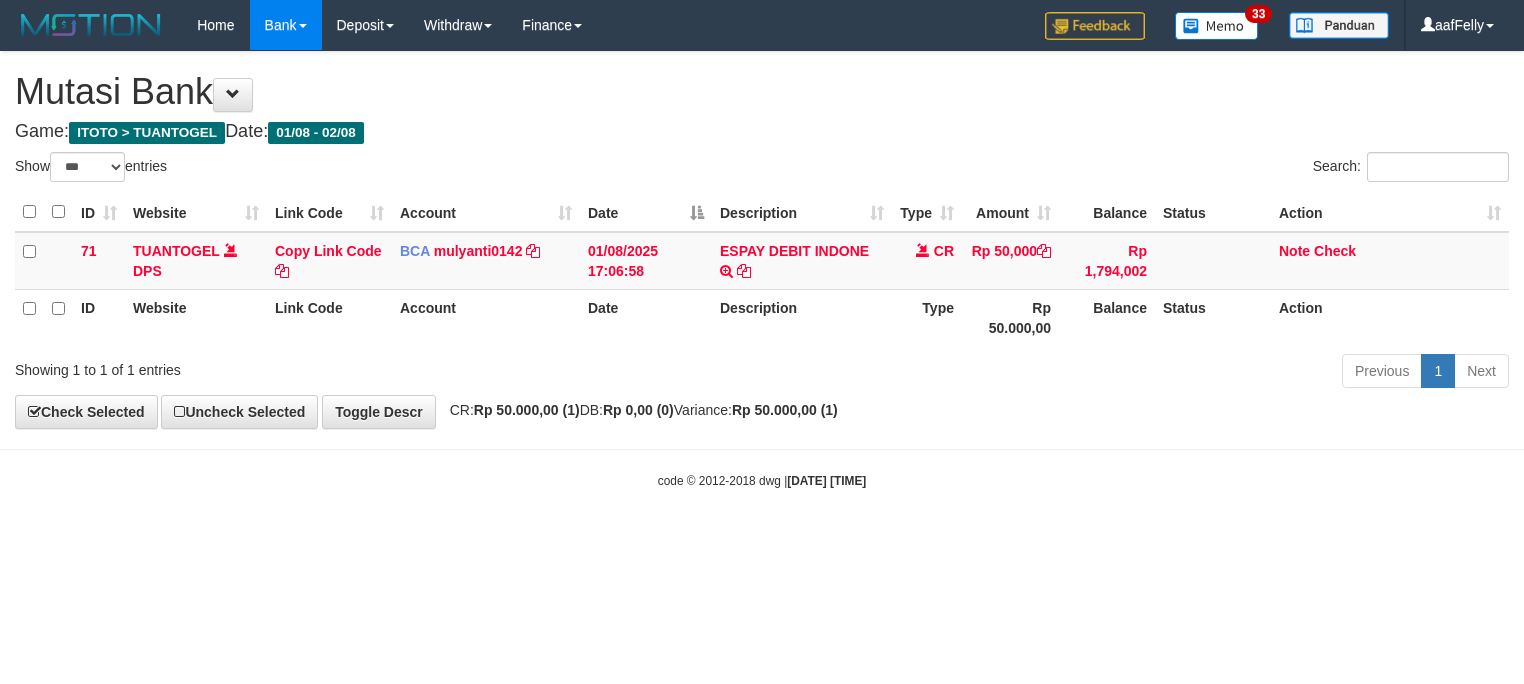 select on "***" 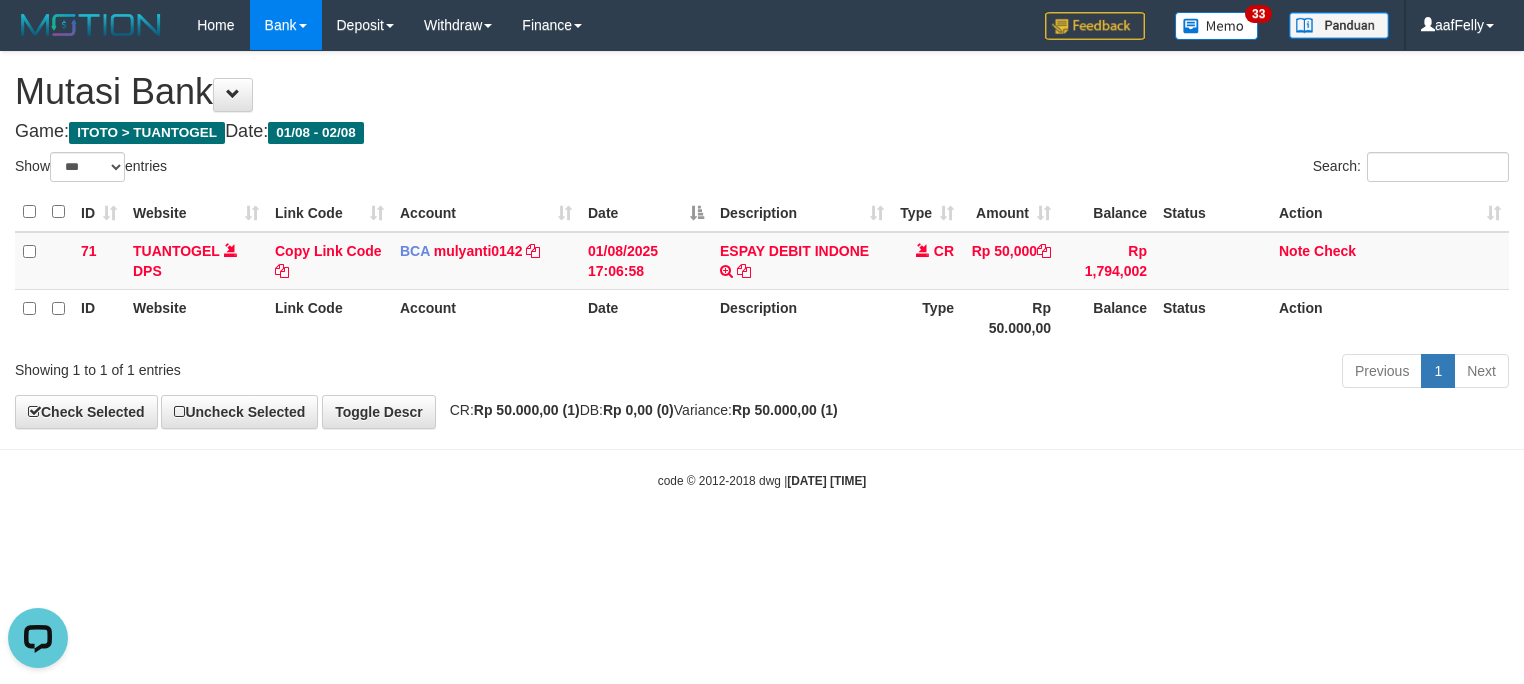 scroll, scrollTop: 0, scrollLeft: 0, axis: both 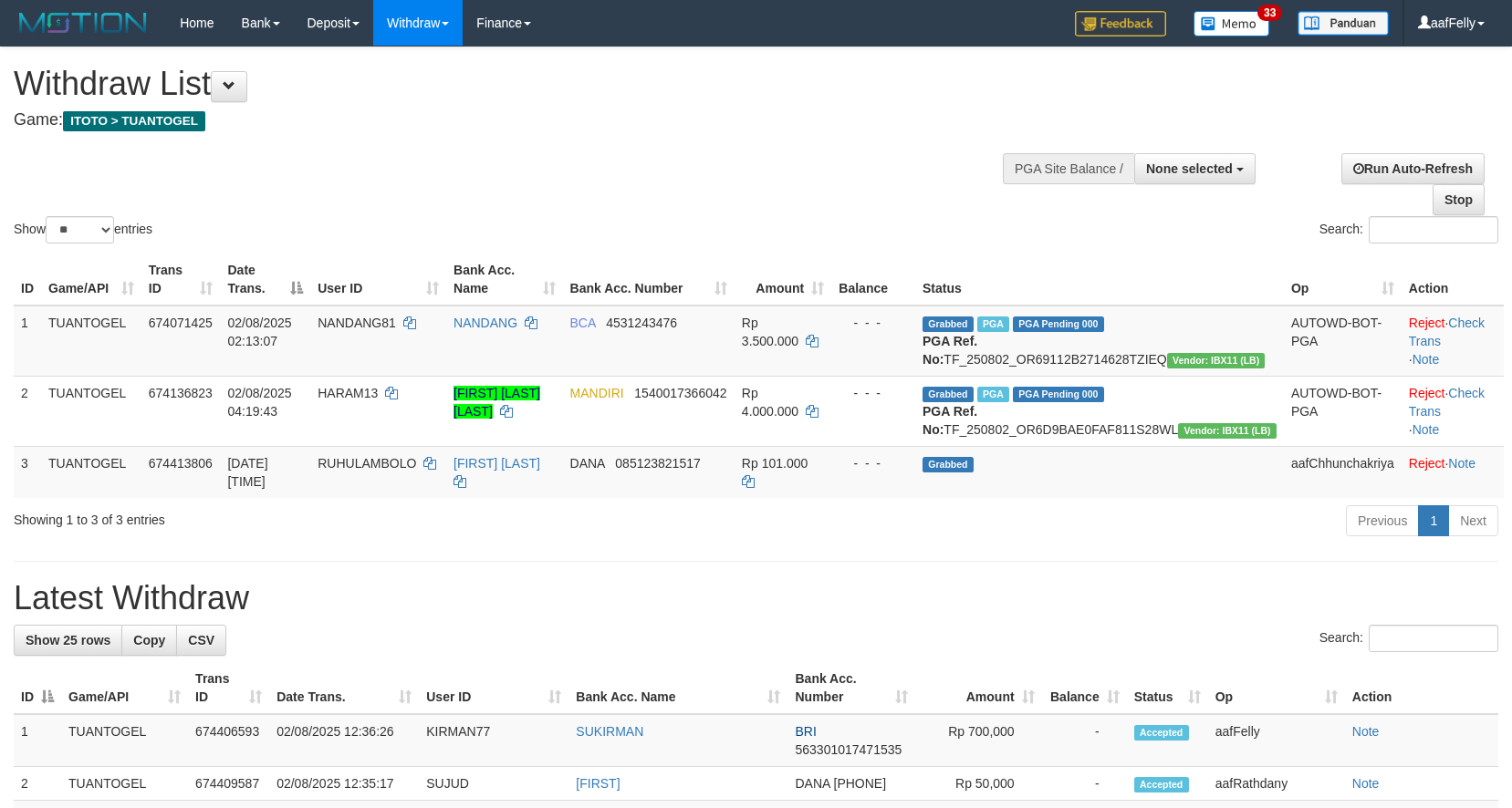 select 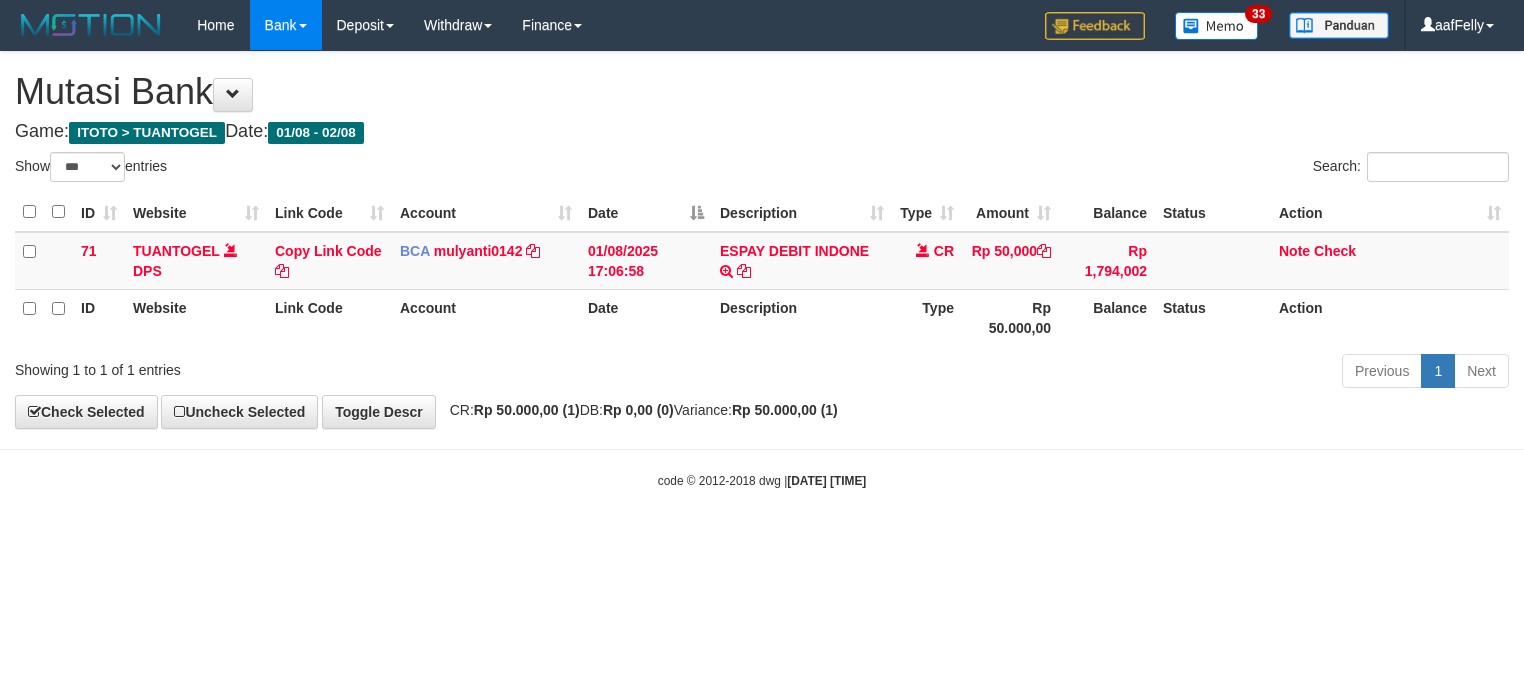 select on "***" 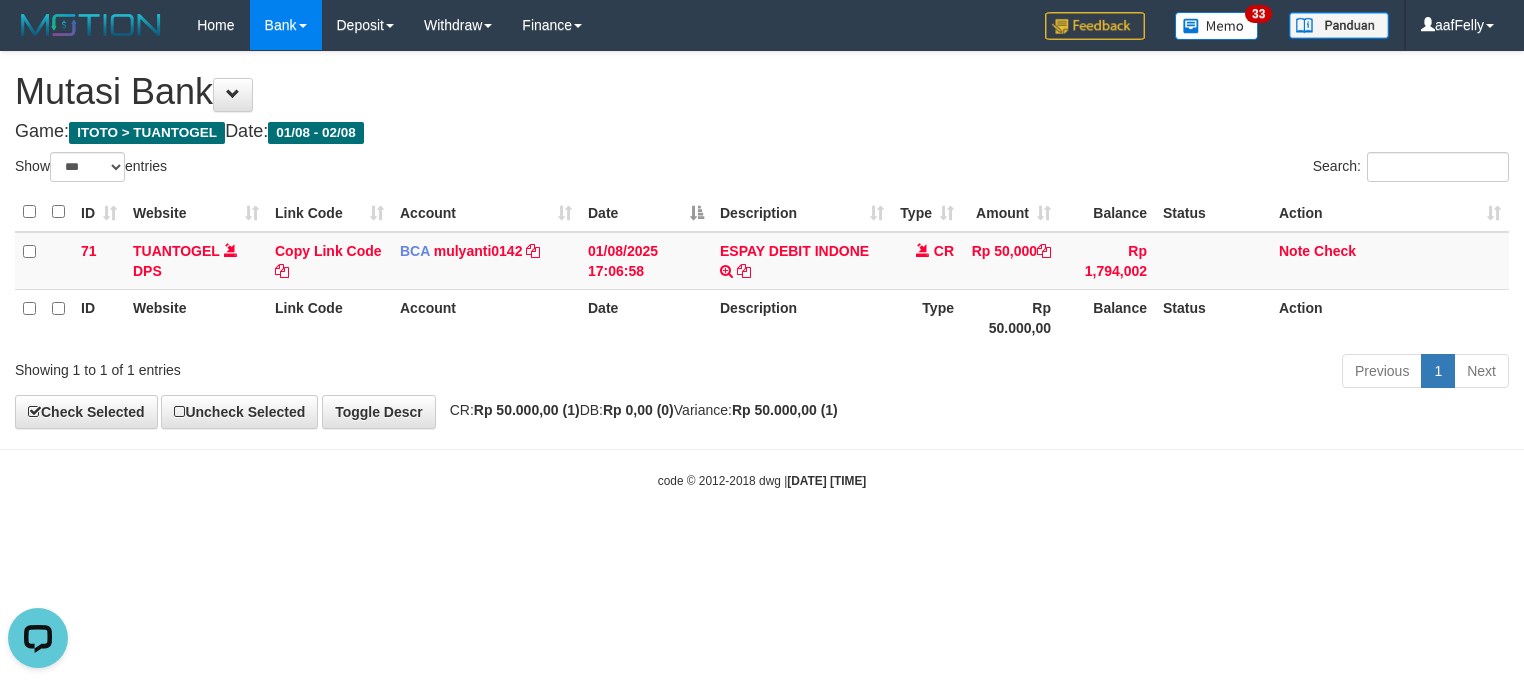scroll, scrollTop: 0, scrollLeft: 0, axis: both 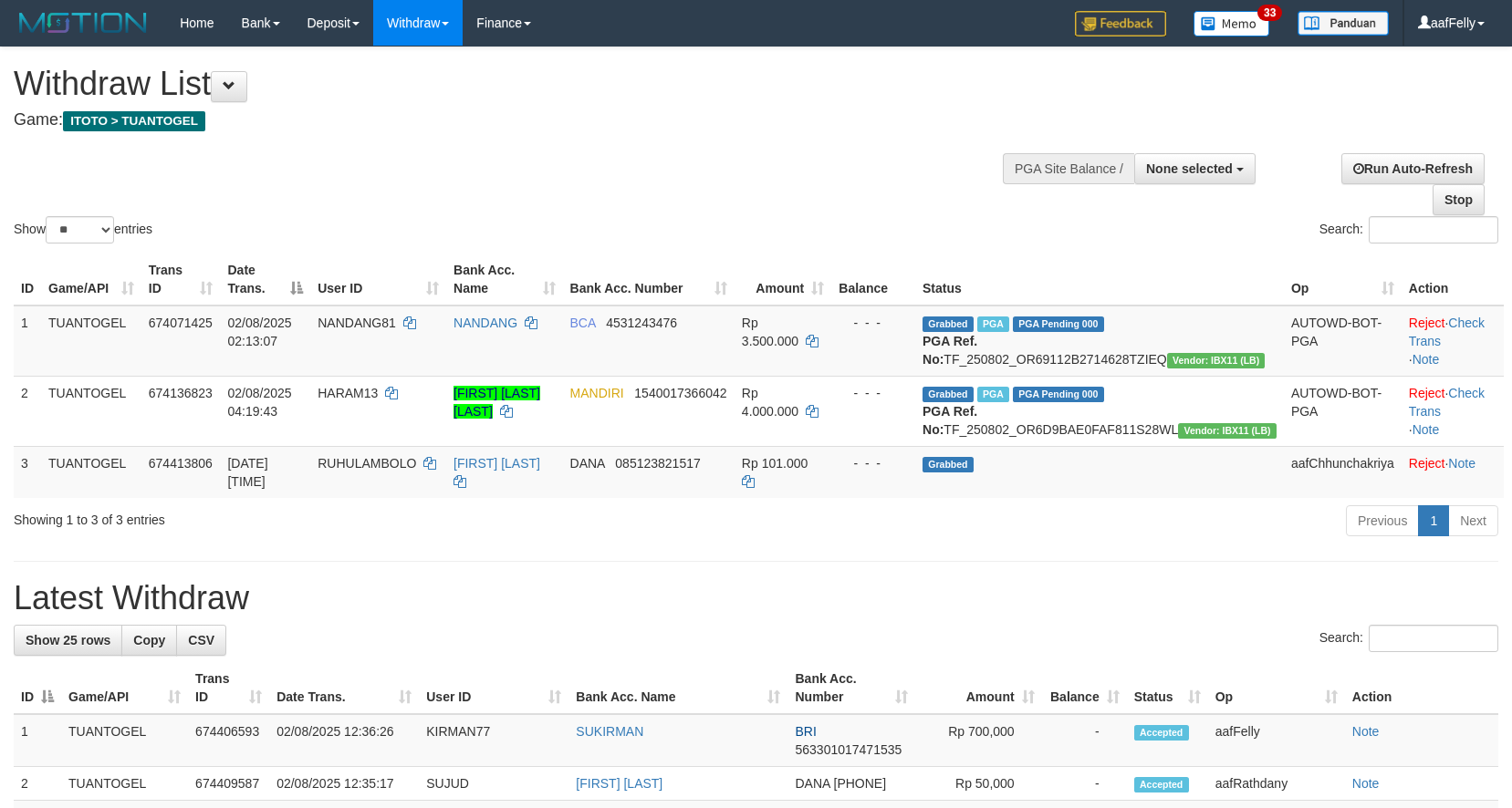 select 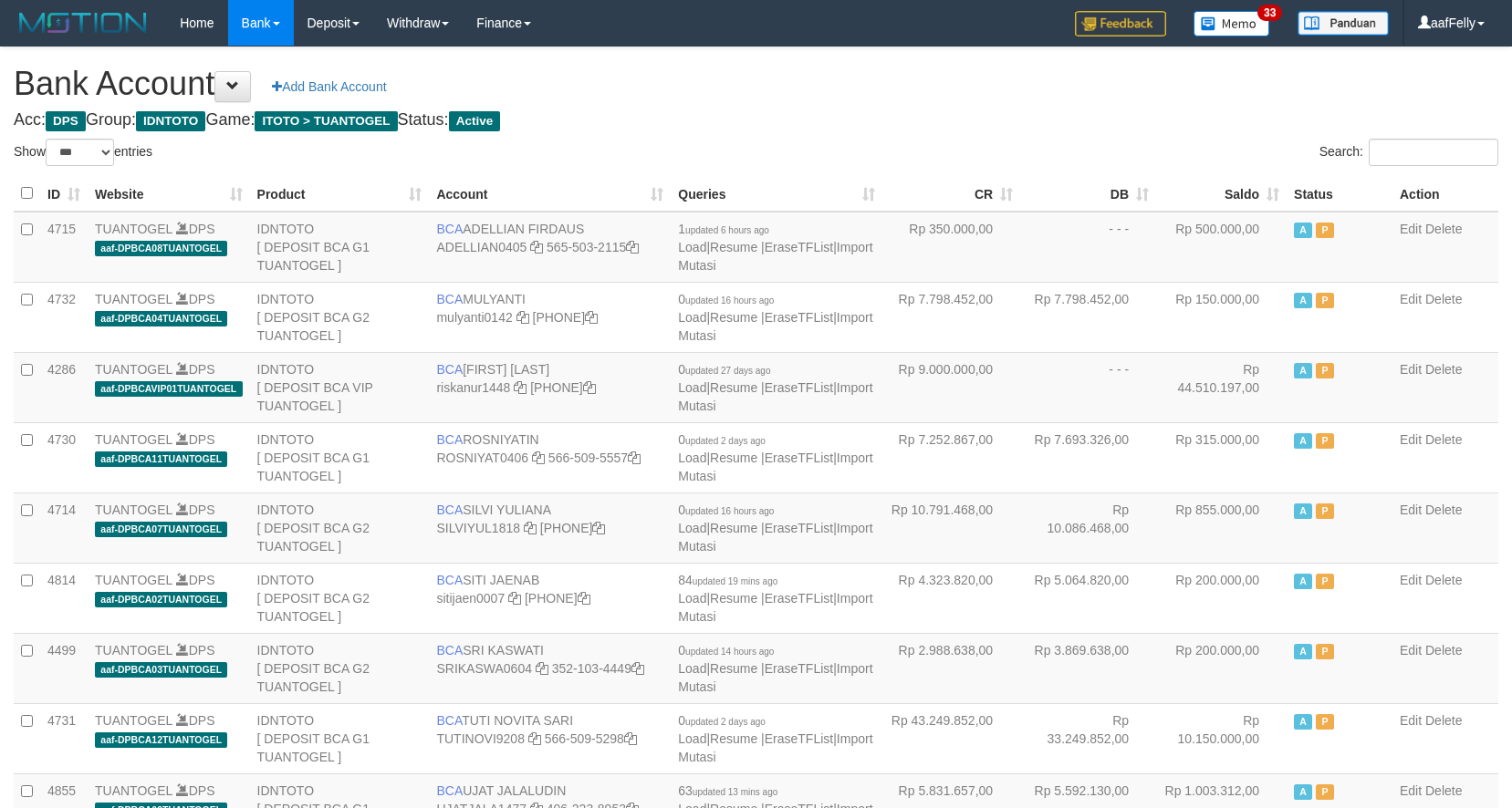 select on "***" 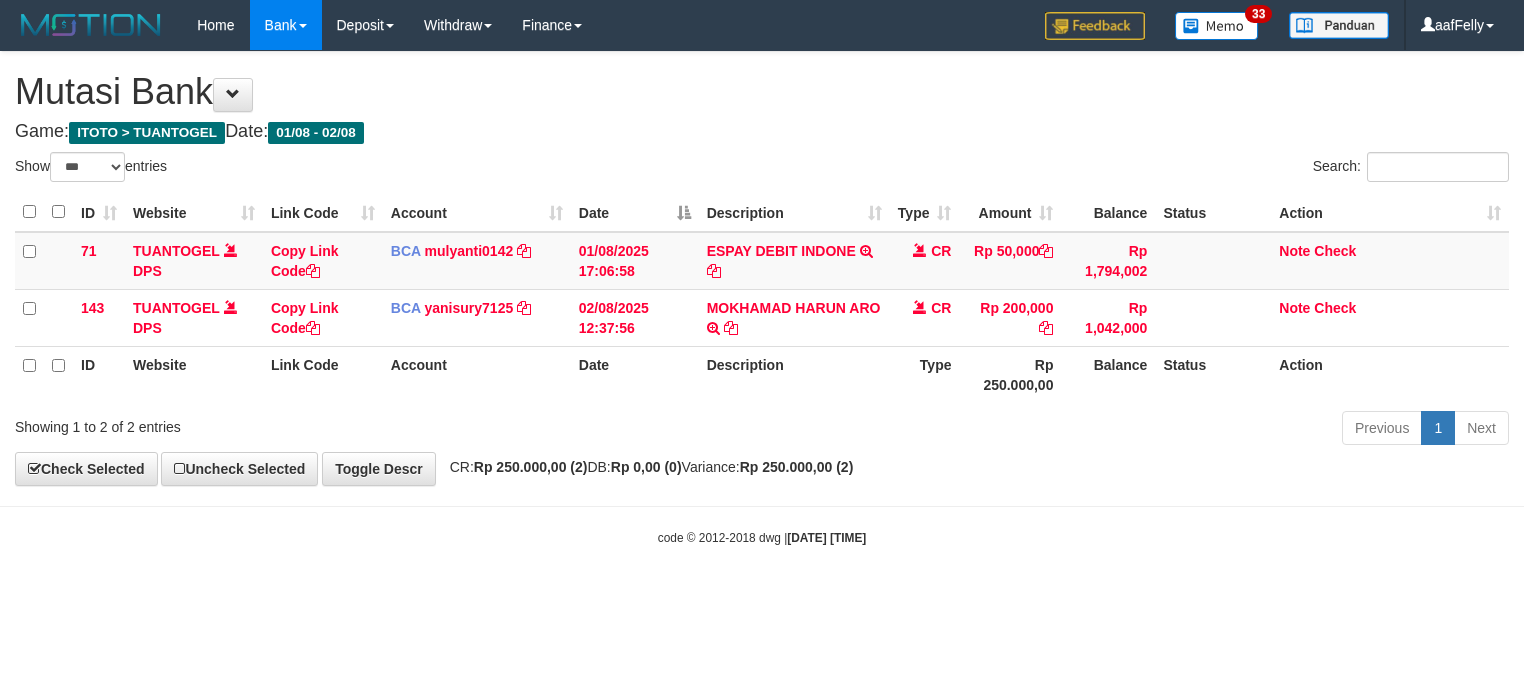select on "***" 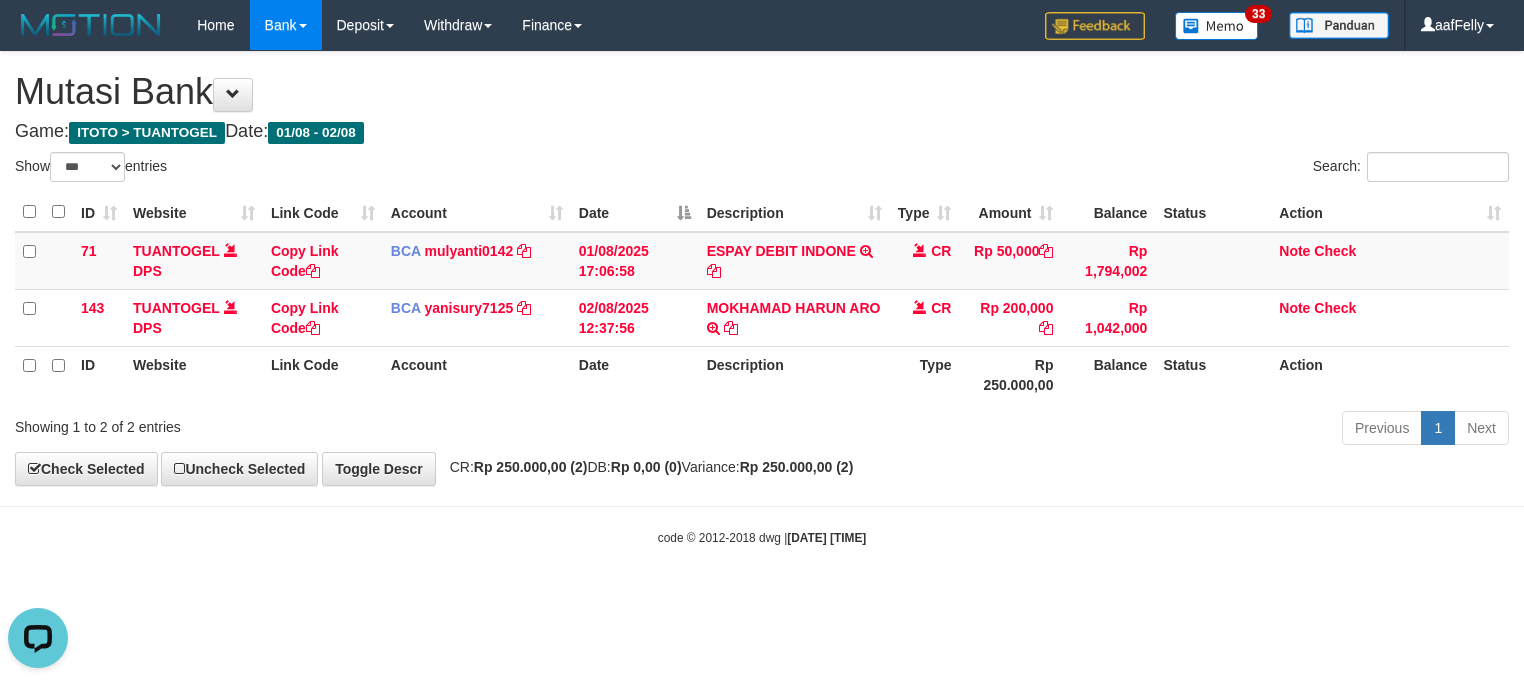 scroll, scrollTop: 0, scrollLeft: 0, axis: both 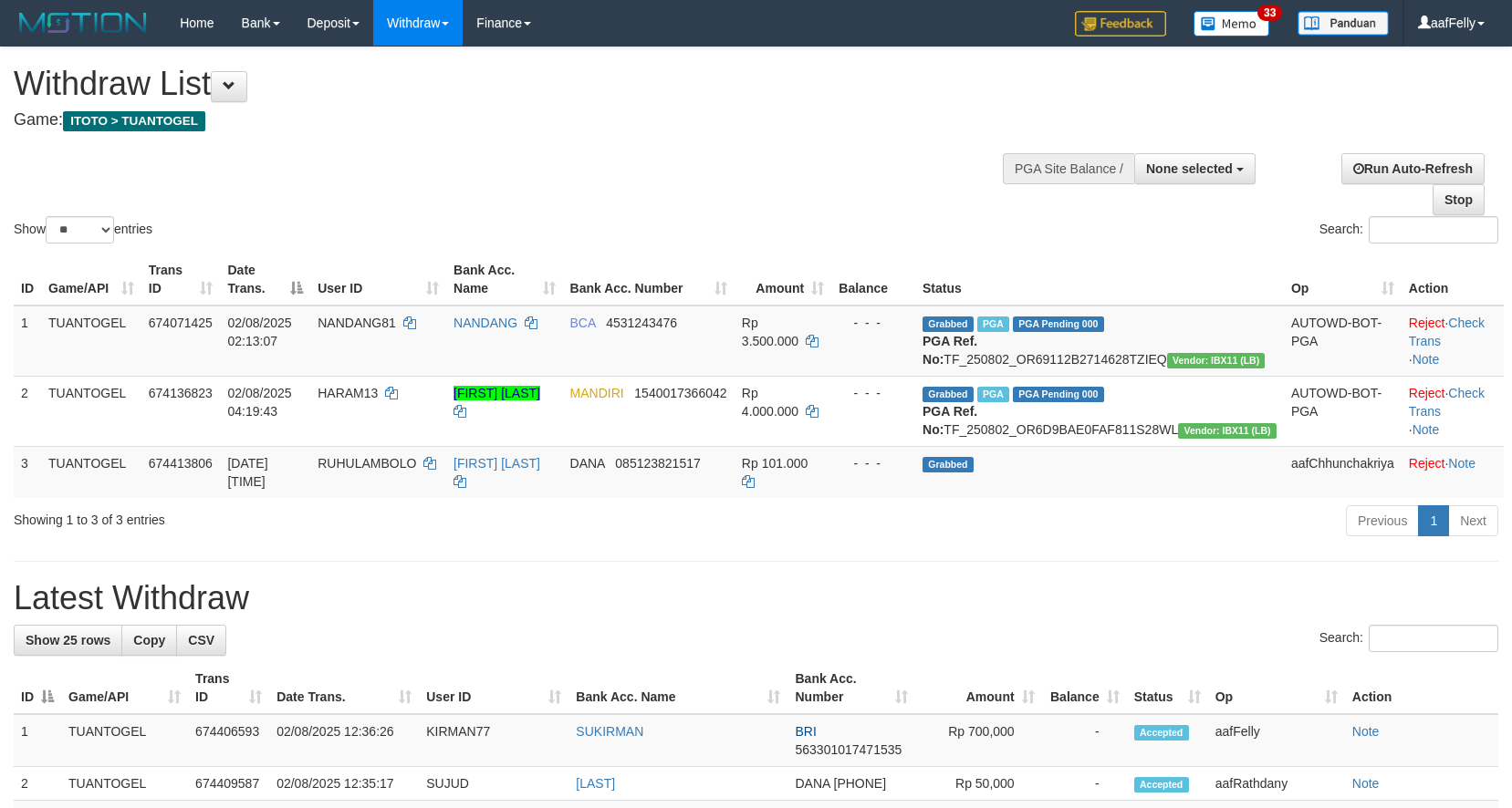 select 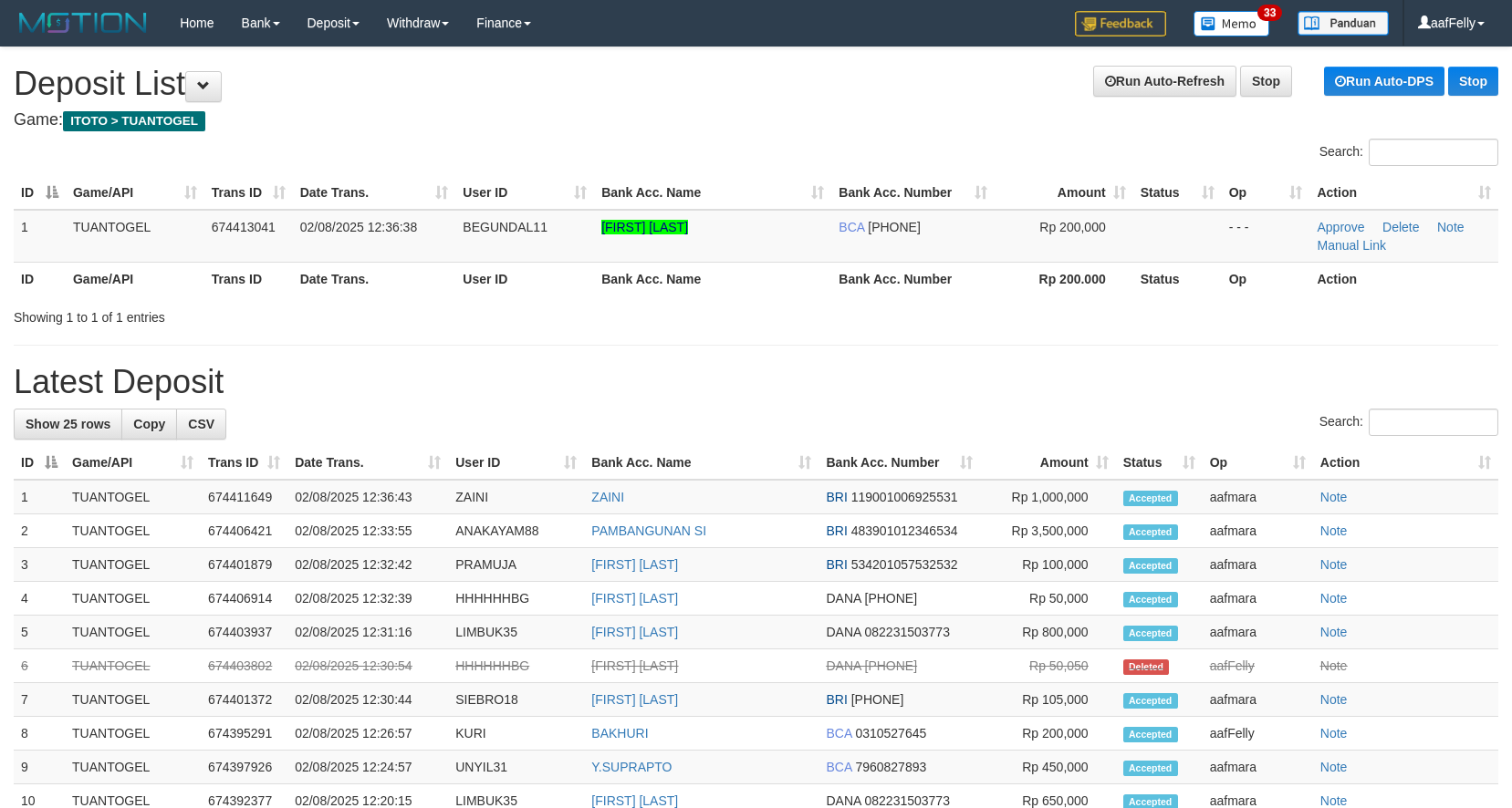 scroll, scrollTop: 0, scrollLeft: 0, axis: both 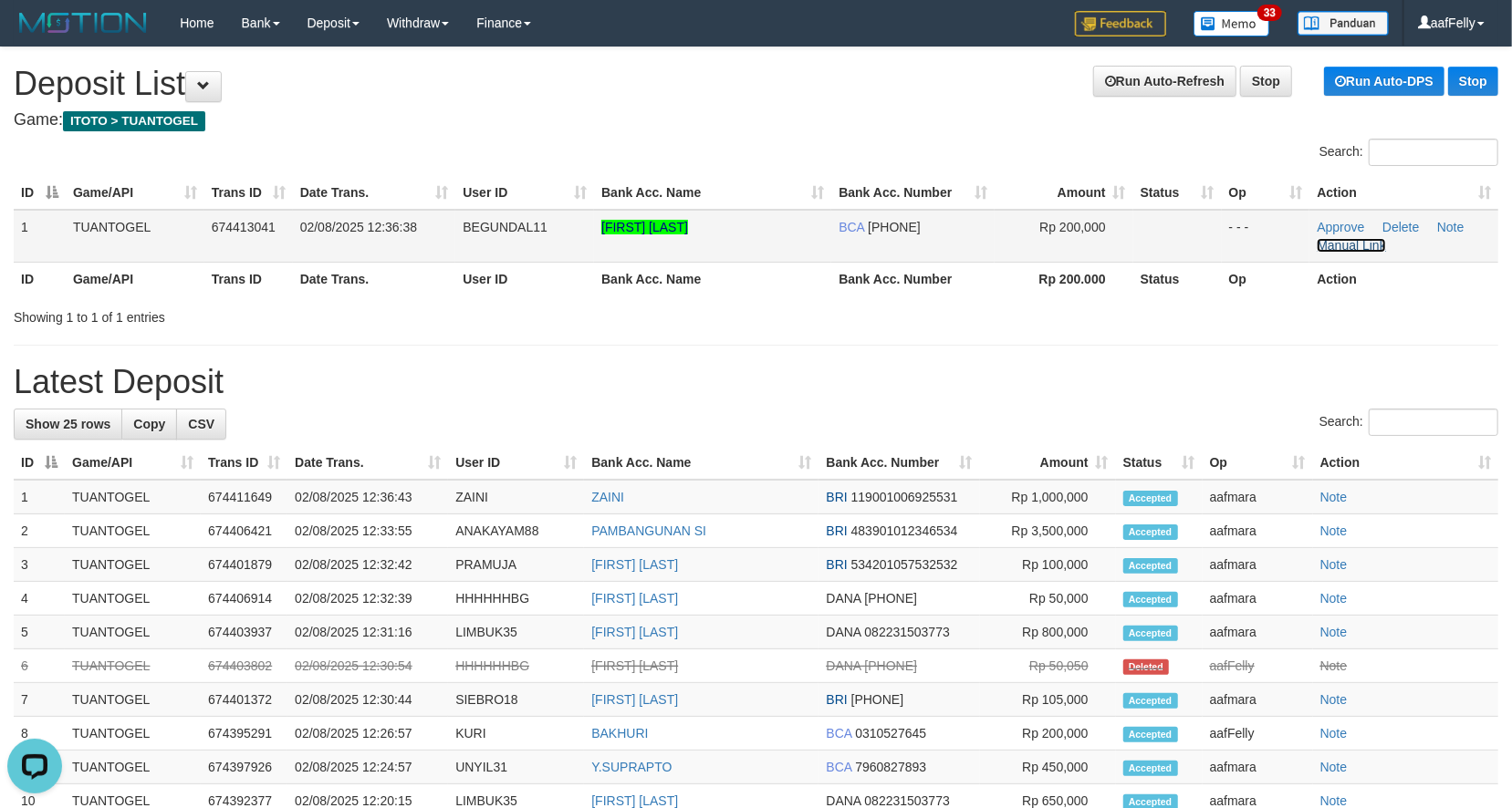 click on "Manual Link" at bounding box center [1351, 245] 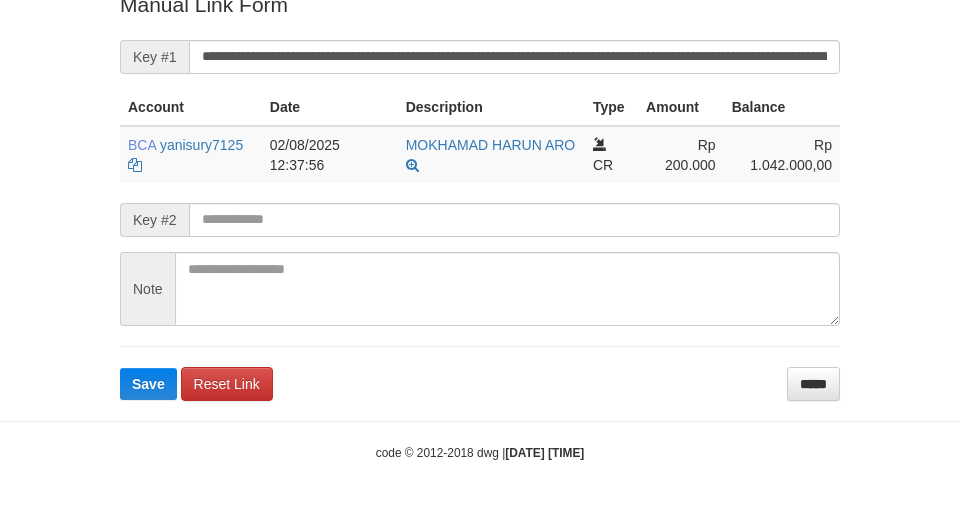 scroll, scrollTop: 433, scrollLeft: 0, axis: vertical 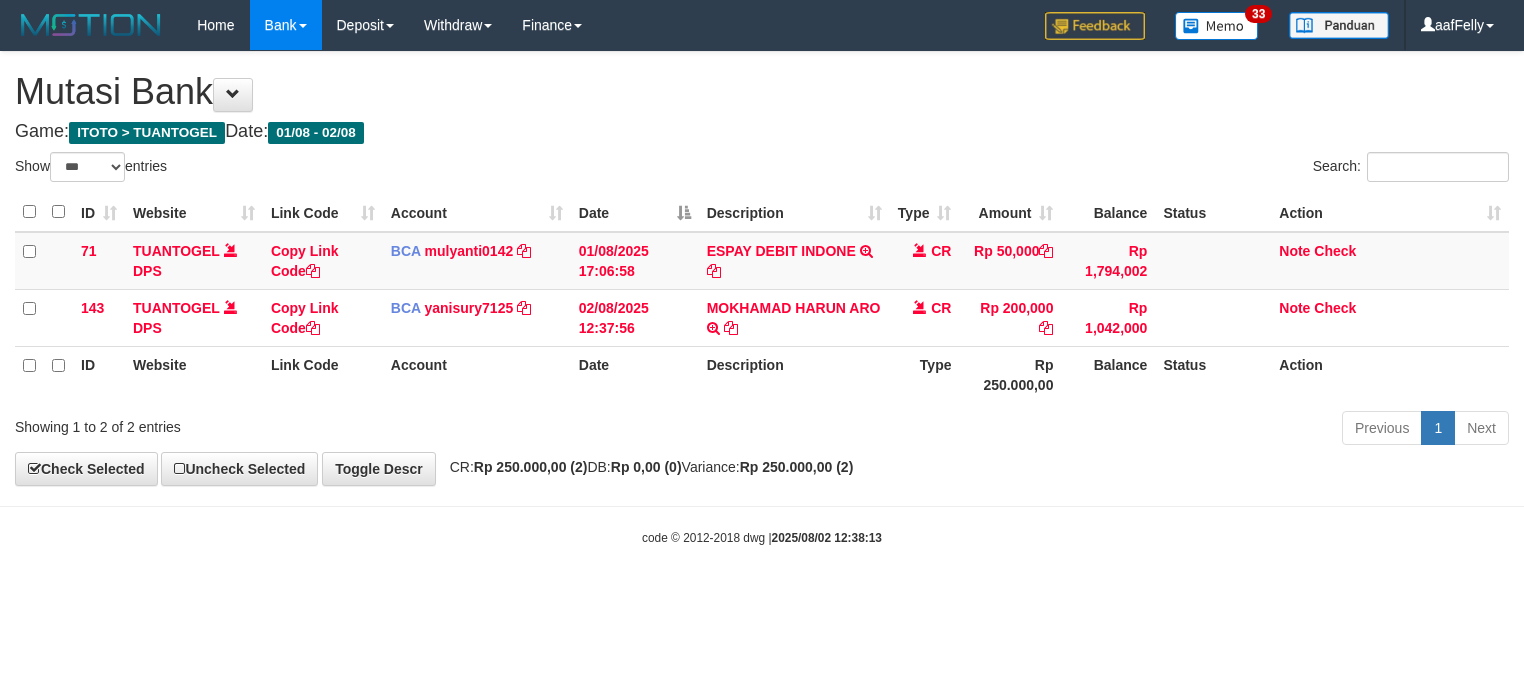 select on "***" 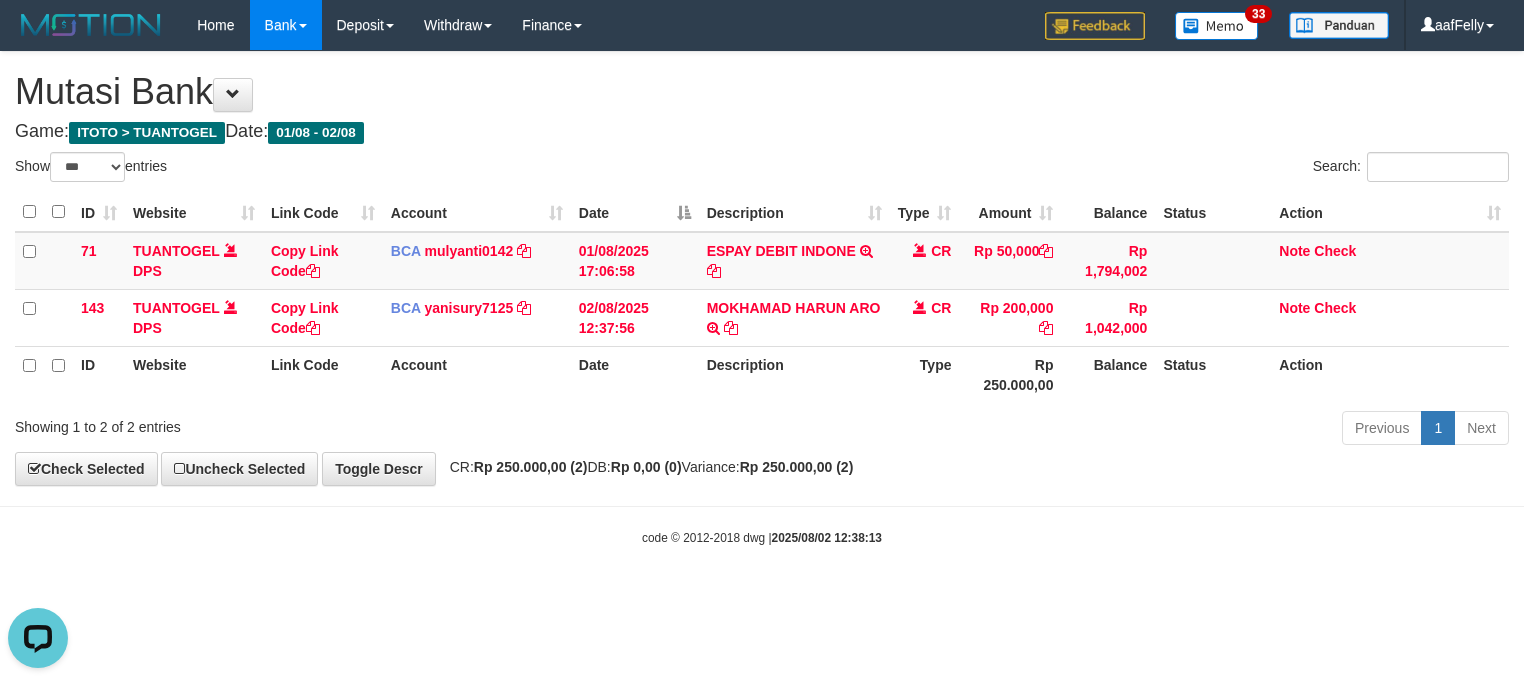 scroll, scrollTop: 0, scrollLeft: 0, axis: both 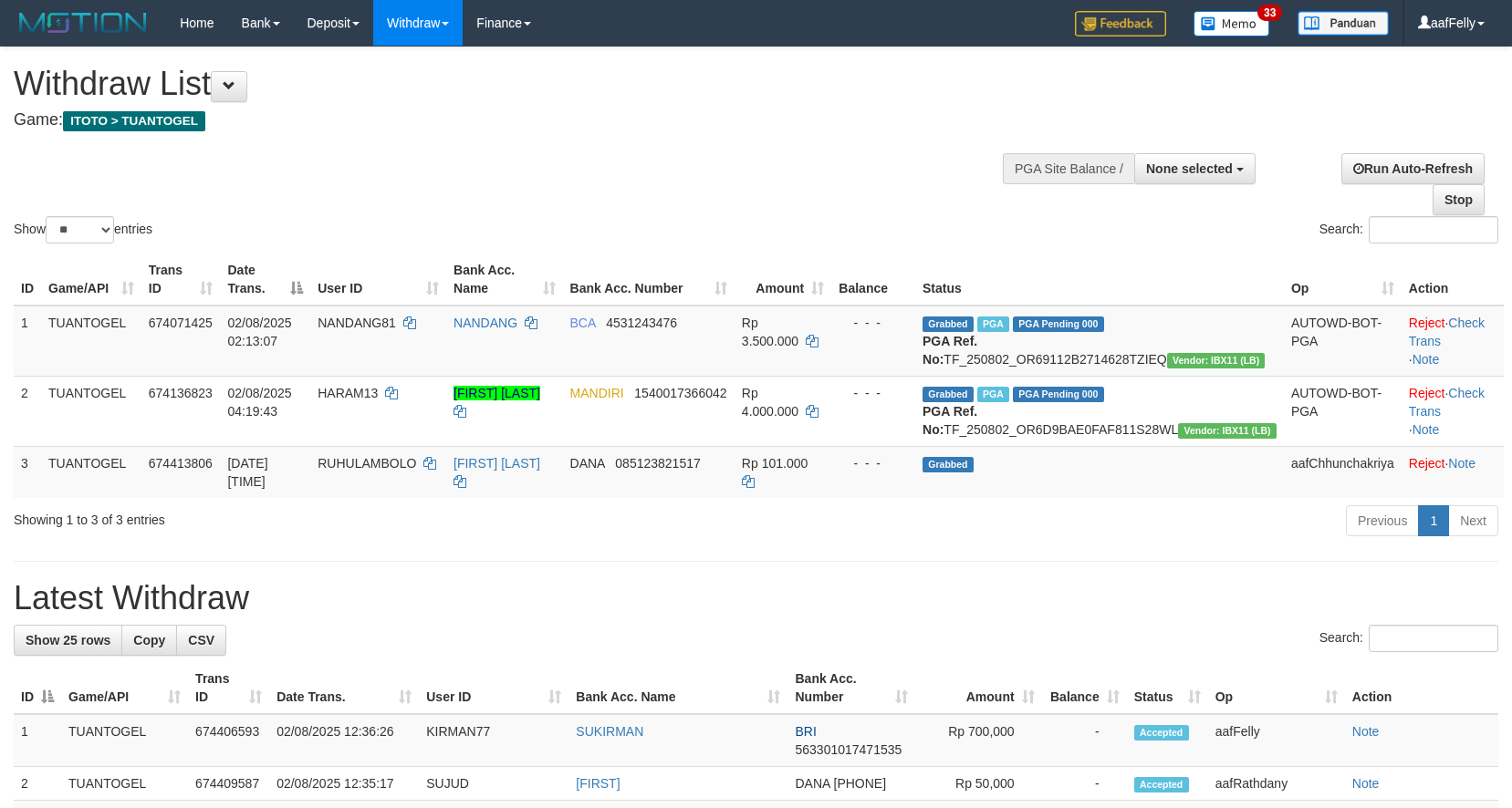 select 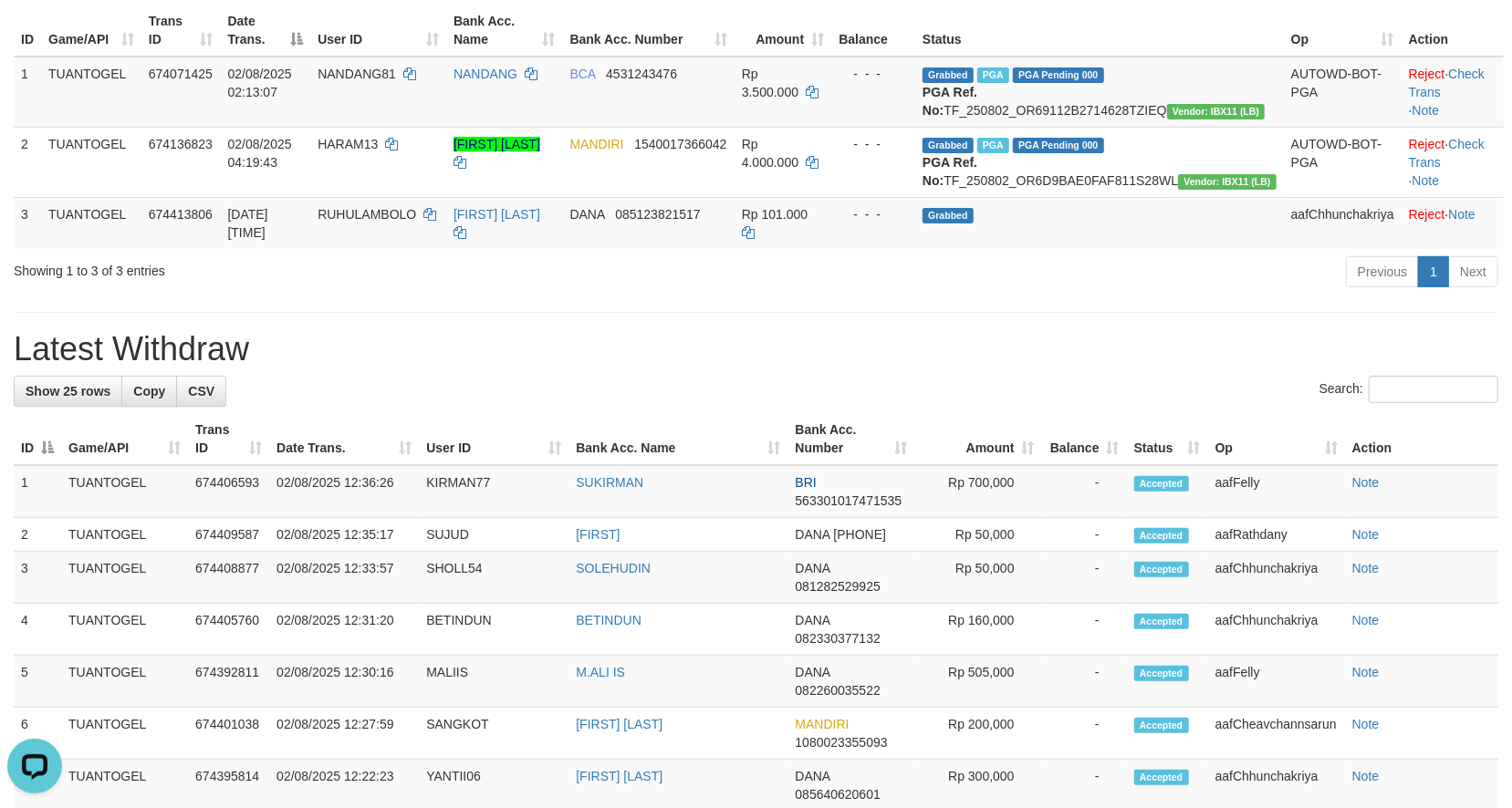 scroll, scrollTop: 249, scrollLeft: 0, axis: vertical 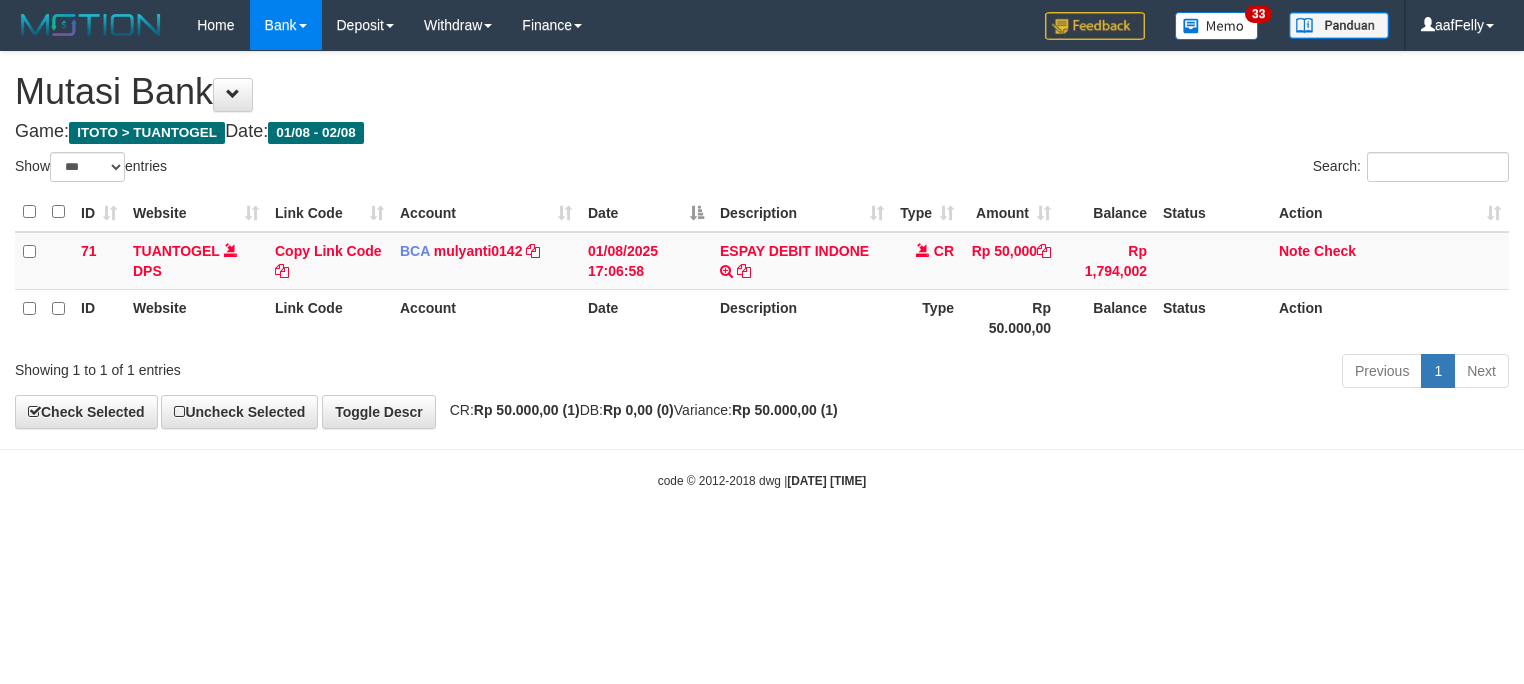 select on "***" 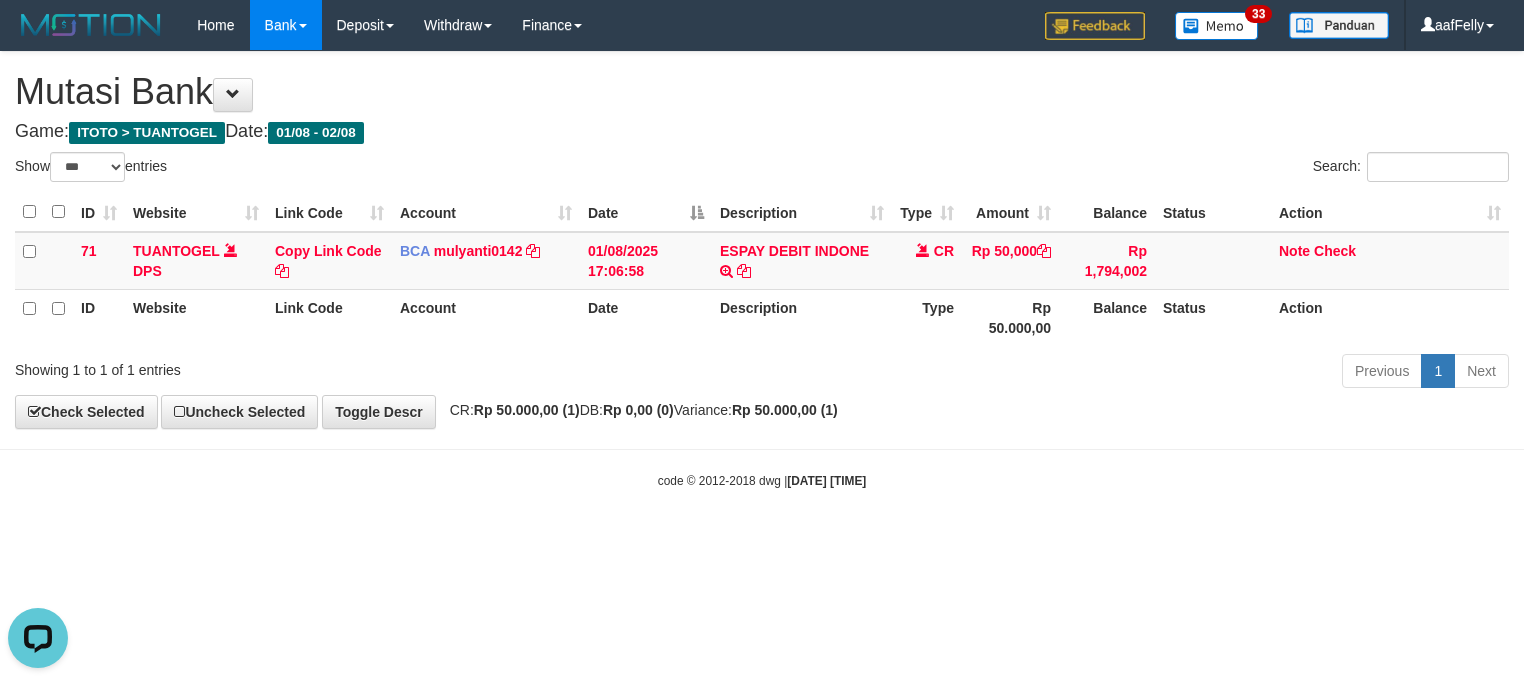 scroll, scrollTop: 0, scrollLeft: 0, axis: both 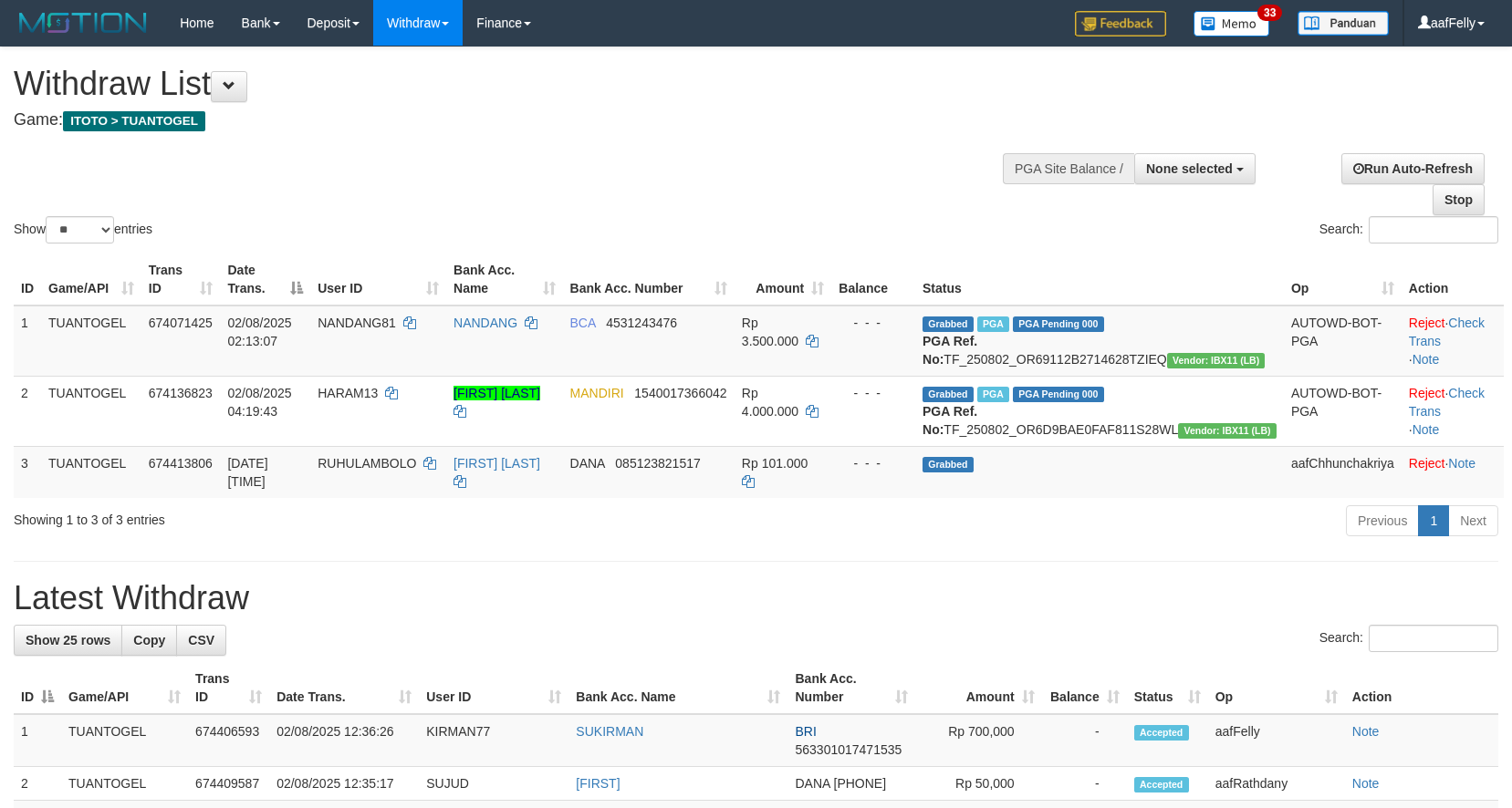 select 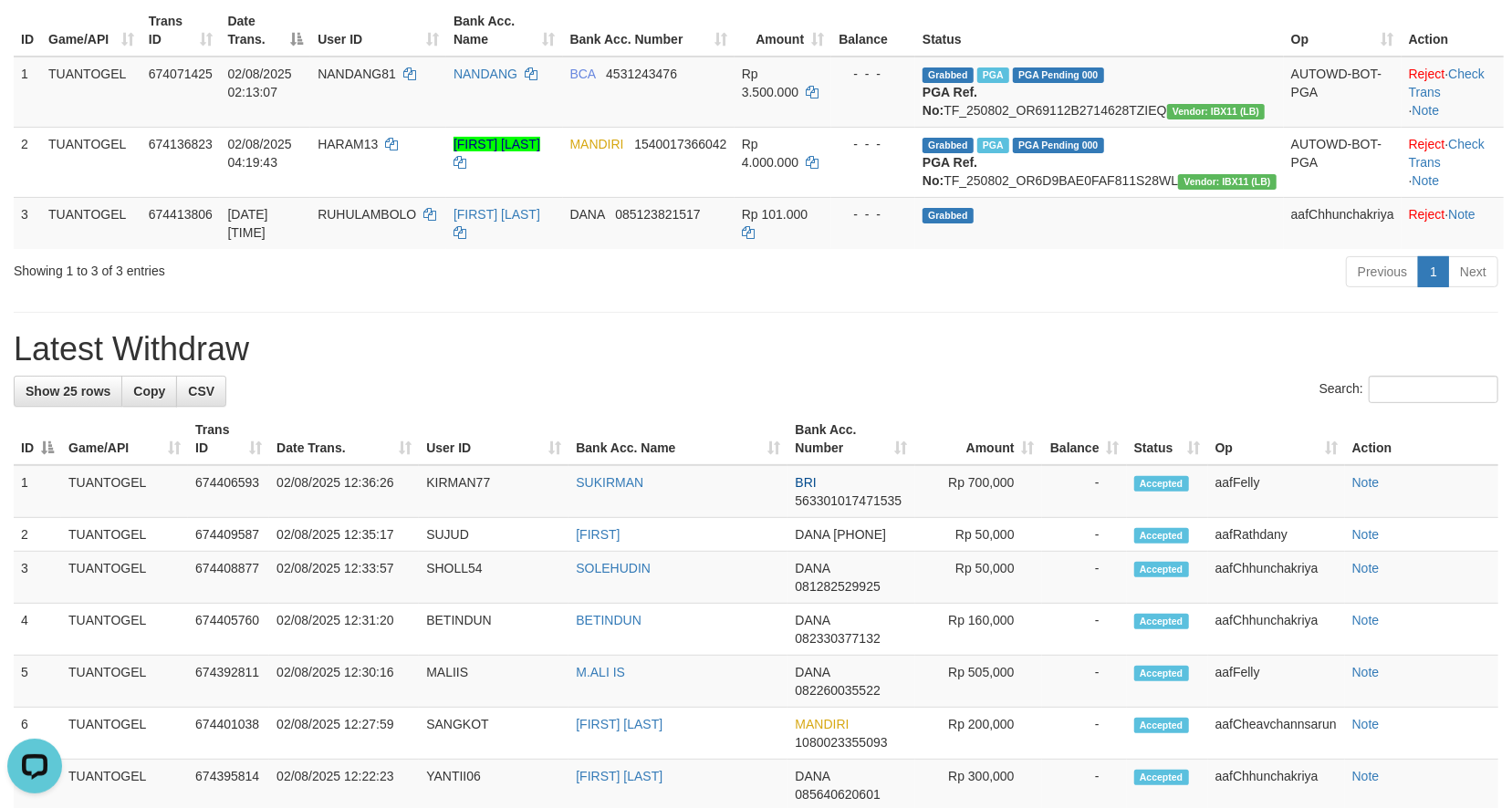 scroll, scrollTop: 0, scrollLeft: 0, axis: both 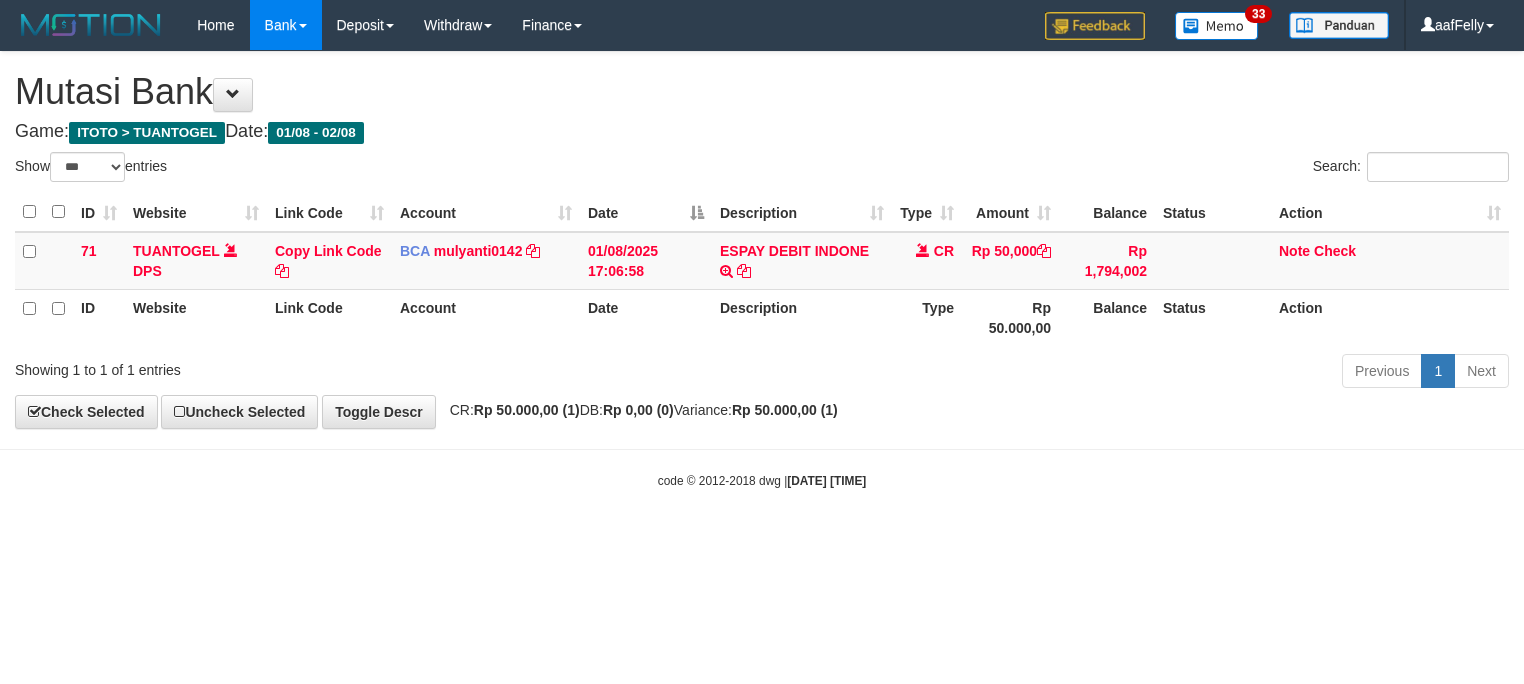 select on "***" 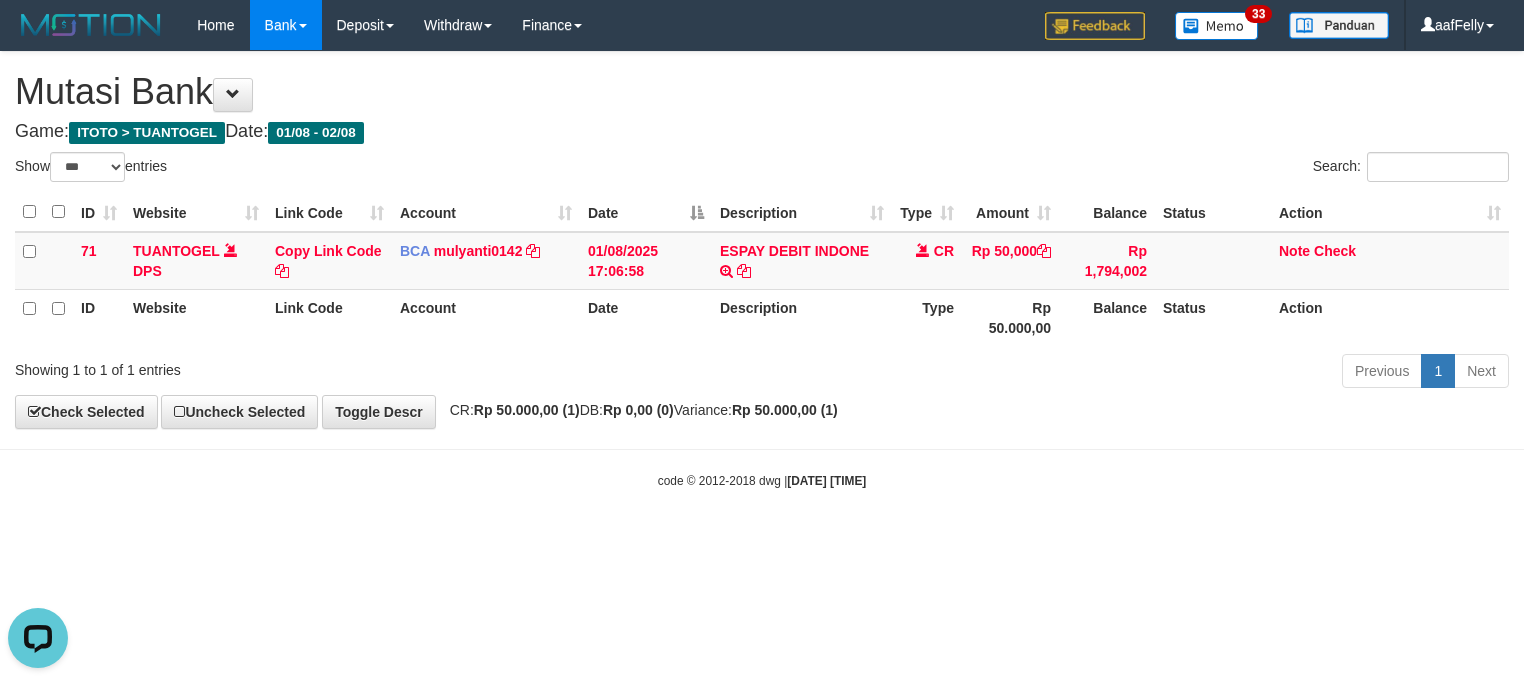 scroll, scrollTop: 0, scrollLeft: 0, axis: both 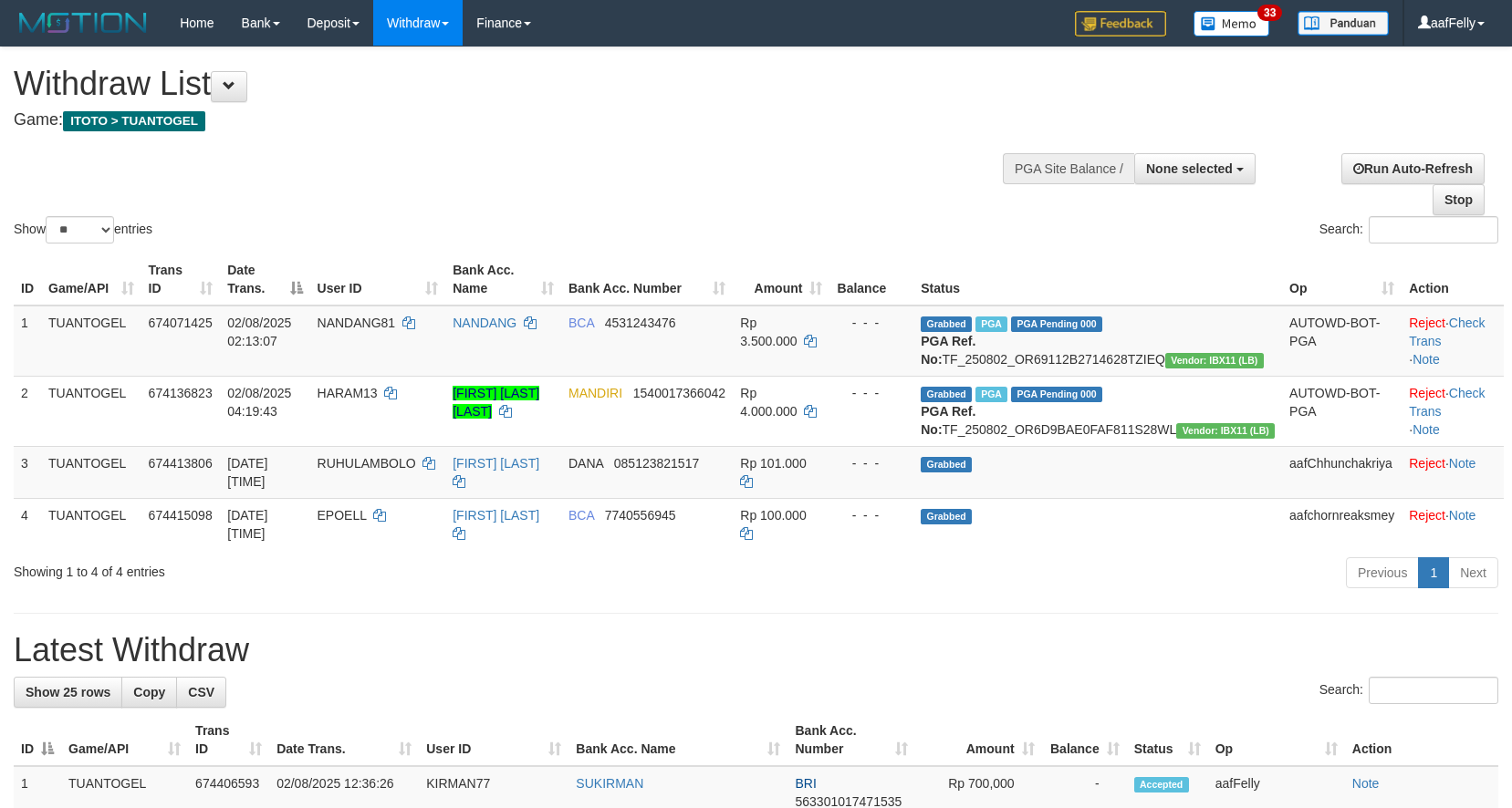 select 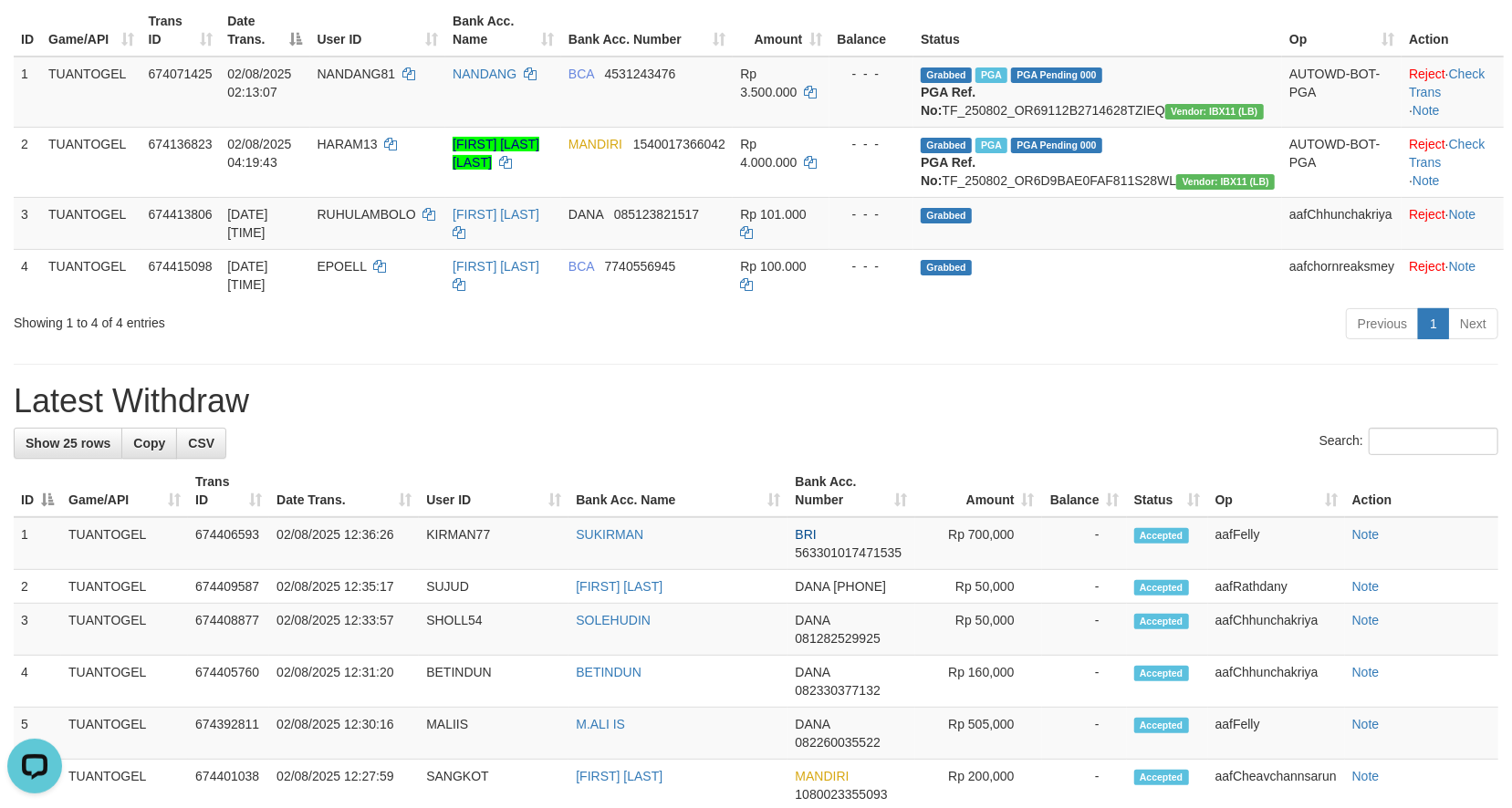 scroll, scrollTop: 0, scrollLeft: 0, axis: both 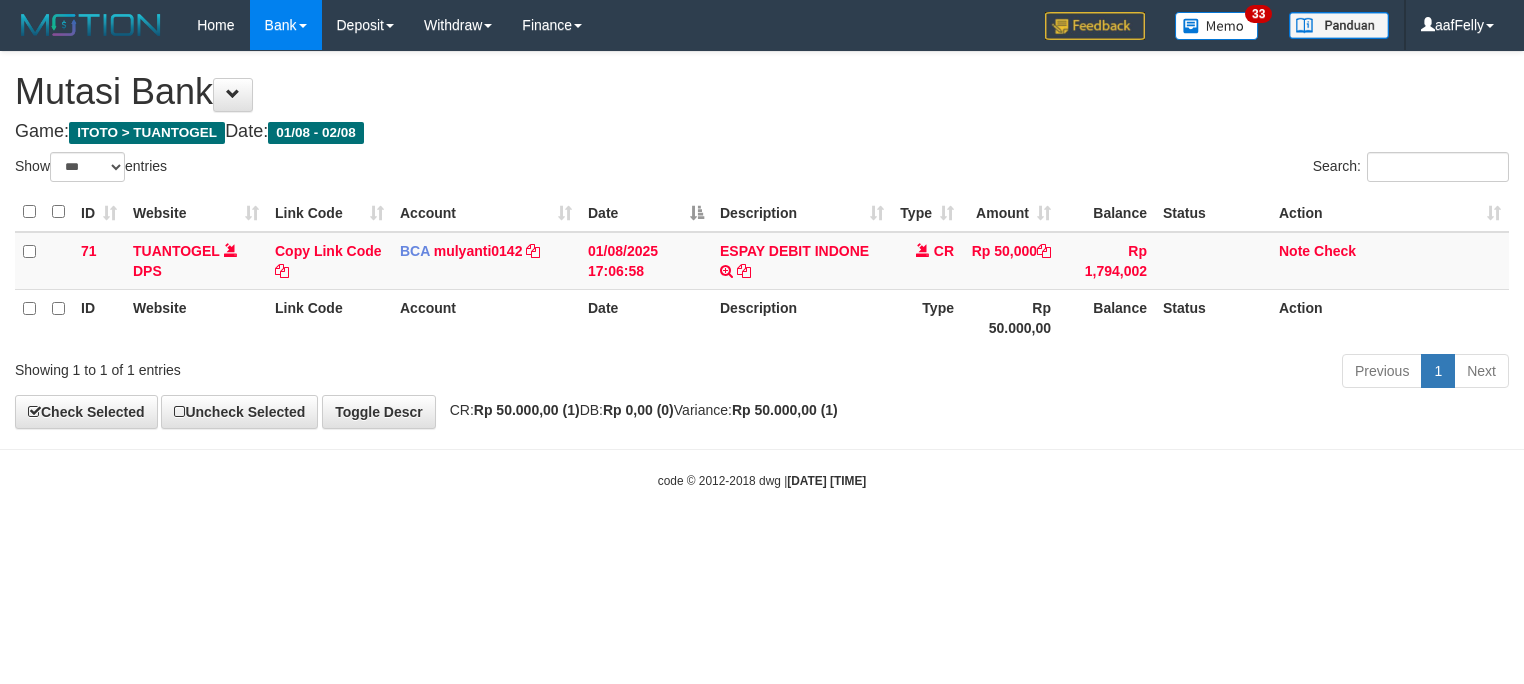 select on "***" 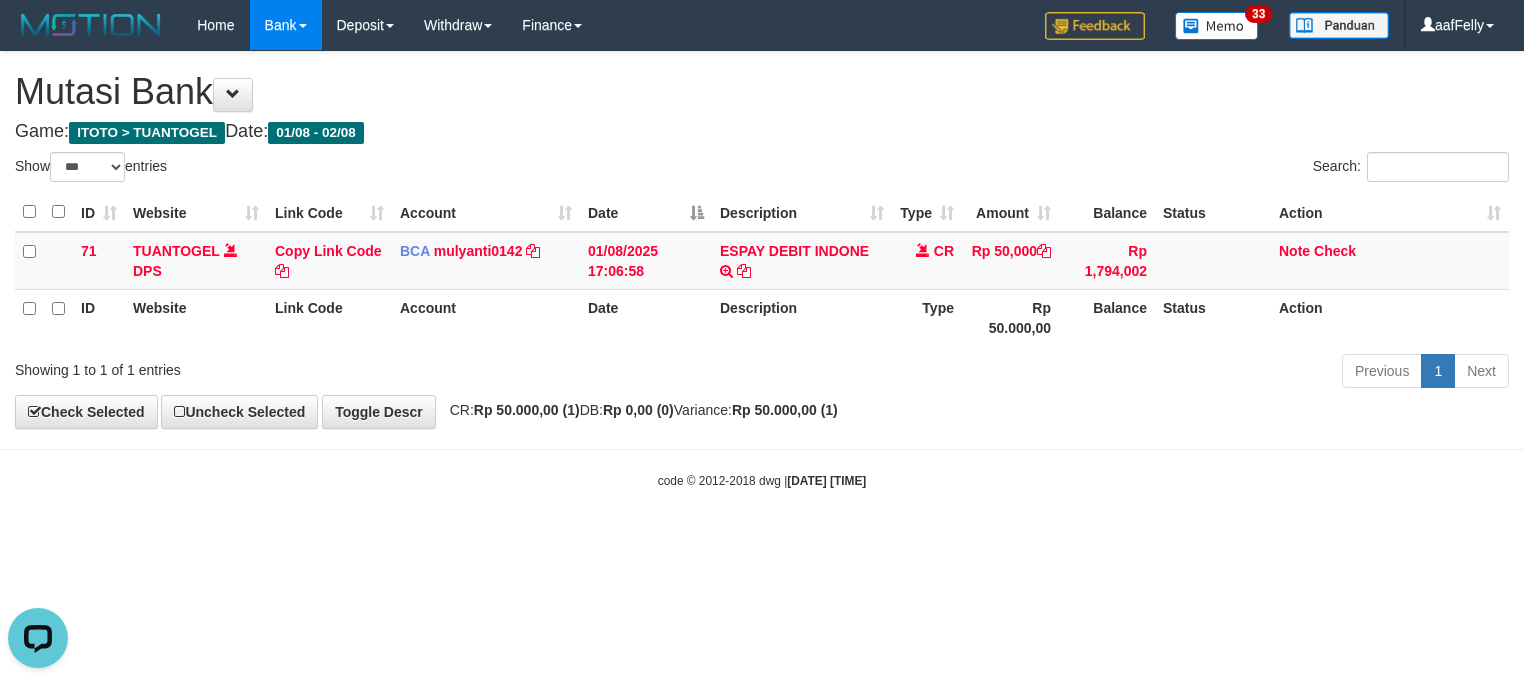scroll, scrollTop: 0, scrollLeft: 0, axis: both 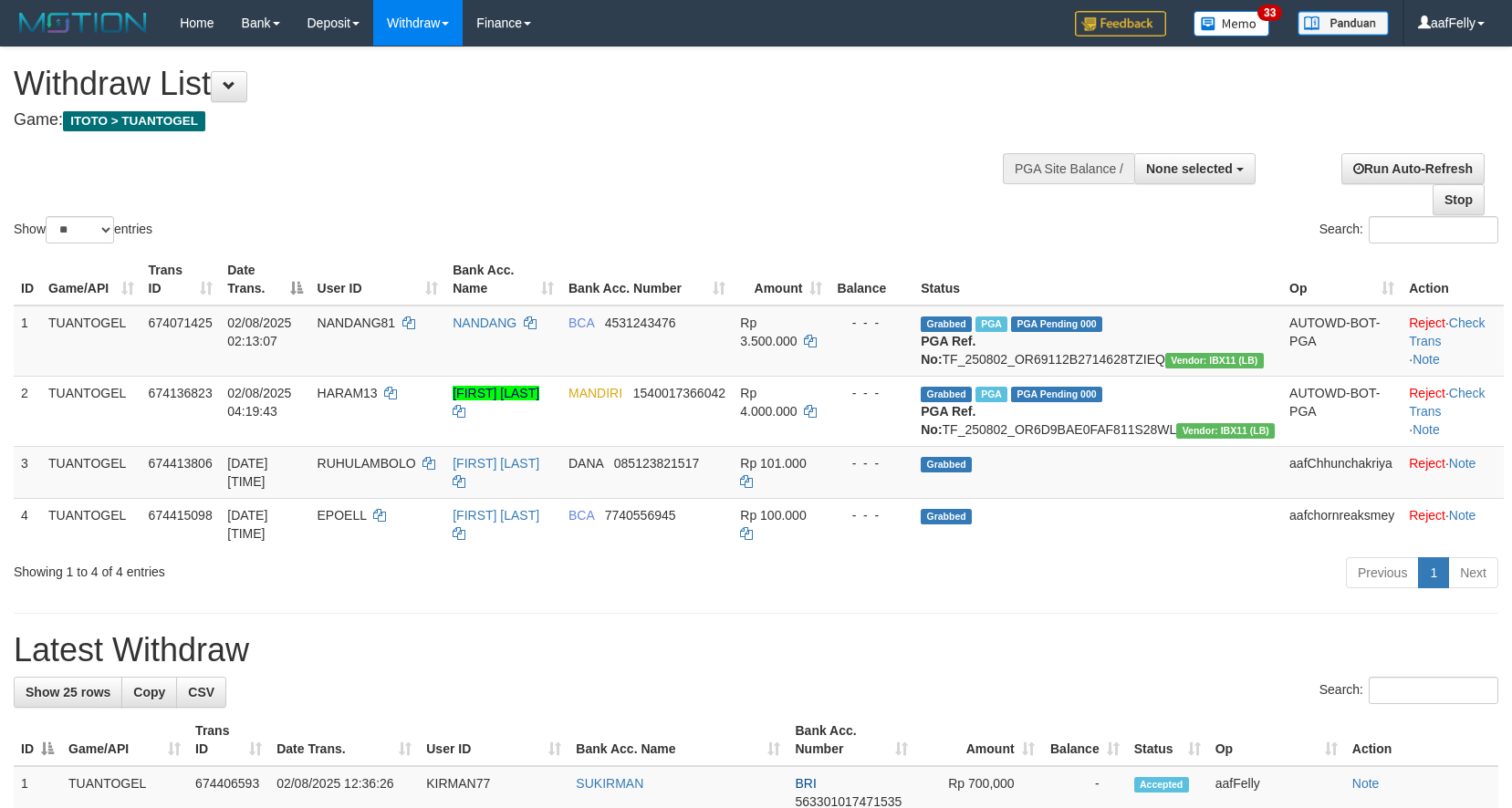 select 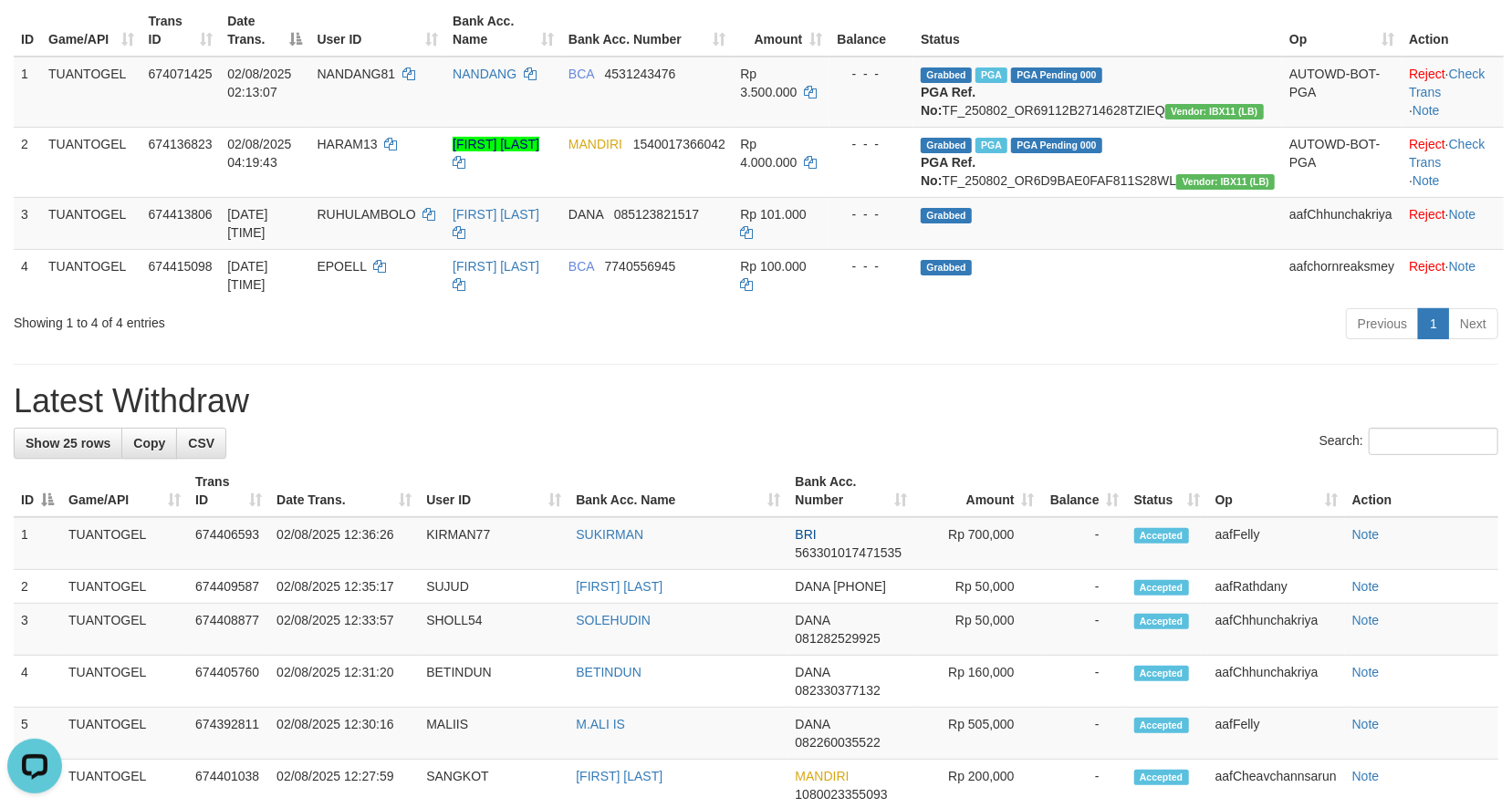 scroll, scrollTop: 0, scrollLeft: 0, axis: both 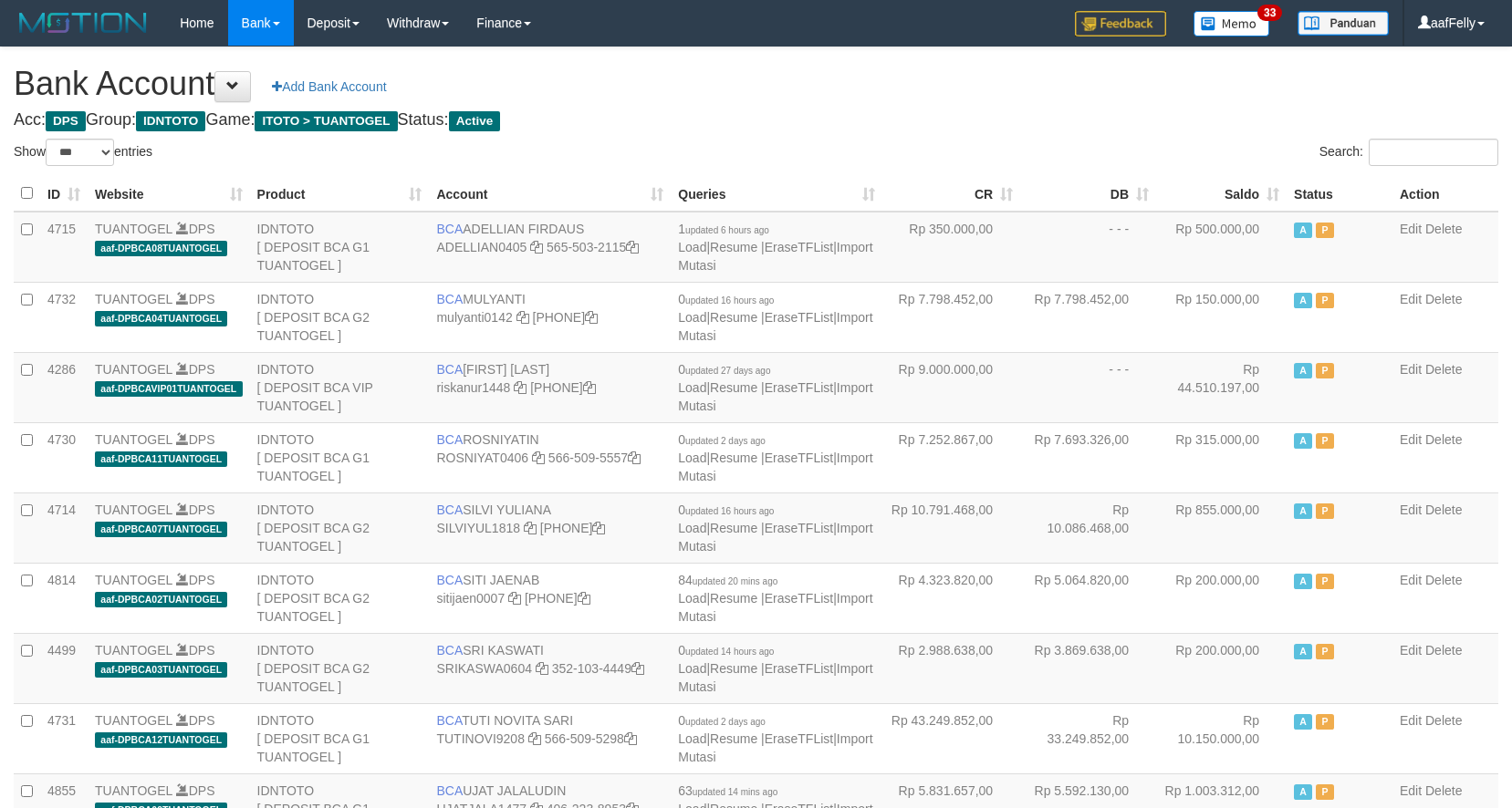 select on "***" 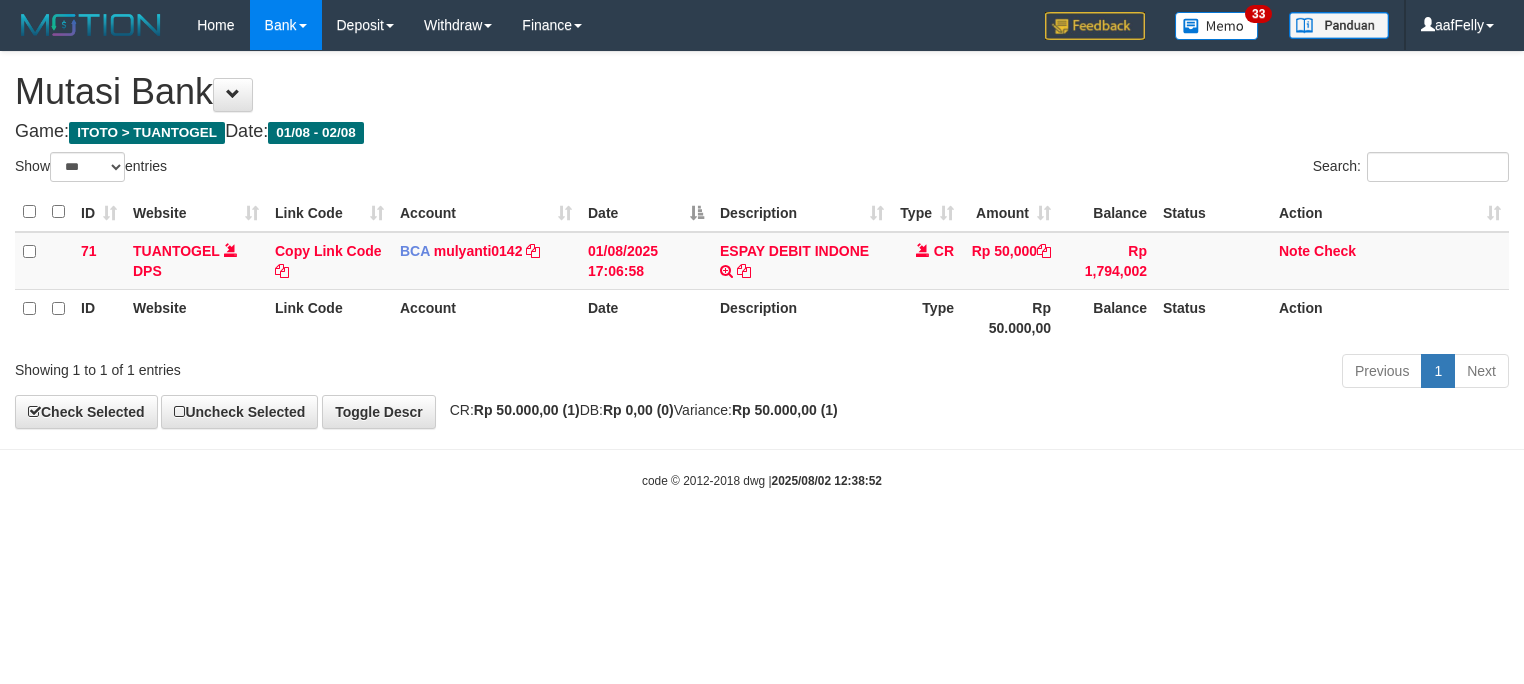 select on "***" 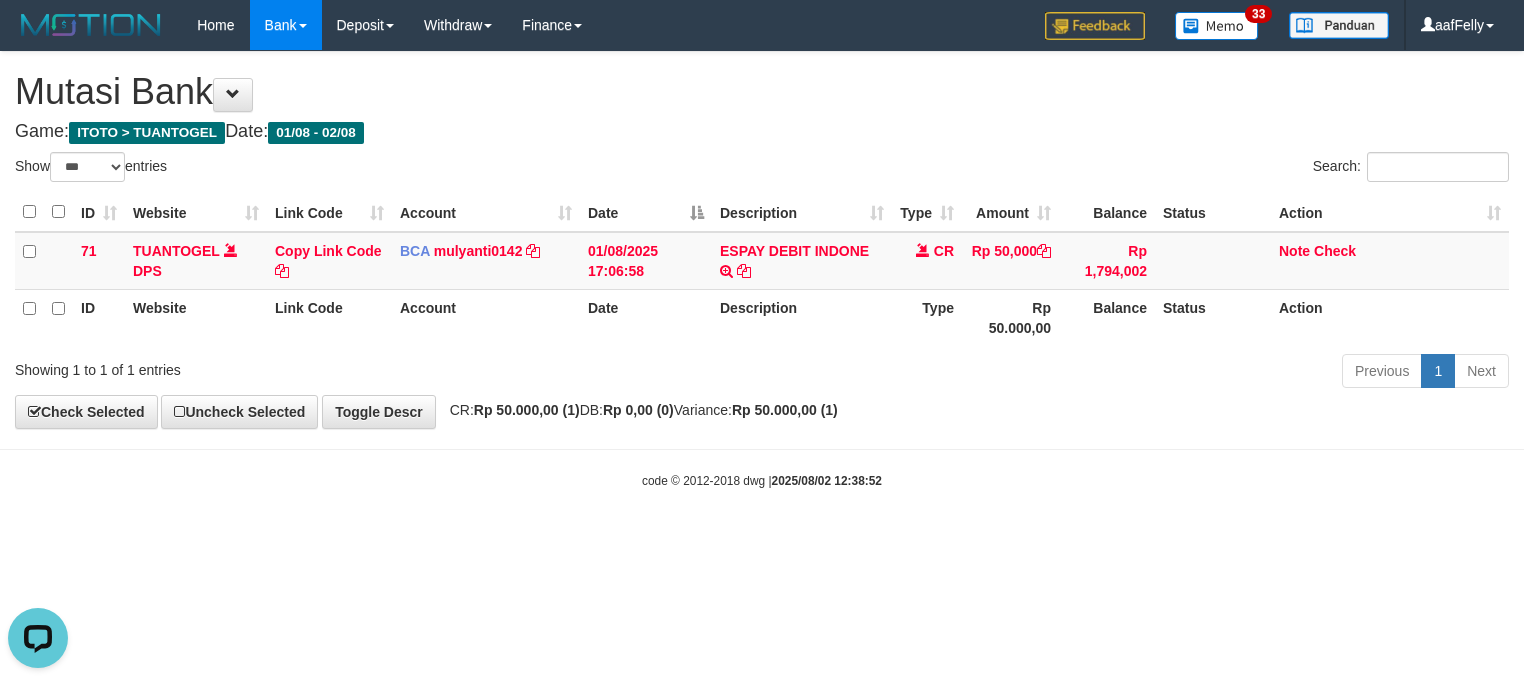 scroll, scrollTop: 0, scrollLeft: 0, axis: both 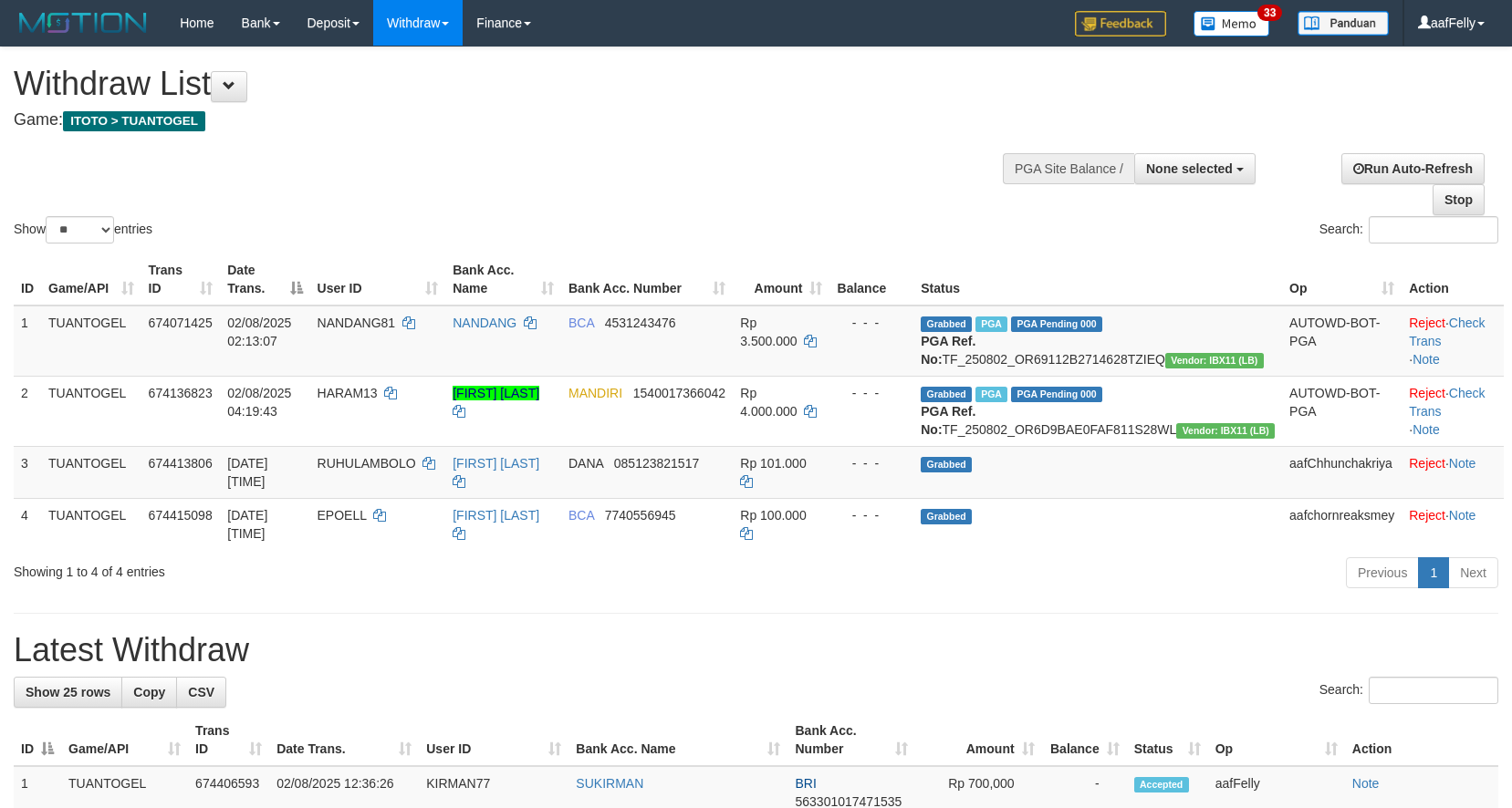 select 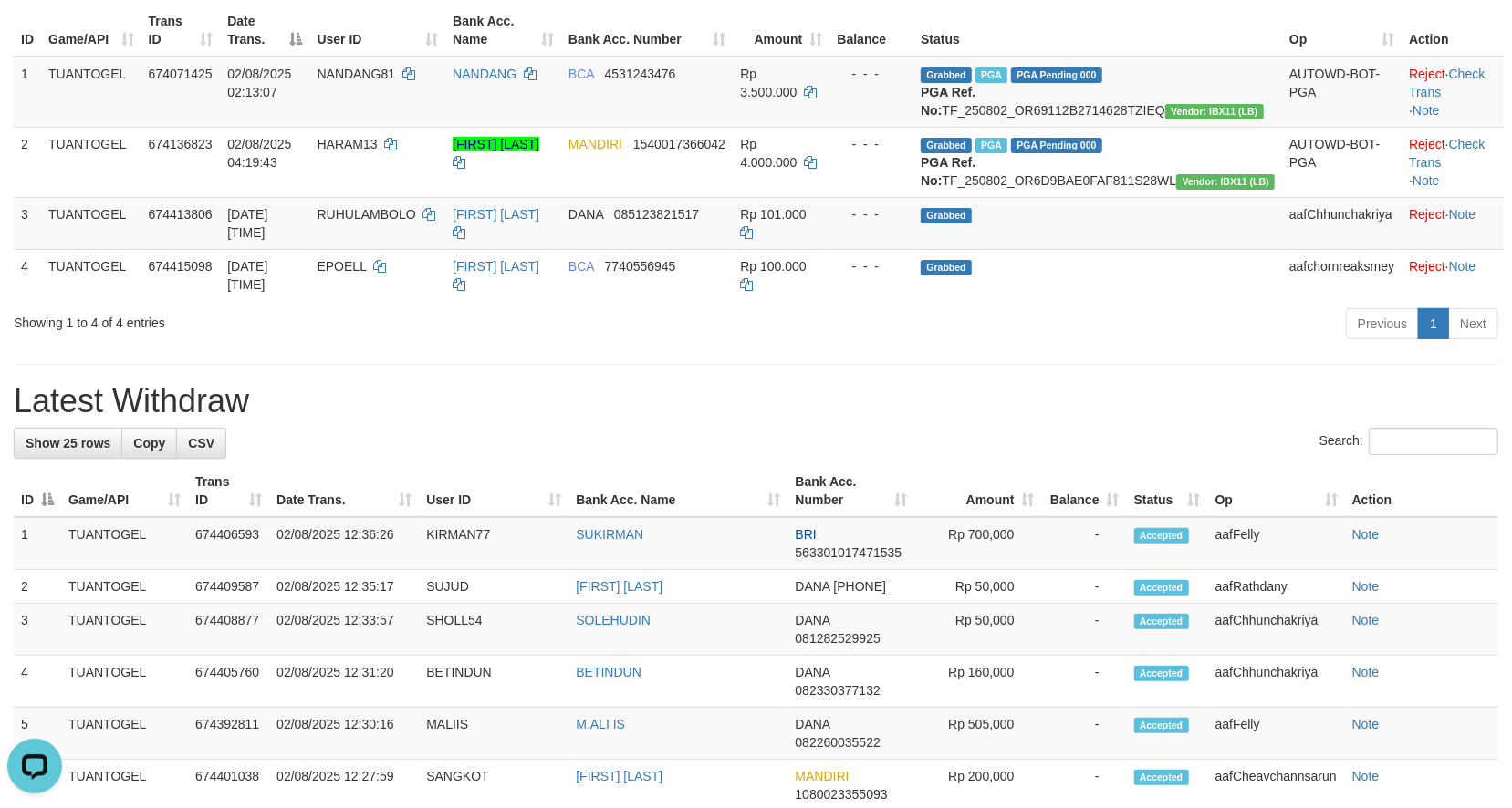 scroll, scrollTop: 0, scrollLeft: 0, axis: both 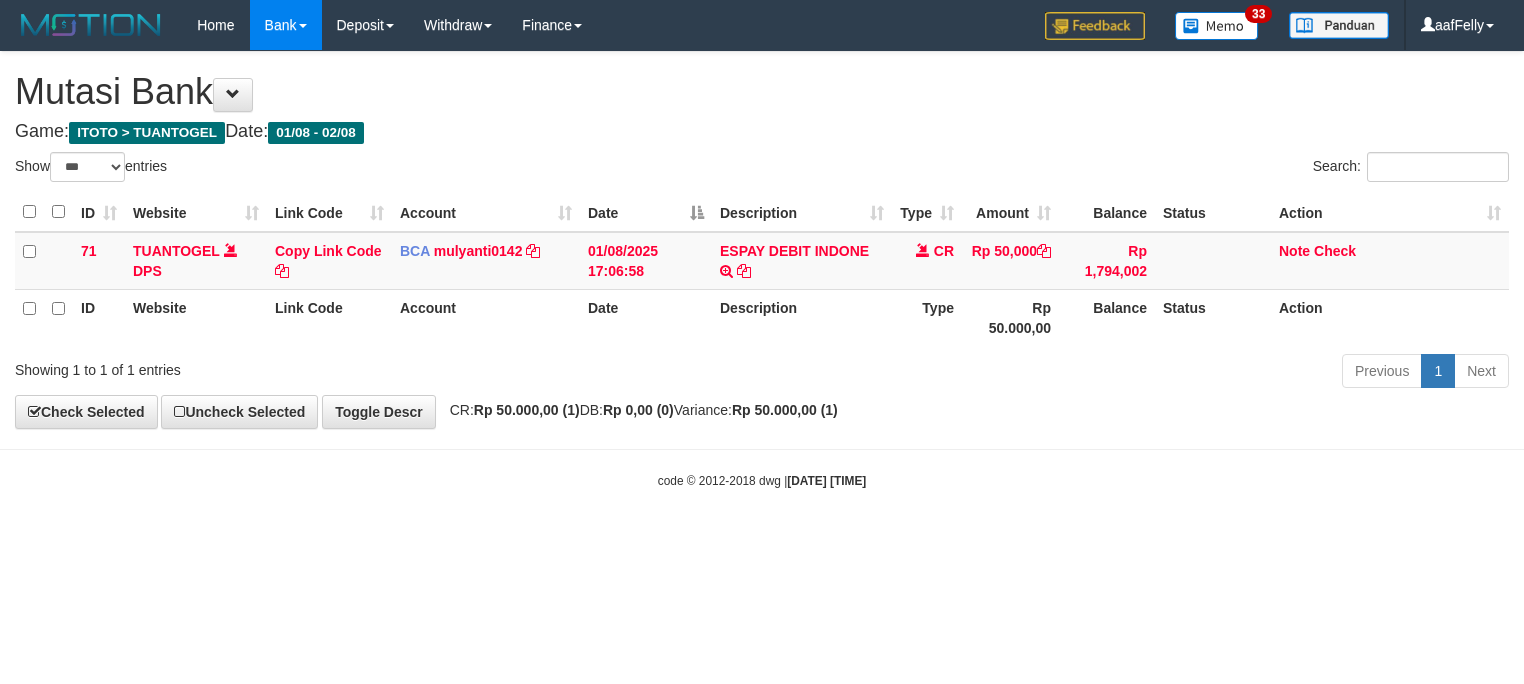 select on "***" 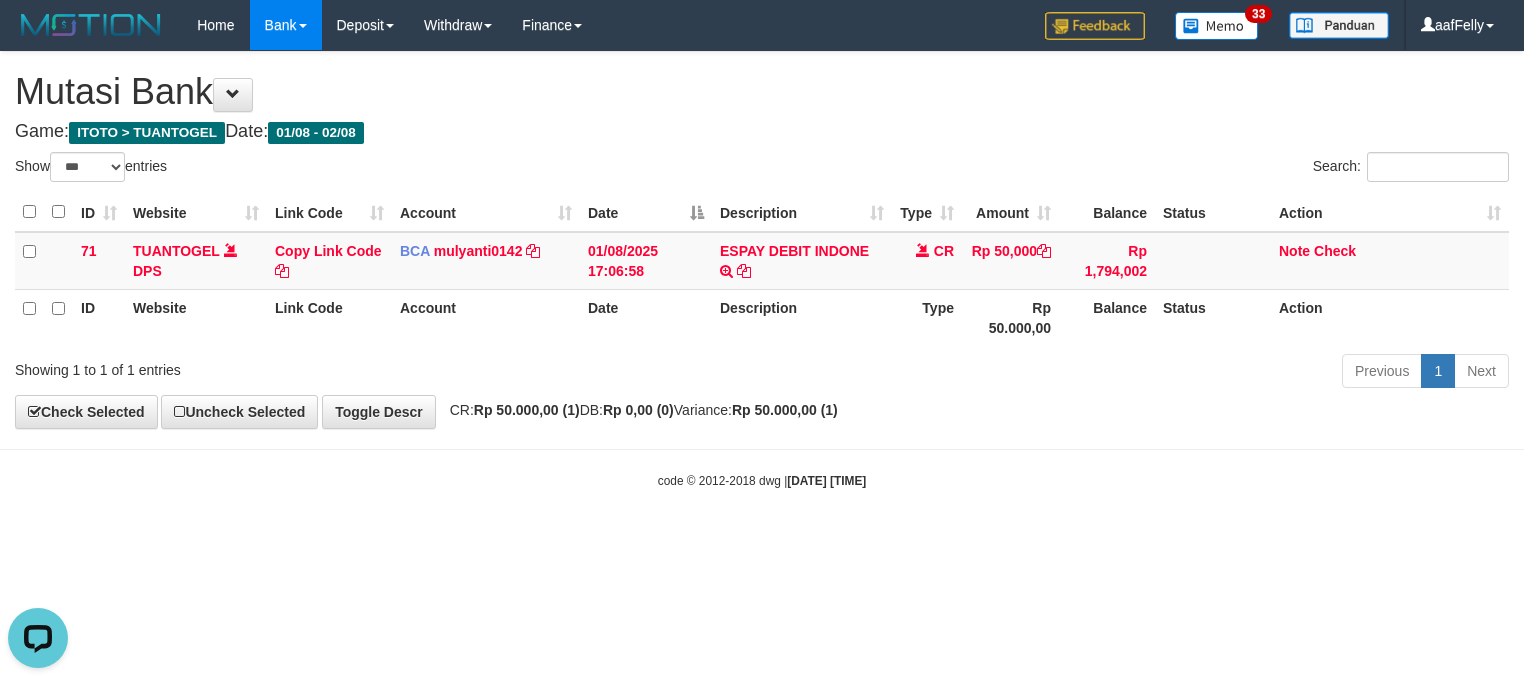 scroll, scrollTop: 0, scrollLeft: 0, axis: both 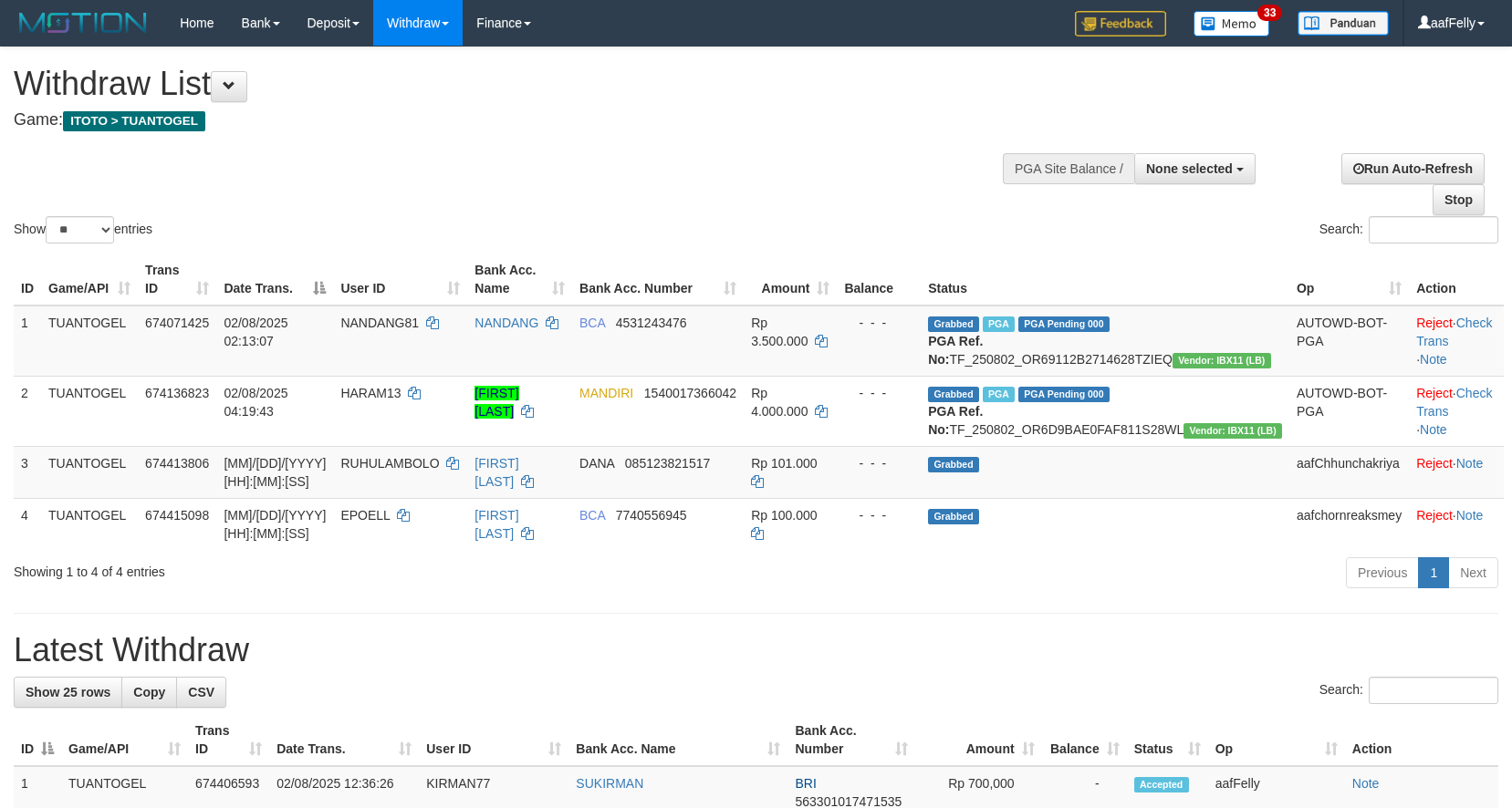 select 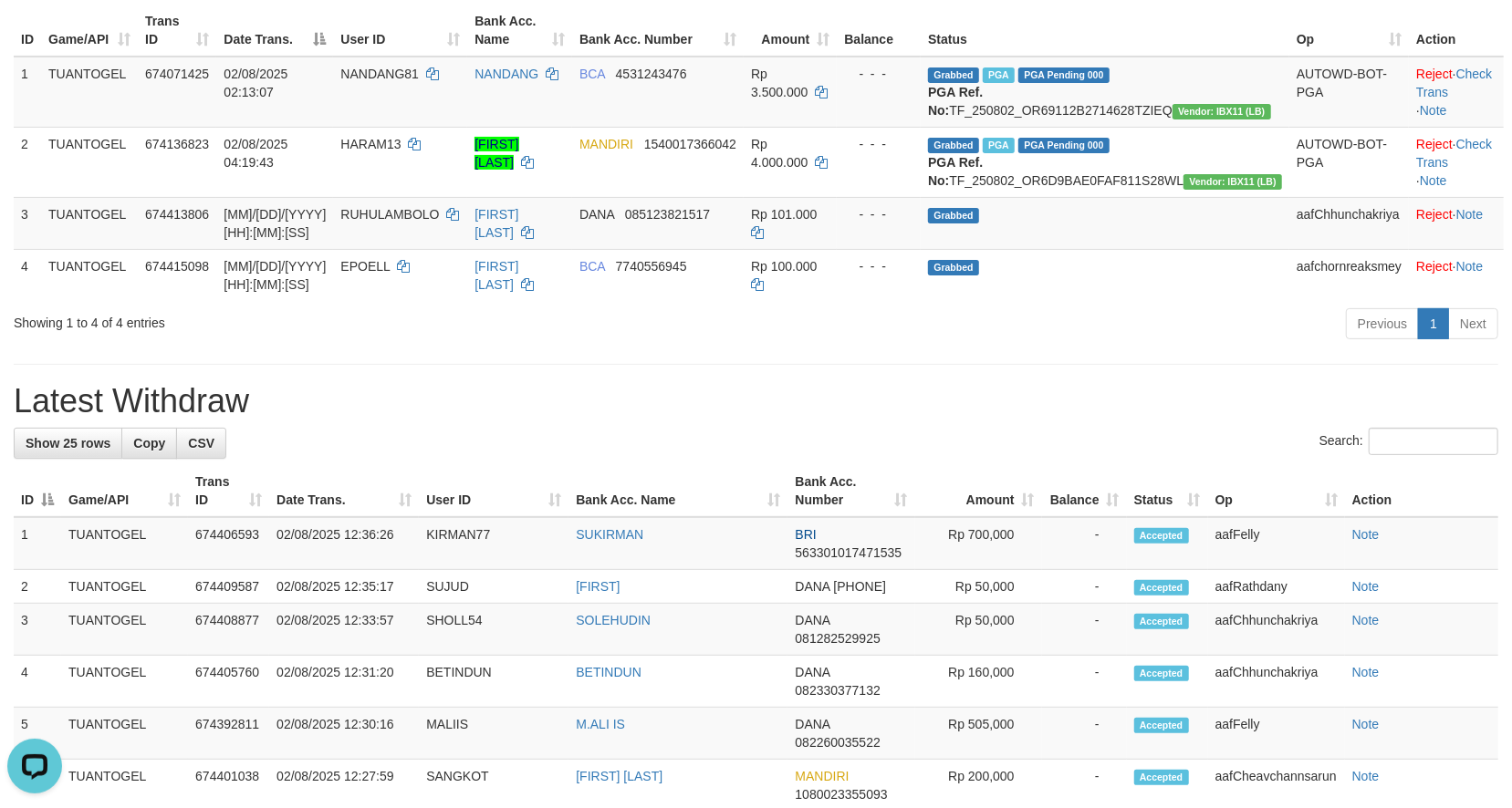scroll, scrollTop: 0, scrollLeft: 0, axis: both 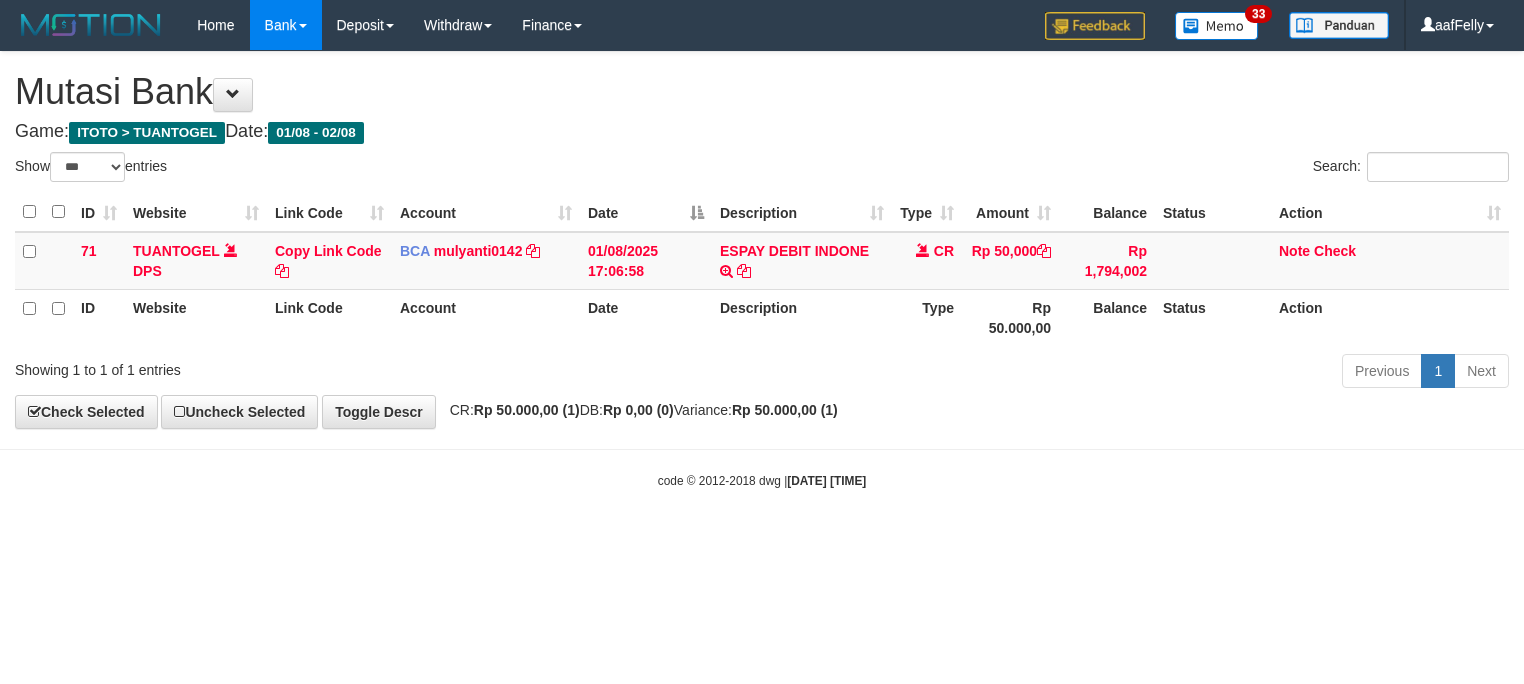 select on "***" 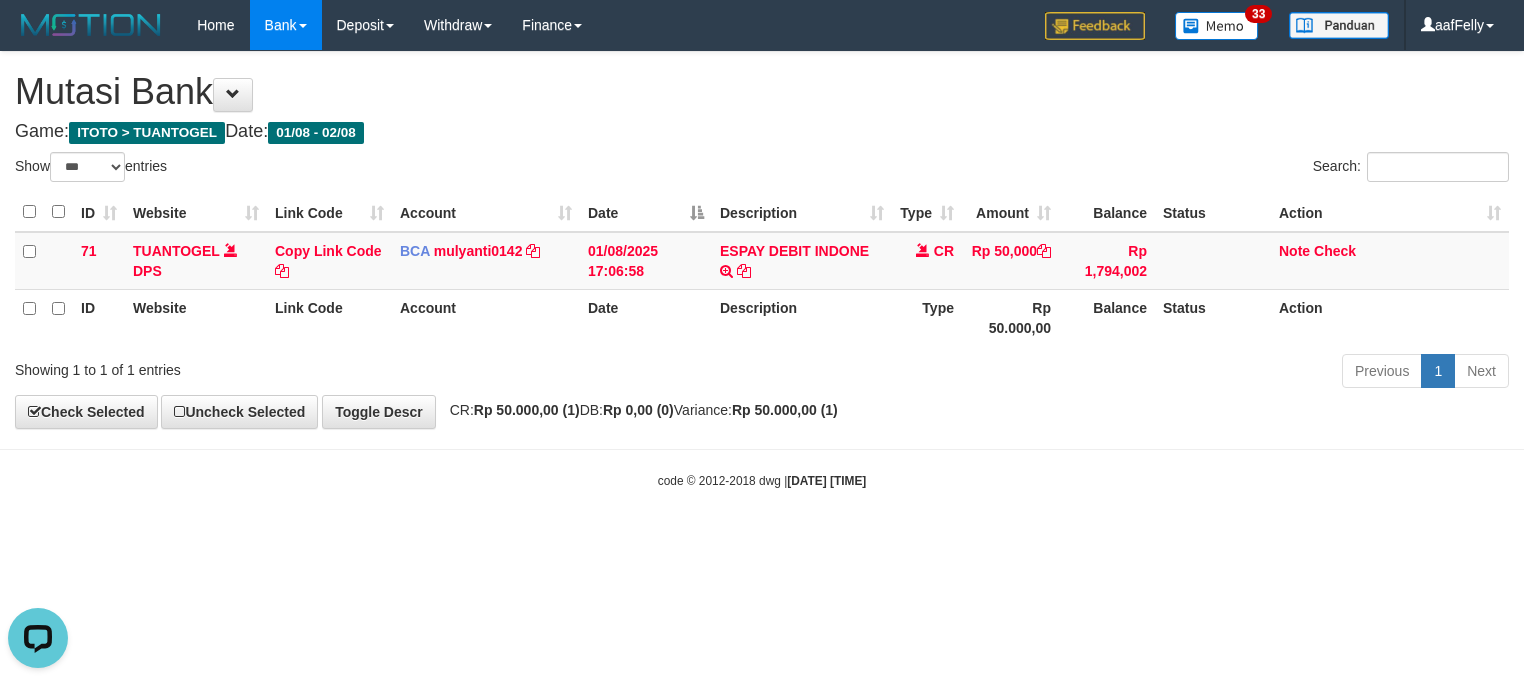 scroll, scrollTop: 0, scrollLeft: 0, axis: both 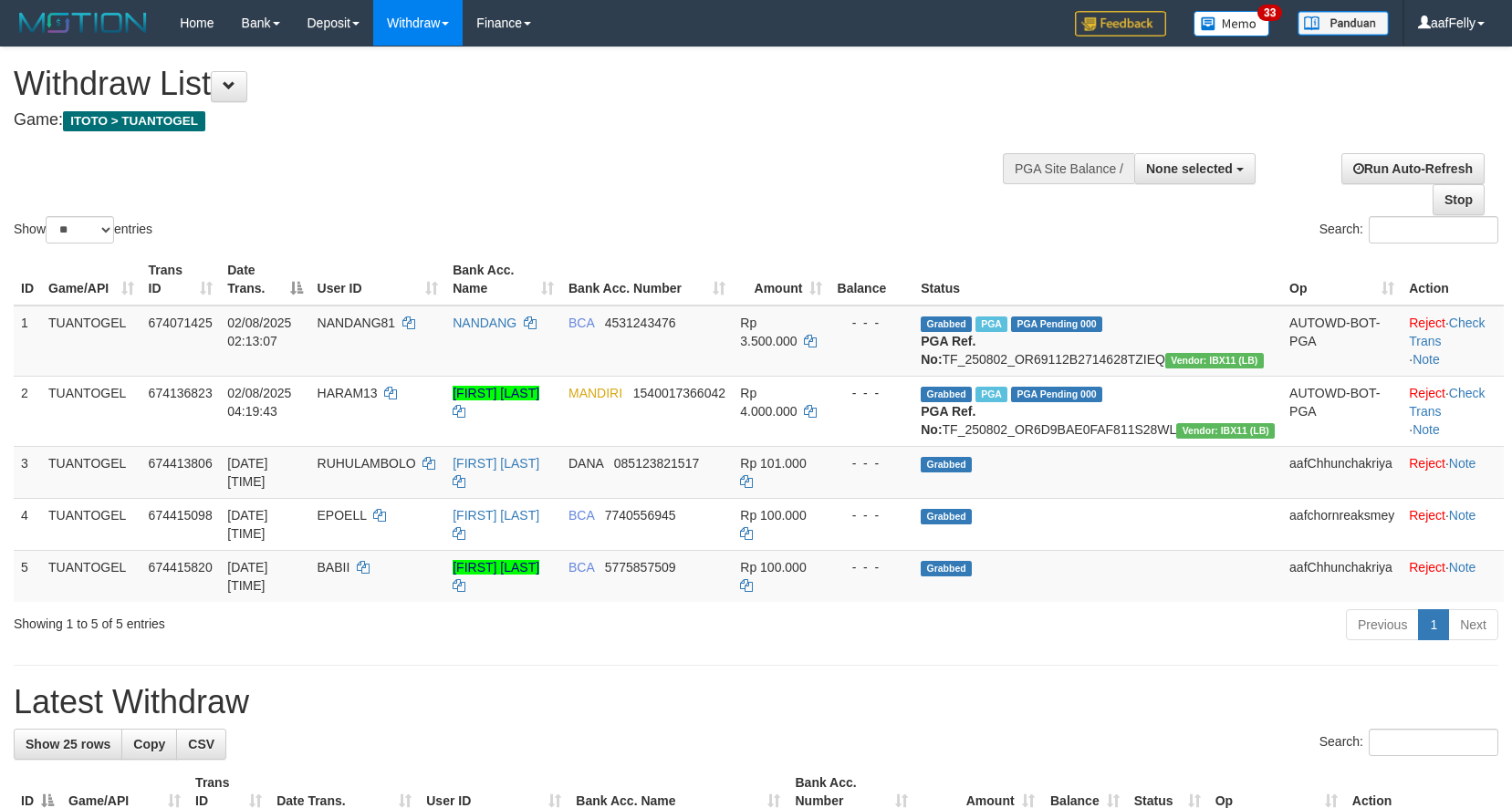 select 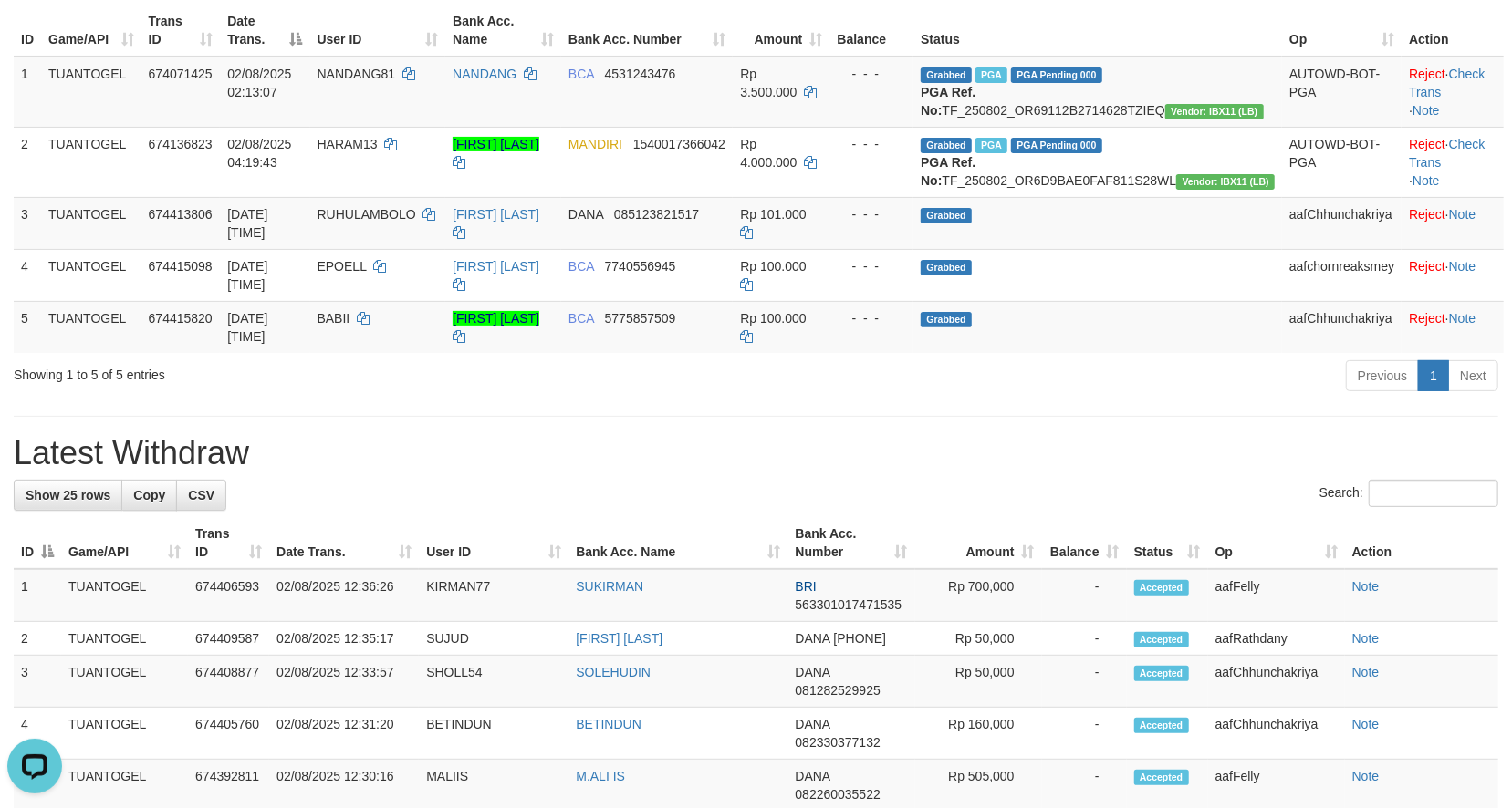 scroll, scrollTop: 0, scrollLeft: 0, axis: both 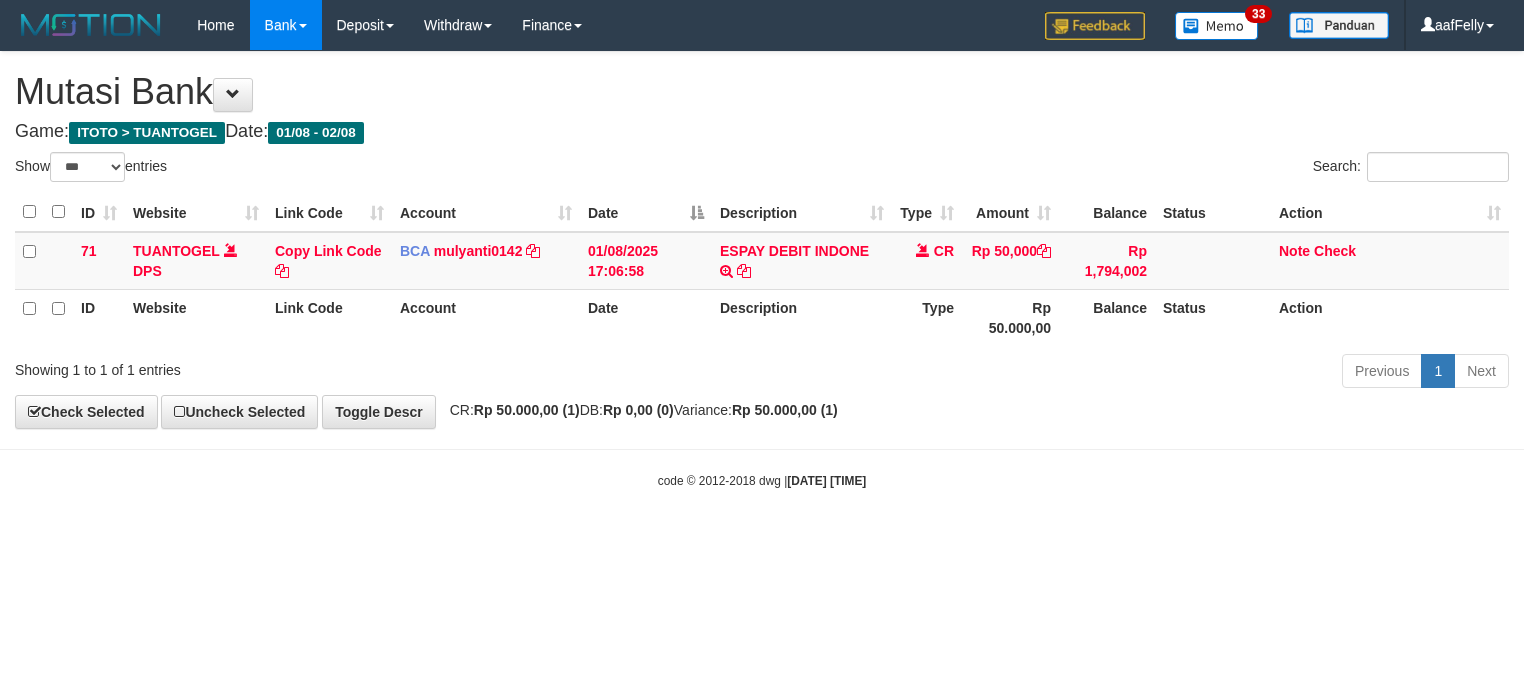 select on "***" 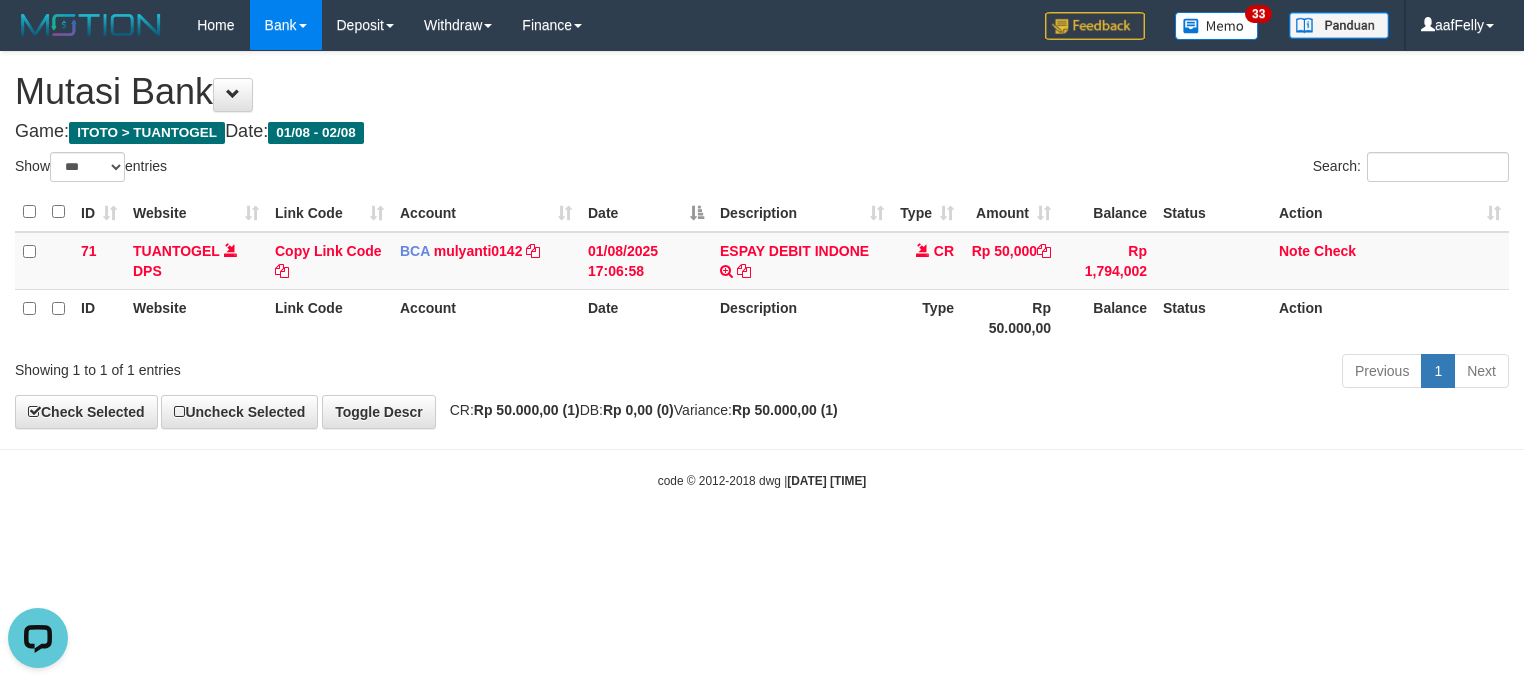 scroll, scrollTop: 0, scrollLeft: 0, axis: both 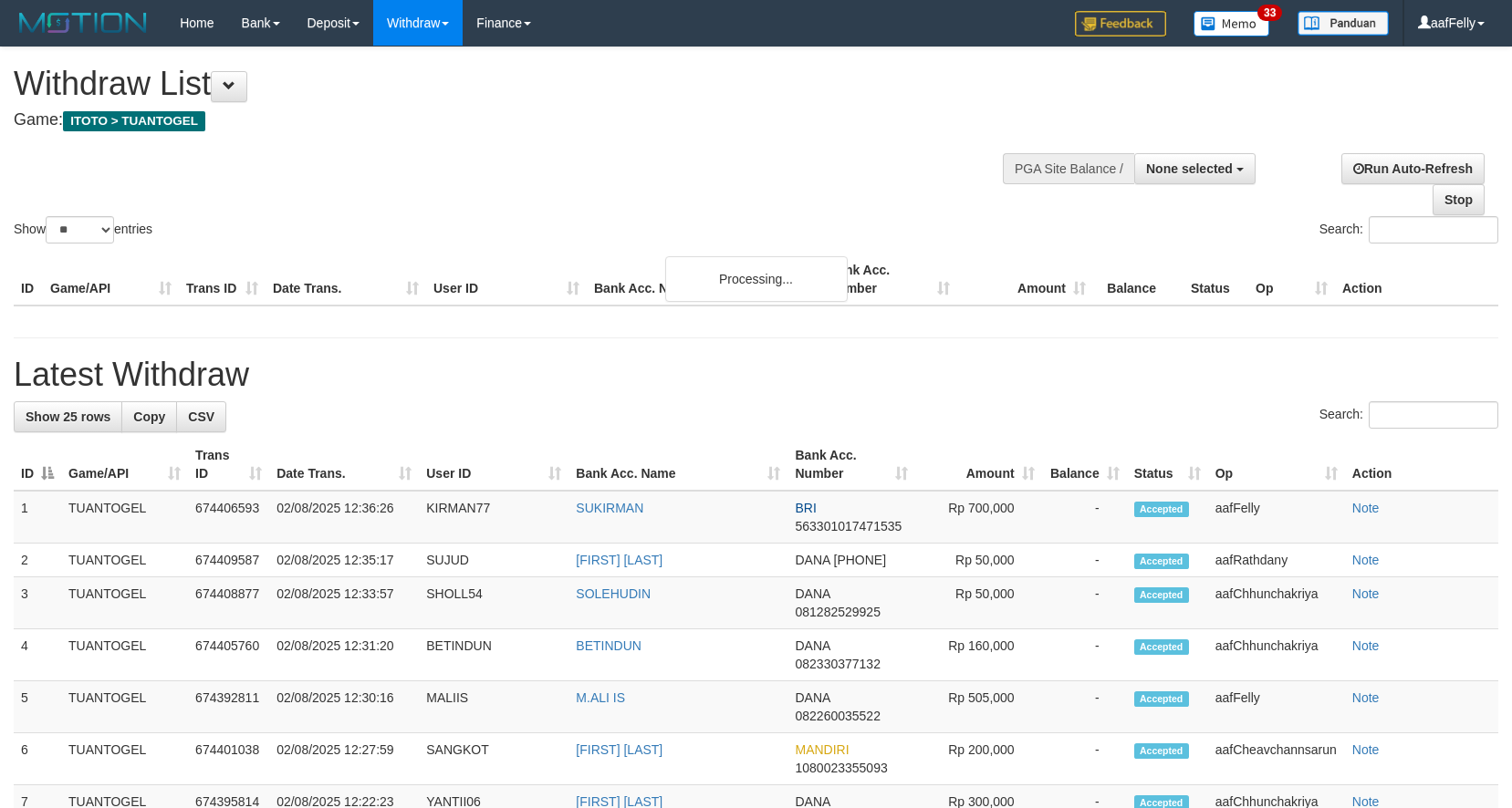 select 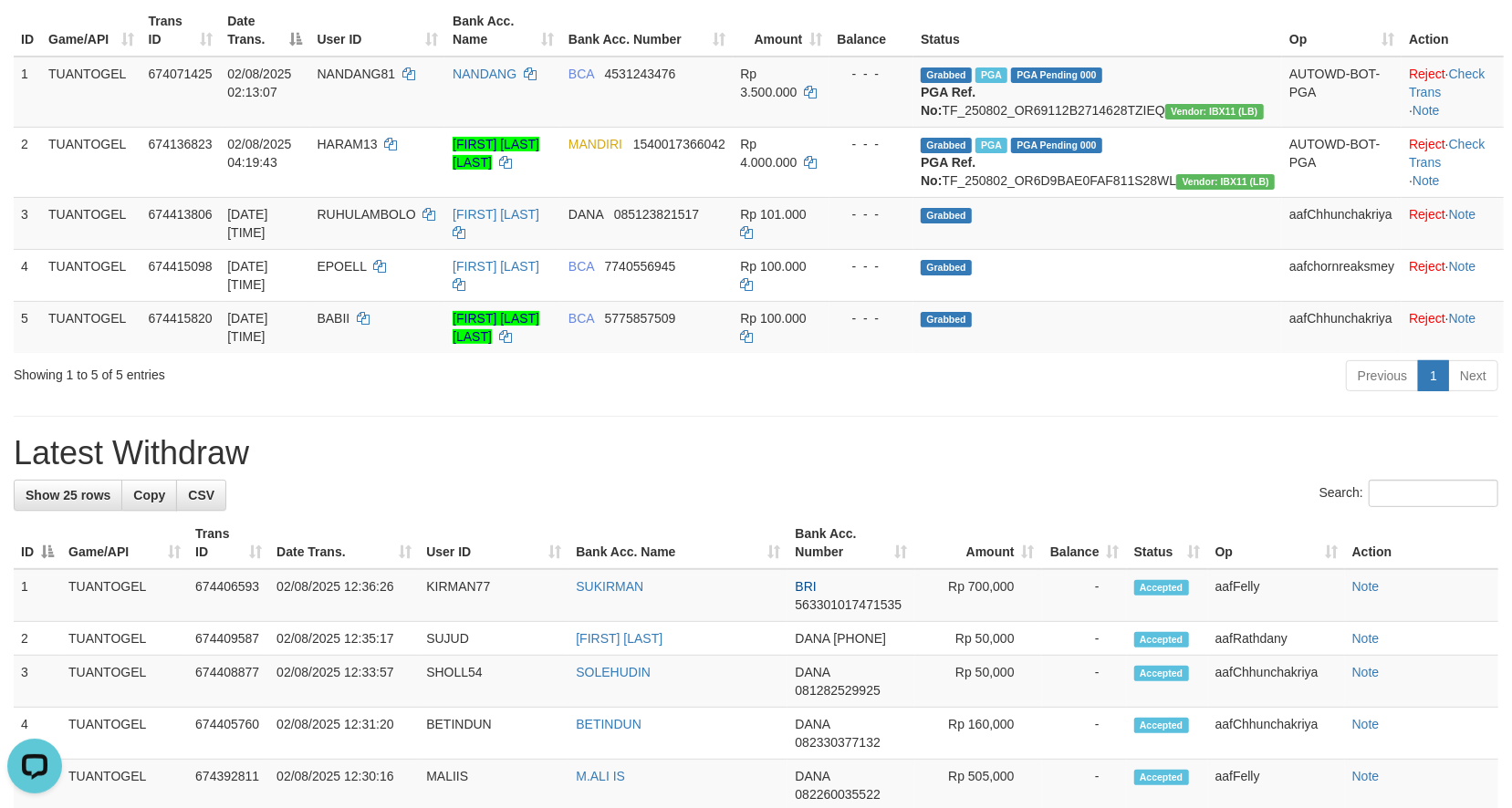 scroll, scrollTop: 0, scrollLeft: 0, axis: both 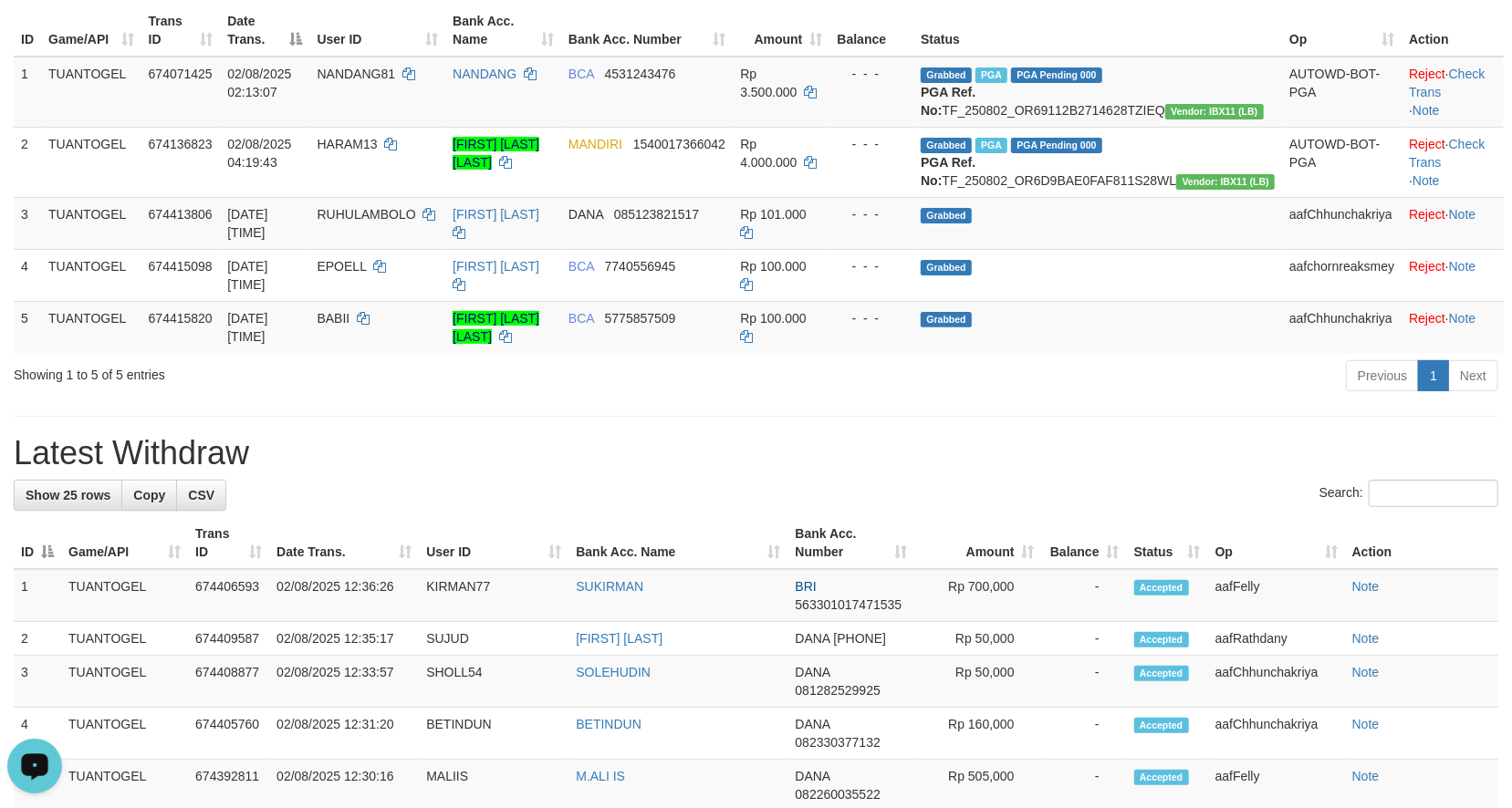 click on "Previous 1 Next" at bounding box center [1070, 378] 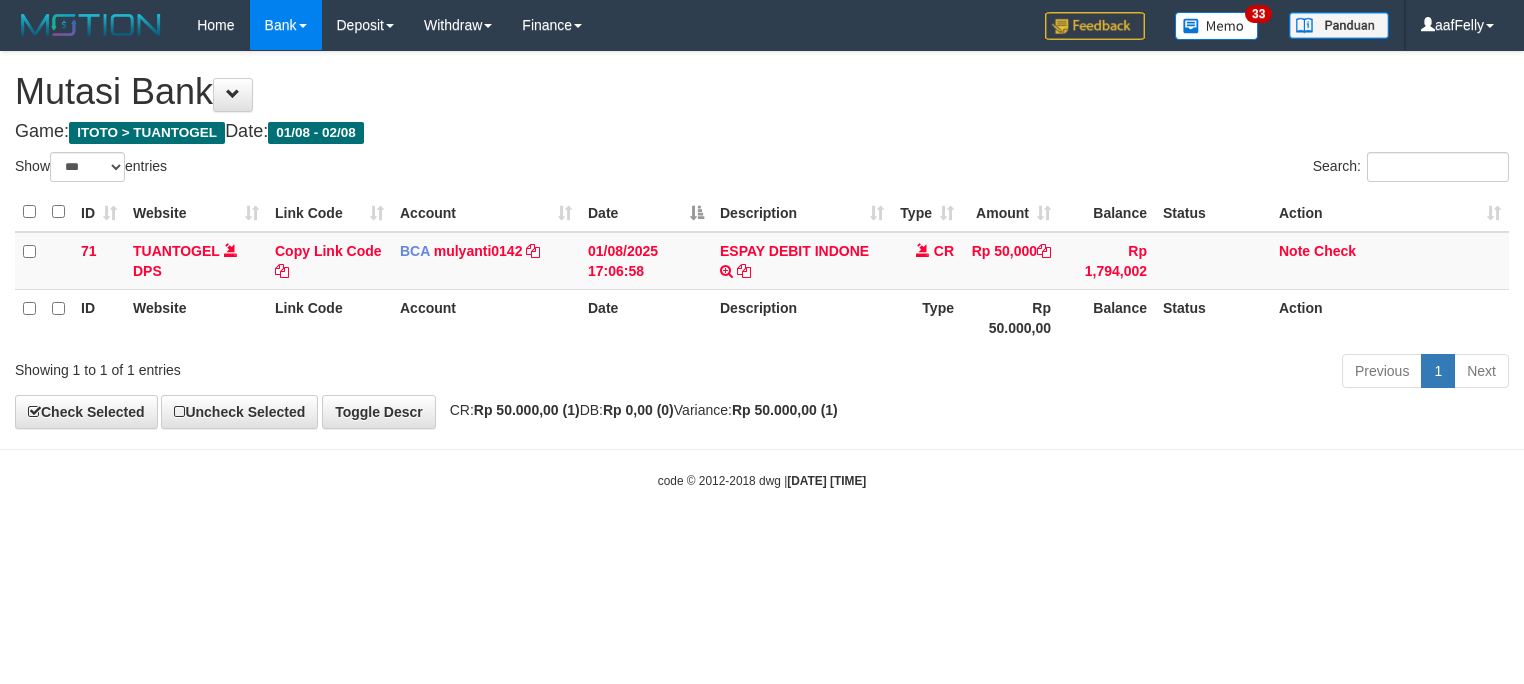 select on "***" 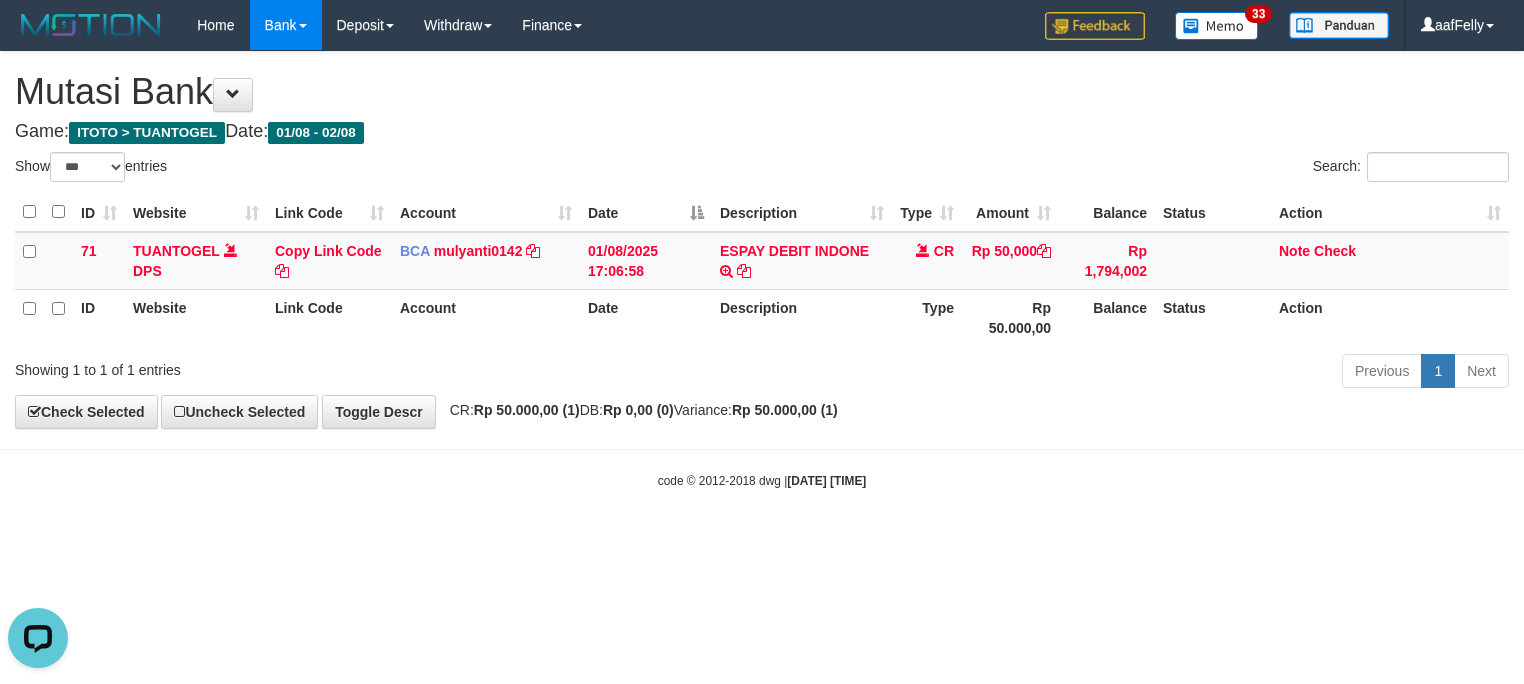 scroll, scrollTop: 0, scrollLeft: 0, axis: both 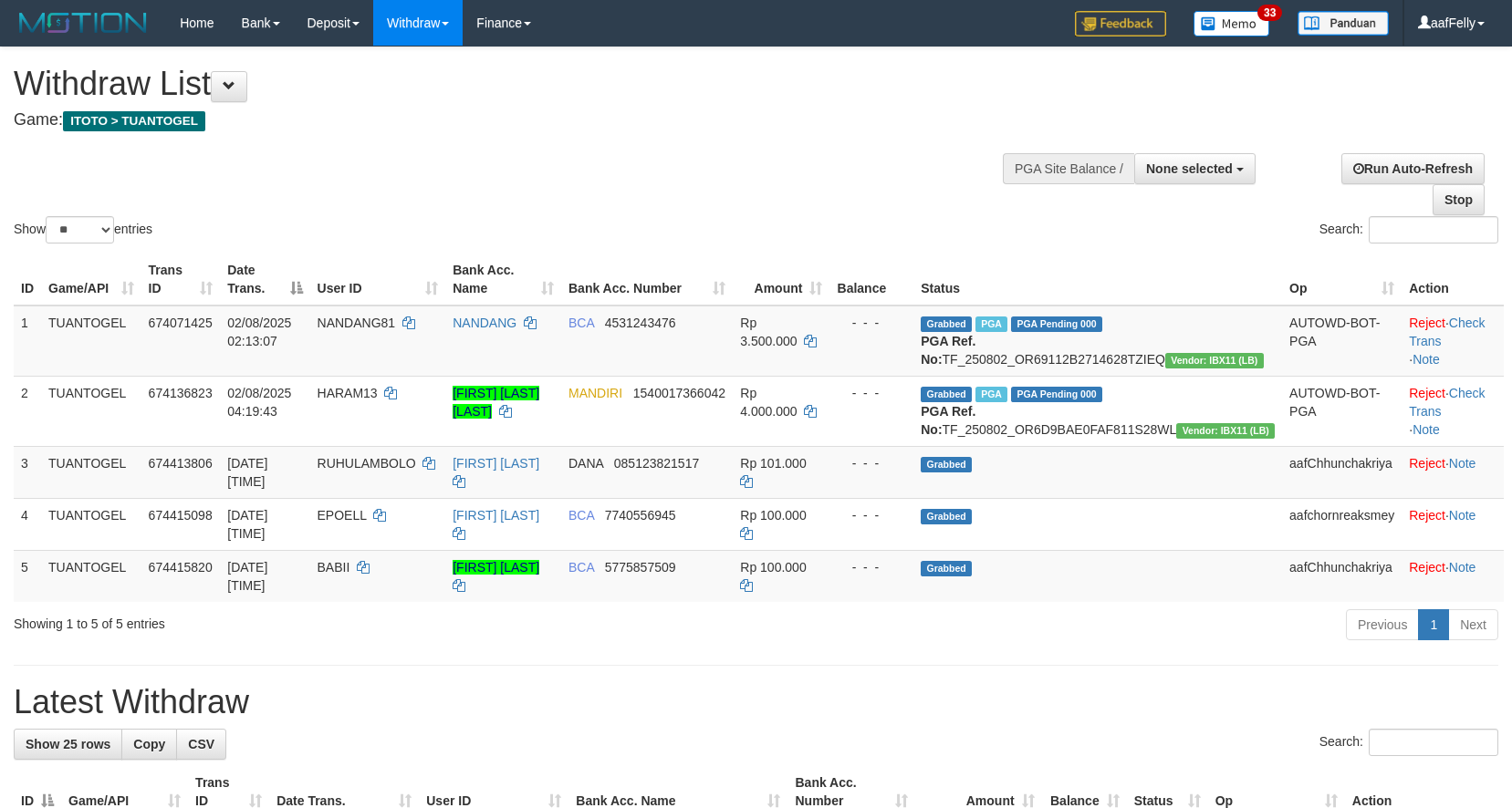 select 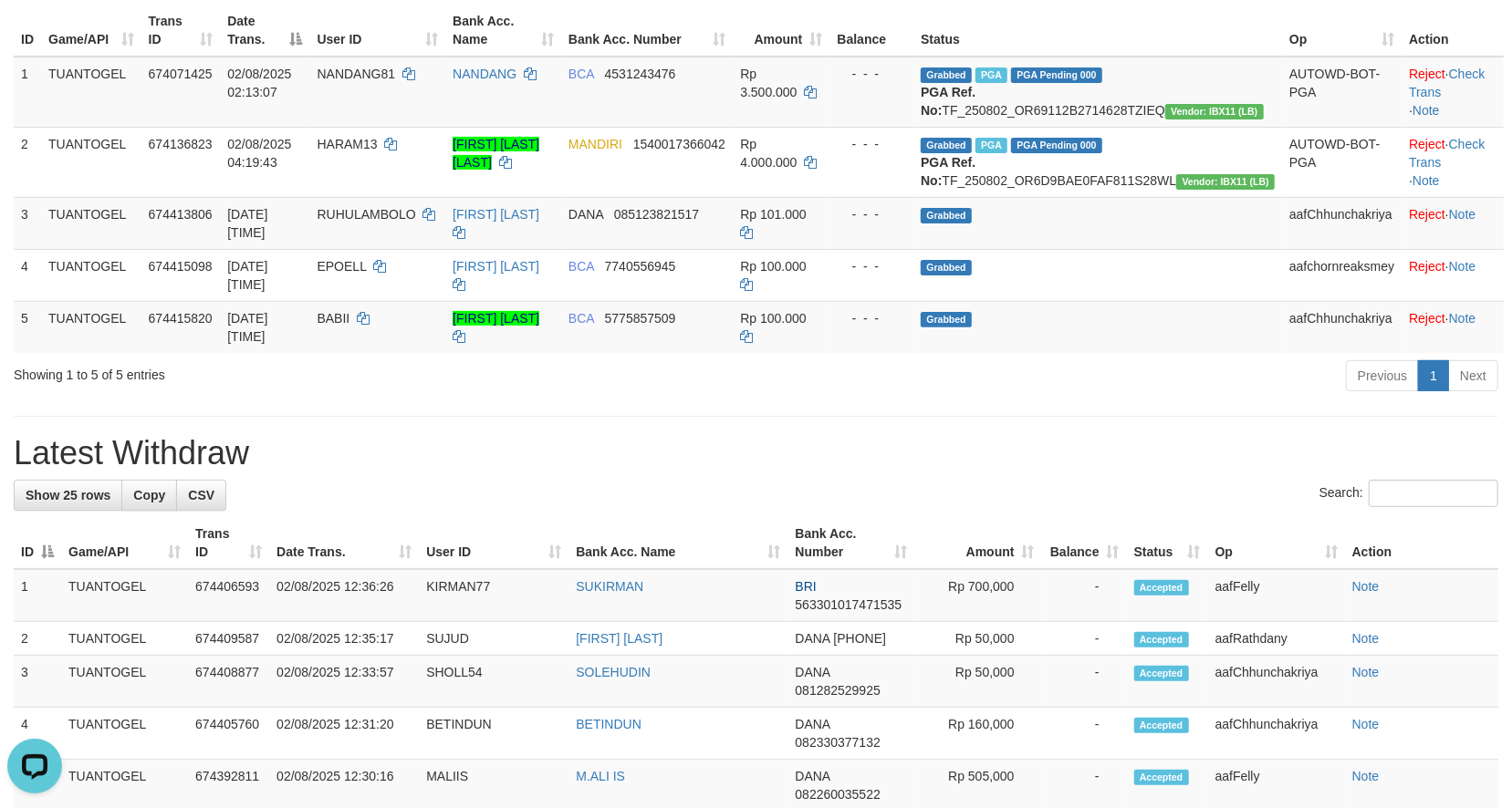scroll, scrollTop: 0, scrollLeft: 0, axis: both 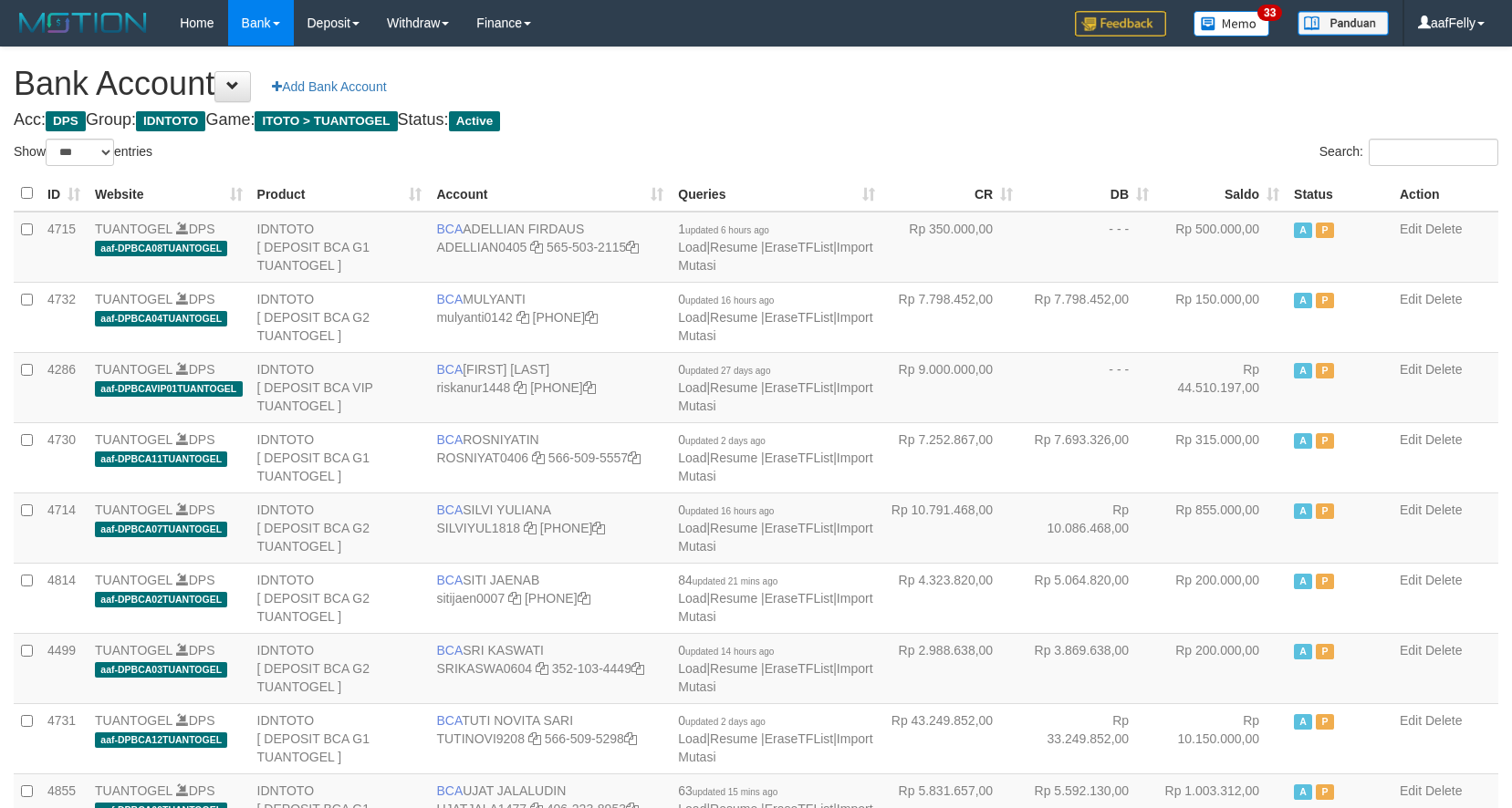 select on "***" 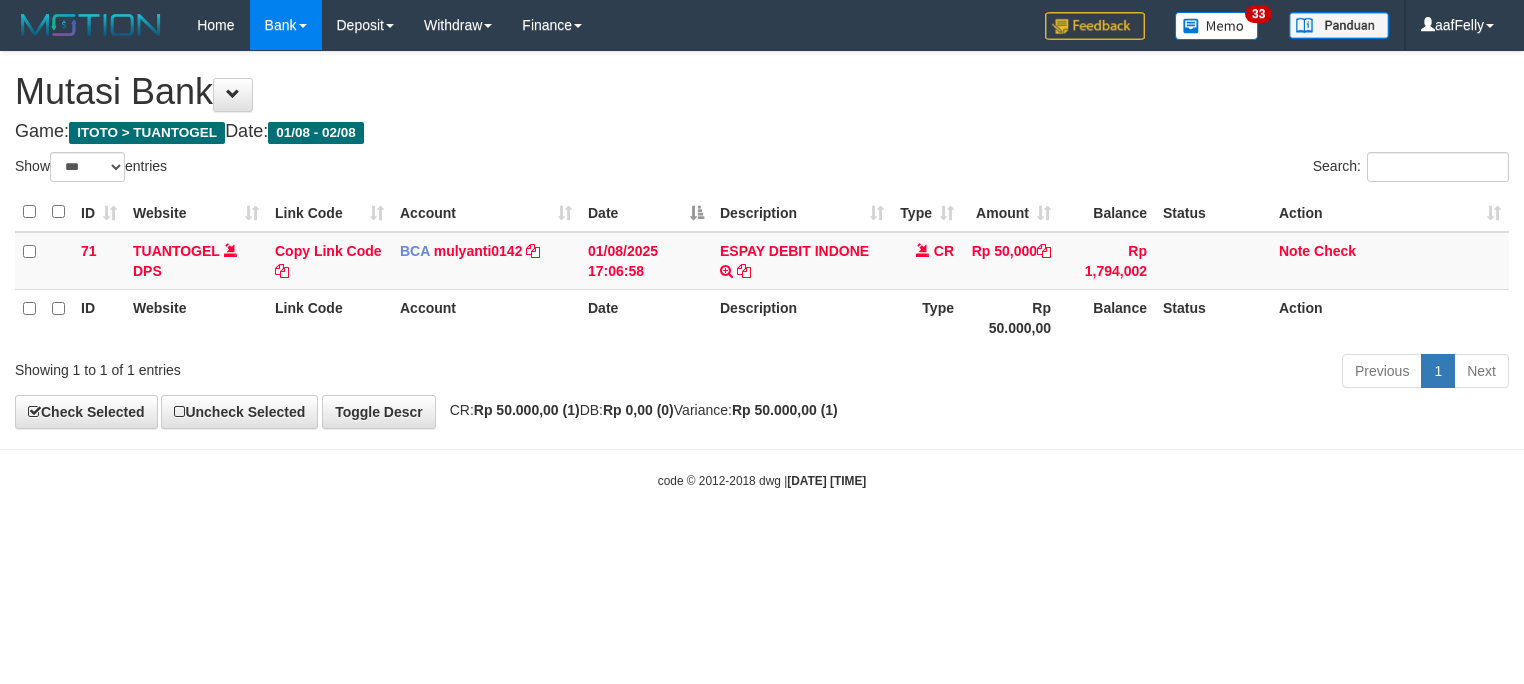 select on "***" 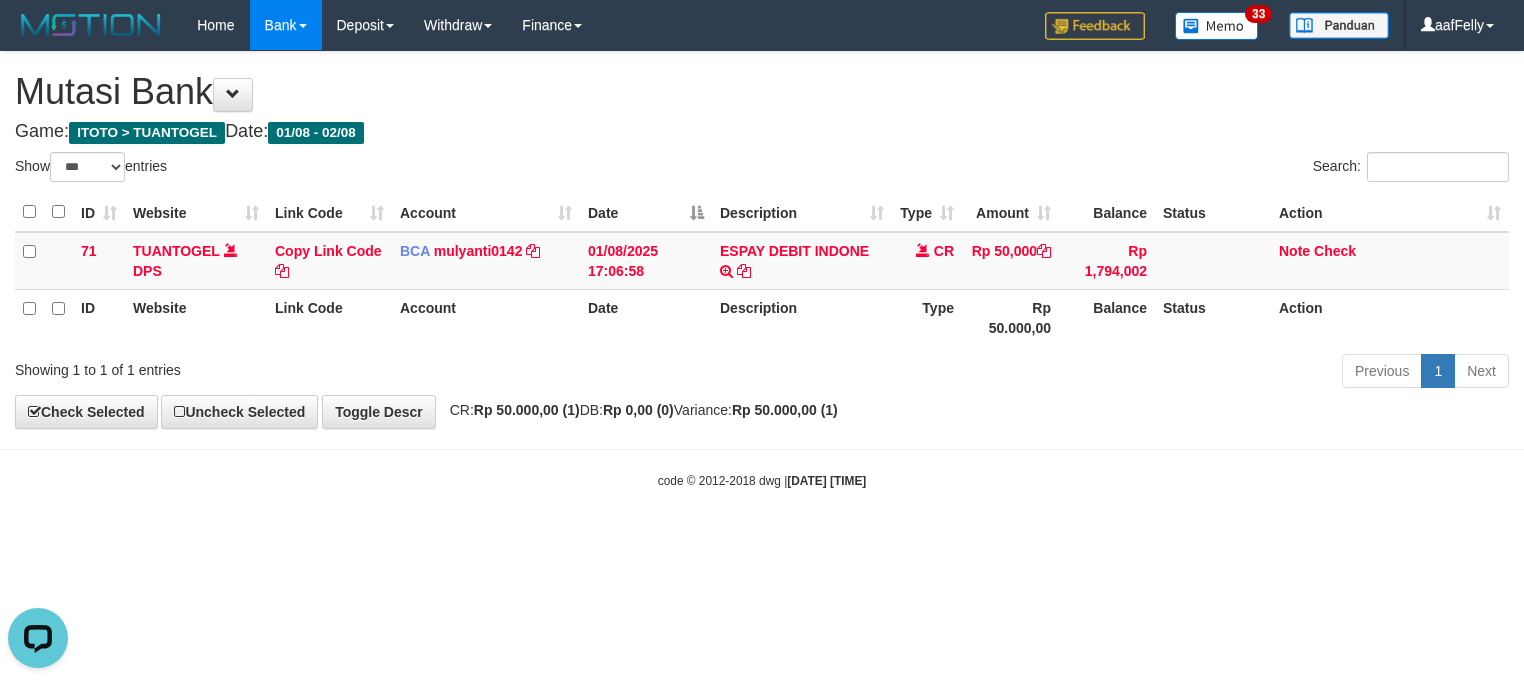 scroll, scrollTop: 0, scrollLeft: 0, axis: both 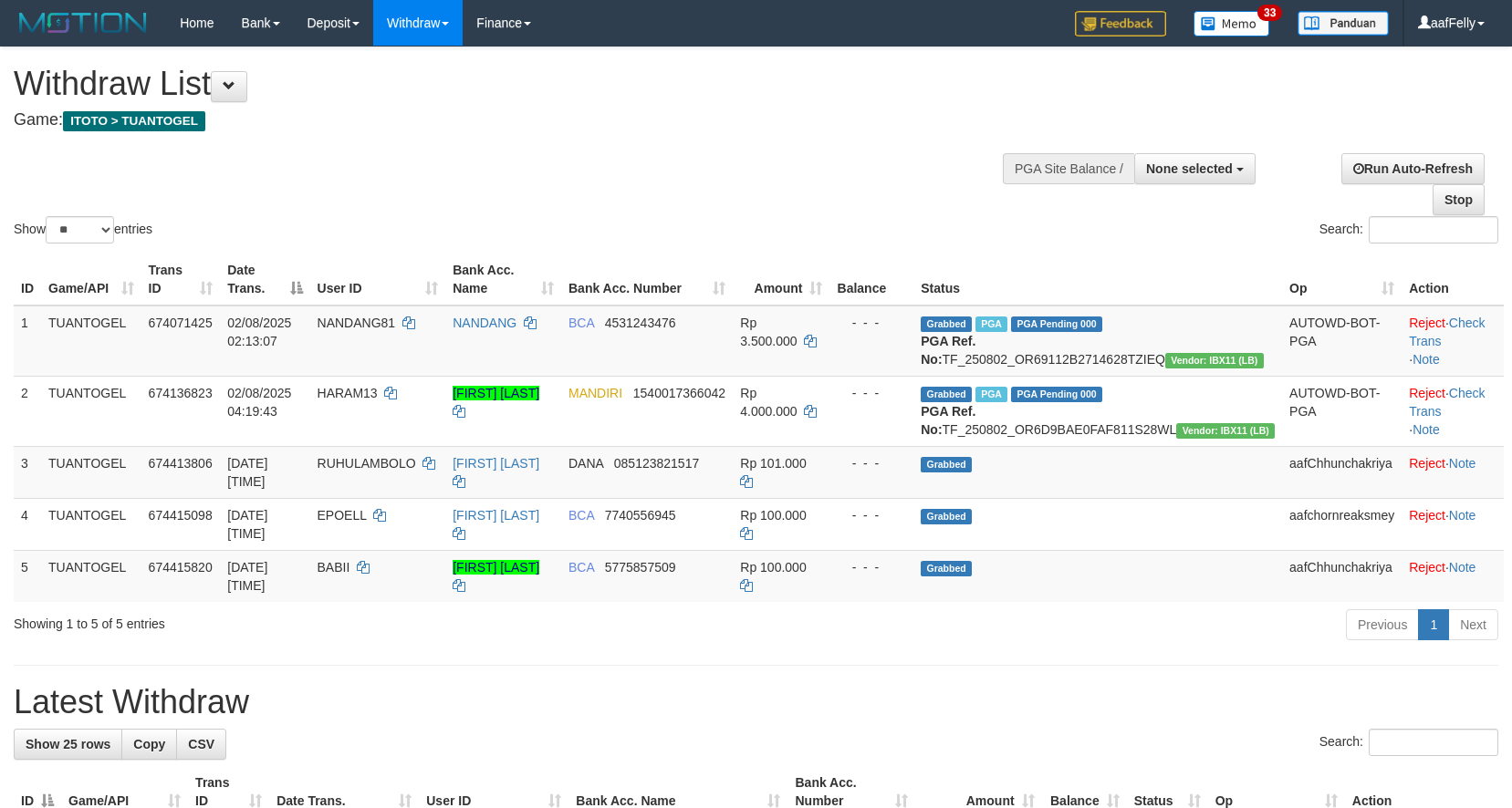 select 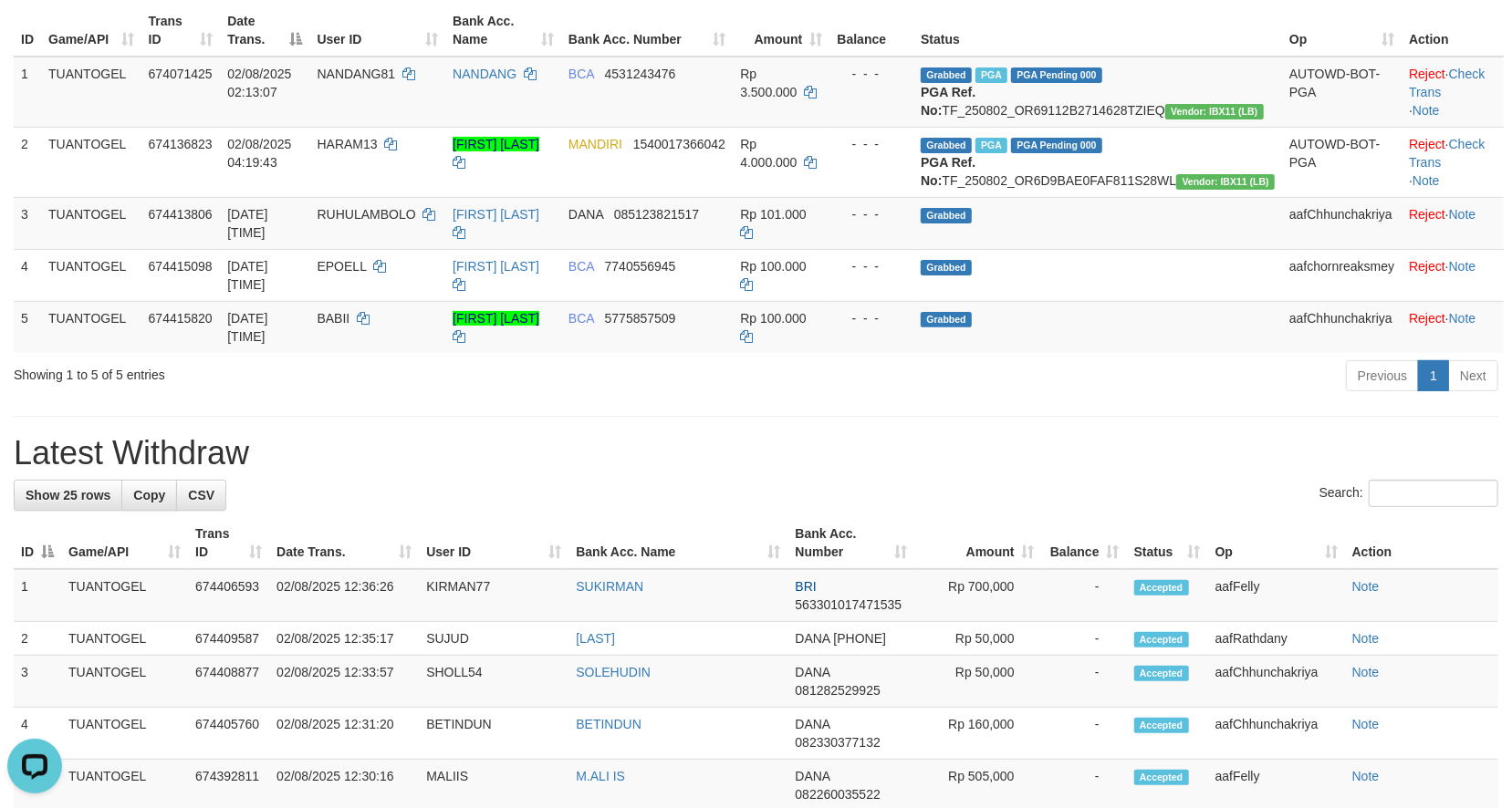 scroll, scrollTop: 0, scrollLeft: 0, axis: both 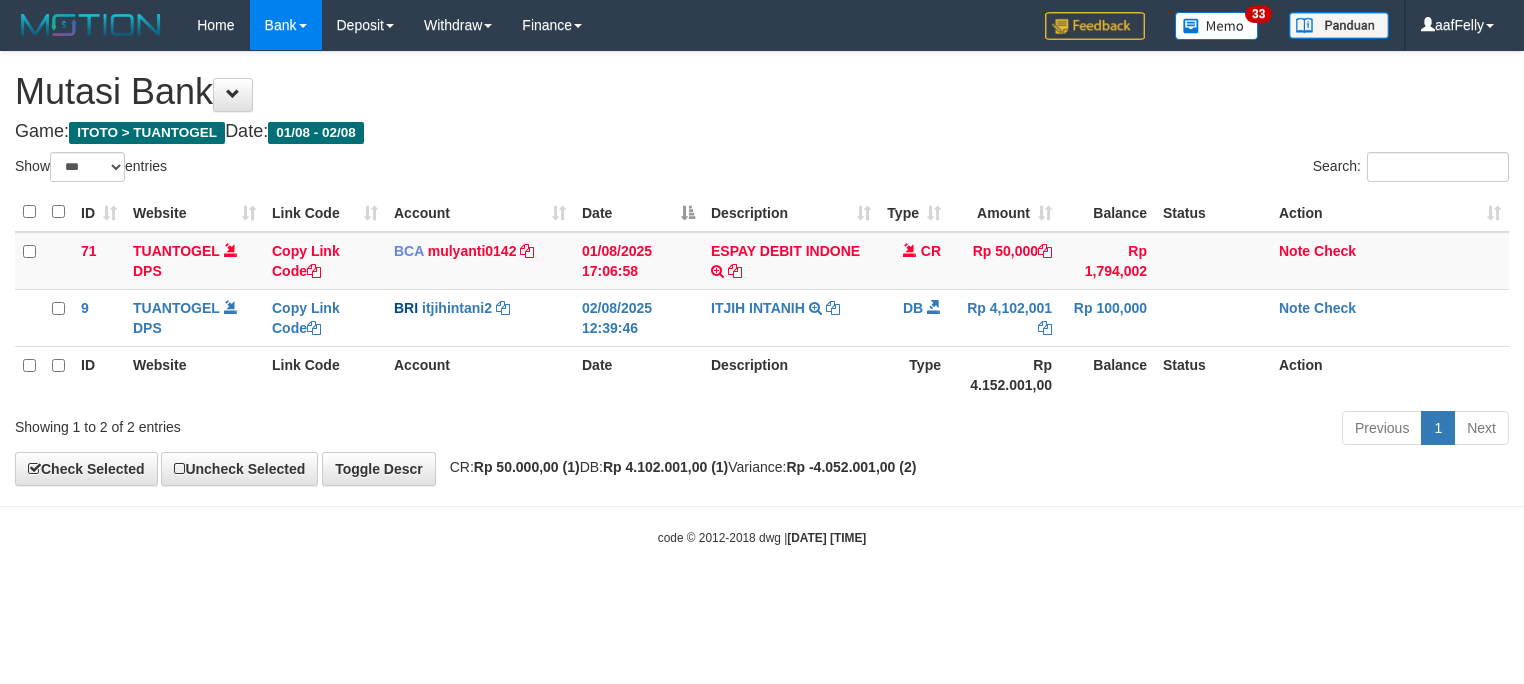 select on "***" 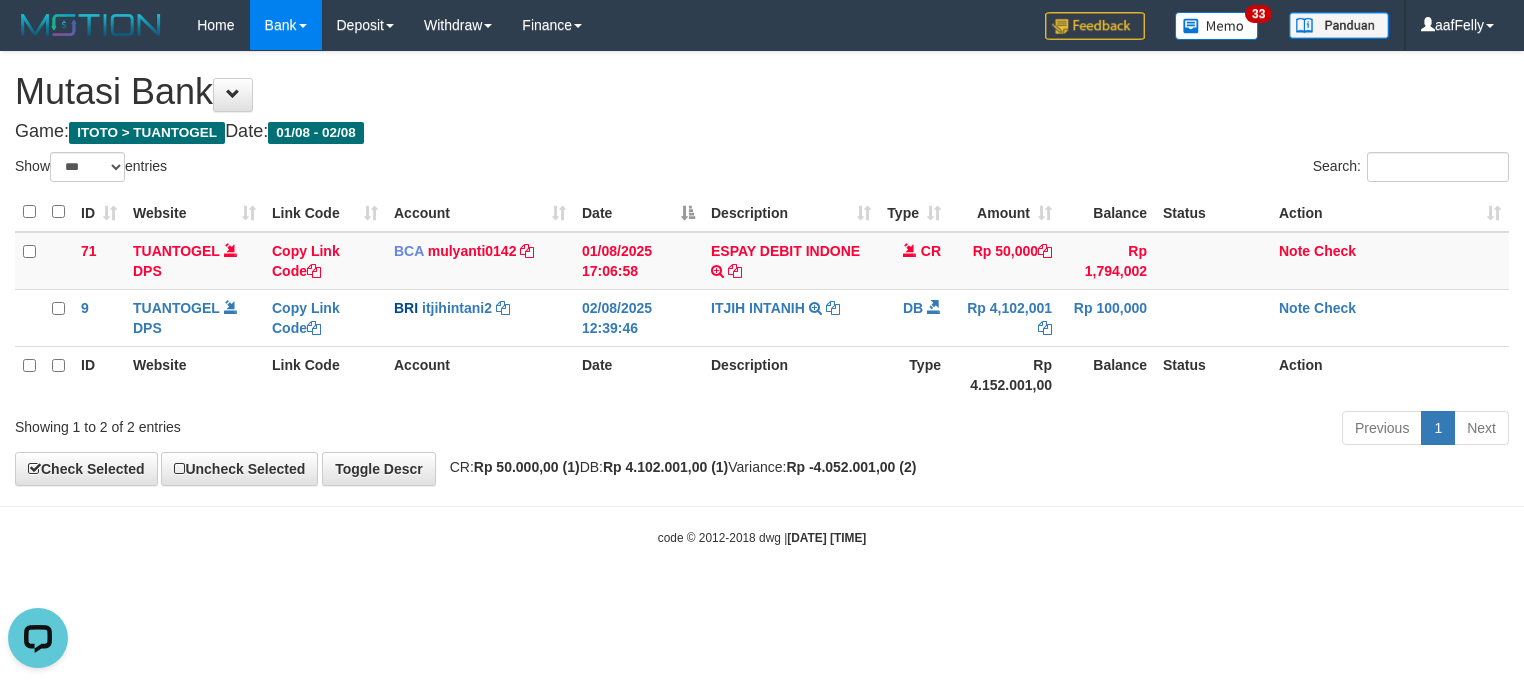 scroll, scrollTop: 0, scrollLeft: 0, axis: both 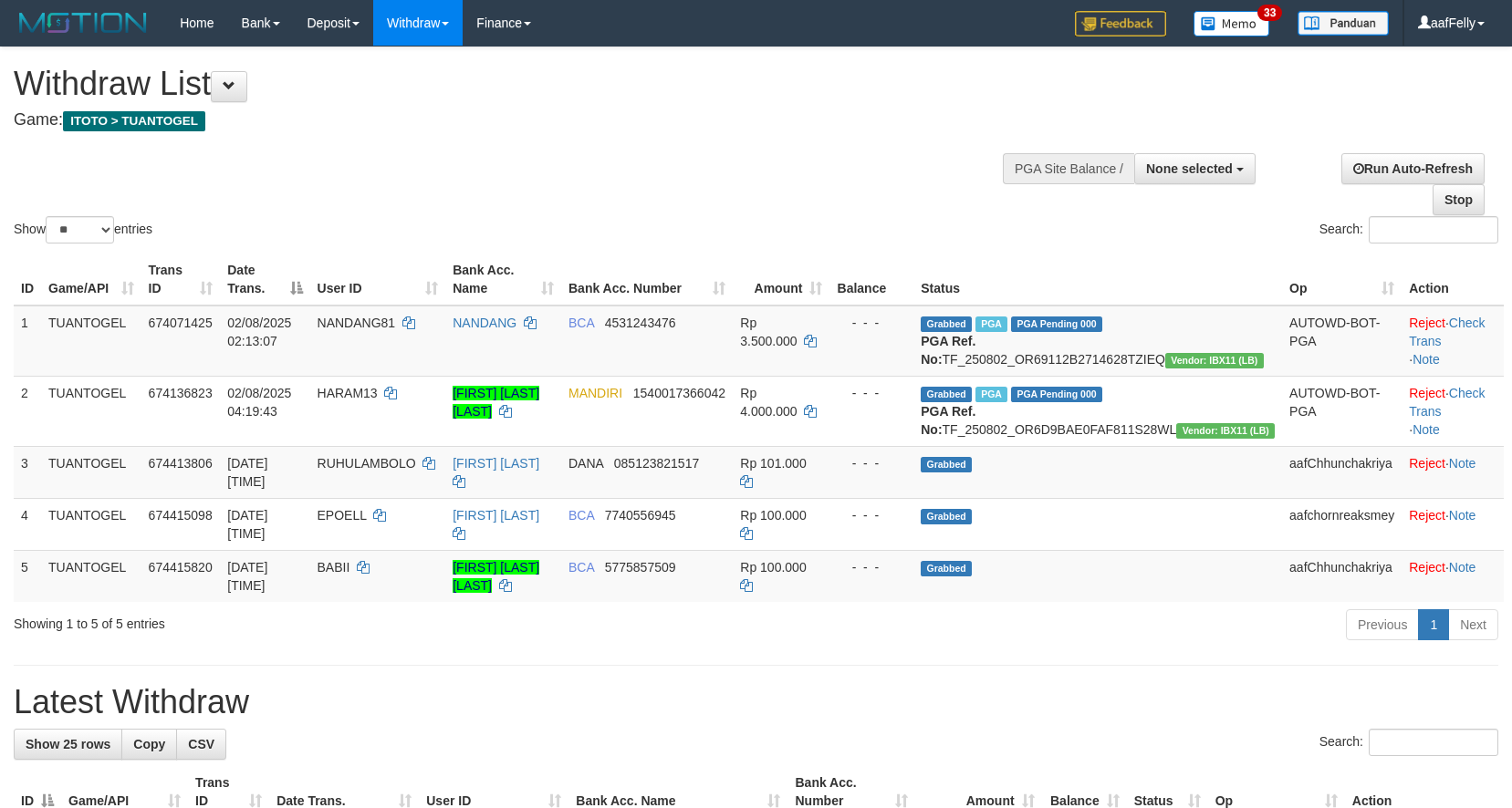 select 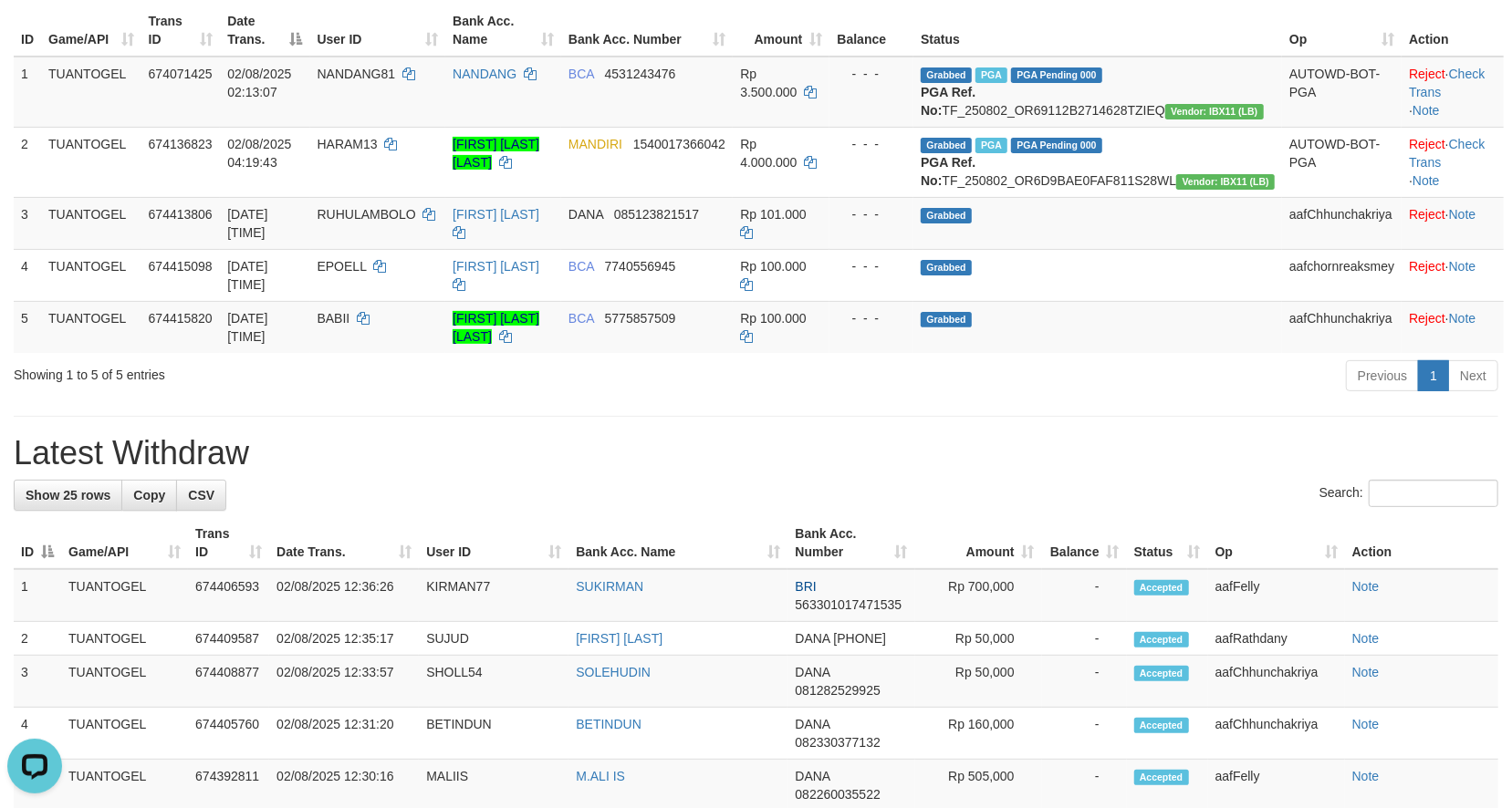 scroll, scrollTop: 0, scrollLeft: 0, axis: both 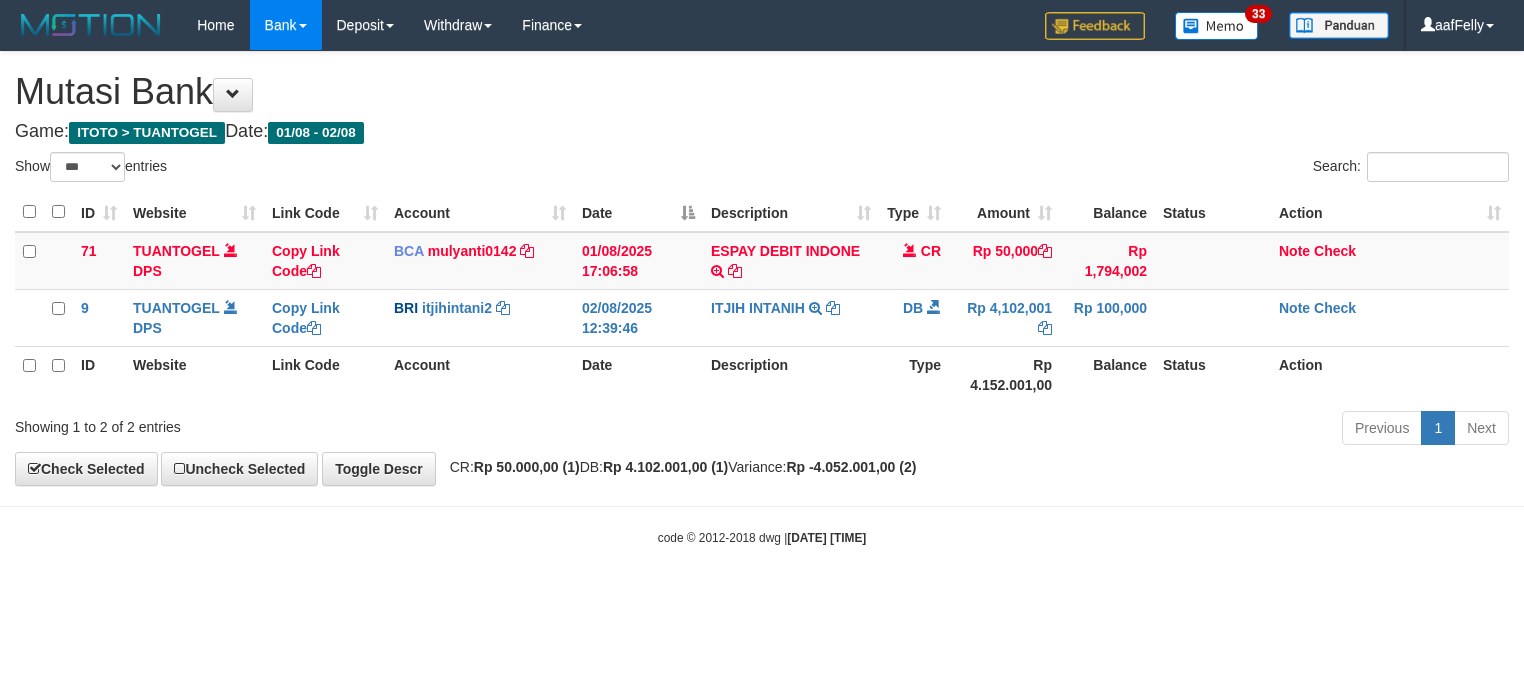select on "***" 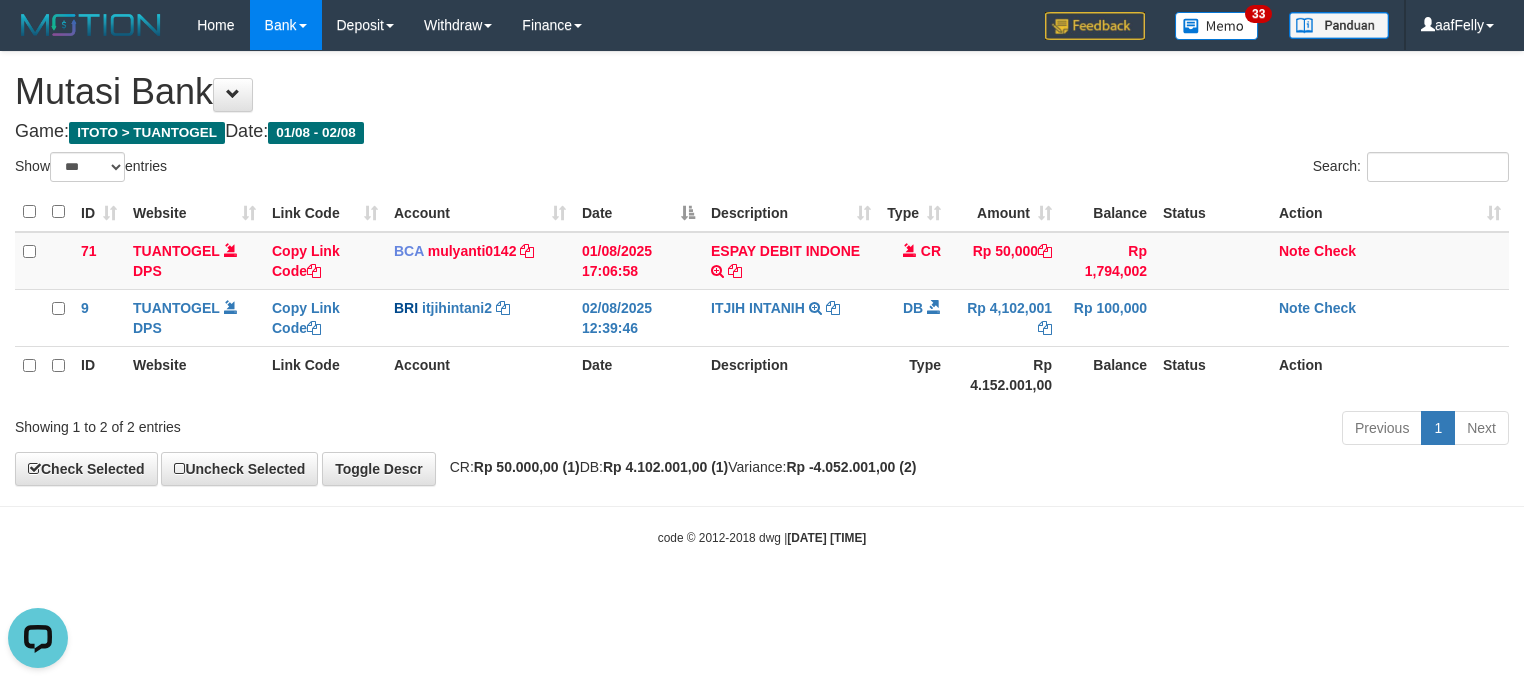 scroll, scrollTop: 0, scrollLeft: 0, axis: both 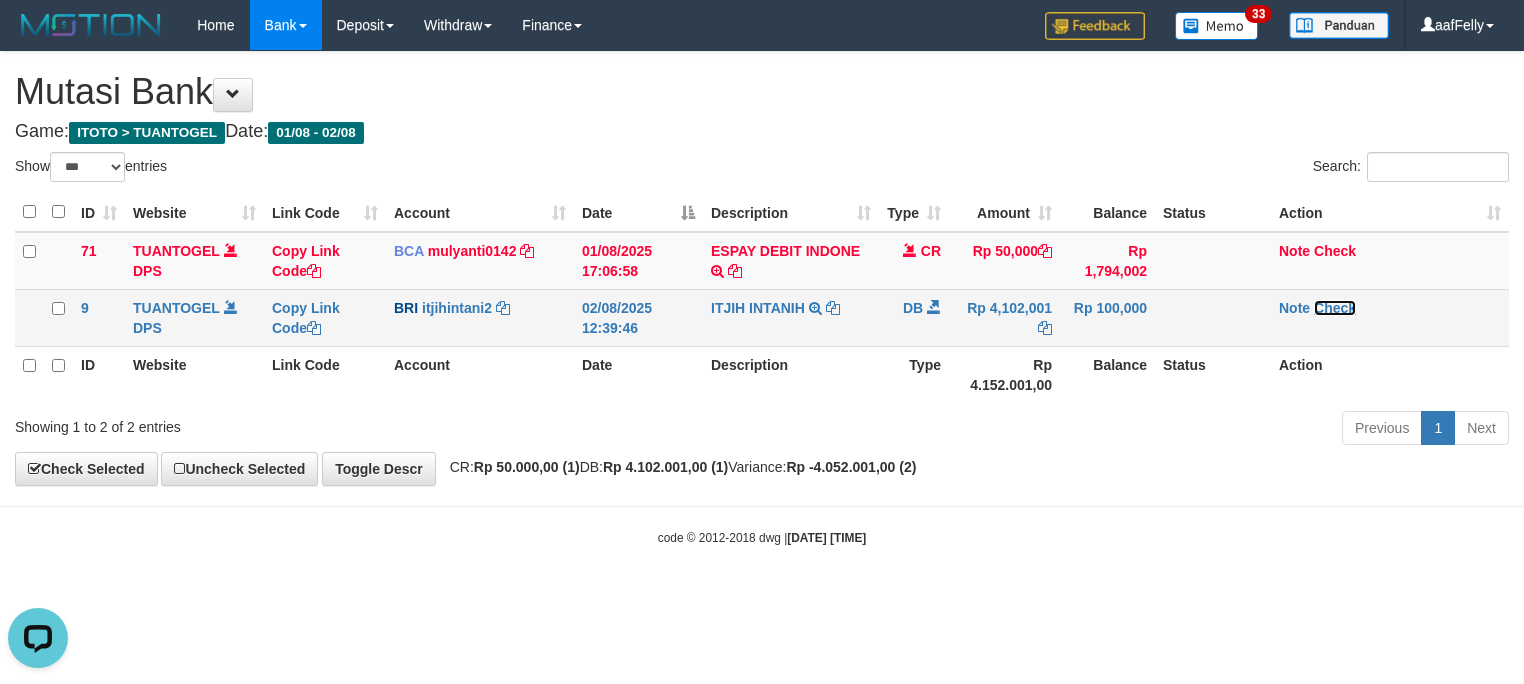 click on "Check" at bounding box center (1335, 308) 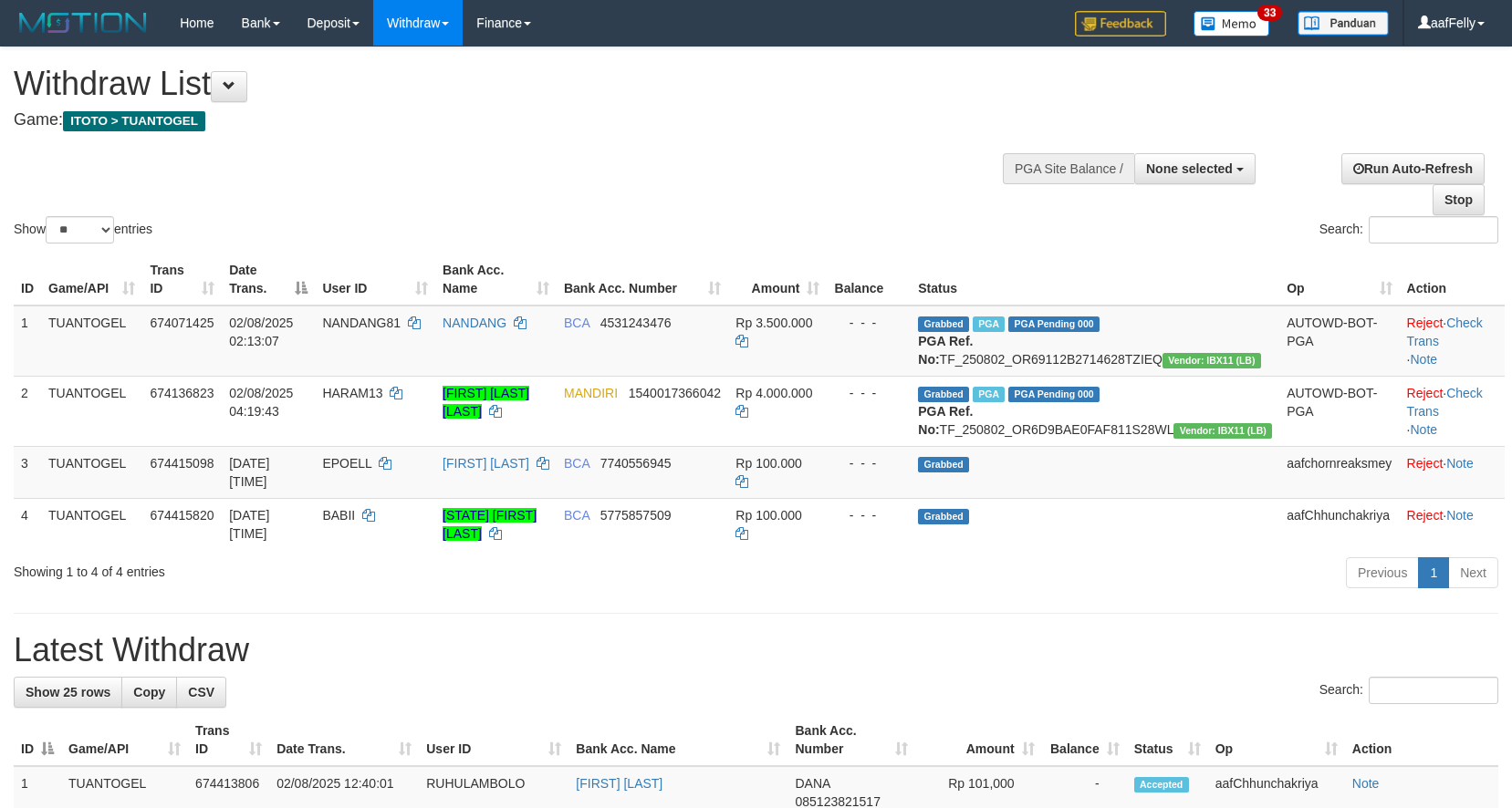 select 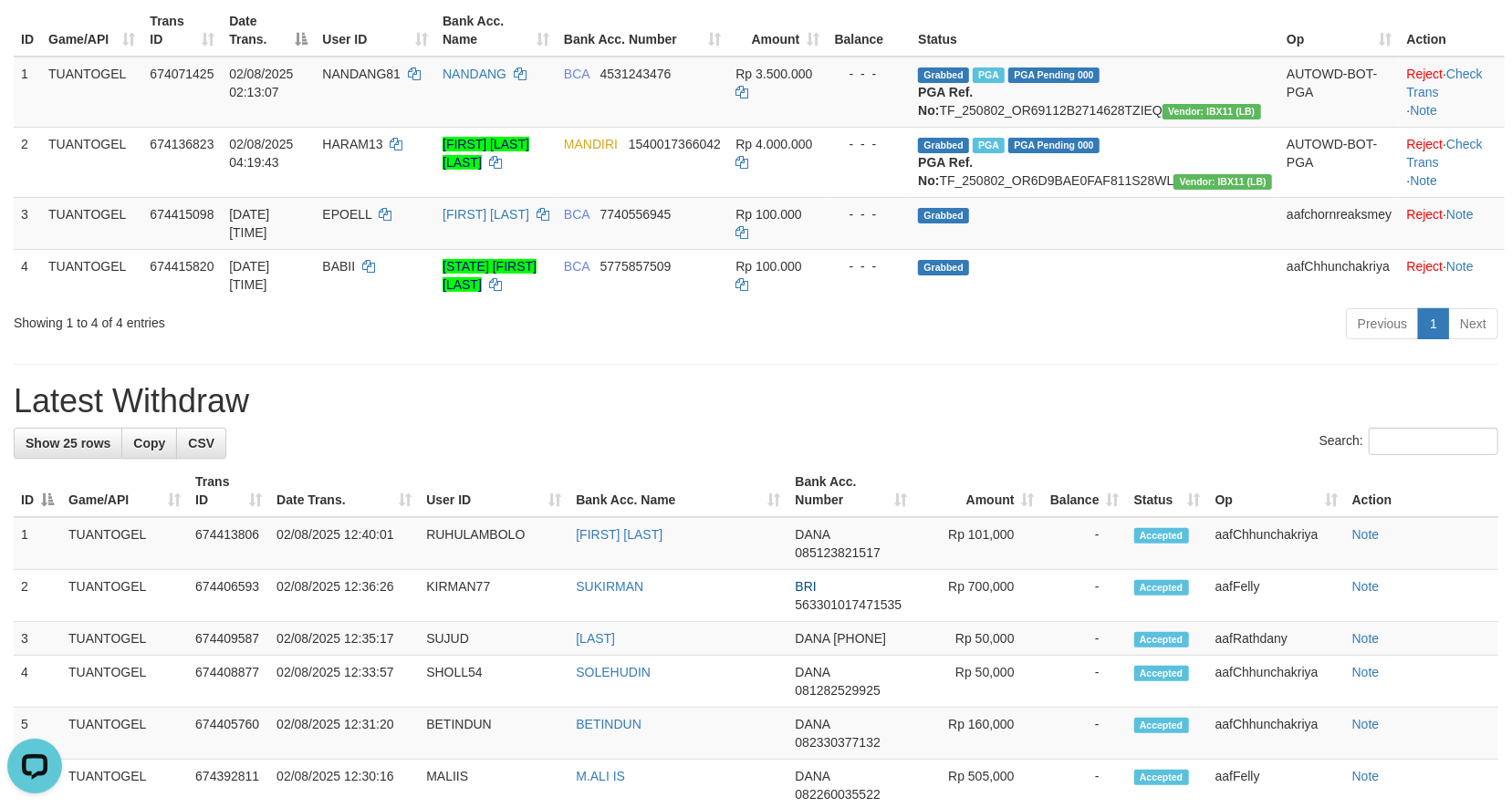 scroll, scrollTop: 0, scrollLeft: 0, axis: both 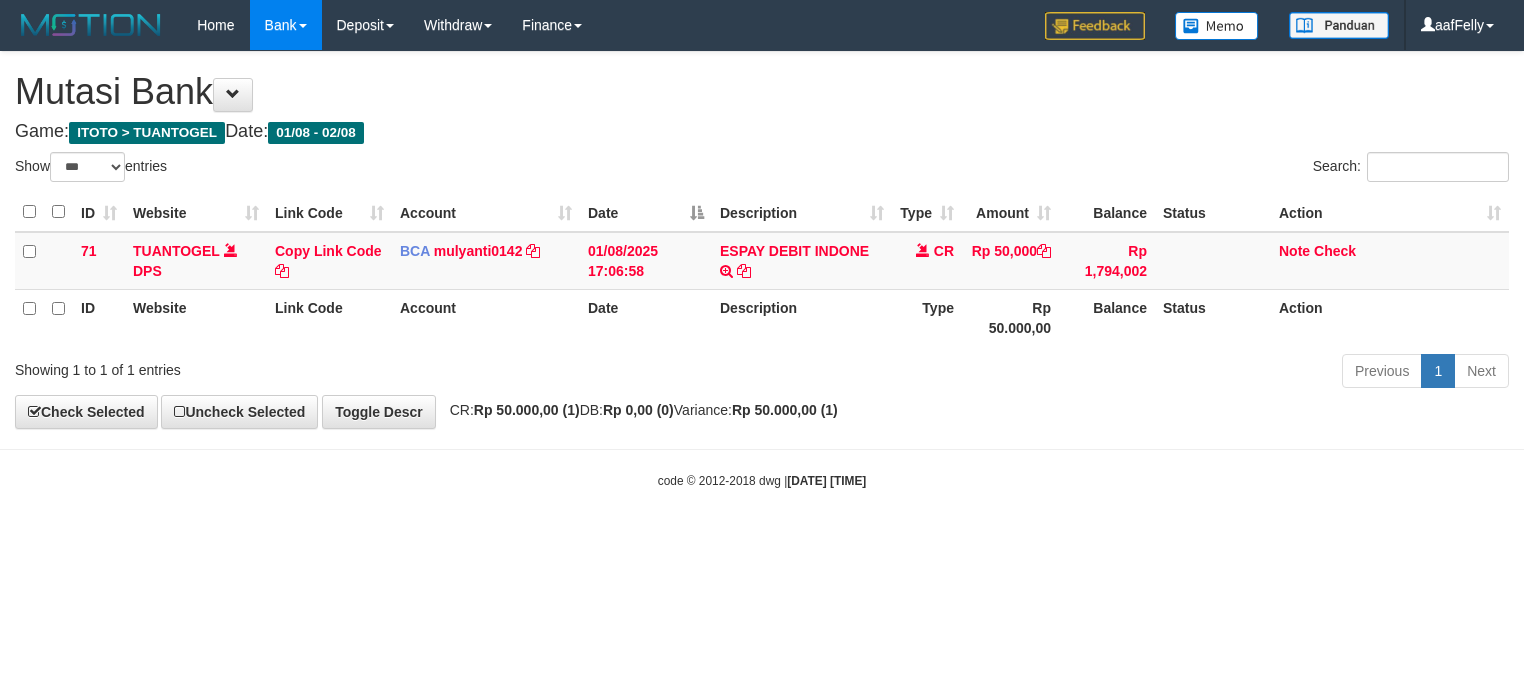 select on "***" 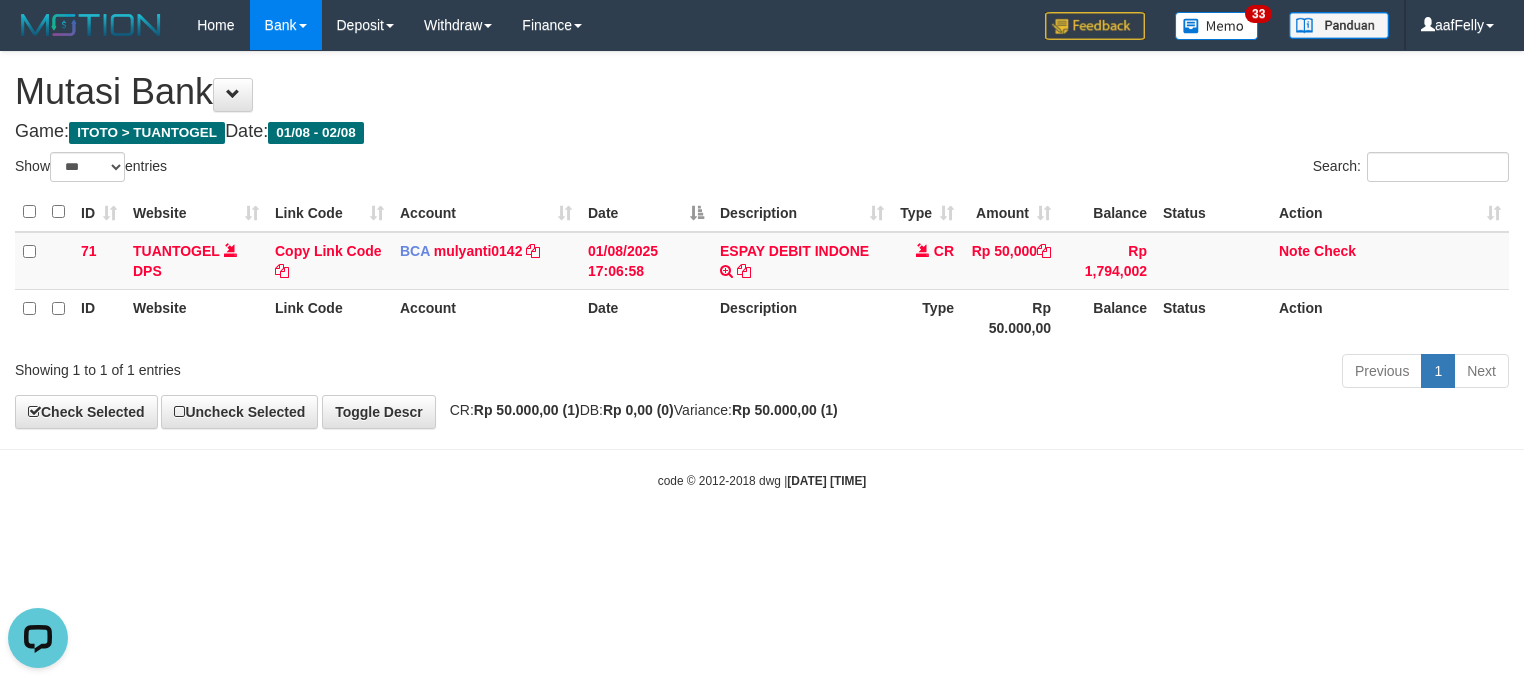 scroll, scrollTop: 0, scrollLeft: 0, axis: both 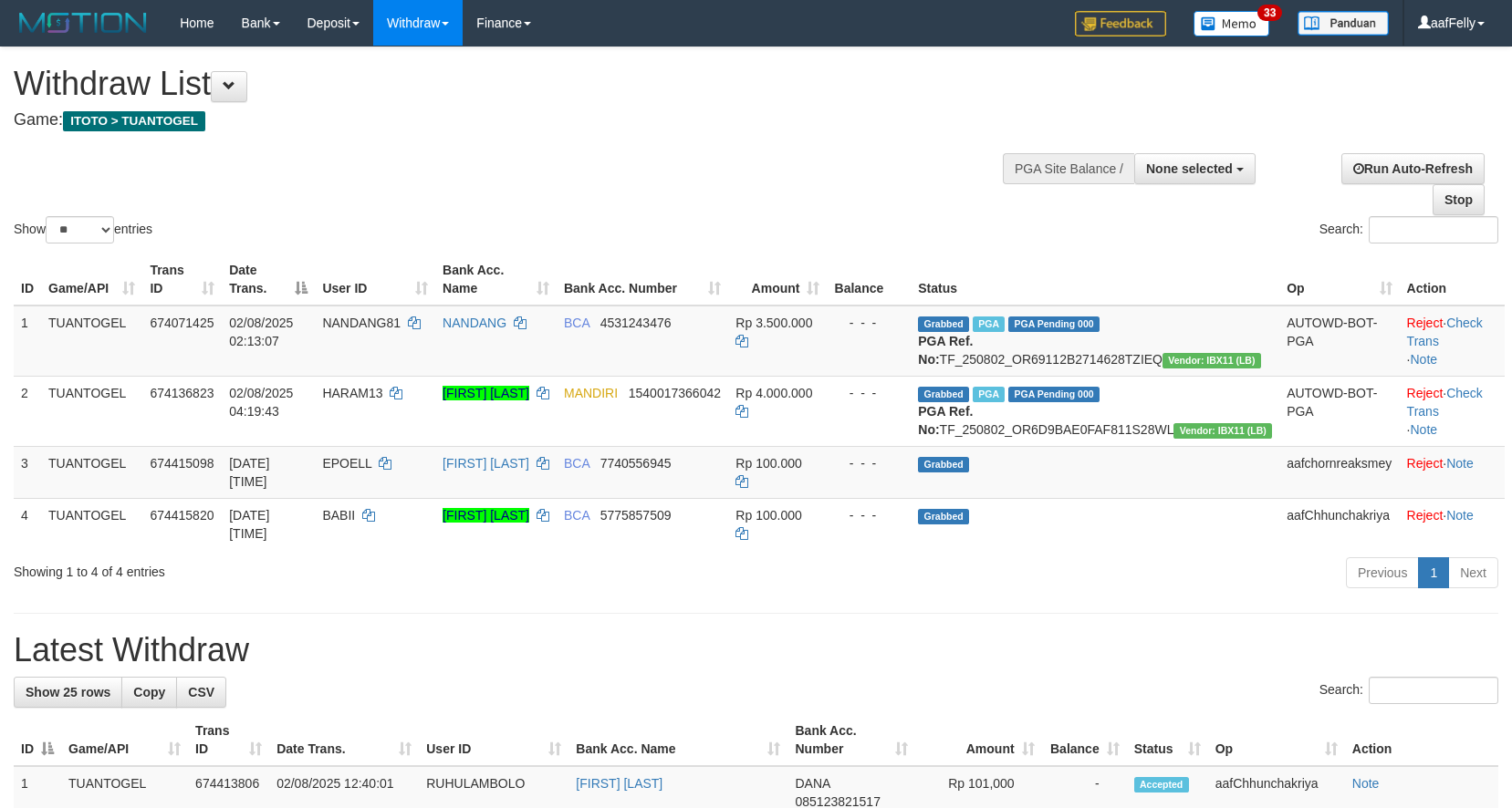 select 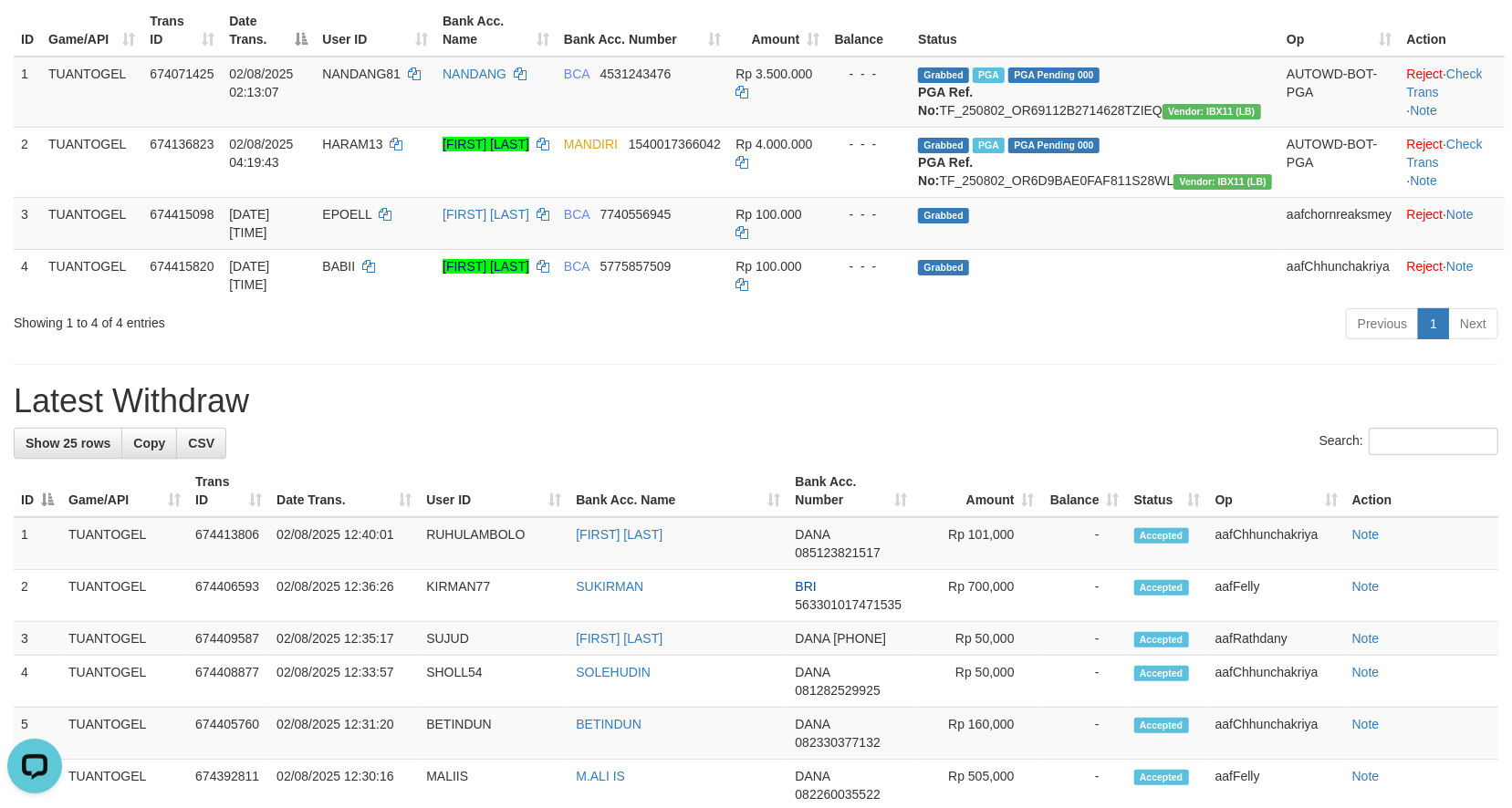 scroll, scrollTop: 0, scrollLeft: 0, axis: both 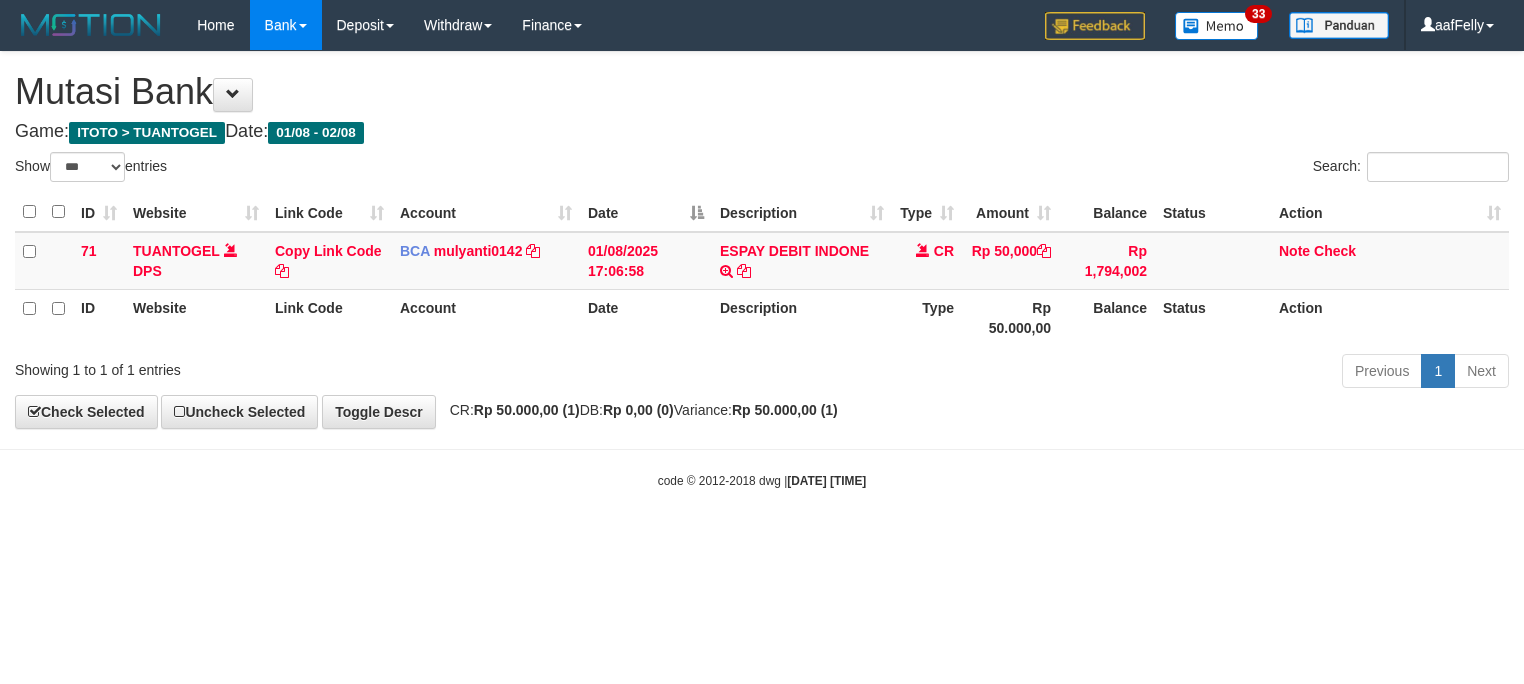 select on "***" 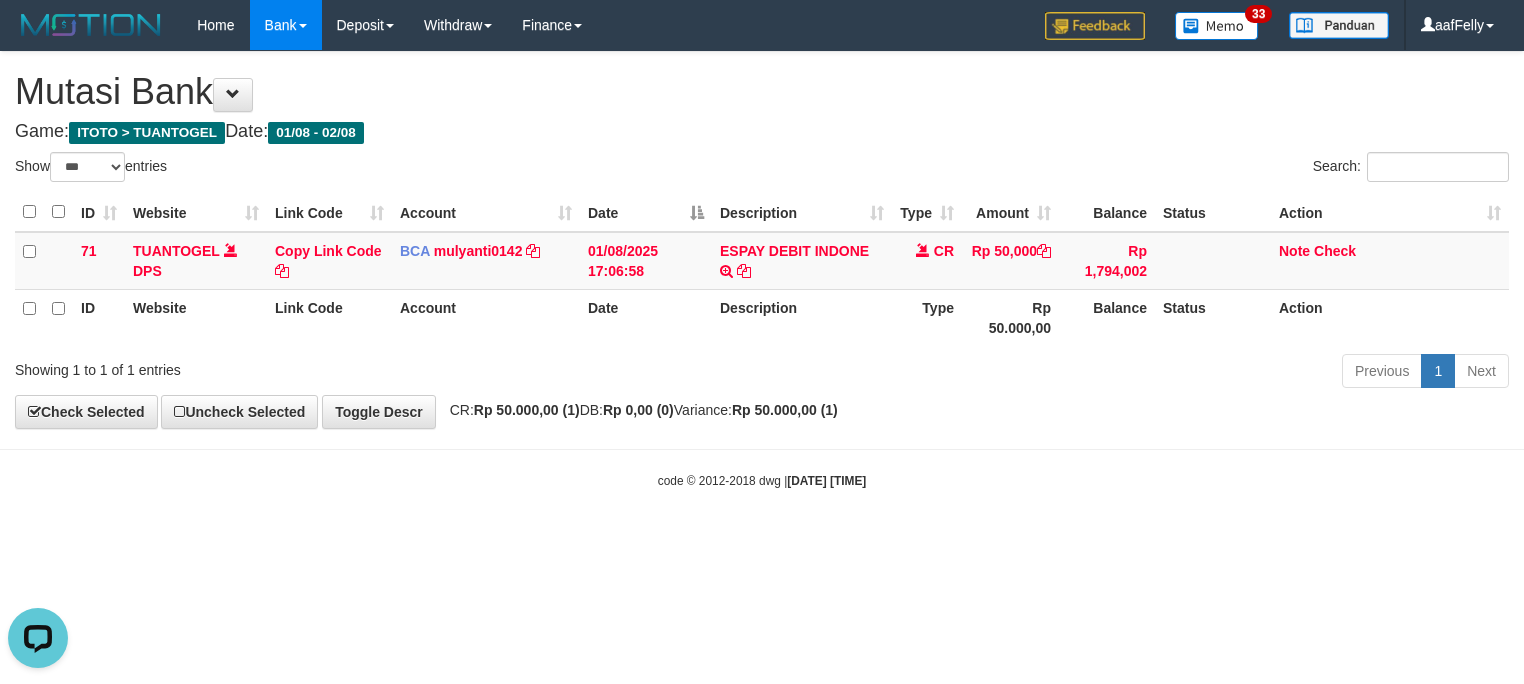 scroll, scrollTop: 0, scrollLeft: 0, axis: both 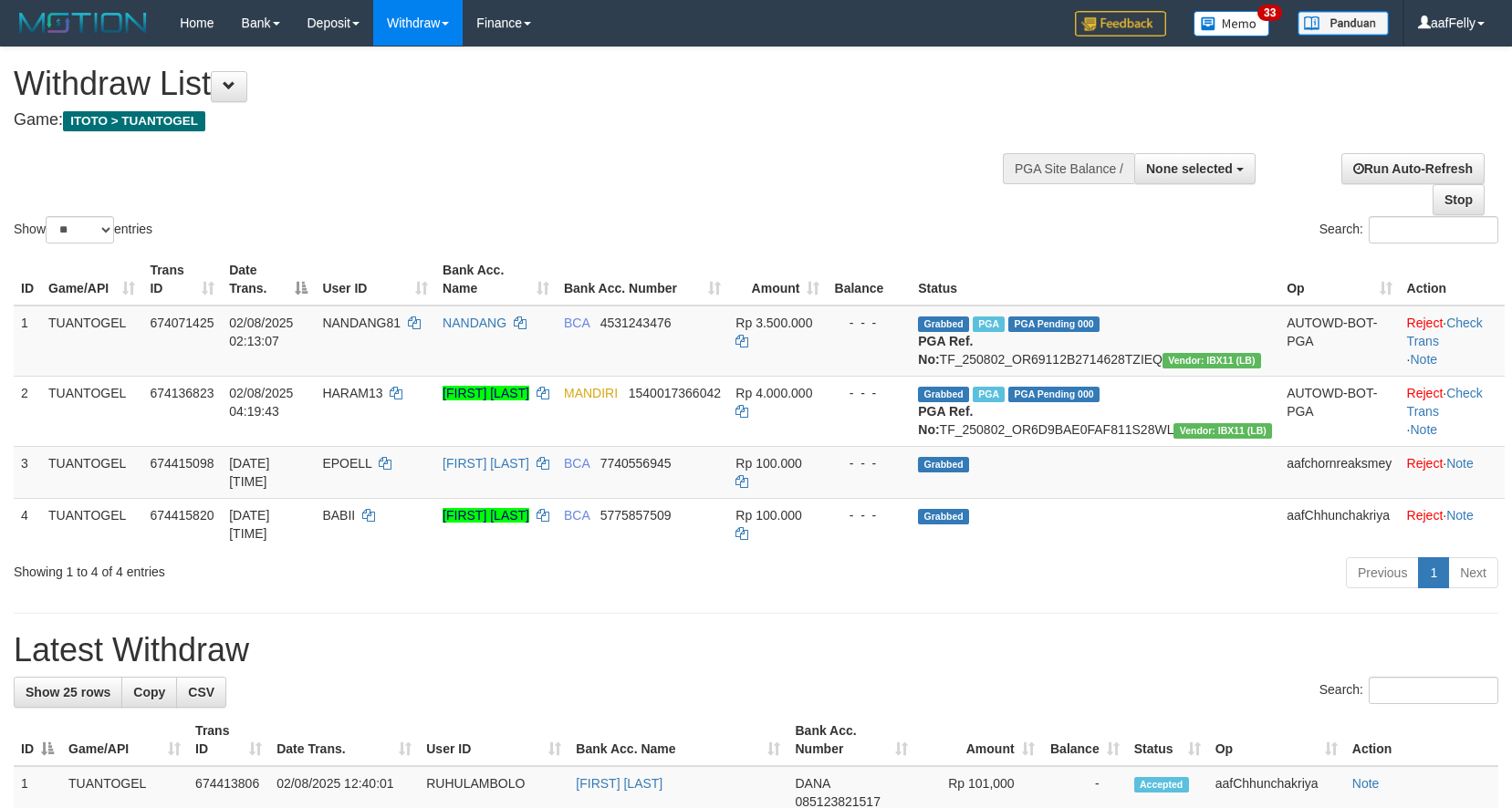 select 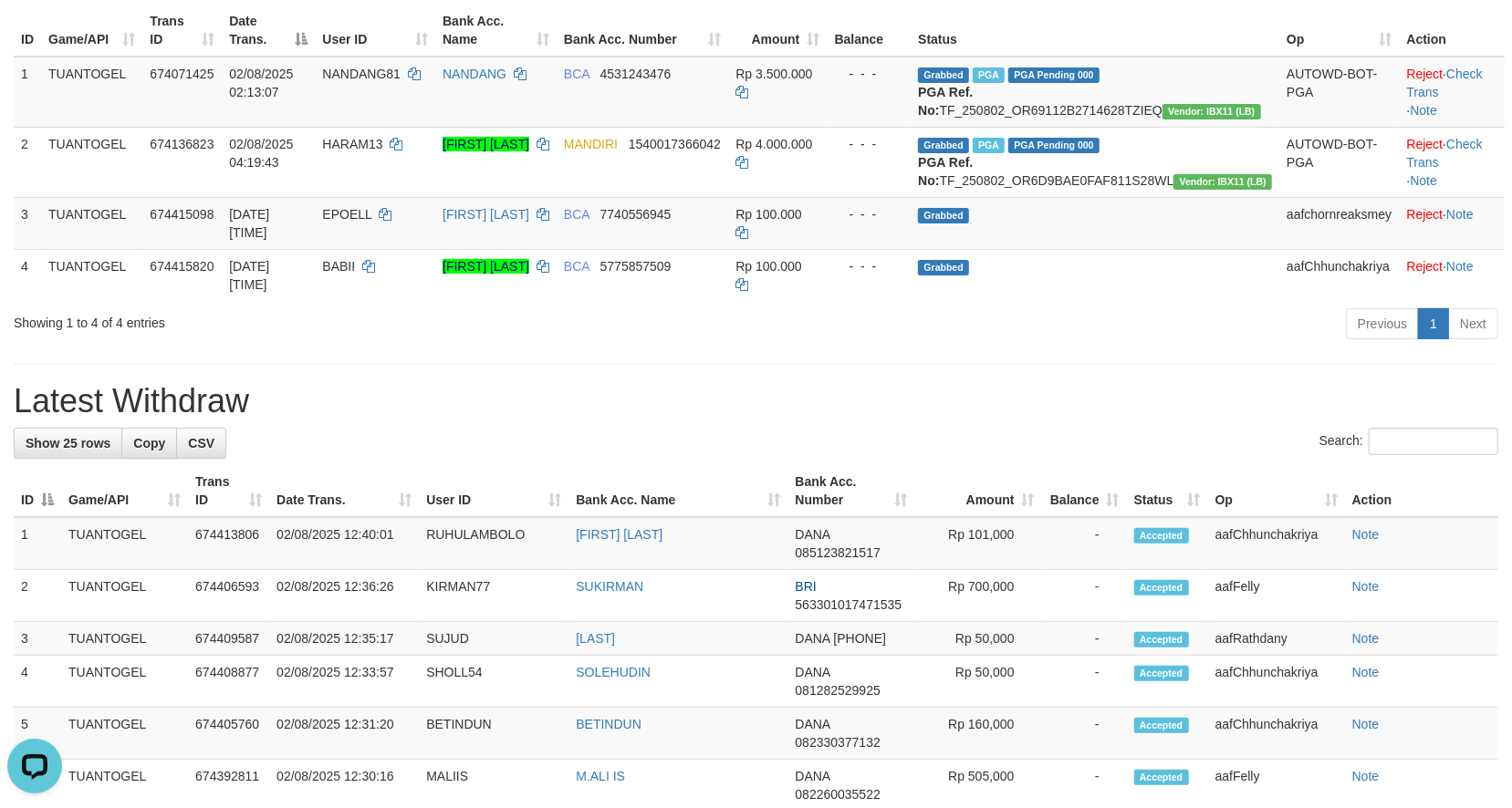 scroll, scrollTop: 0, scrollLeft: 0, axis: both 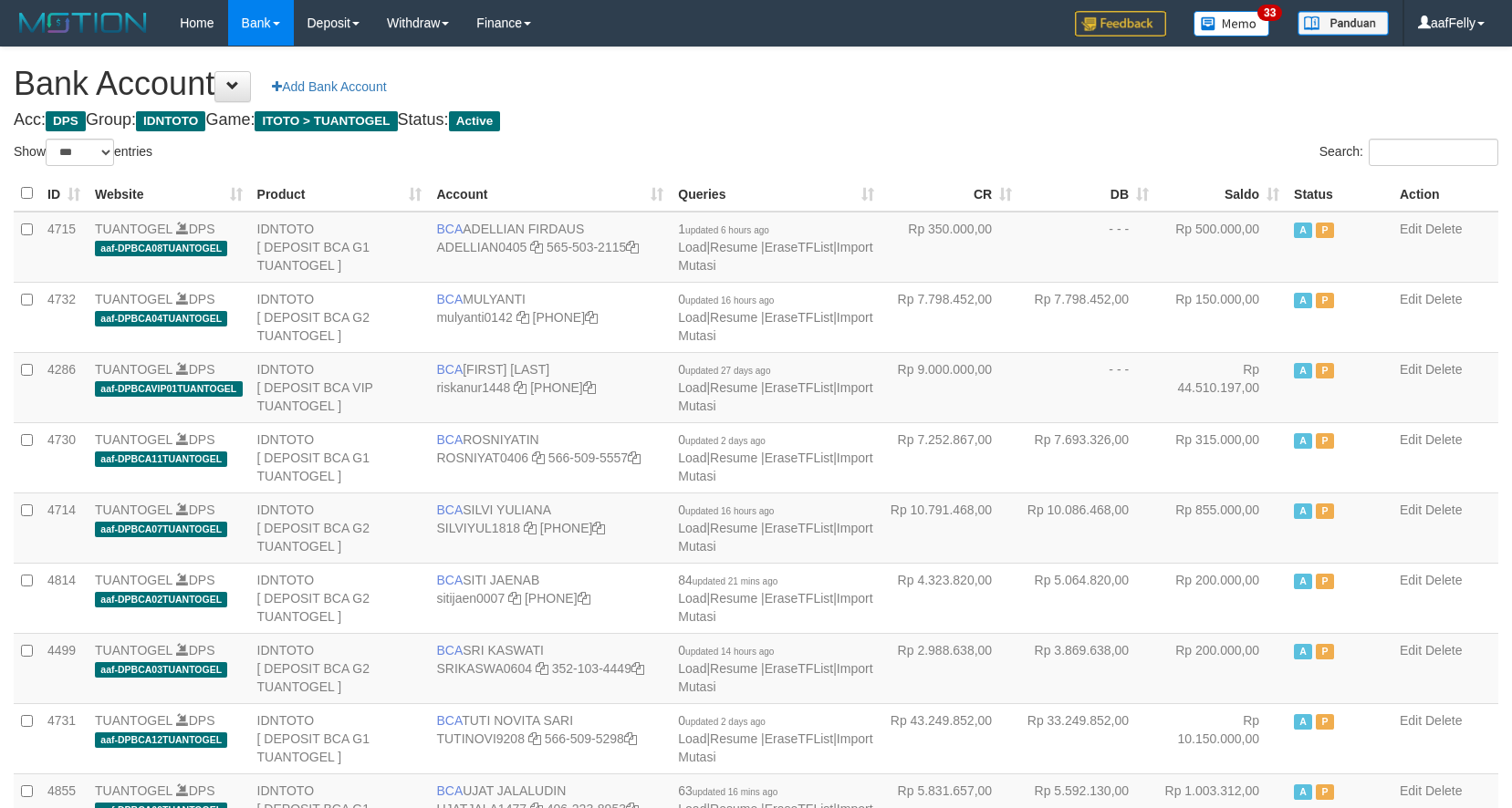 select on "***" 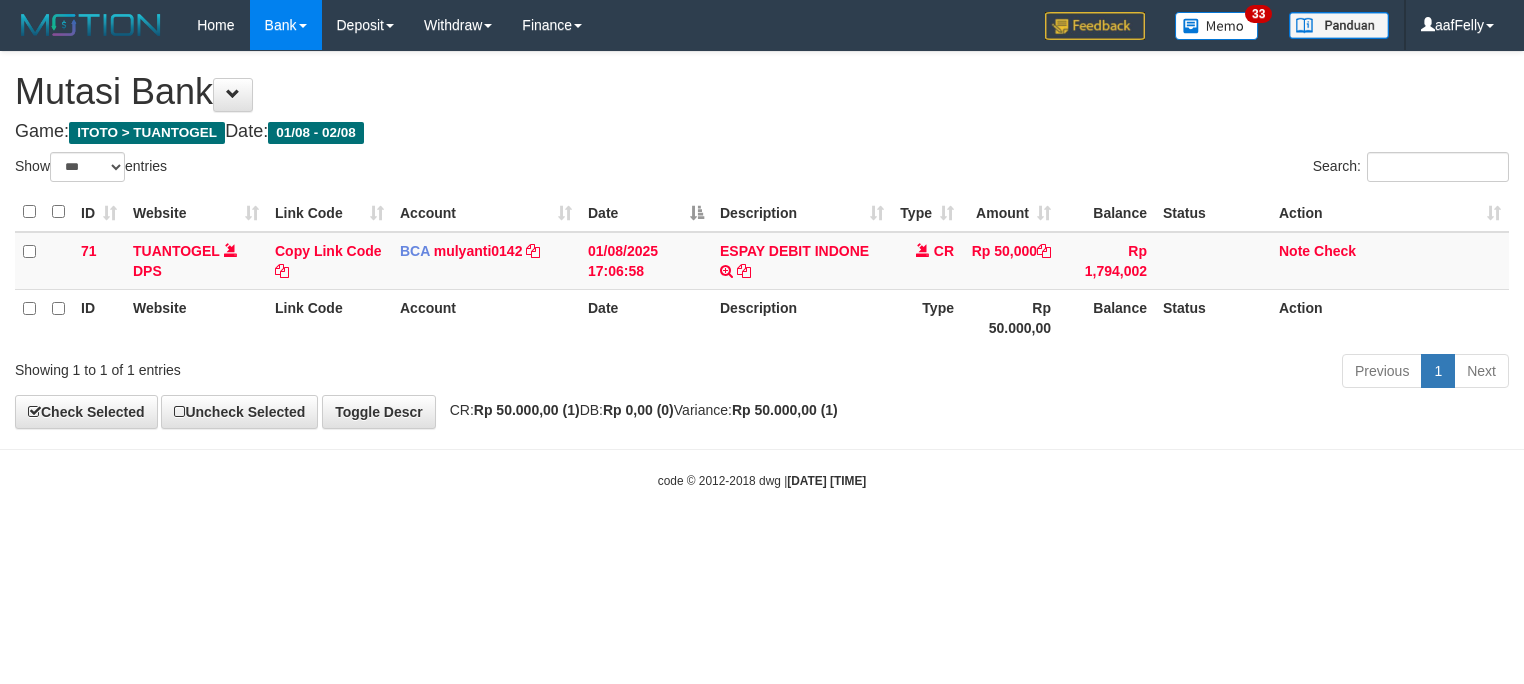 select on "***" 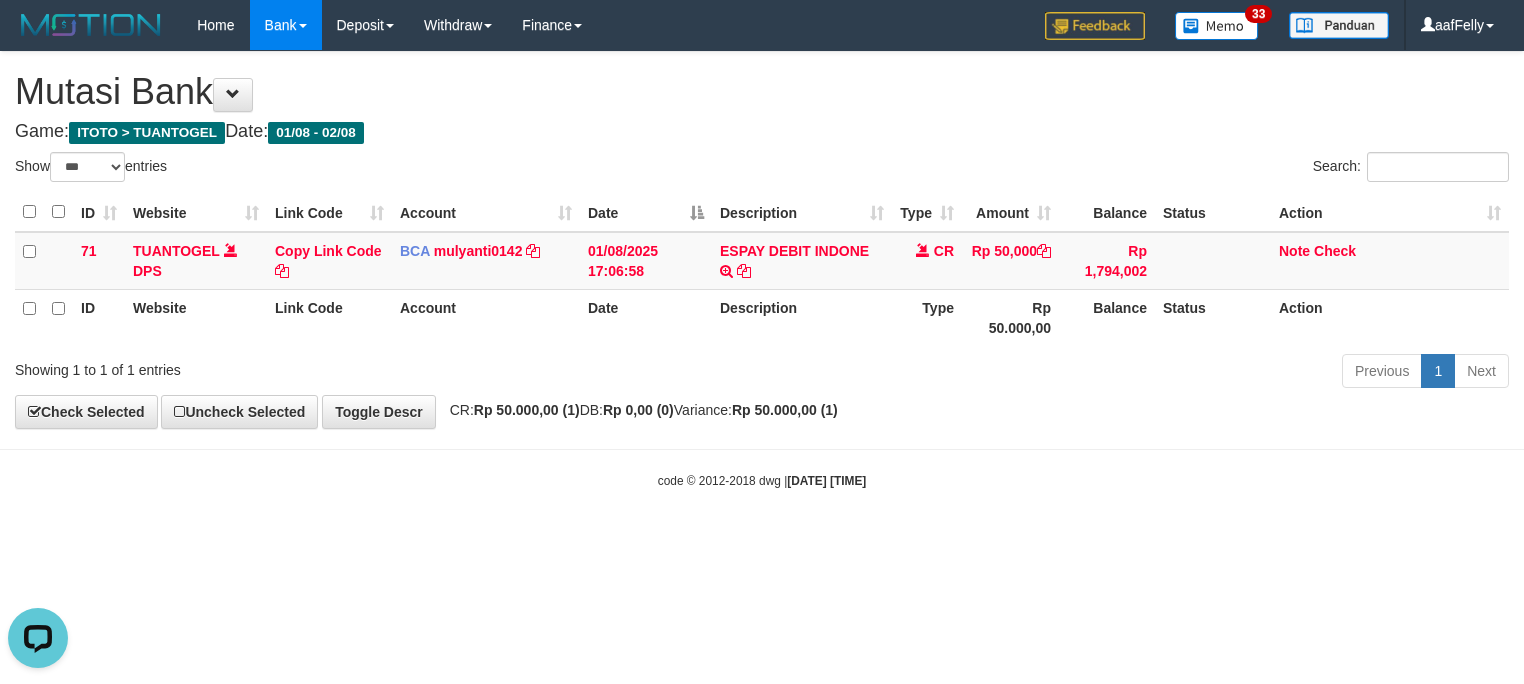 scroll, scrollTop: 0, scrollLeft: 0, axis: both 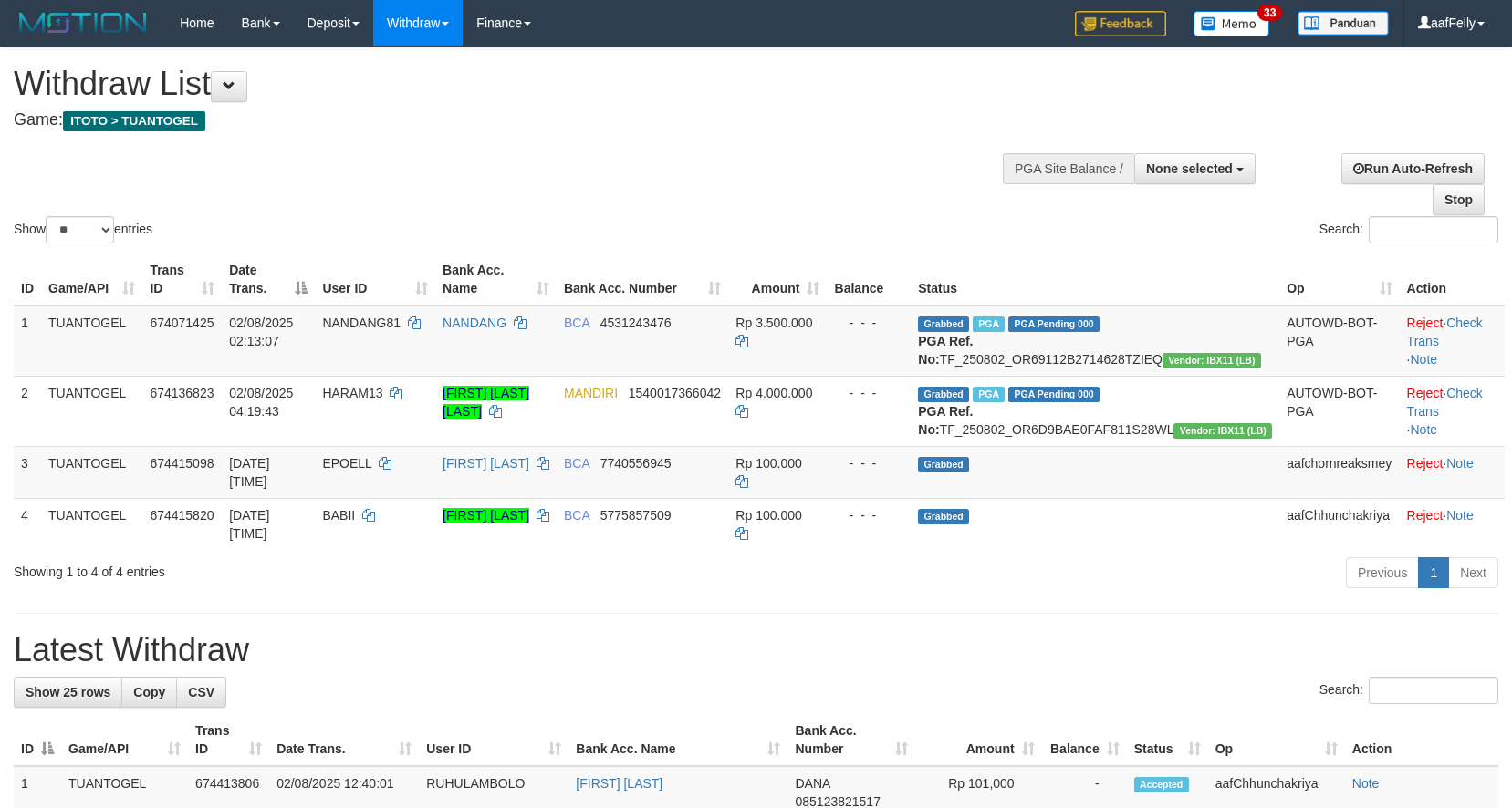 select 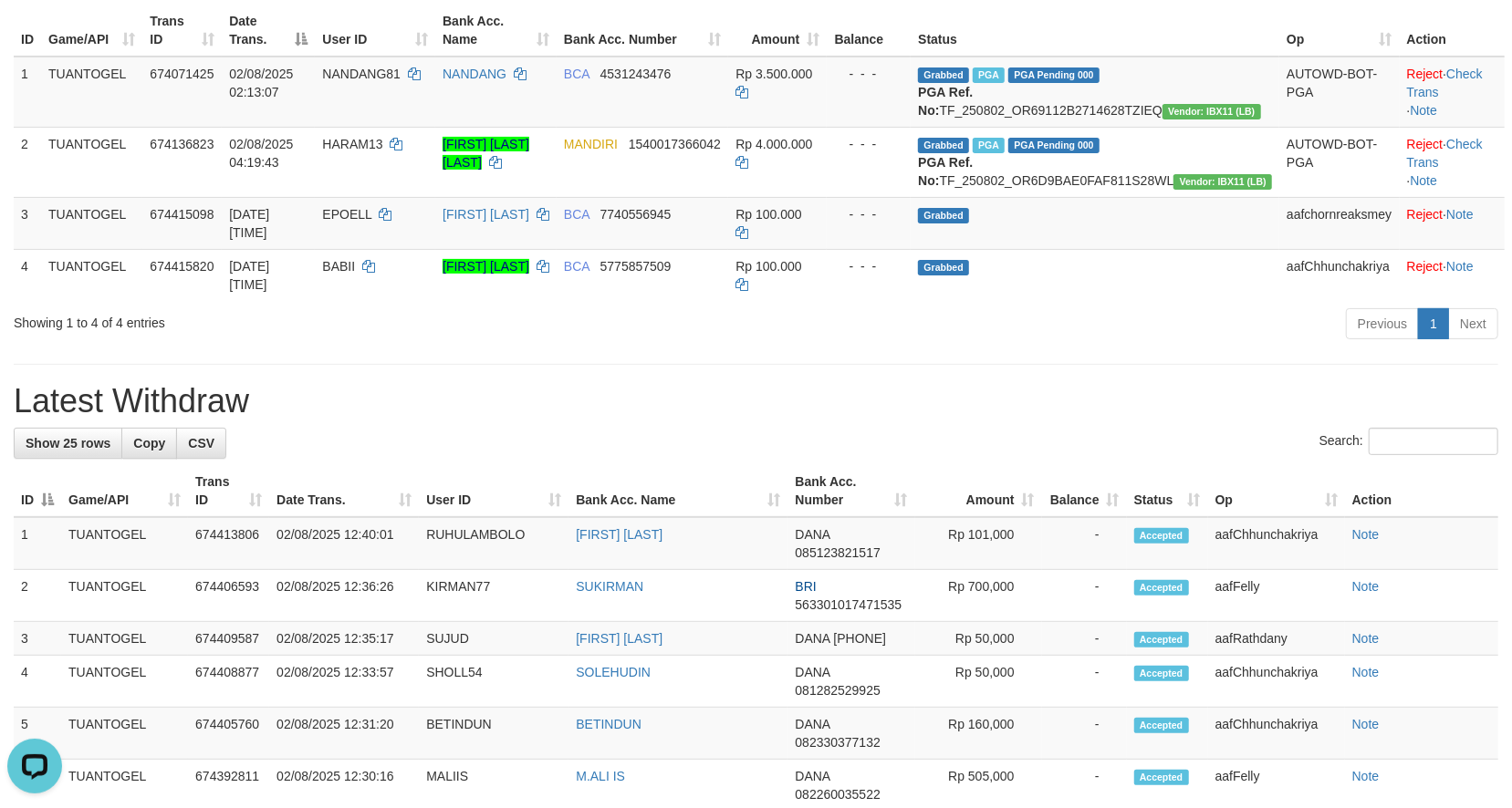 scroll, scrollTop: 0, scrollLeft: 0, axis: both 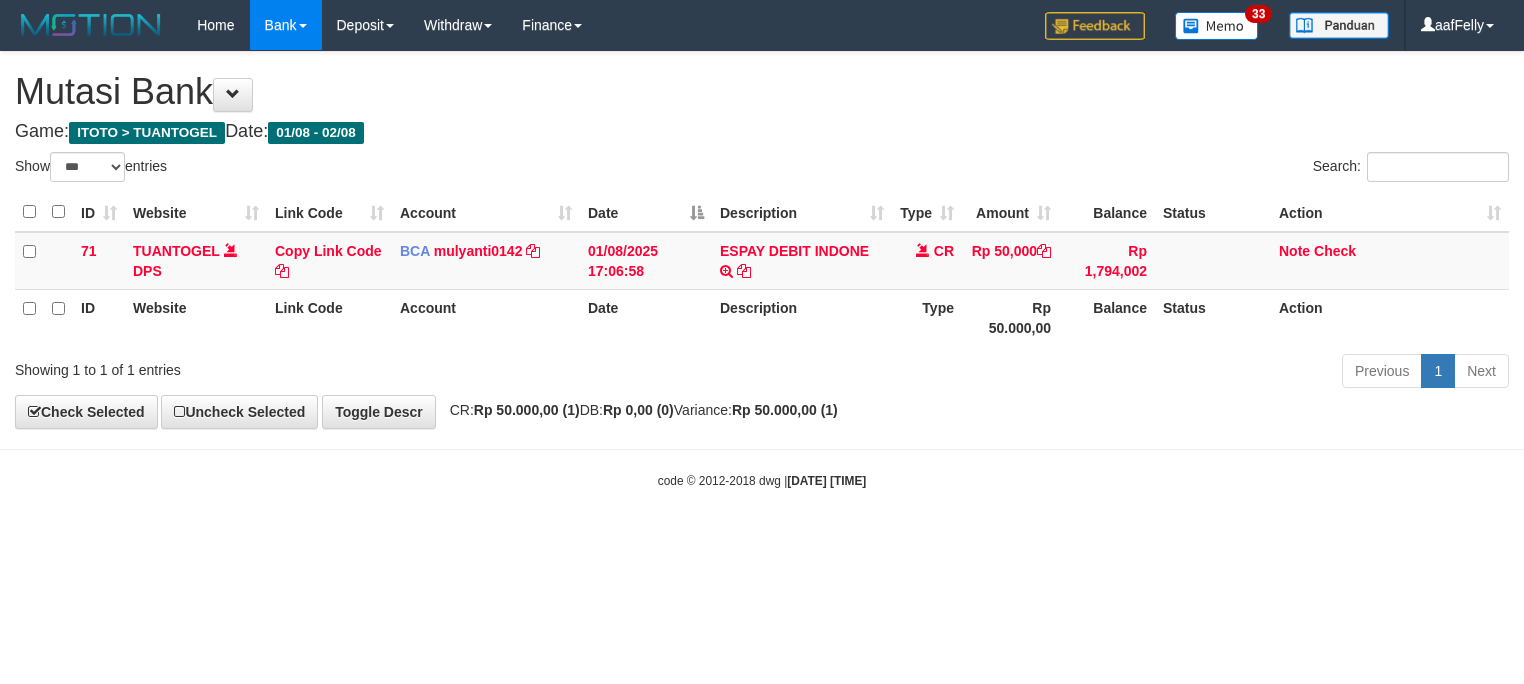 select on "***" 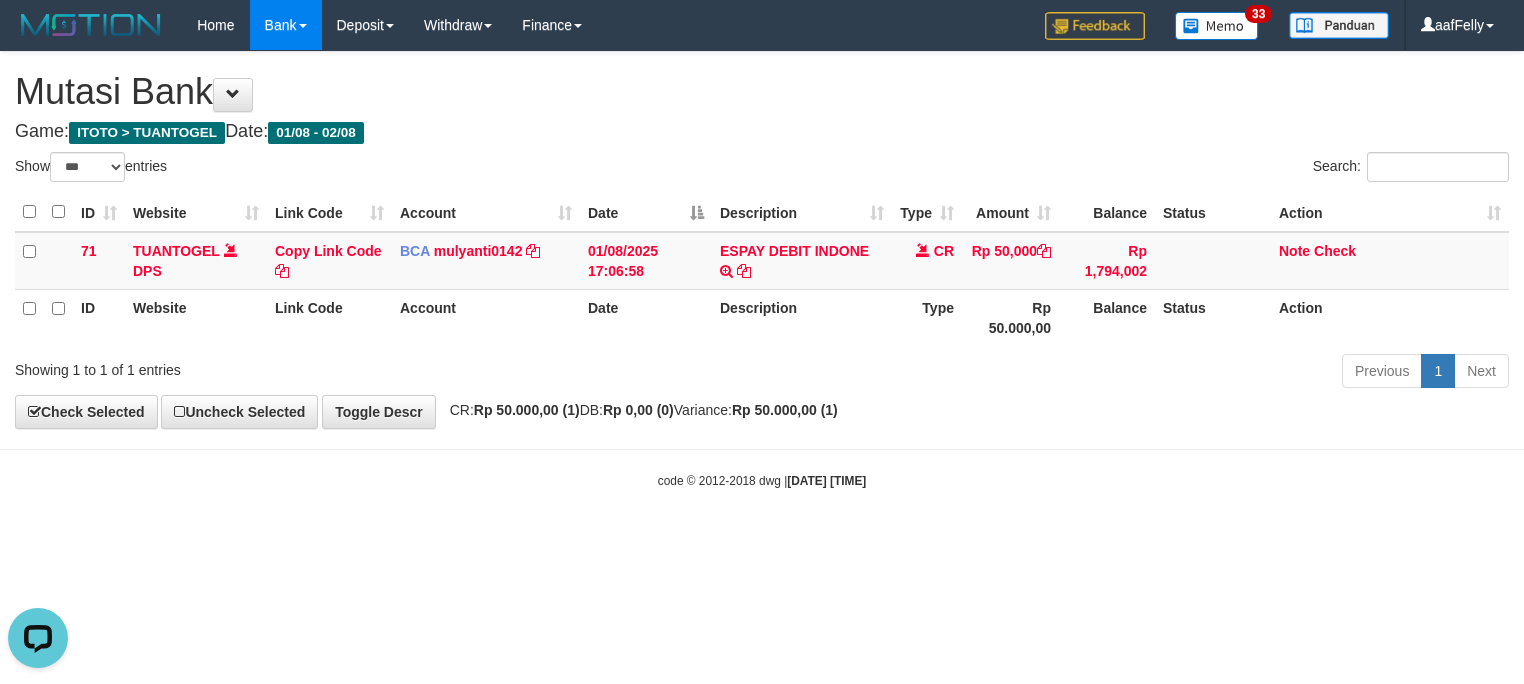 scroll, scrollTop: 0, scrollLeft: 0, axis: both 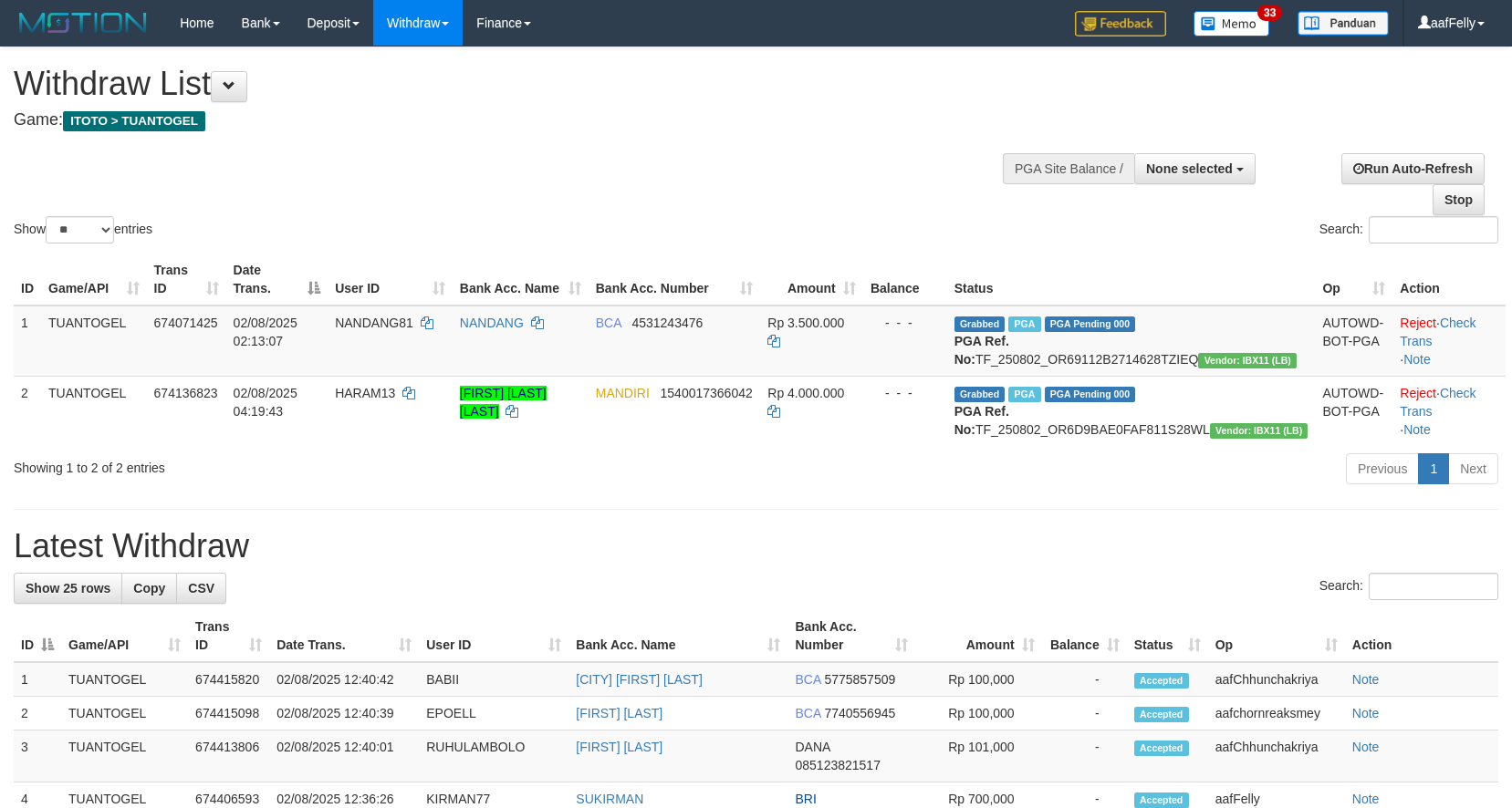 select 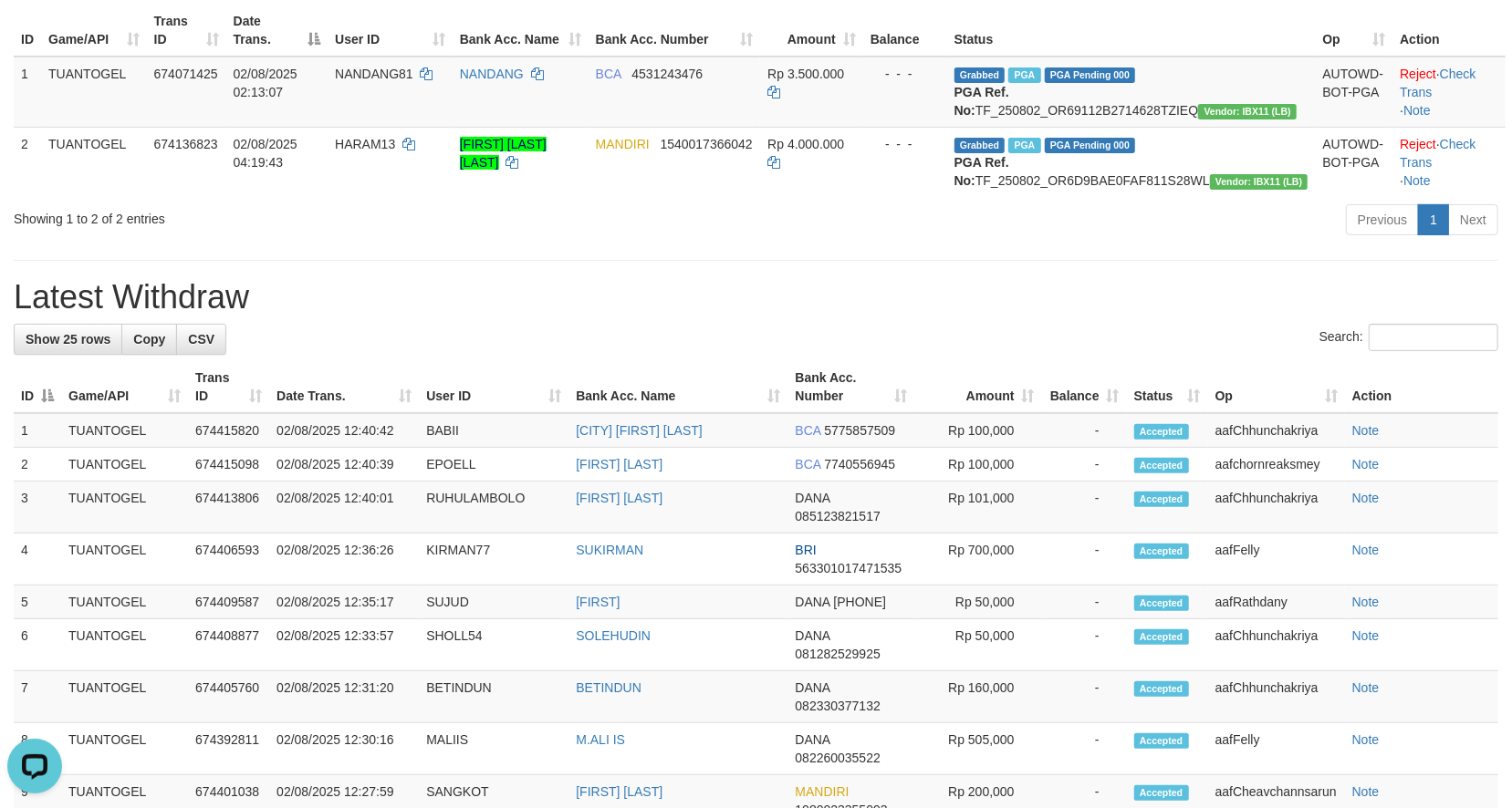 scroll, scrollTop: 0, scrollLeft: 0, axis: both 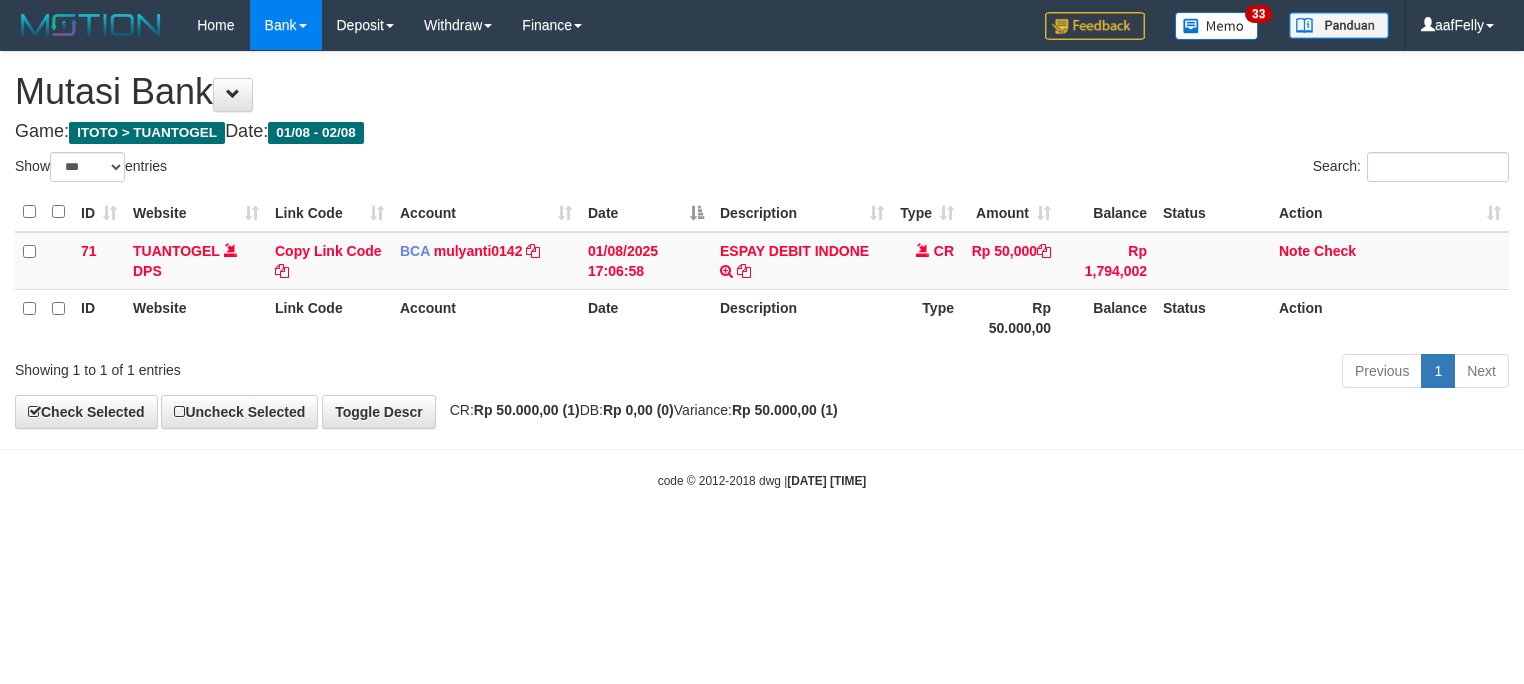 select on "***" 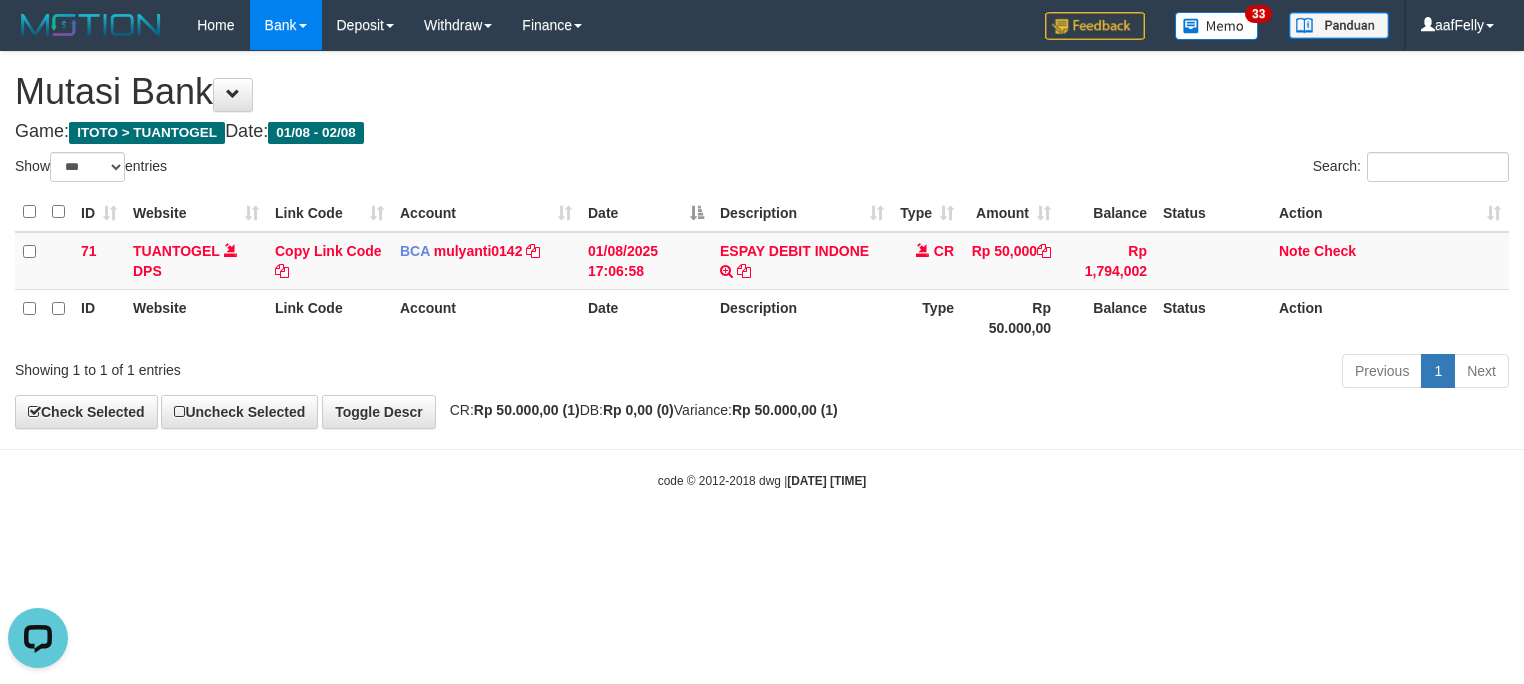 scroll, scrollTop: 0, scrollLeft: 0, axis: both 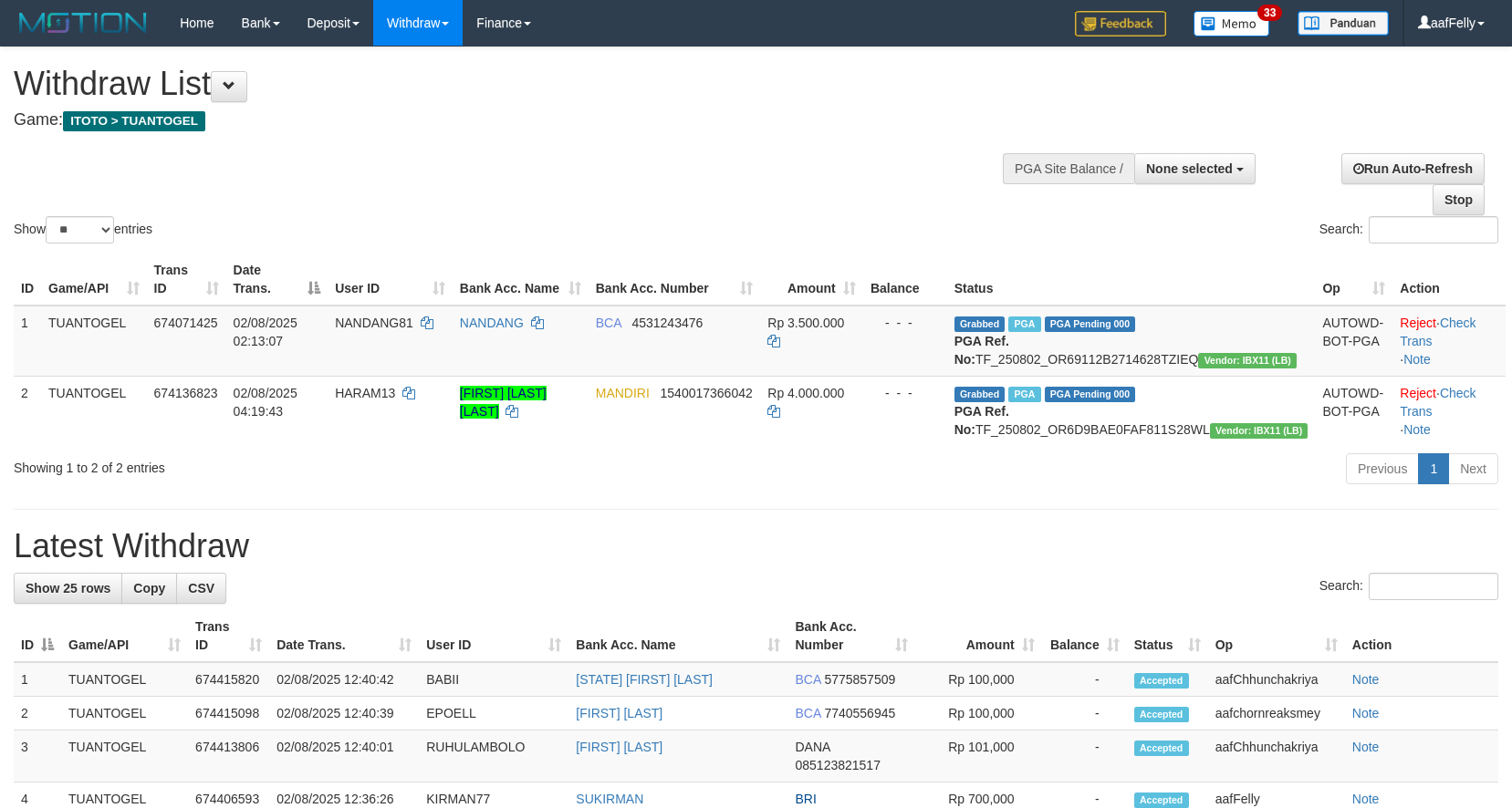 select 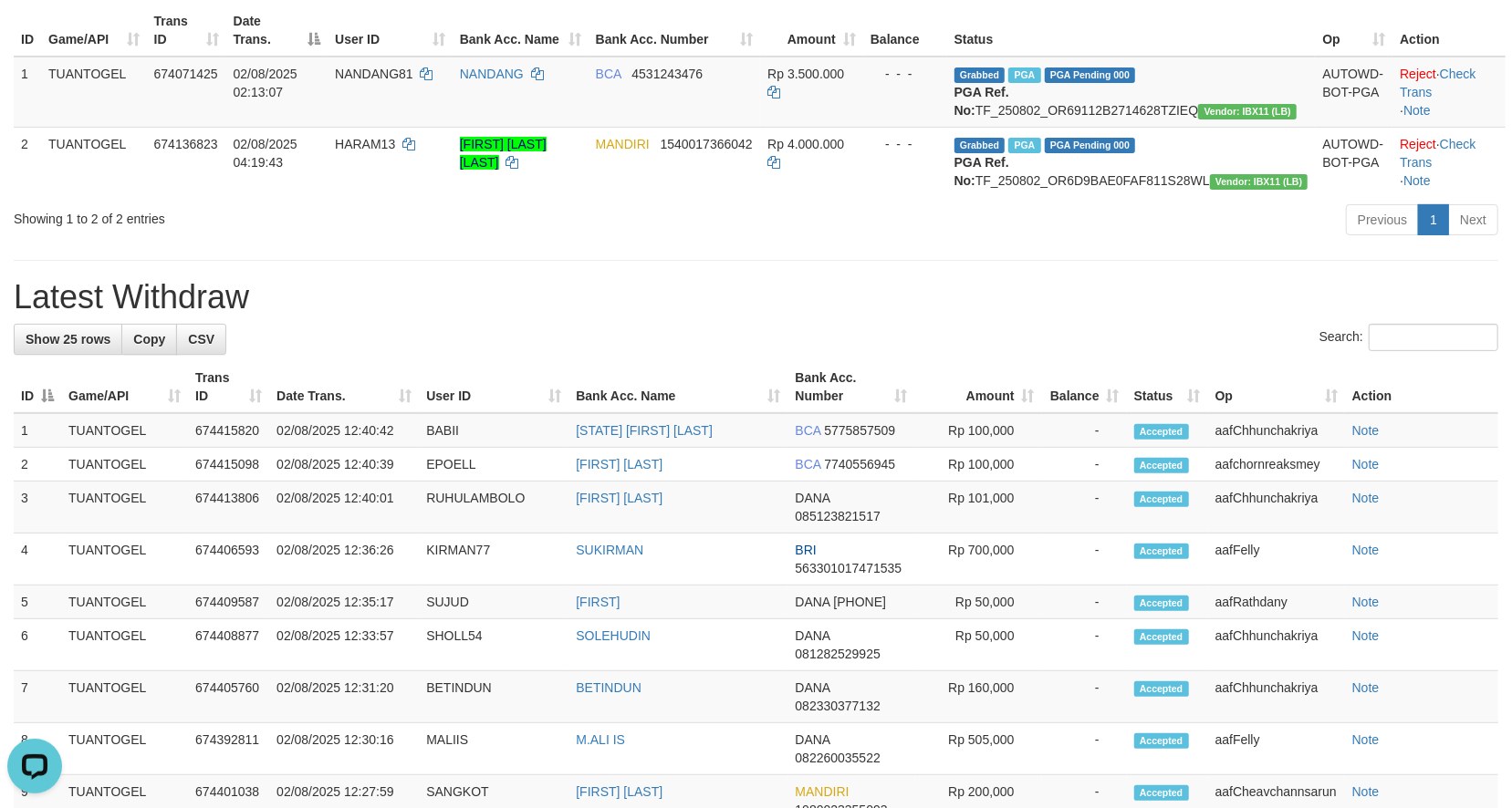 scroll, scrollTop: 0, scrollLeft: 0, axis: both 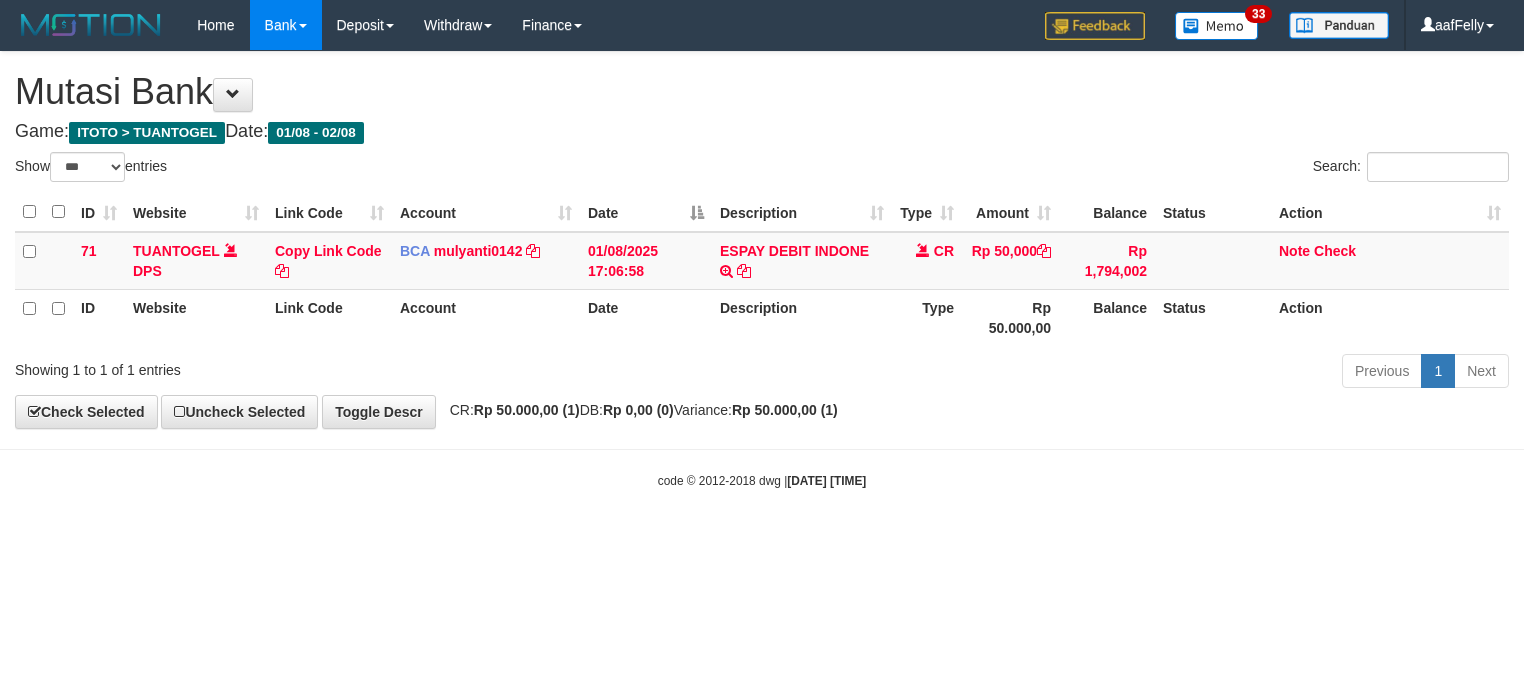 select on "***" 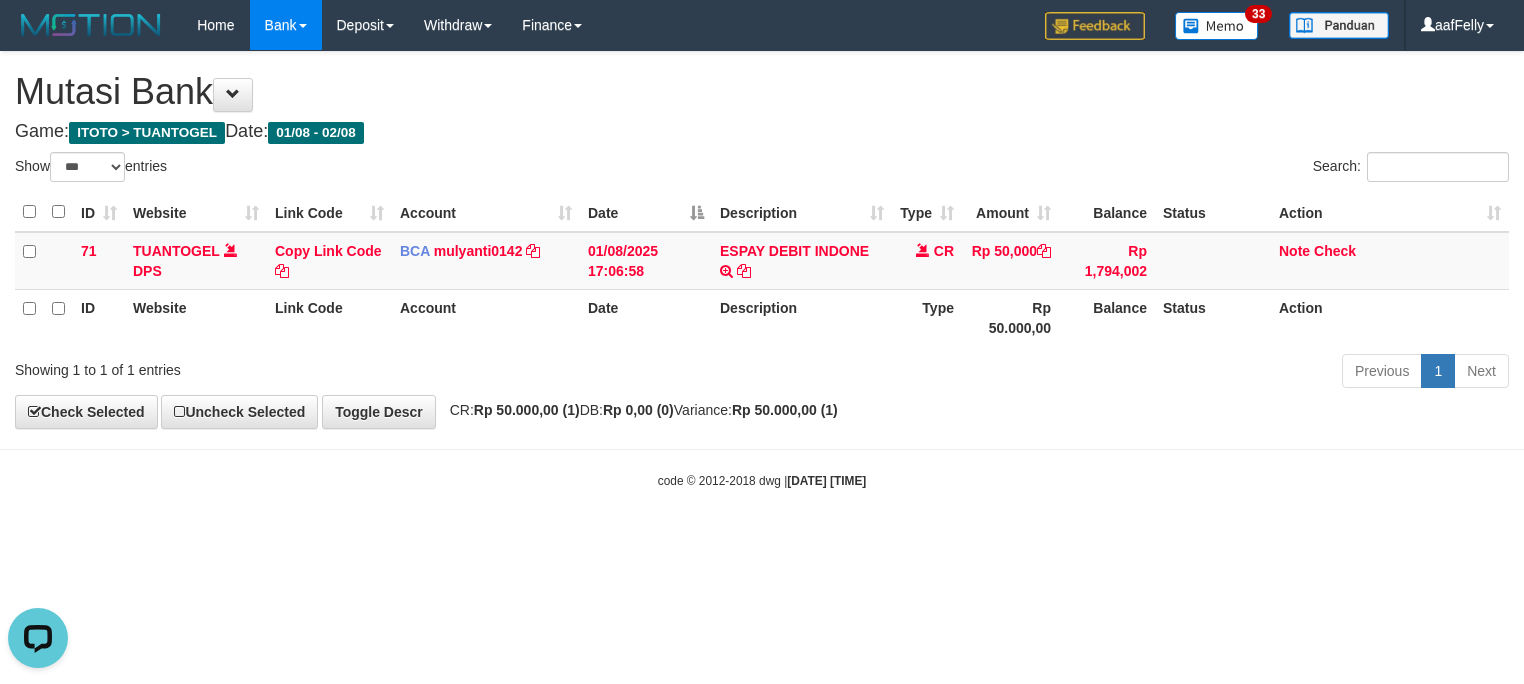 scroll, scrollTop: 0, scrollLeft: 0, axis: both 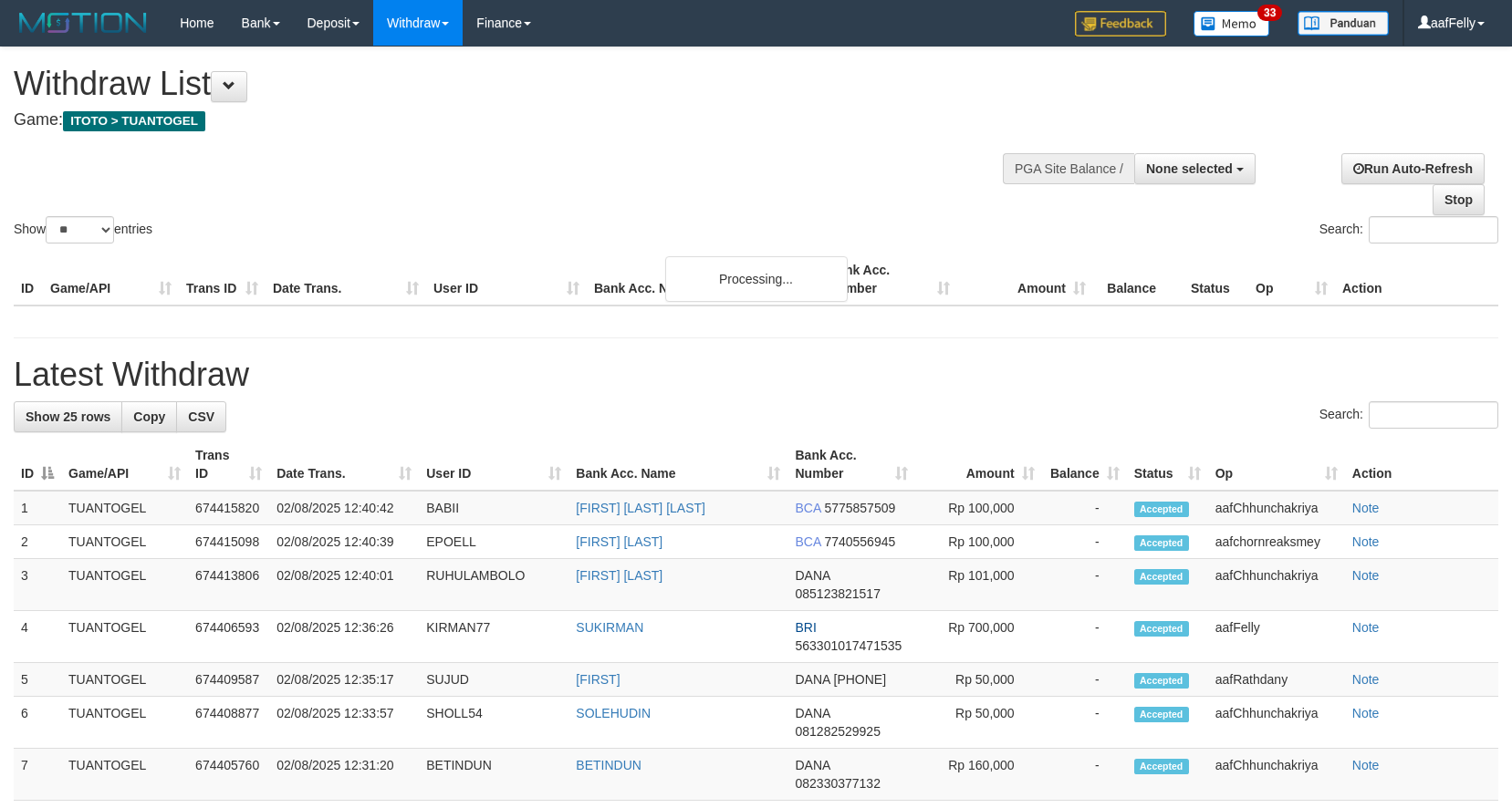 select 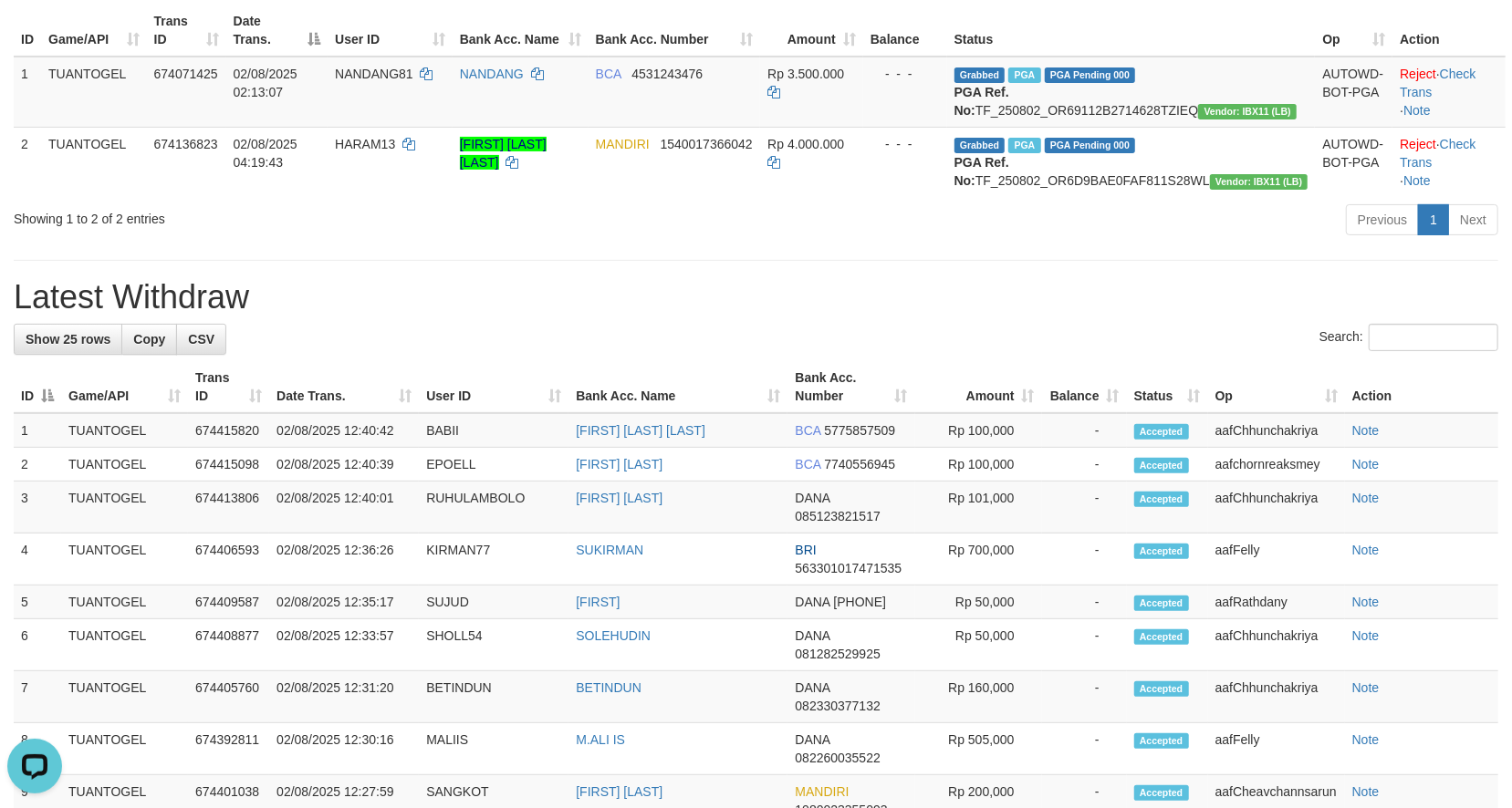 scroll, scrollTop: 0, scrollLeft: 0, axis: both 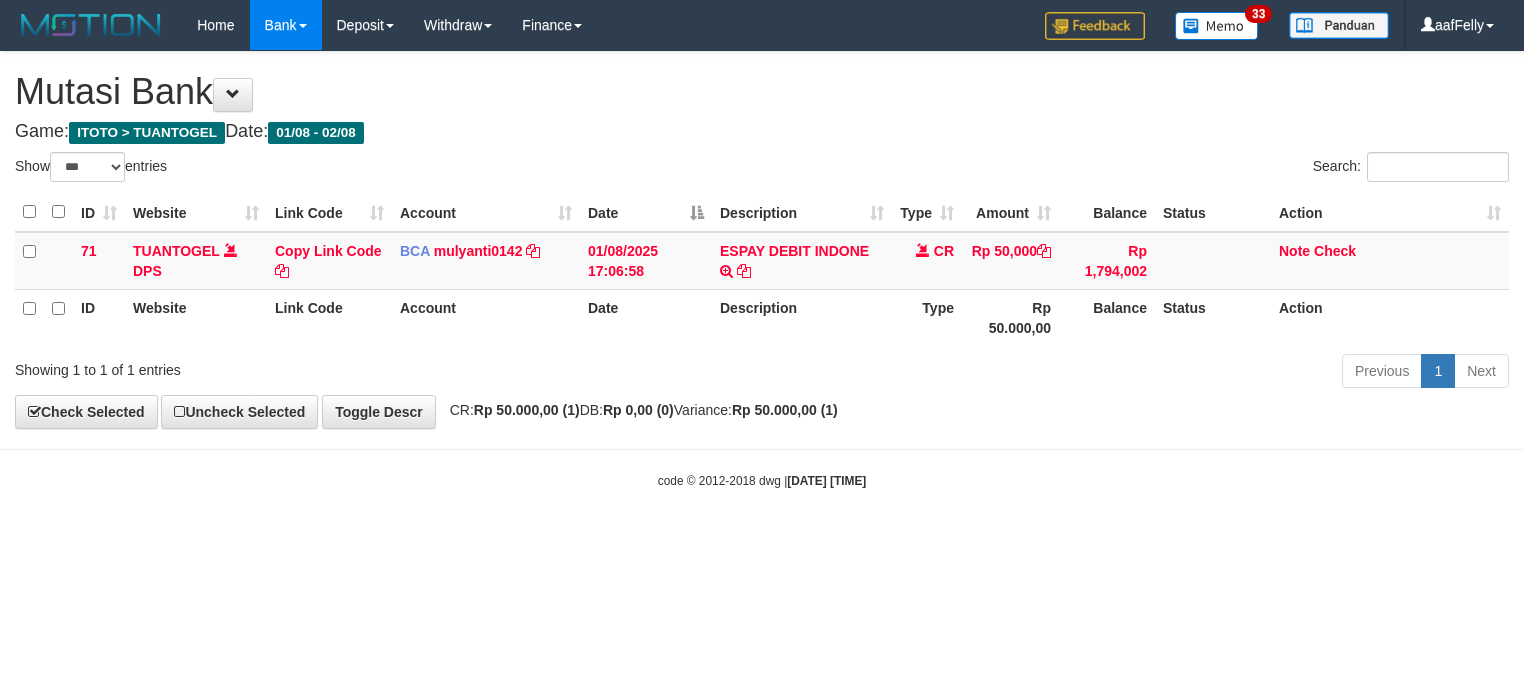 select on "***" 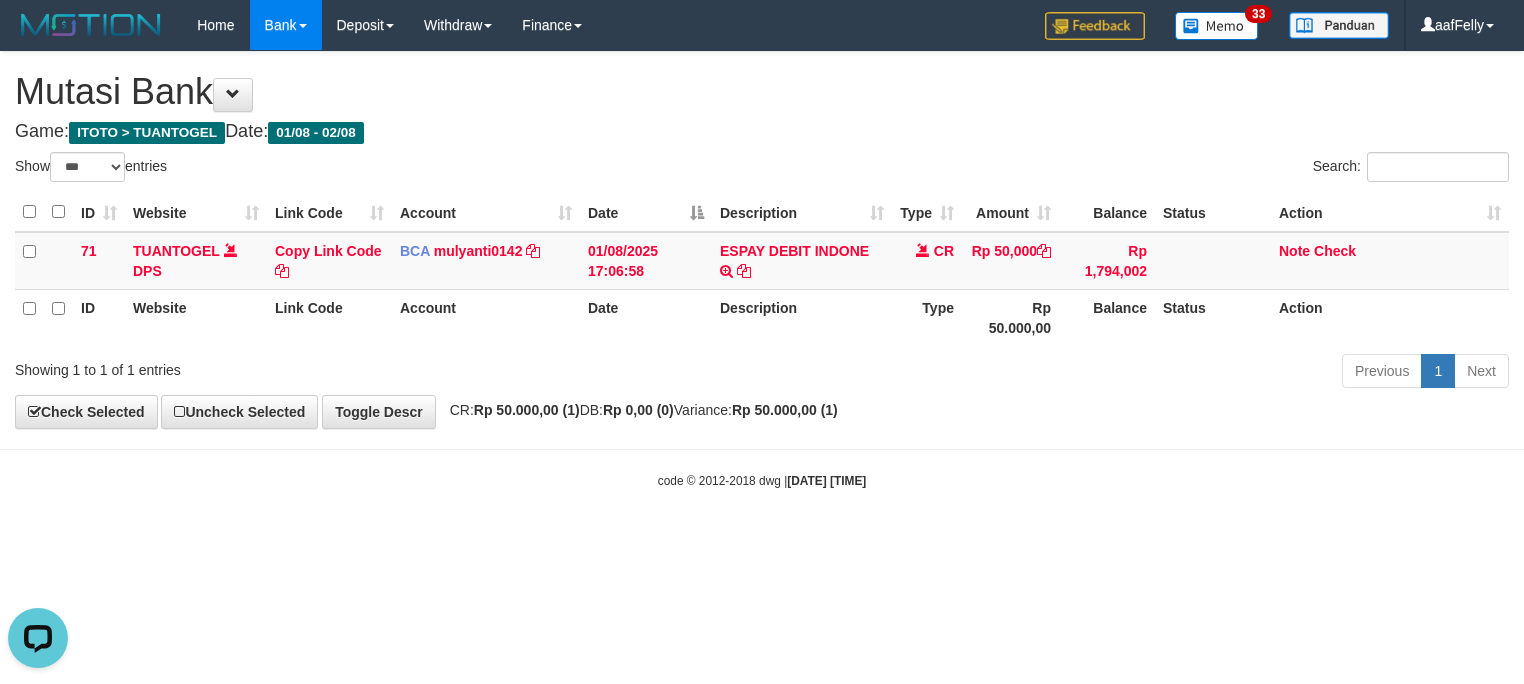scroll, scrollTop: 0, scrollLeft: 0, axis: both 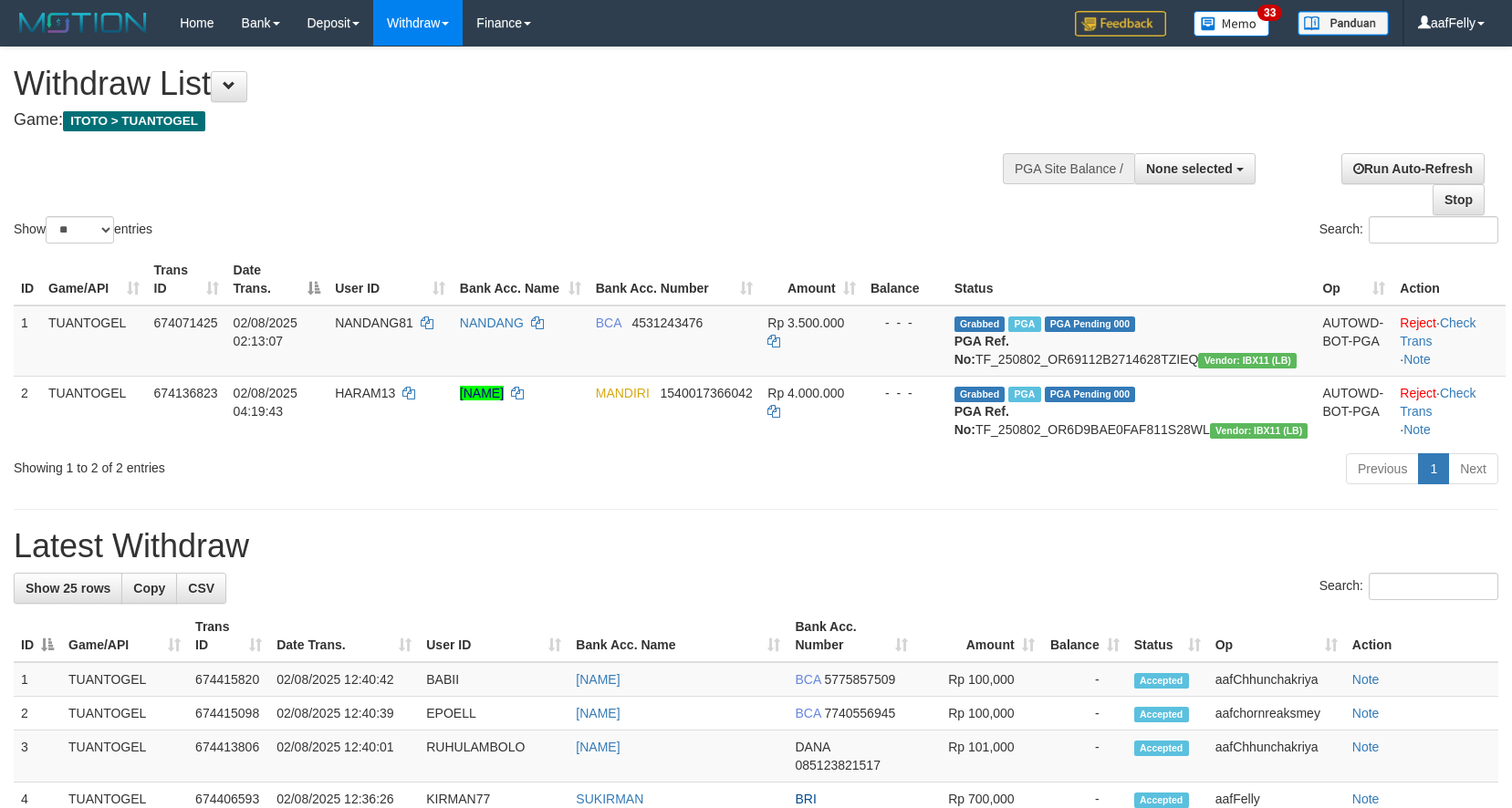 select 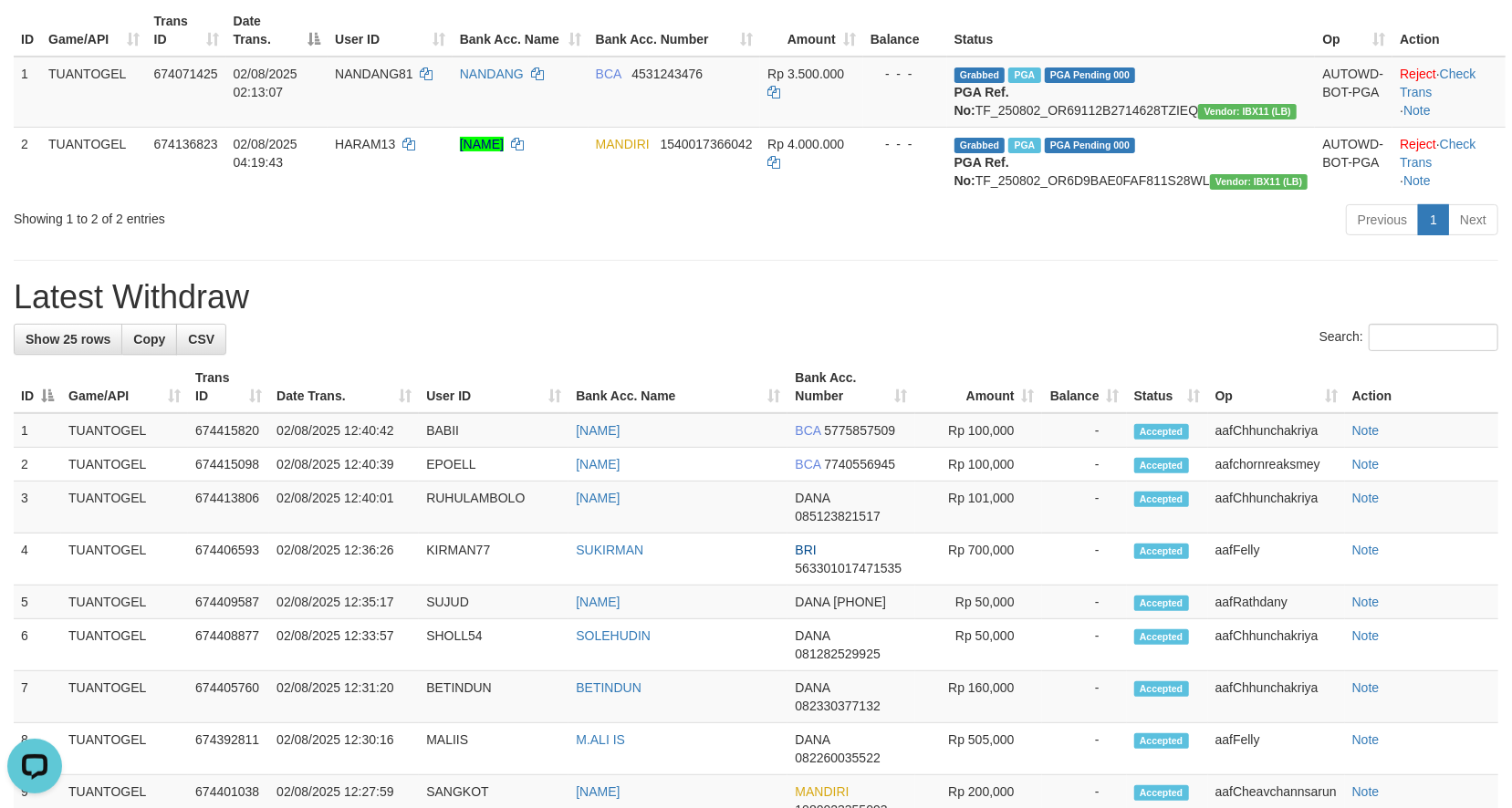 scroll, scrollTop: 0, scrollLeft: 0, axis: both 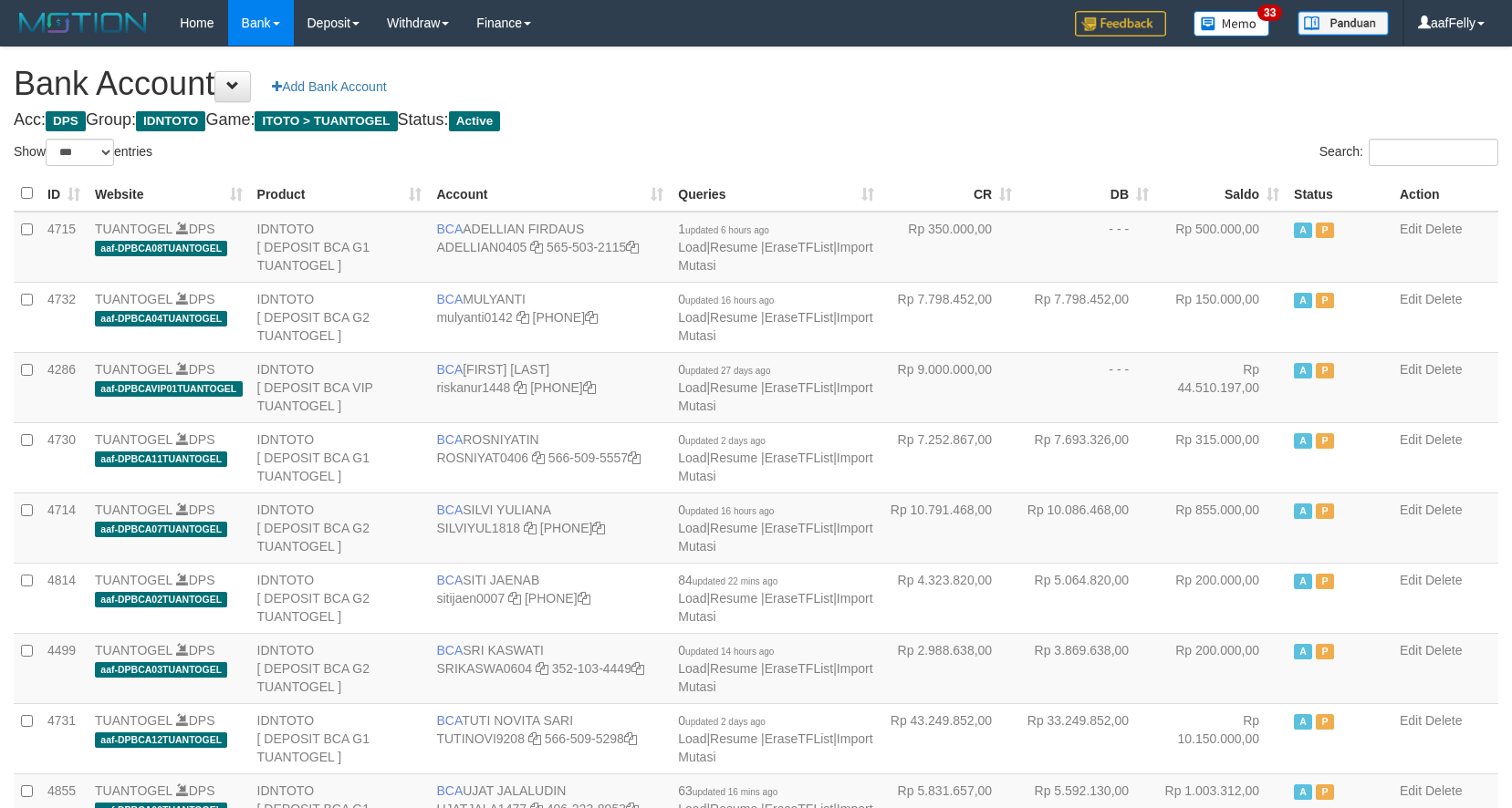 select on "***" 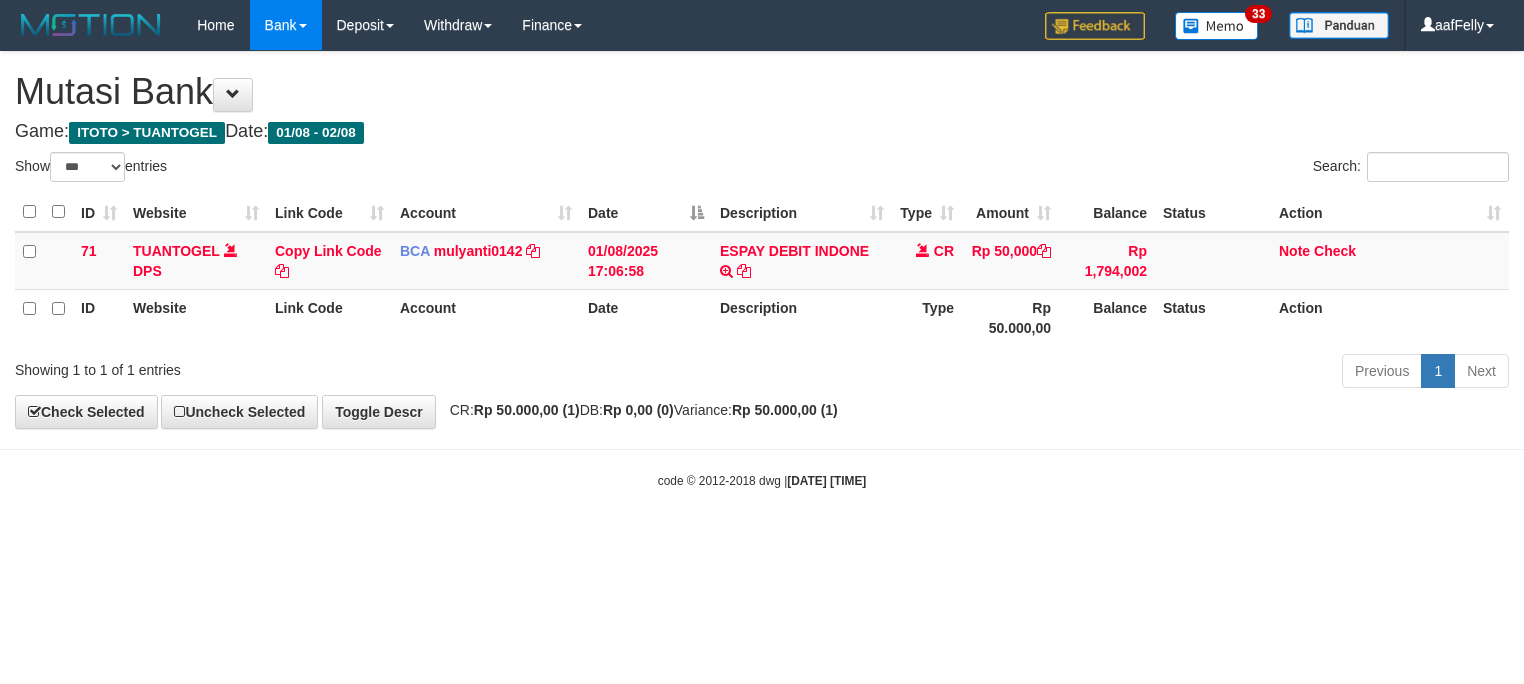 select on "***" 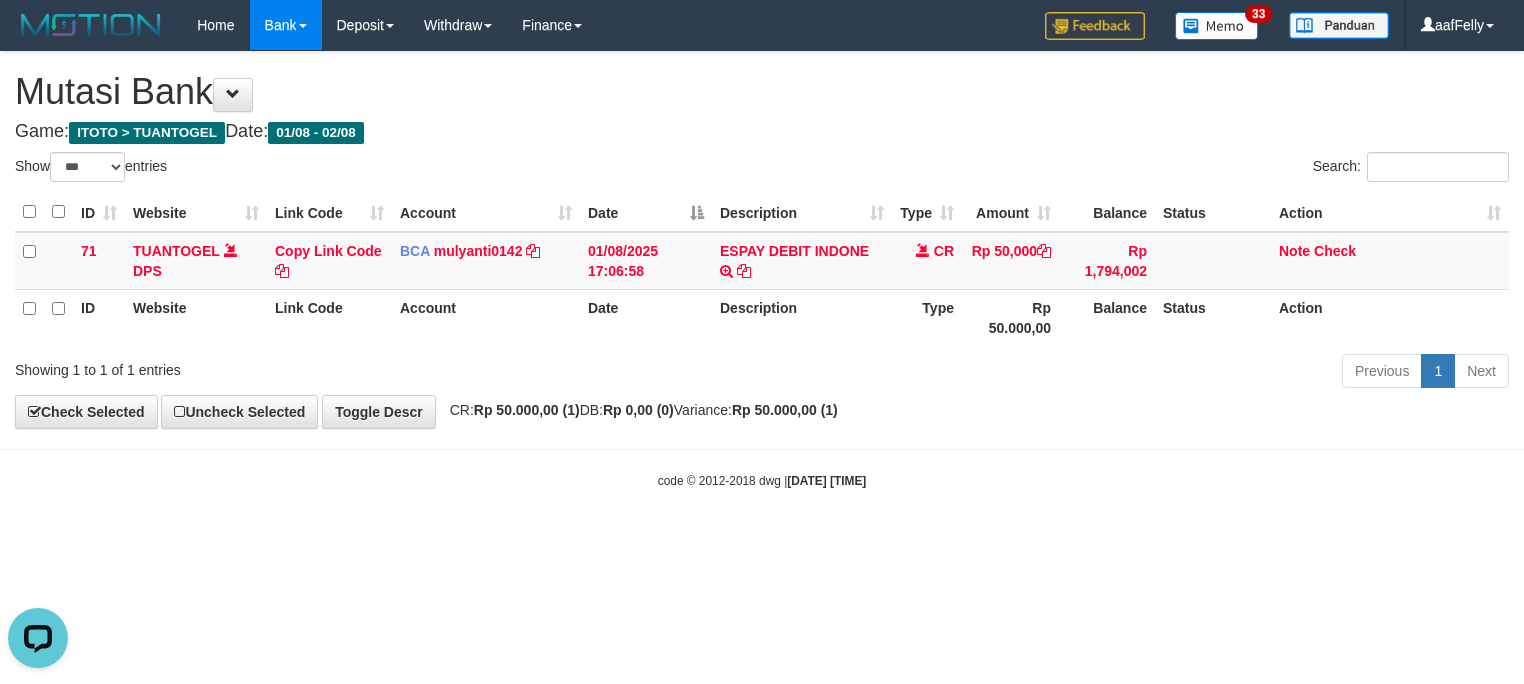 scroll, scrollTop: 0, scrollLeft: 0, axis: both 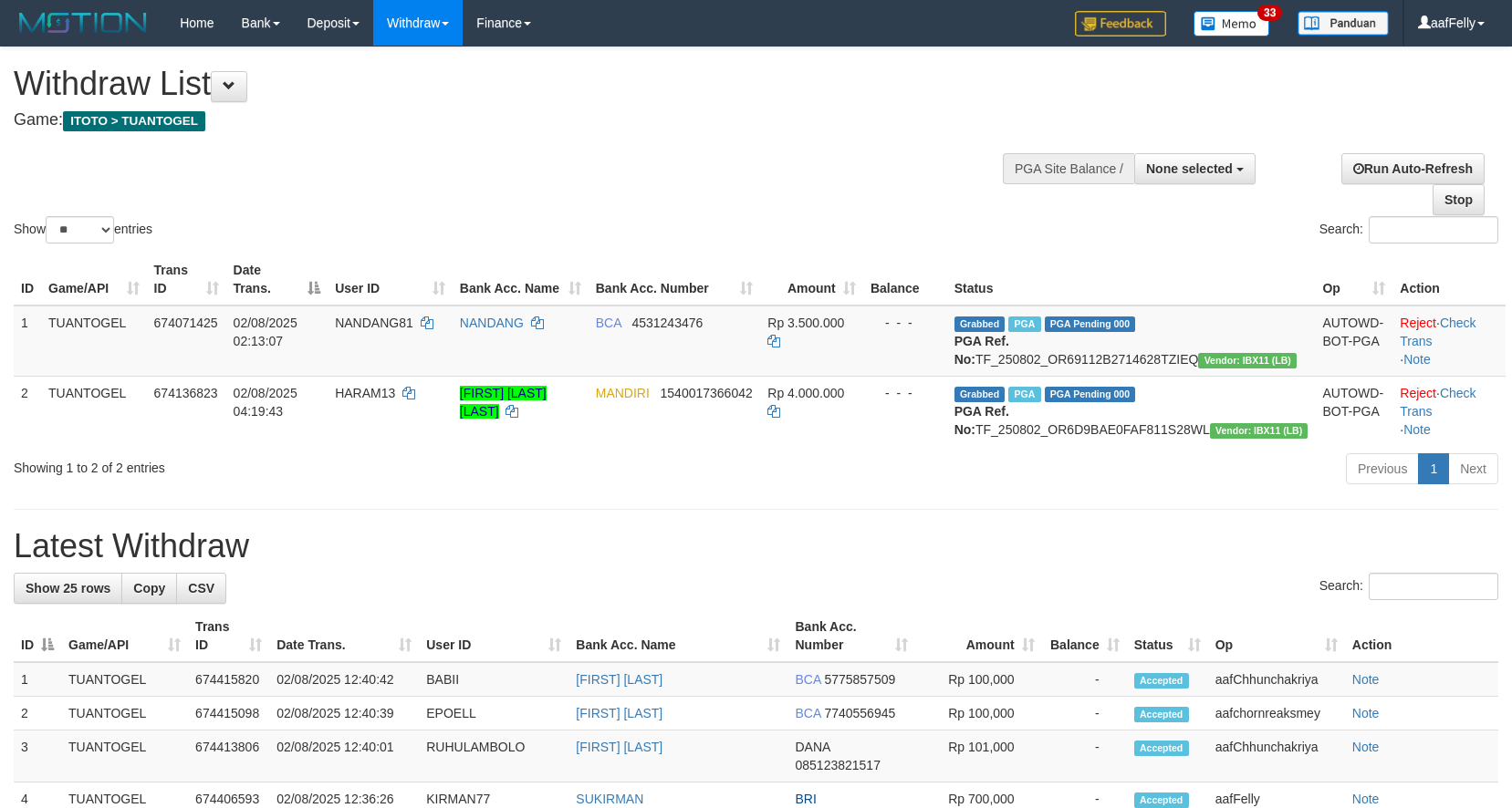select 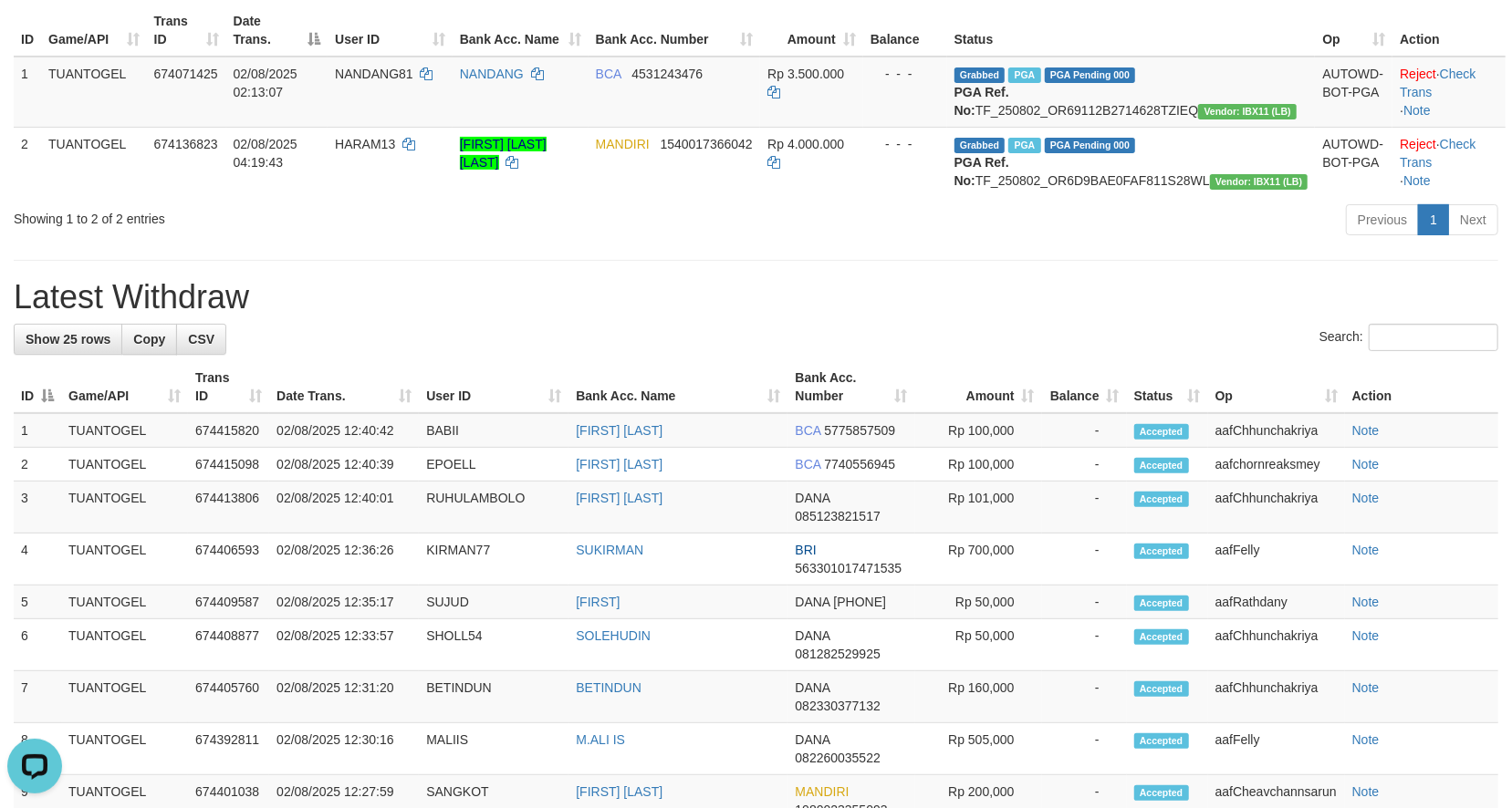scroll, scrollTop: 0, scrollLeft: 0, axis: both 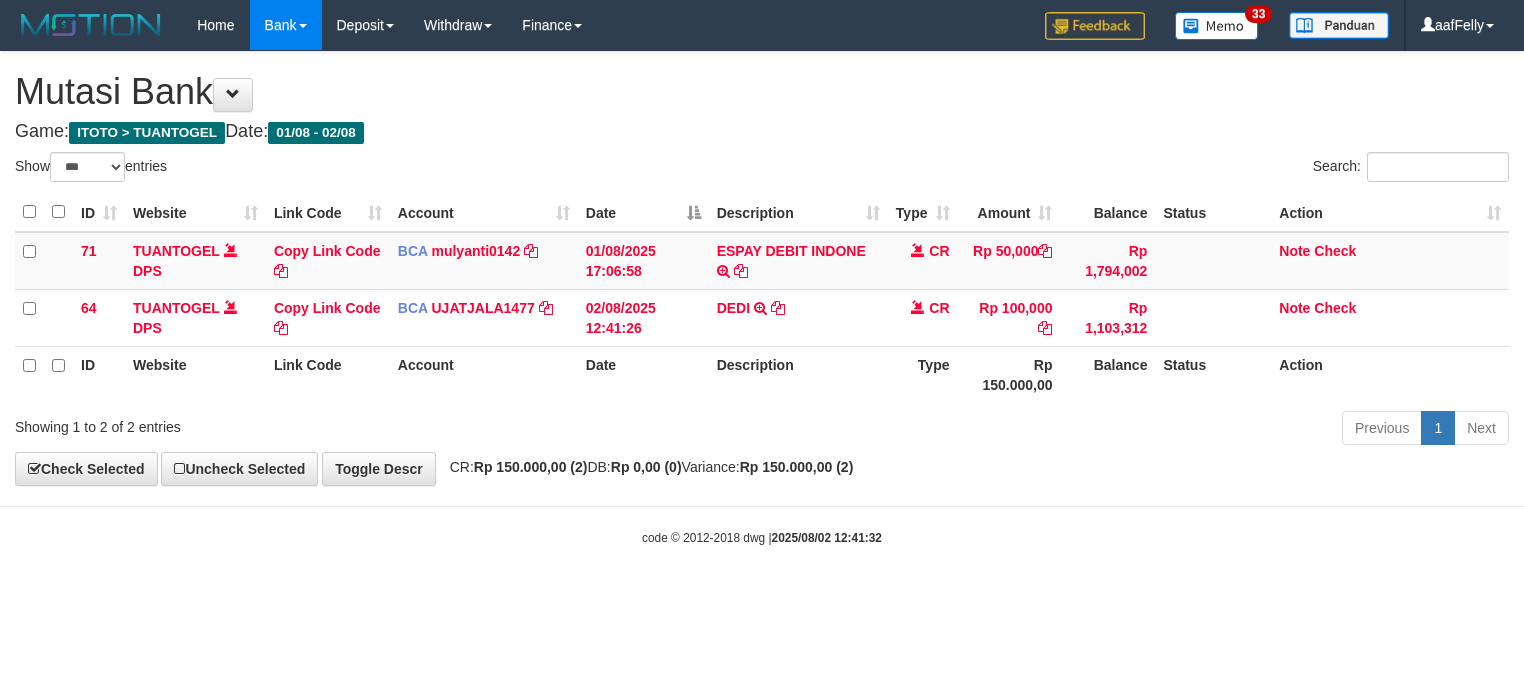 select on "***" 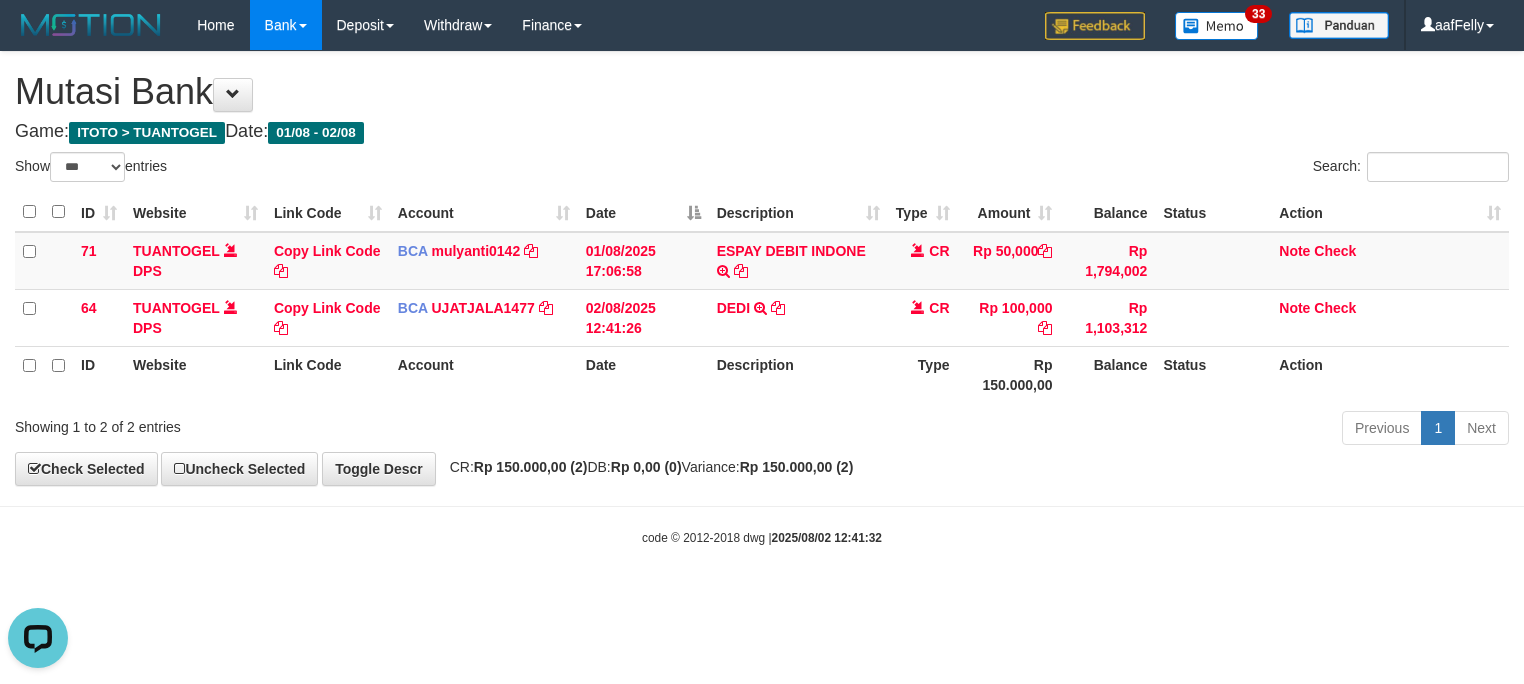 scroll, scrollTop: 0, scrollLeft: 0, axis: both 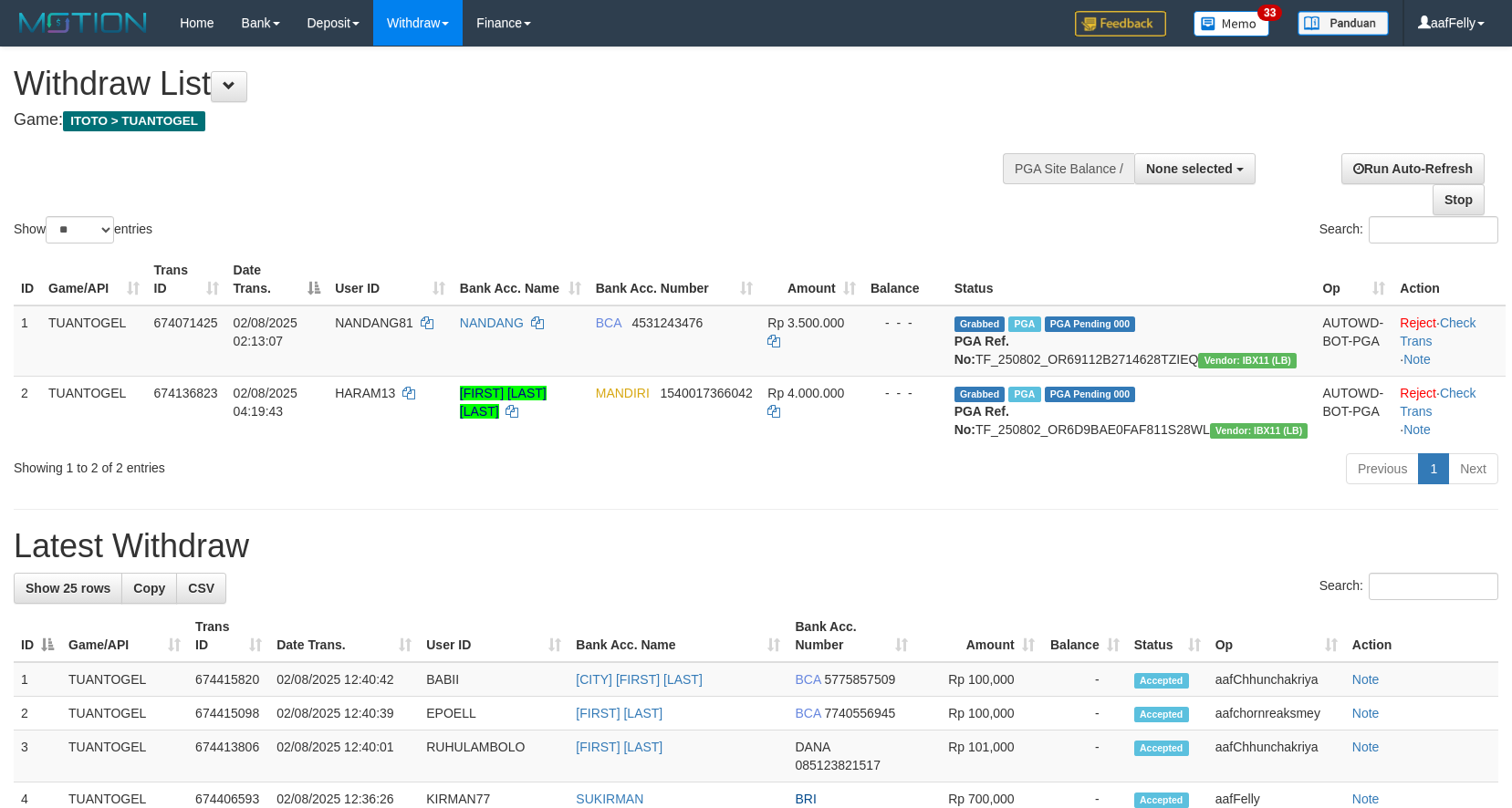 select 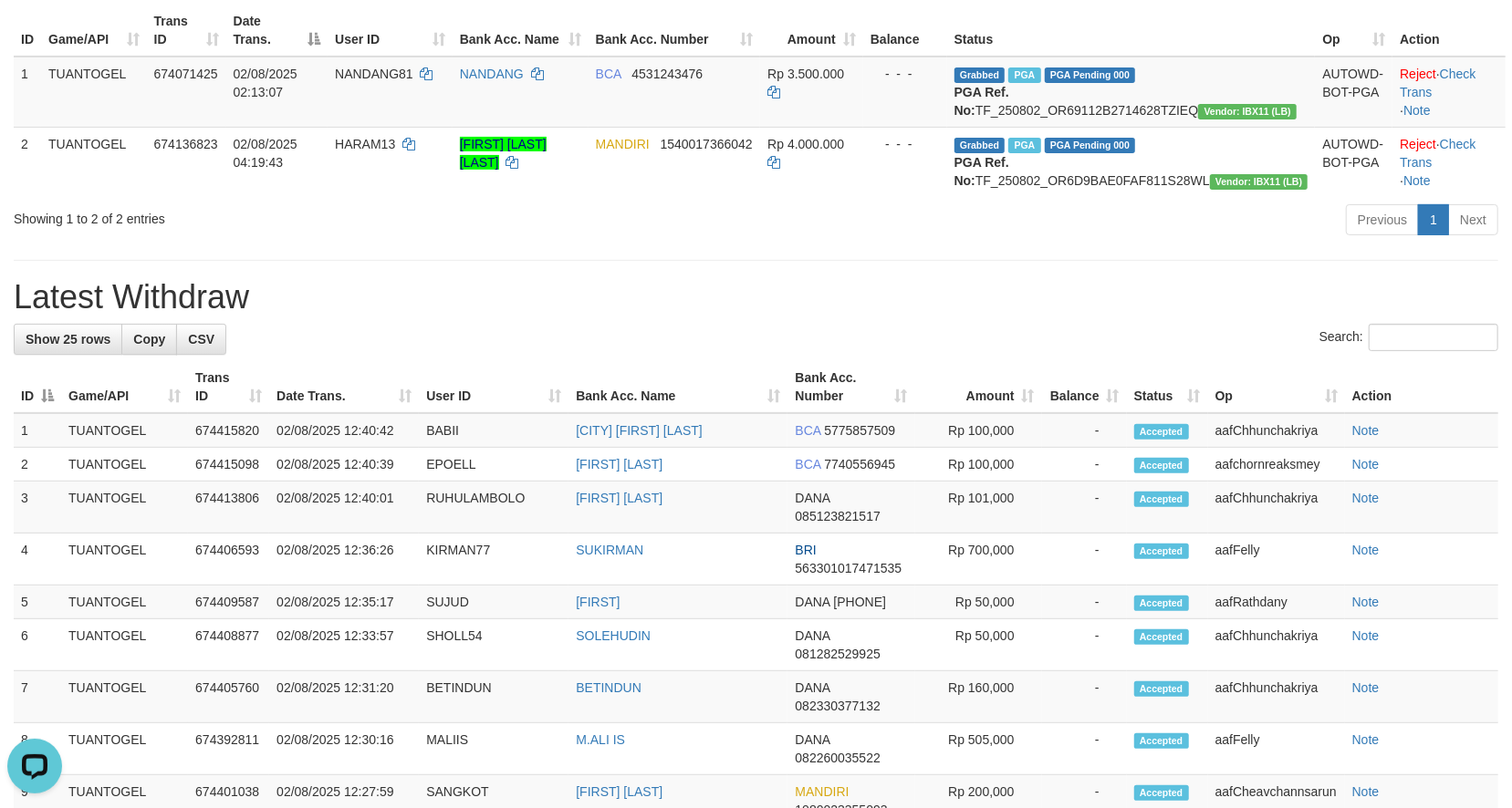 scroll, scrollTop: 0, scrollLeft: 0, axis: both 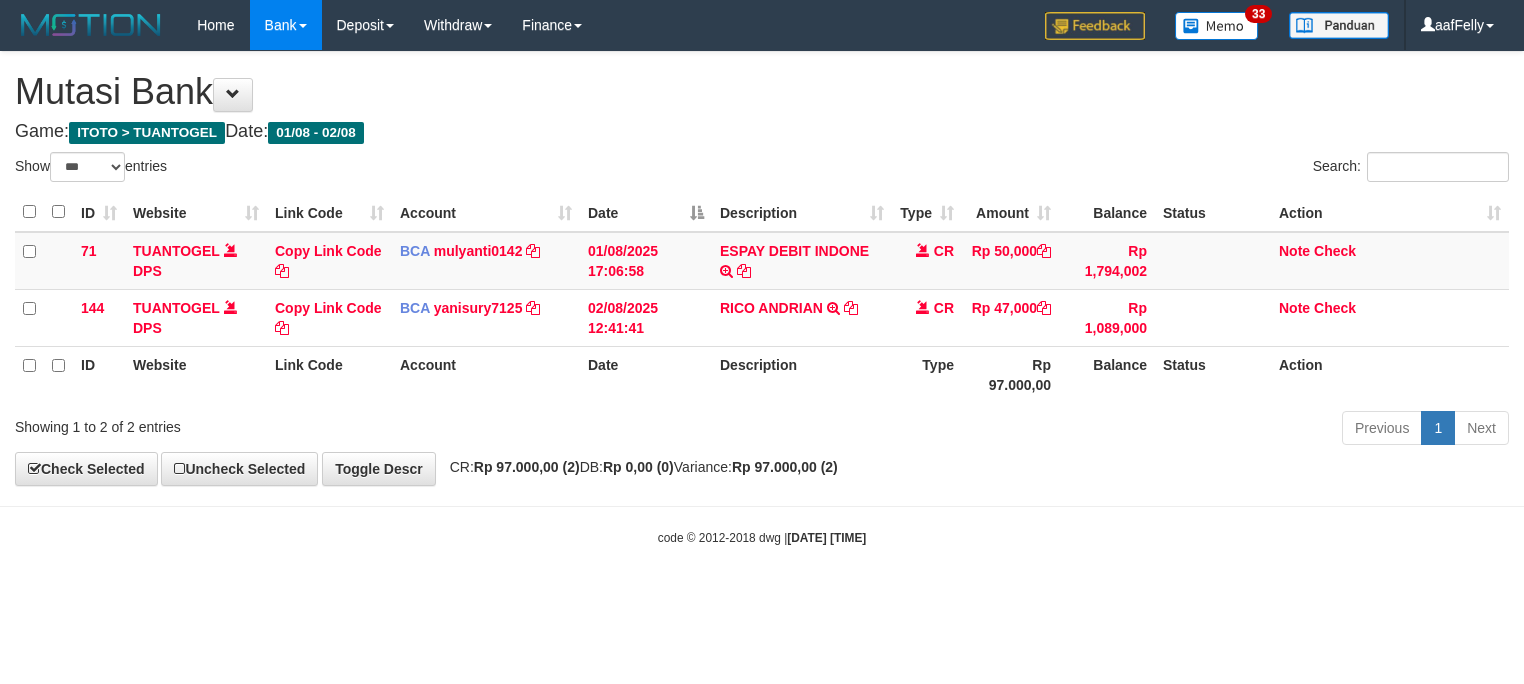 select on "***" 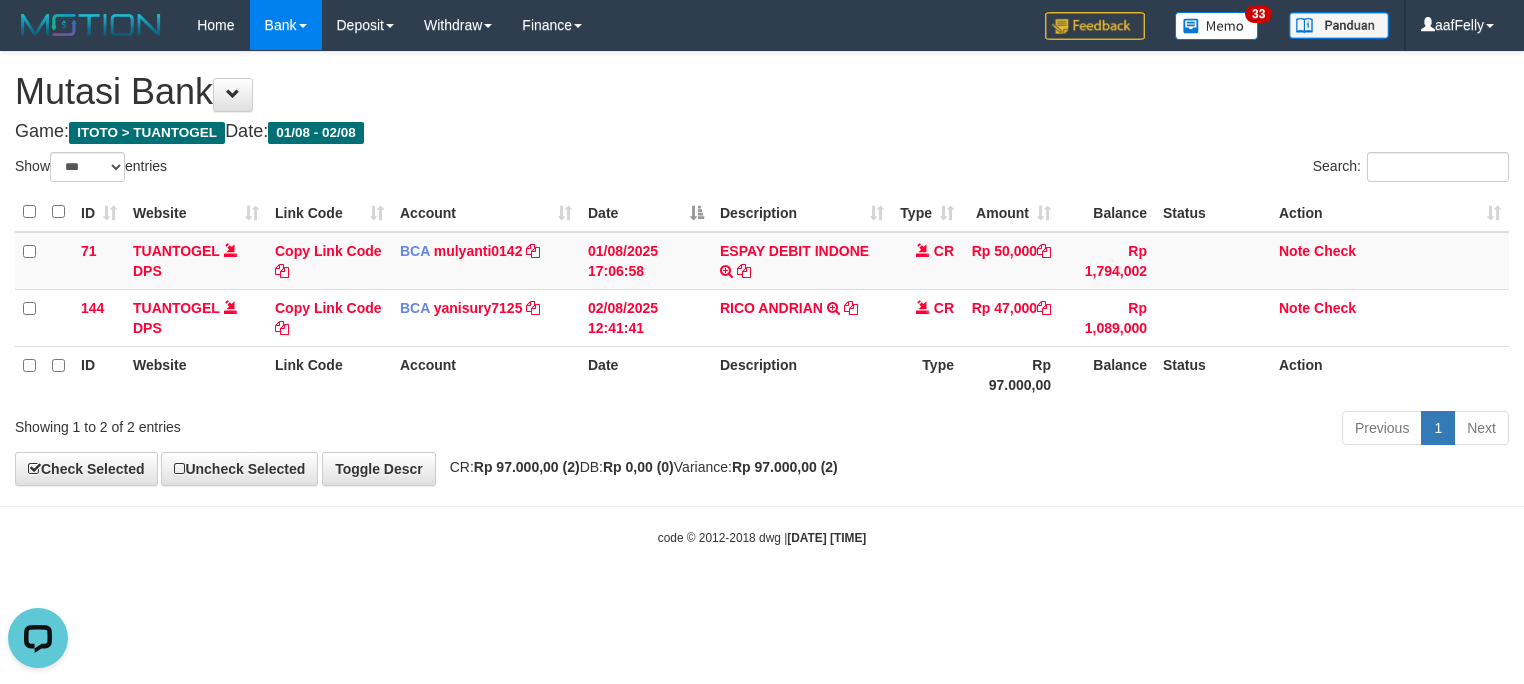 scroll, scrollTop: 0, scrollLeft: 0, axis: both 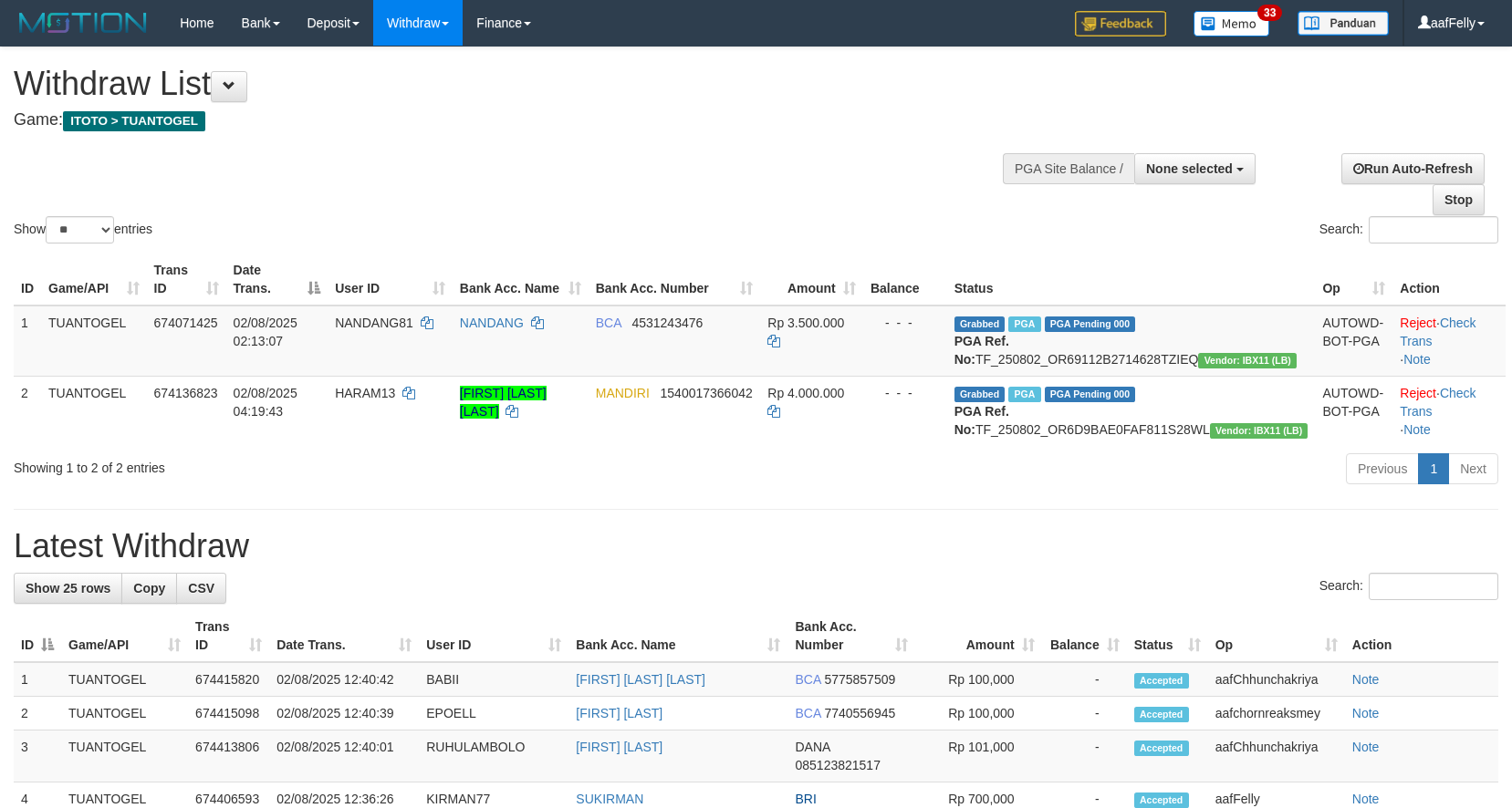 select 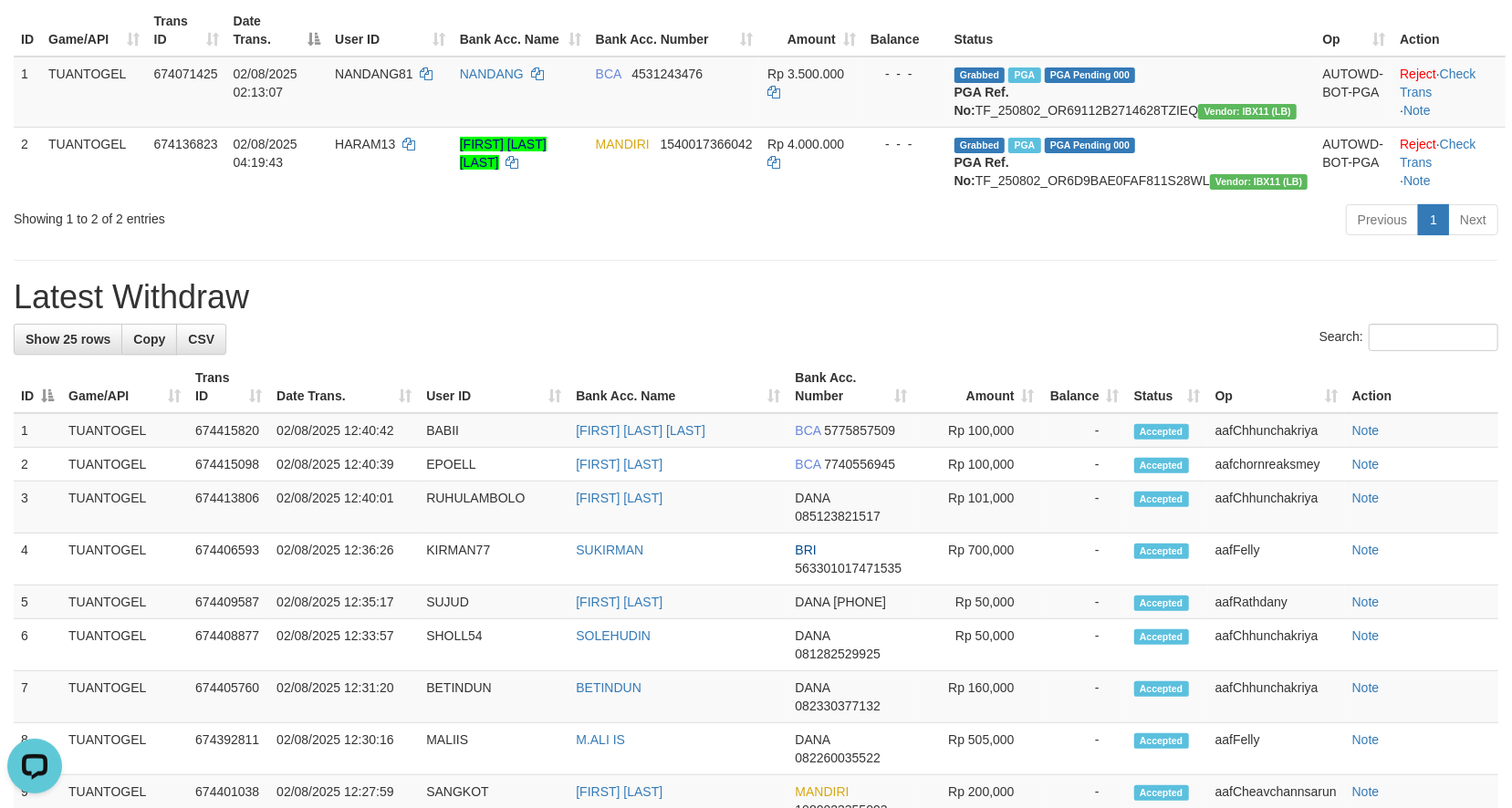 scroll, scrollTop: 0, scrollLeft: 0, axis: both 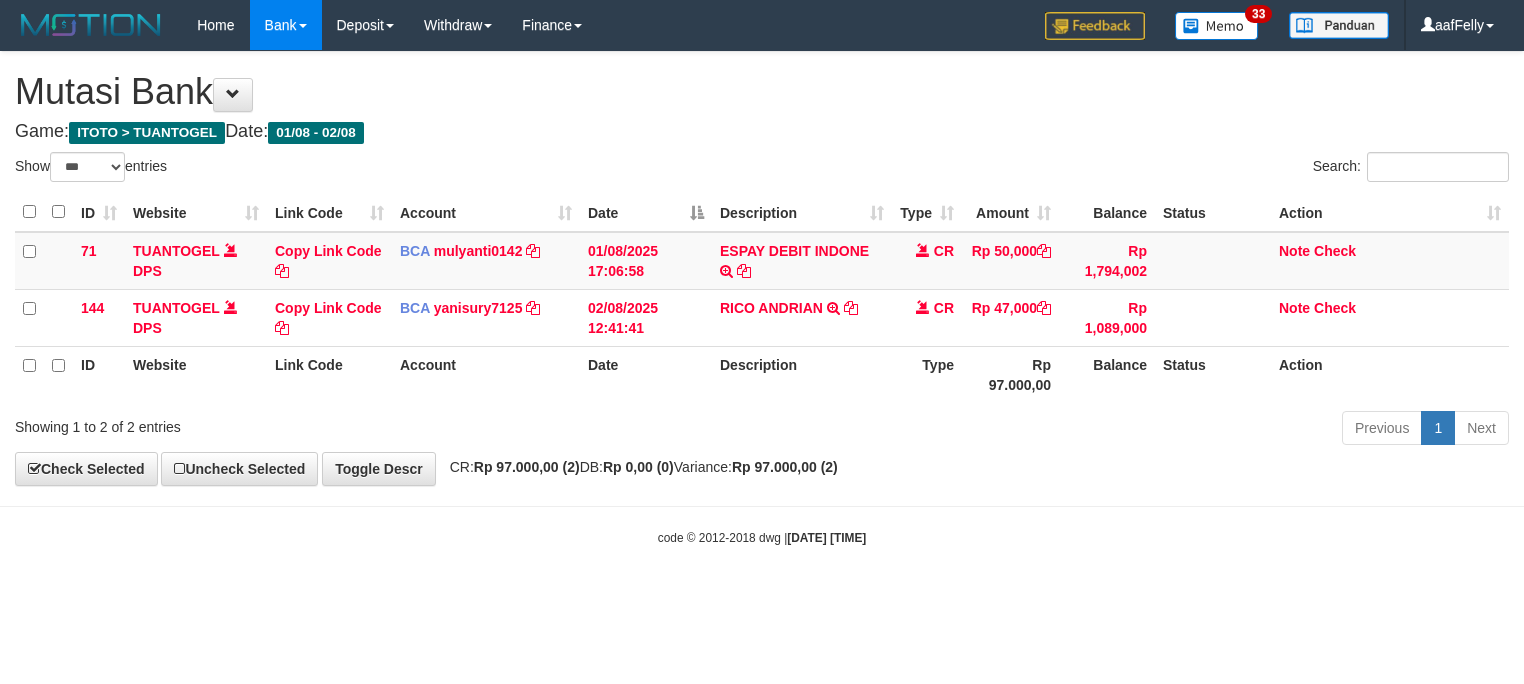 select on "***" 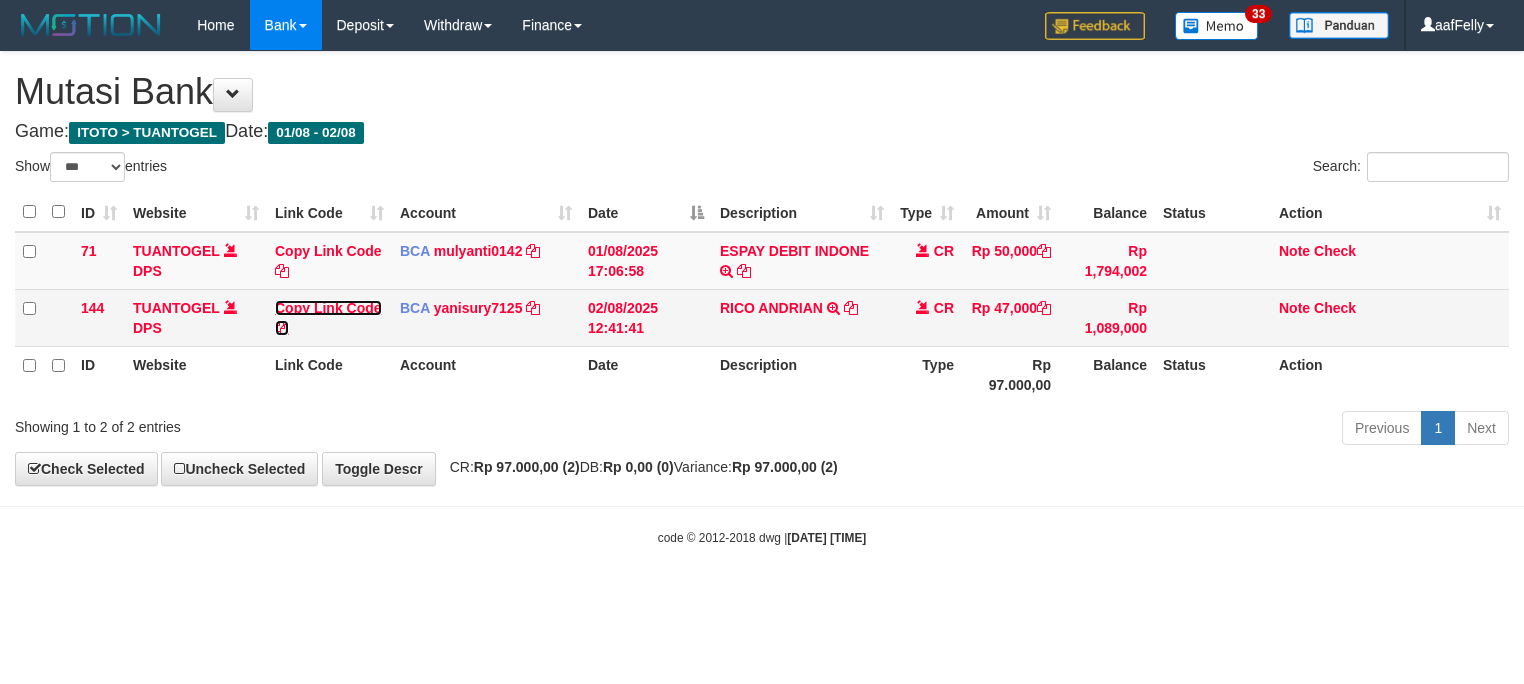click on "Copy Link Code" at bounding box center [328, 318] 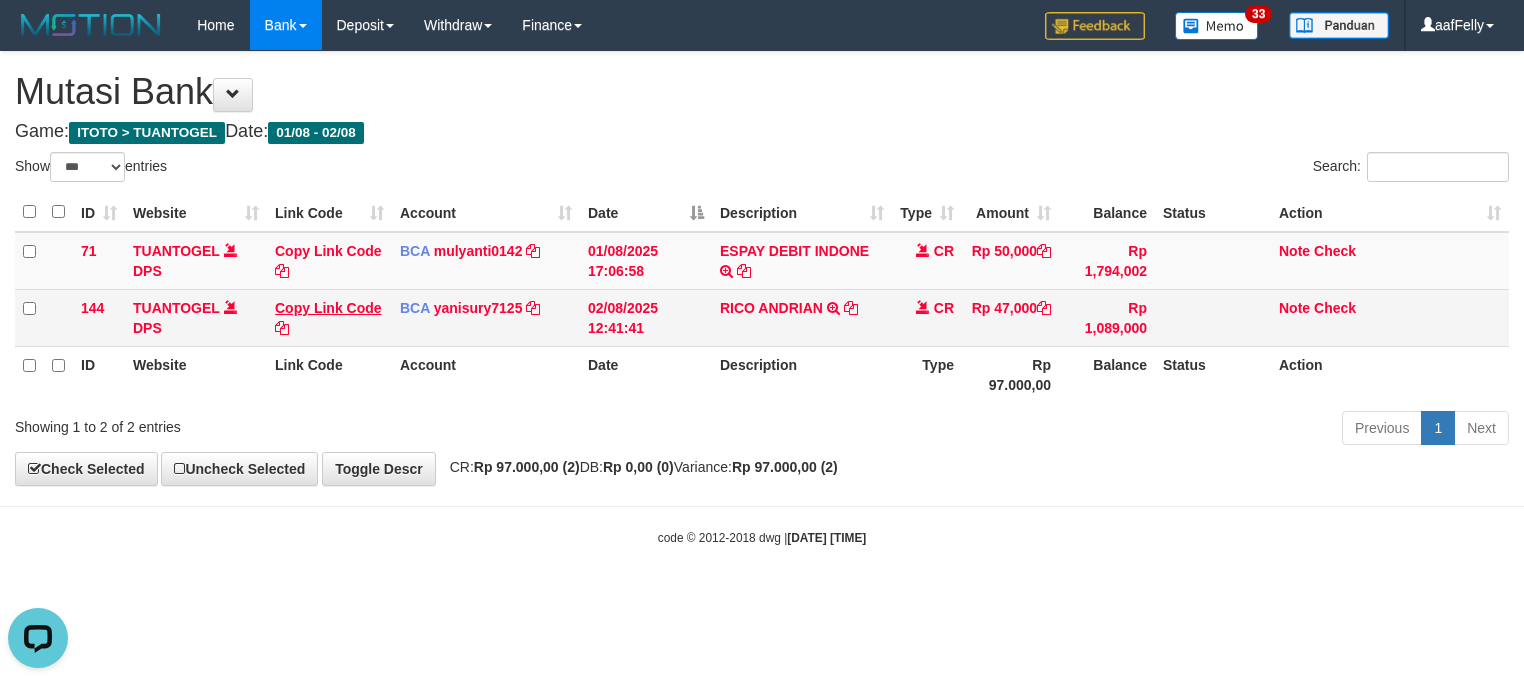 scroll, scrollTop: 0, scrollLeft: 0, axis: both 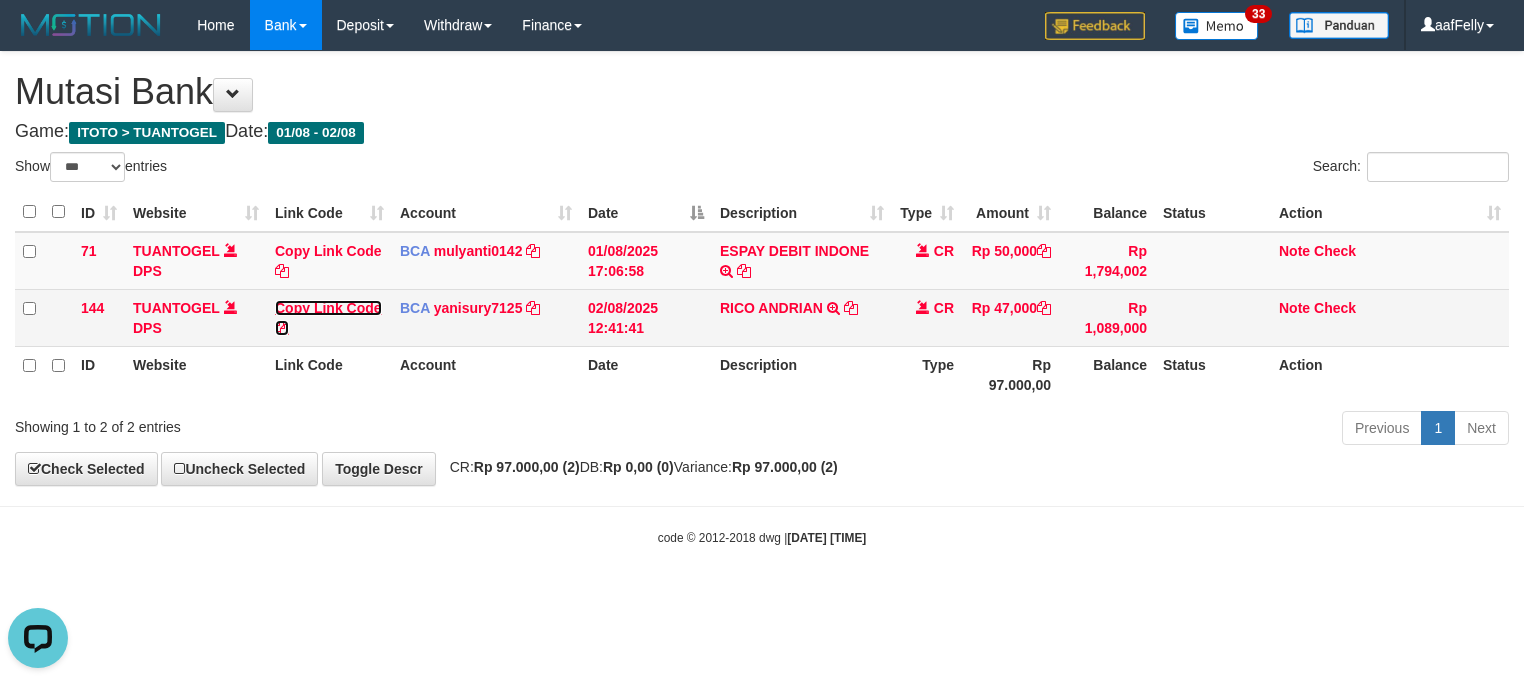 click on "Copy Link Code" at bounding box center (328, 318) 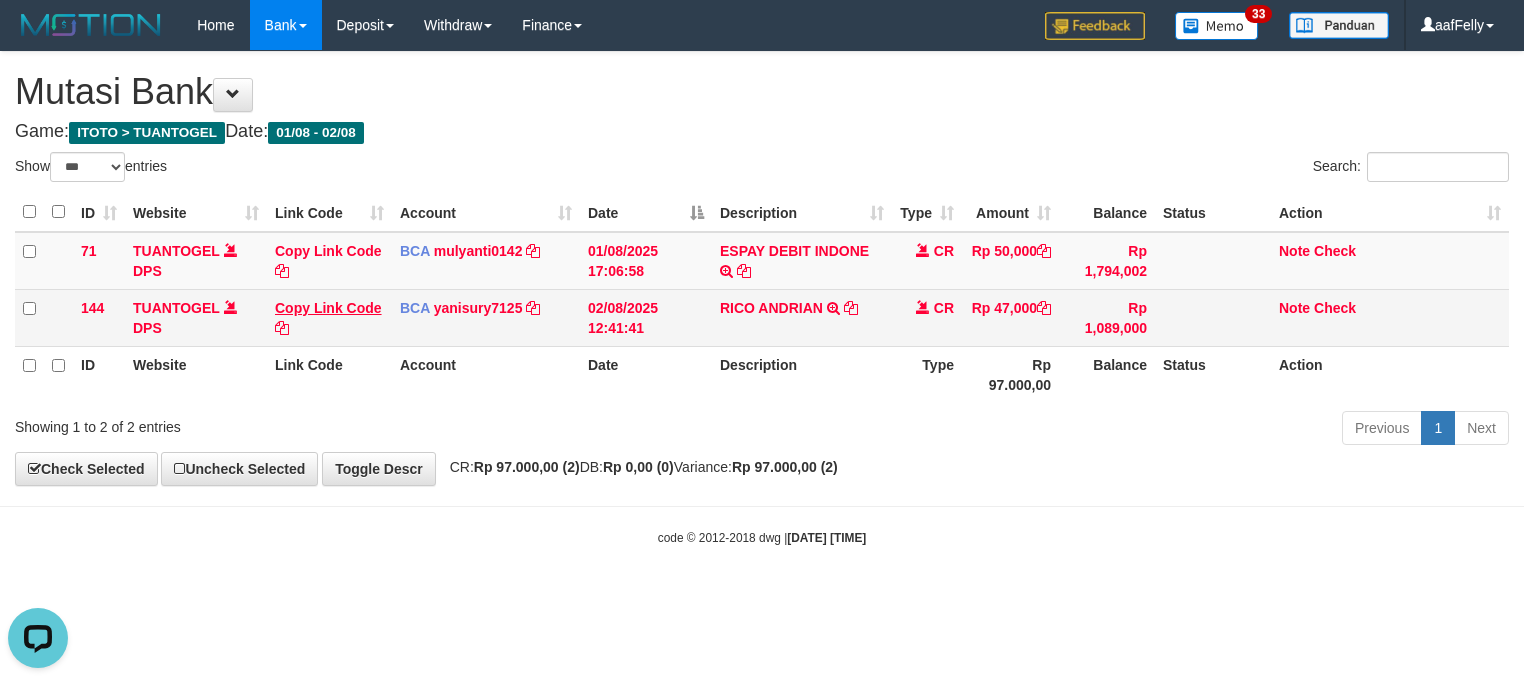 scroll, scrollTop: 297, scrollLeft: 0, axis: vertical 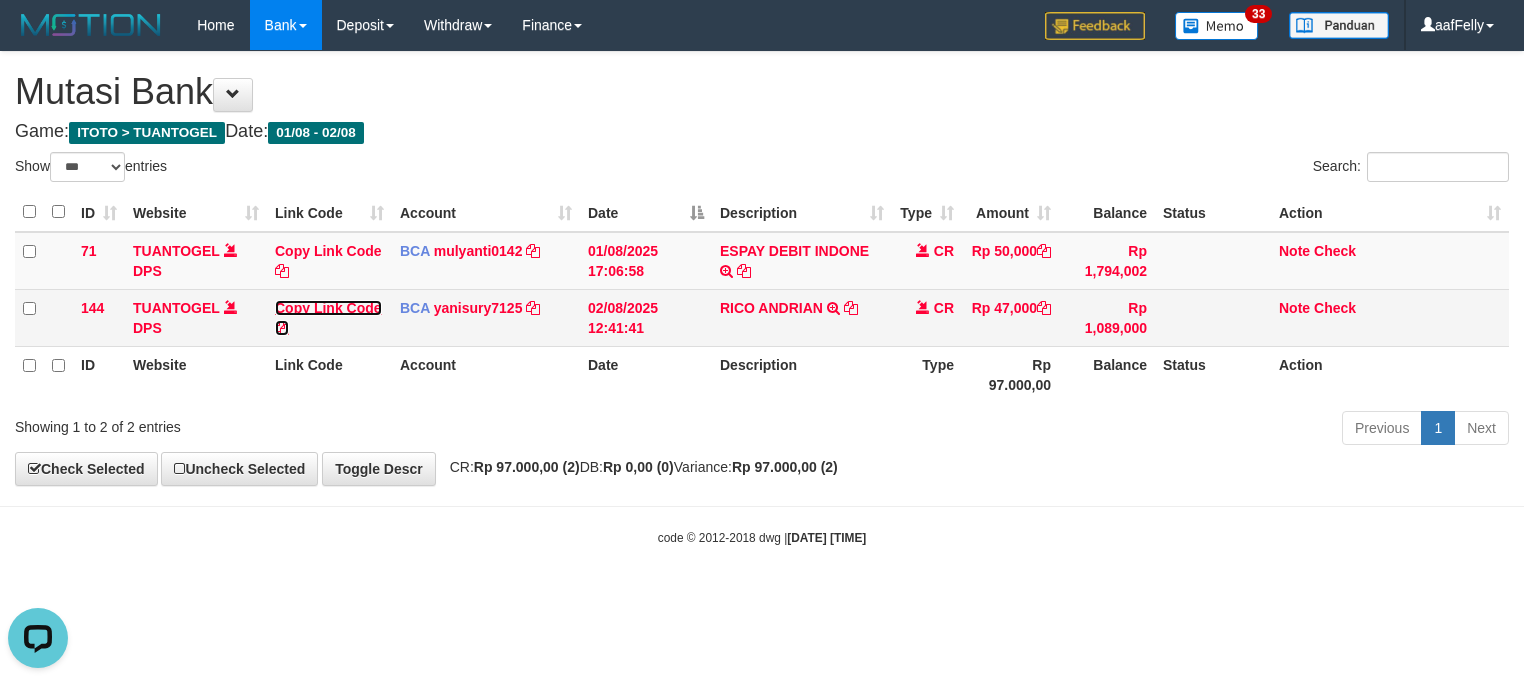 click on "Copy Link Code" at bounding box center [328, 318] 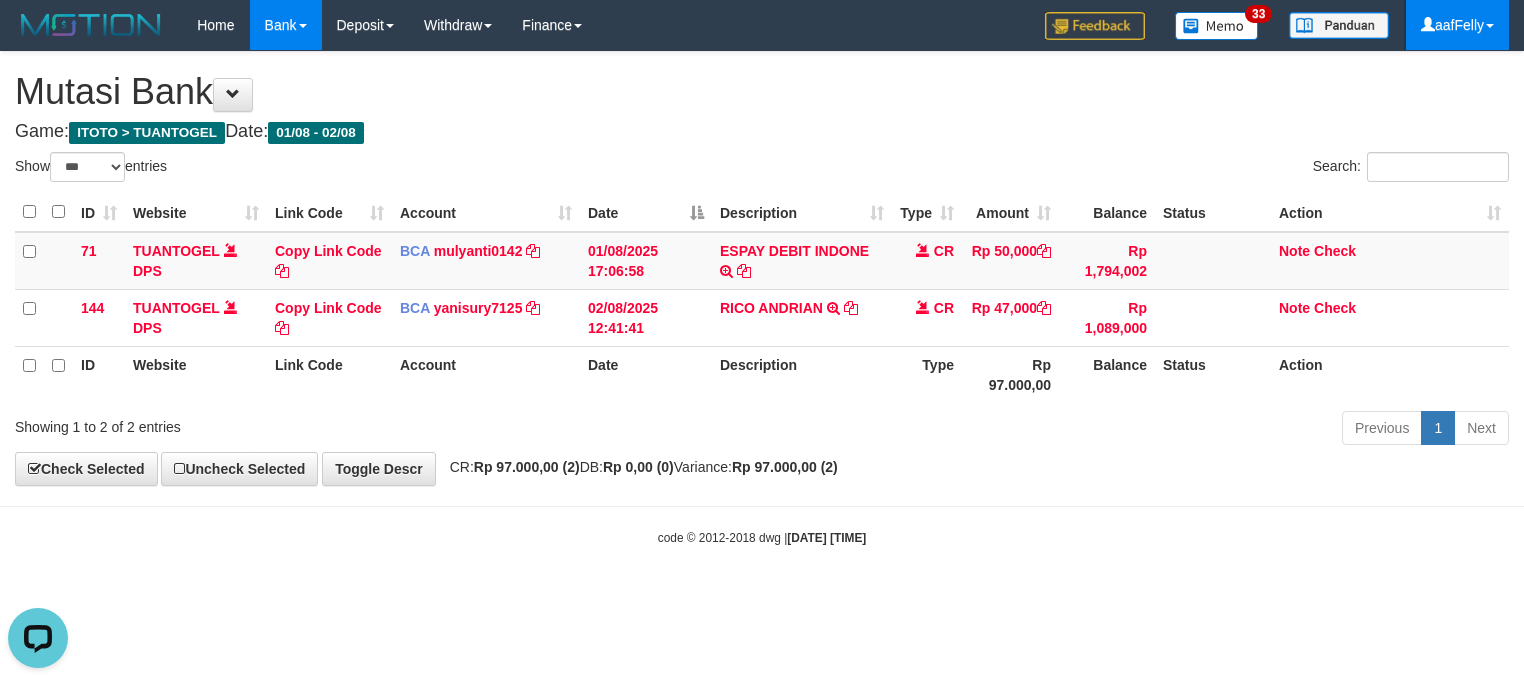 scroll, scrollTop: 297, scrollLeft: 0, axis: vertical 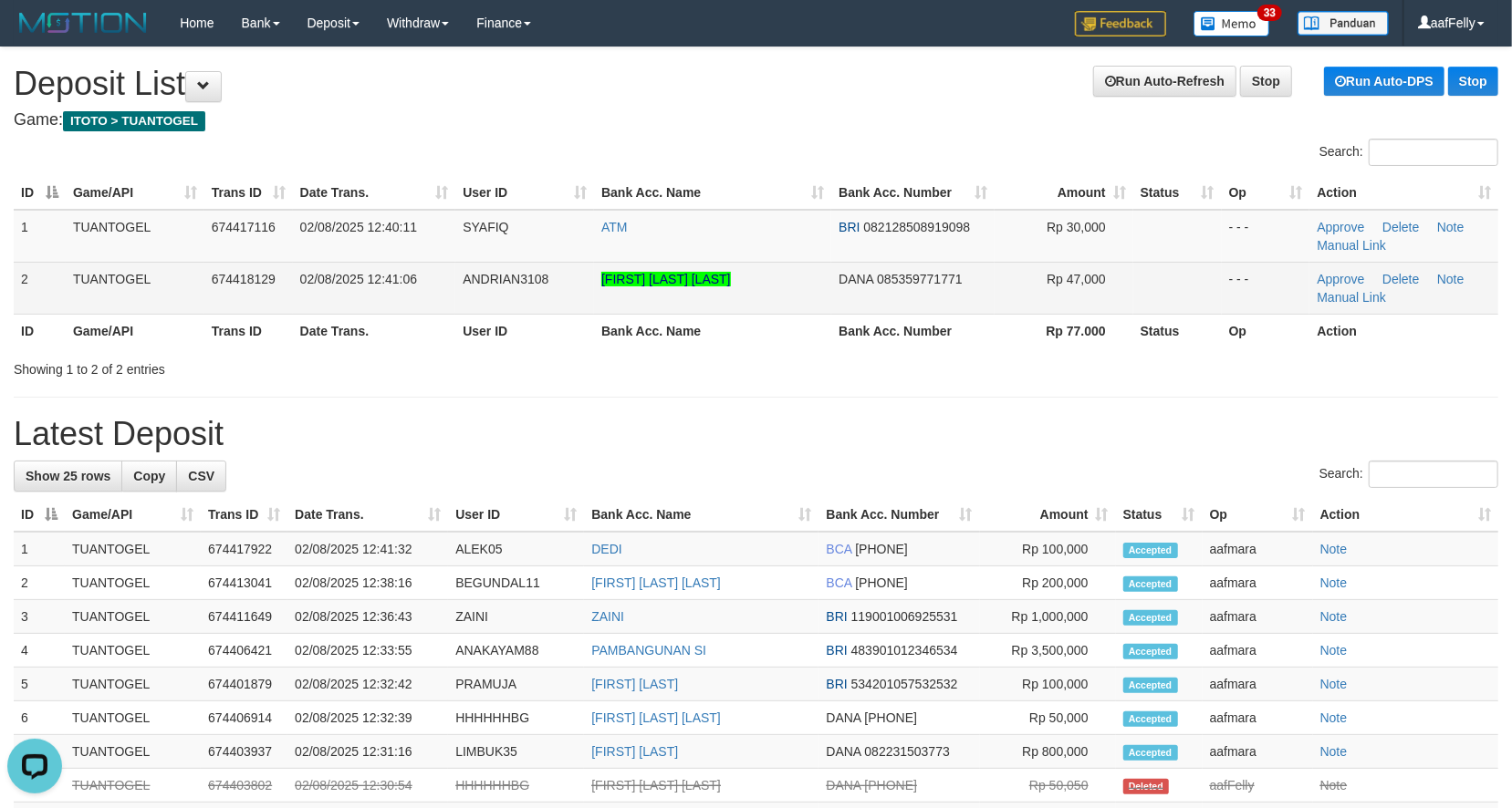 click on "Approve
Delete
Note
Manual Link" at bounding box center (1403, 287) 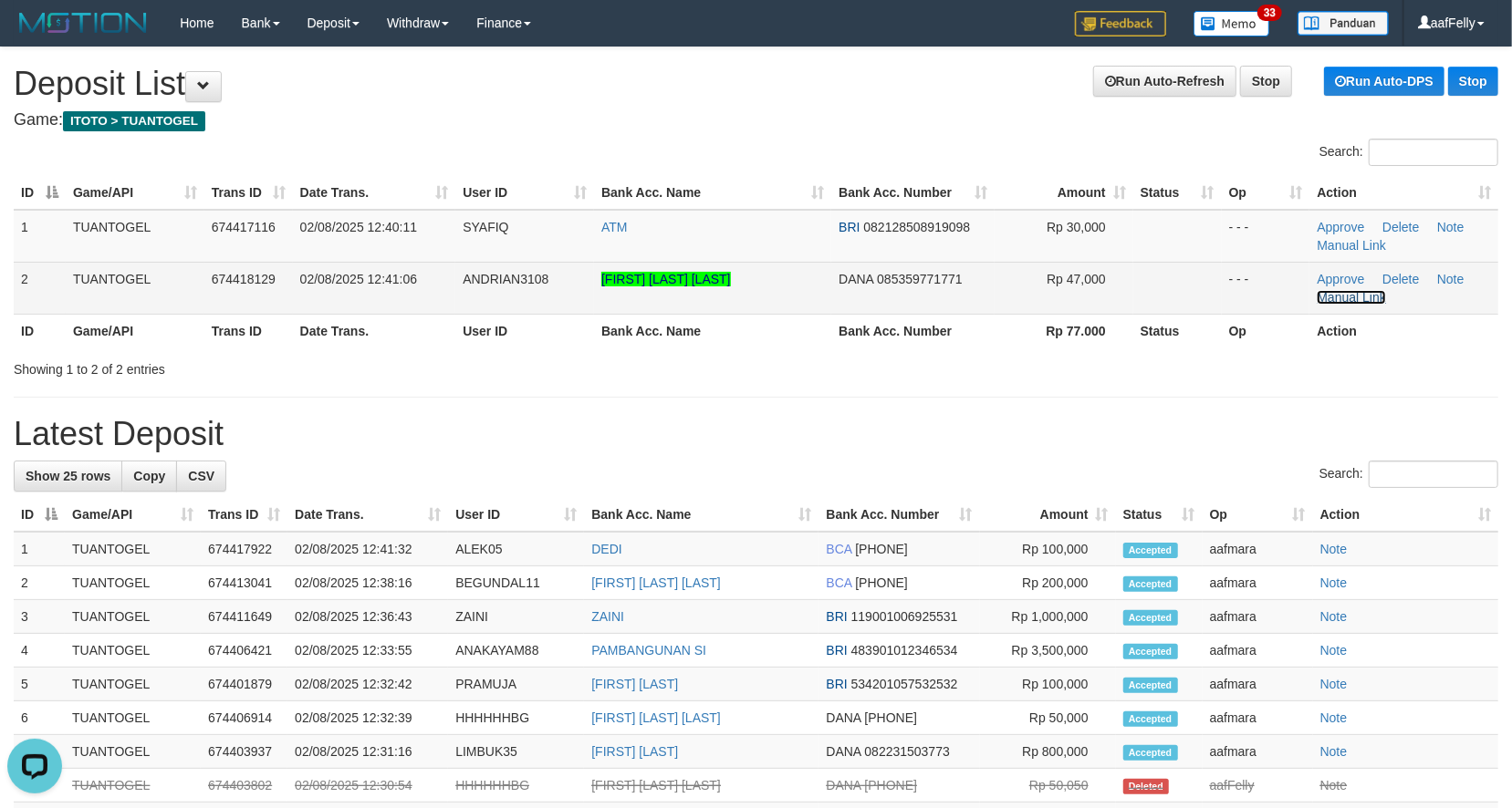 click on "Manual Link" at bounding box center (1351, 297) 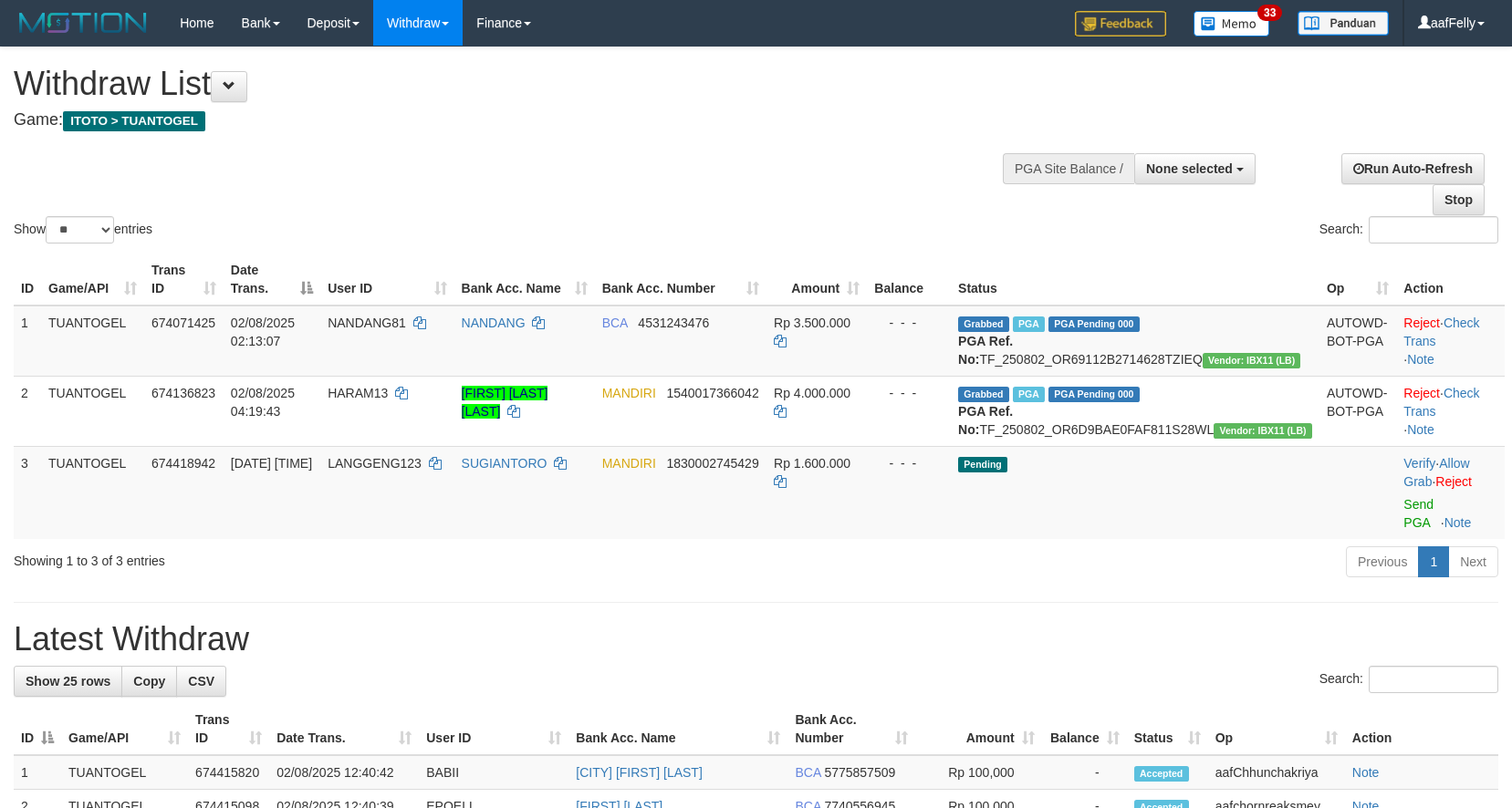 select 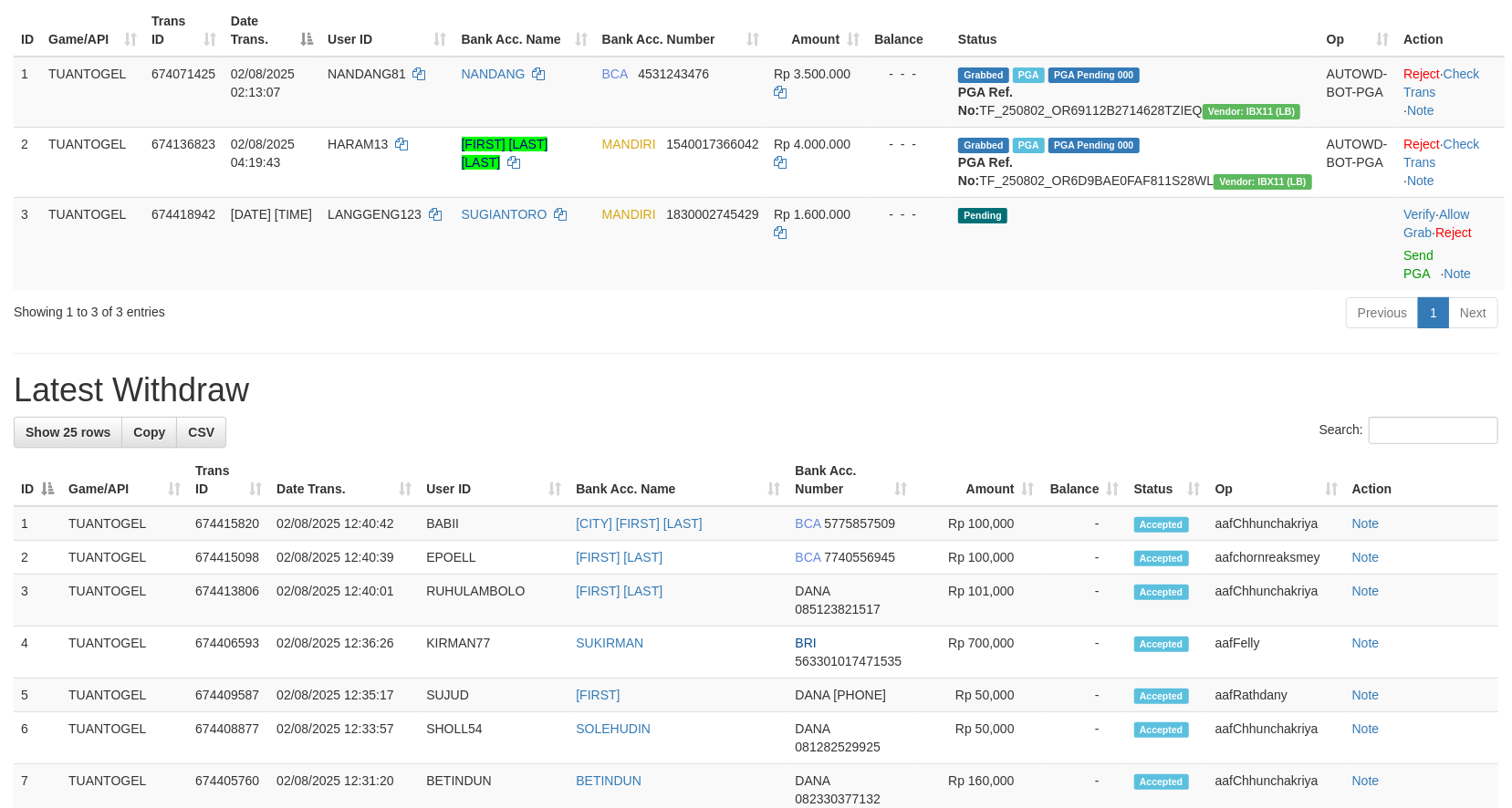 drag, startPoint x: 858, startPoint y: 362, endPoint x: 487, endPoint y: 0, distance: 518.3483 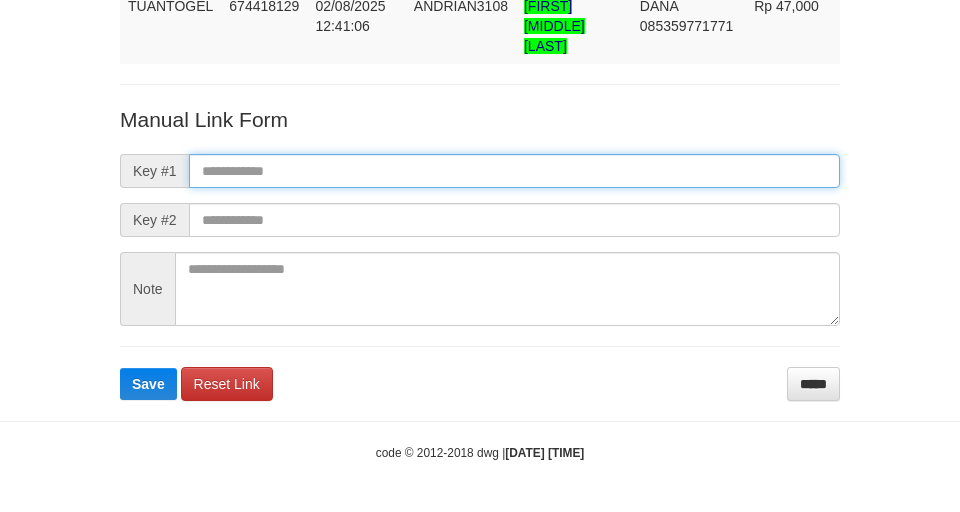 drag, startPoint x: 394, startPoint y: 172, endPoint x: 384, endPoint y: 178, distance: 11.661903 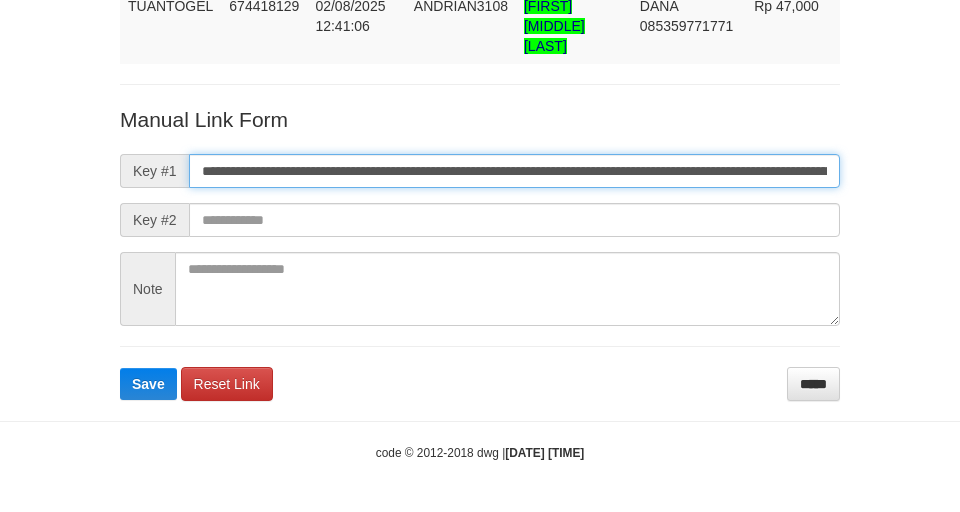 scroll, scrollTop: 0, scrollLeft: 1390, axis: horizontal 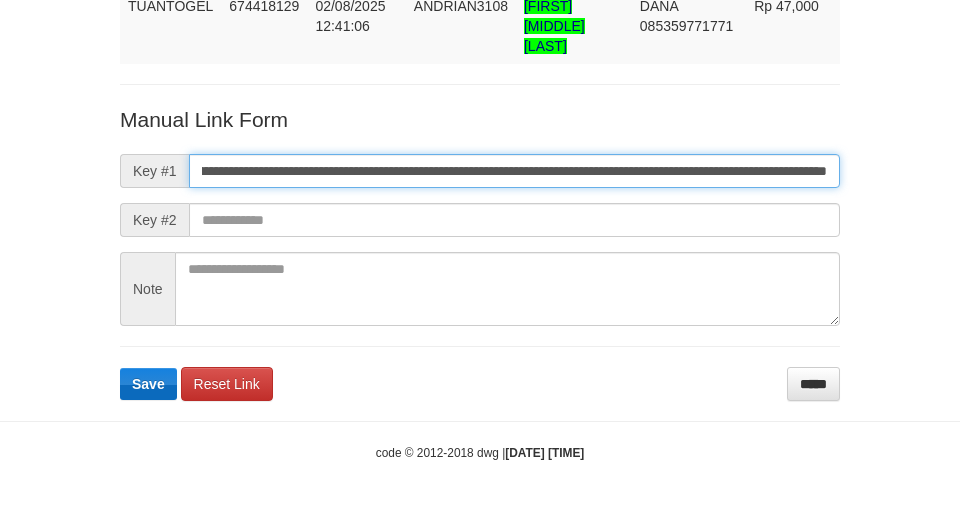 type on "**********" 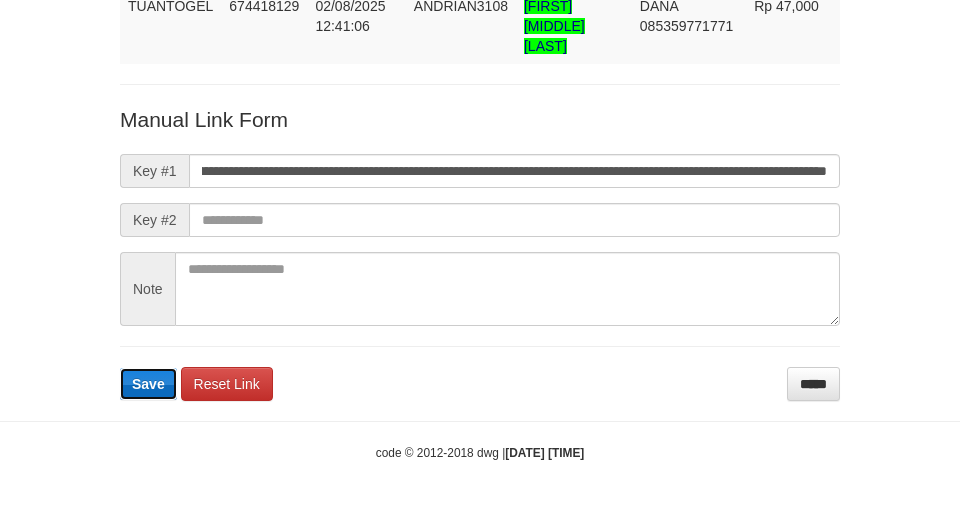 scroll, scrollTop: 0, scrollLeft: 0, axis: both 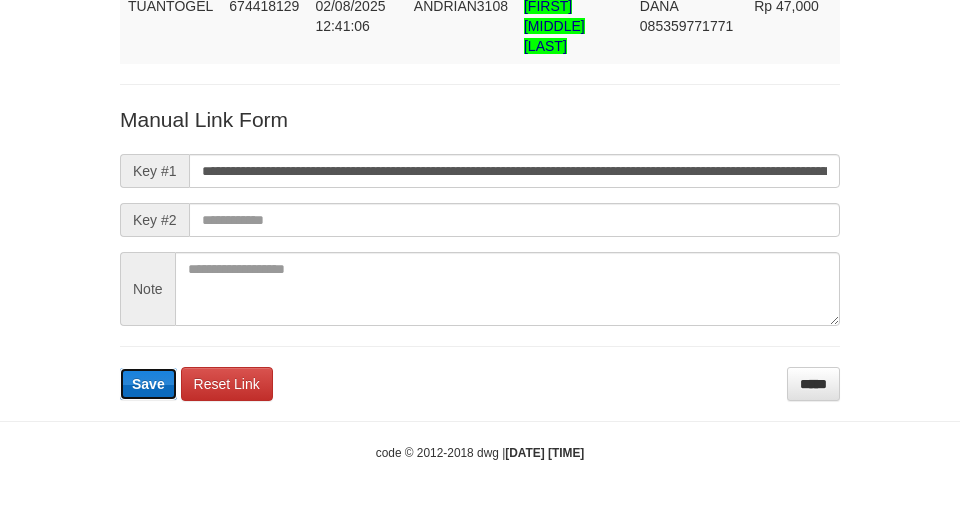 click on "Save" at bounding box center (148, 384) 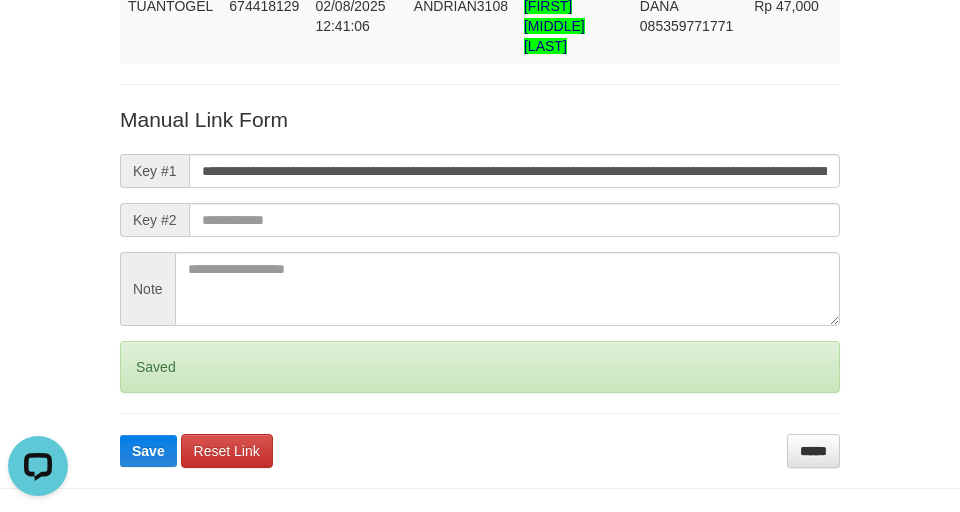 scroll, scrollTop: 0, scrollLeft: 0, axis: both 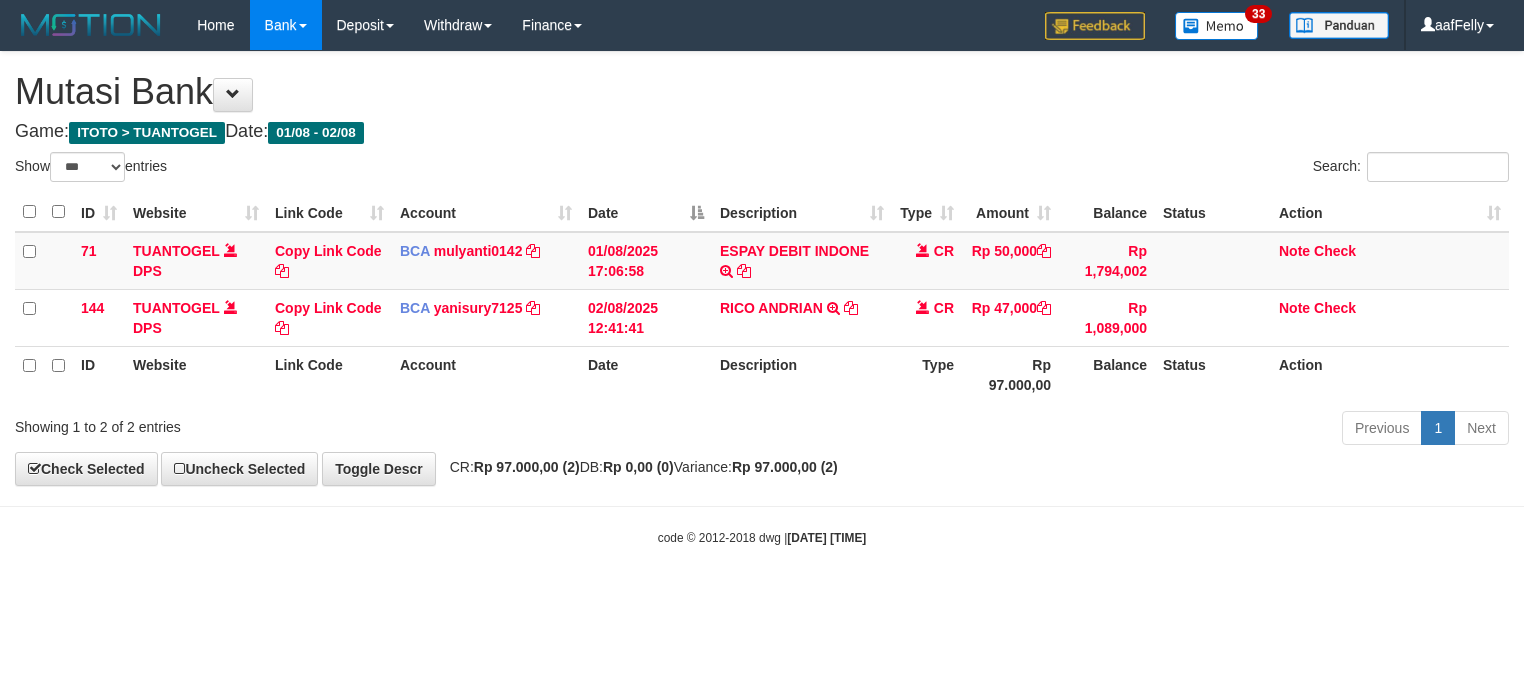 select on "***" 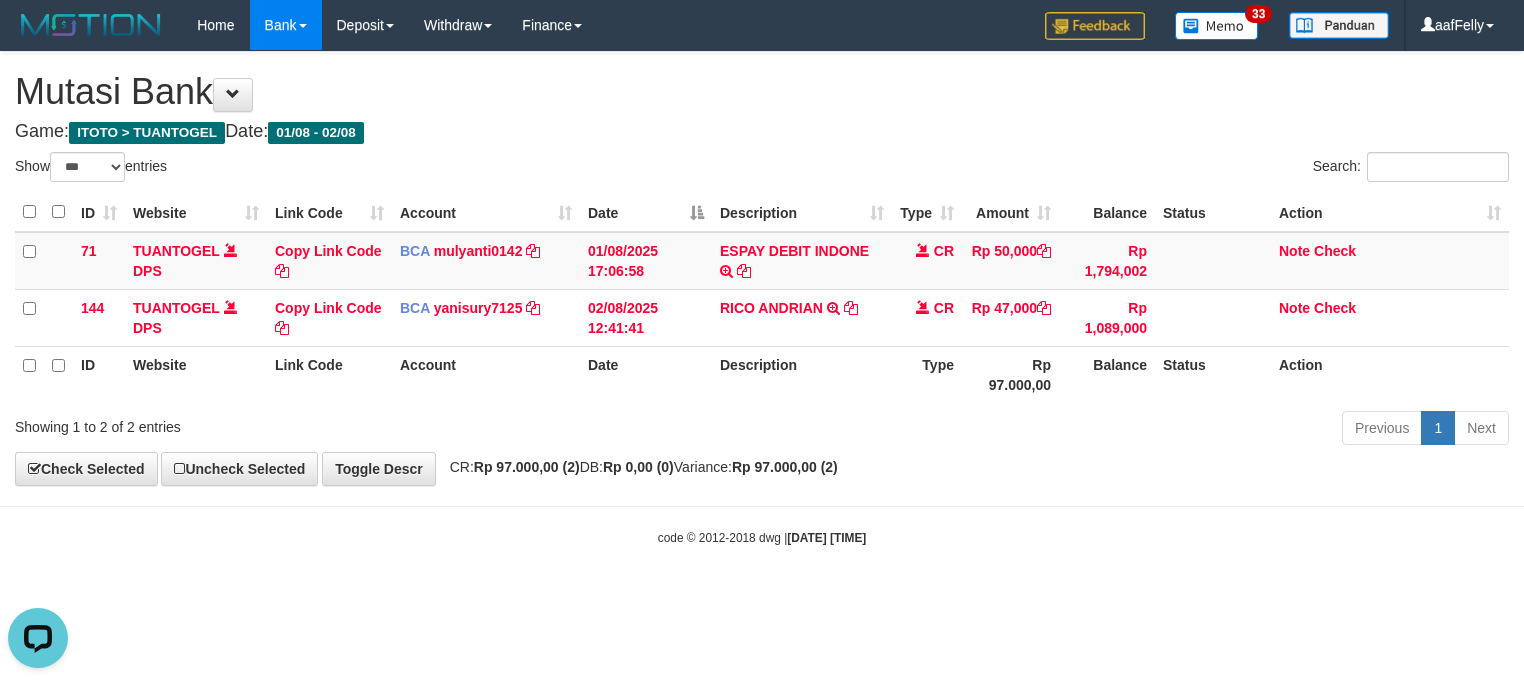 scroll, scrollTop: 0, scrollLeft: 0, axis: both 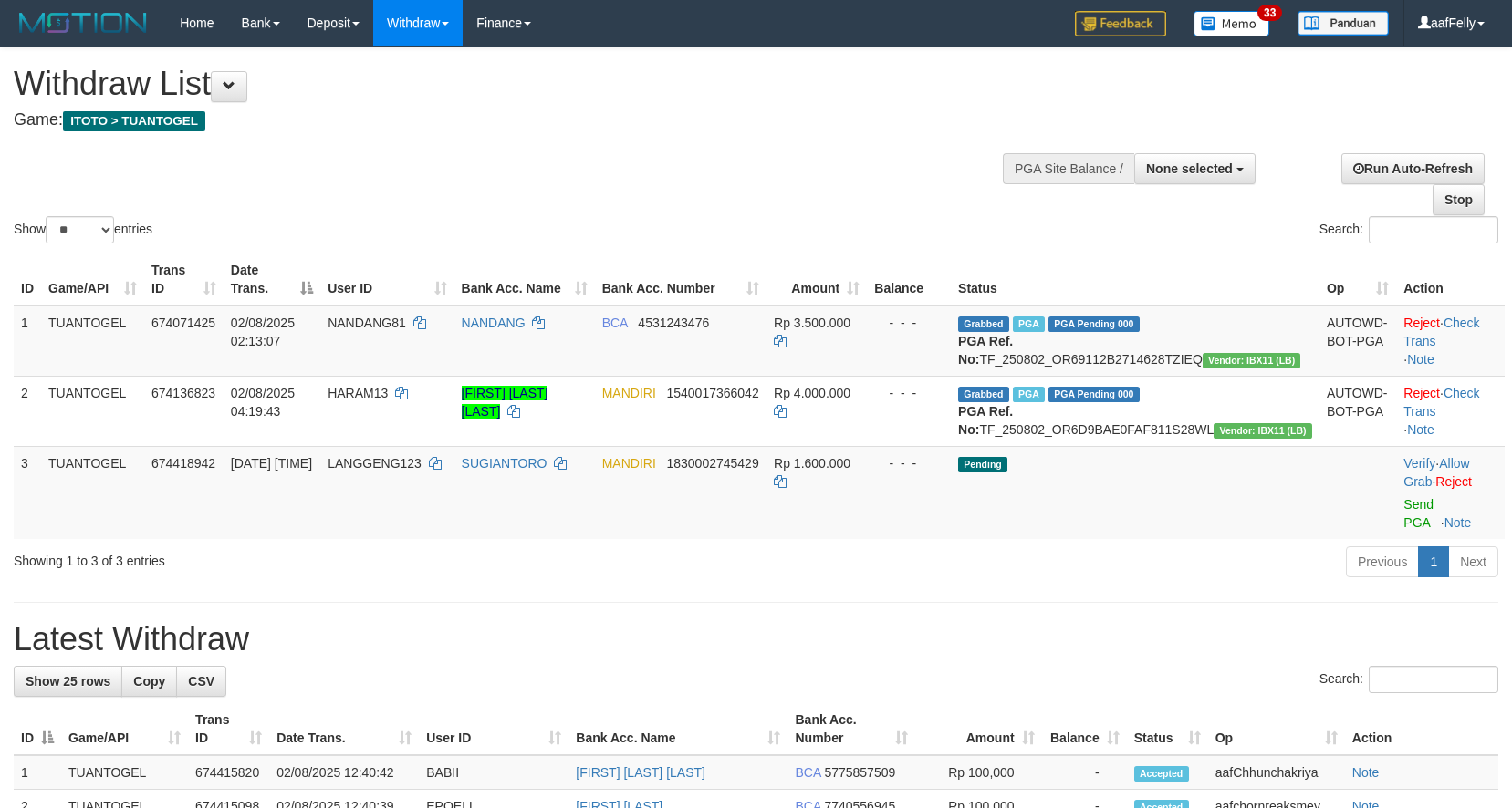 select 